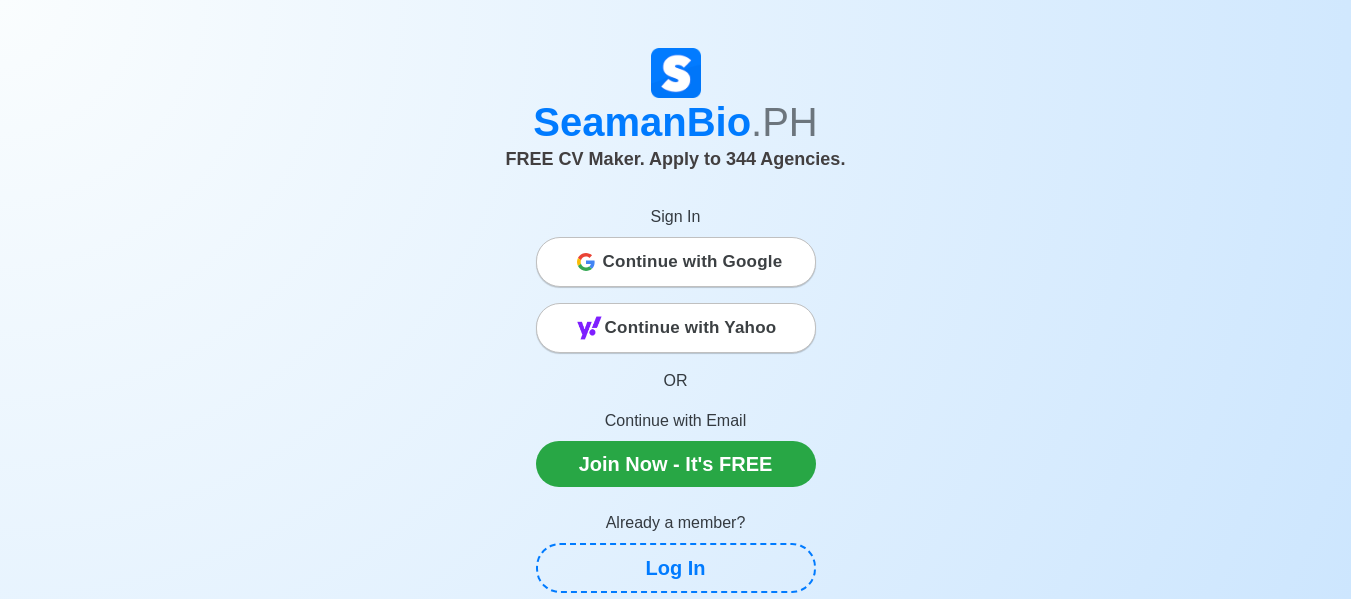 scroll, scrollTop: 0, scrollLeft: 0, axis: both 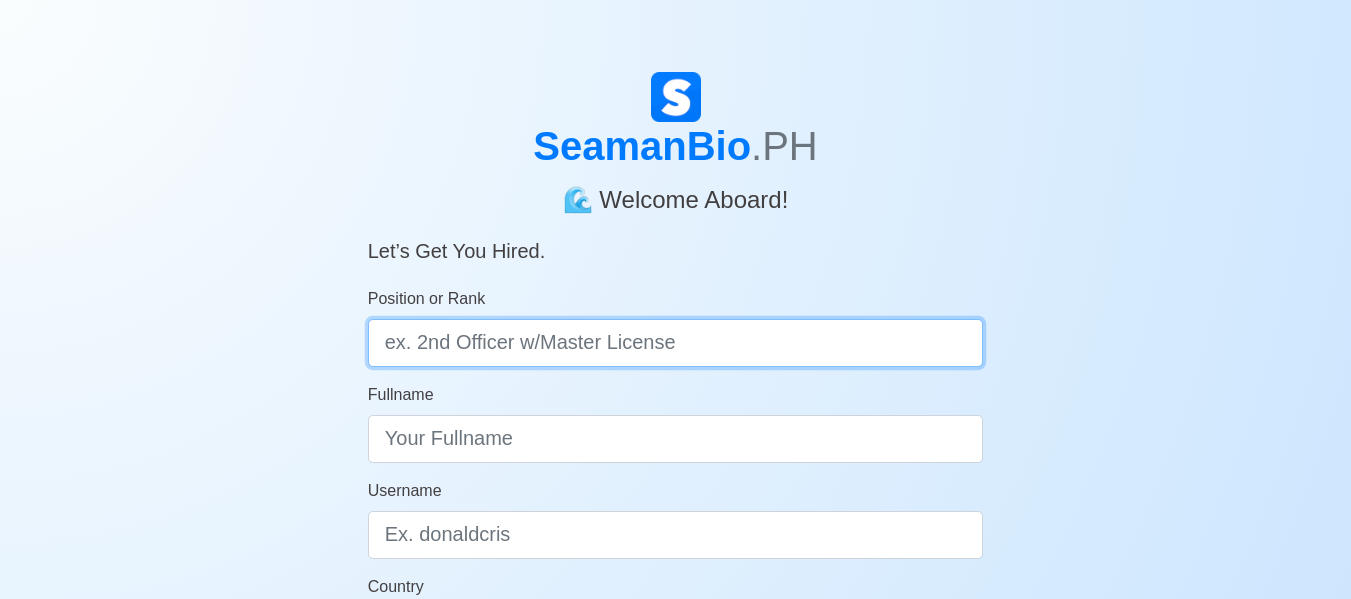 click on "Position or Rank" at bounding box center (676, 343) 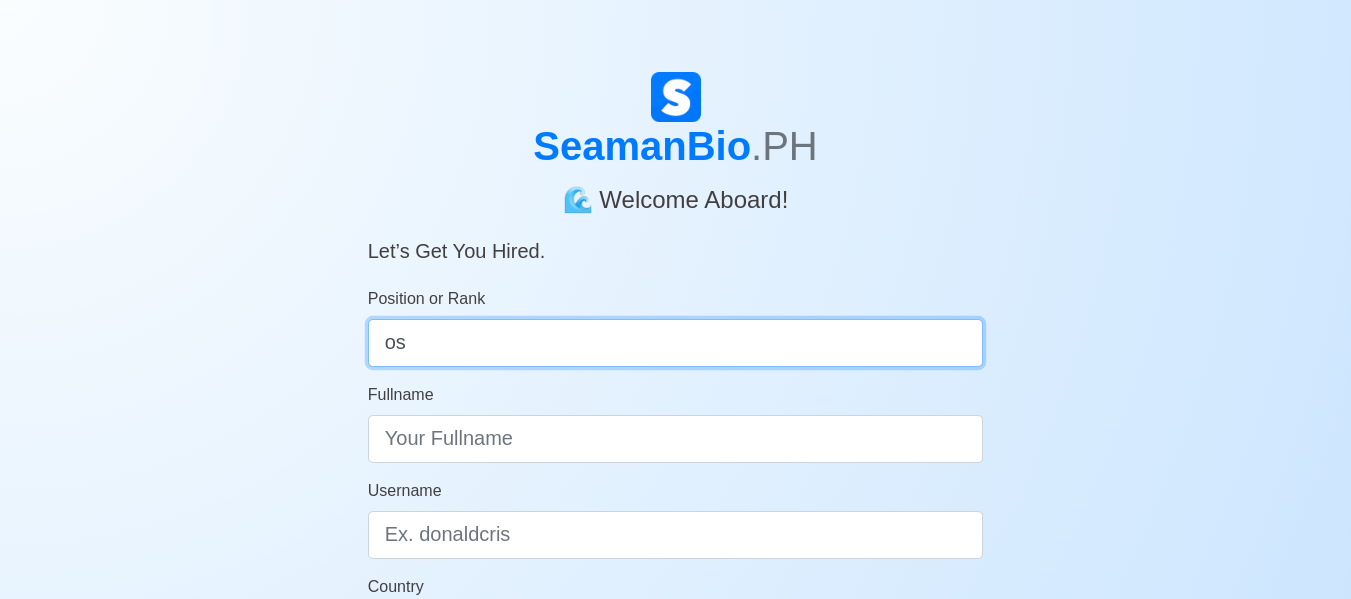 scroll, scrollTop: 100, scrollLeft: 0, axis: vertical 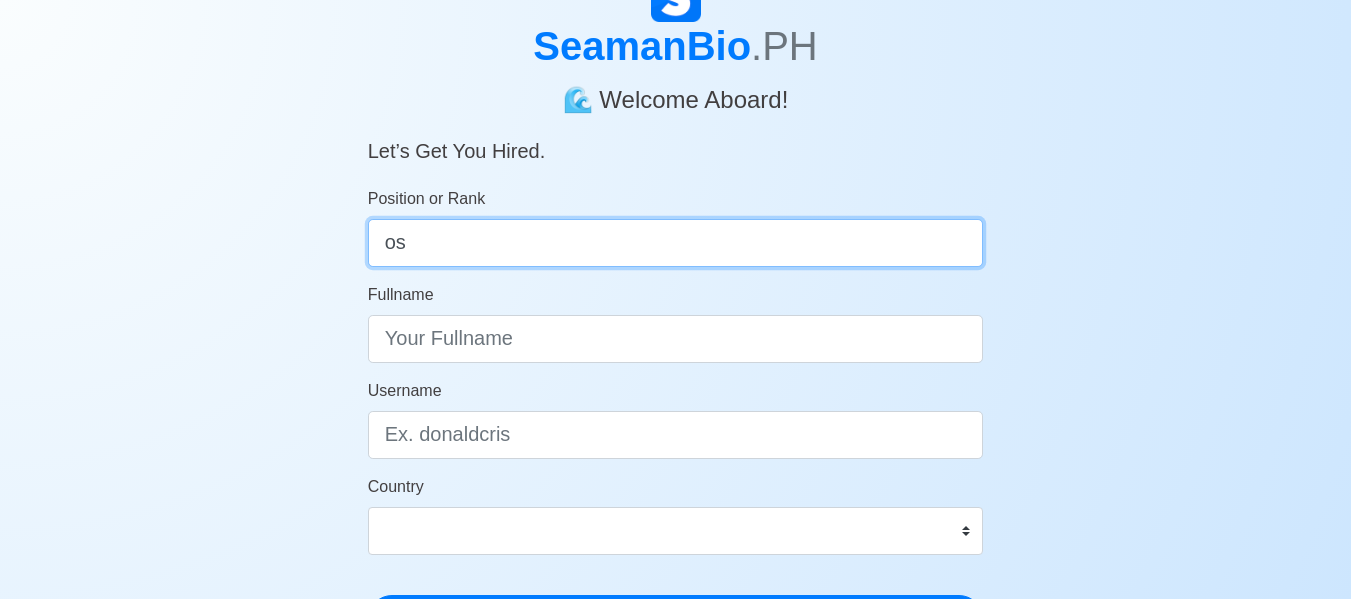type on "os" 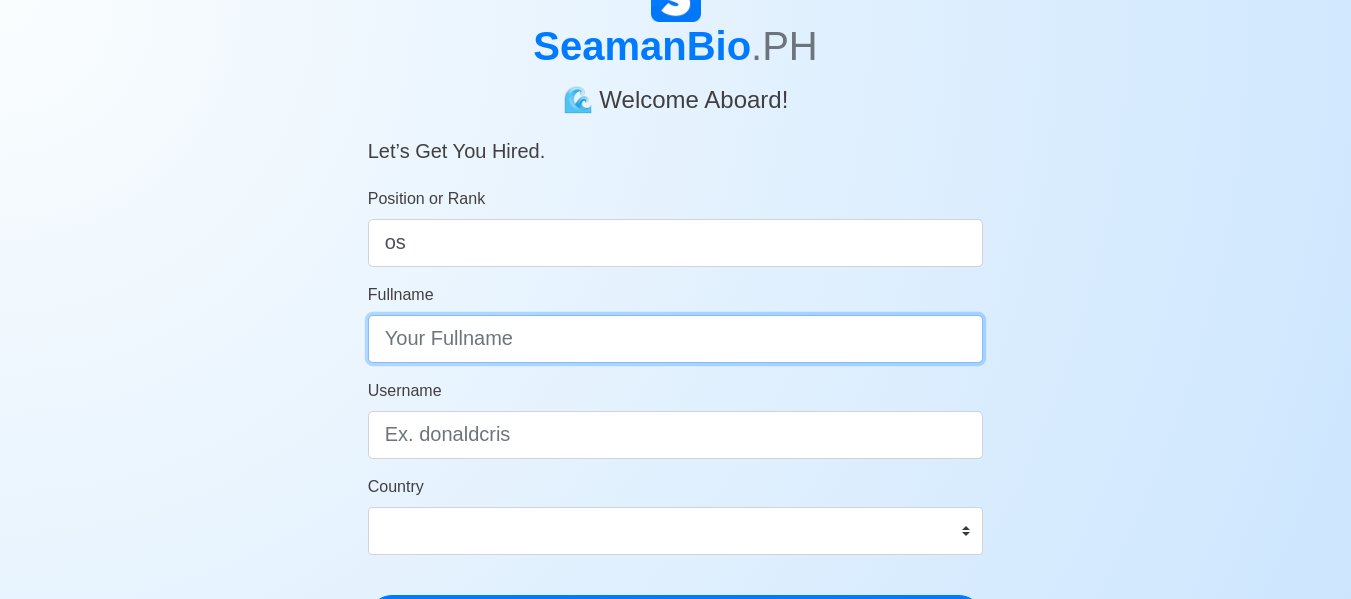 click on "Fullname" at bounding box center [676, 339] 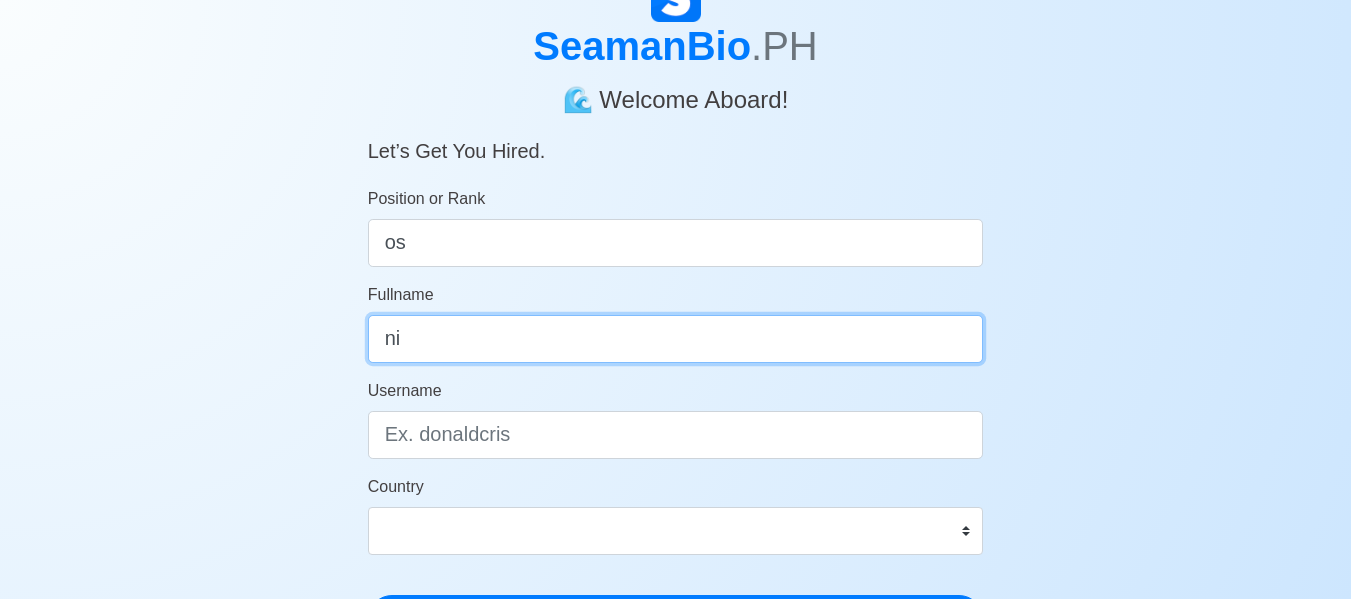 type on "n" 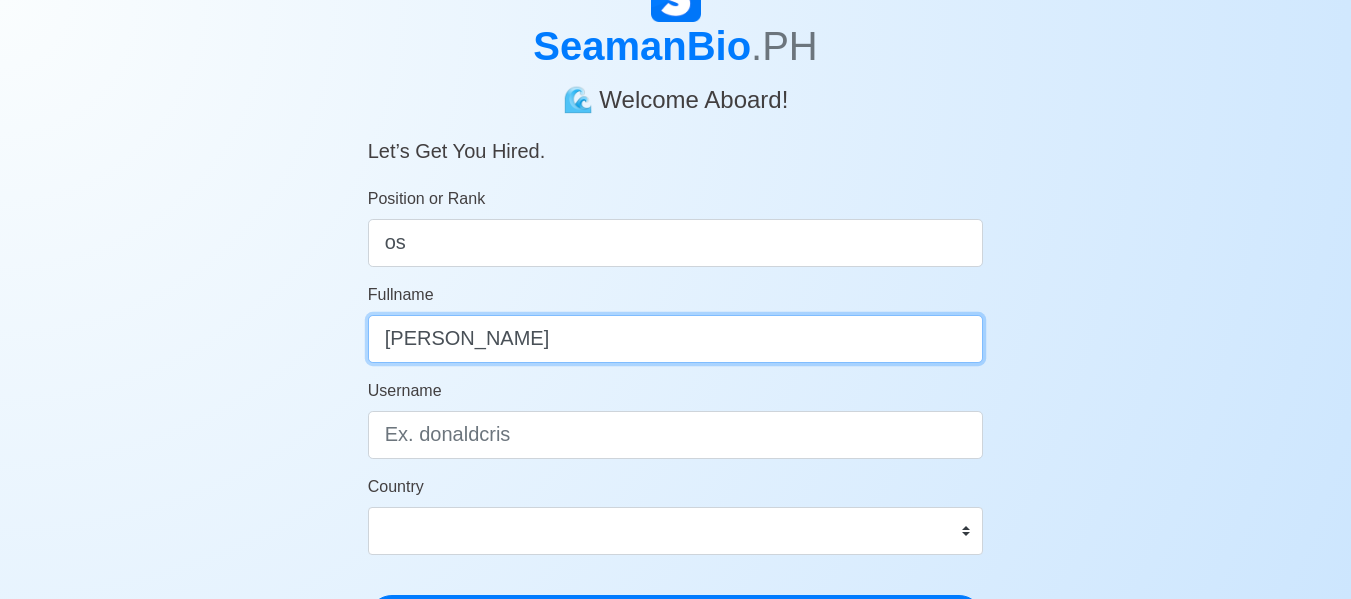 type on "[PERSON_NAME]" 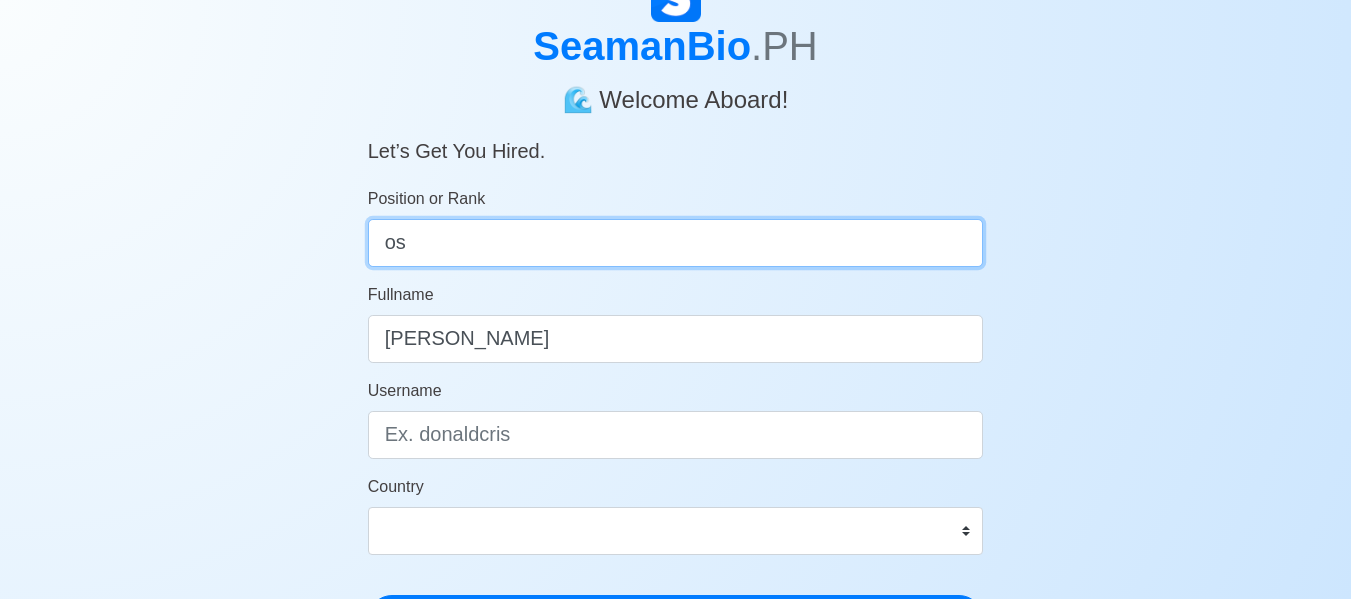 click on "os" at bounding box center (676, 243) 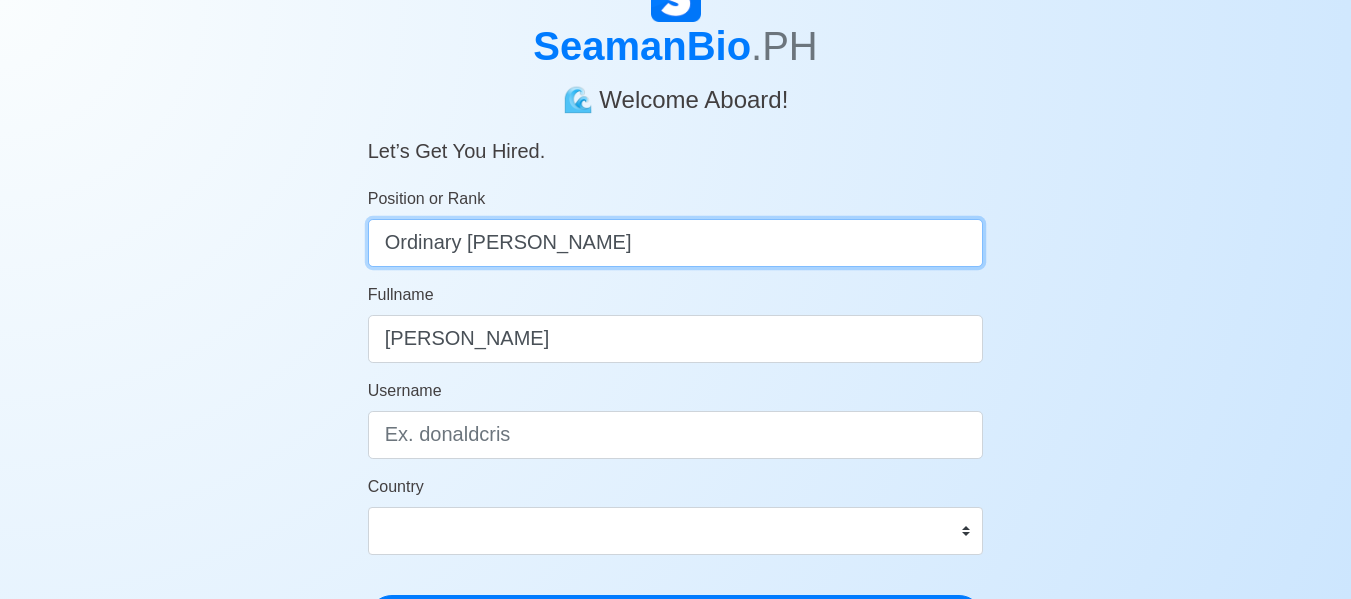 type on "Ordinary Seaman" 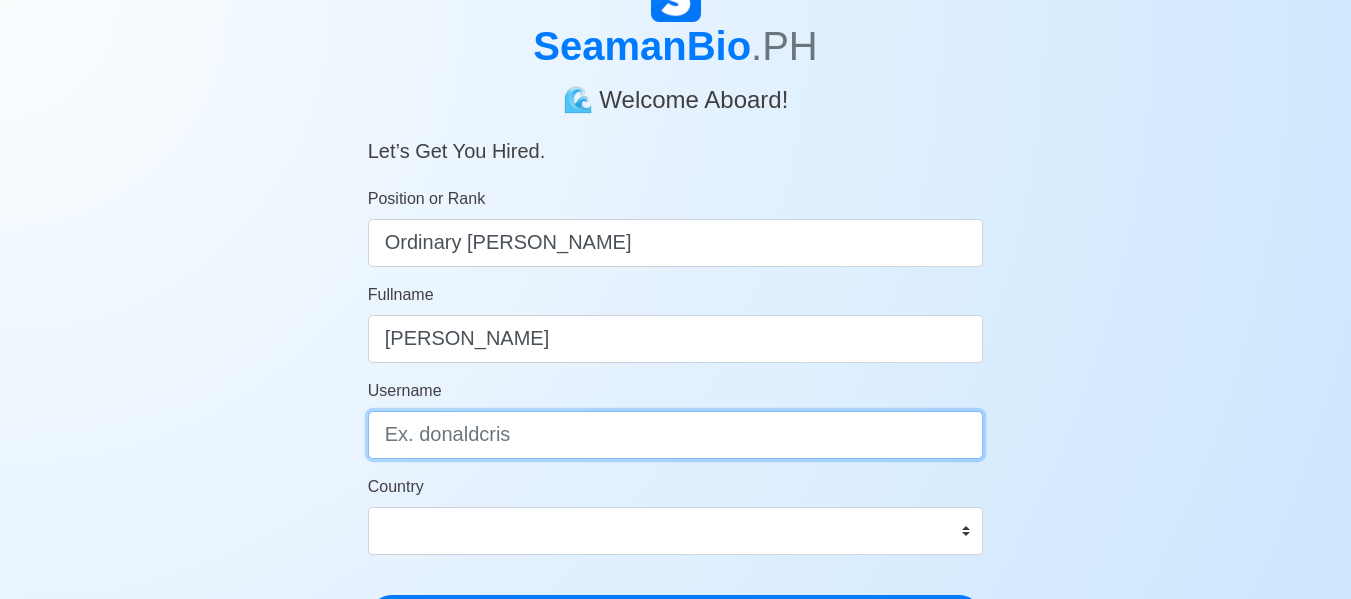 click on "Username" at bounding box center (676, 435) 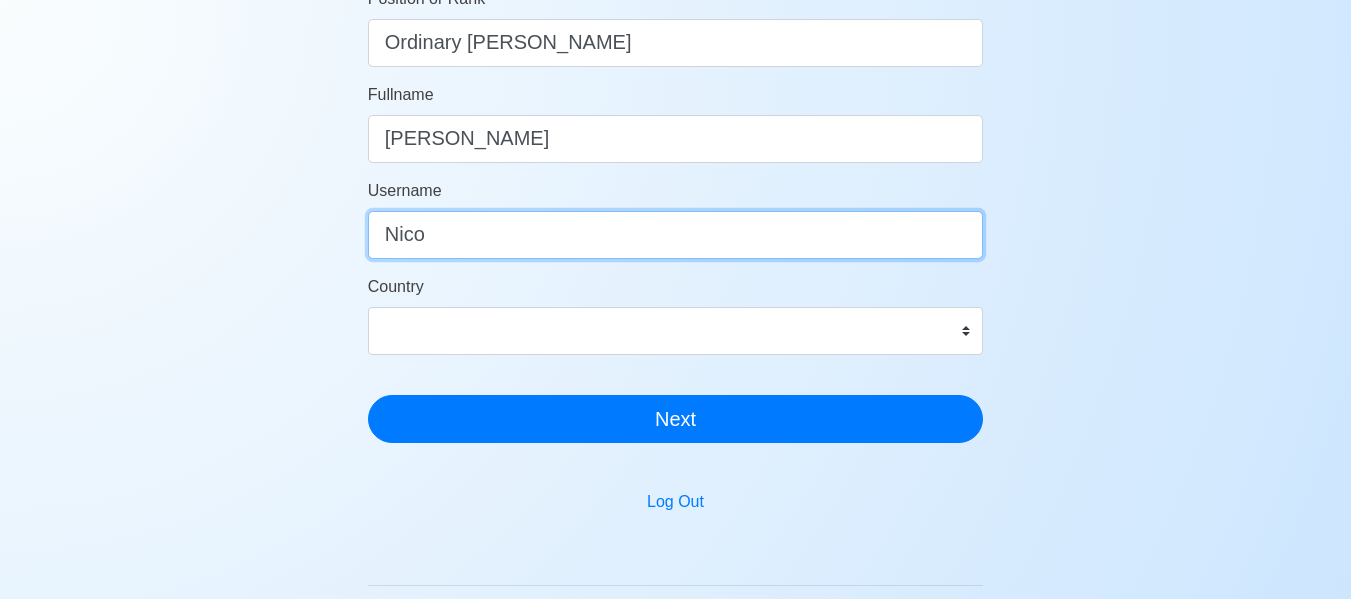 type on "Nico" 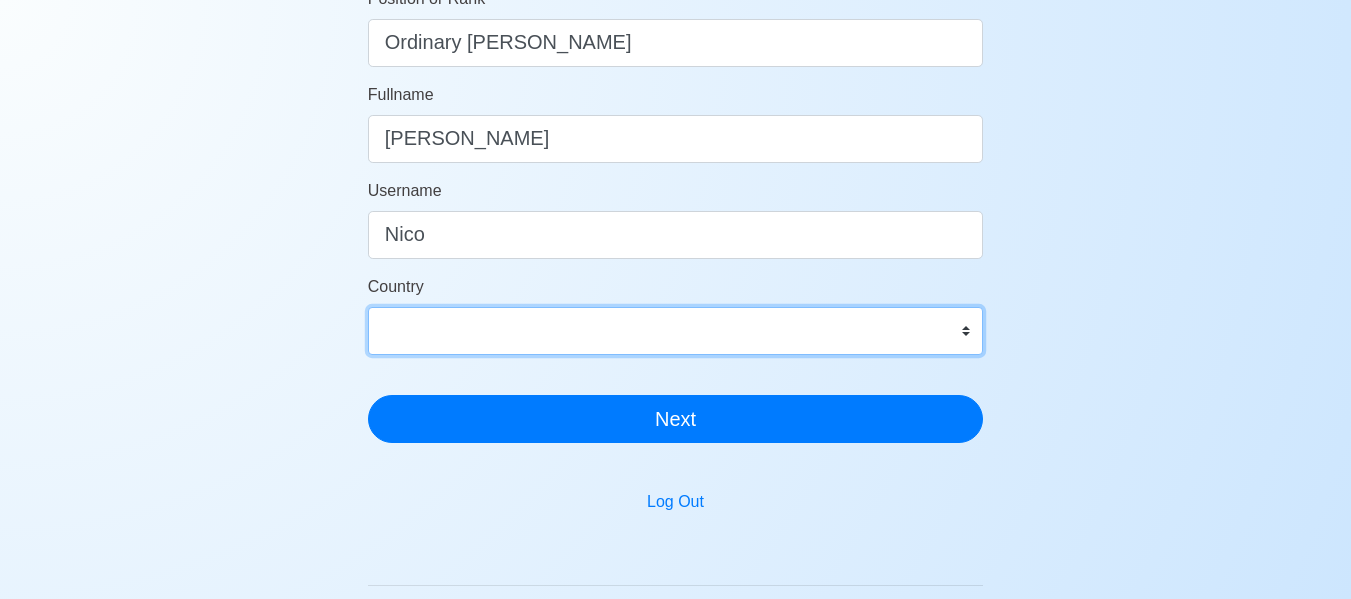 drag, startPoint x: 624, startPoint y: 316, endPoint x: 639, endPoint y: 333, distance: 22.671568 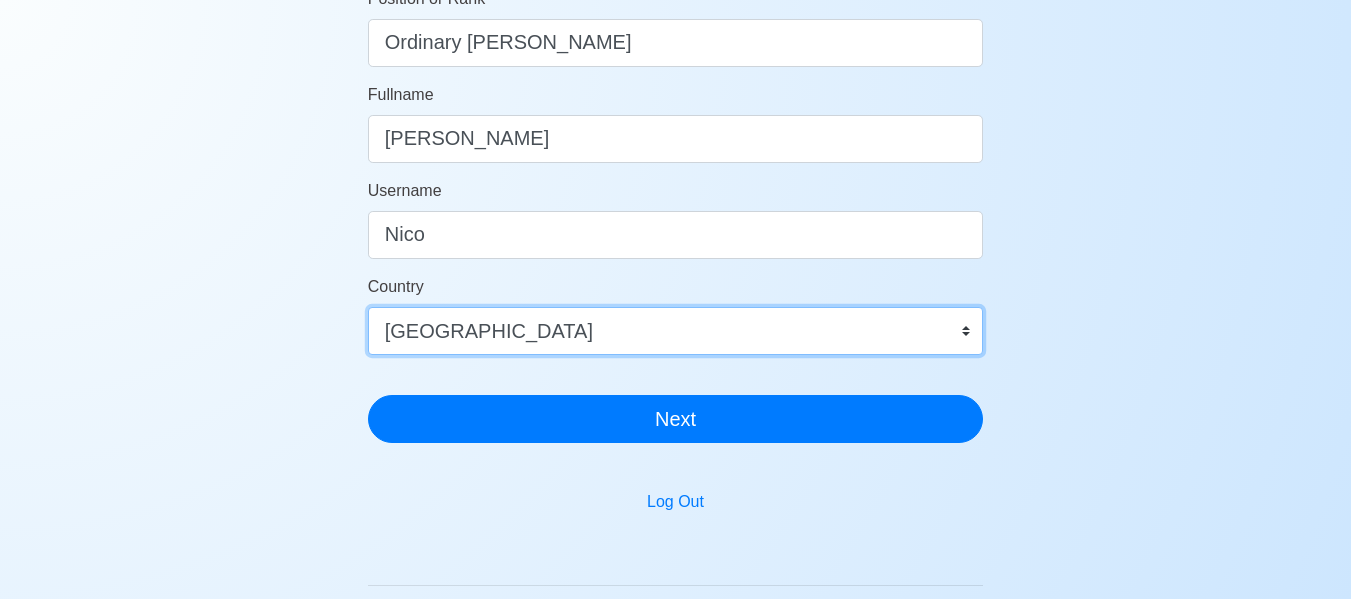 click on "Afghanistan Åland Islands Albania Algeria American Samoa Andorra Angola Anguilla Antarctica Antigua and Barbuda Argentina Armenia Aruba Australia Austria Azerbaijan Bahamas Bahrain Bangladesh Barbados Belarus Belgium Belize Benin Bermuda Bhutan Bolivia, Plurinational State of Bonaire, Sint Eustatius and Saba Bosnia and Herzegovina Botswana Bouvet Island Brazil British Indian Ocean Territory Brunei Darussalam Bulgaria Burkina Faso Burundi Cabo Verde Cambodia Cameroon Canada Cayman Islands Central African Republic Chad Chile China Christmas Island Cocos (Keeling) Islands Colombia Comoros Congo Congo, Democratic Republic of the Cook Islands Costa Rica Croatia Cuba Curaçao Cyprus Czechia Côte d'Ivoire Denmark Djibouti Dominica Dominican Republic Ecuador Egypt El Salvador Equatorial Guinea Eritrea Estonia Eswatini Ethiopia Falkland Islands (Malvinas) Faroe Islands Fiji Finland France French Guiana French Polynesia French Southern Territories Gabon Gambia Georgia Germany Ghana Gibraltar Greece Greenland Grenada" at bounding box center [676, 331] 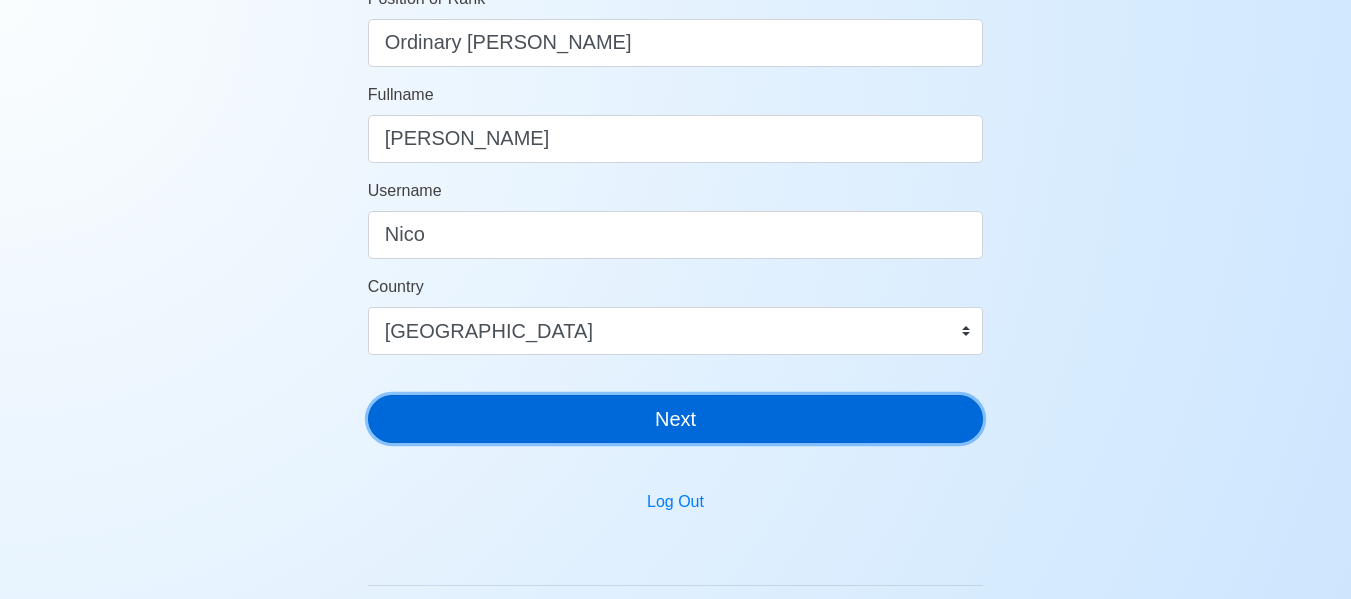 click on "Next" at bounding box center [676, 419] 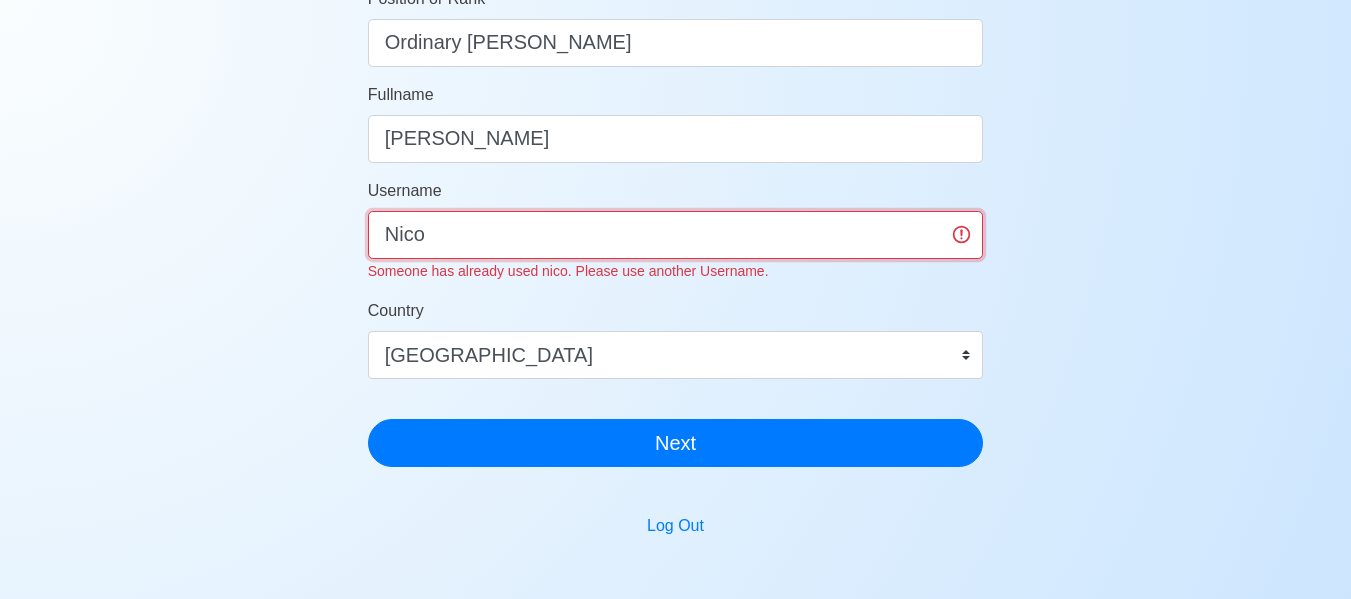 click on "Nico" at bounding box center [676, 235] 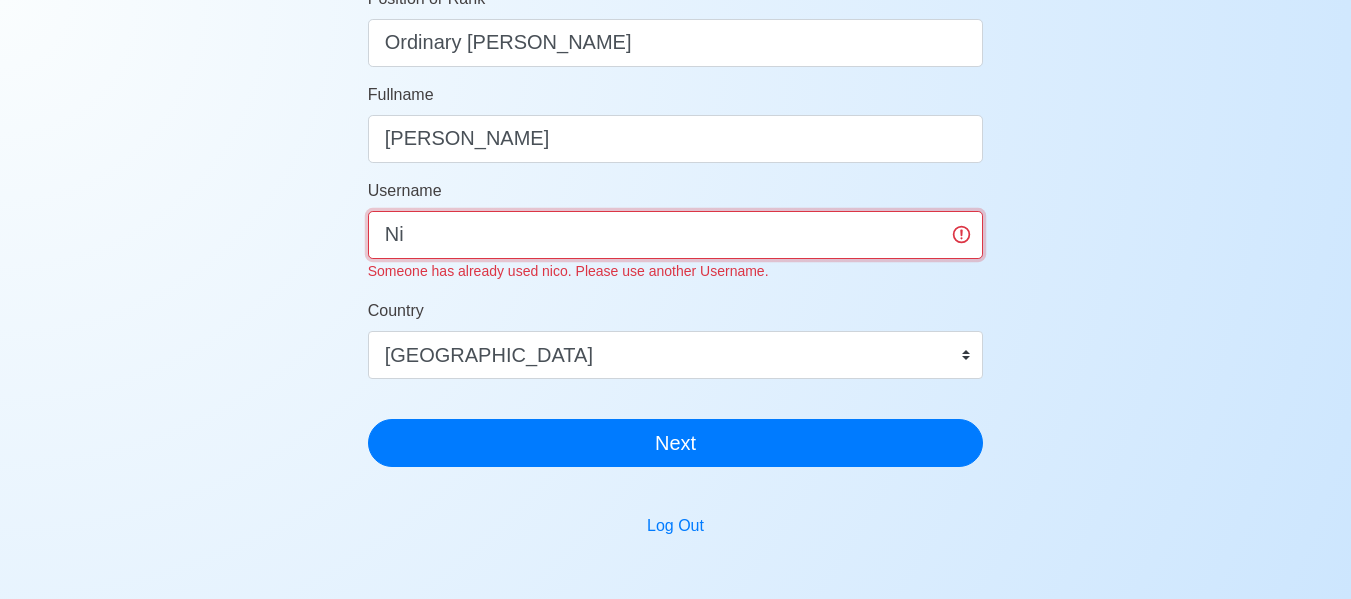 type on "N" 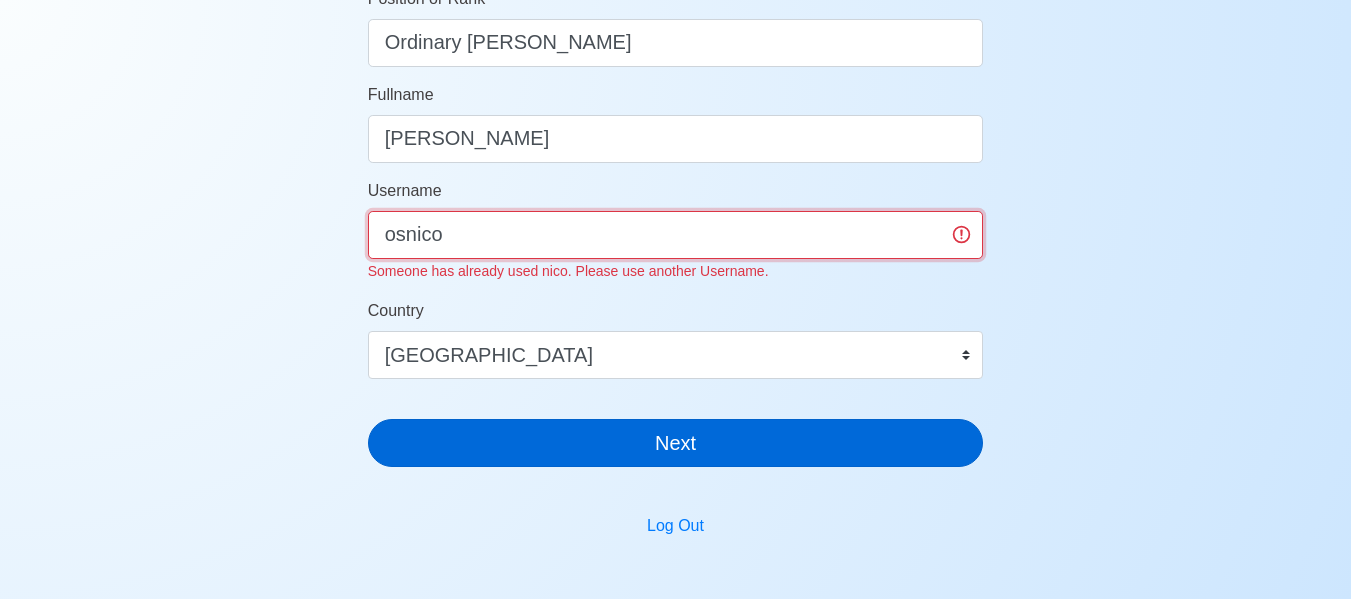 type on "osnico" 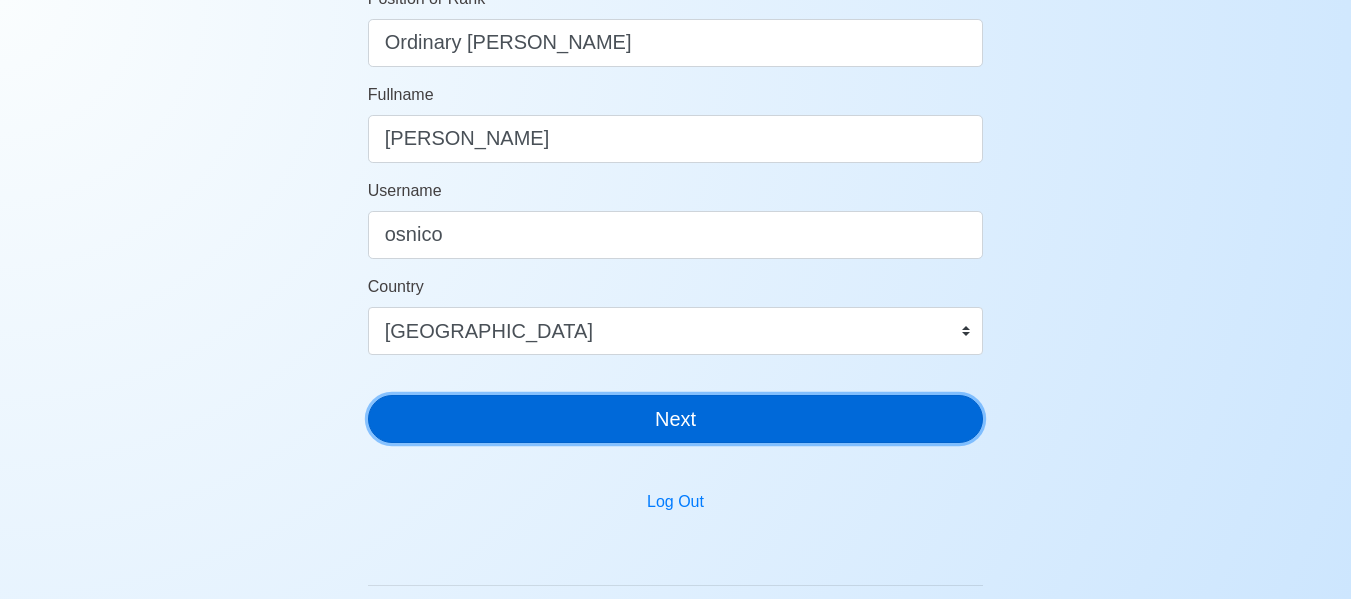 click on "Next" at bounding box center [676, 419] 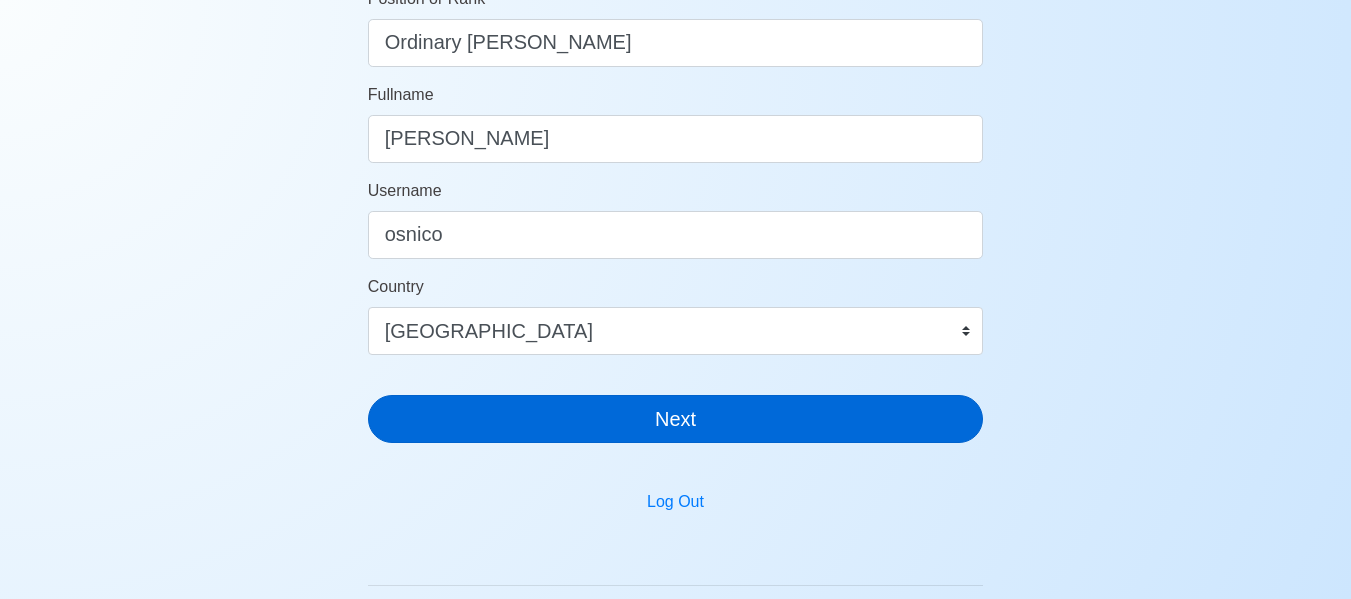 scroll, scrollTop: 24, scrollLeft: 0, axis: vertical 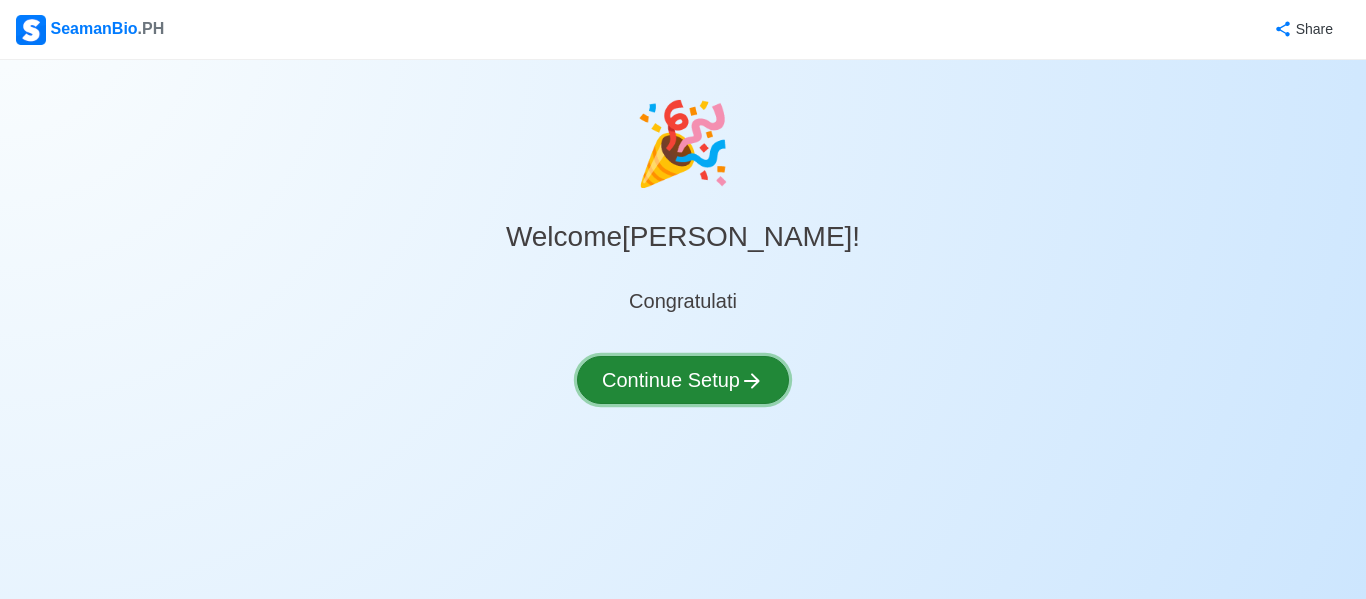 click on "Continue Setup" at bounding box center [683, 380] 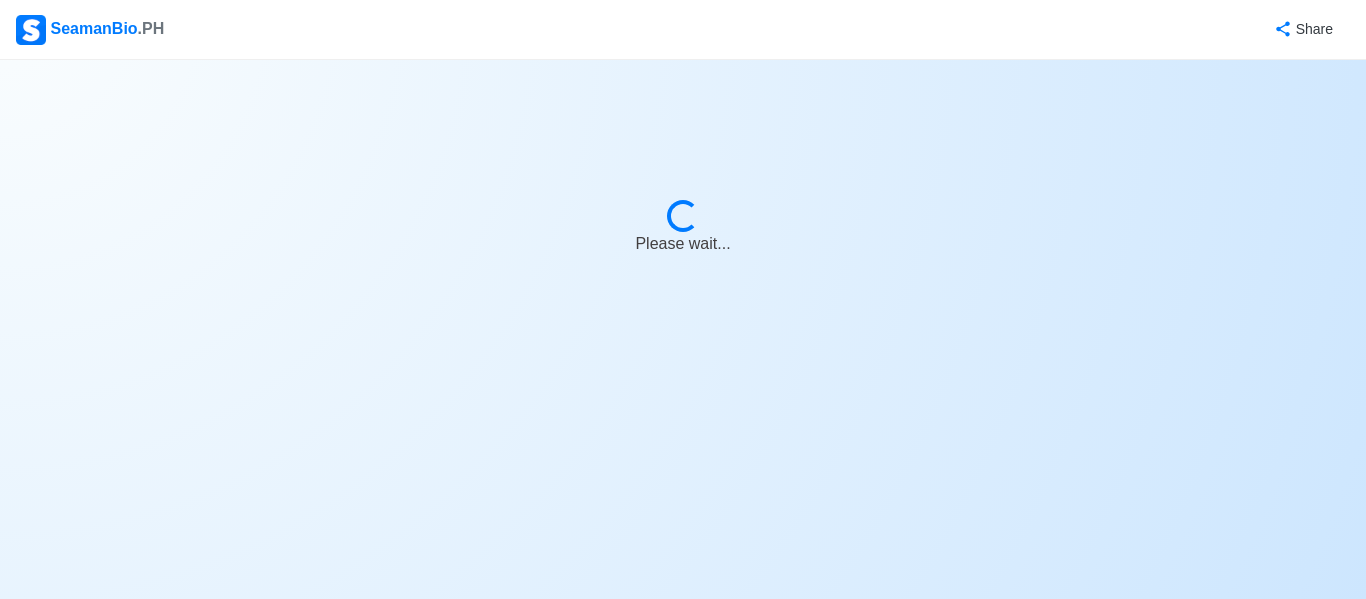 select on "Visible for Hiring" 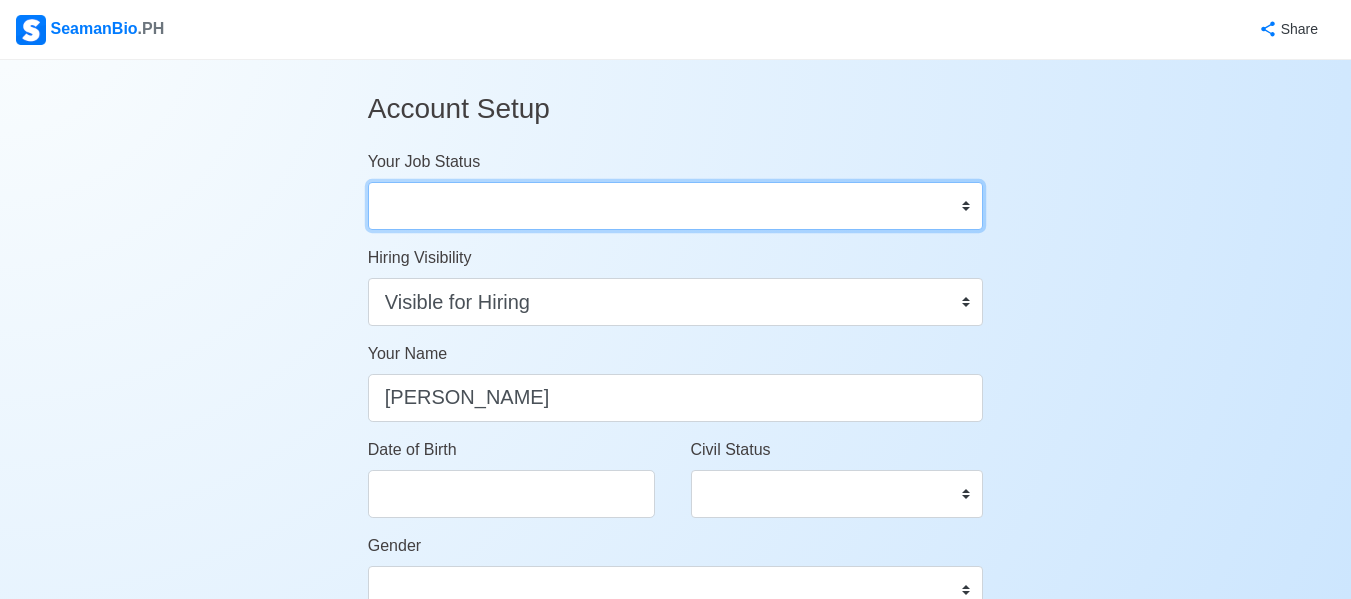 click on "Onboard Actively Looking for Job Not Looking for Job" at bounding box center [676, 206] 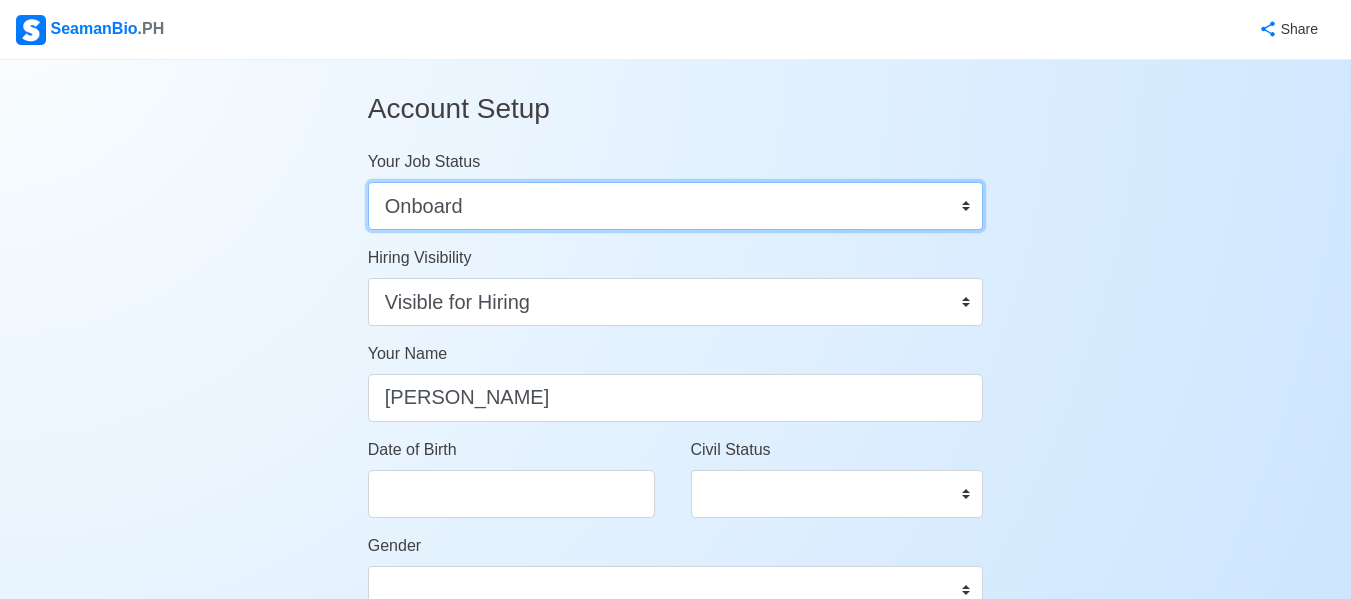 click on "Onboard Actively Looking for Job Not Looking for Job" at bounding box center (676, 206) 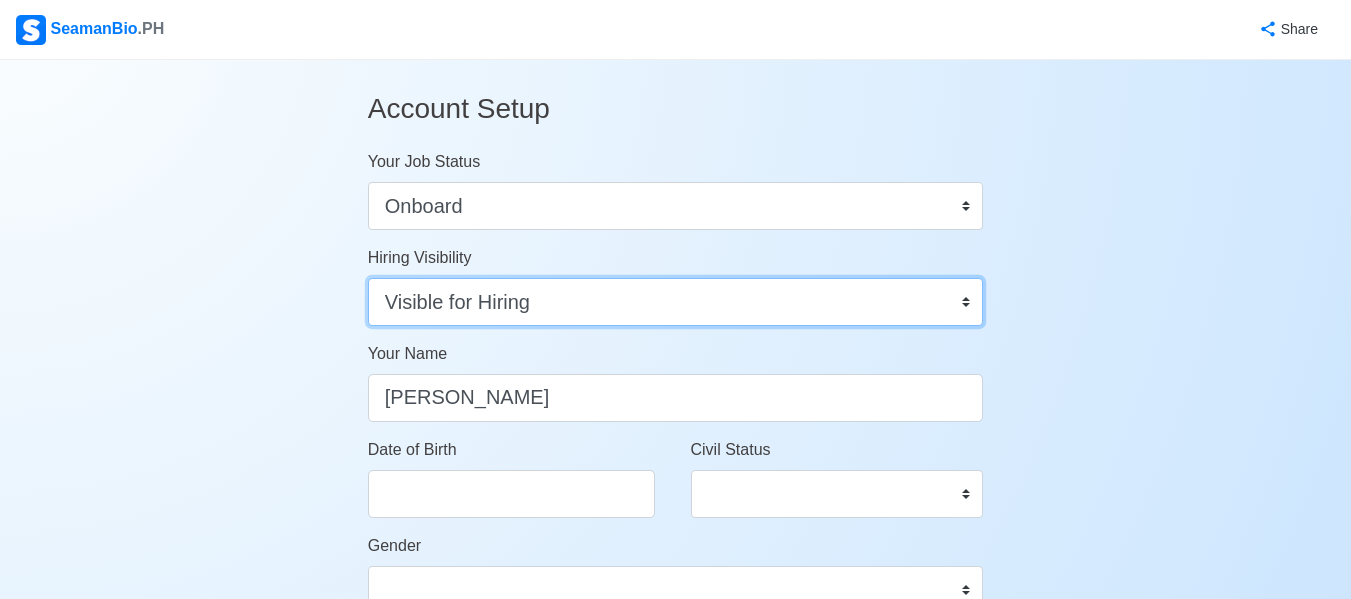 click on "Visible for Hiring Not Visible for Hiring" at bounding box center (676, 302) 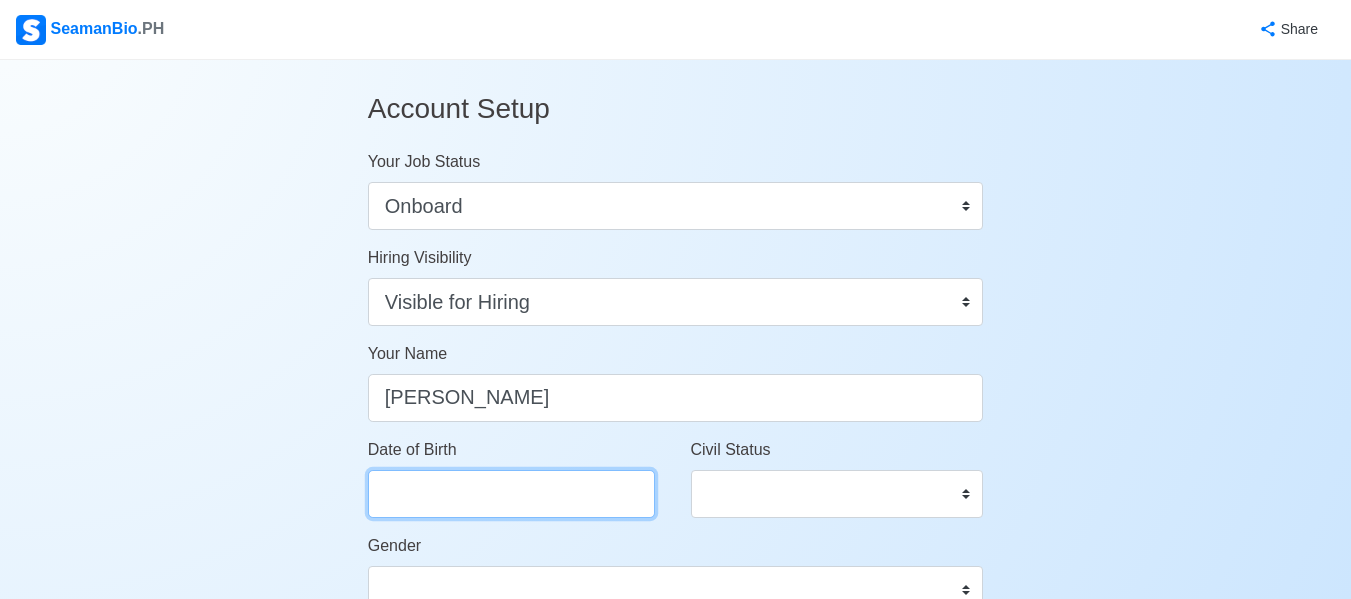 select on "****" 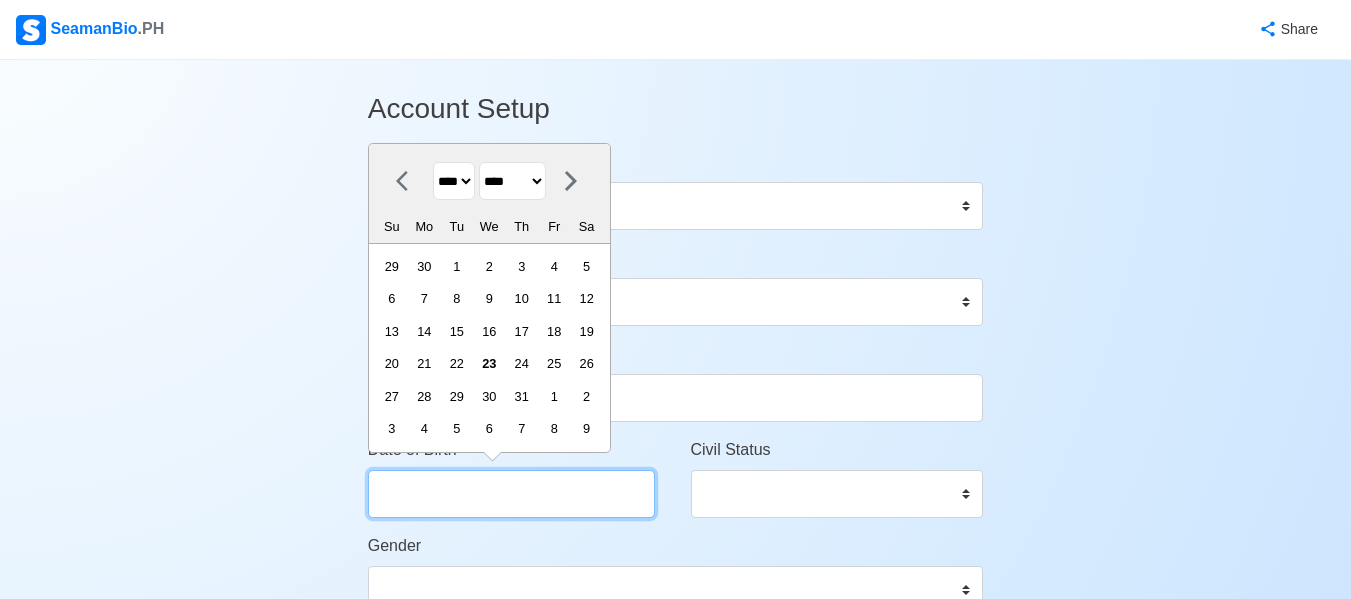 click on "Date of Birth" at bounding box center (511, 494) 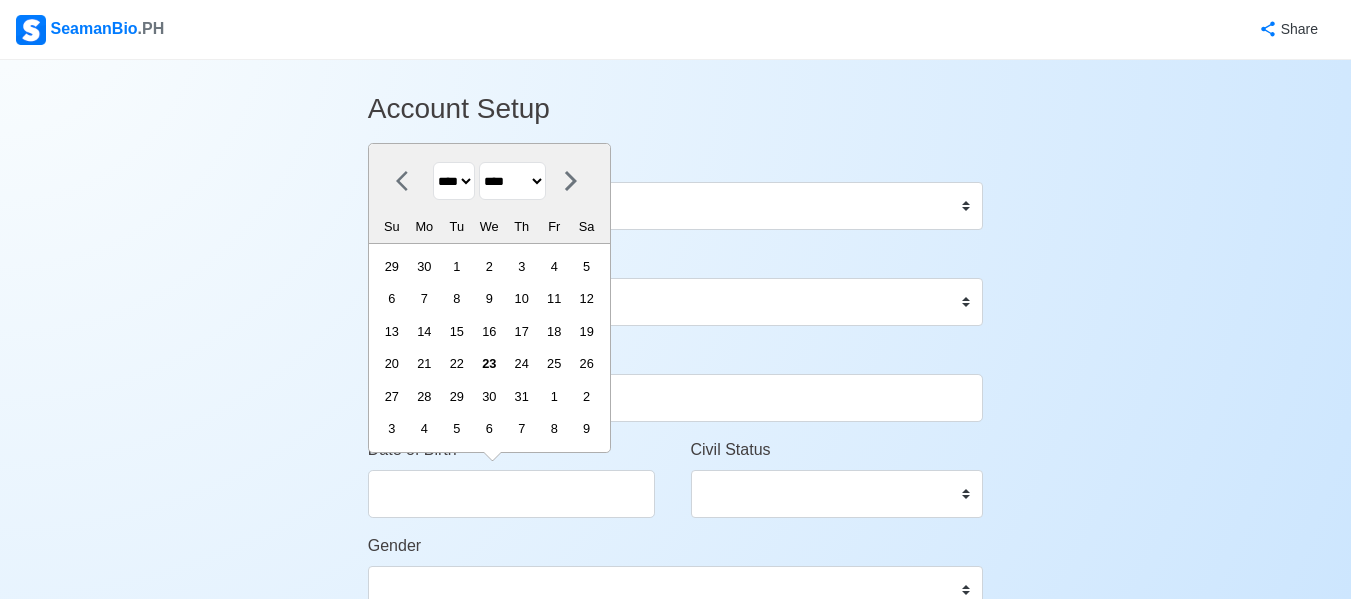 click on "**** **** **** **** **** **** **** **** **** **** **** **** **** **** **** **** **** **** **** **** **** **** **** **** **** **** **** **** **** **** **** **** **** **** **** **** **** **** **** **** **** **** **** **** **** **** **** **** **** **** **** **** **** **** **** **** **** **** **** **** **** **** **** **** **** **** **** **** **** **** **** **** **** **** **** **** **** **** **** **** **** **** **** **** **** **** **** **** **** **** **** **** **** **** **** **** **** **** **** **** **** **** **** **** **** ****" at bounding box center [454, 181] 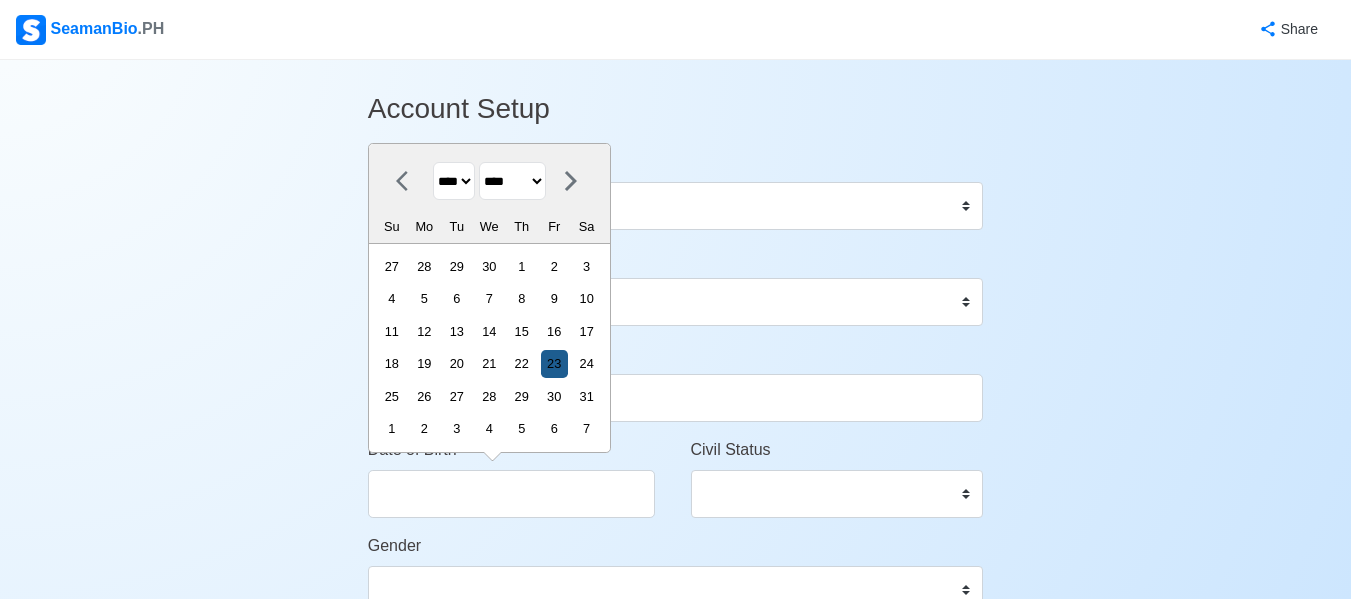 click on "23" at bounding box center [554, 363] 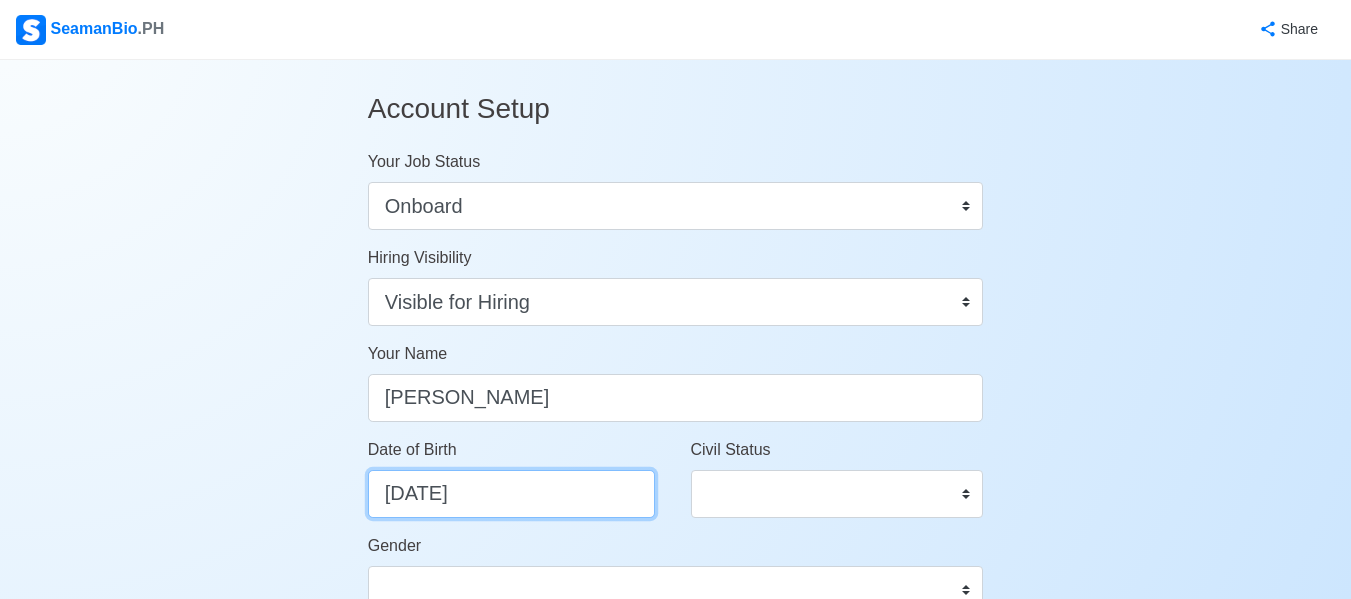 scroll, scrollTop: 200, scrollLeft: 0, axis: vertical 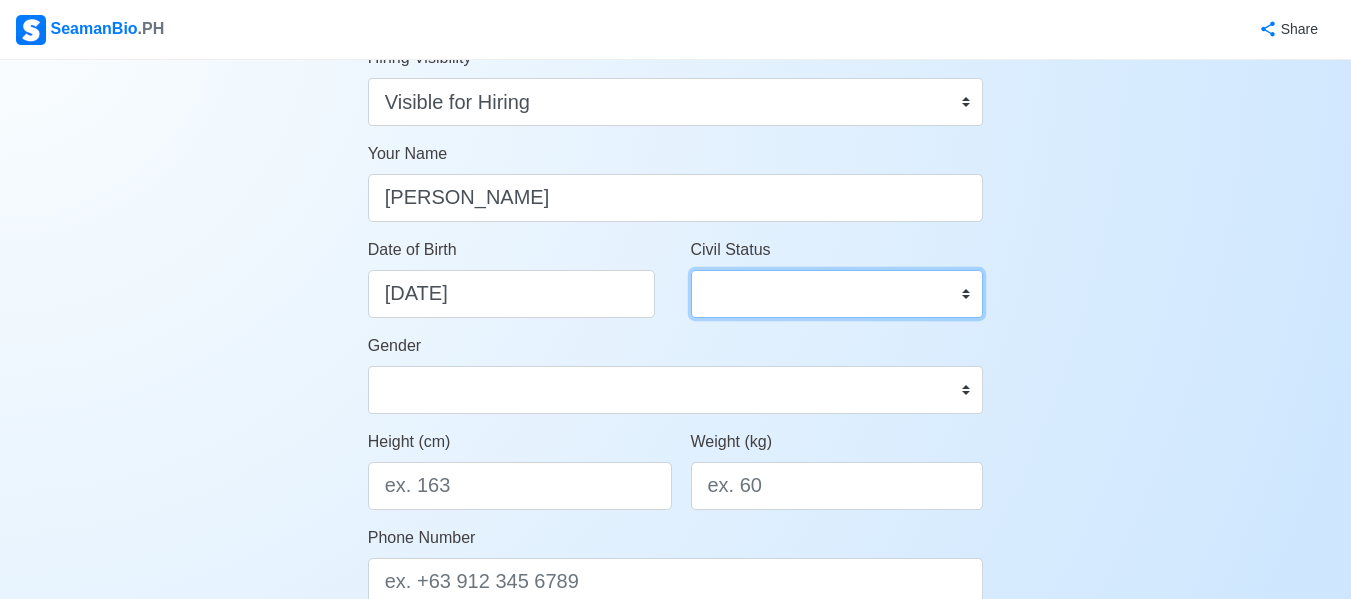 click on "Single Married Widowed Separated" at bounding box center (837, 294) 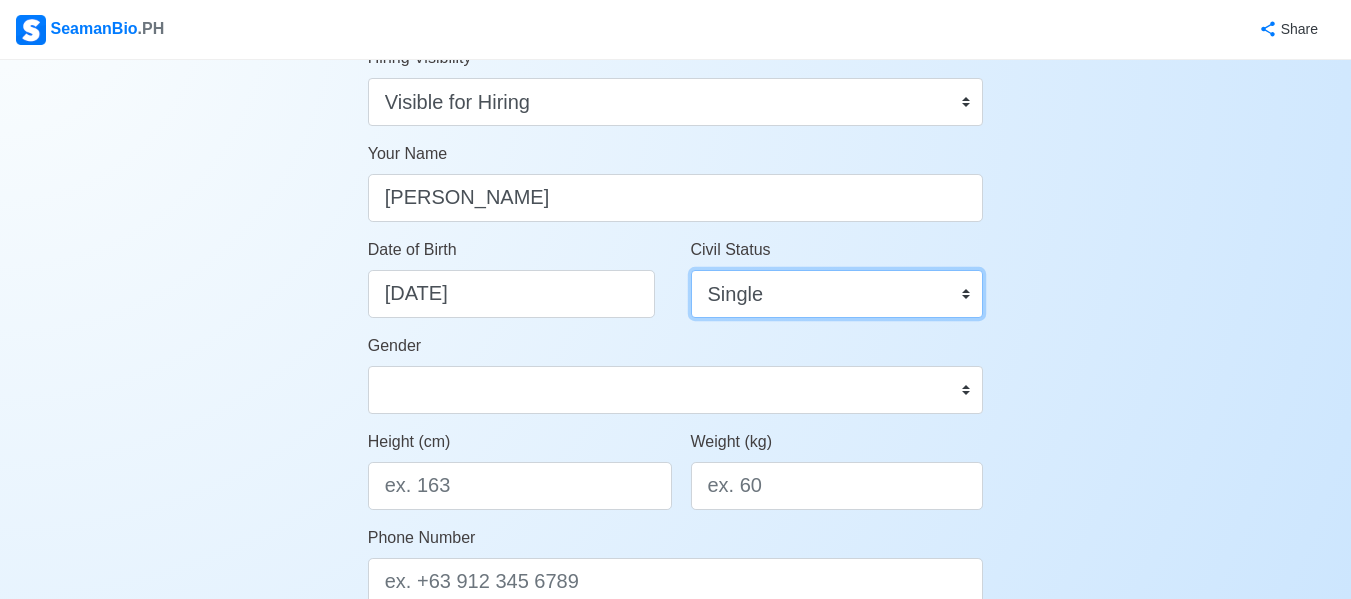 click on "Single Married Widowed Separated" at bounding box center (837, 294) 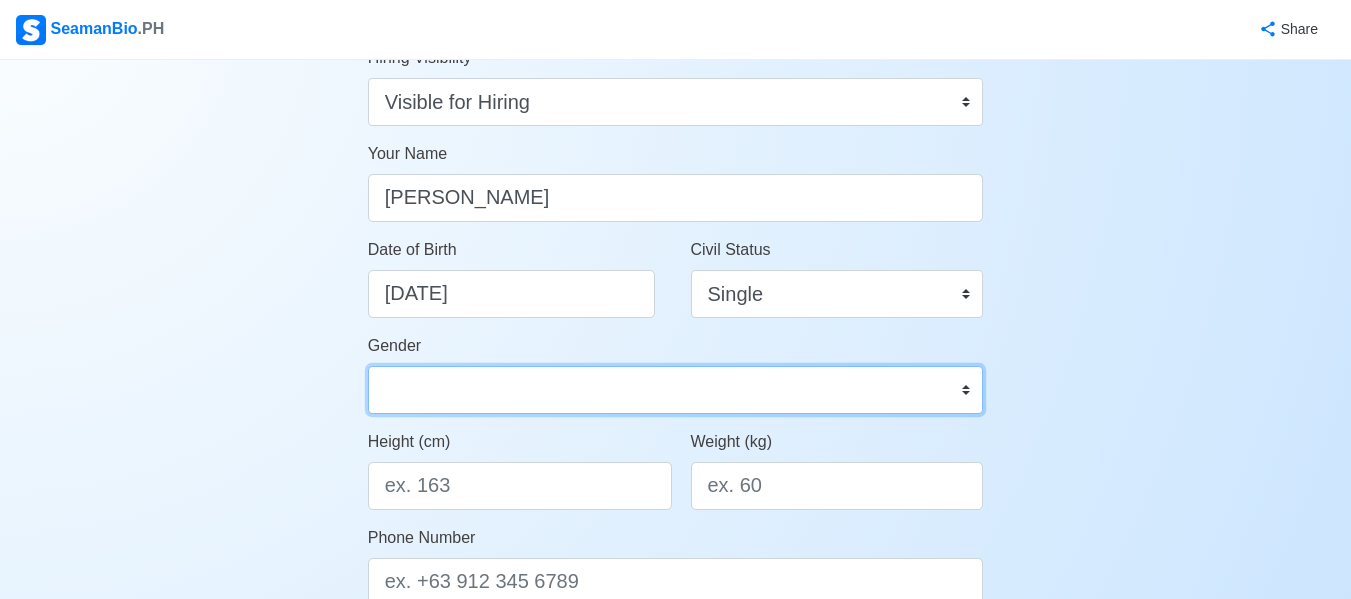 click on "Male Female" at bounding box center [676, 390] 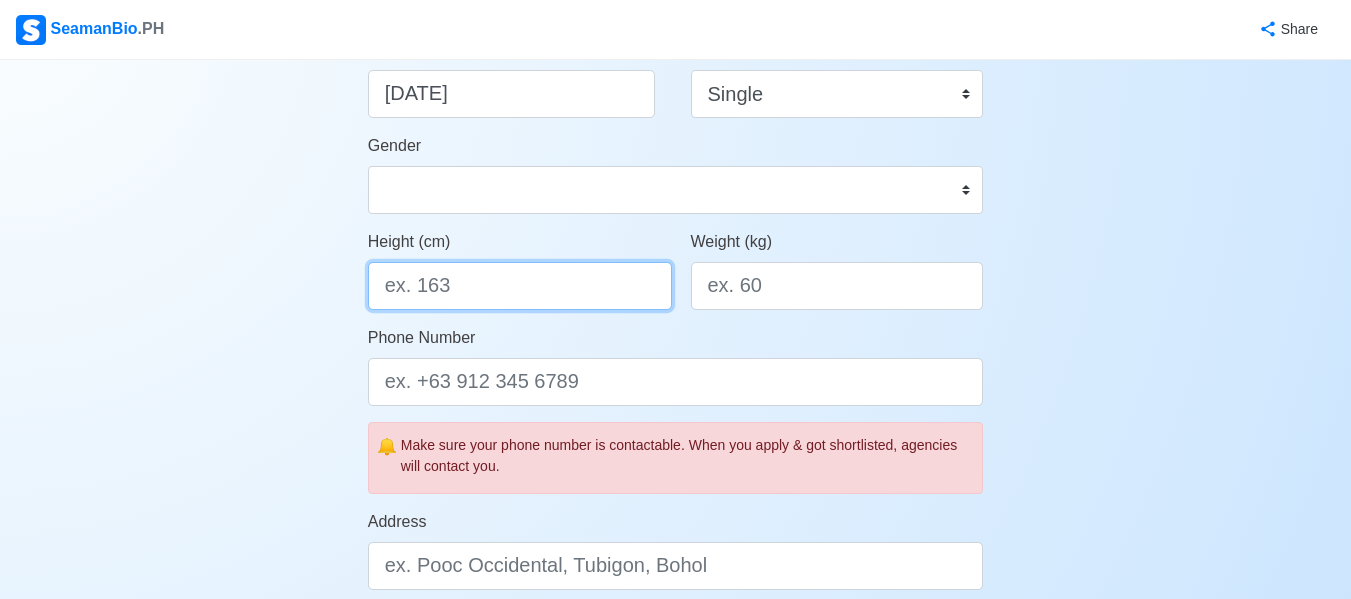 click on "Height (cm)" at bounding box center [520, 286] 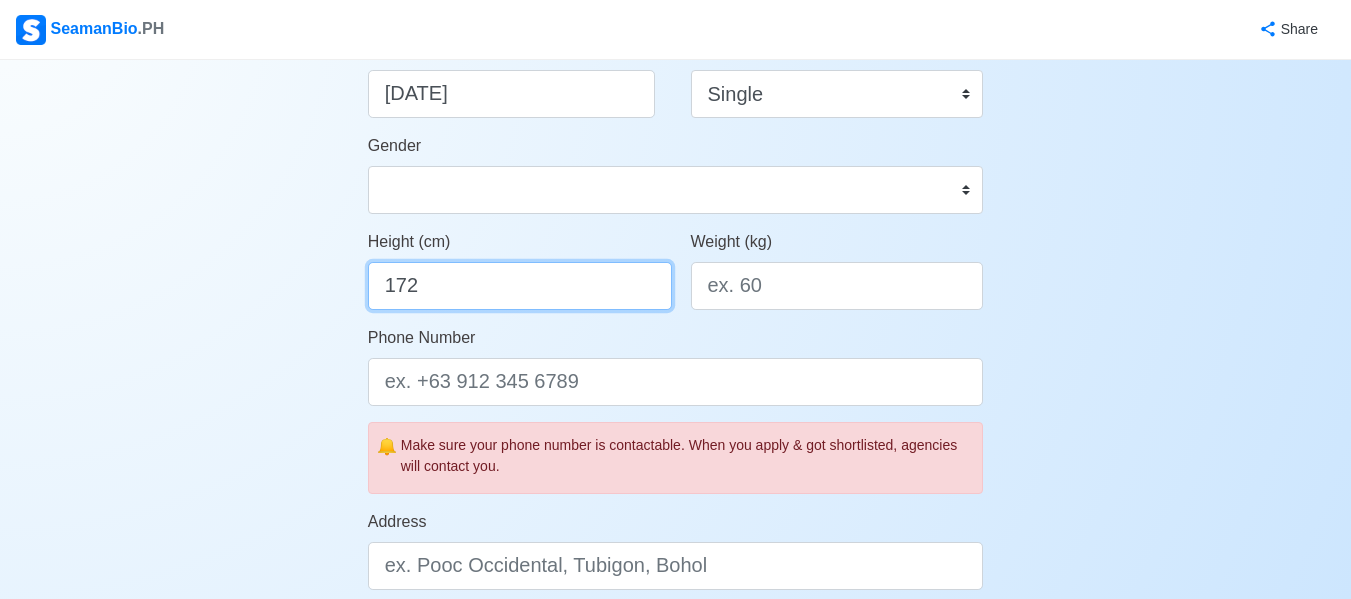 type on "172" 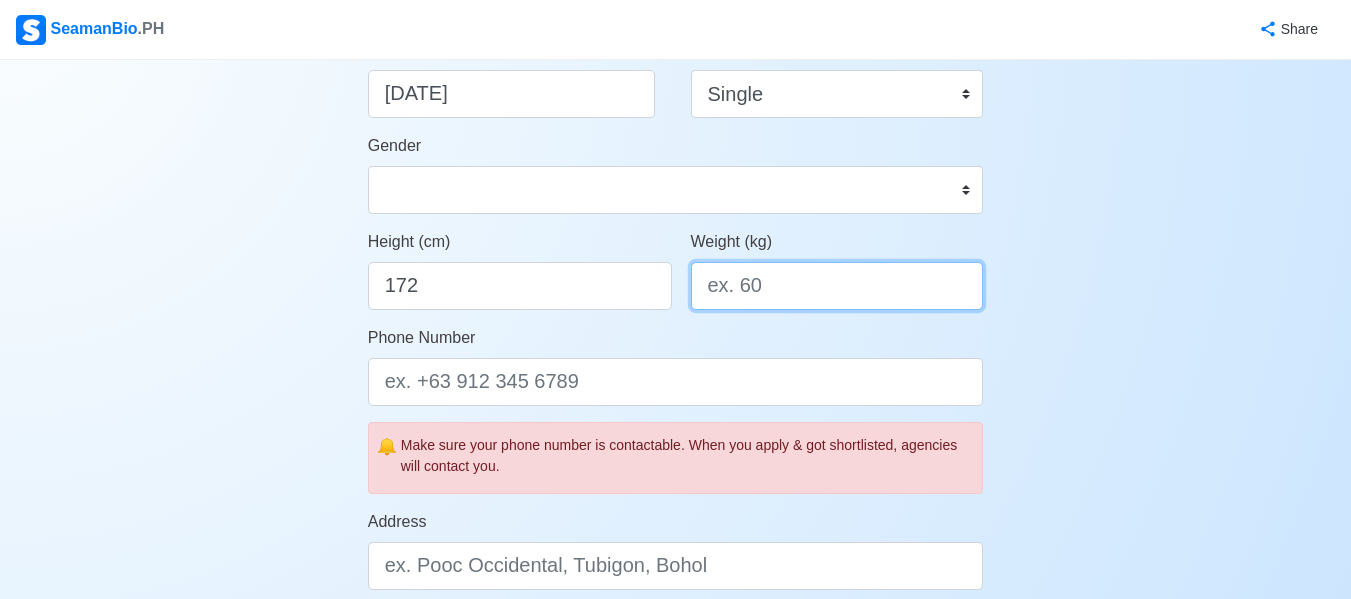 click on "Weight (kg)" at bounding box center [837, 286] 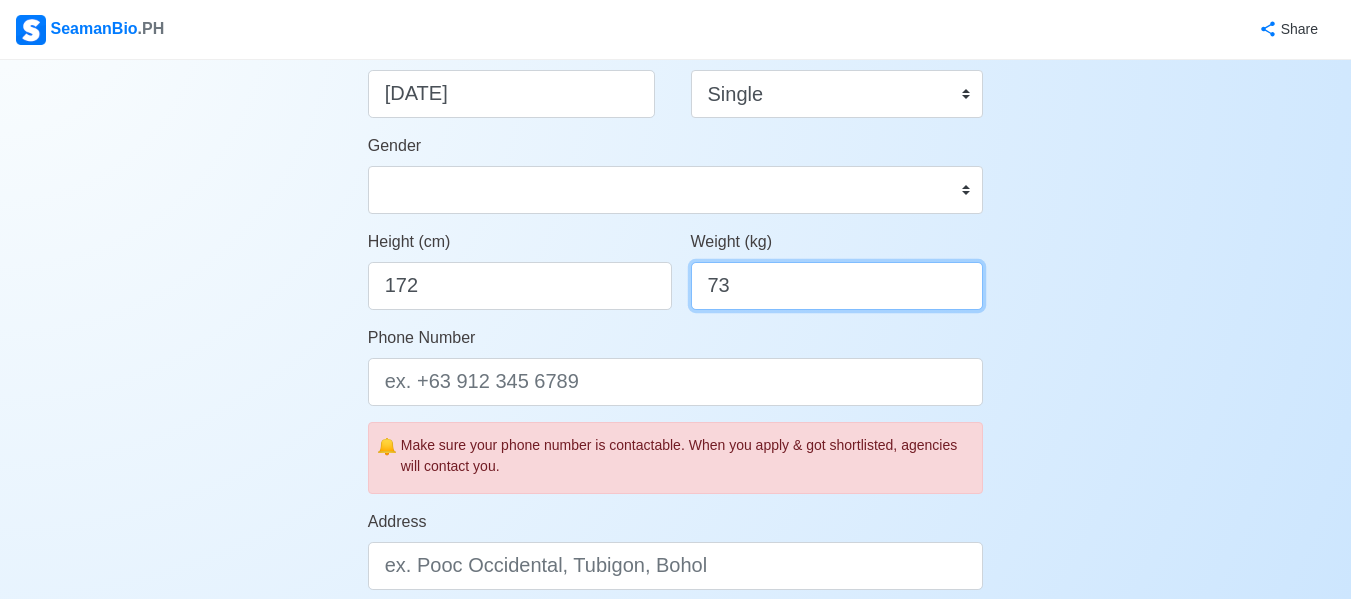 type on "73" 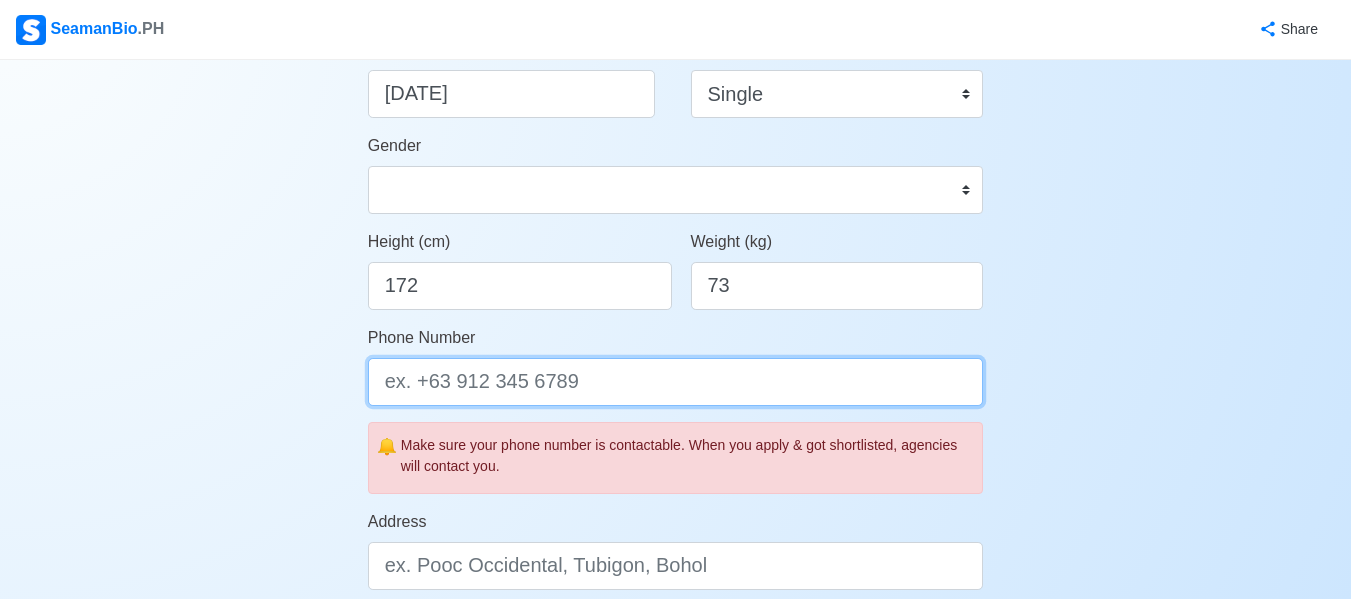 click on "Phone Number" at bounding box center [676, 382] 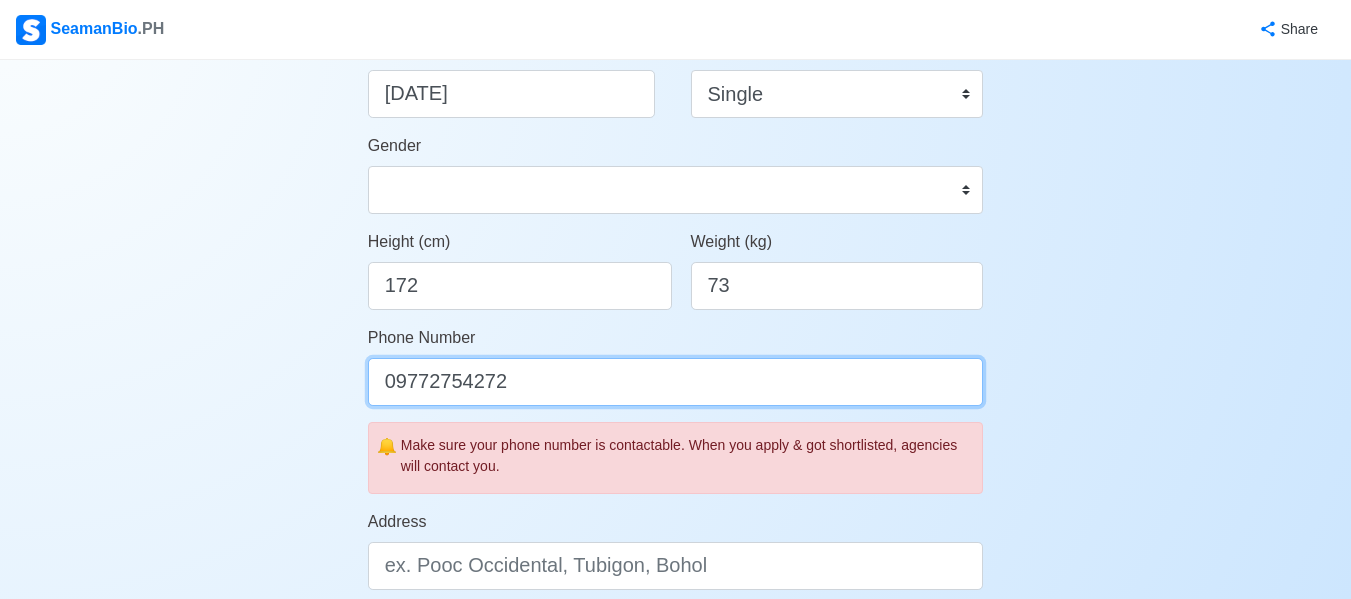 scroll, scrollTop: 600, scrollLeft: 0, axis: vertical 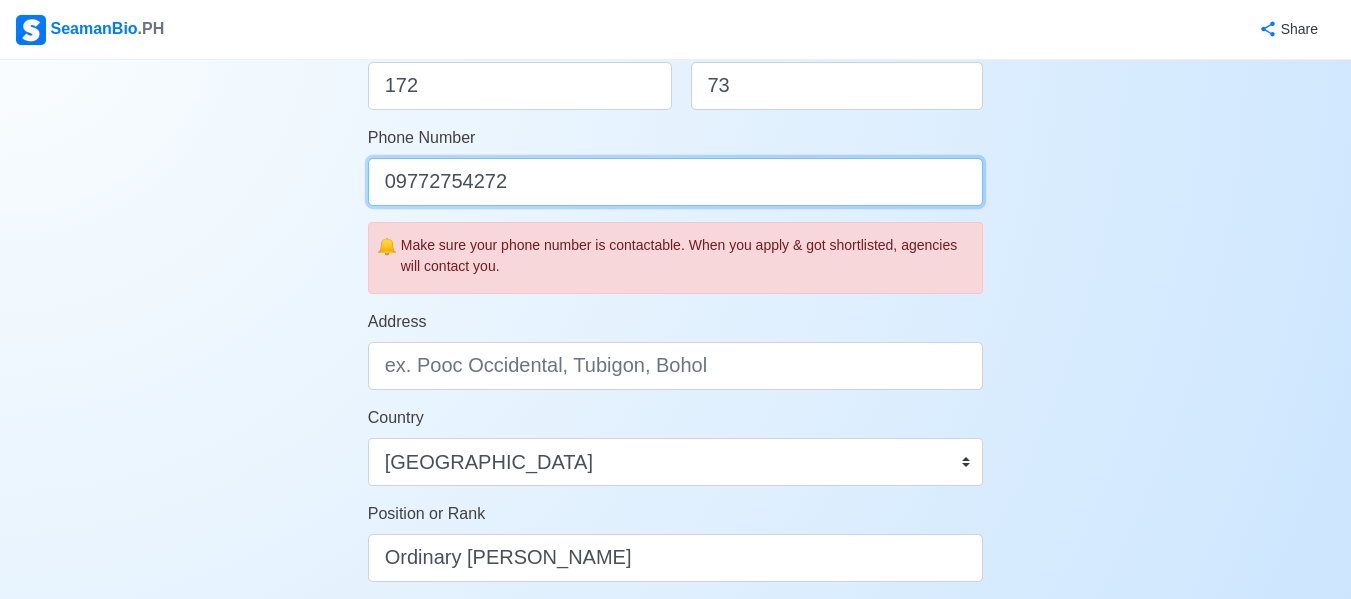 type on "09772754272" 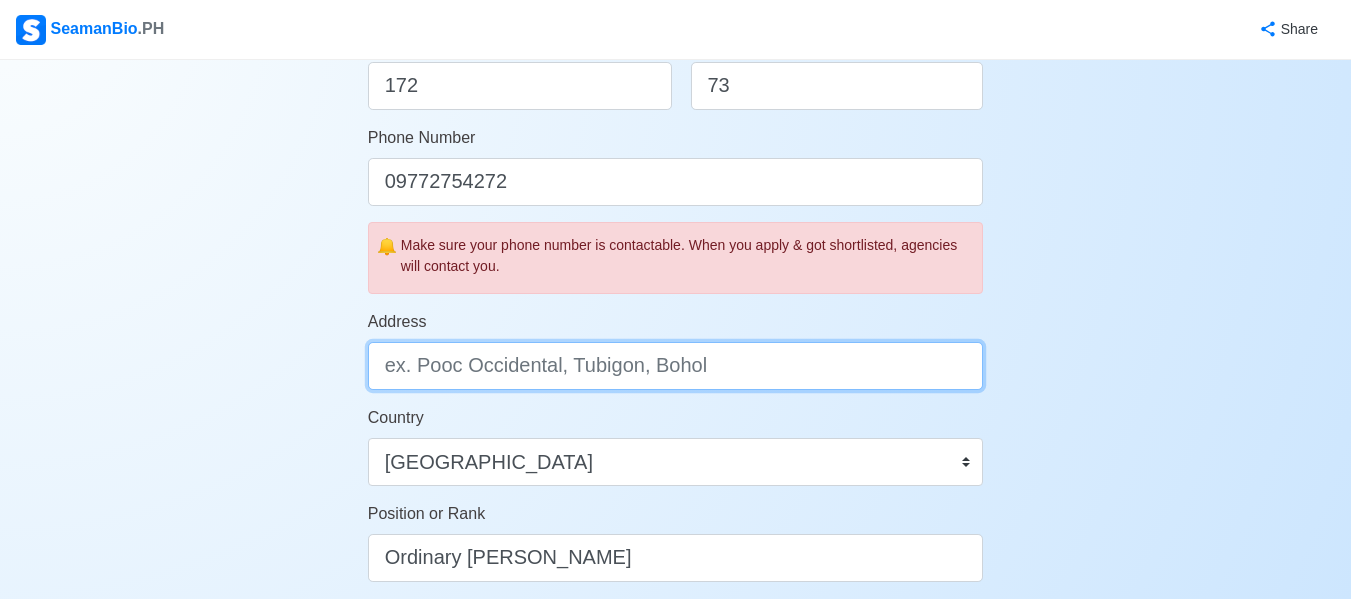 click on "Address" at bounding box center (676, 366) 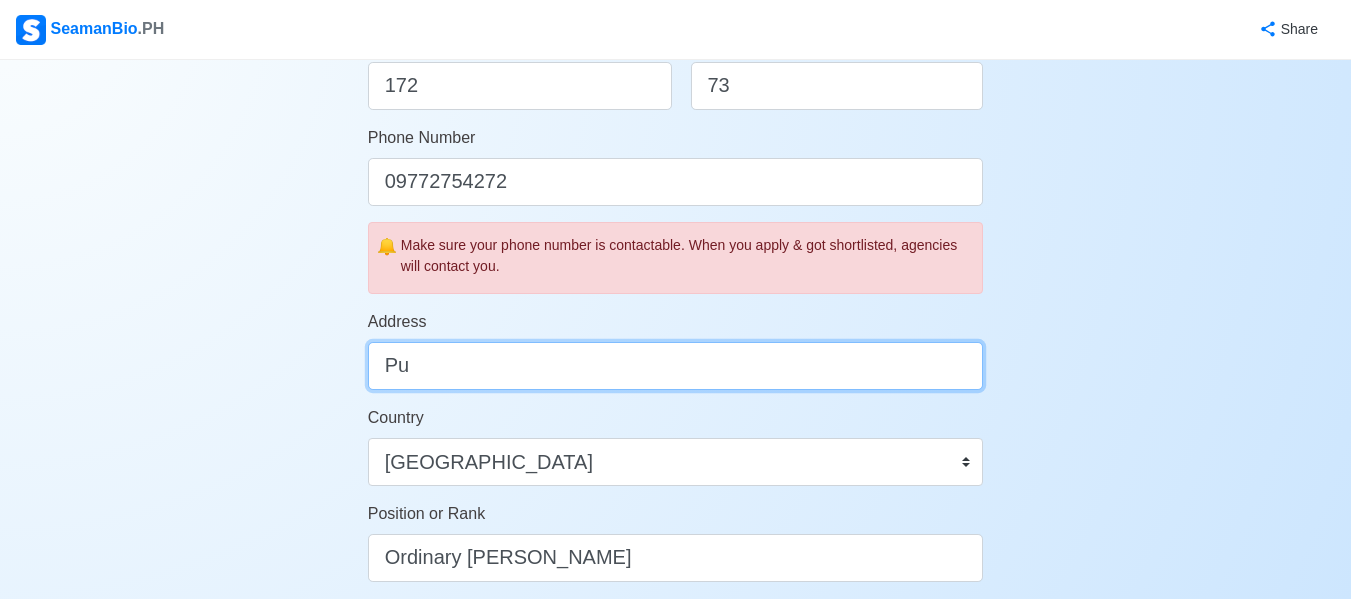 type on "P" 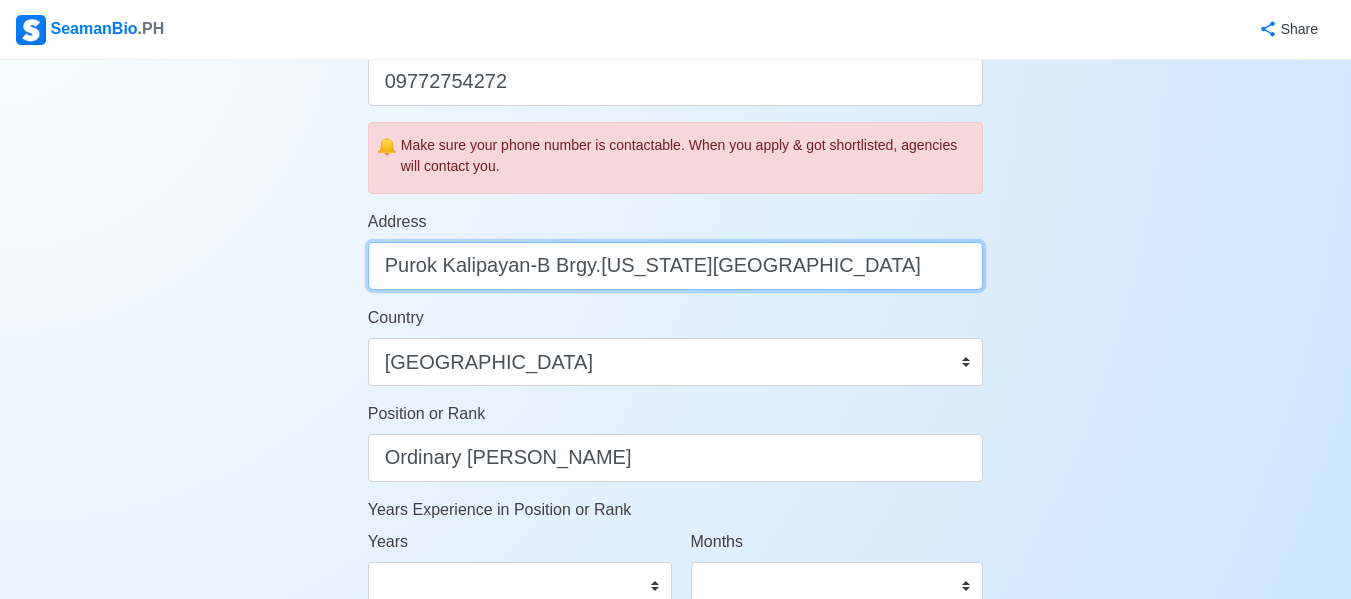scroll, scrollTop: 900, scrollLeft: 0, axis: vertical 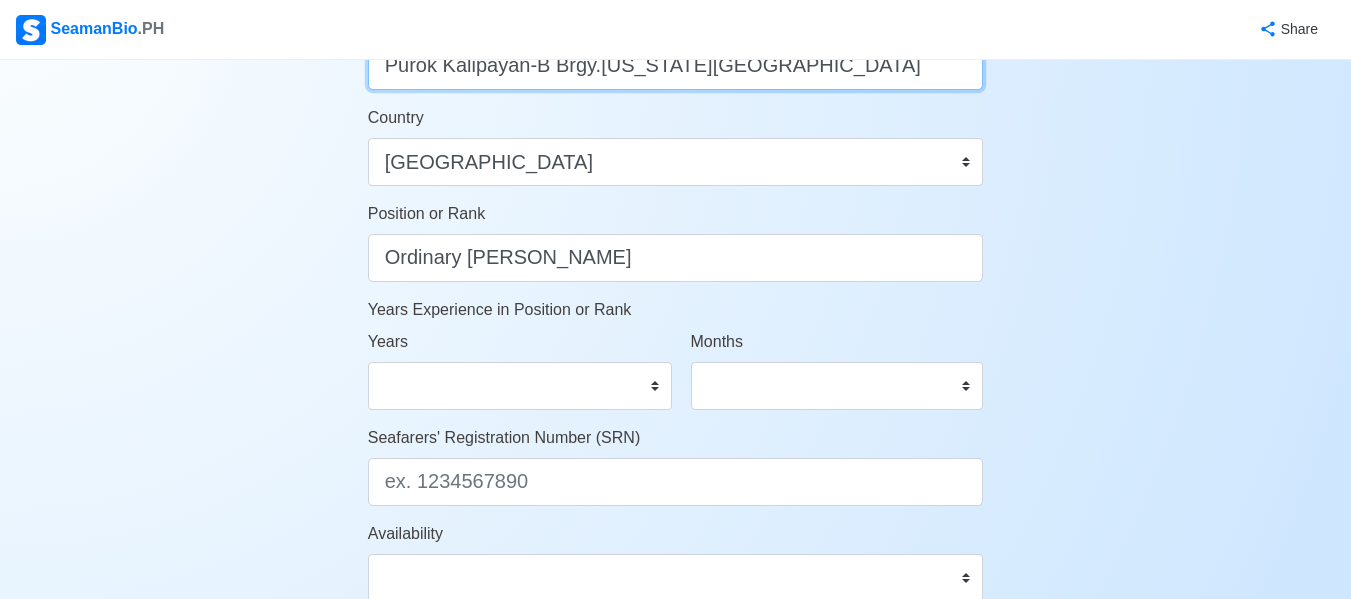 type on "Purok Kalipayan-B Brgy.Washington Surigao City" 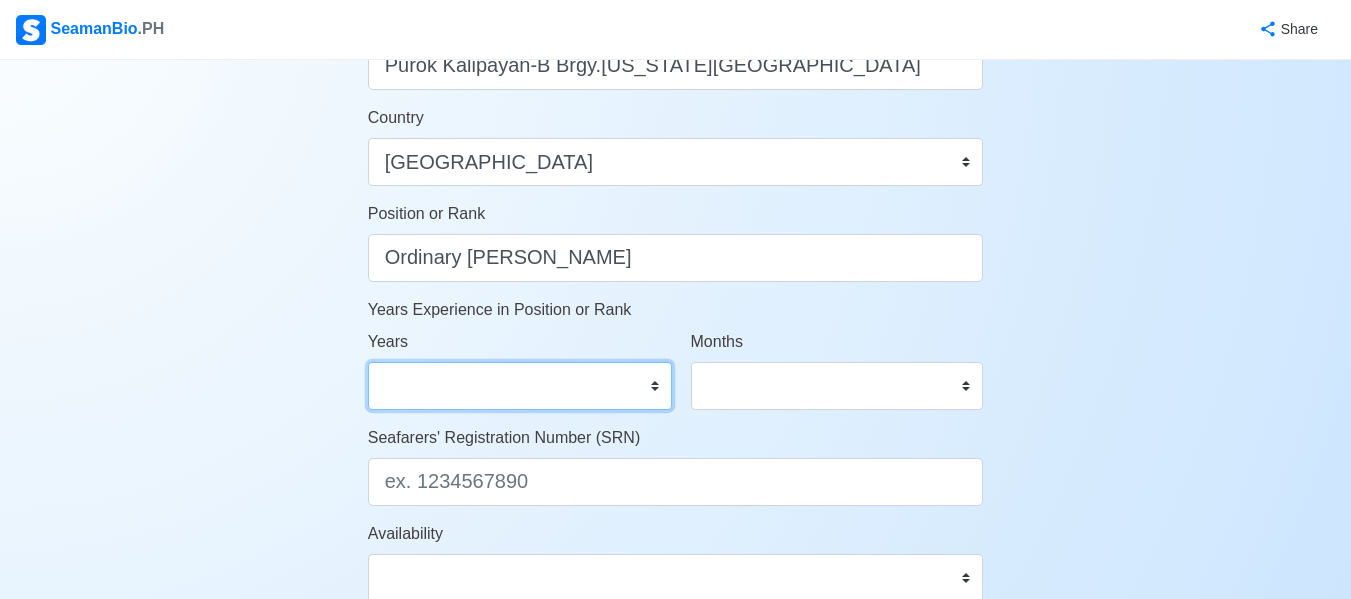 click on "0 1 2 3 4 5 6 7 8 9 10 11 12 13 14 15 16 17 18 19 20 21 22 23 24 25 26 27 28 29 30 31 32 33 34 35 36 37 38 39 40 41 42 43 44 45 46 47 48 49 50" at bounding box center (520, 386) 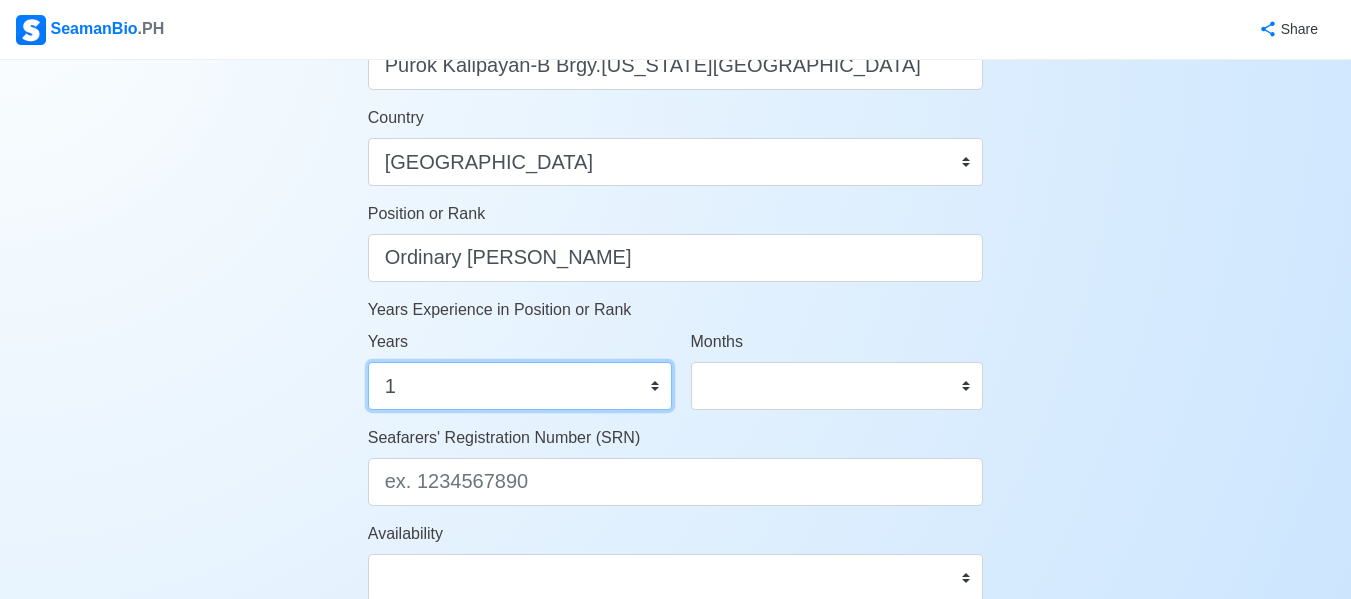 click on "0 1 2 3 4 5 6 7 8 9 10 11 12 13 14 15 16 17 18 19 20 21 22 23 24 25 26 27 28 29 30 31 32 33 34 35 36 37 38 39 40 41 42 43 44 45 46 47 48 49 50" at bounding box center [520, 386] 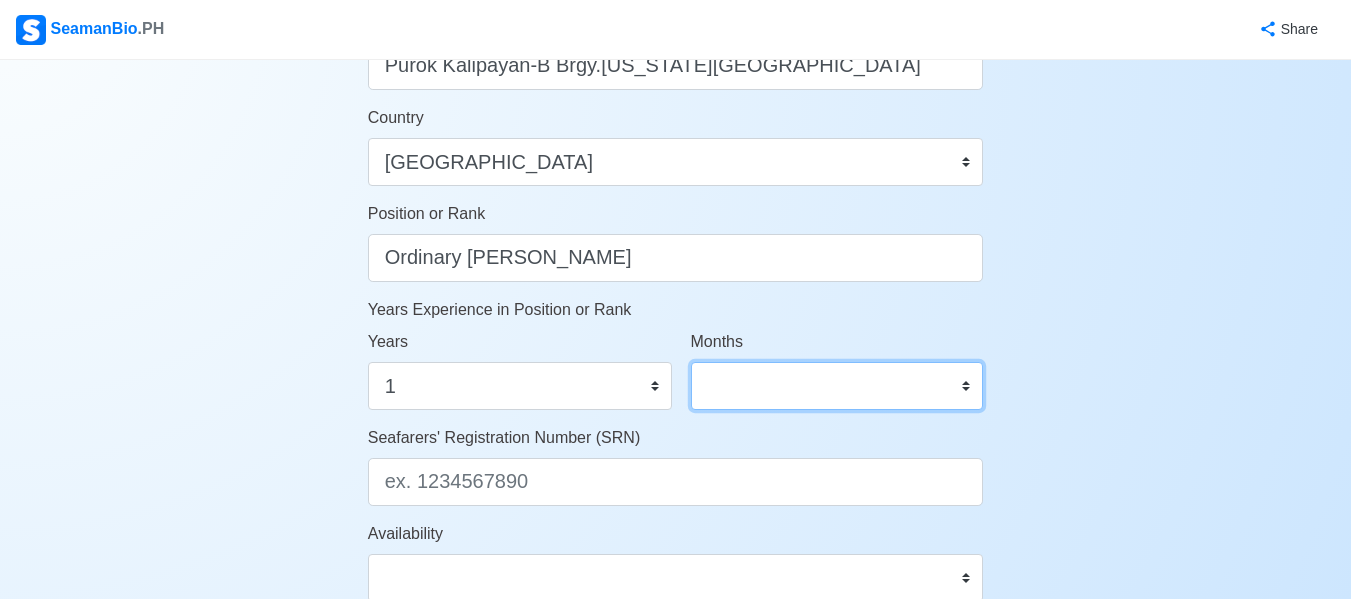 click on "0 1 2 3 4 5 6 7 8 9 10 11" at bounding box center (837, 386) 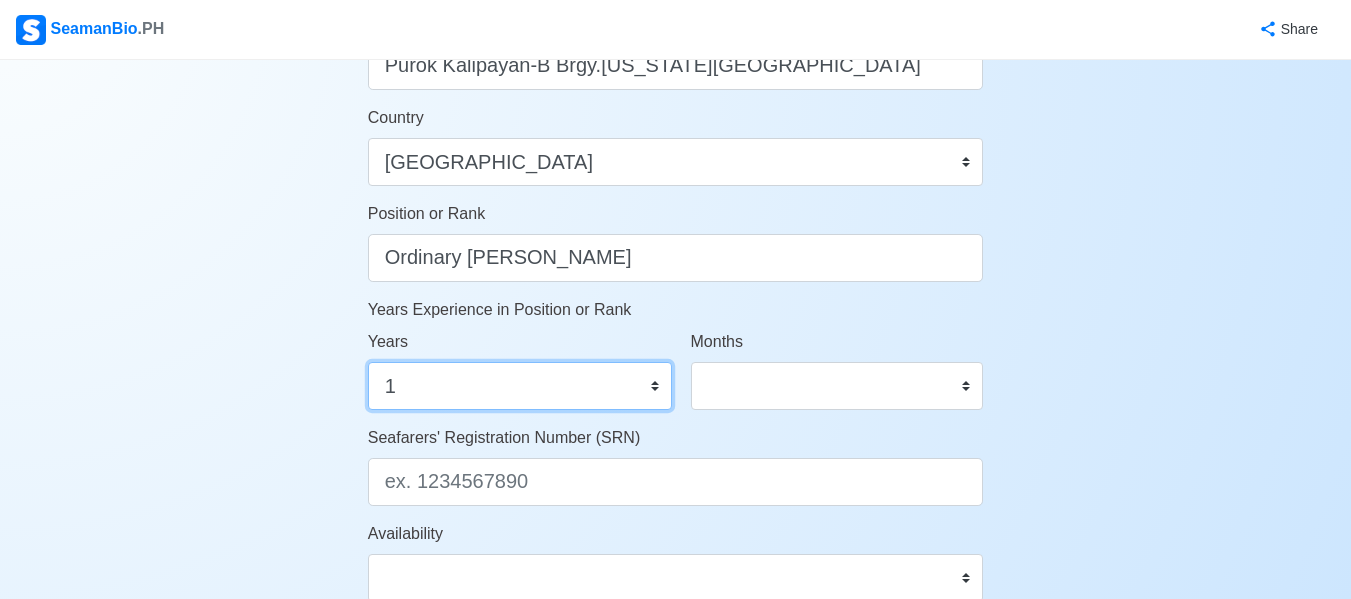 click on "0 1 2 3 4 5 6 7 8 9 10 11 12 13 14 15 16 17 18 19 20 21 22 23 24 25 26 27 28 29 30 31 32 33 34 35 36 37 38 39 40 41 42 43 44 45 46 47 48 49 50" at bounding box center [520, 386] 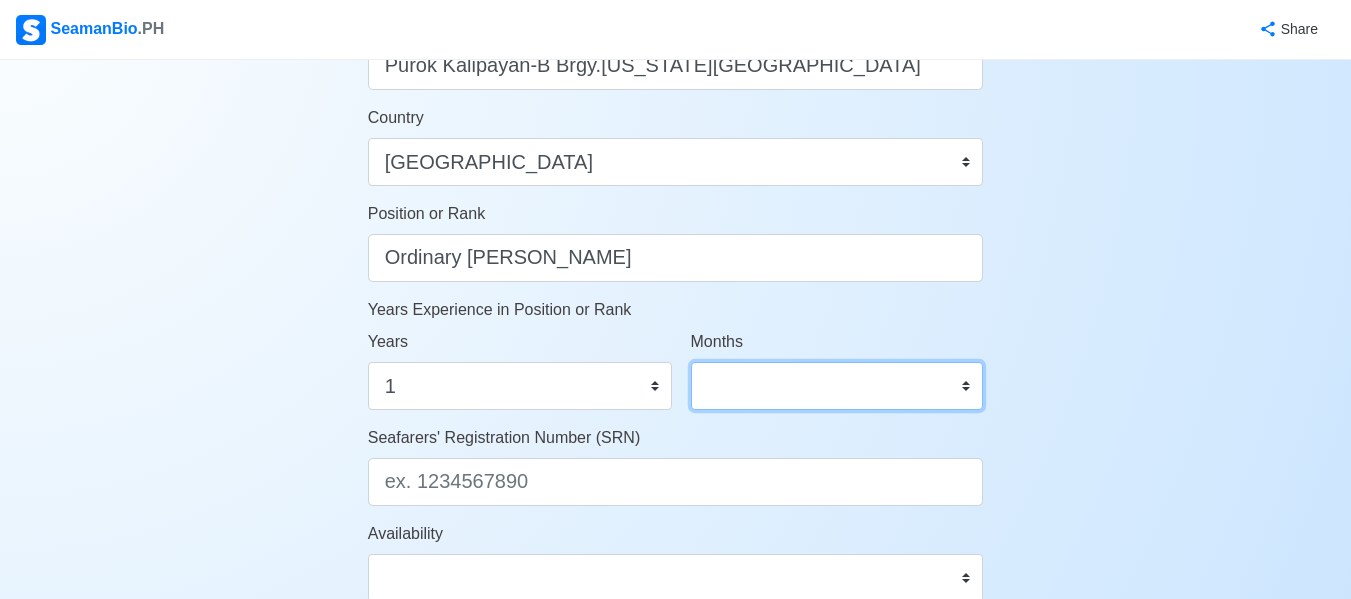 click on "0 1 2 3 4 5 6 7 8 9 10 11" at bounding box center [837, 386] 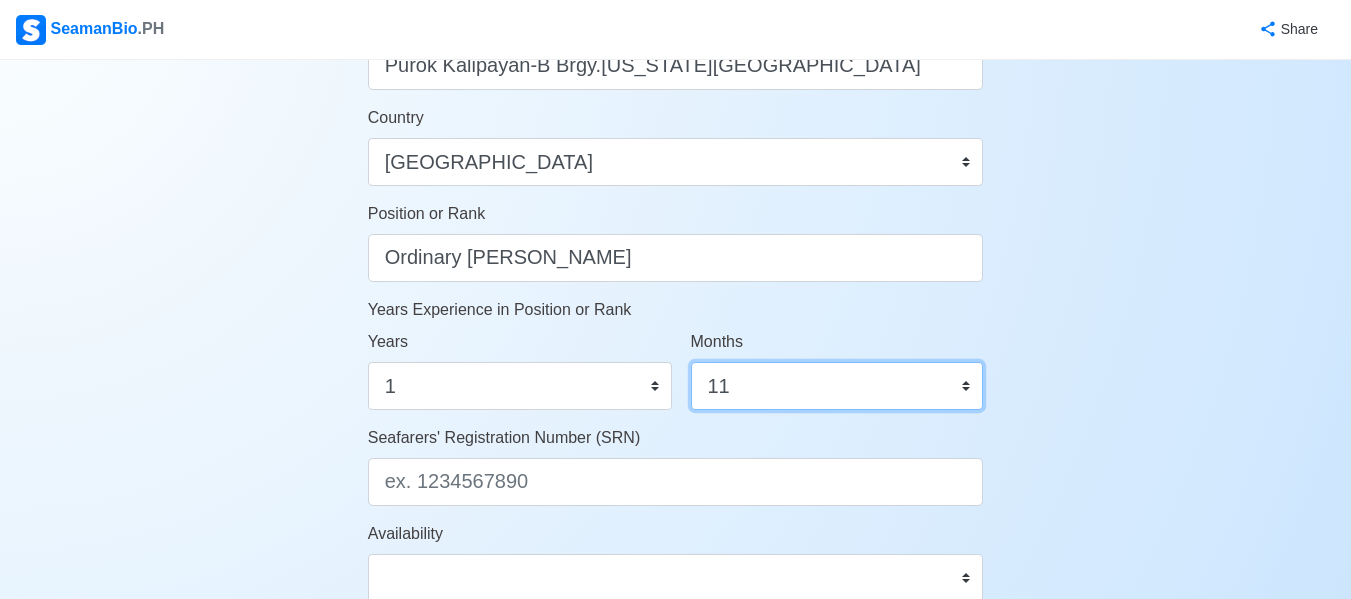 click on "0 1 2 3 4 5 6 7 8 9 10 11" at bounding box center (837, 386) 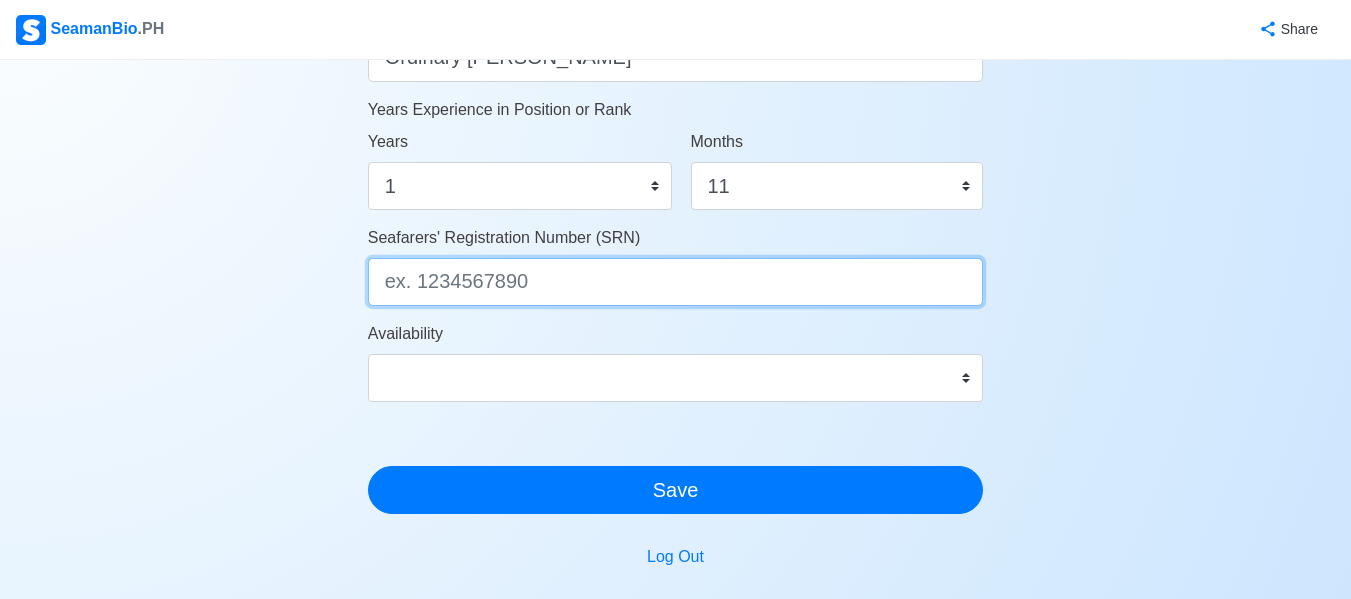 click on "Seafarers' Registration Number (SRN)" at bounding box center (676, 282) 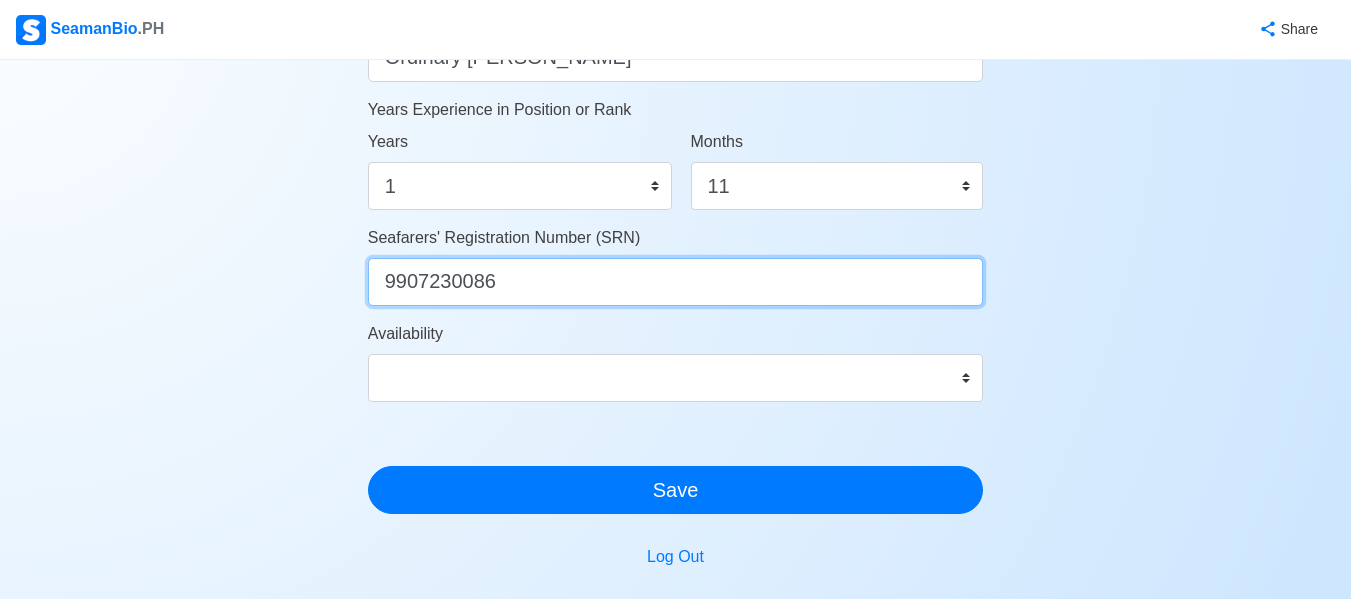 type on "9907230086" 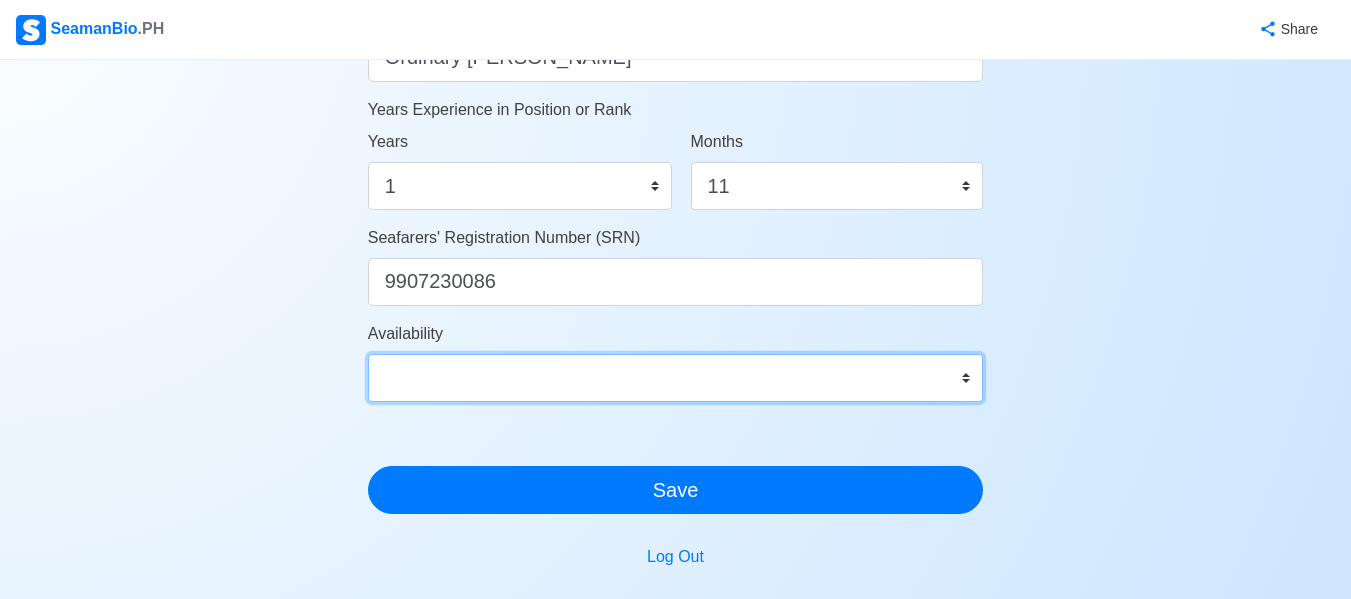 click on "Immediate Aug 2025  Sep 2025  Oct 2025  Nov 2025  Dec 2025  Jan 2026  Feb 2026  Mar 2026  Apr 2026" at bounding box center (676, 378) 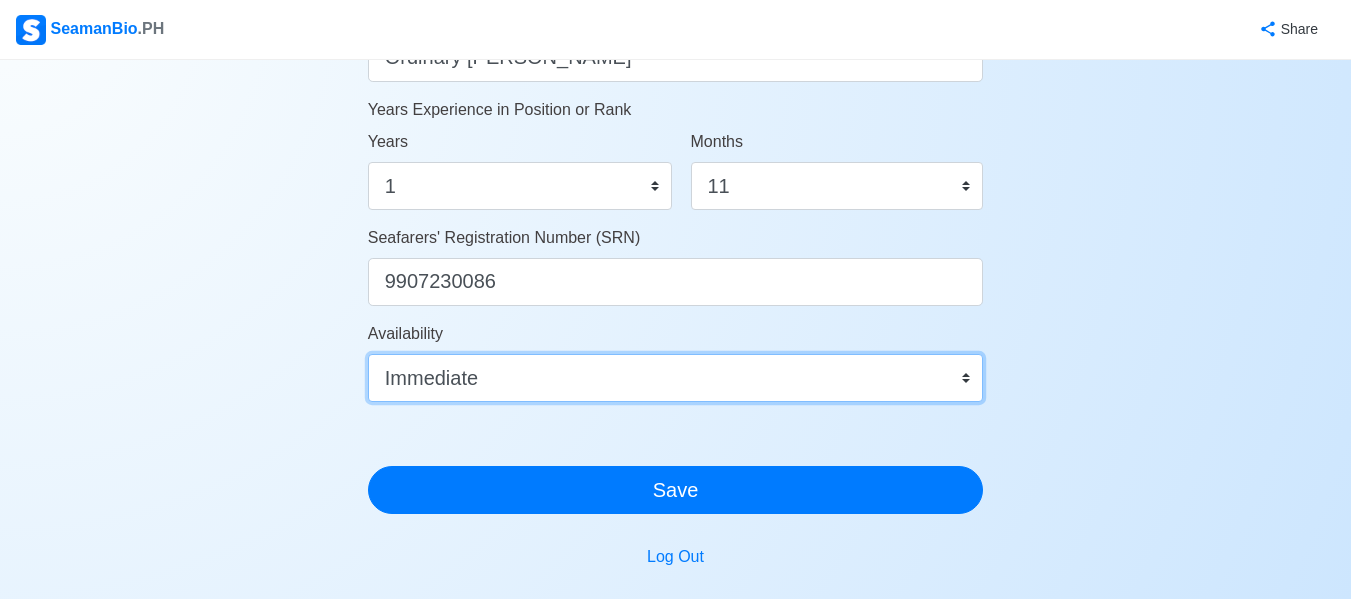 click on "Immediate Aug 2025  Sep 2025  Oct 2025  Nov 2025  Dec 2025  Jan 2026  Feb 2026  Mar 2026  Apr 2026" at bounding box center [676, 378] 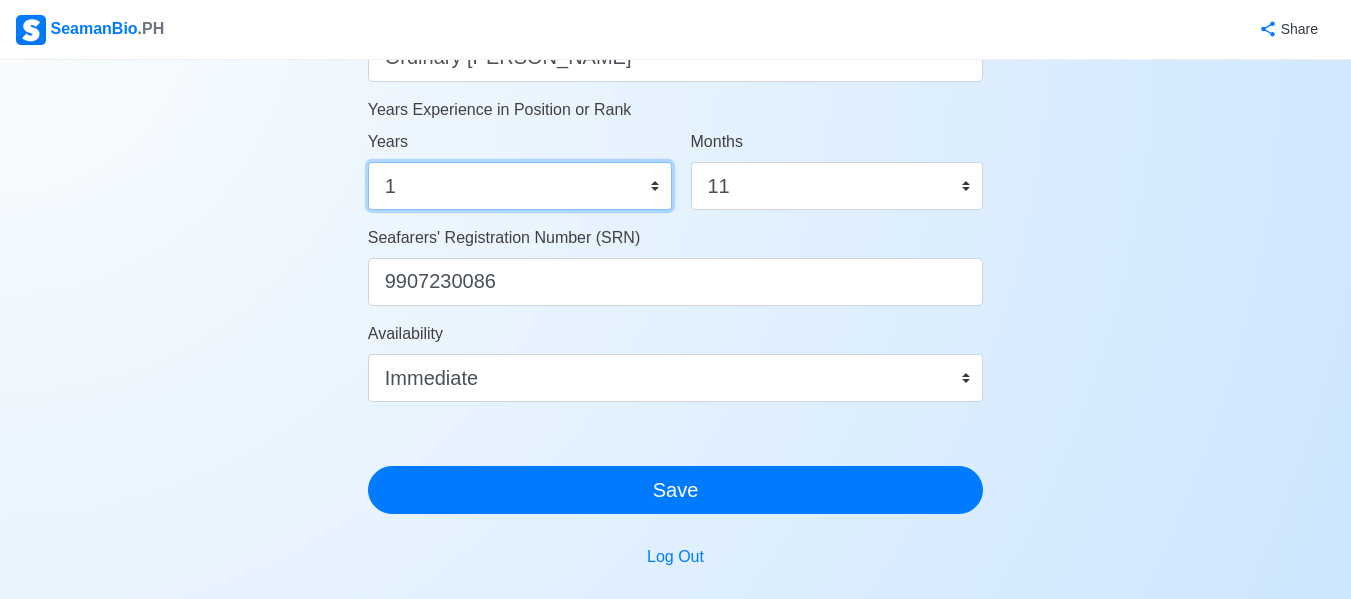 click on "0 1 2 3 4 5 6 7 8 9 10 11 12 13 14 15 16 17 18 19 20 21 22 23 24 25 26 27 28 29 30 31 32 33 34 35 36 37 38 39 40 41 42 43 44 45 46 47 48 49 50" at bounding box center [520, 186] 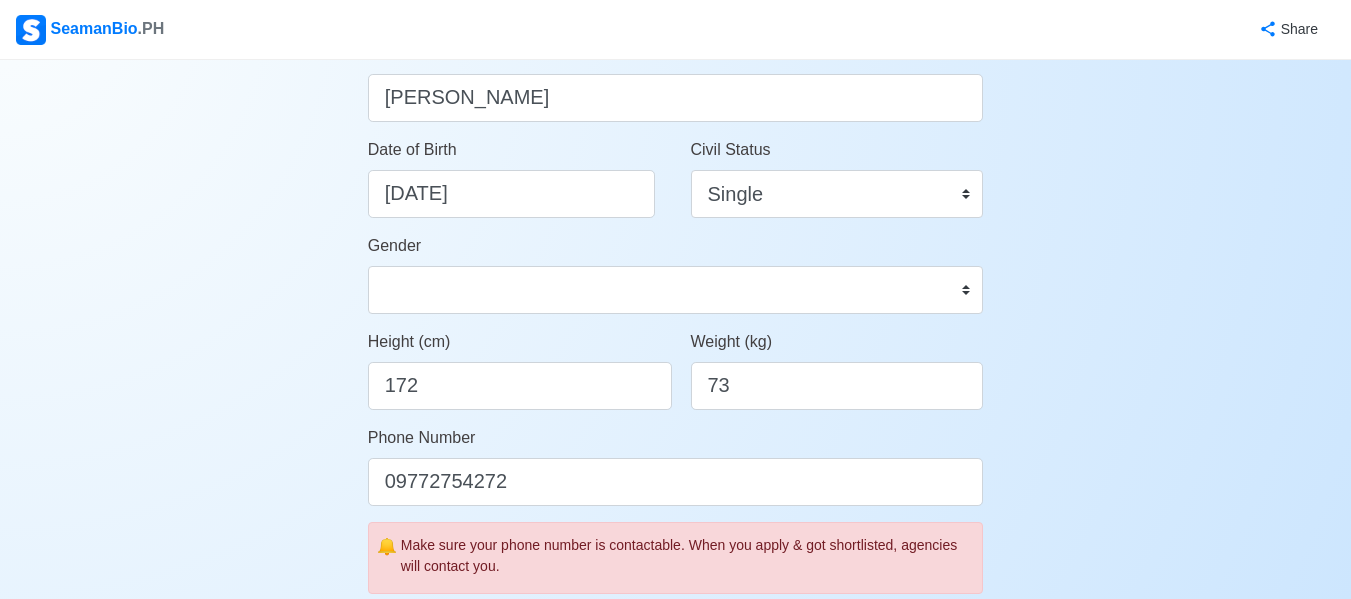 scroll, scrollTop: 0, scrollLeft: 0, axis: both 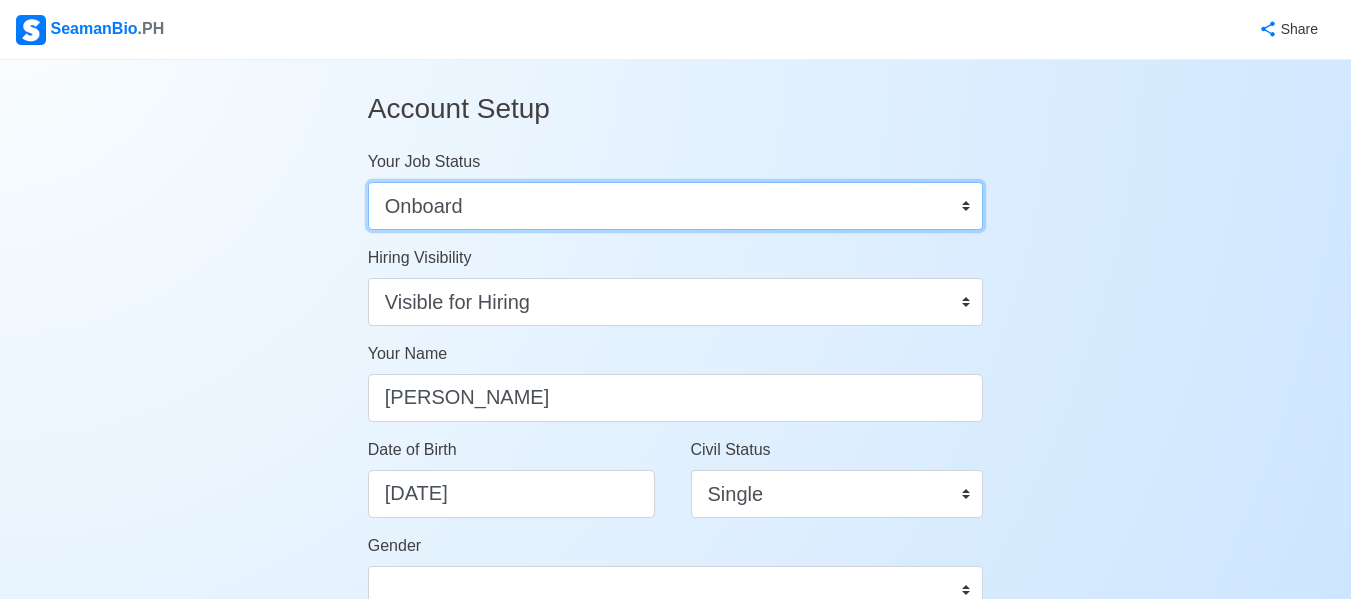 click on "Onboard Actively Looking for Job Not Looking for Job" at bounding box center (676, 206) 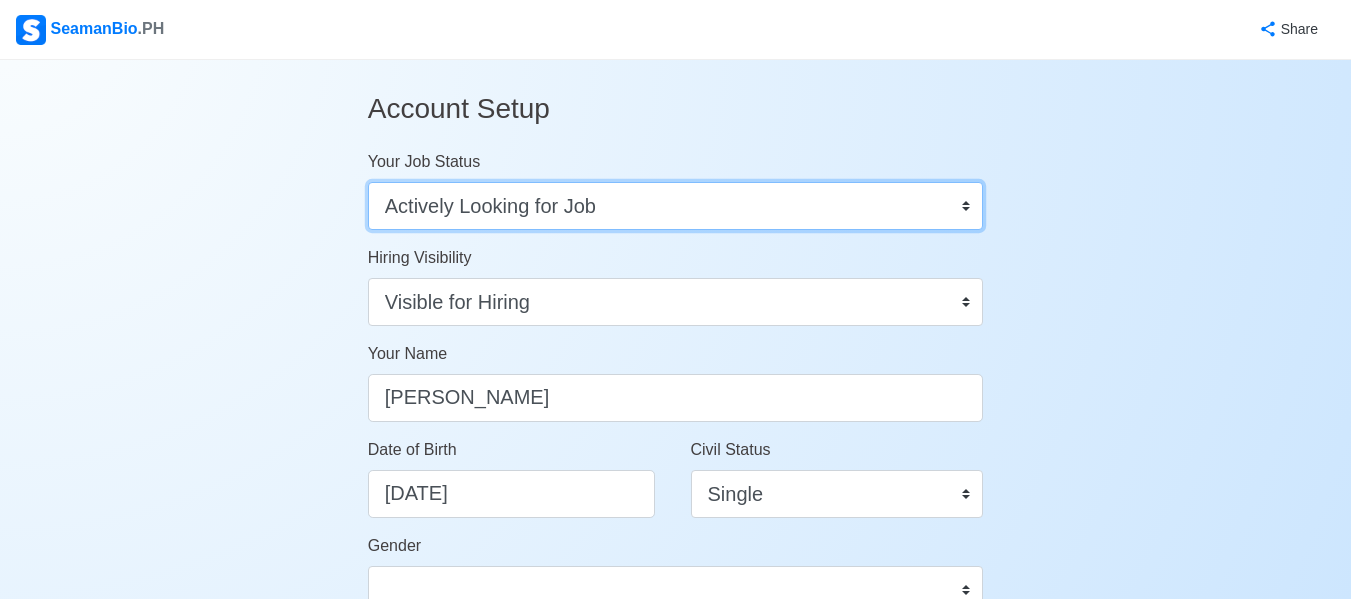 click on "Onboard Actively Looking for Job Not Looking for Job" at bounding box center [676, 206] 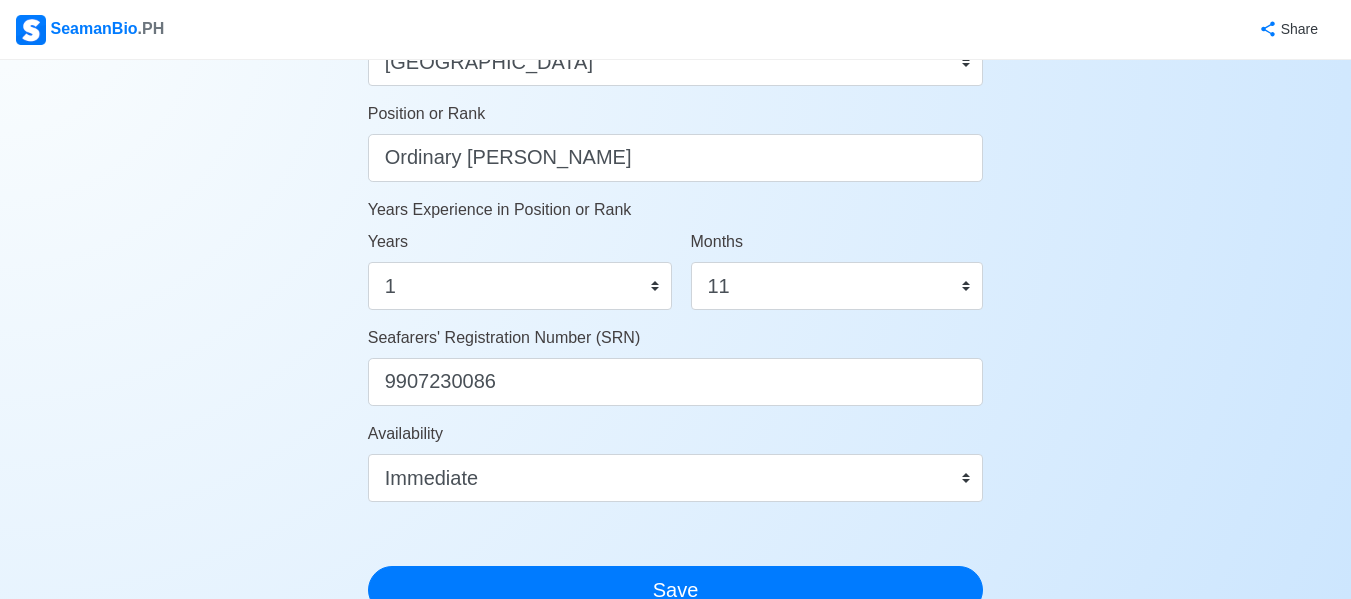 scroll, scrollTop: 1261, scrollLeft: 0, axis: vertical 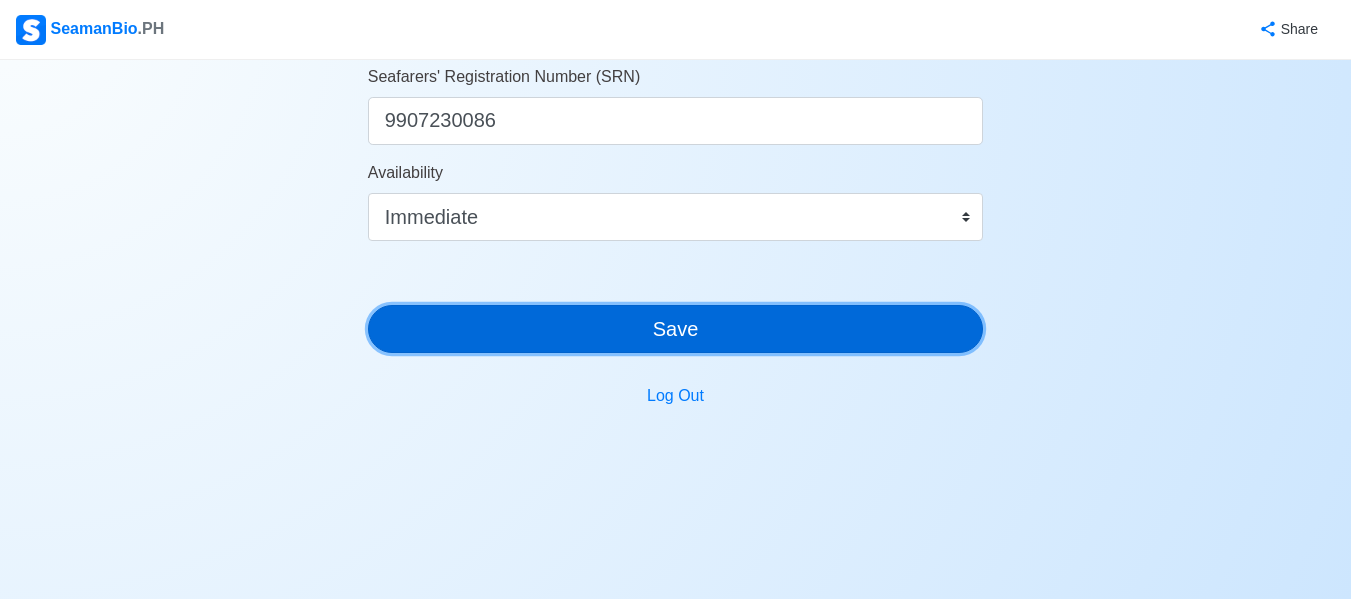 click on "Save" at bounding box center [676, 329] 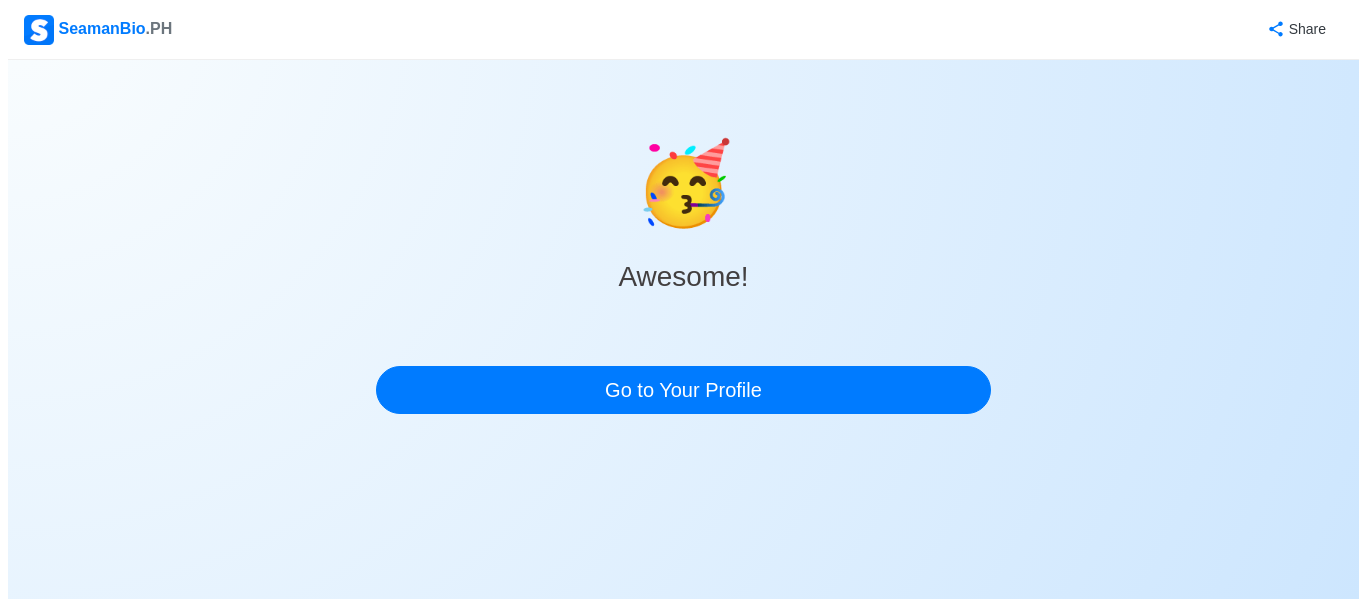 scroll, scrollTop: 0, scrollLeft: 0, axis: both 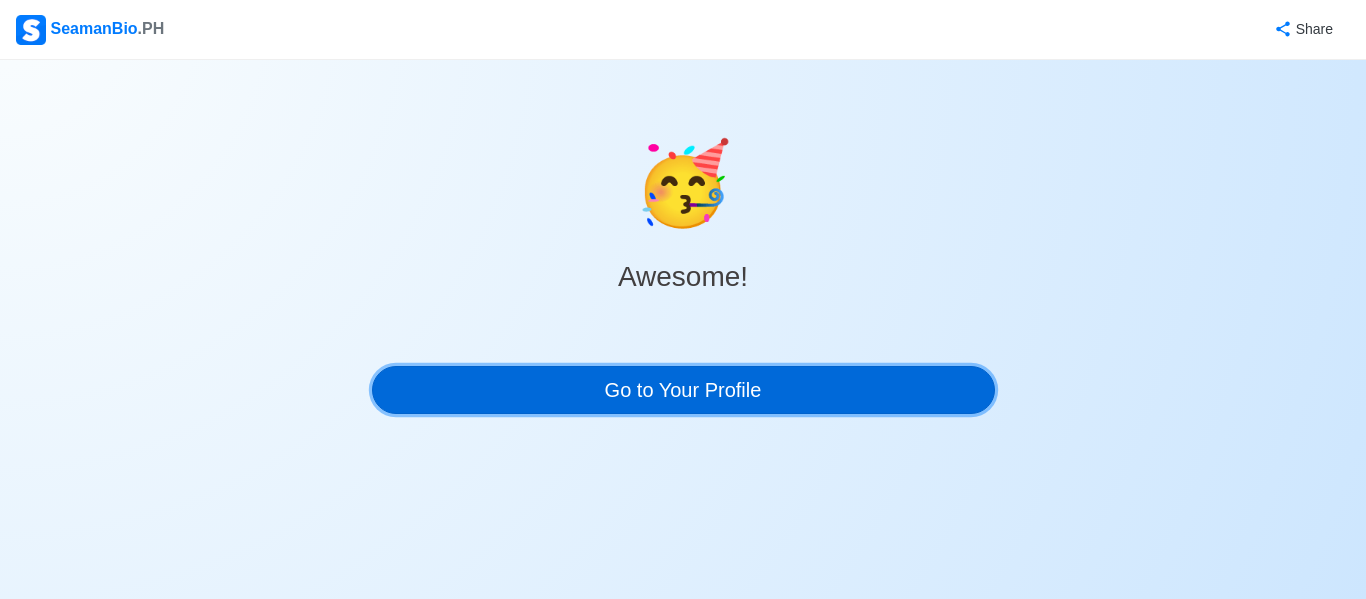 click on "Go to Your Profile" at bounding box center (683, 390) 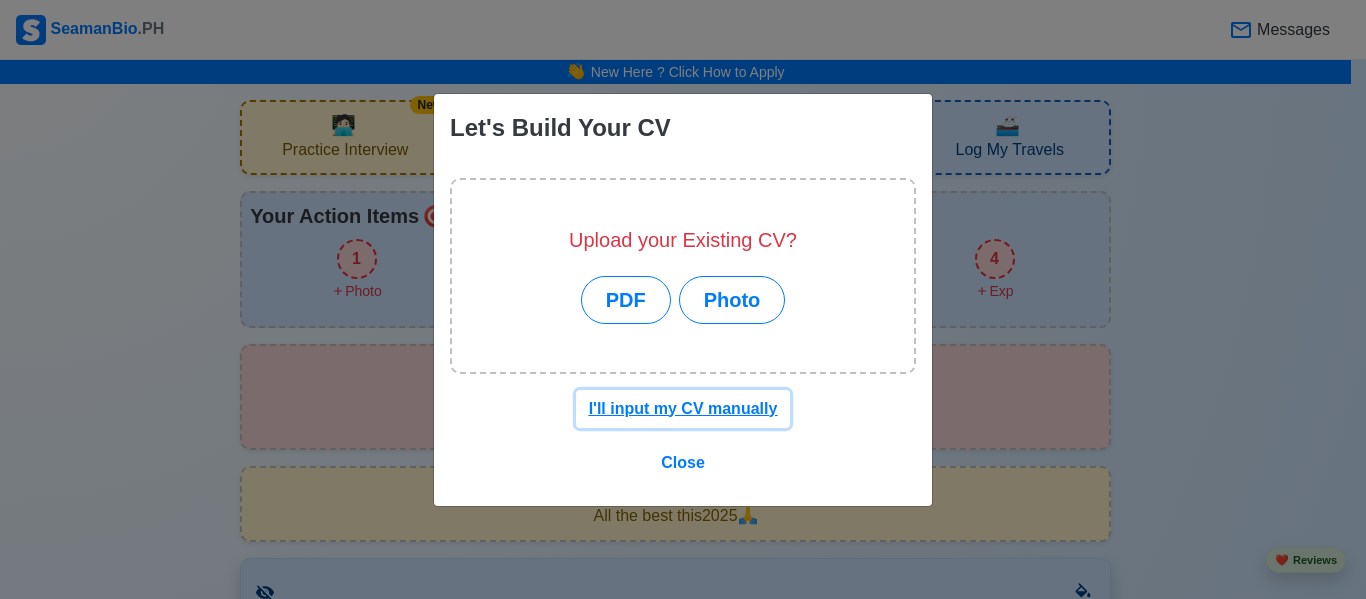 click on "I'll input my CV manually" at bounding box center (683, 408) 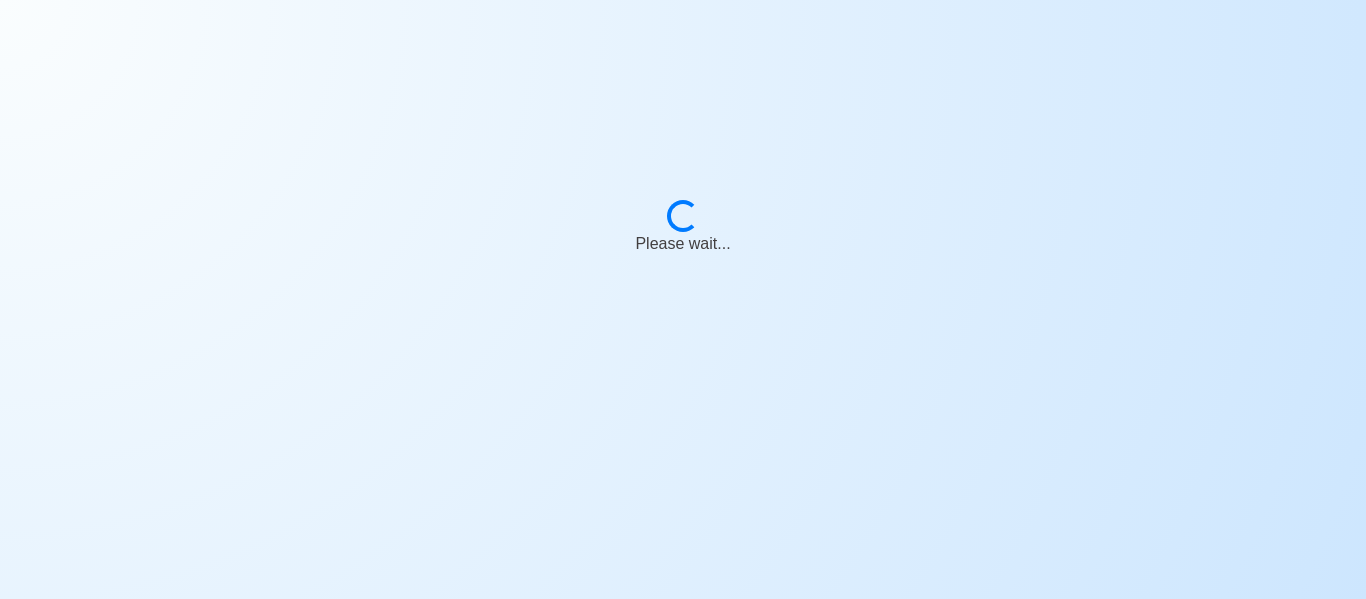 scroll, scrollTop: 0, scrollLeft: 0, axis: both 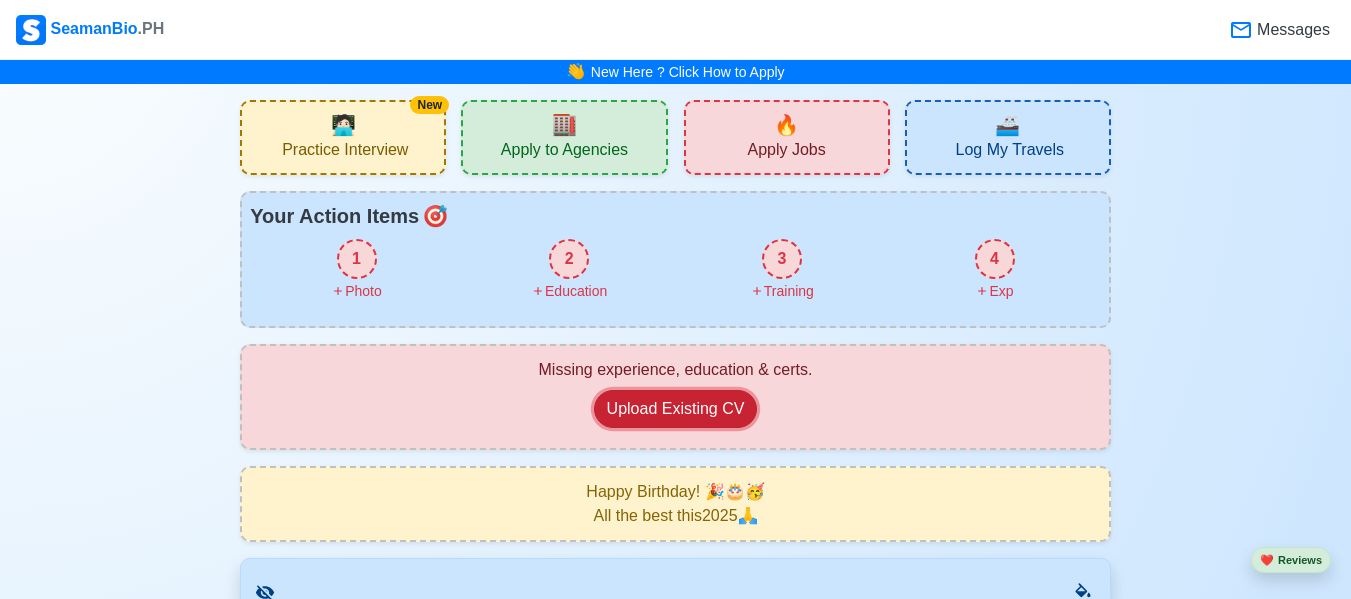 click on "Upload Existing CV" at bounding box center [676, 409] 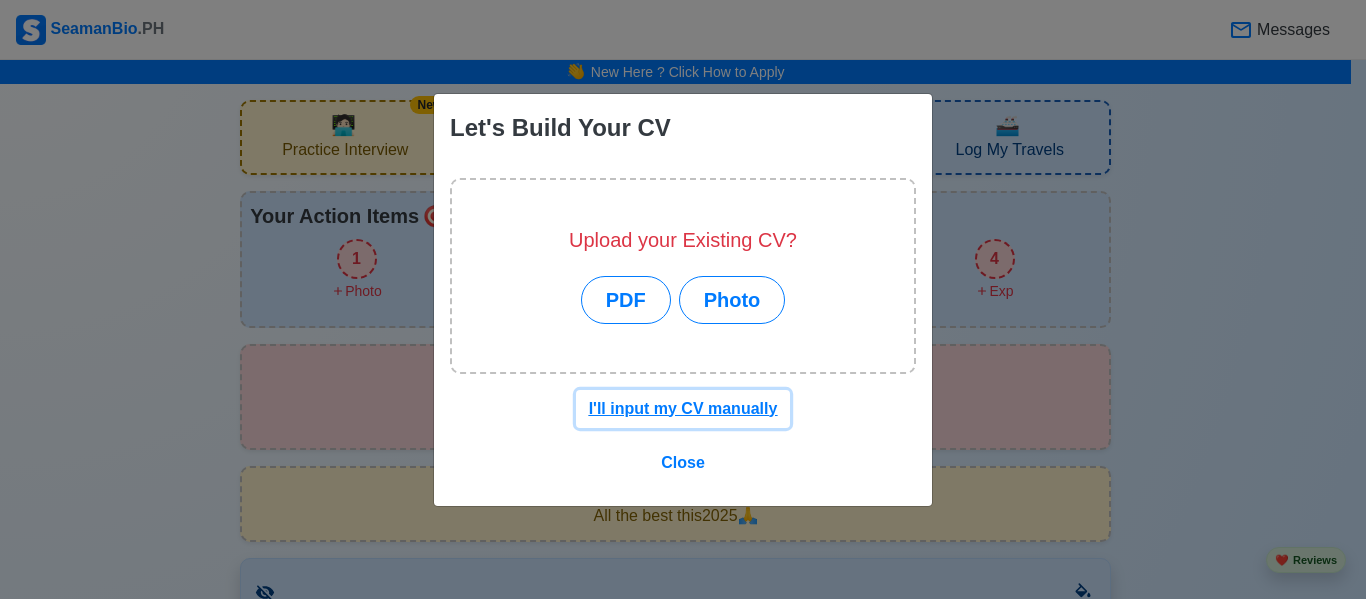 click on "I'll input my CV manually" at bounding box center [683, 408] 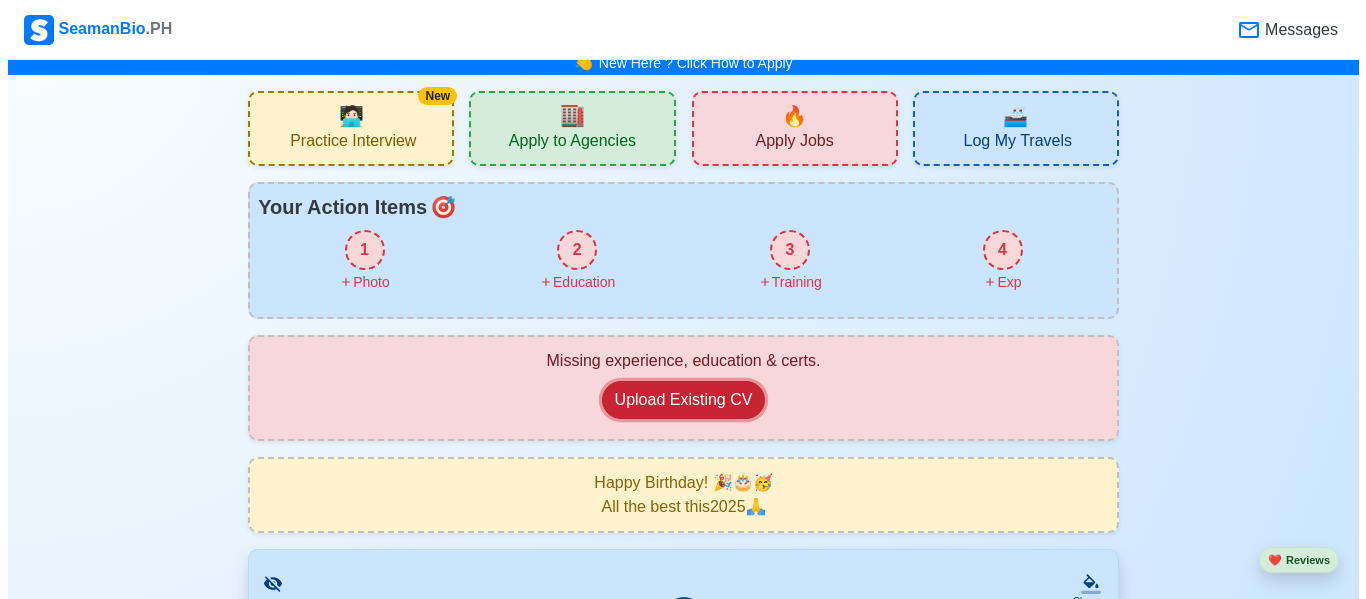 scroll, scrollTop: 0, scrollLeft: 0, axis: both 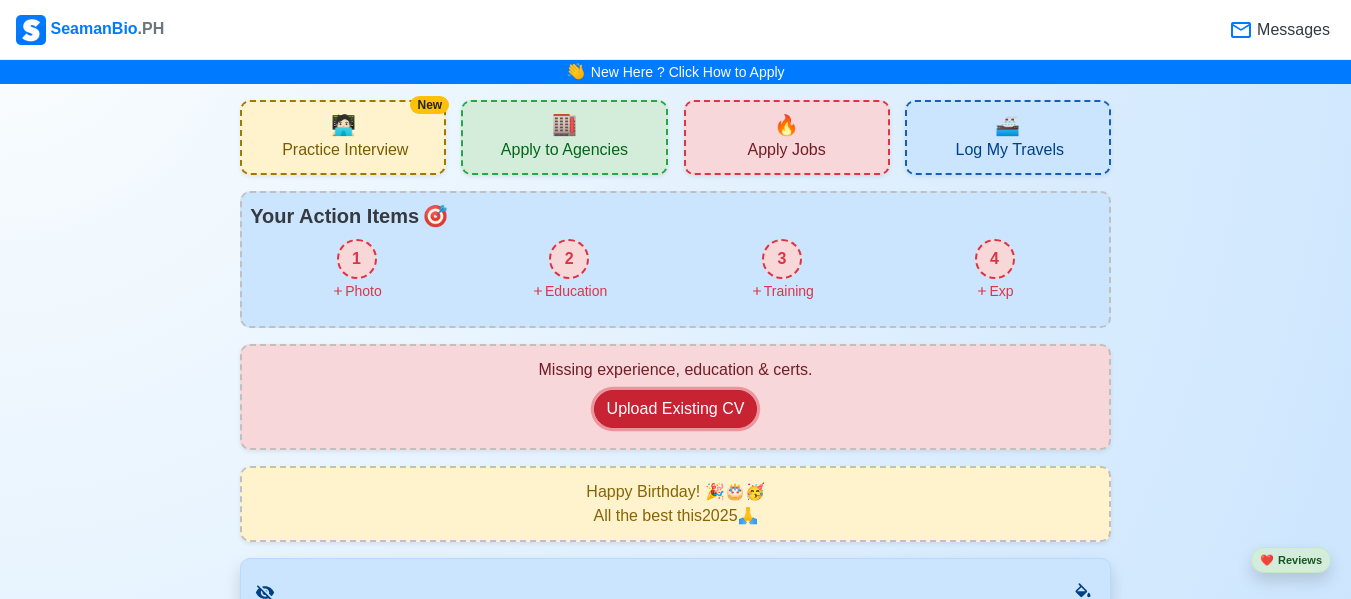click on "Upload Existing CV" at bounding box center [676, 409] 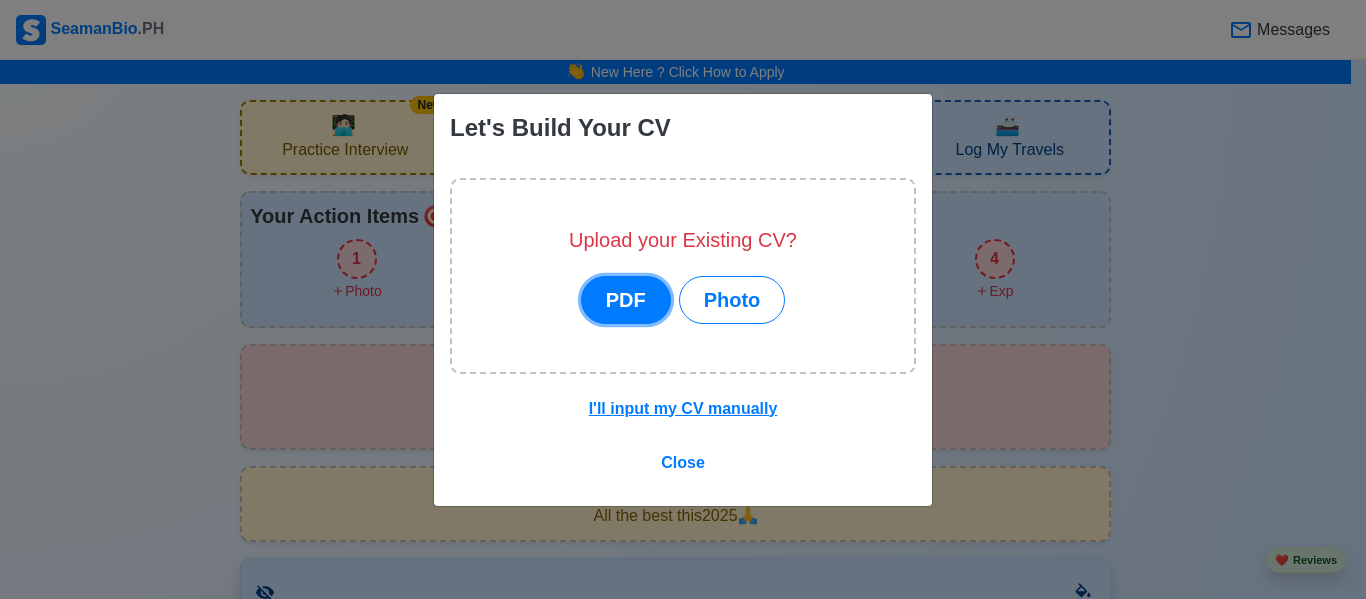 click on "PDF" at bounding box center [626, 300] 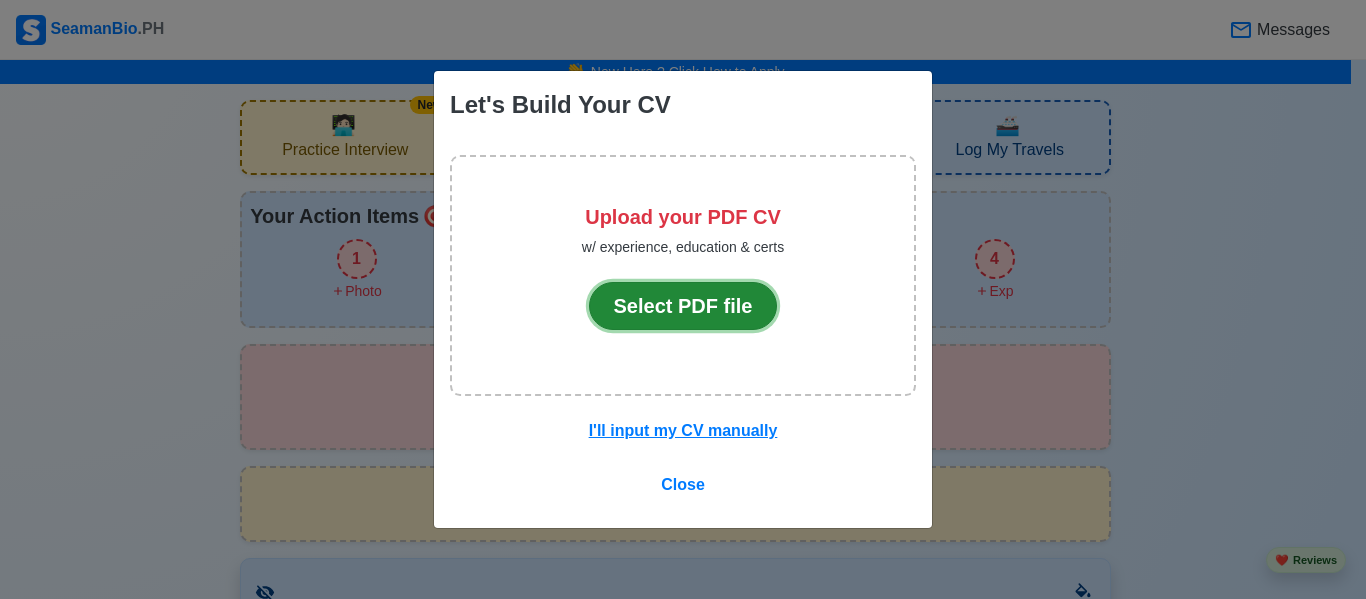 click on "Select PDF file" at bounding box center (683, 306) 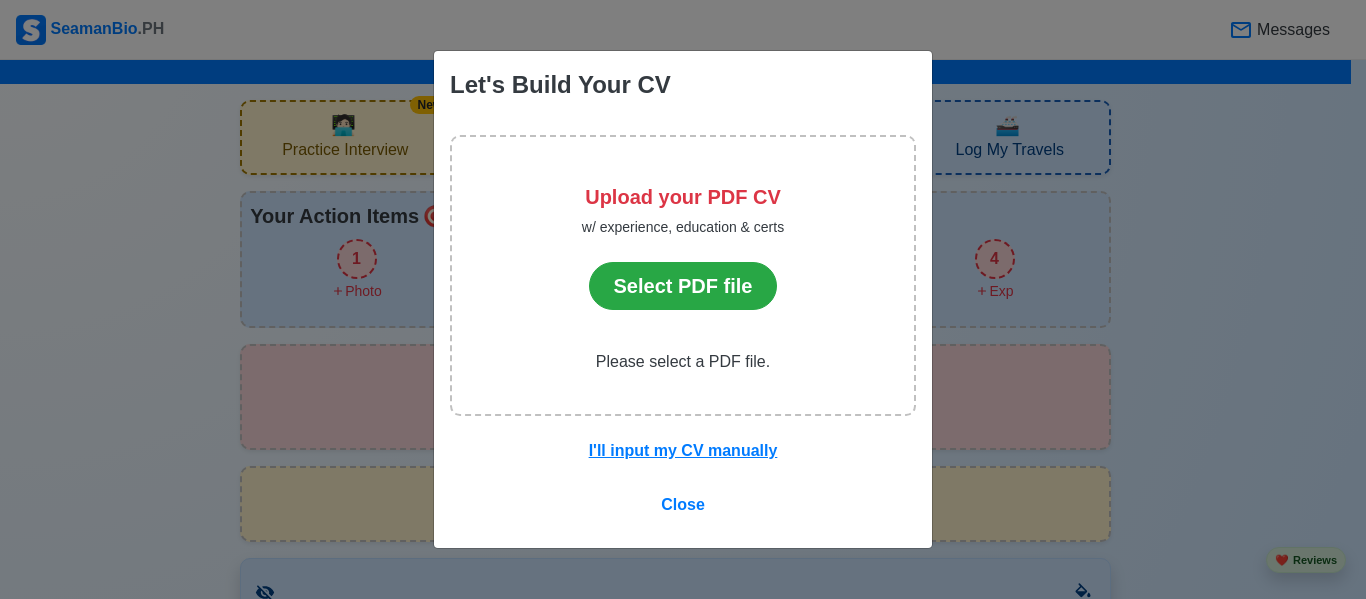 click on "w/ experience, education & certs" at bounding box center (683, 227) 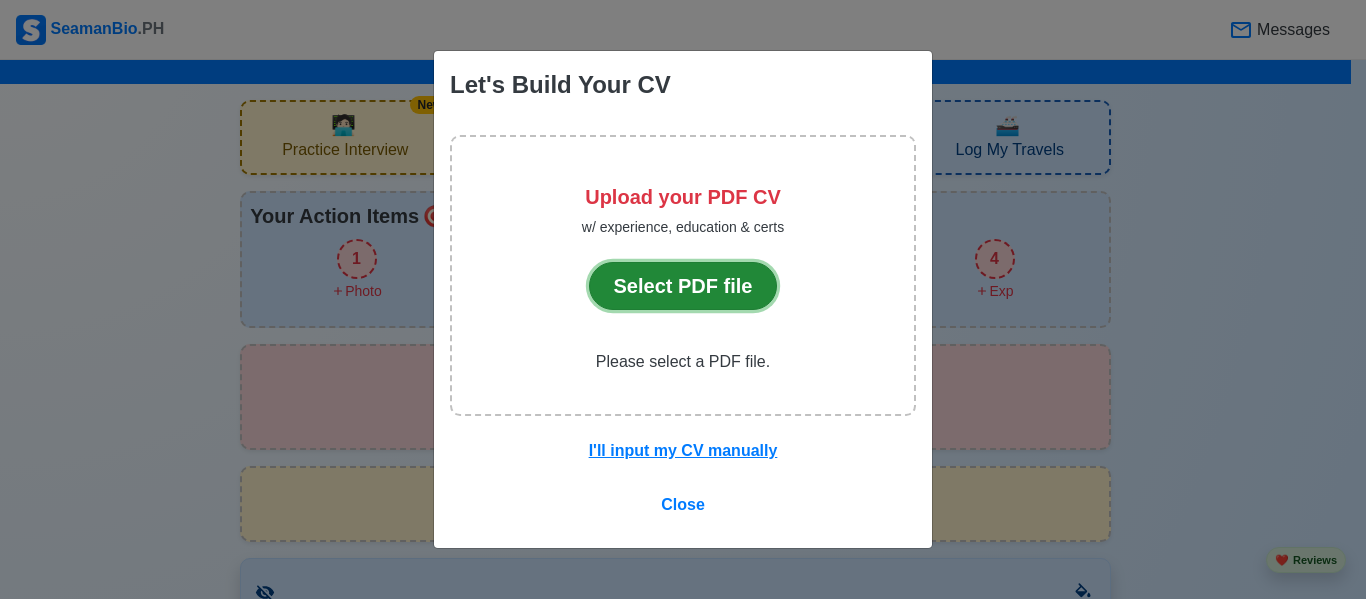 click on "Select PDF file" at bounding box center (683, 286) 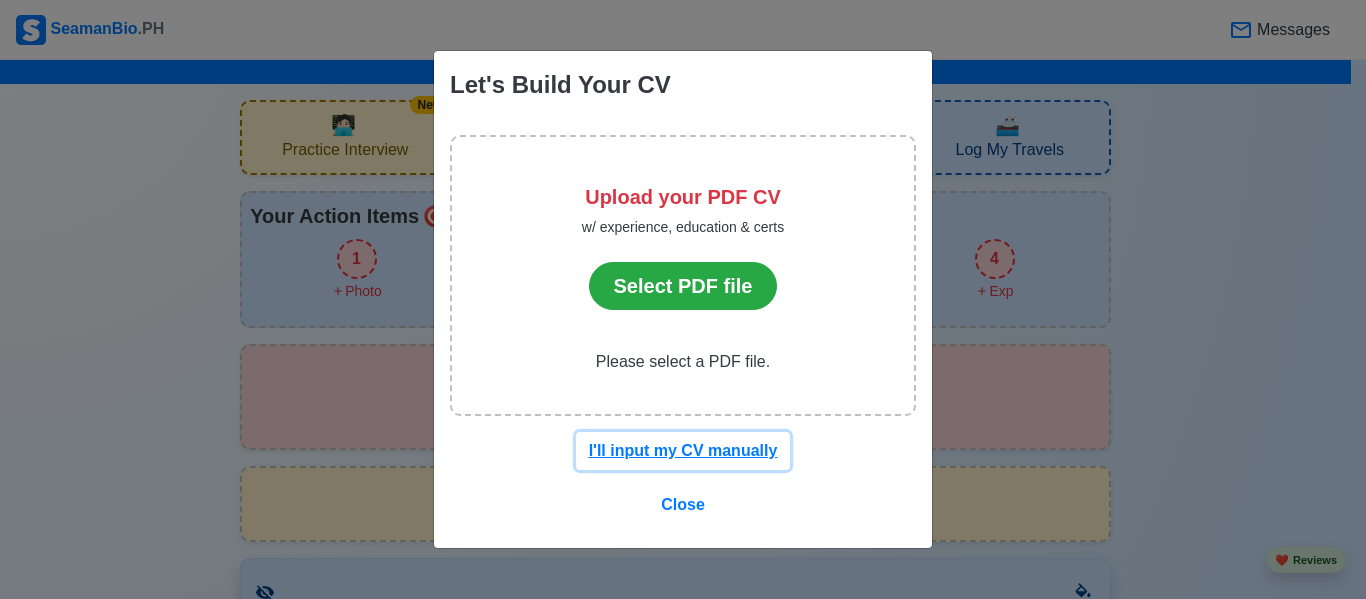 click on "I'll input my CV manually" at bounding box center [683, 450] 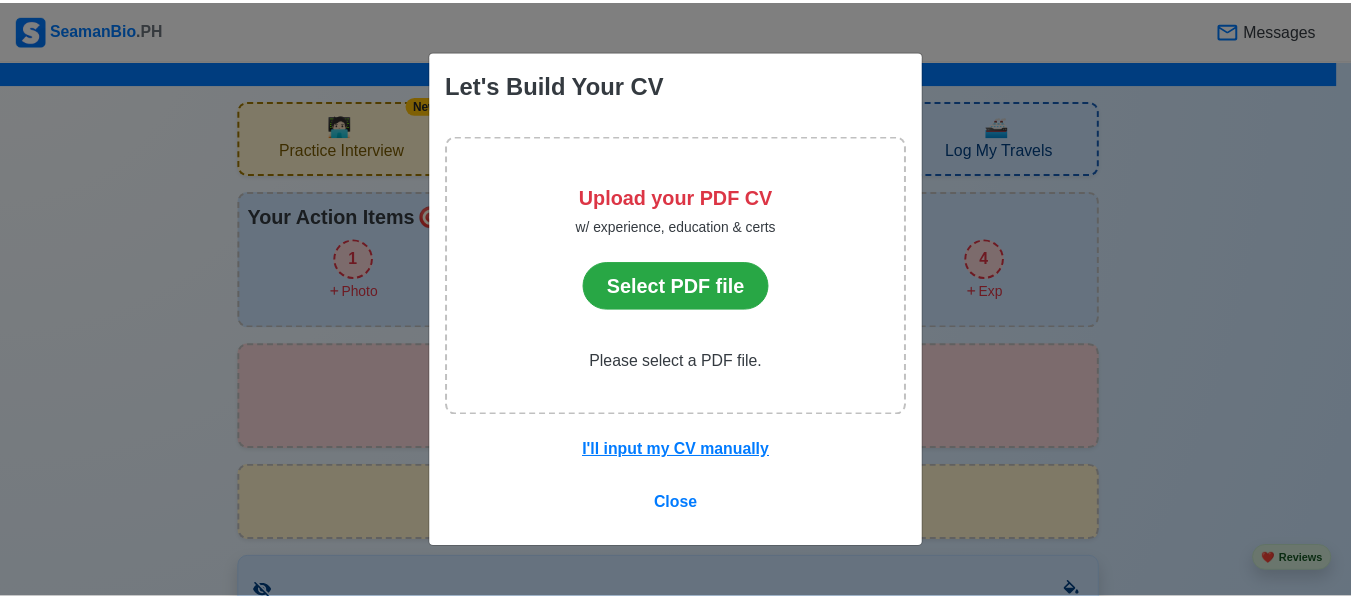 scroll, scrollTop: 109, scrollLeft: 0, axis: vertical 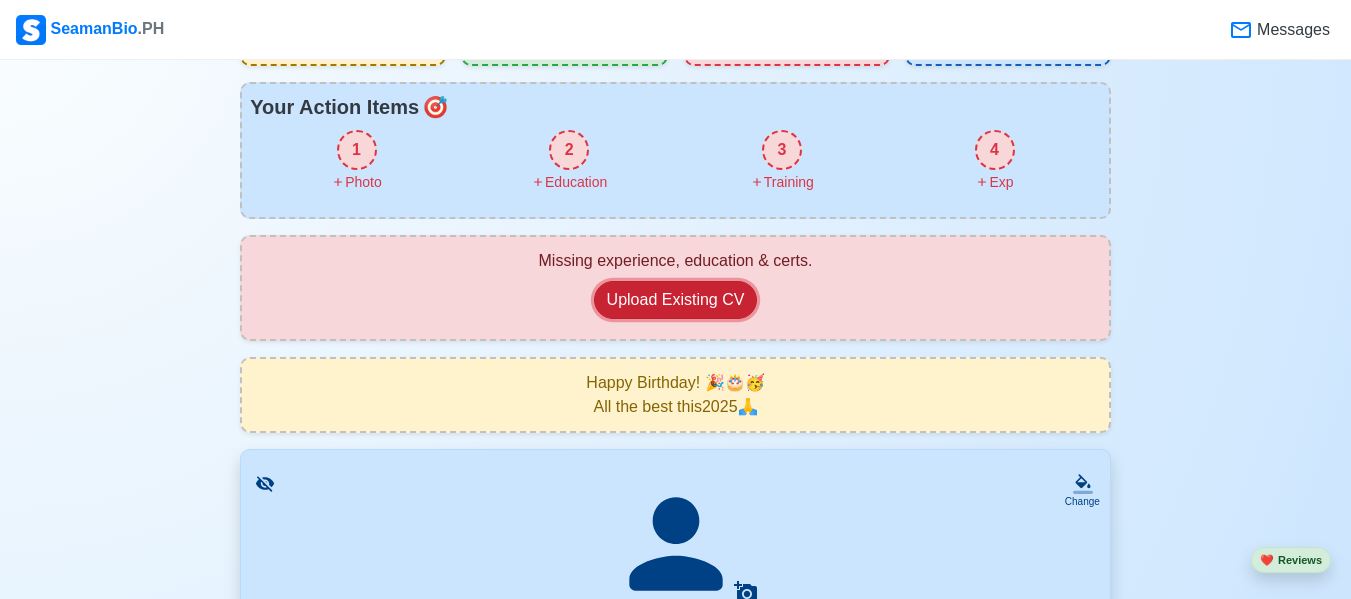 click on "Upload Existing CV" at bounding box center (676, 300) 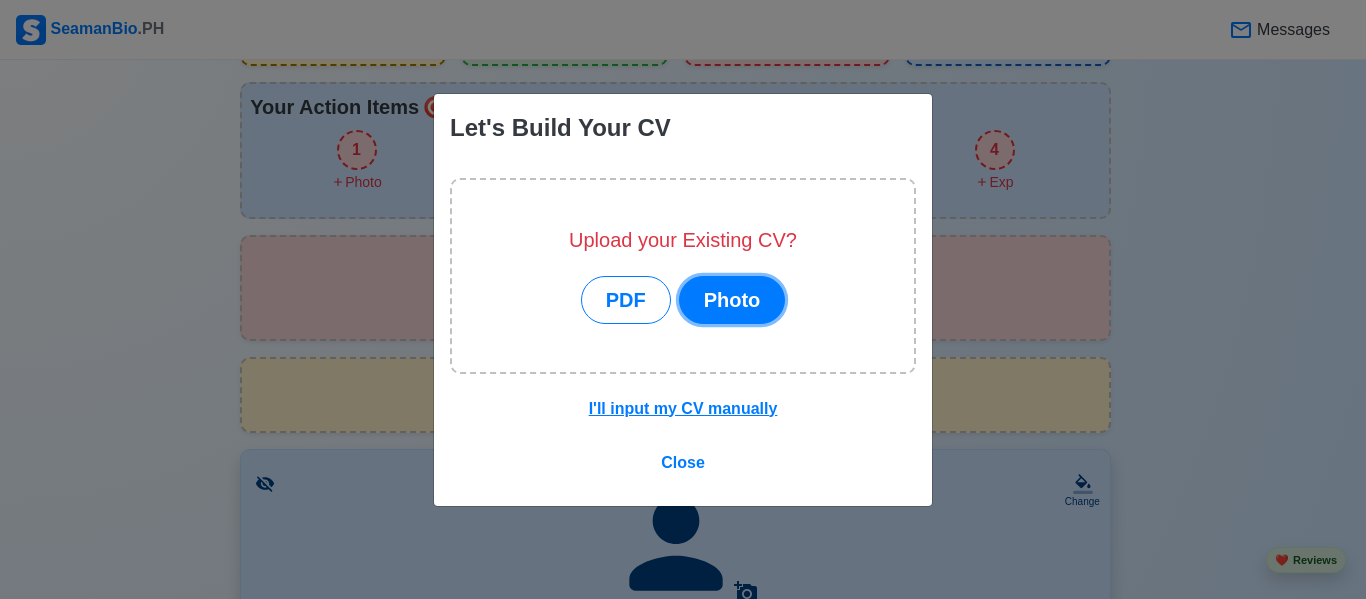 click on "Photo" at bounding box center (732, 300) 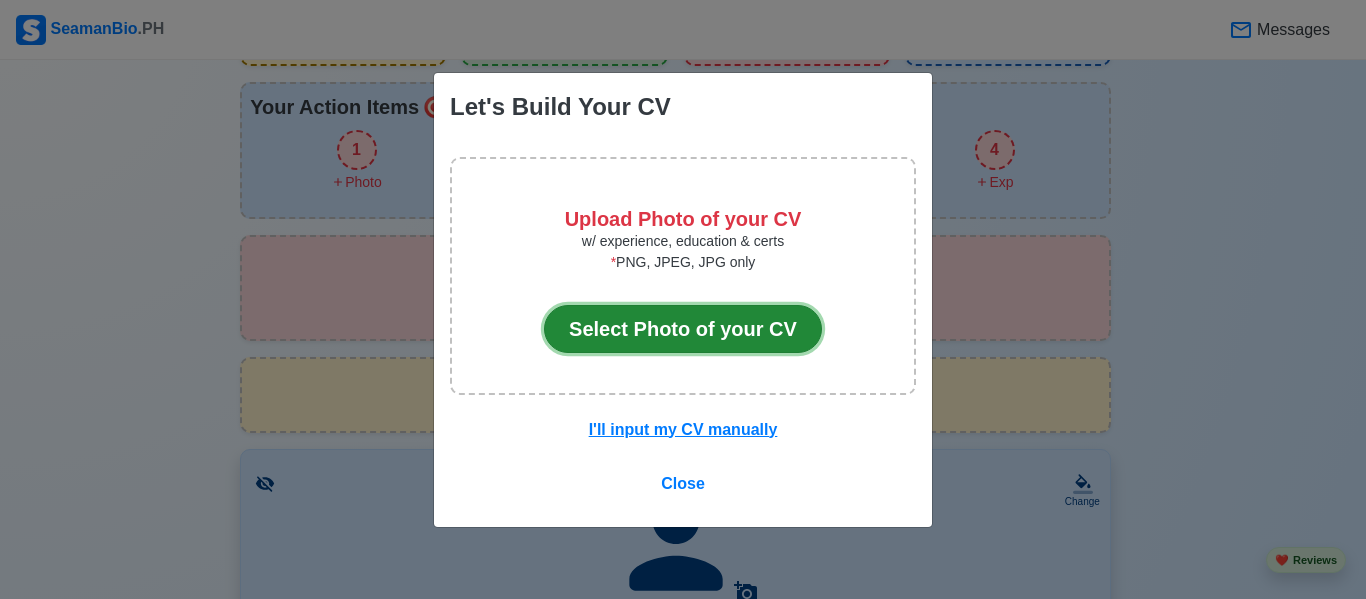 click on "Select Photo of your CV" at bounding box center (683, 329) 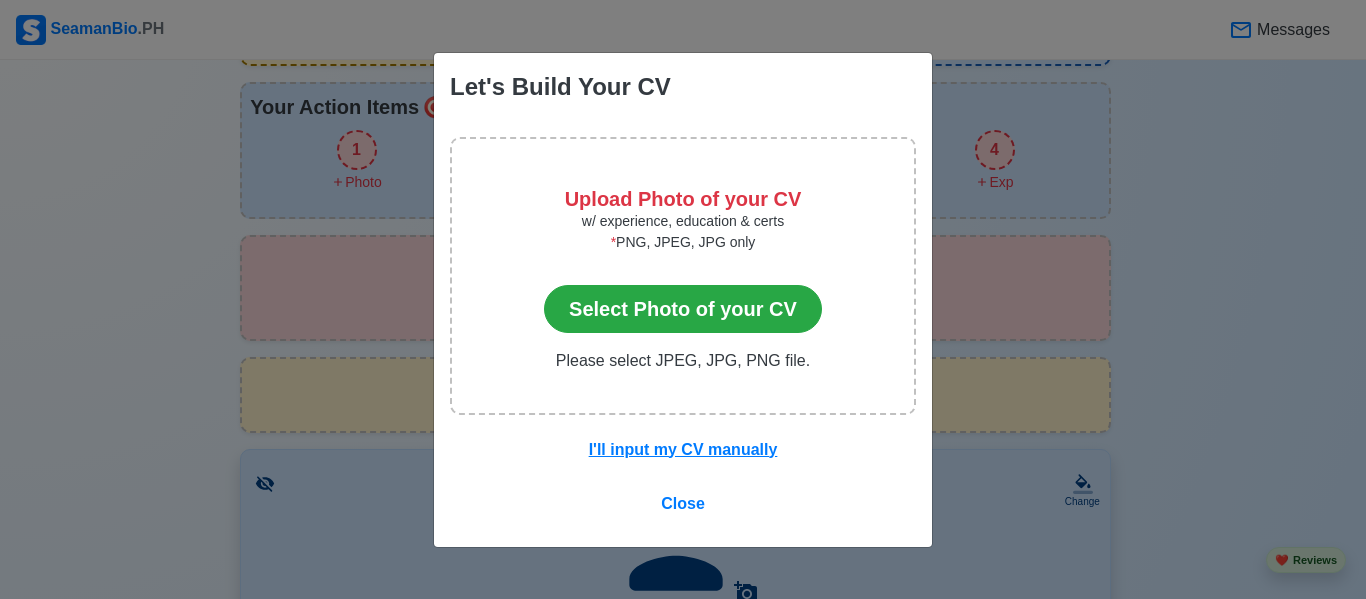 click on "Please select JPEG, JPG, PNG file." at bounding box center (683, 361) 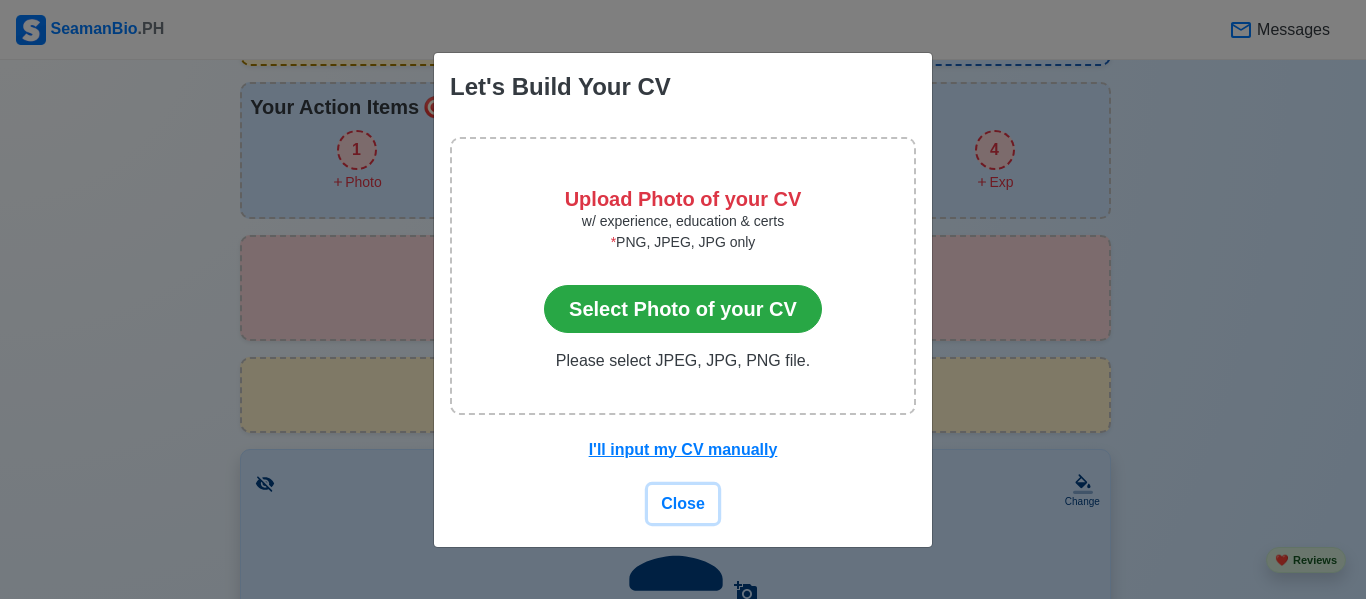 click on "Close" at bounding box center (683, 503) 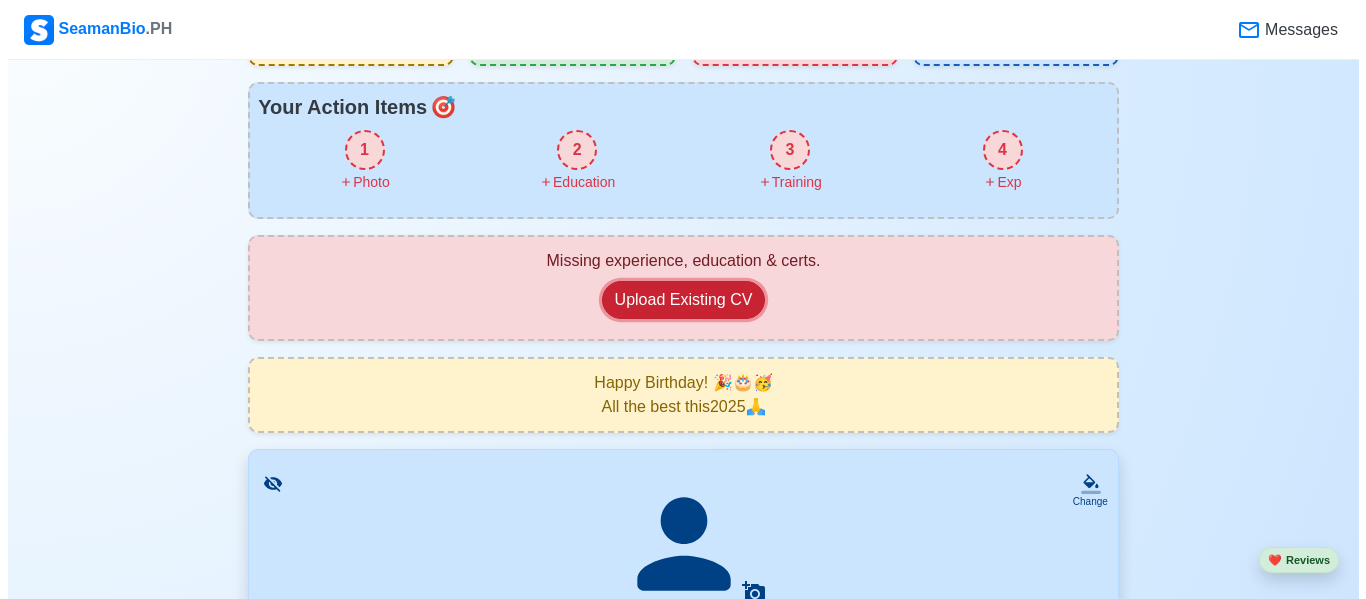 scroll, scrollTop: 0, scrollLeft: 0, axis: both 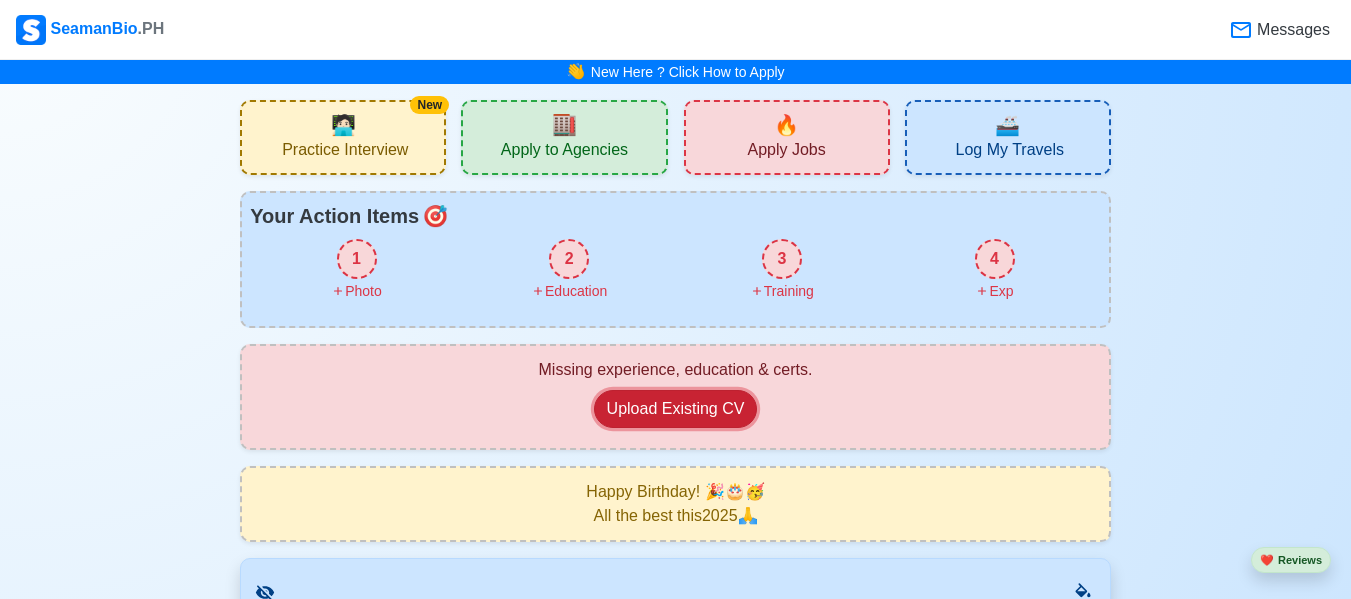 click on "Upload Existing CV" at bounding box center (676, 409) 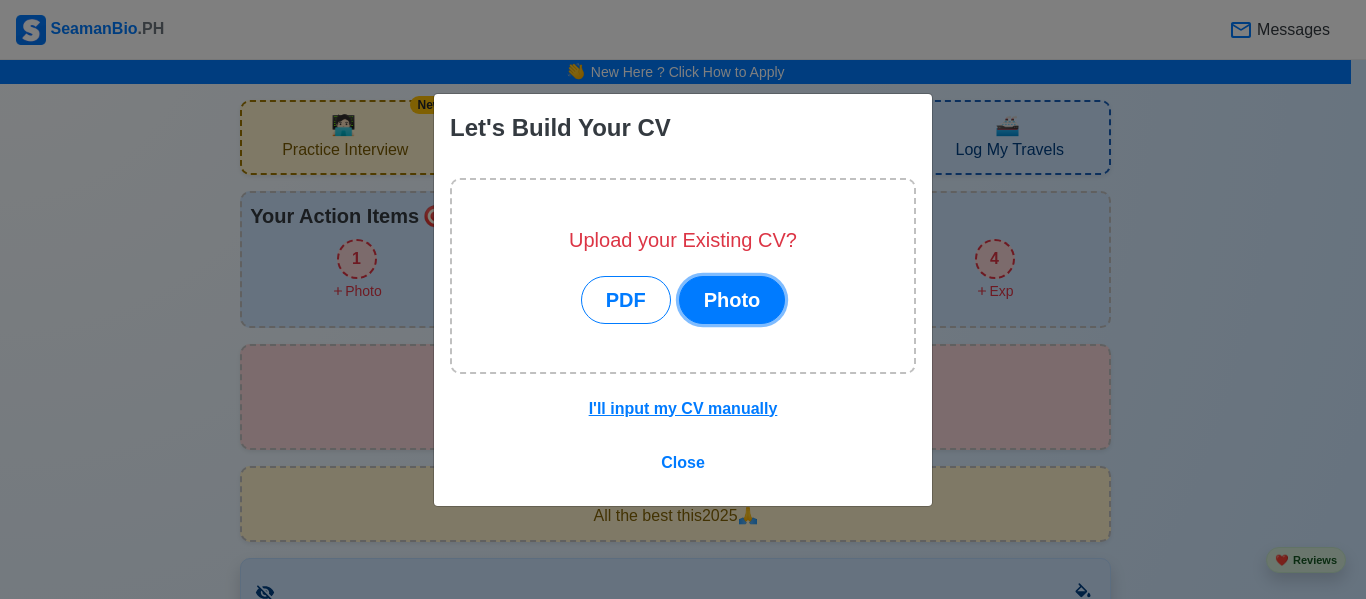 click on "Photo" at bounding box center [732, 300] 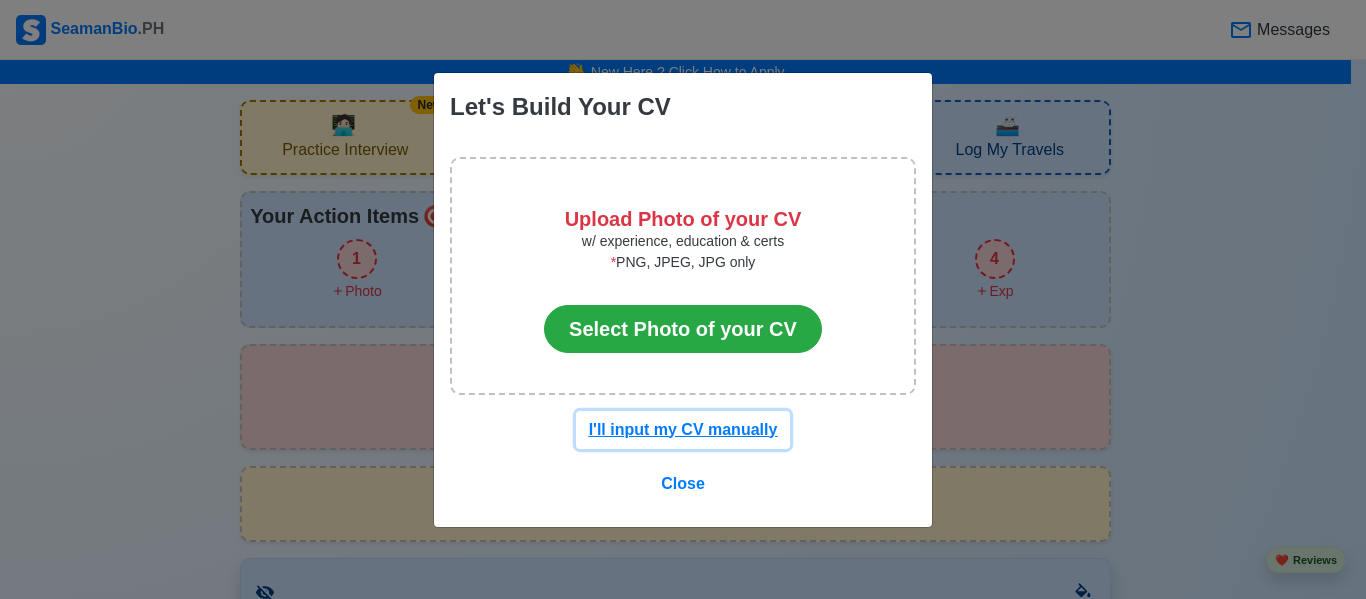 click on "I'll input my CV manually" at bounding box center [683, 429] 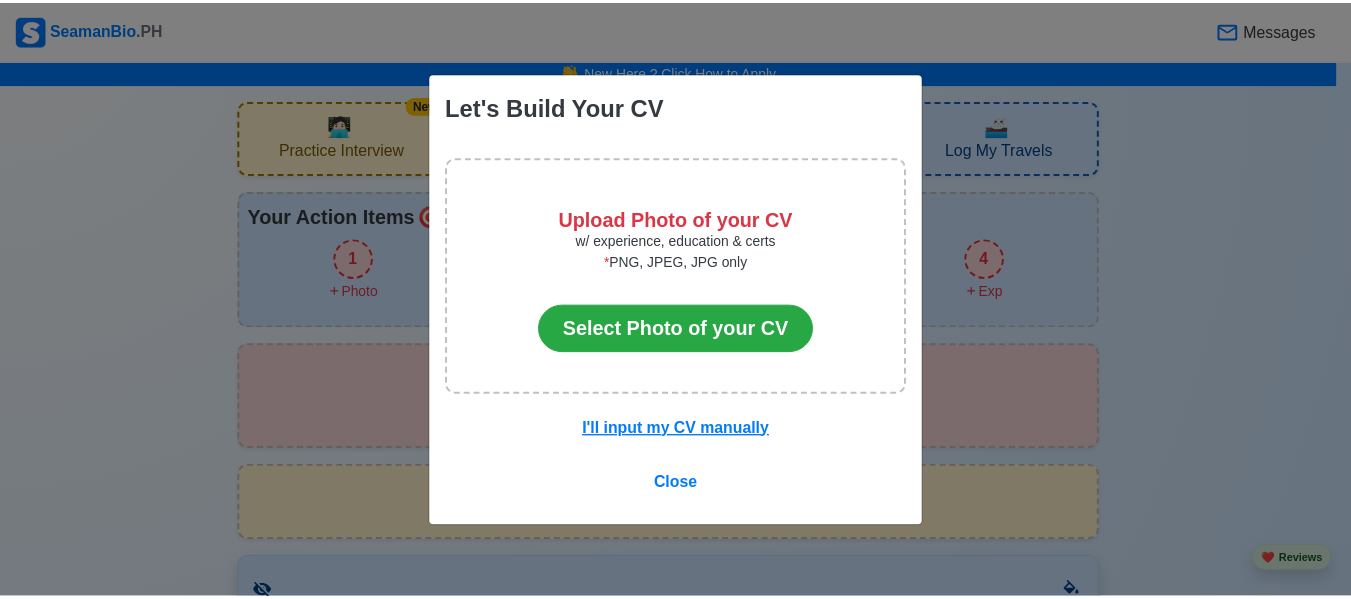 scroll, scrollTop: 109, scrollLeft: 0, axis: vertical 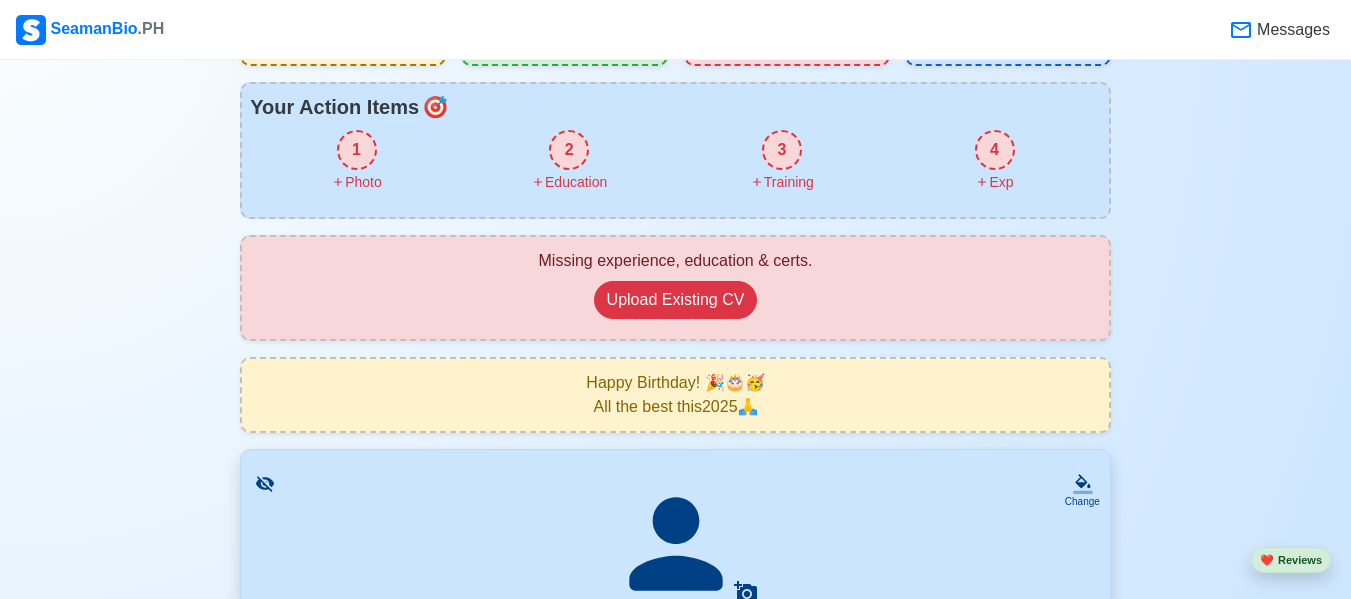 click on "Missing experience, education & certs. Upload Existing CV" at bounding box center [675, 288] 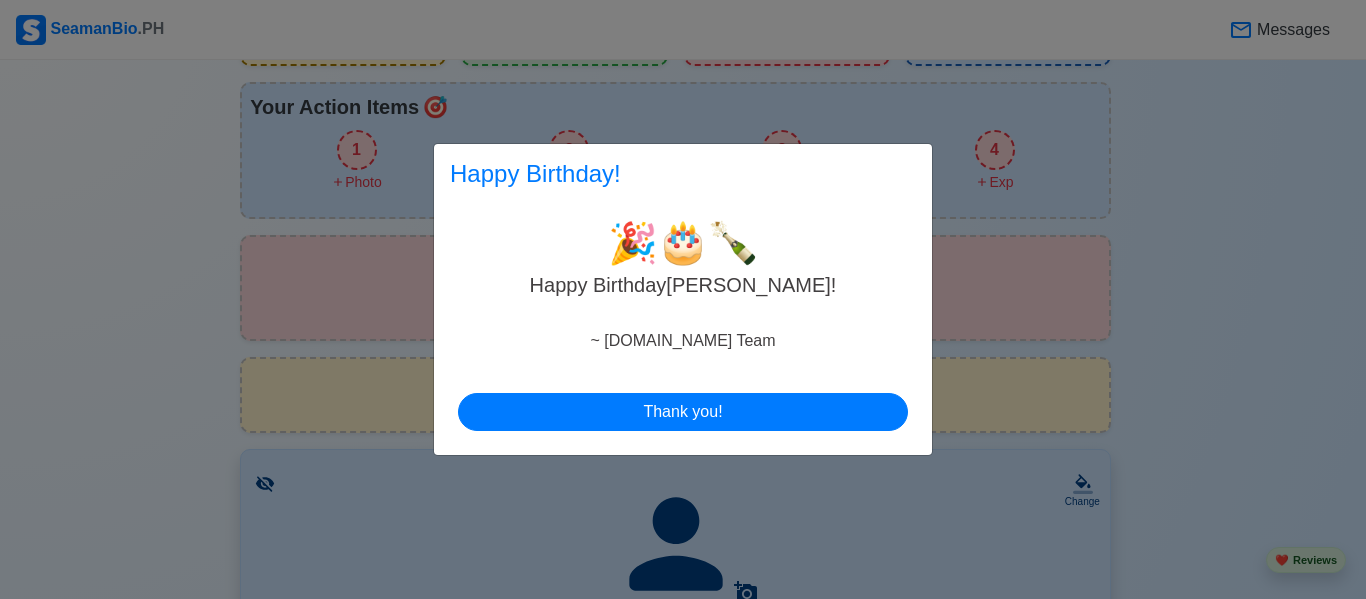 drag, startPoint x: 683, startPoint y: 299, endPoint x: 787, endPoint y: 326, distance: 107.44766 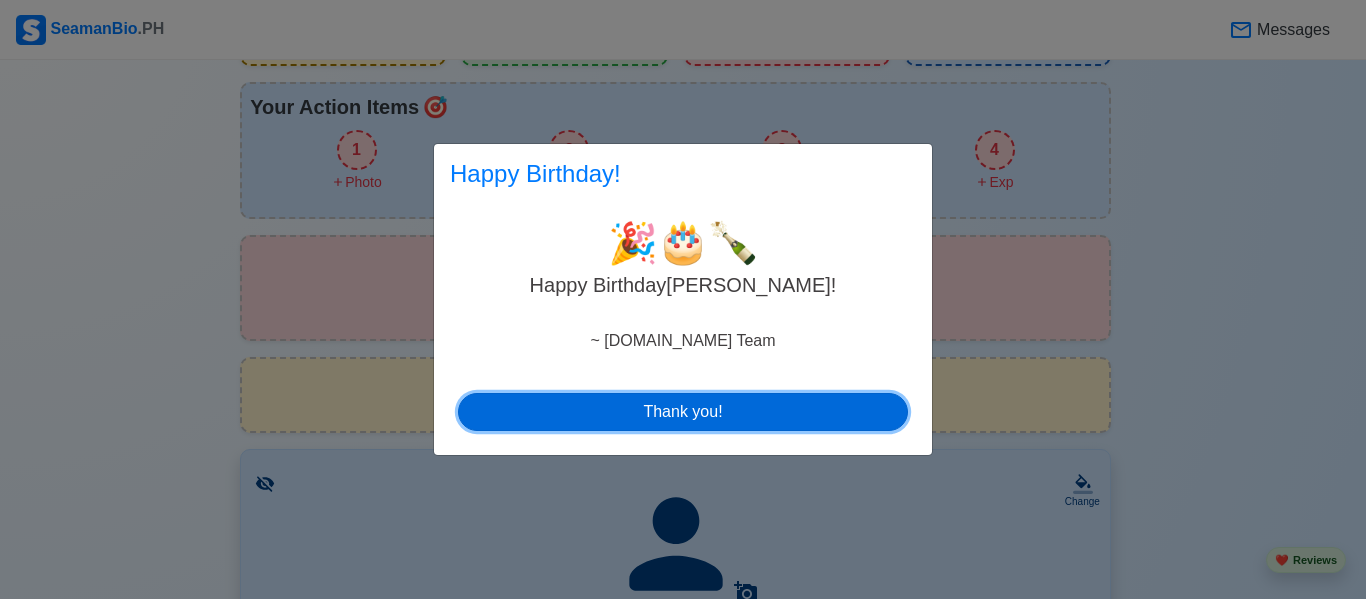 click on "Thank you!" at bounding box center [683, 412] 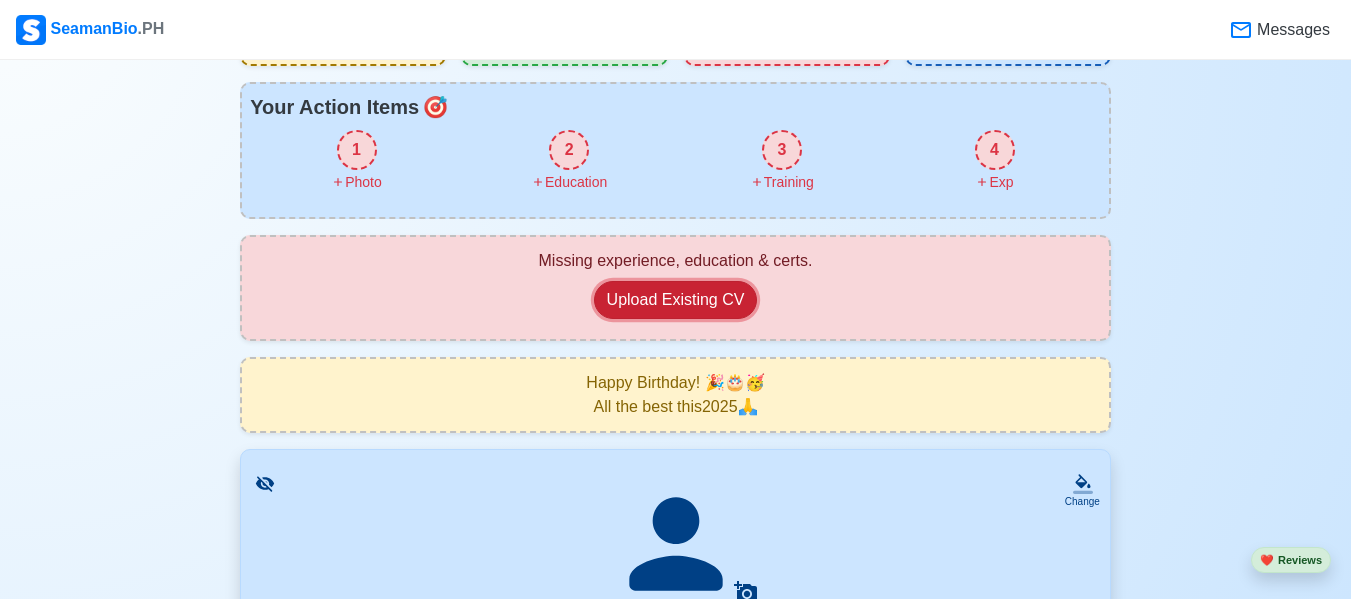 click on "Upload Existing CV" at bounding box center [676, 300] 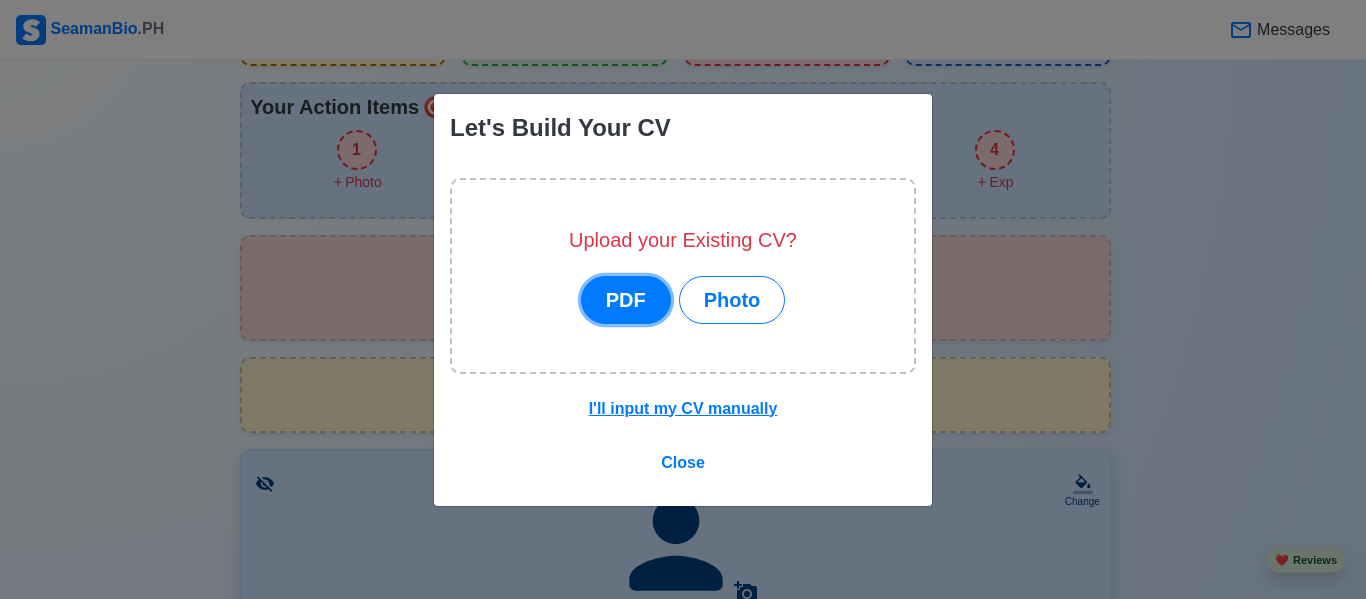 click on "PDF" at bounding box center [626, 300] 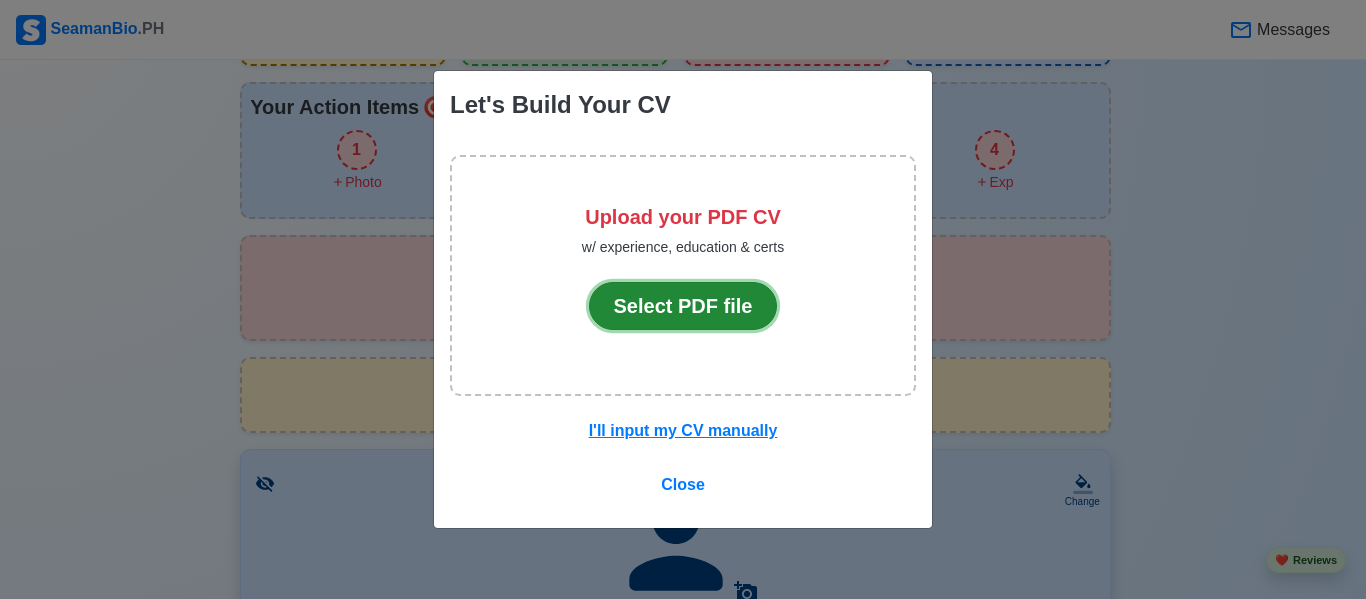 click on "Select PDF file" at bounding box center (683, 306) 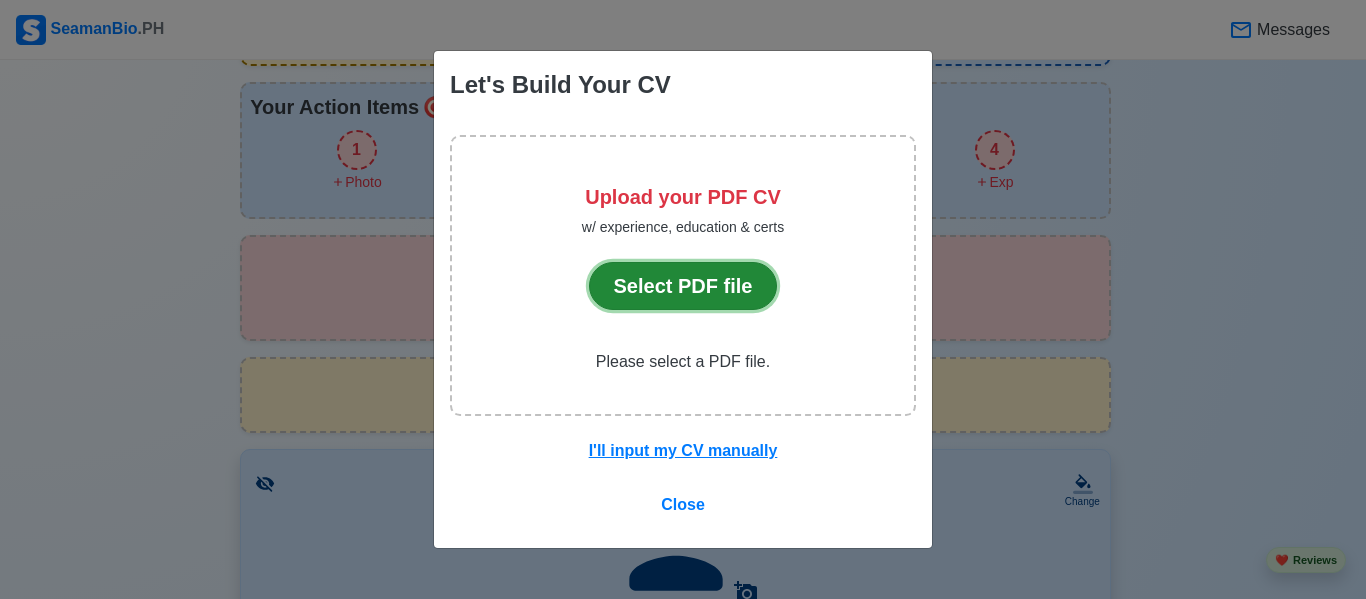 type 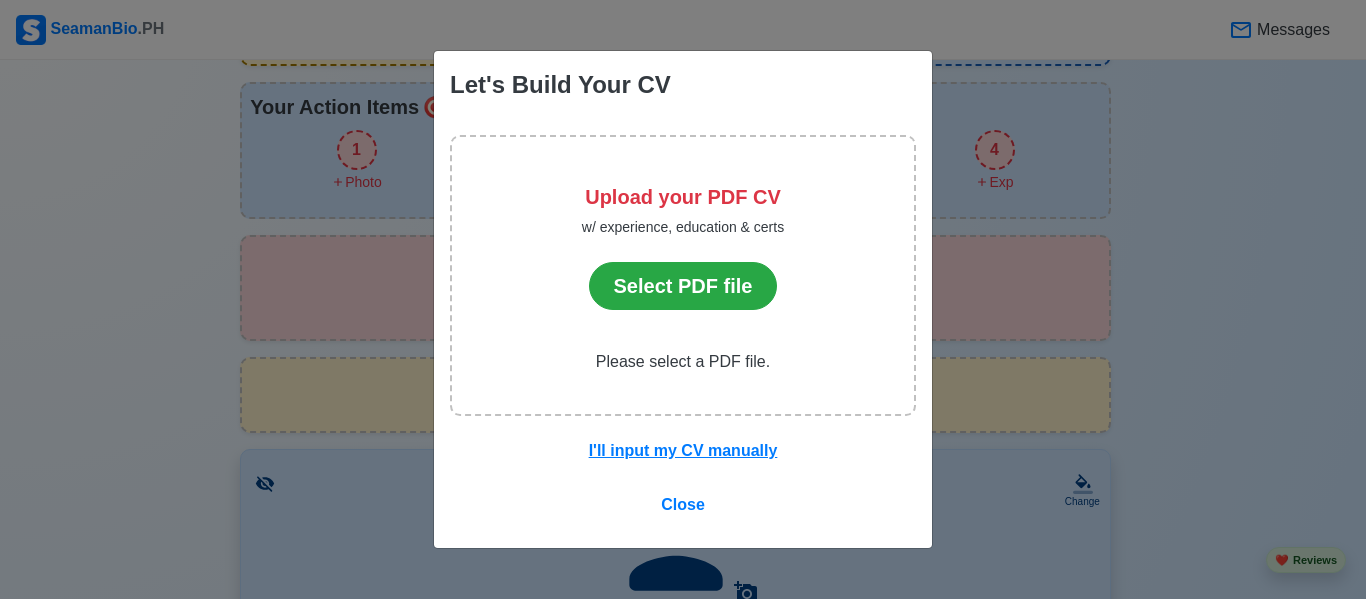 click on "Please select a PDF file." at bounding box center (683, 362) 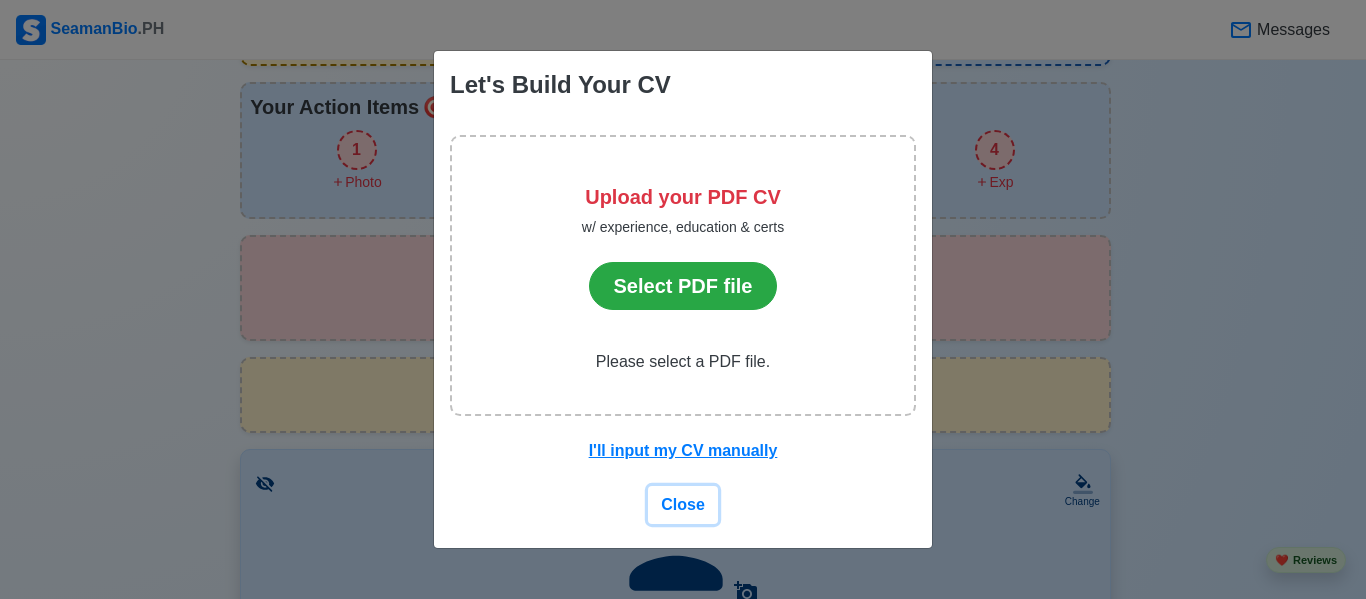 click on "Close" at bounding box center [683, 504] 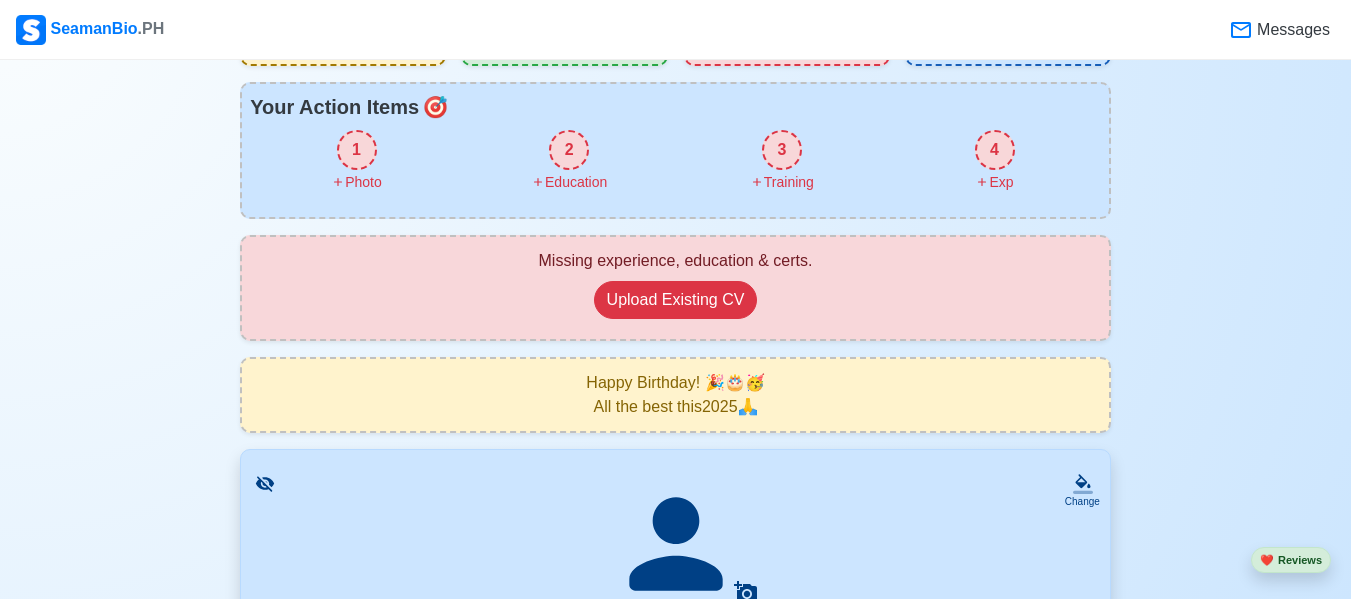 click on "Missing experience, education & certs. Upload Existing CV" at bounding box center (675, 288) 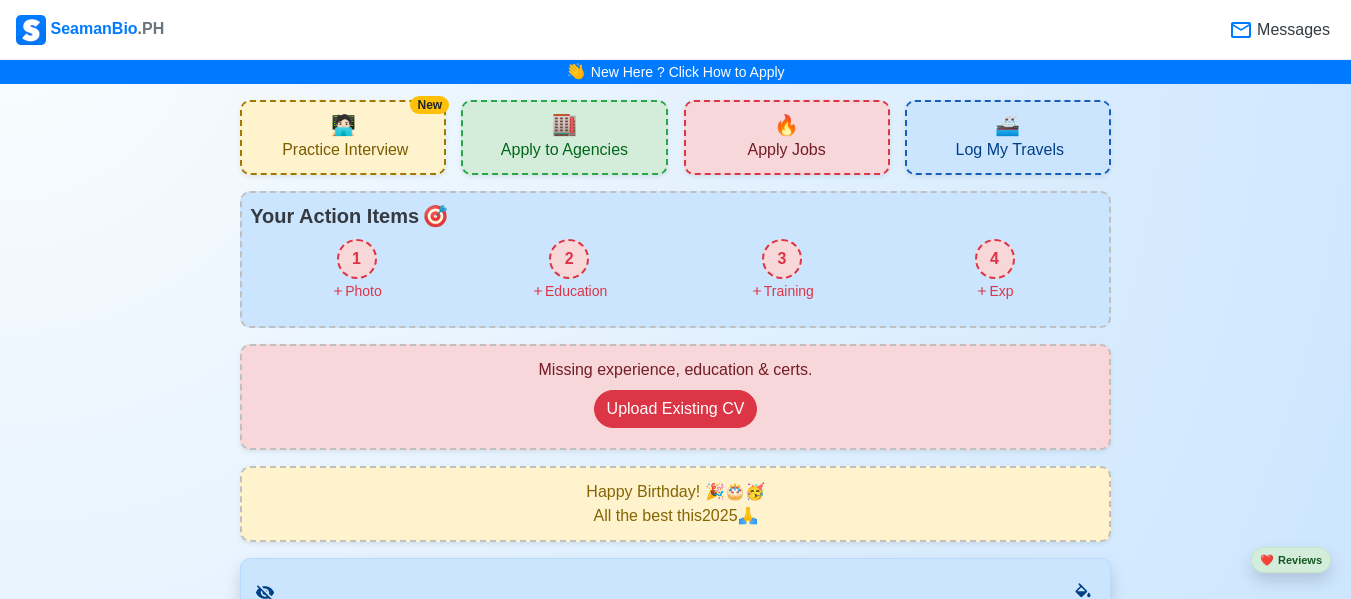 click on "Apply to Agencies" at bounding box center (564, 152) 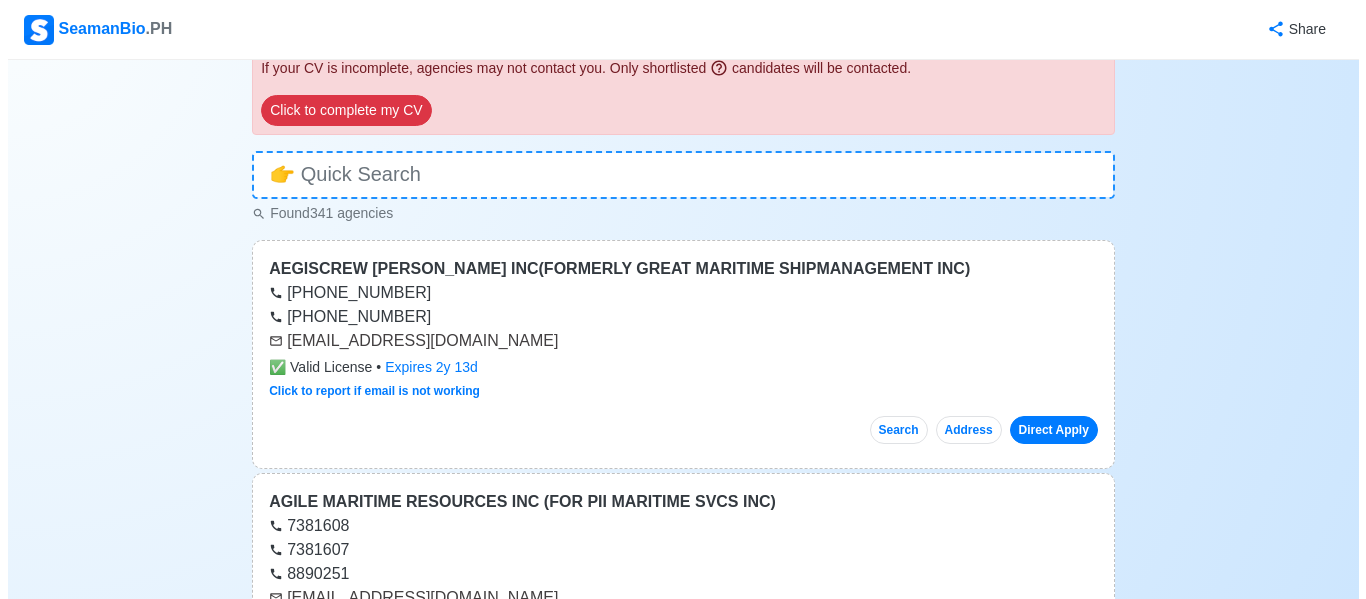 scroll, scrollTop: 0, scrollLeft: 0, axis: both 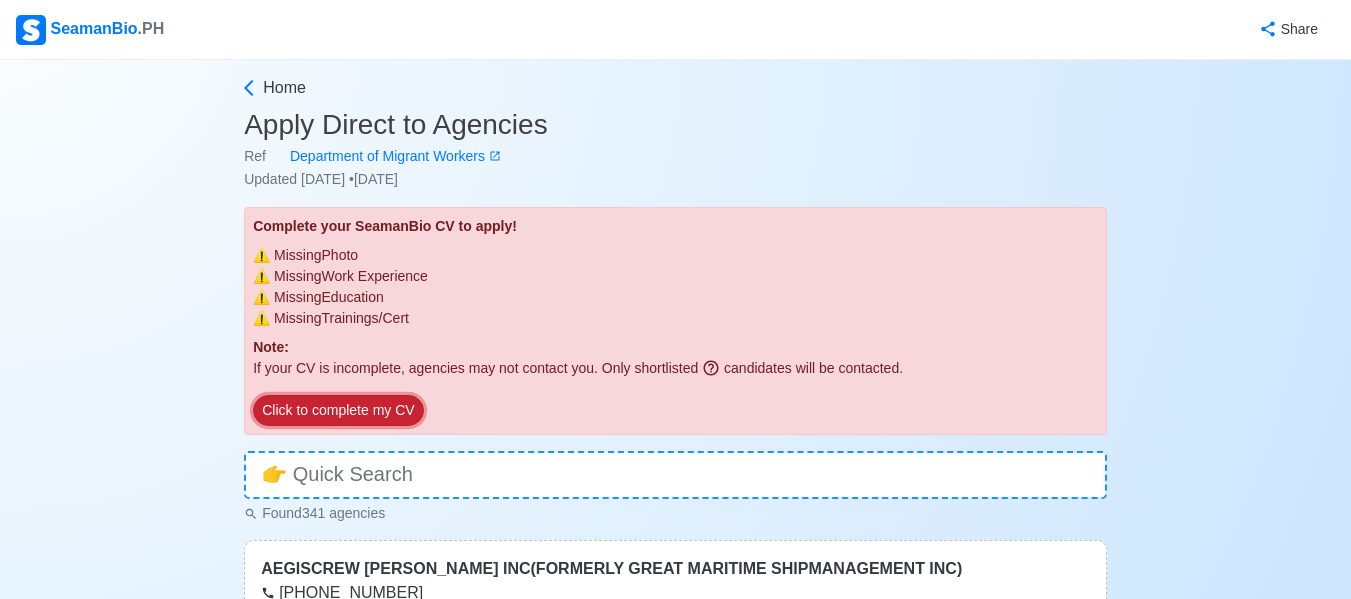 click on "Click to complete my CV" at bounding box center (338, 410) 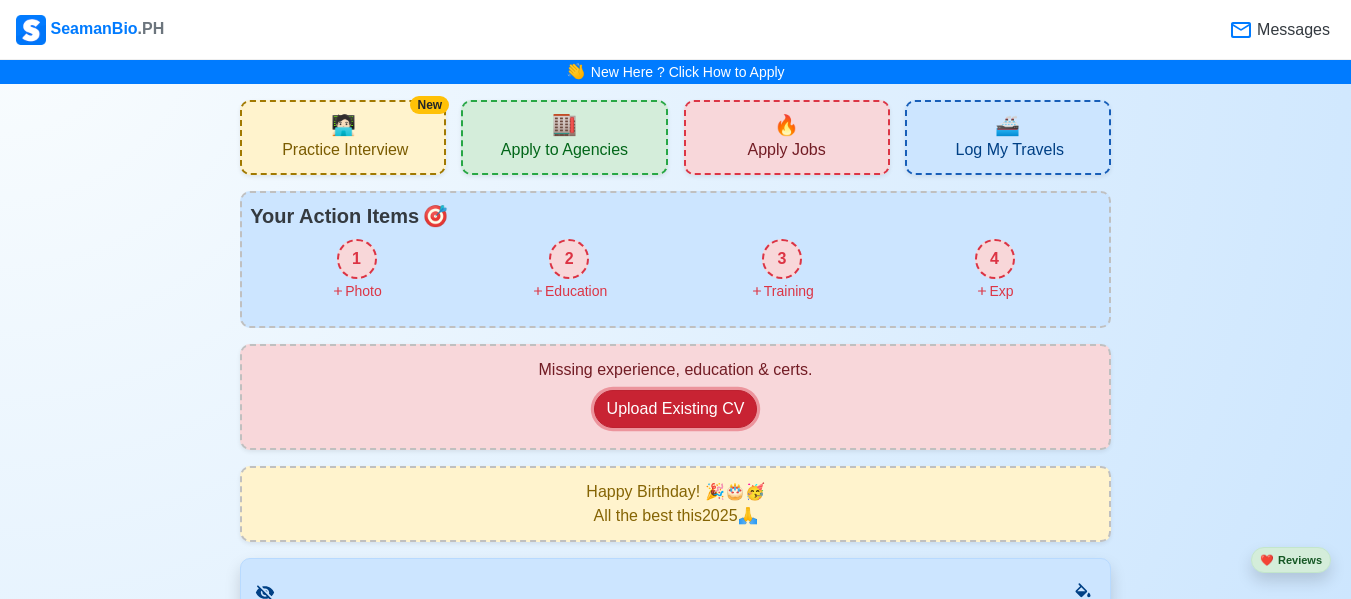 click on "Upload Existing CV" at bounding box center (676, 409) 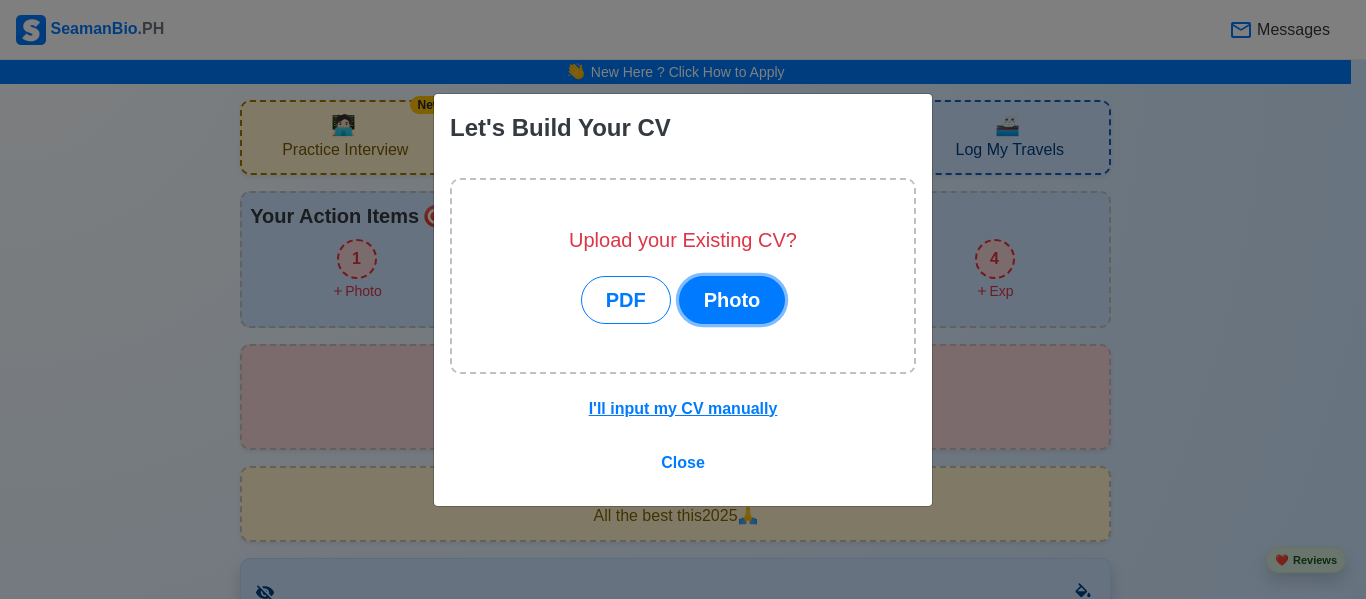 click on "Photo" at bounding box center (732, 300) 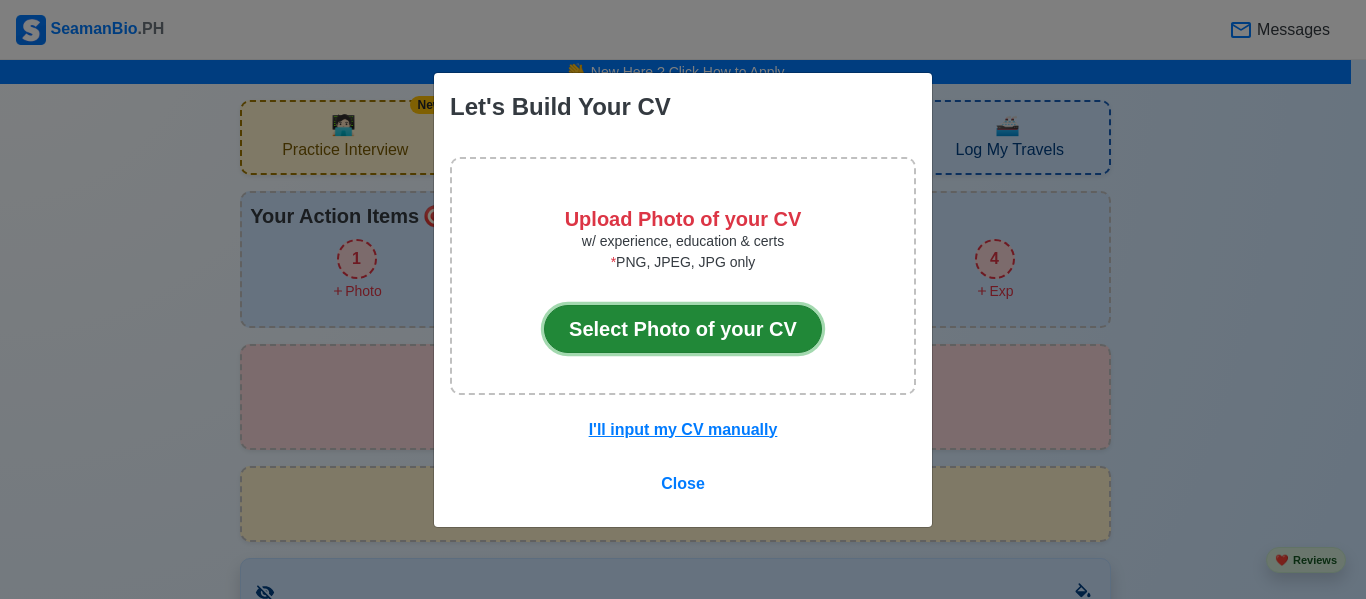 click on "Select Photo of your CV" at bounding box center [683, 329] 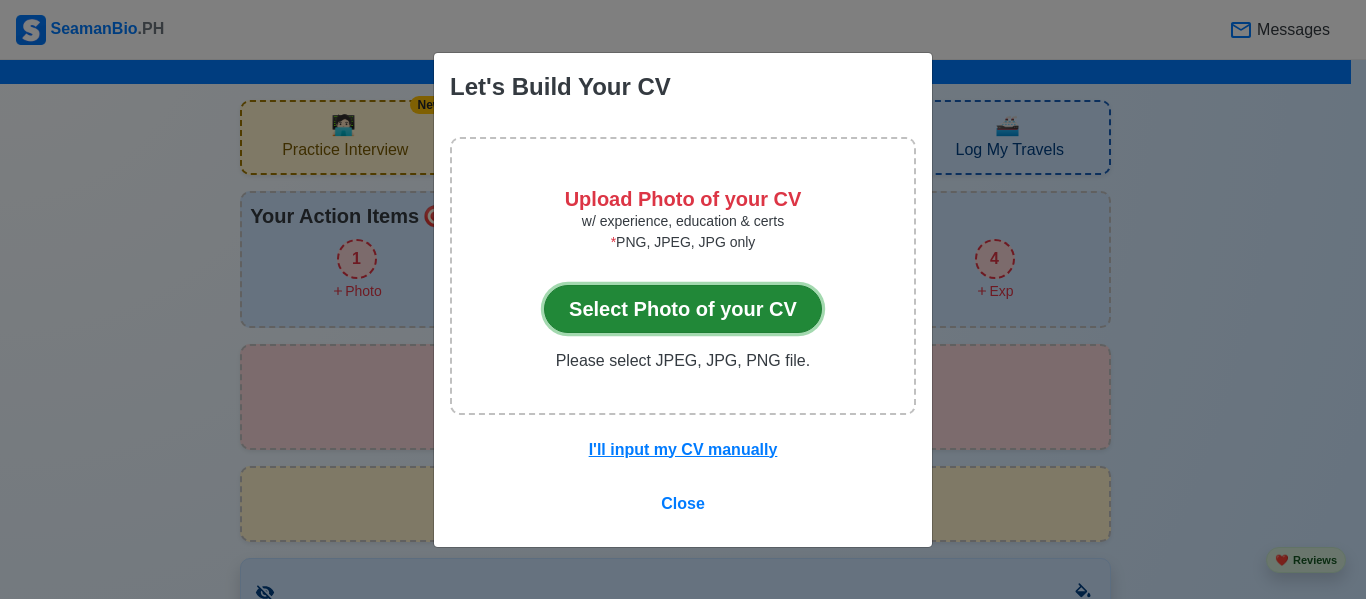 click on "Select Photo of your CV" at bounding box center (683, 309) 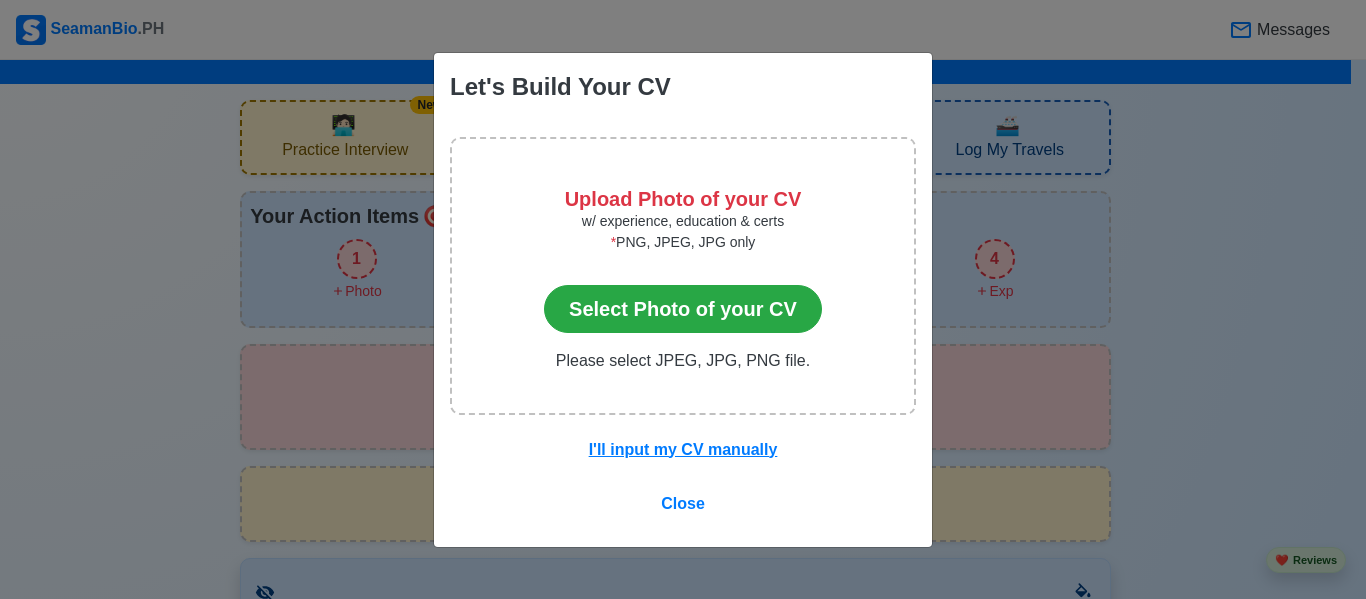 click on "Let's Build Your CV Upload Photo of your CV w/ experience, education & certs * PNG, JPEG, JPG only Select Photo of your CV Please select JPEG, JPG, PNG file. I'll input my CV manually Close" at bounding box center (683, 299) 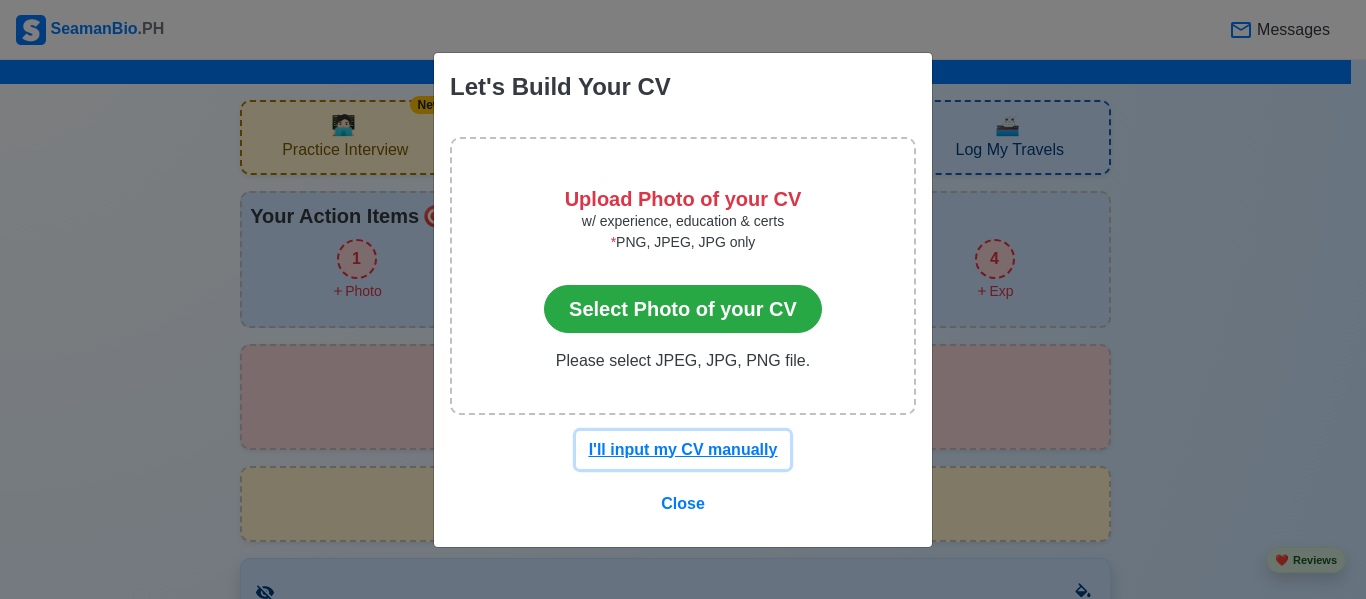 click on "I'll input my CV manually" at bounding box center [683, 449] 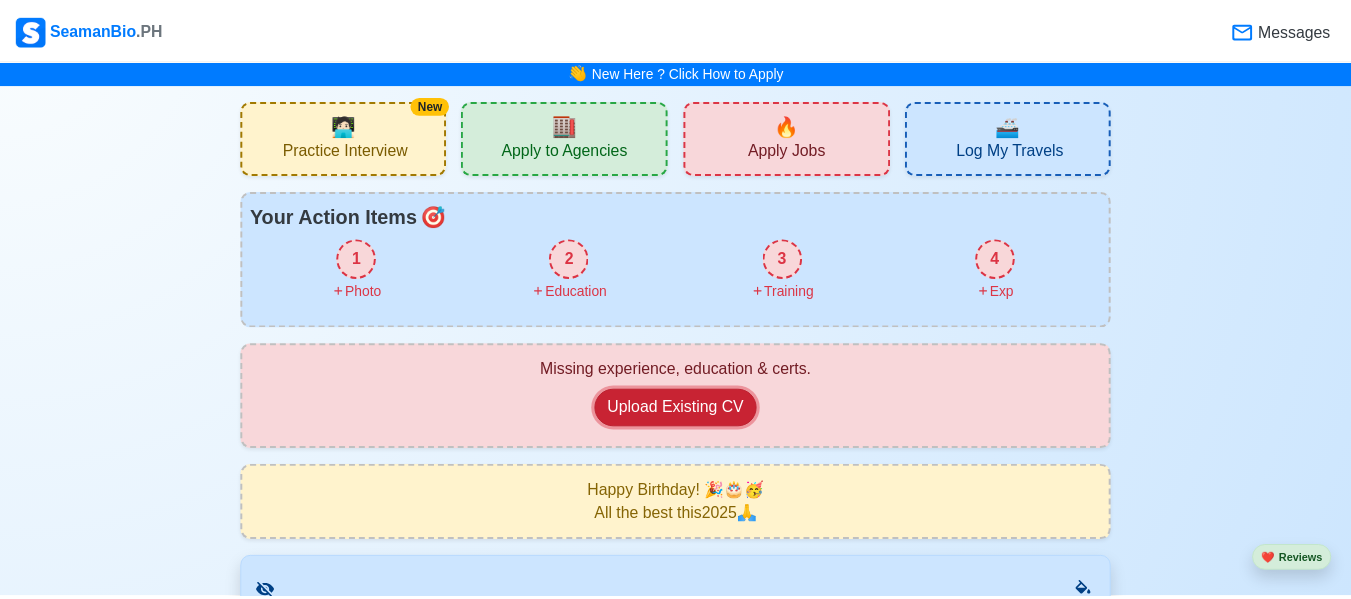 scroll, scrollTop: 109, scrollLeft: 0, axis: vertical 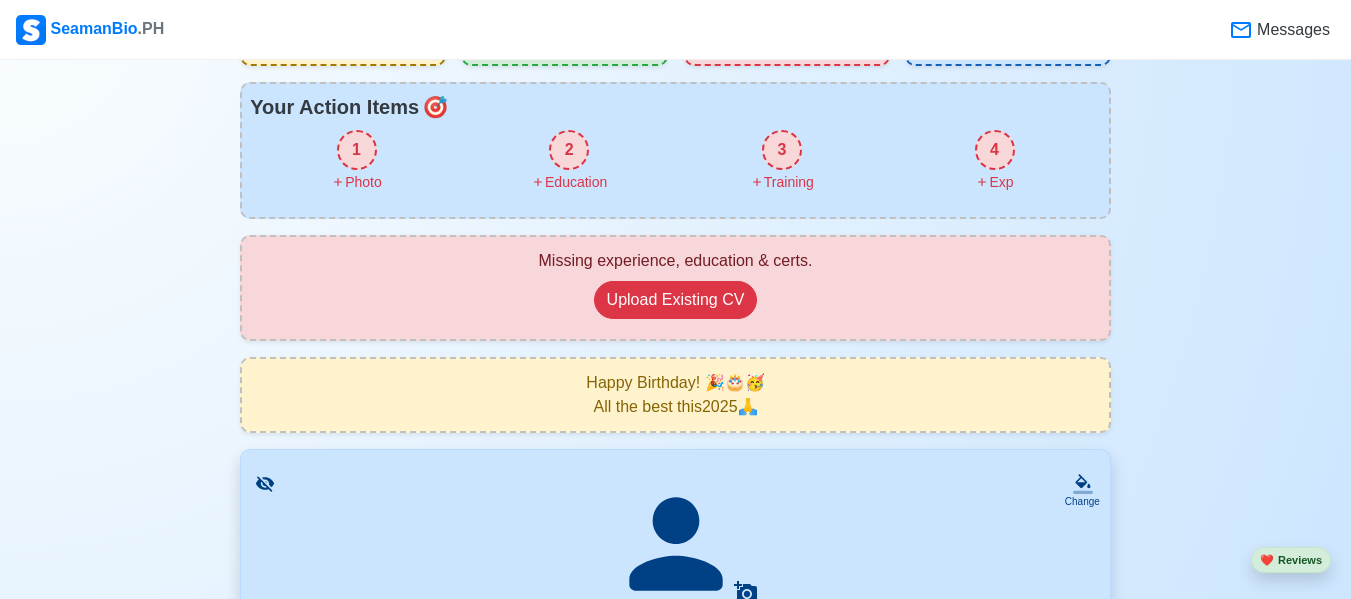 click on "Messages" at bounding box center [1291, 30] 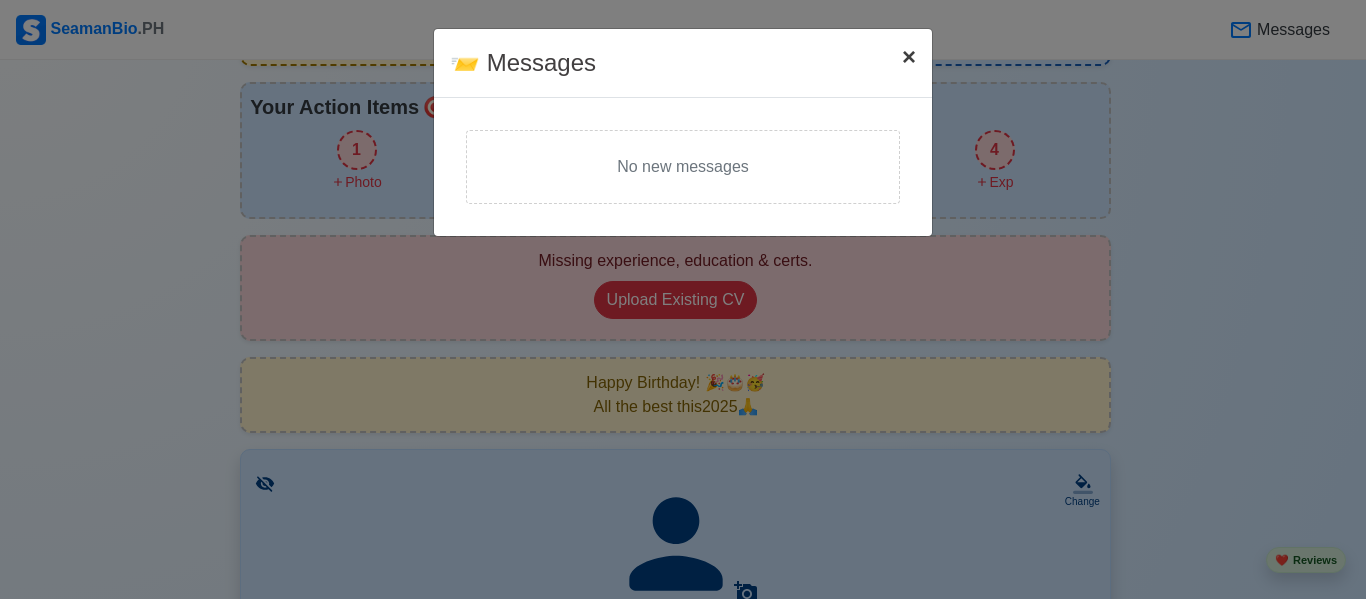 click on "×" at bounding box center [909, 56] 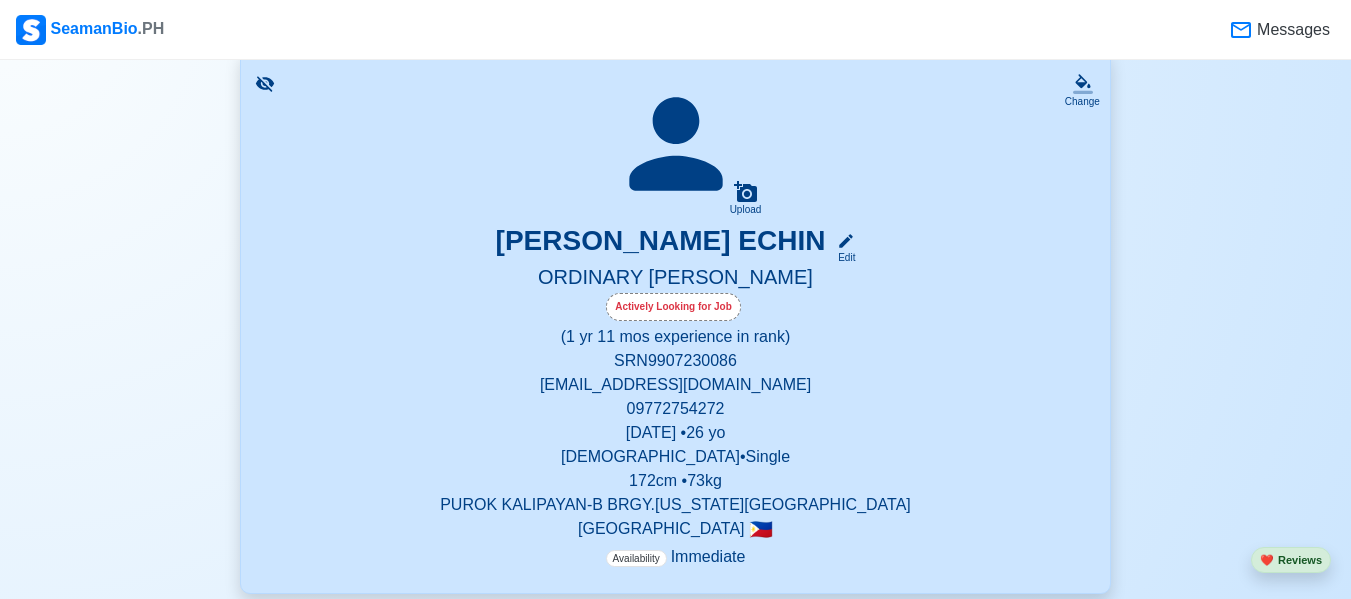 scroll, scrollTop: 709, scrollLeft: 0, axis: vertical 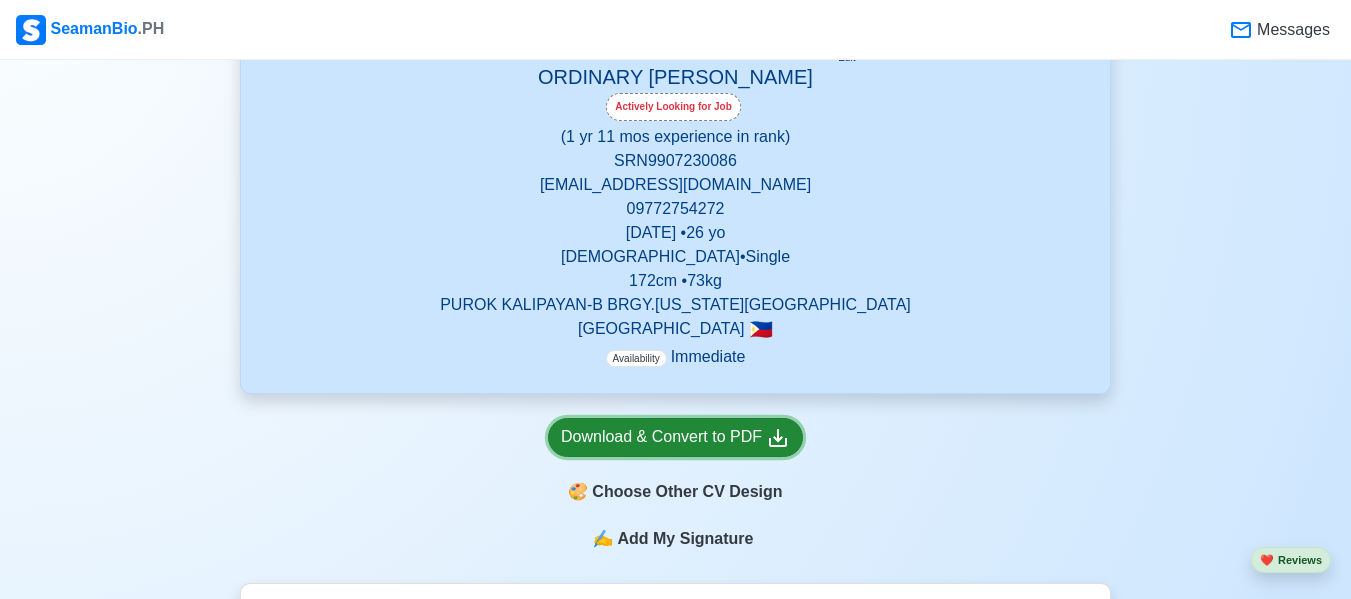 click 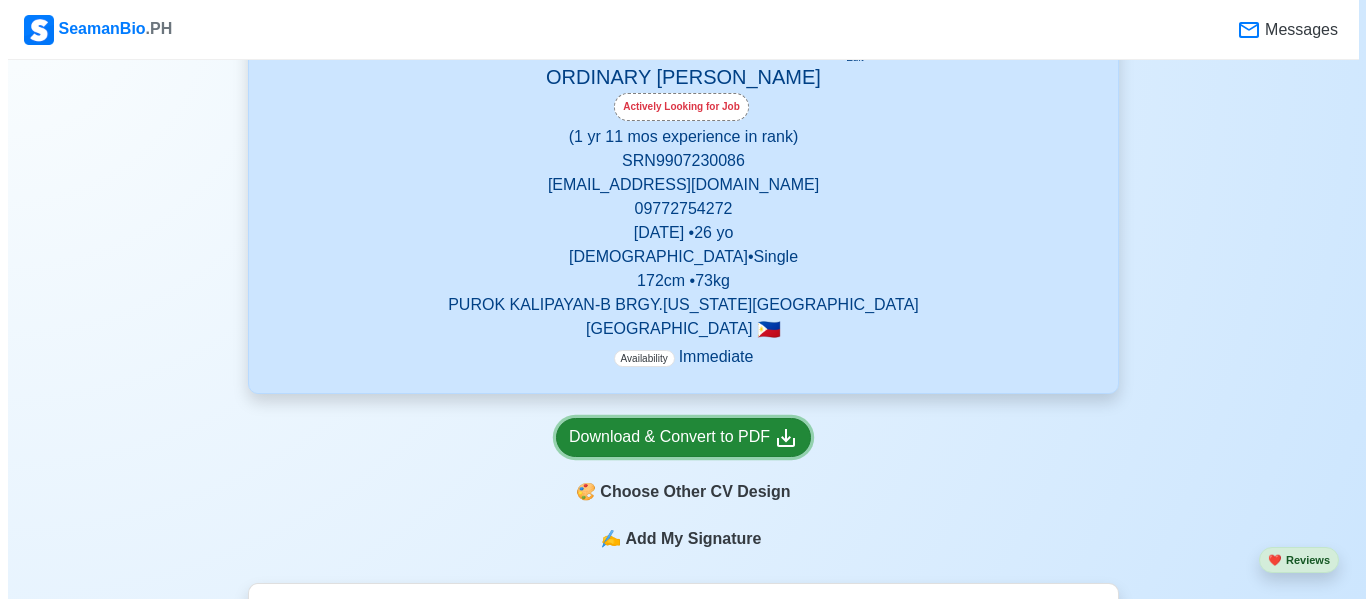 scroll, scrollTop: 909, scrollLeft: 0, axis: vertical 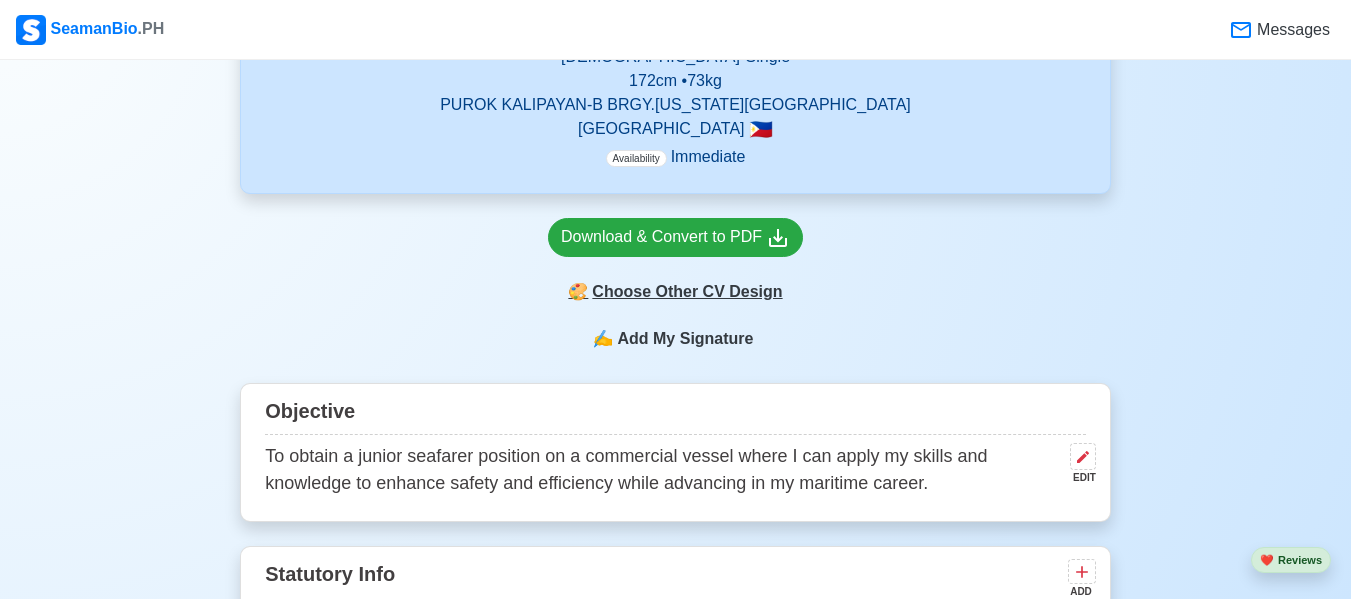 click on "🎨 Choose Other CV Design" at bounding box center (675, 292) 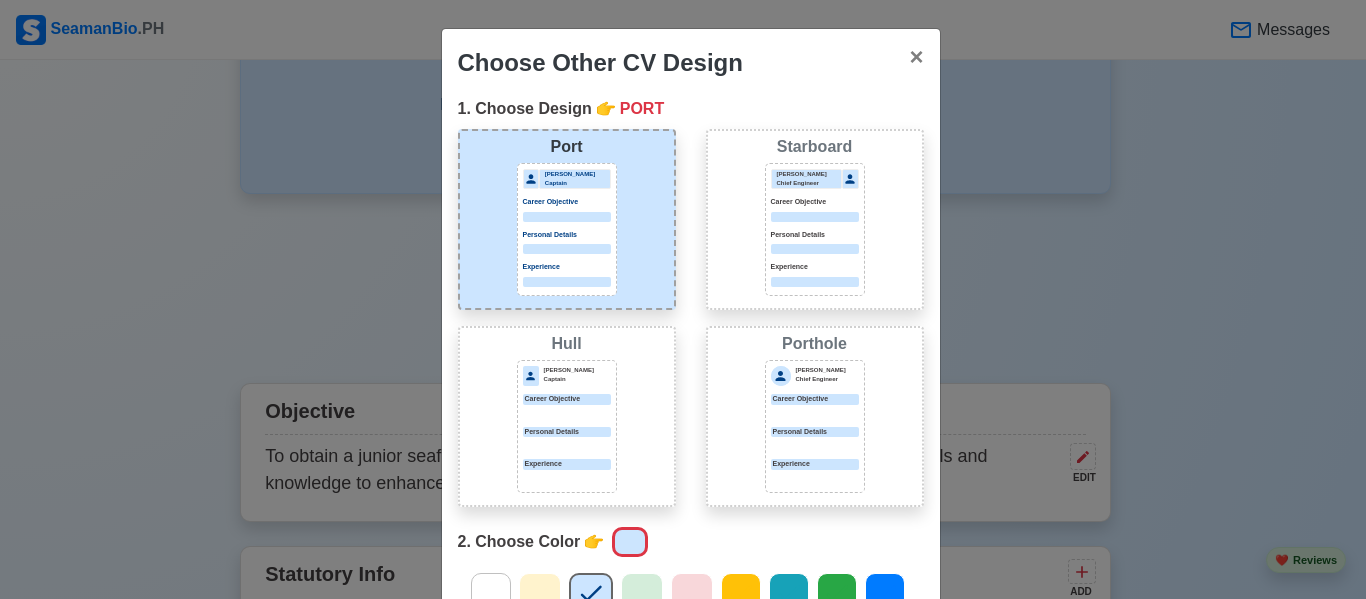 click on "Donald Cris Captain Career Objective Personal Details Experience" at bounding box center (567, 426) 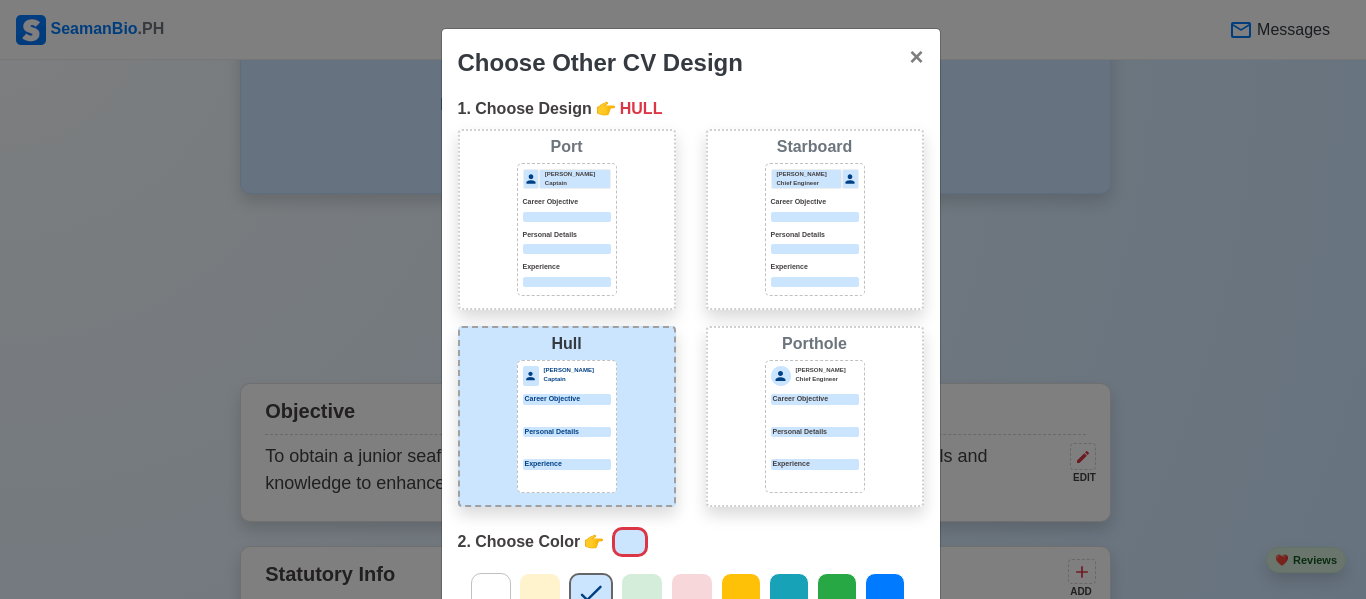 click on "Personal Details" at bounding box center [567, 242] 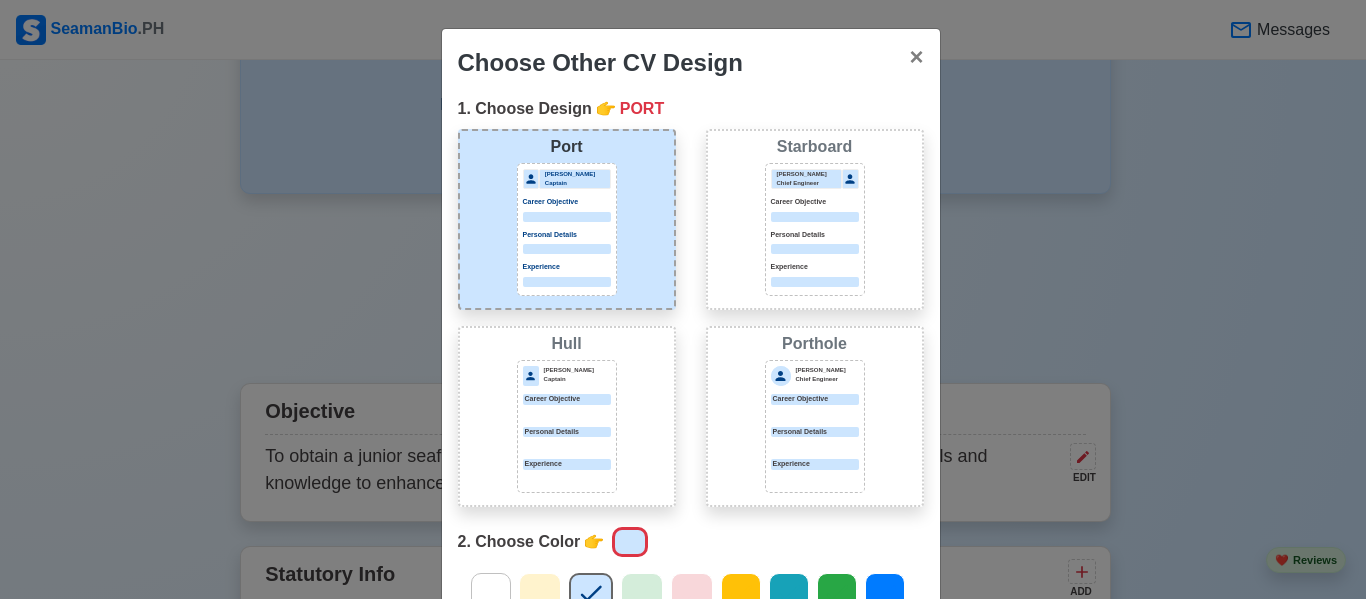 click on "Personal Details" at bounding box center [567, 242] 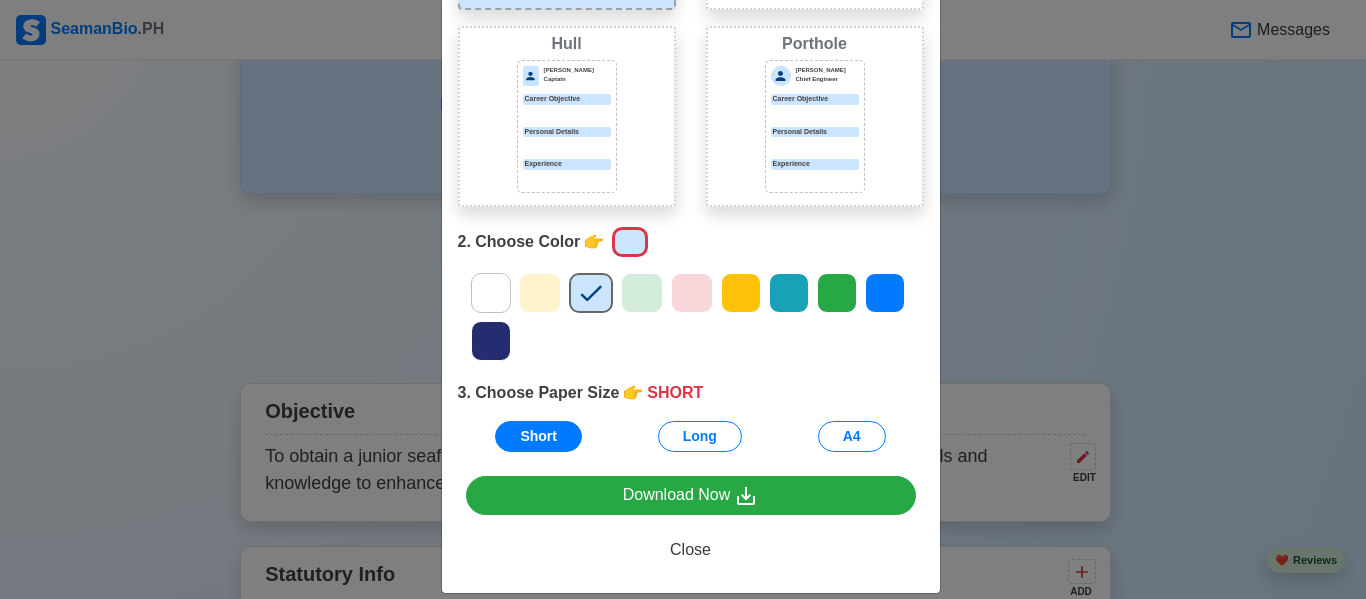 scroll, scrollTop: 324, scrollLeft: 0, axis: vertical 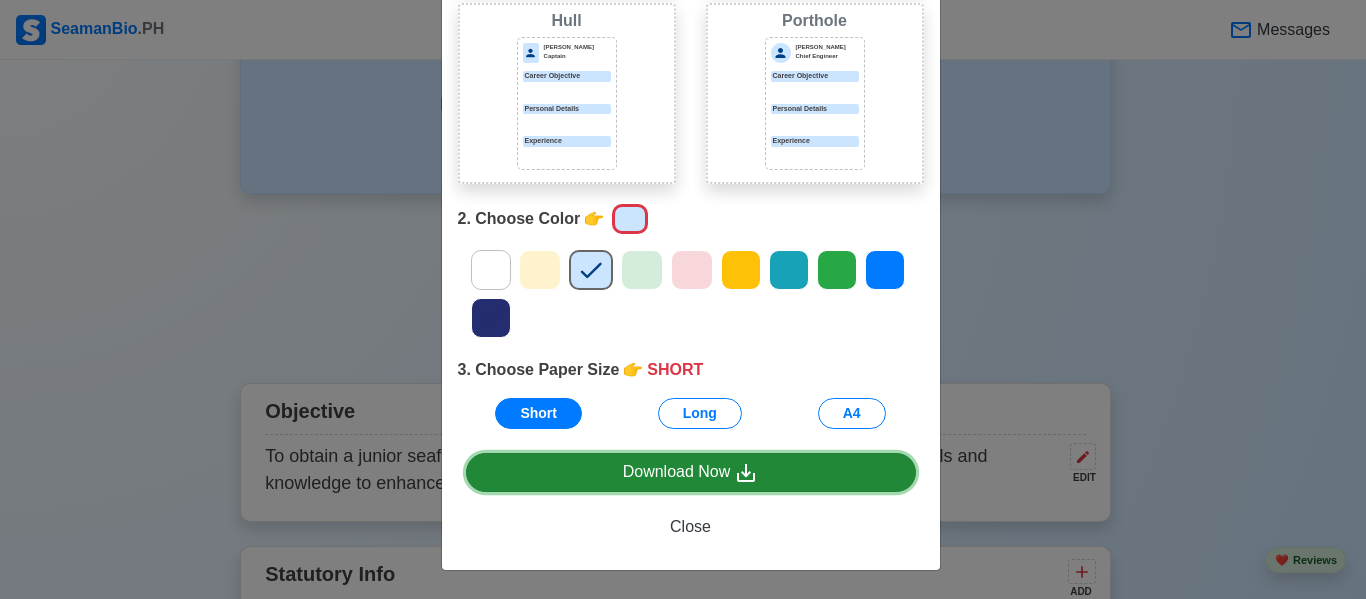 click on "Download Now" at bounding box center [691, 472] 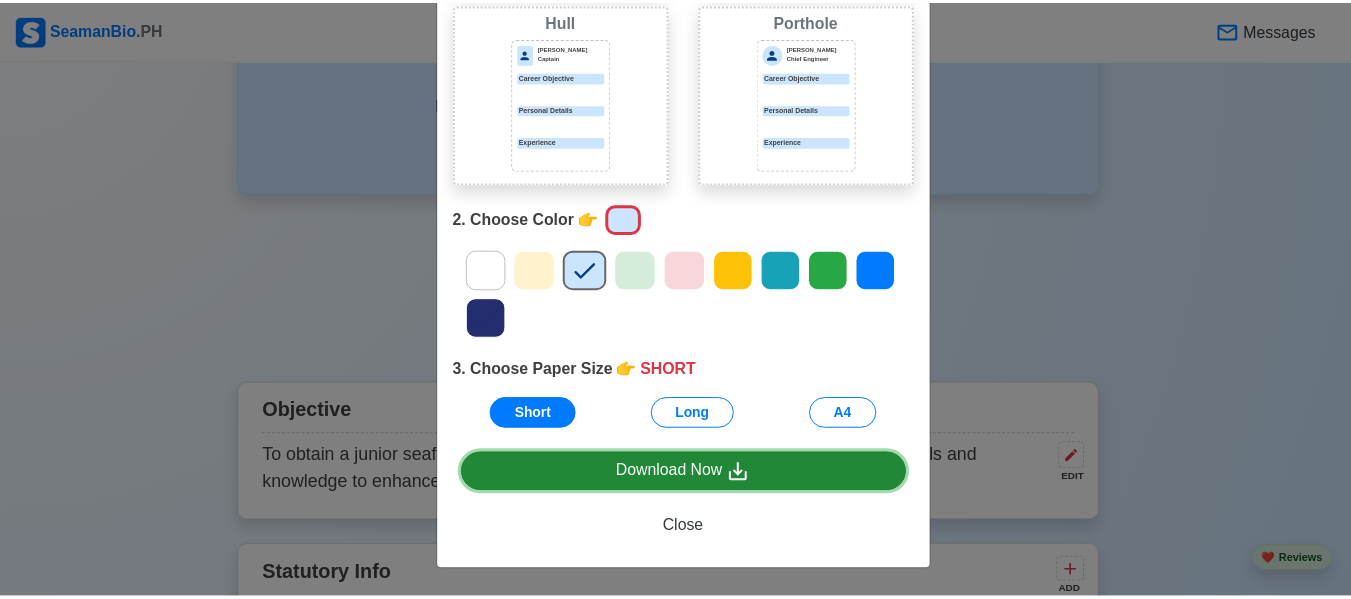 scroll, scrollTop: 24, scrollLeft: 0, axis: vertical 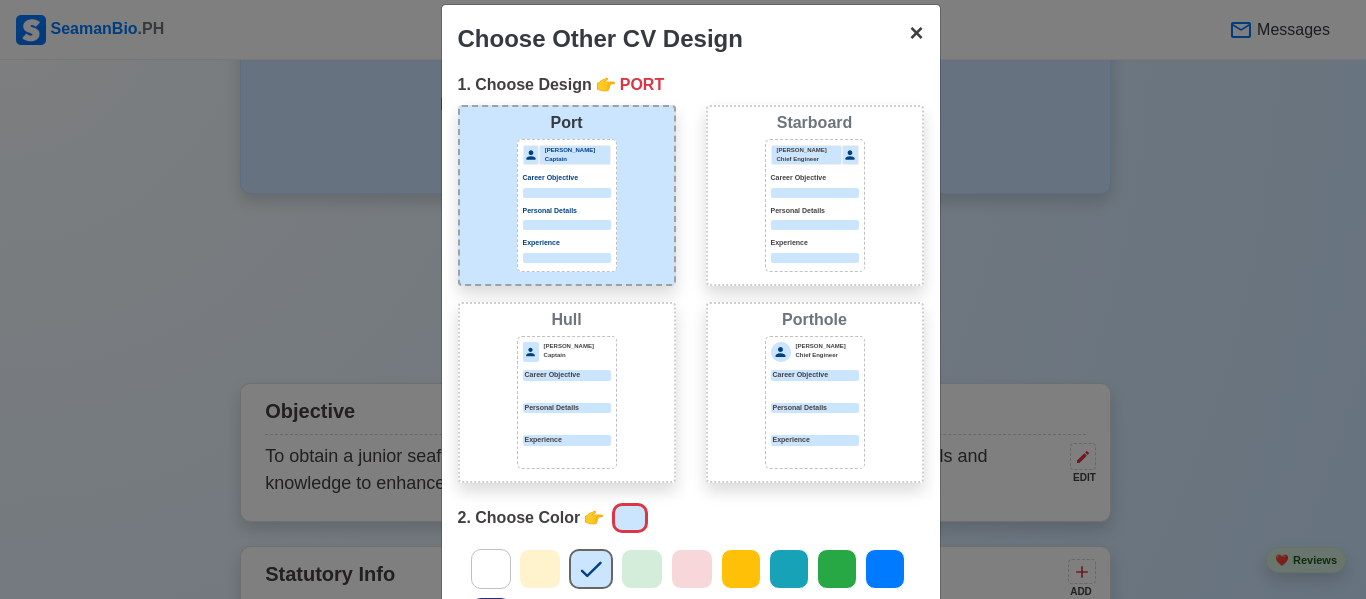 click on "×" at bounding box center [916, 32] 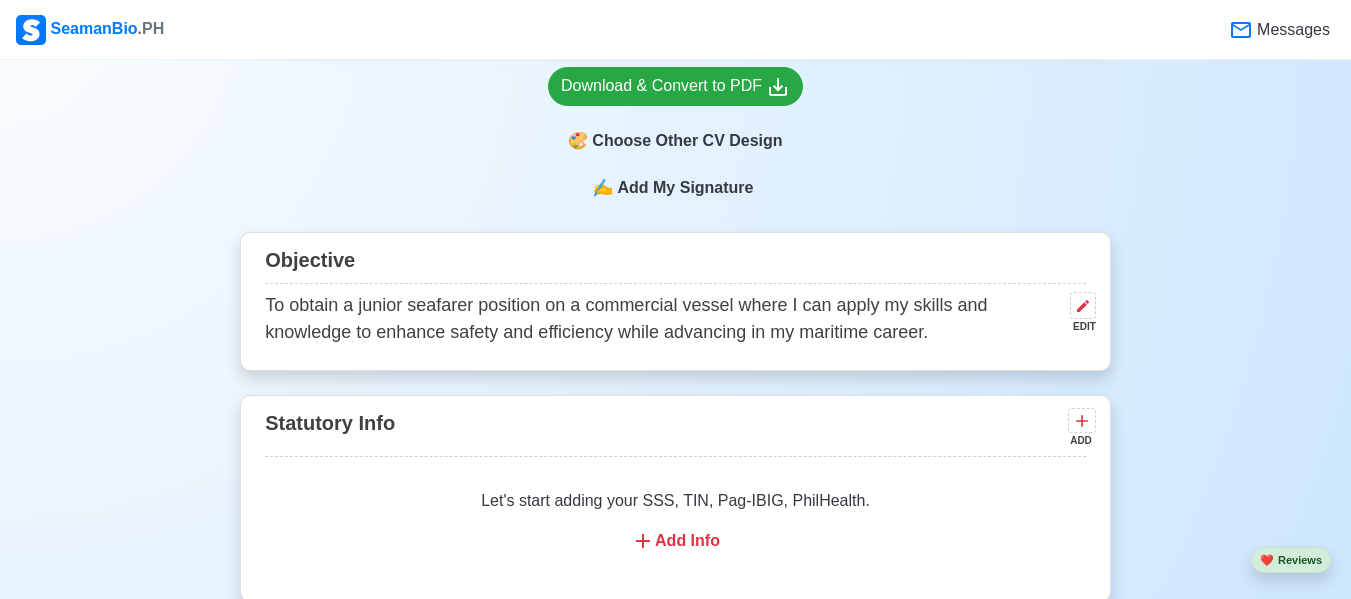 scroll, scrollTop: 1160, scrollLeft: 0, axis: vertical 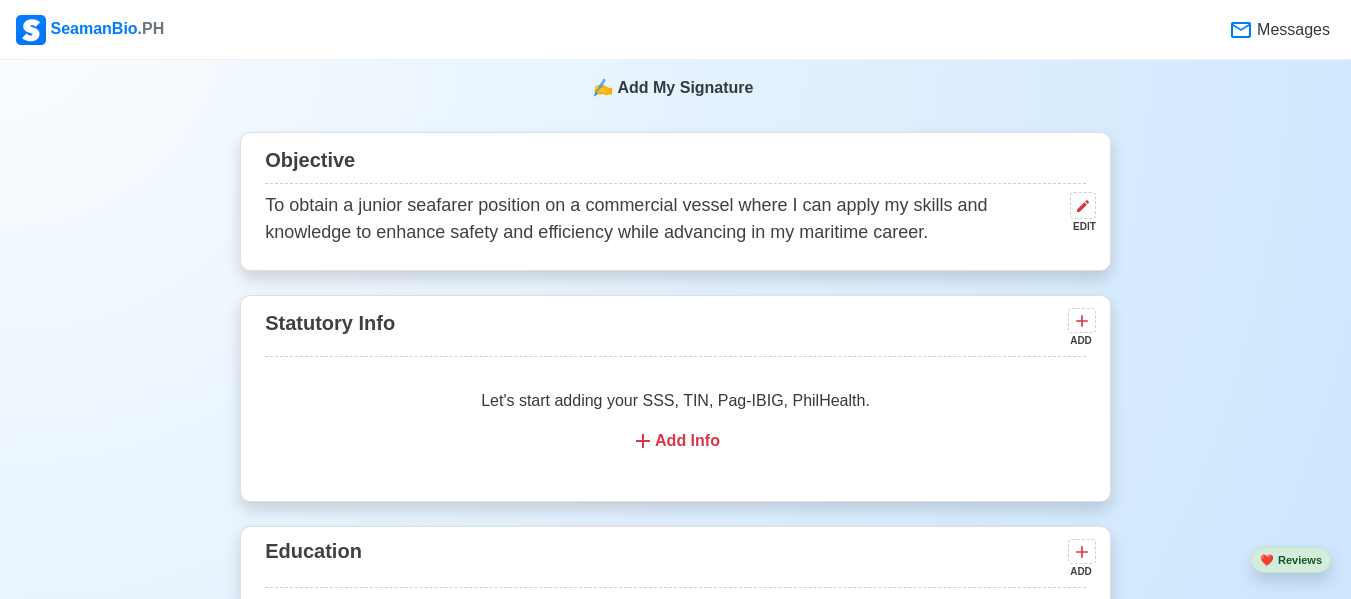 click on "ADD" at bounding box center [1080, 340] 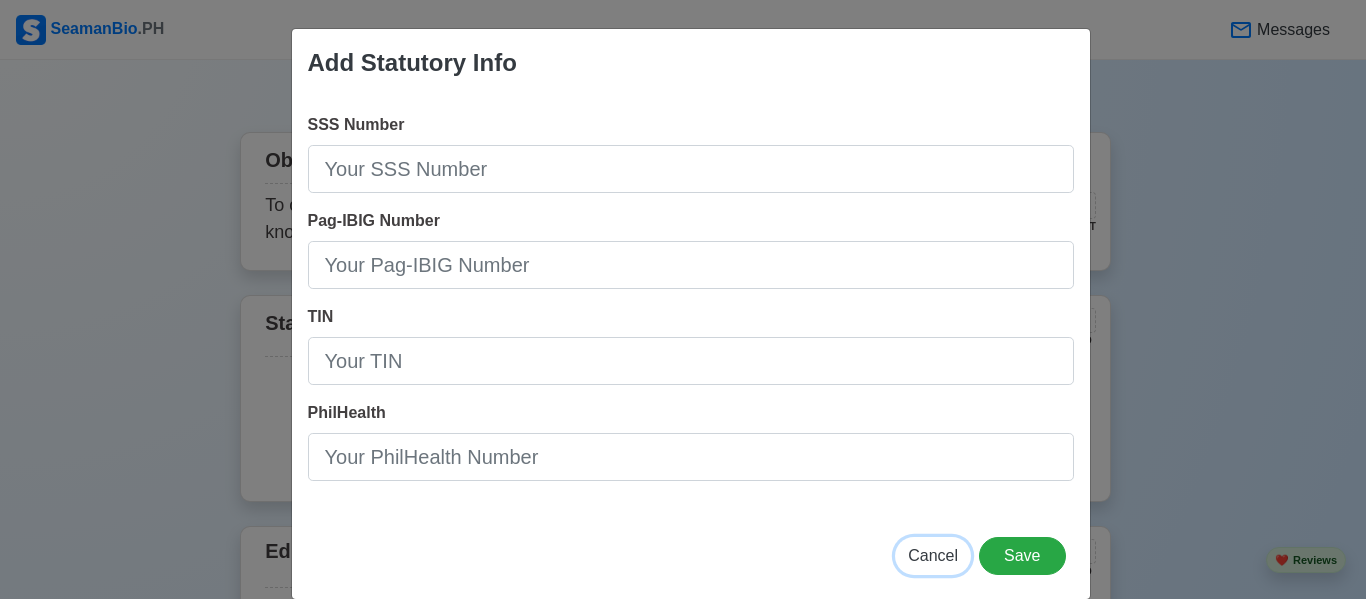 click on "Cancel" at bounding box center [933, 556] 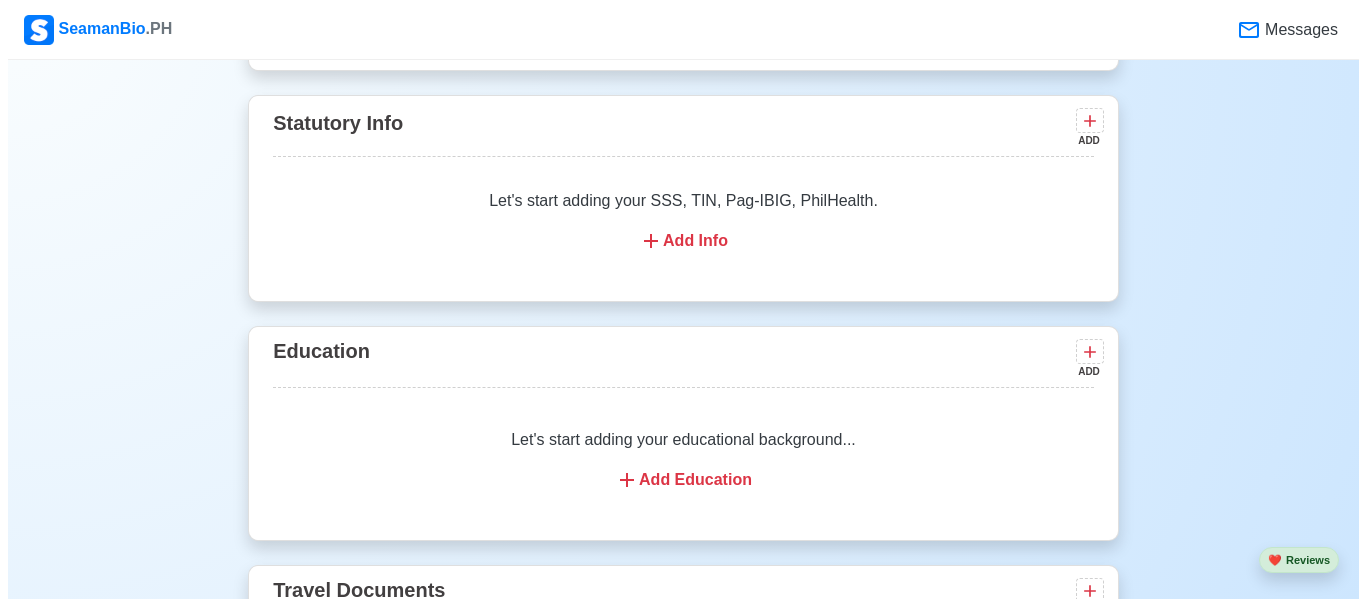 scroll, scrollTop: 1460, scrollLeft: 0, axis: vertical 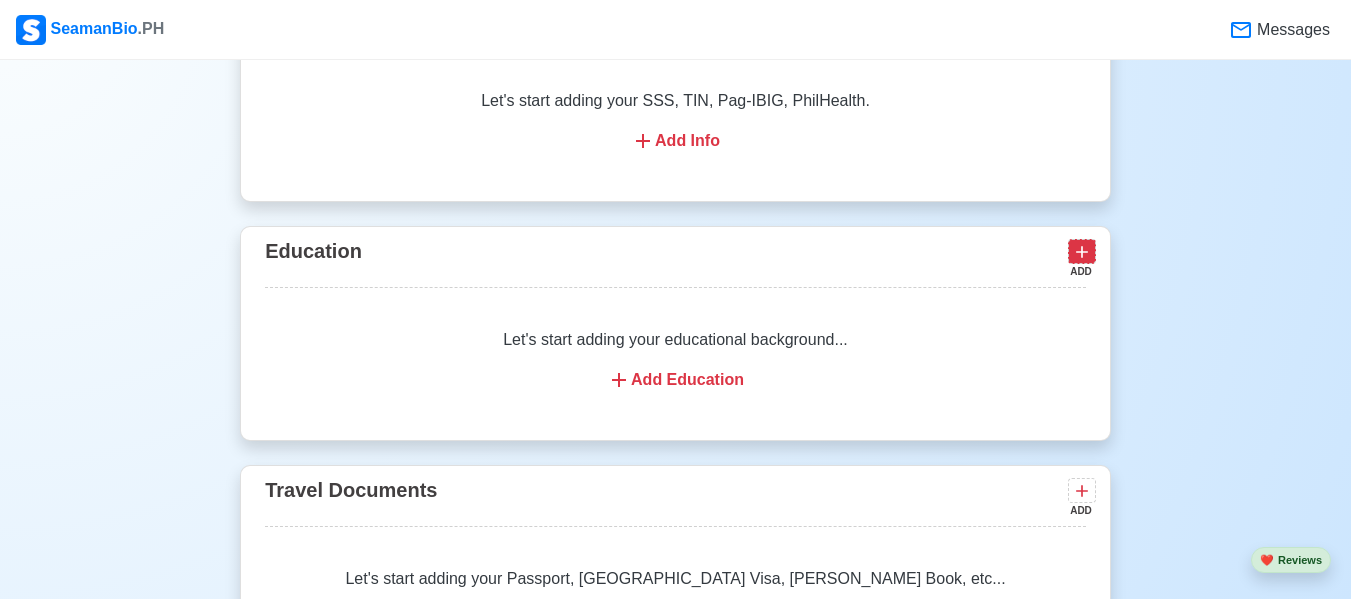click 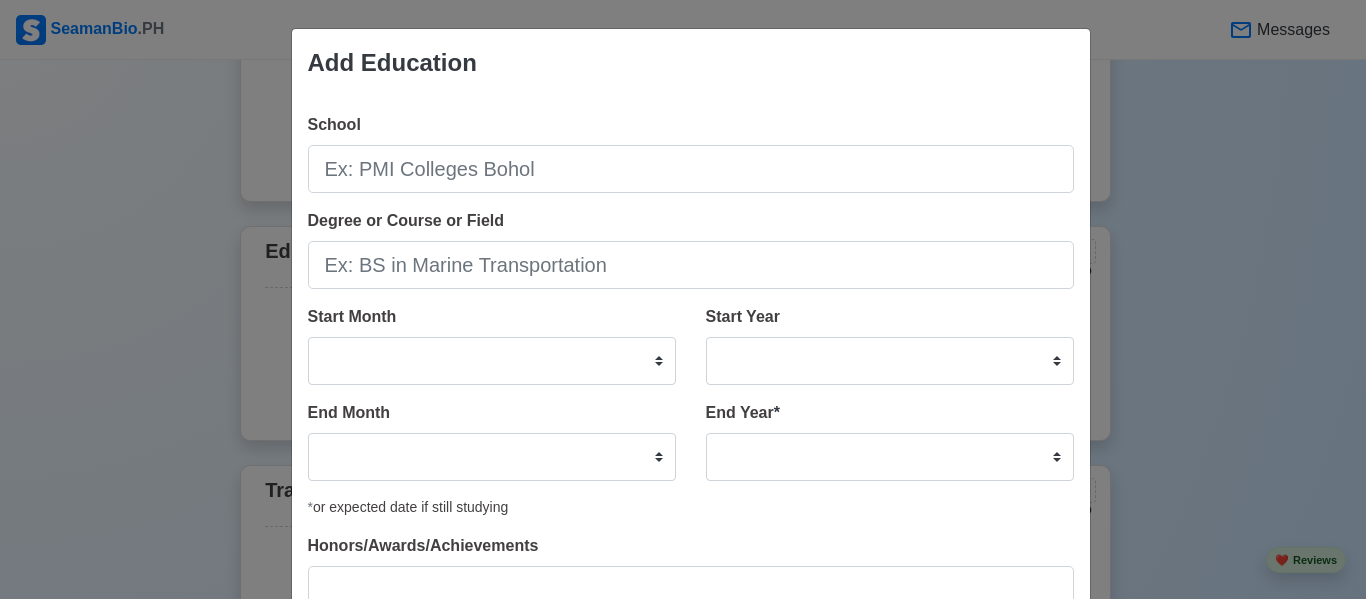 click on "Add Education School Degree or Course or Field Start Month January February March April May June July August September October November December Start Year 2025 2024 2023 2022 2021 2020 2019 2018 2017 2016 2015 2014 2013 2012 2011 2010 2009 2008 2007 2006 2005 2004 2003 2002 2001 2000 1999 1998 1997 1996 1995 1994 1993 1992 1991 1990 1989 1988 1987 1986 1985 1984 1983 1982 1981 1980 1979 1978 1977 1976 1975 1974 1973 1972 1971 1970 1969 1968 1967 1966 1965 1964 1963 1962 1961 1960 1959 1958 1957 1956 1955 1954 1953 1952 1951 1950 1949 1948 1947 1946 1945 1944 1943 1942 1941 1940 1939 1938 1937 1936 1935 1934 1933 1932 1931 1930 1929 1928 1927 1926 1925 End Month January February March April May June July August September October November December End Year  * 2035 2034 2033 2032 2031 2030 2029 2028 2027 2026 2025 2024 2023 2022 2021 2020 2019 2018 2017 2016 2015 2014 2013 2012 2011 2010 2009 2008 2007 2006 2005 2004 2003 2002 2001 2000 1999 1998 1997 1996 1995 1994 1993 1992 1991 1990 1989 1988 1987 1986 1985" at bounding box center (683, 299) 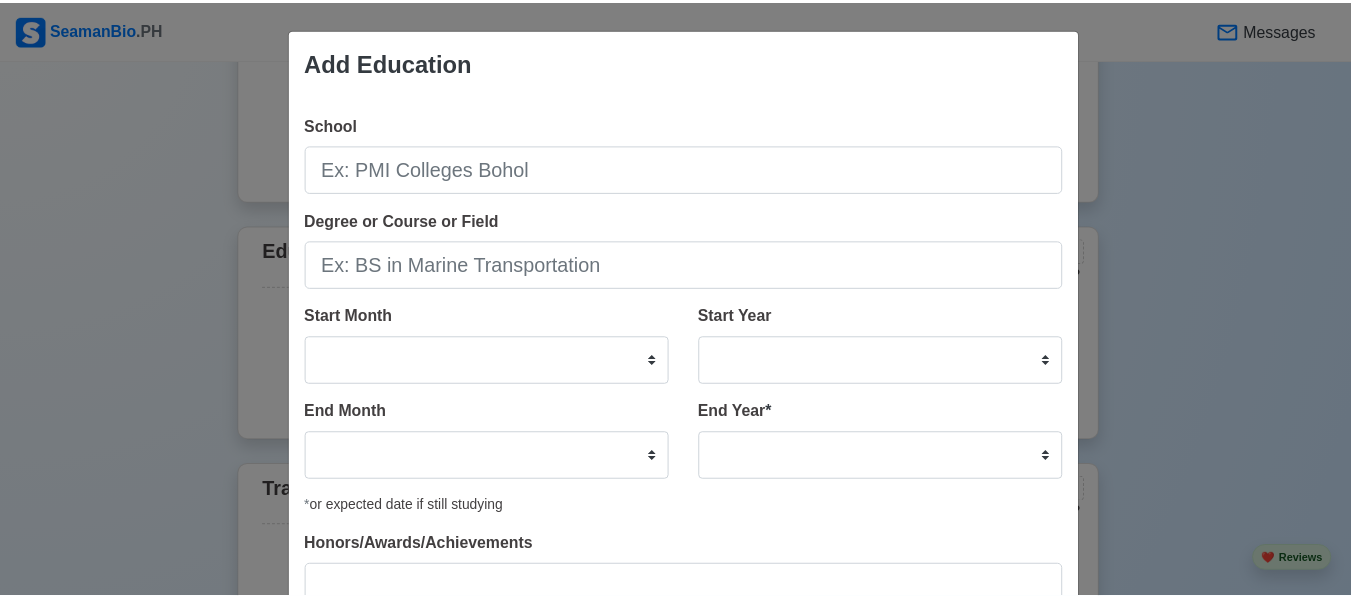 scroll, scrollTop: 162, scrollLeft: 0, axis: vertical 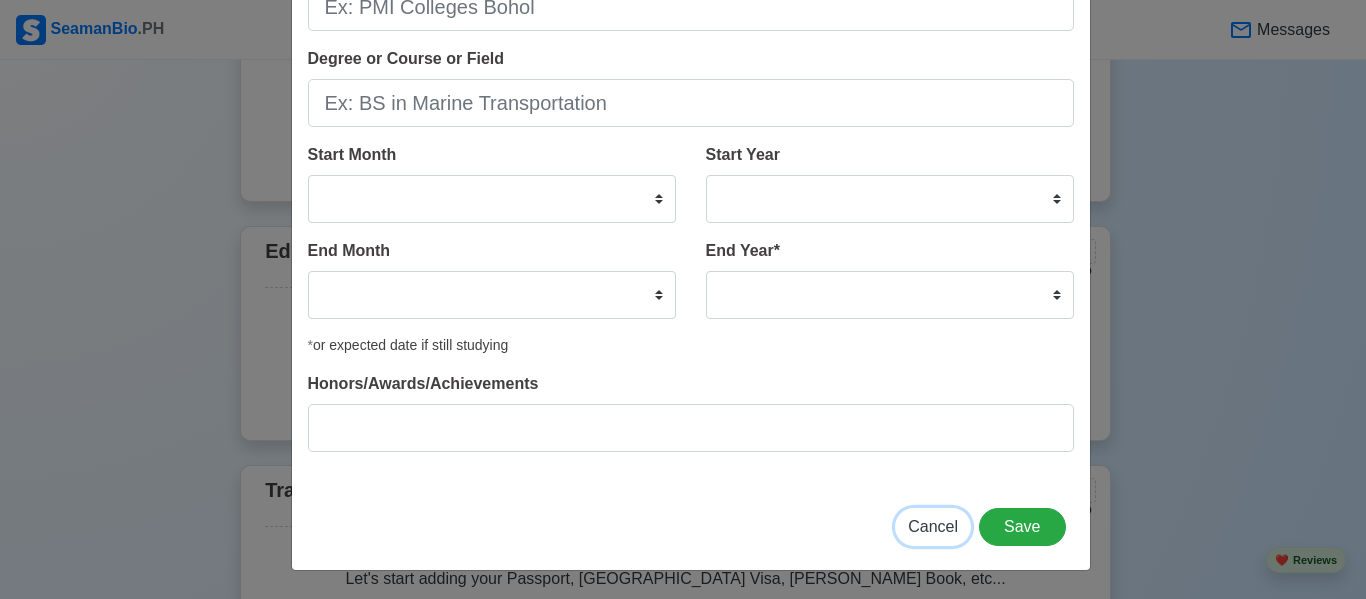 click on "Cancel" at bounding box center [933, 526] 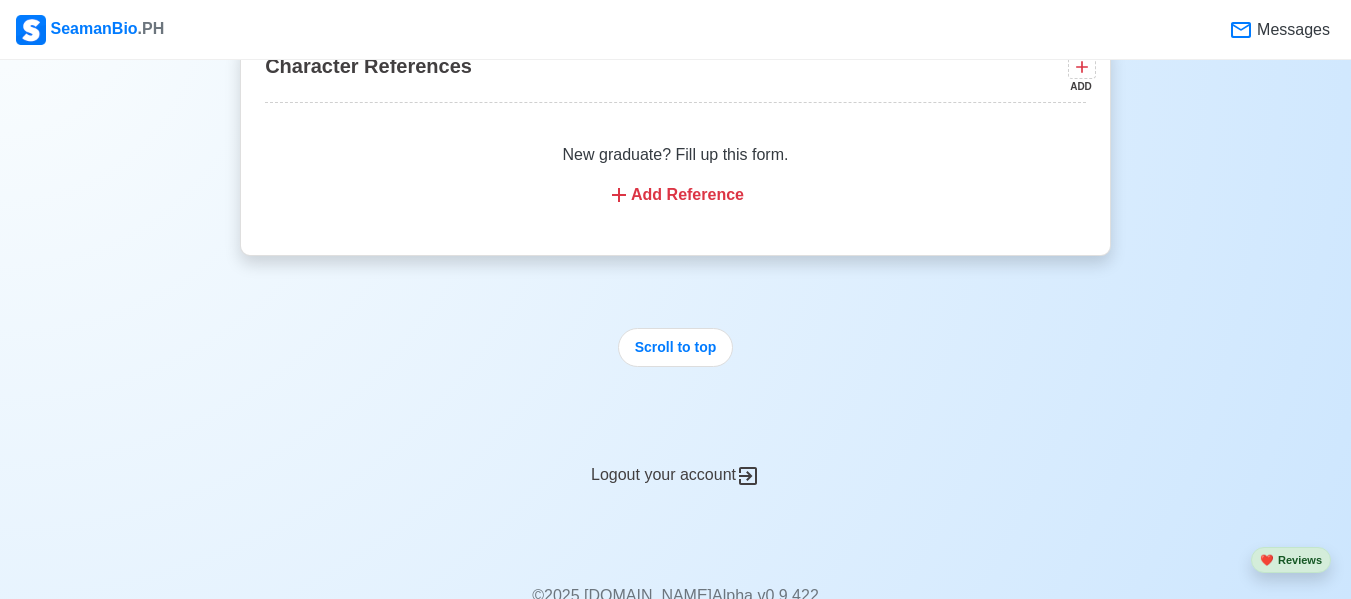 scroll, scrollTop: 3160, scrollLeft: 0, axis: vertical 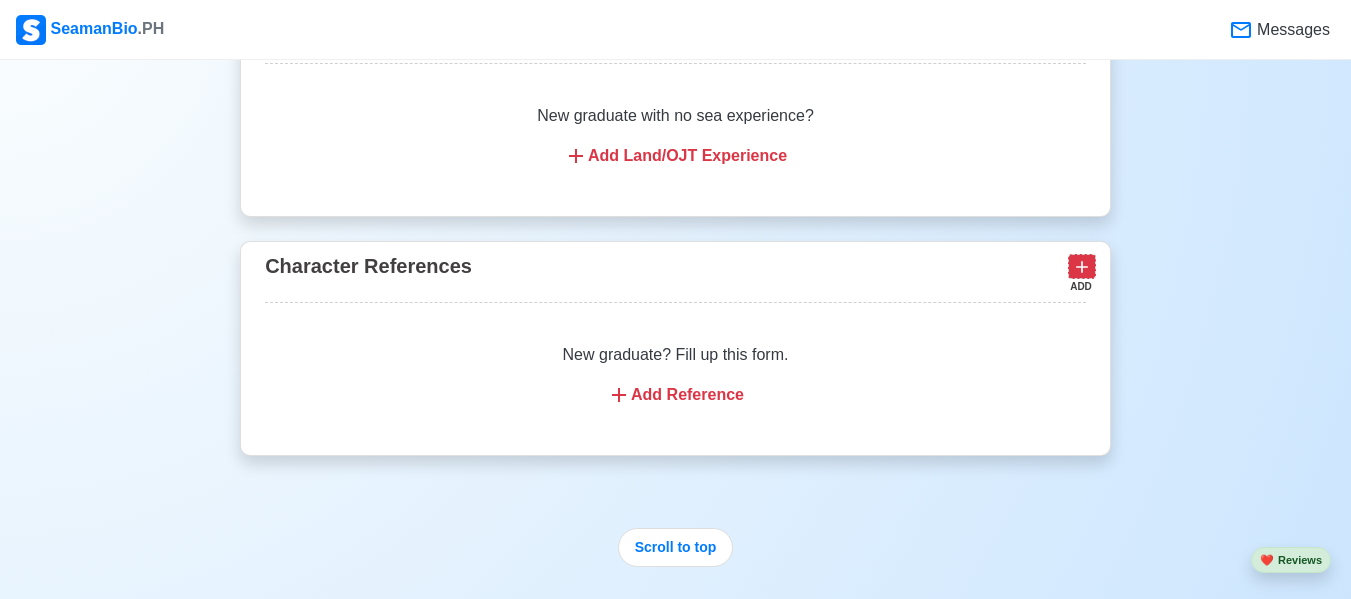 click at bounding box center [1082, 266] 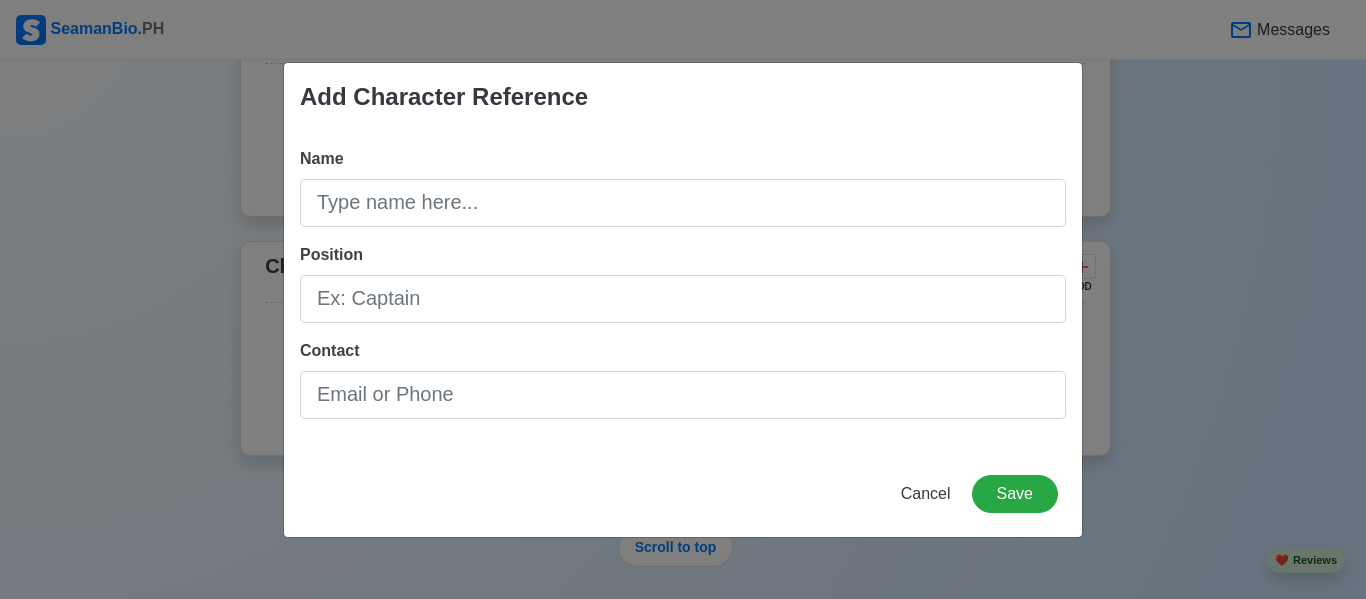click on "Add Character Reference Name Position Contact Cancel Save" at bounding box center (683, 299) 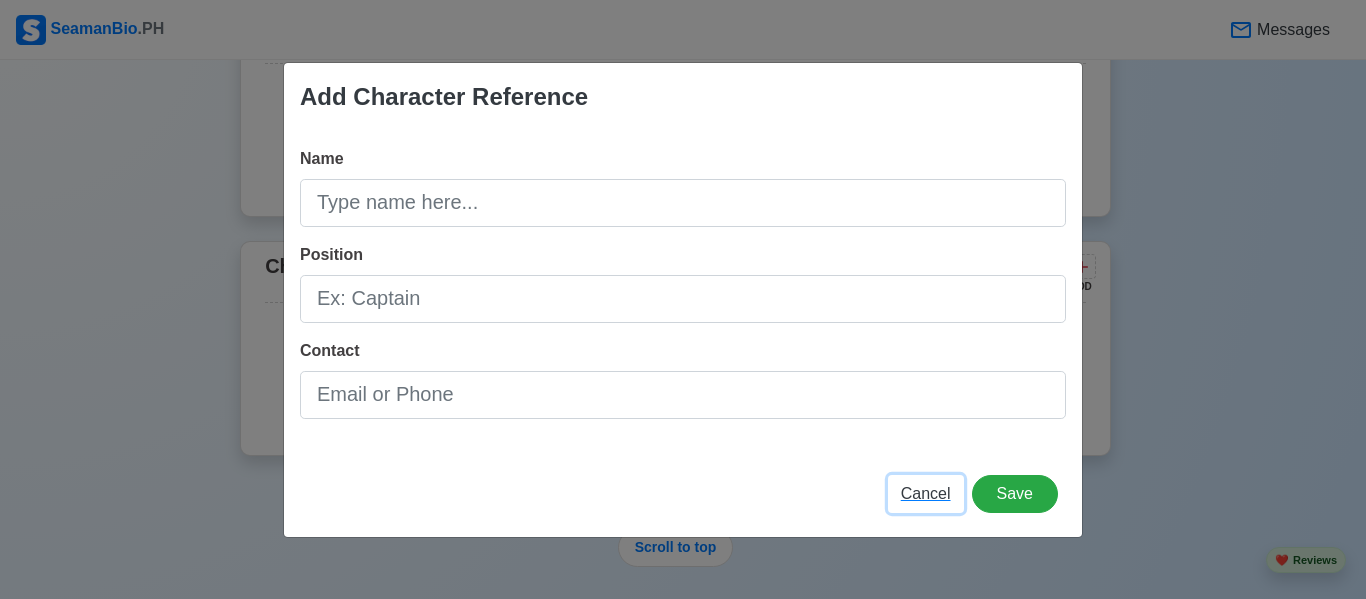 click on "Cancel" at bounding box center (926, 493) 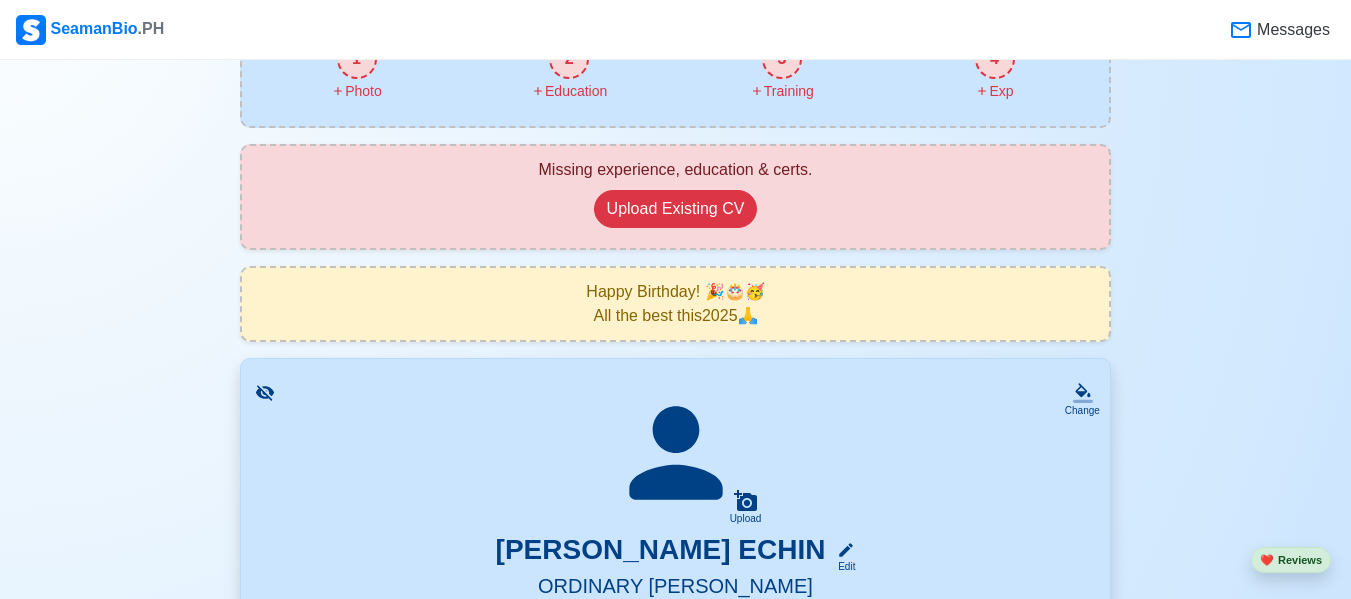 scroll, scrollTop: 0, scrollLeft: 0, axis: both 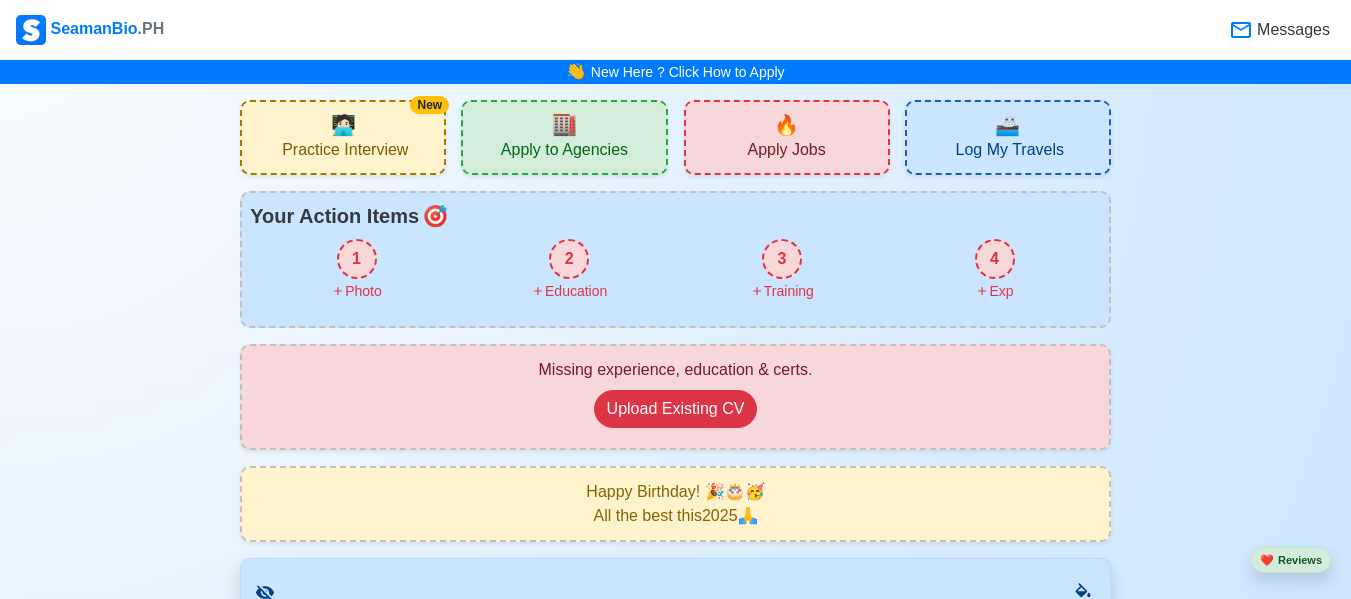 click on "3" at bounding box center [782, 259] 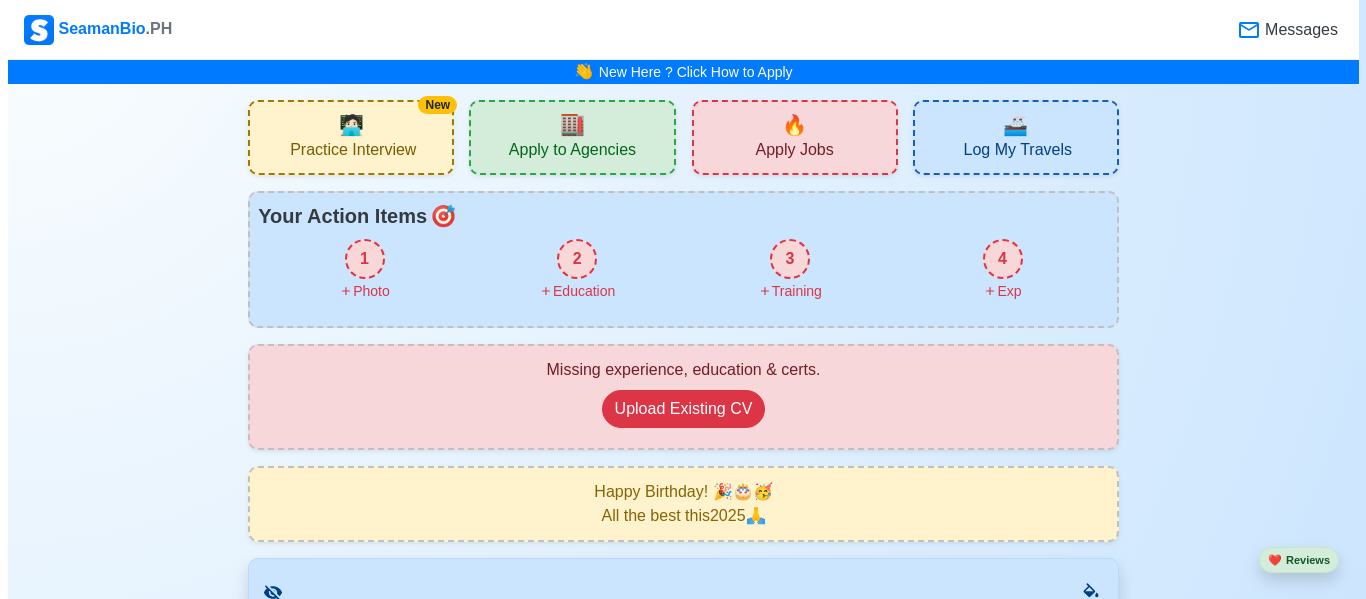 scroll, scrollTop: 2568, scrollLeft: 0, axis: vertical 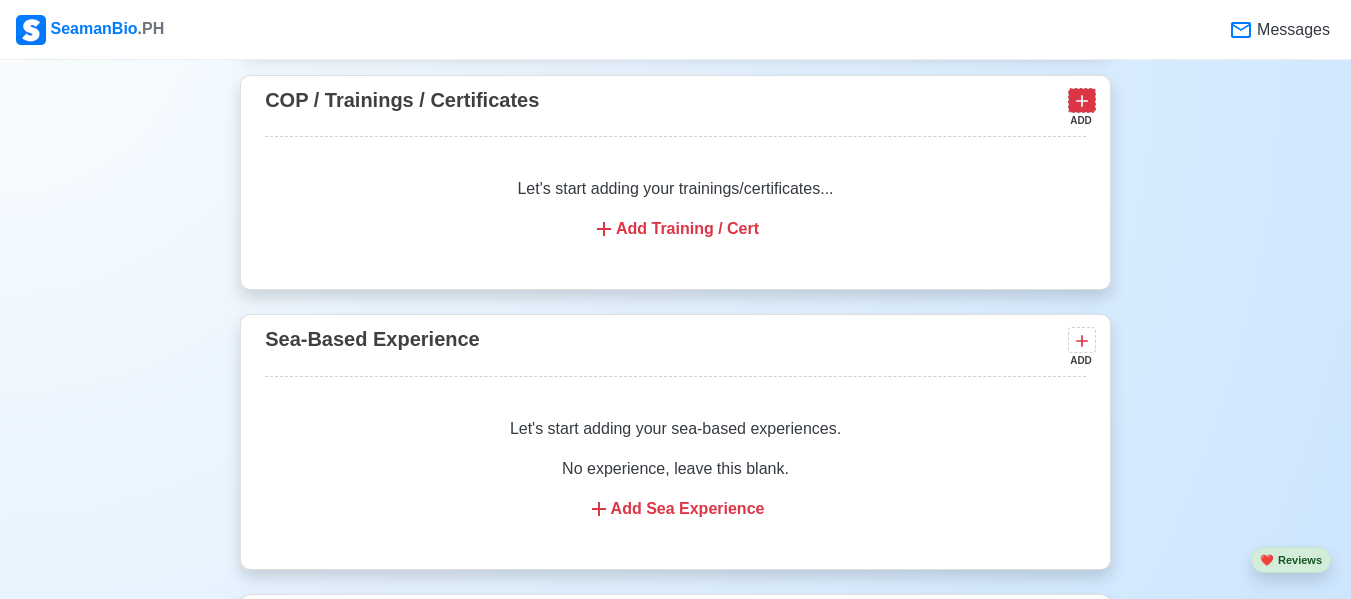 click 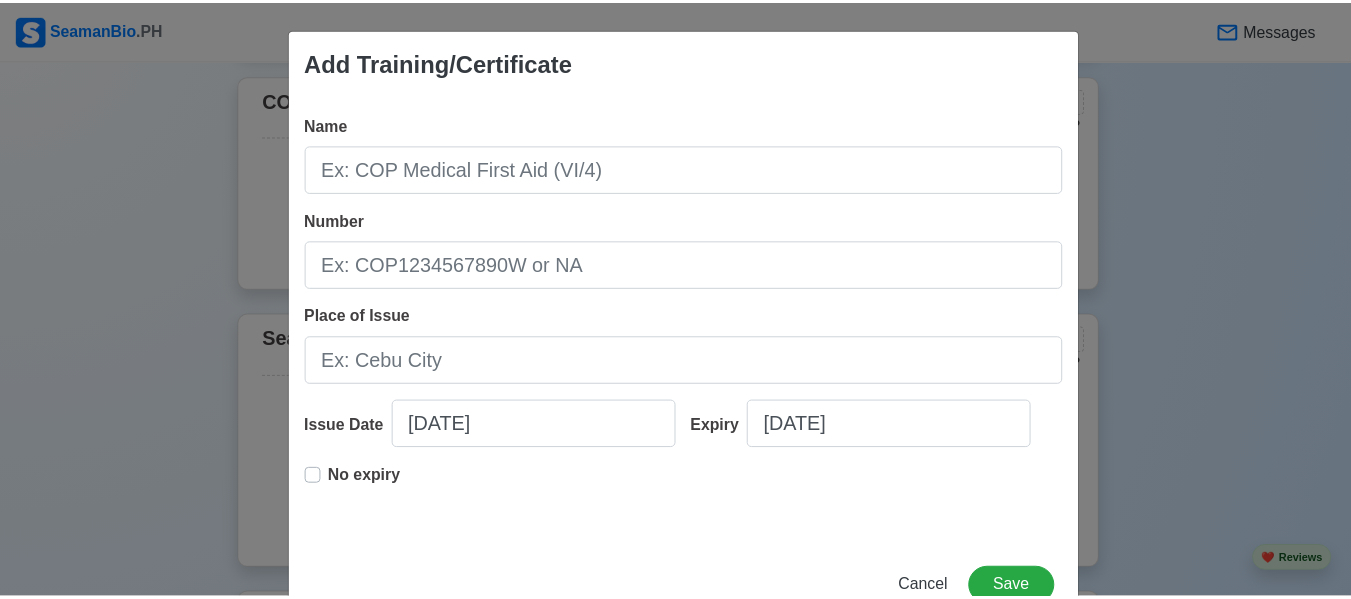 scroll, scrollTop: 61, scrollLeft: 0, axis: vertical 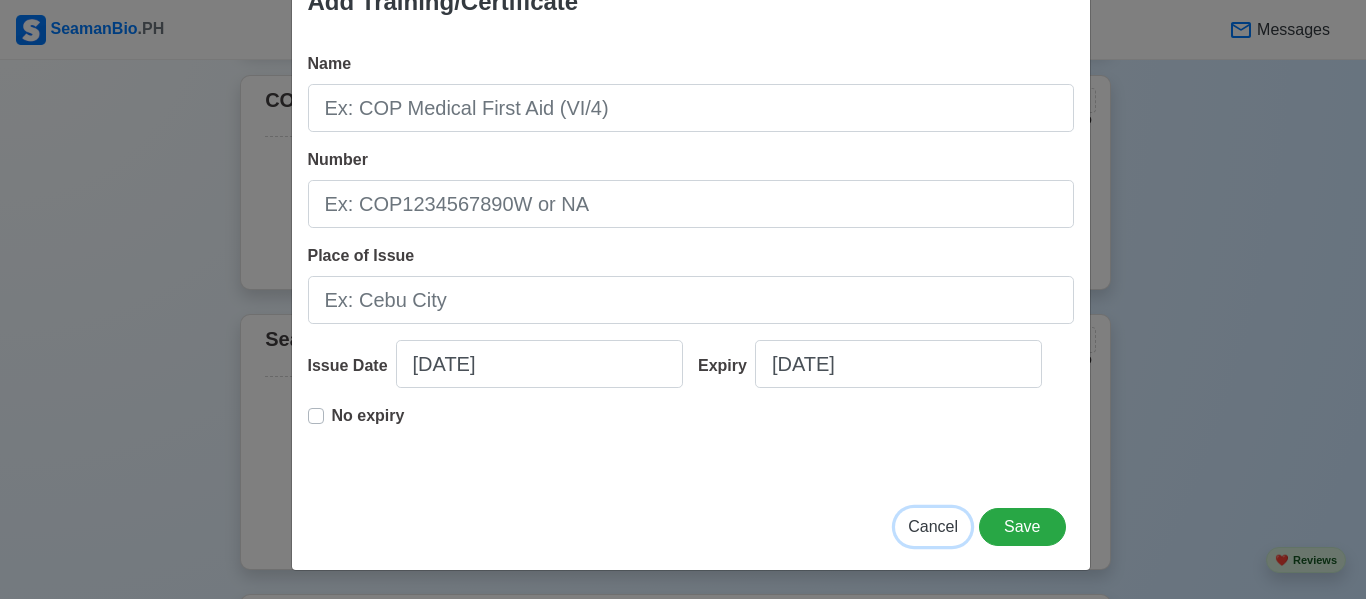 click on "Cancel" at bounding box center [933, 526] 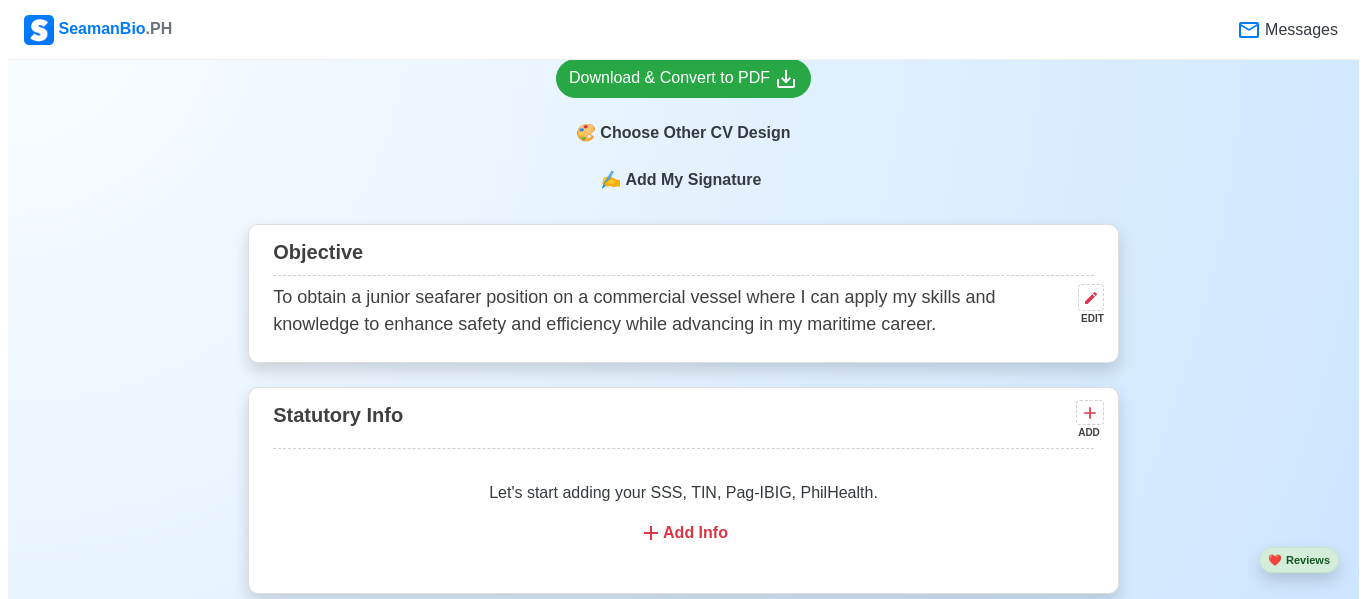scroll, scrollTop: 1168, scrollLeft: 0, axis: vertical 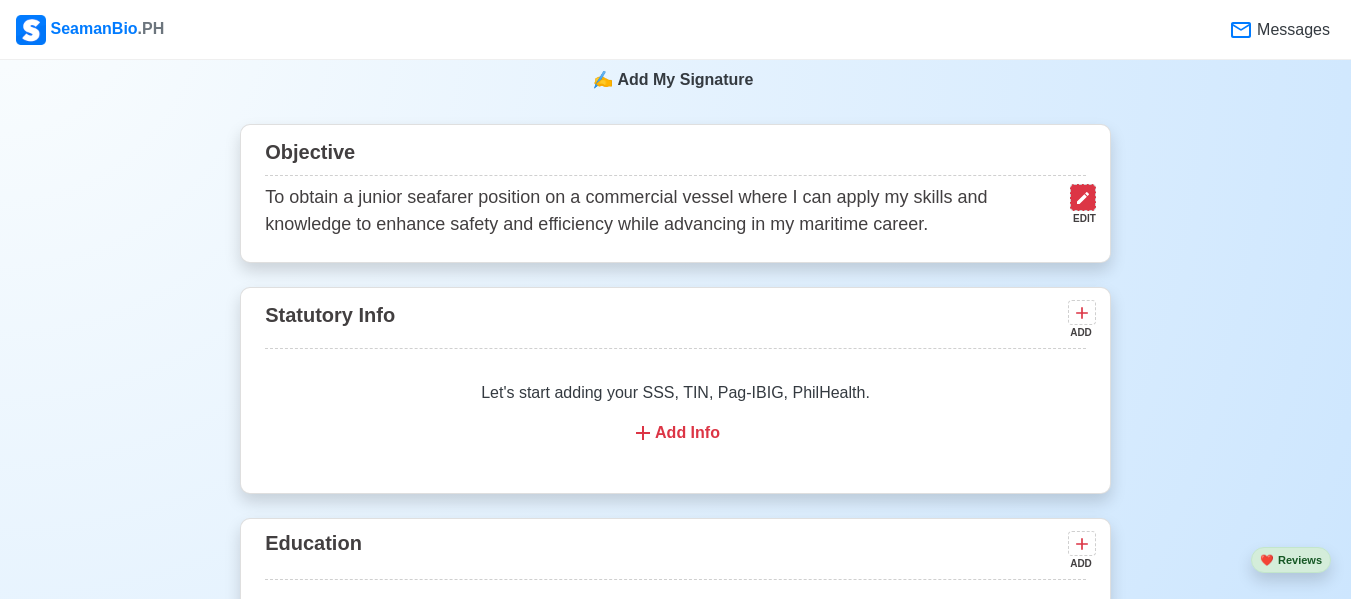 click at bounding box center [1083, 197] 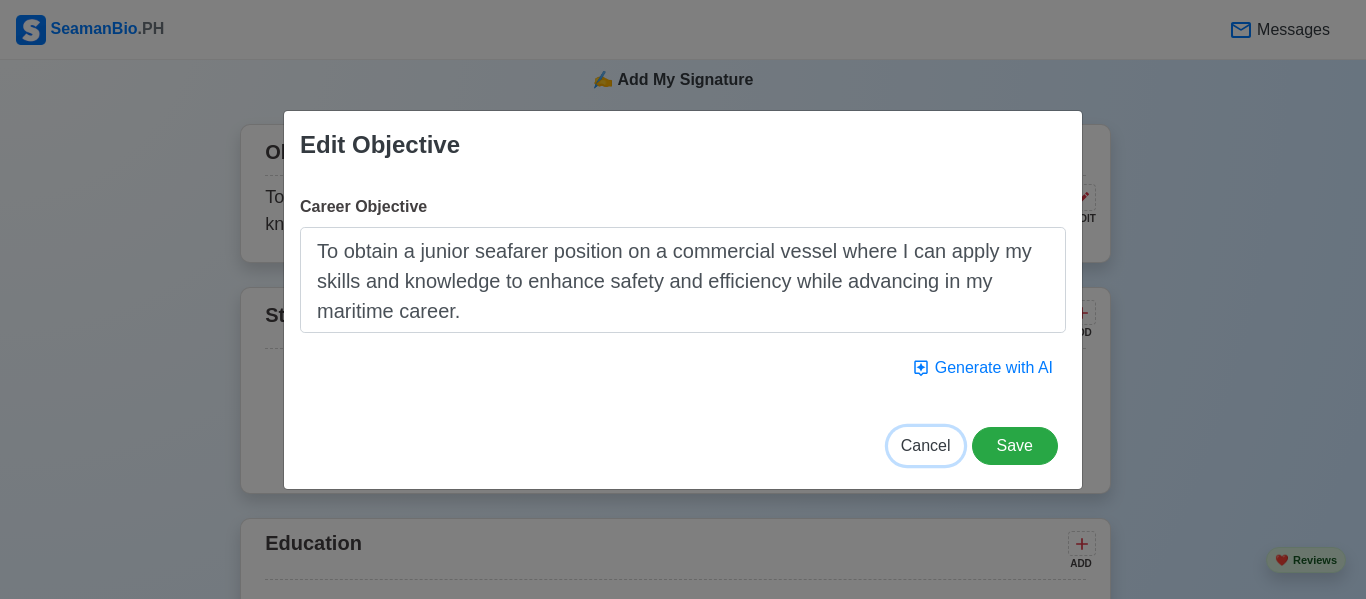 click on "Cancel" at bounding box center (926, 445) 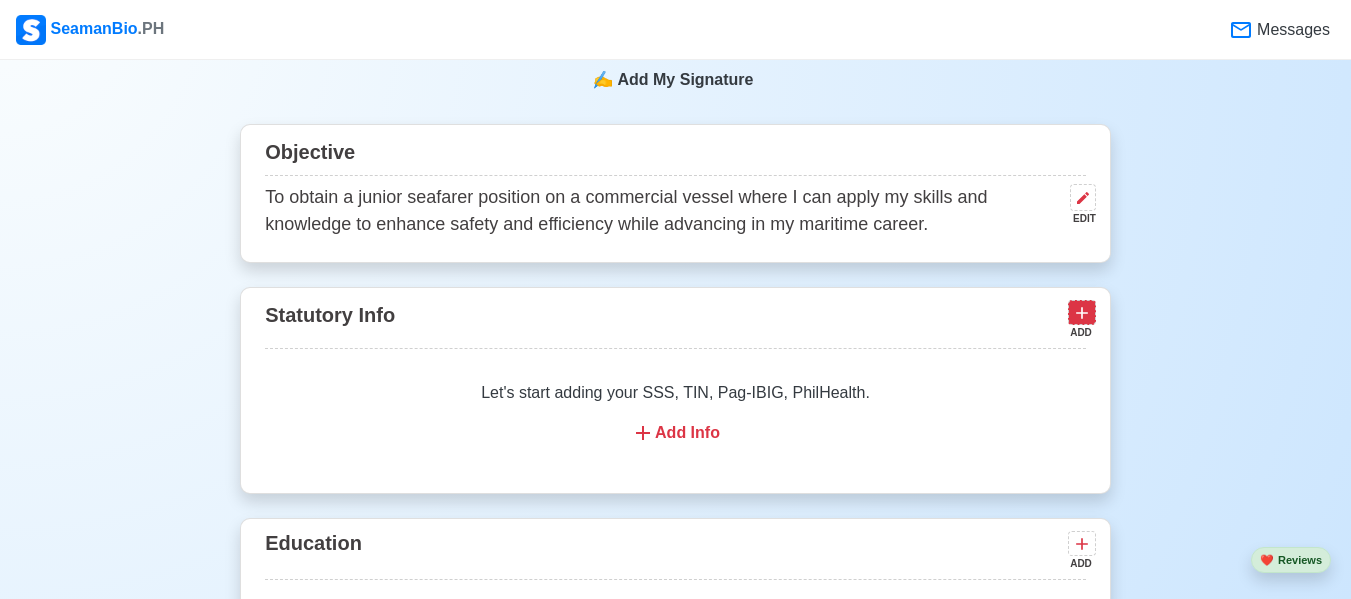 click at bounding box center [1082, 312] 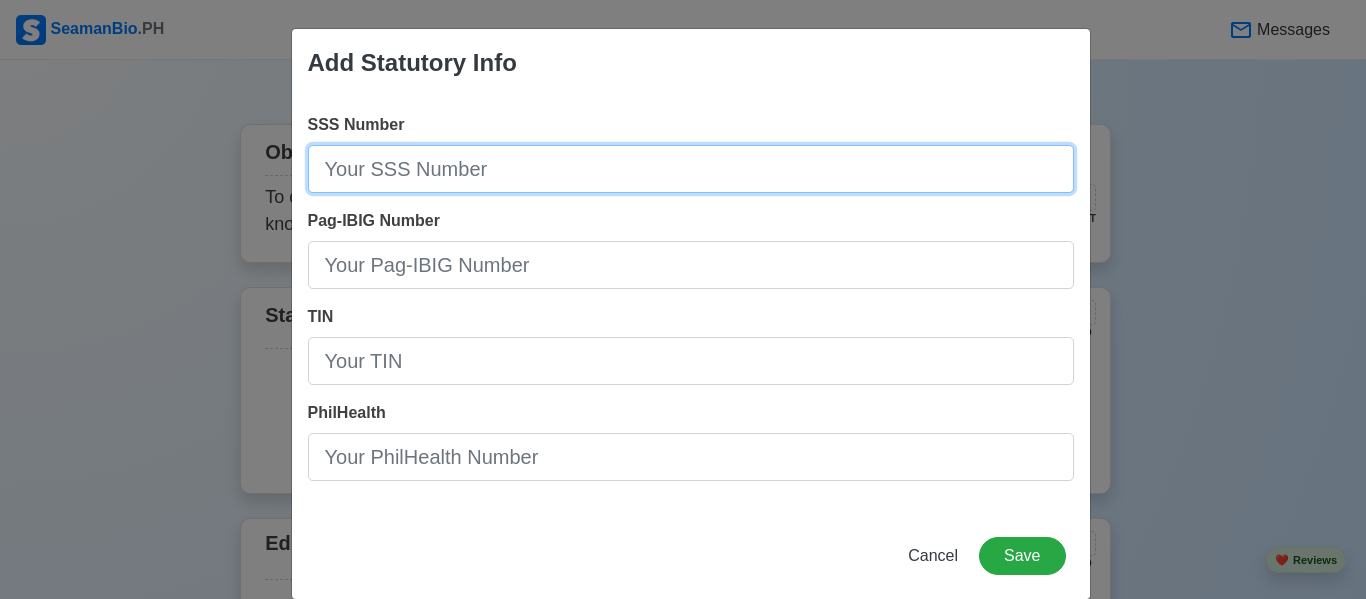 click on "SSS Number" at bounding box center (691, 169) 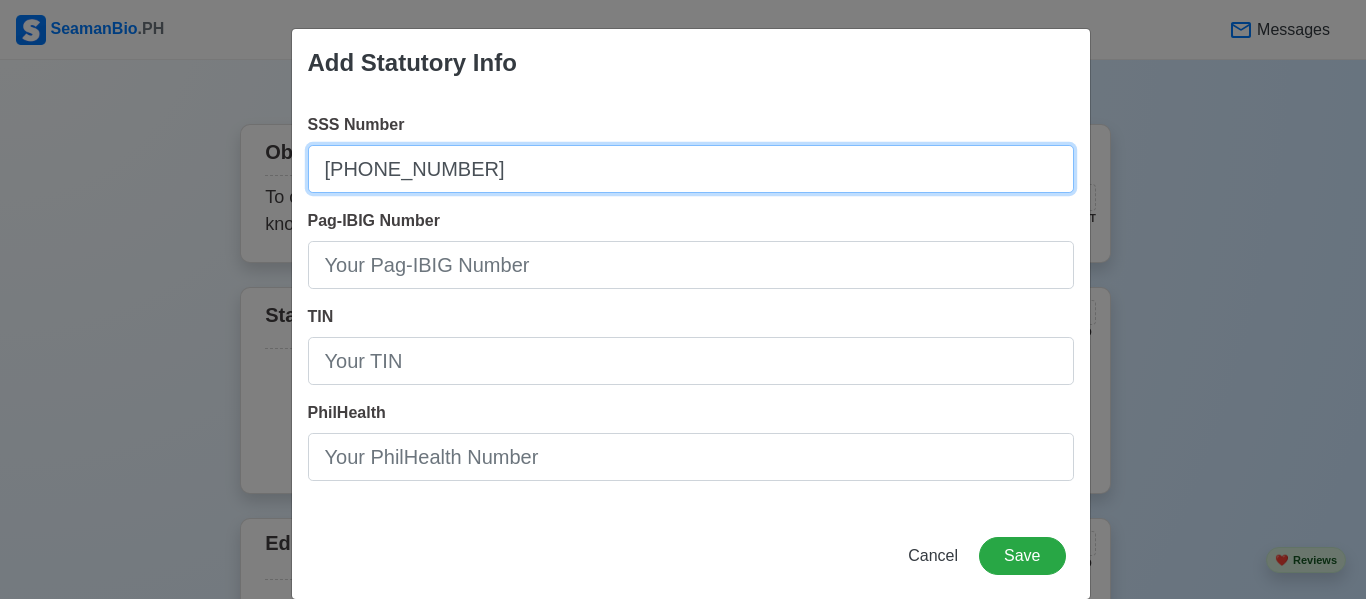 type on "[PHONE_NUMBER]" 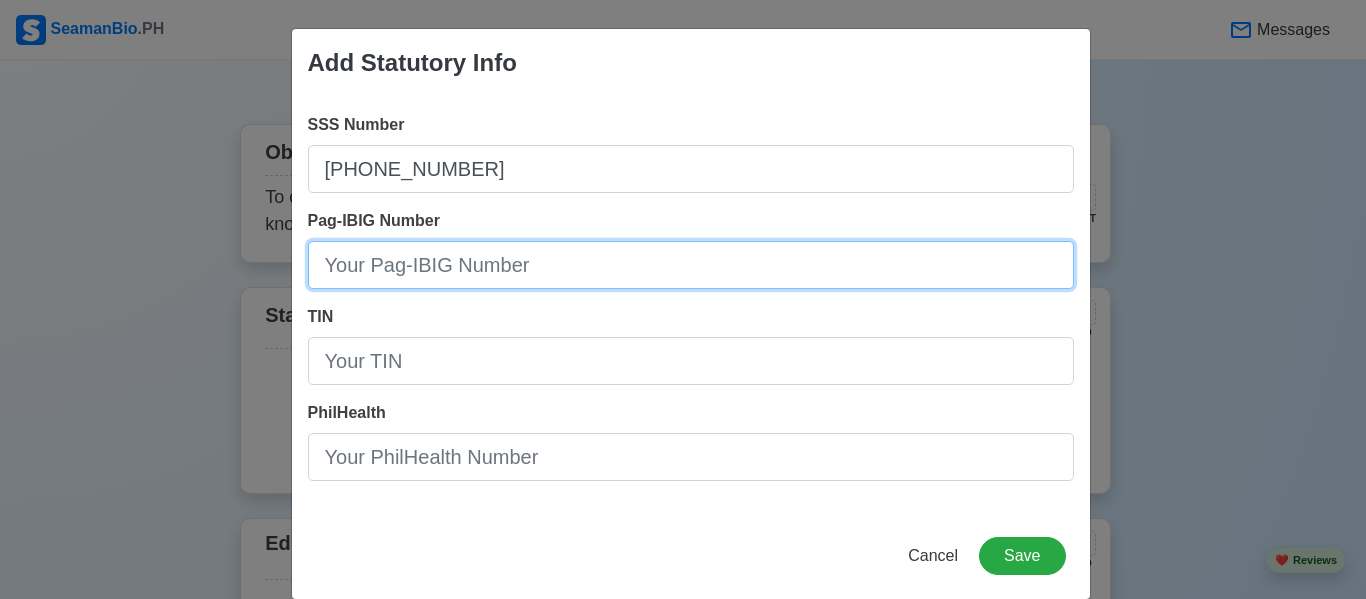 click on "Pag-IBIG Number" at bounding box center (691, 265) 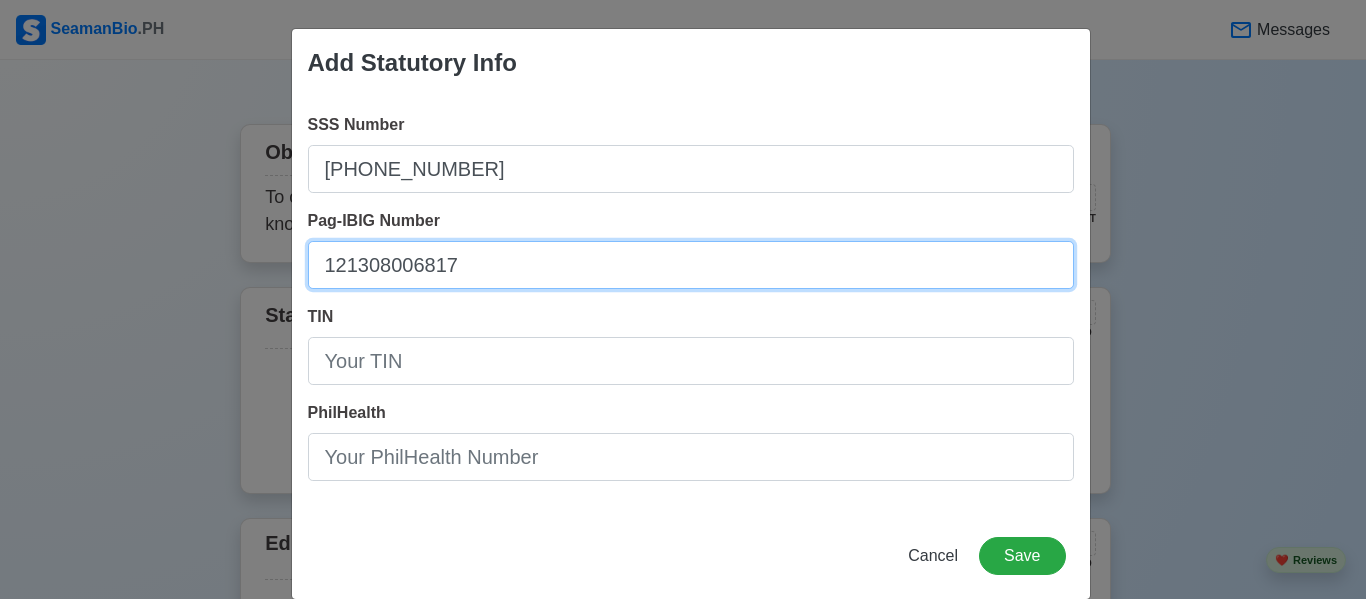type on "121308006817" 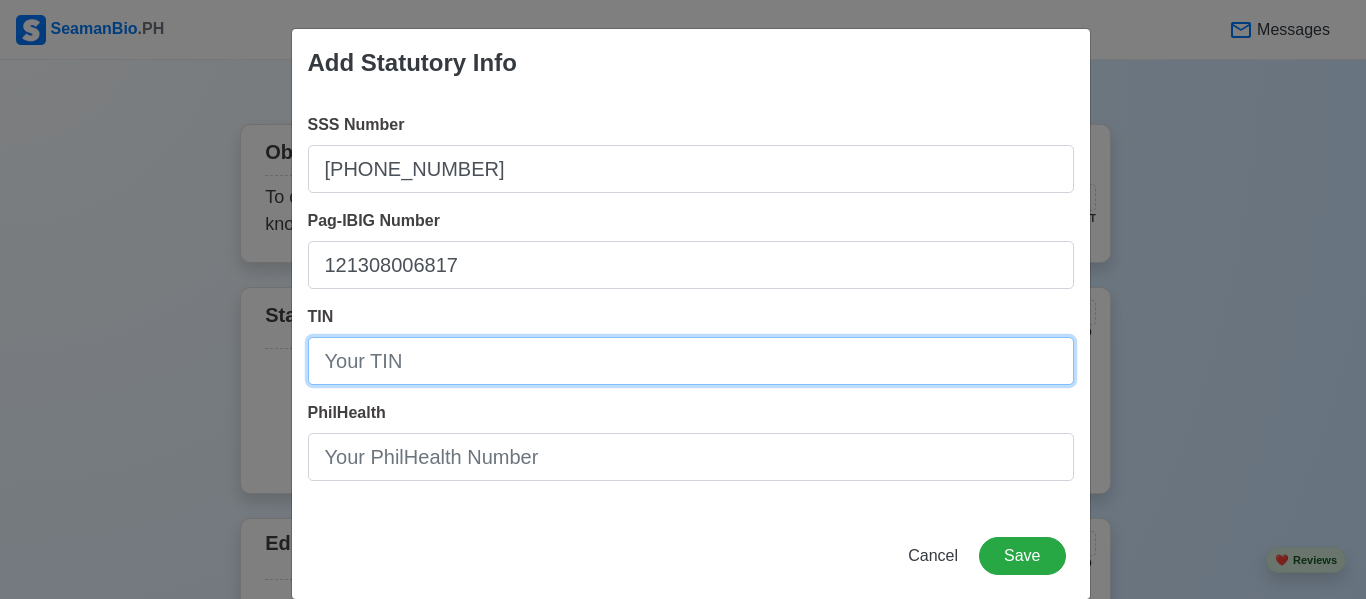 click on "TIN" at bounding box center [691, 361] 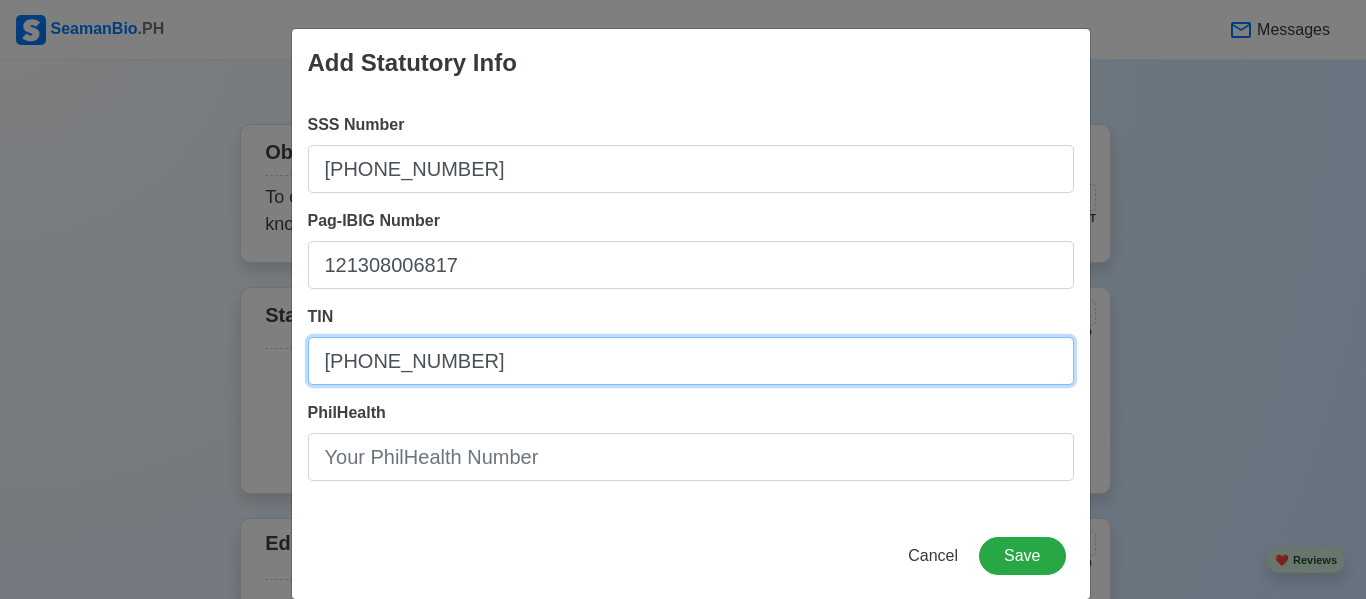 type on "[PHONE_NUMBER]" 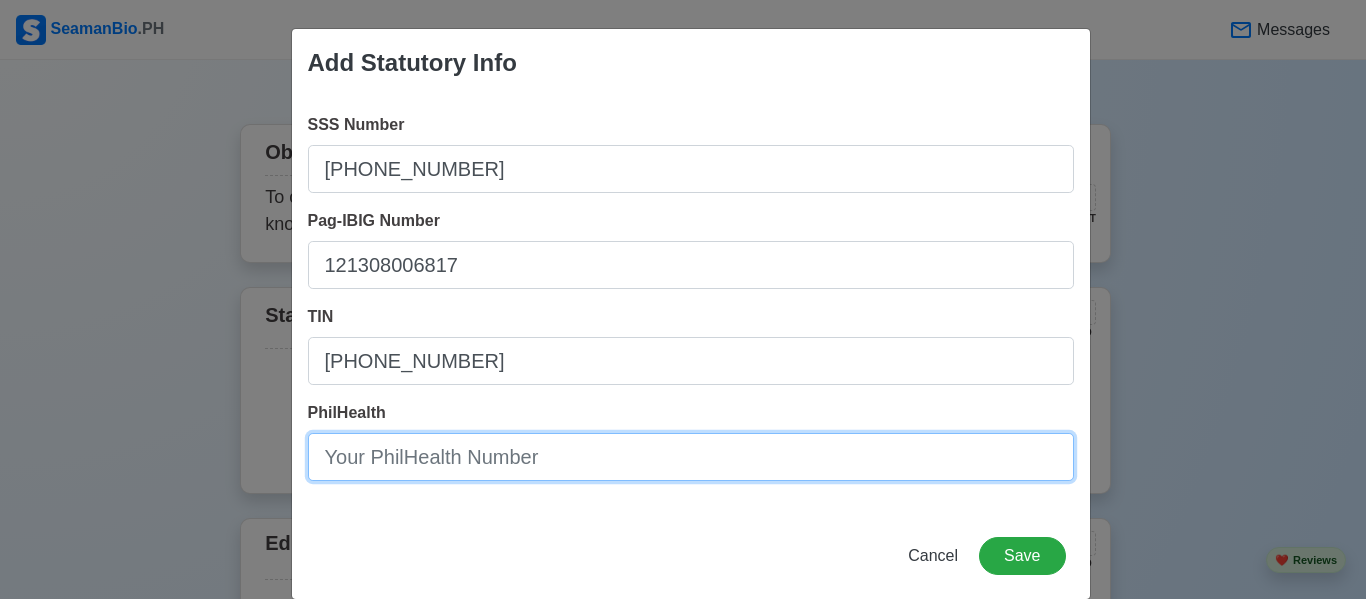 click on "PhilHealth" at bounding box center (691, 457) 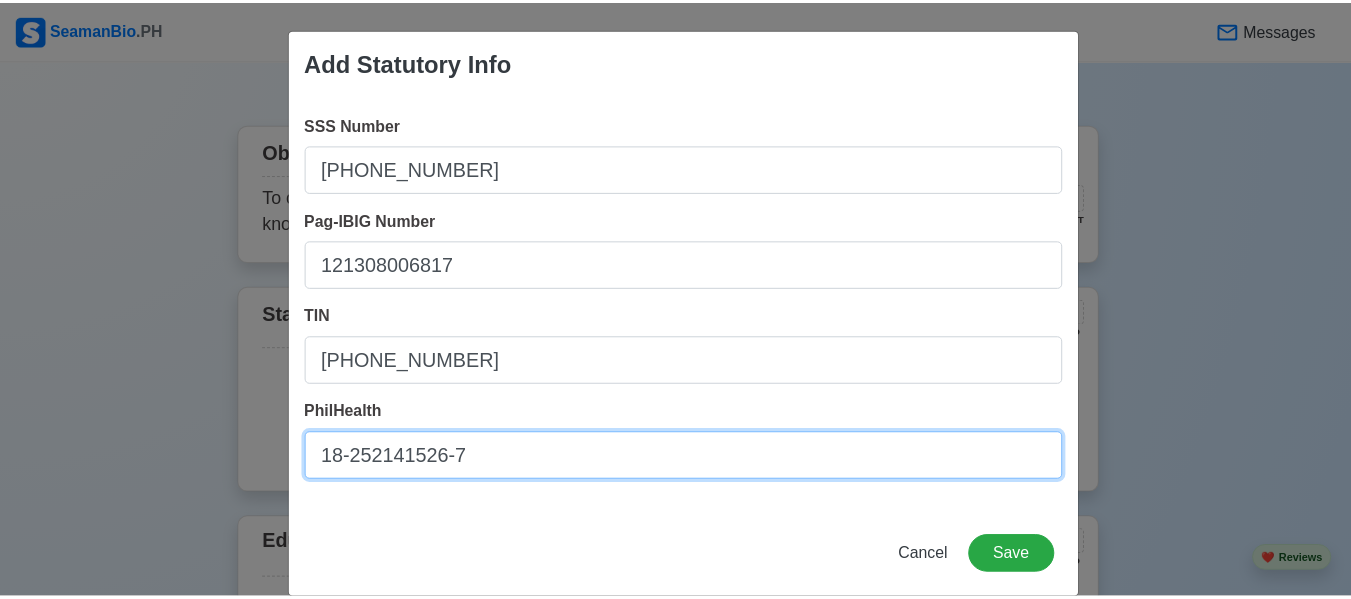 scroll, scrollTop: 29, scrollLeft: 0, axis: vertical 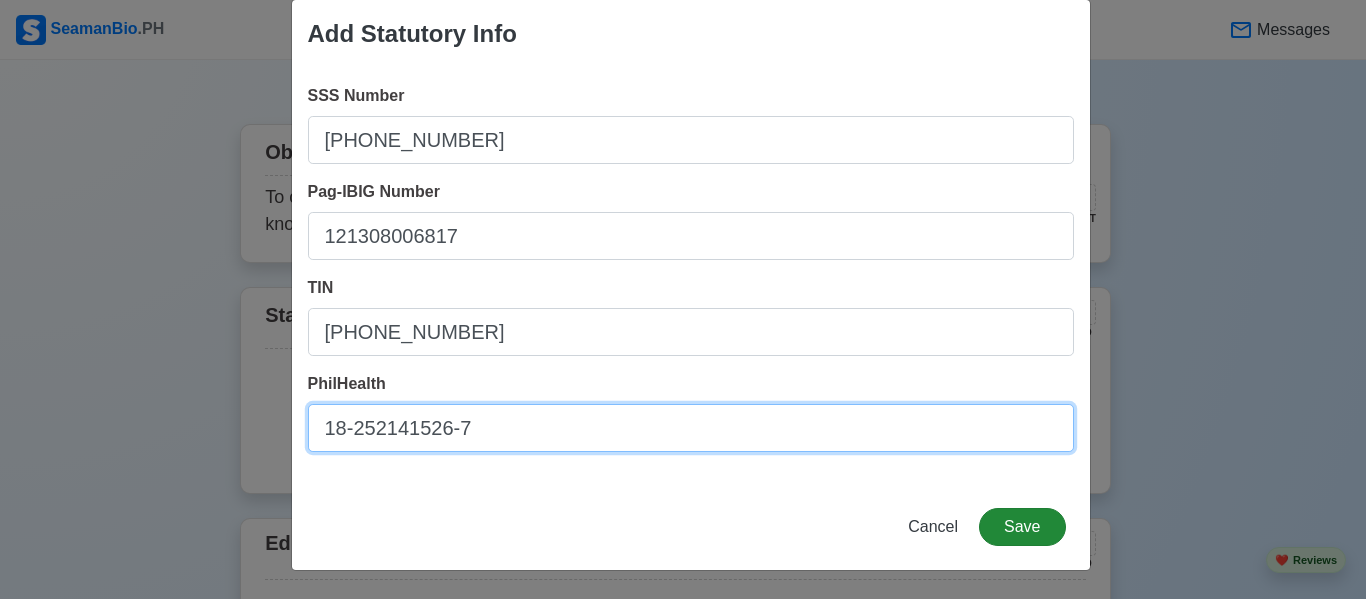 type on "18-252141526-7" 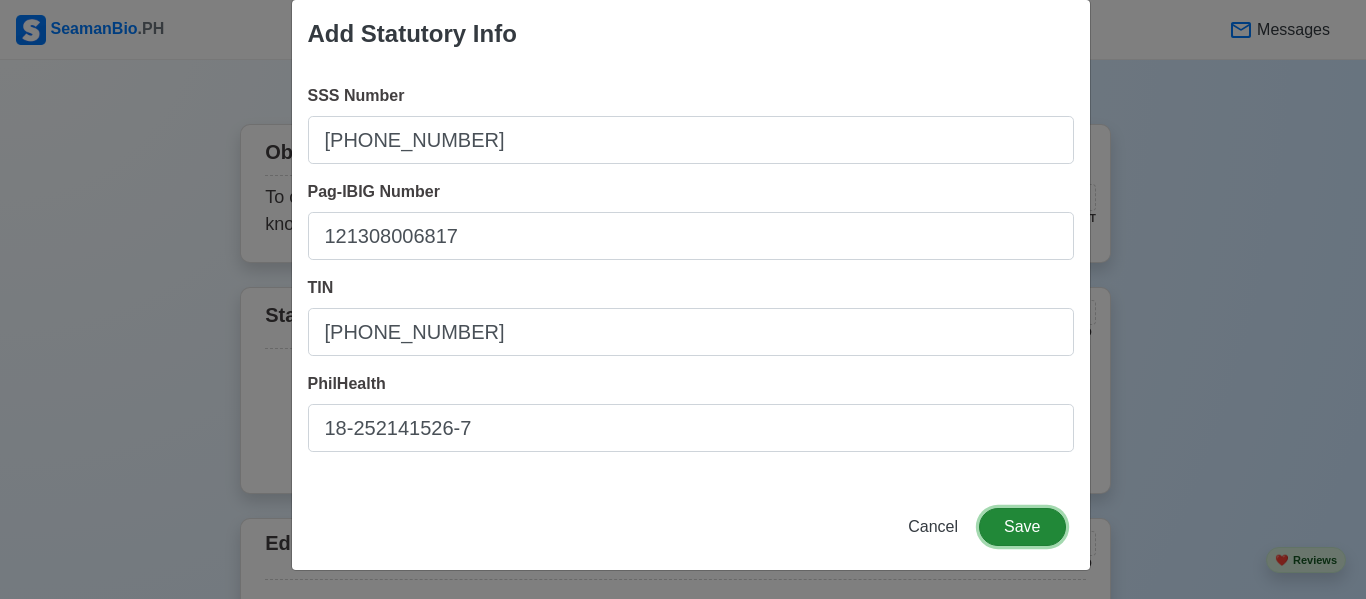 click on "Save" at bounding box center [1022, 527] 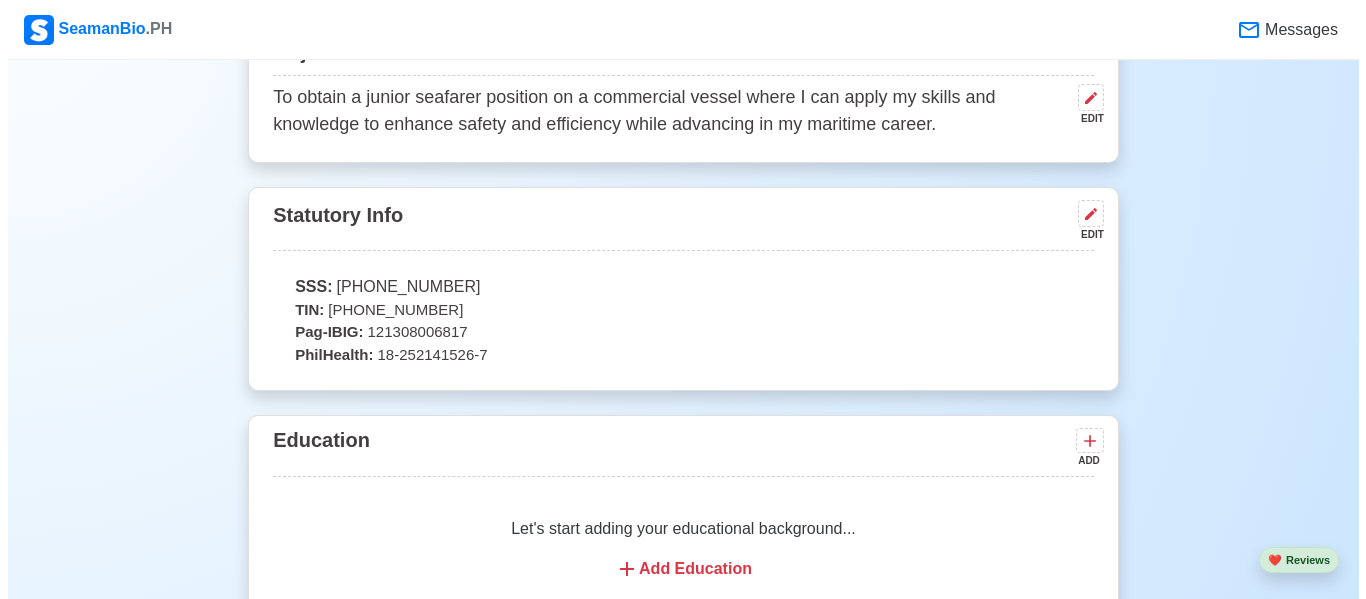 scroll, scrollTop: 1468, scrollLeft: 0, axis: vertical 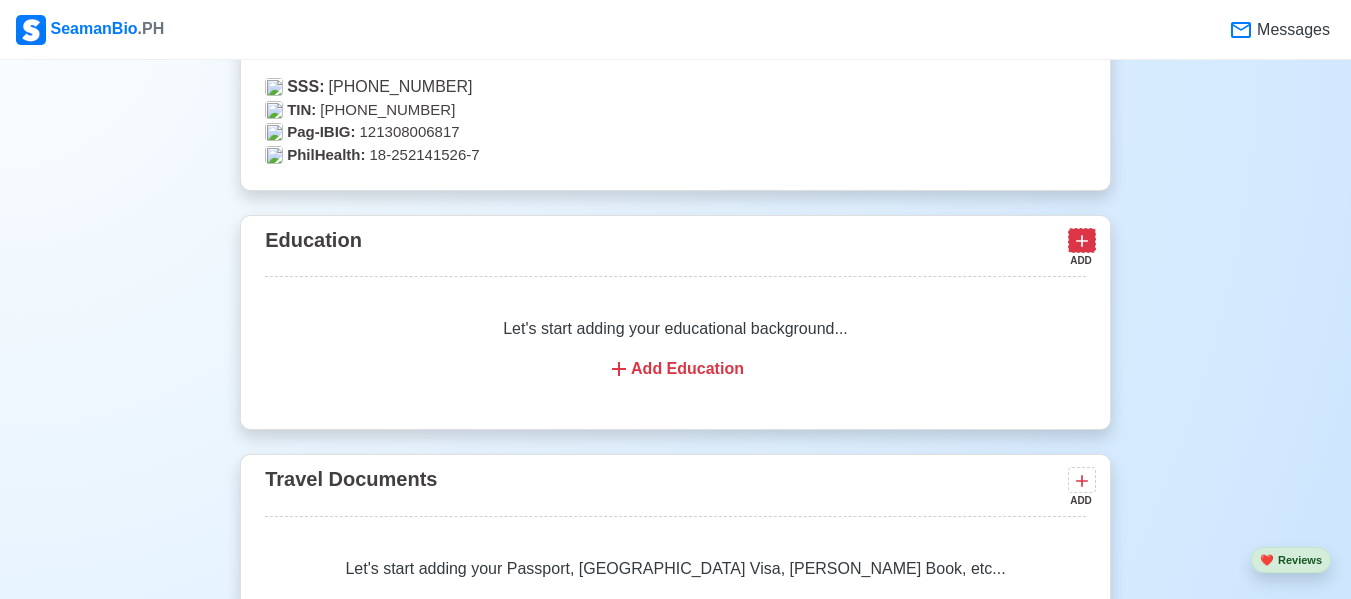click 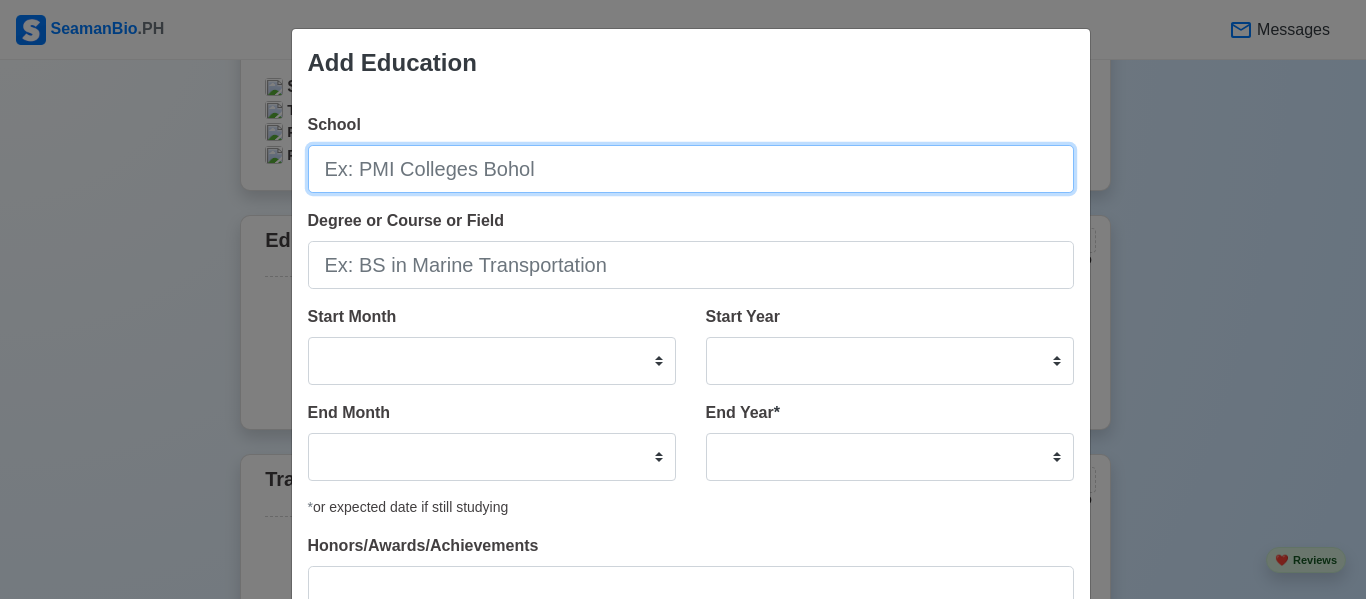 click on "School" at bounding box center (691, 169) 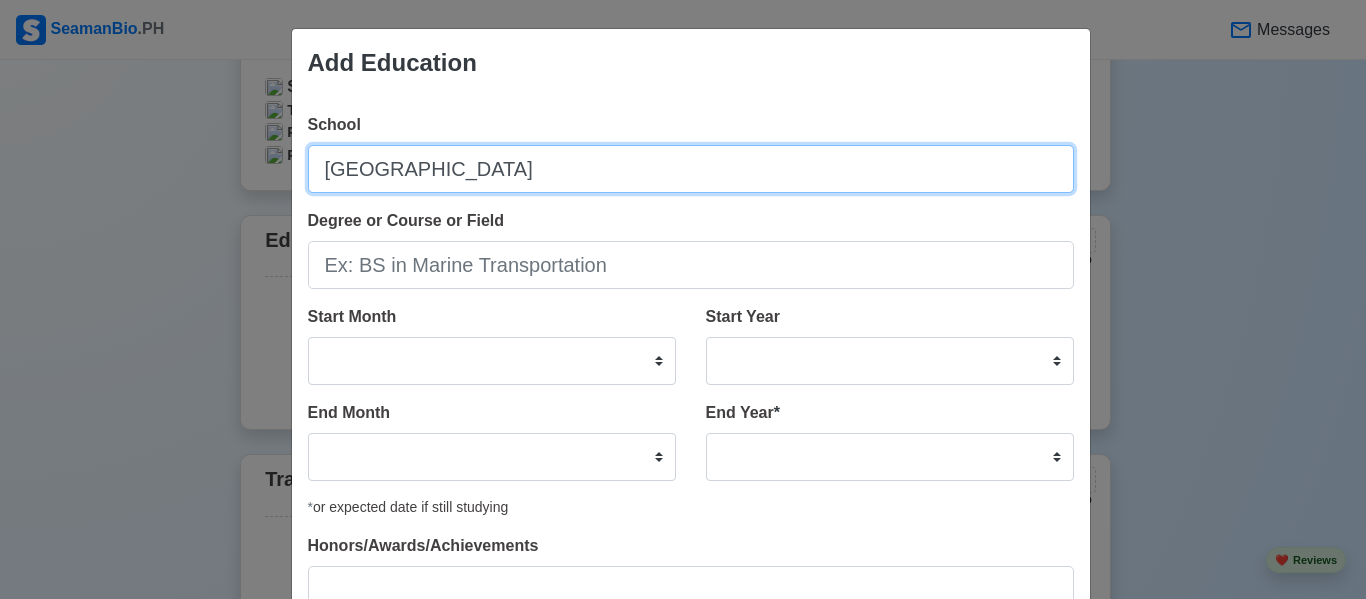 type on "[GEOGRAPHIC_DATA]" 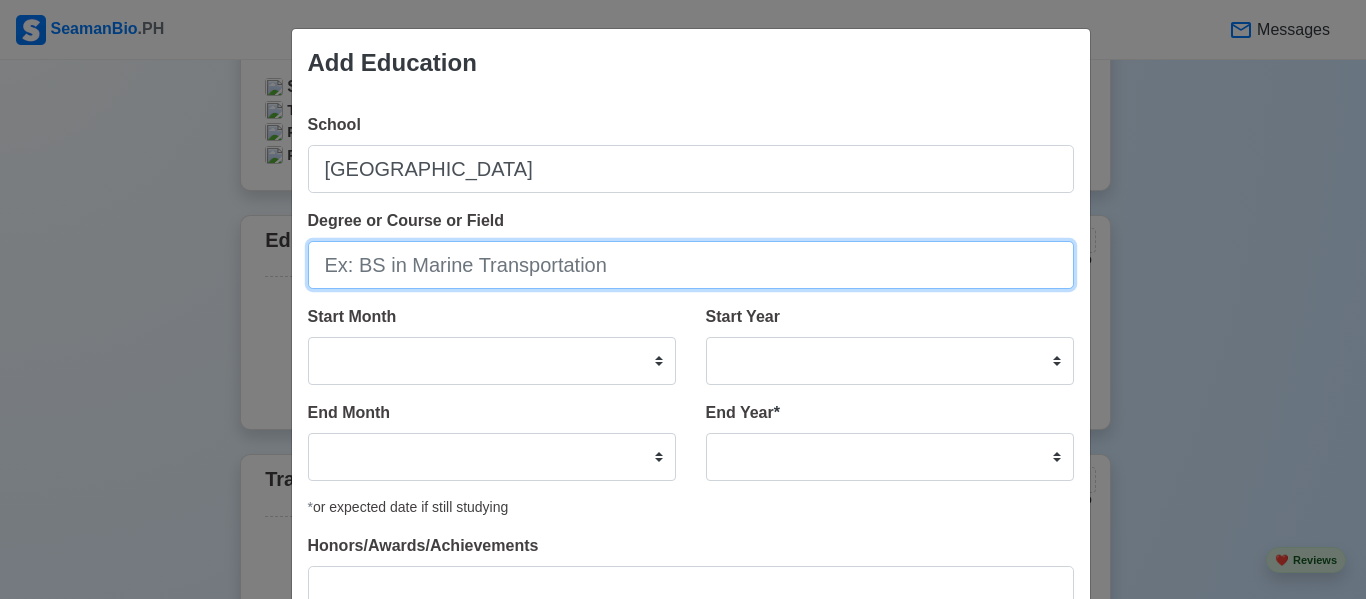click on "Degree or Course or Field" at bounding box center (691, 265) 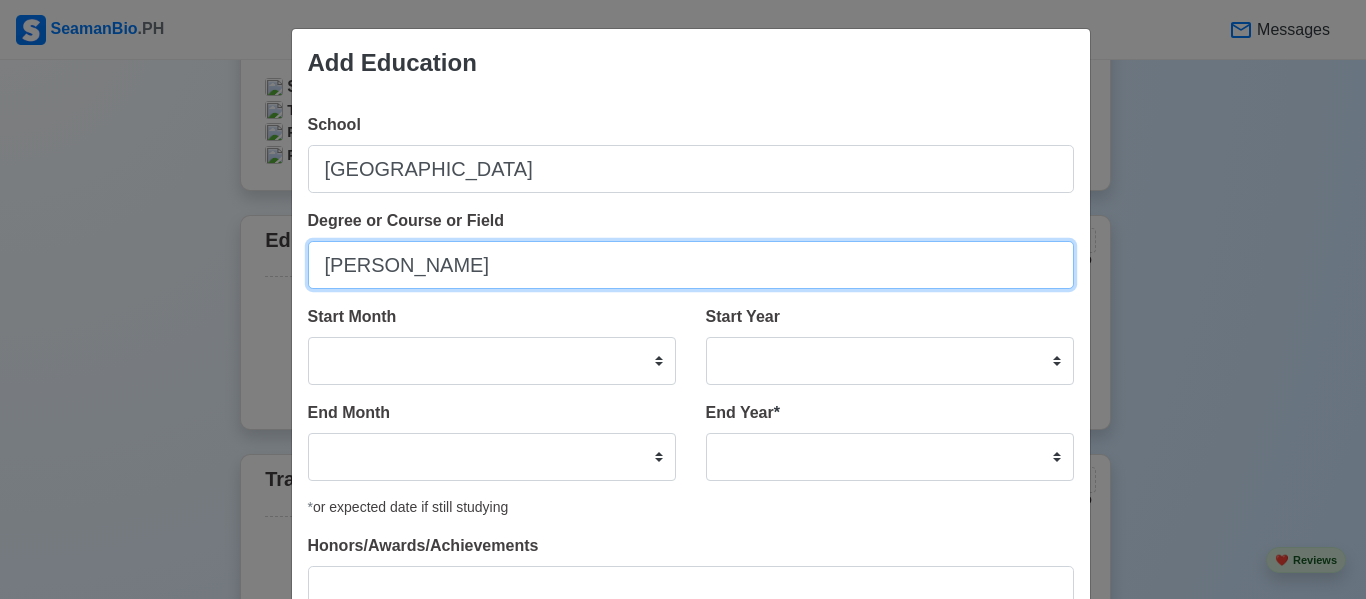 drag, startPoint x: 406, startPoint y: 265, endPoint x: 200, endPoint y: 260, distance: 206.06067 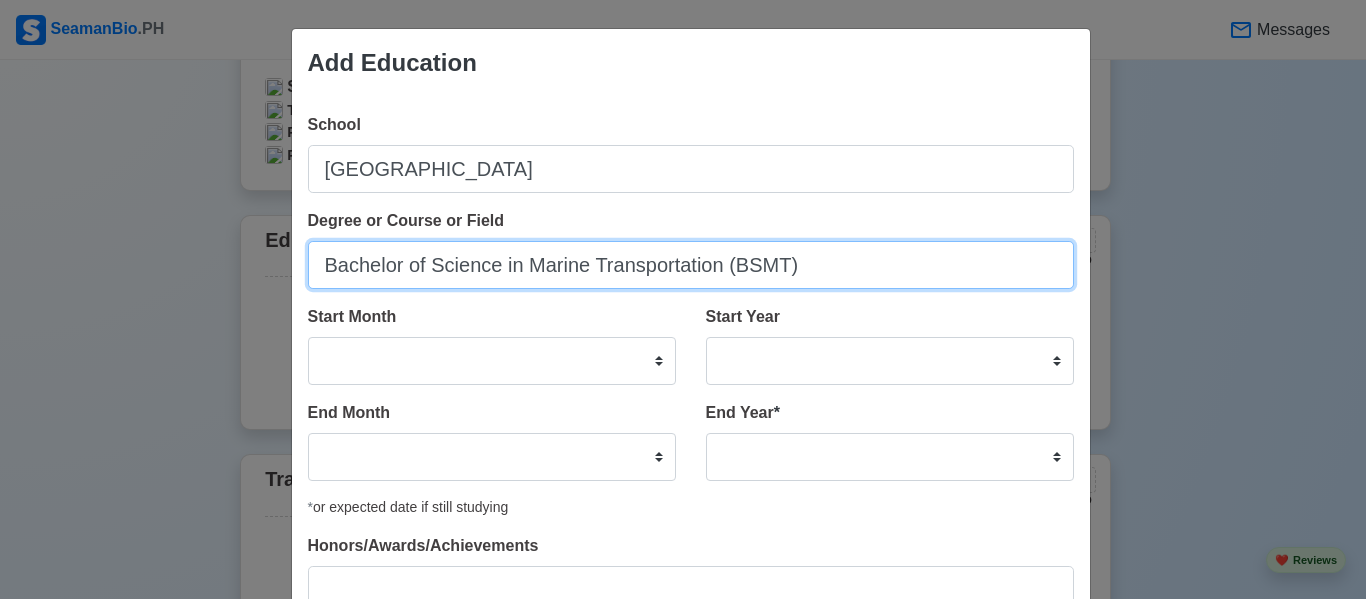 type on "Bachelor of Science in Marine Transportation (BSMT)" 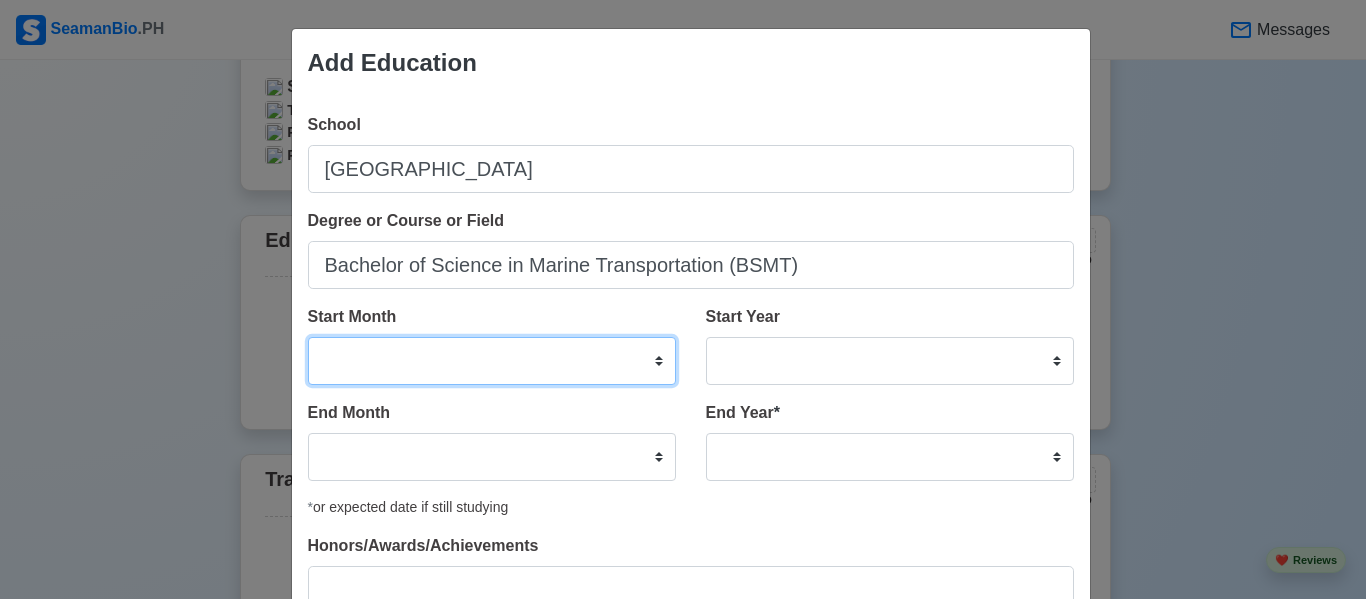 click on "January February March April May June July August September October November December" at bounding box center [492, 361] 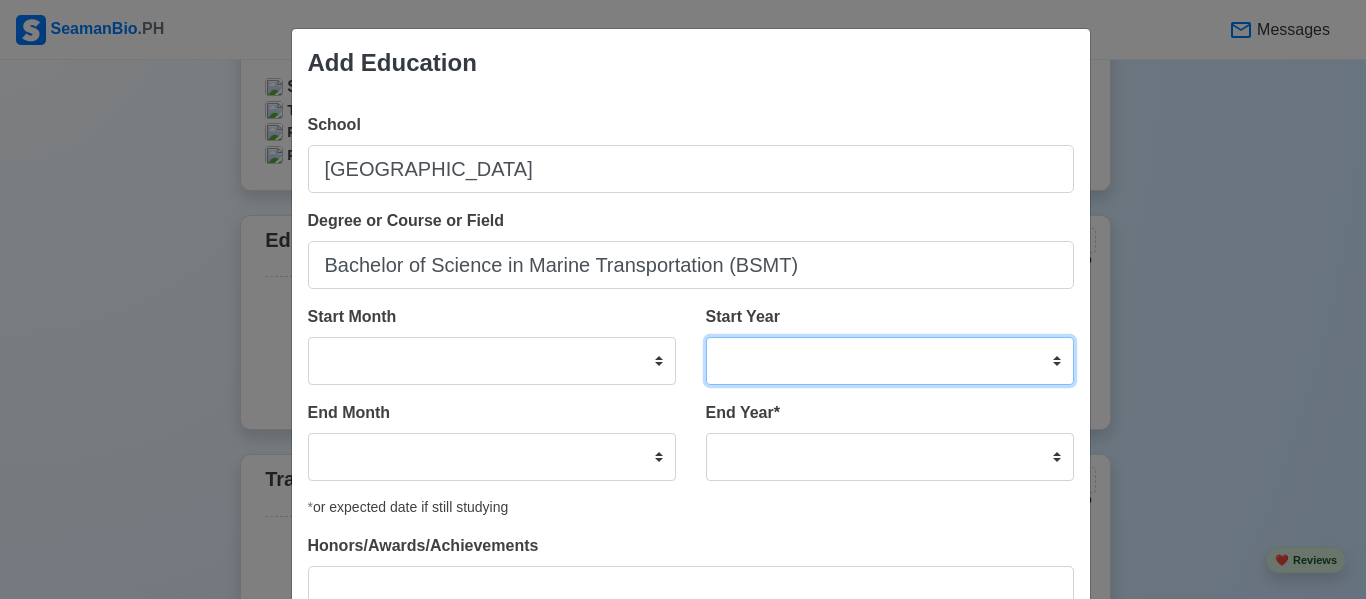 click on "2025 2024 2023 2022 2021 2020 2019 2018 2017 2016 2015 2014 2013 2012 2011 2010 2009 2008 2007 2006 2005 2004 2003 2002 2001 2000 1999 1998 1997 1996 1995 1994 1993 1992 1991 1990 1989 1988 1987 1986 1985 1984 1983 1982 1981 1980 1979 1978 1977 1976 1975 1974 1973 1972 1971 1970 1969 1968 1967 1966 1965 1964 1963 1962 1961 1960 1959 1958 1957 1956 1955 1954 1953 1952 1951 1950 1949 1948 1947 1946 1945 1944 1943 1942 1941 1940 1939 1938 1937 1936 1935 1934 1933 1932 1931 1930 1929 1928 1927 1926 1925" at bounding box center (890, 361) 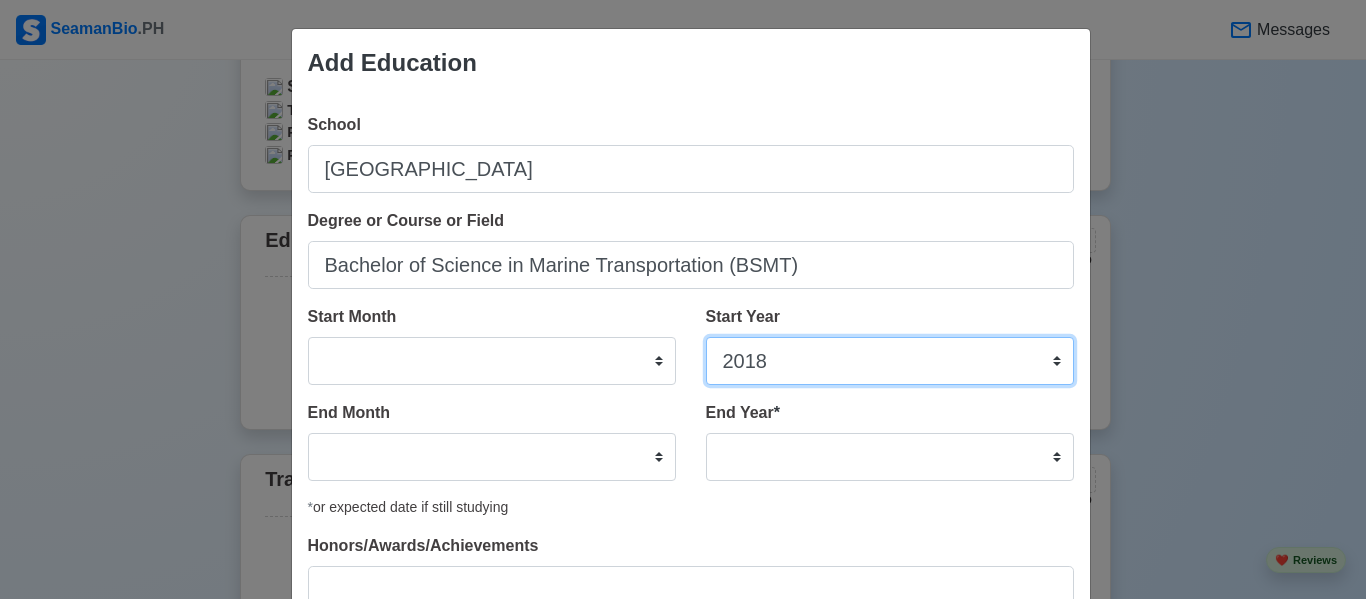click on "2025 2024 2023 2022 2021 2020 2019 2018 2017 2016 2015 2014 2013 2012 2011 2010 2009 2008 2007 2006 2005 2004 2003 2002 2001 2000 1999 1998 1997 1996 1995 1994 1993 1992 1991 1990 1989 1988 1987 1986 1985 1984 1983 1982 1981 1980 1979 1978 1977 1976 1975 1974 1973 1972 1971 1970 1969 1968 1967 1966 1965 1964 1963 1962 1961 1960 1959 1958 1957 1956 1955 1954 1953 1952 1951 1950 1949 1948 1947 1946 1945 1944 1943 1942 1941 1940 1939 1938 1937 1936 1935 1934 1933 1932 1931 1930 1929 1928 1927 1926 1925" at bounding box center [890, 361] 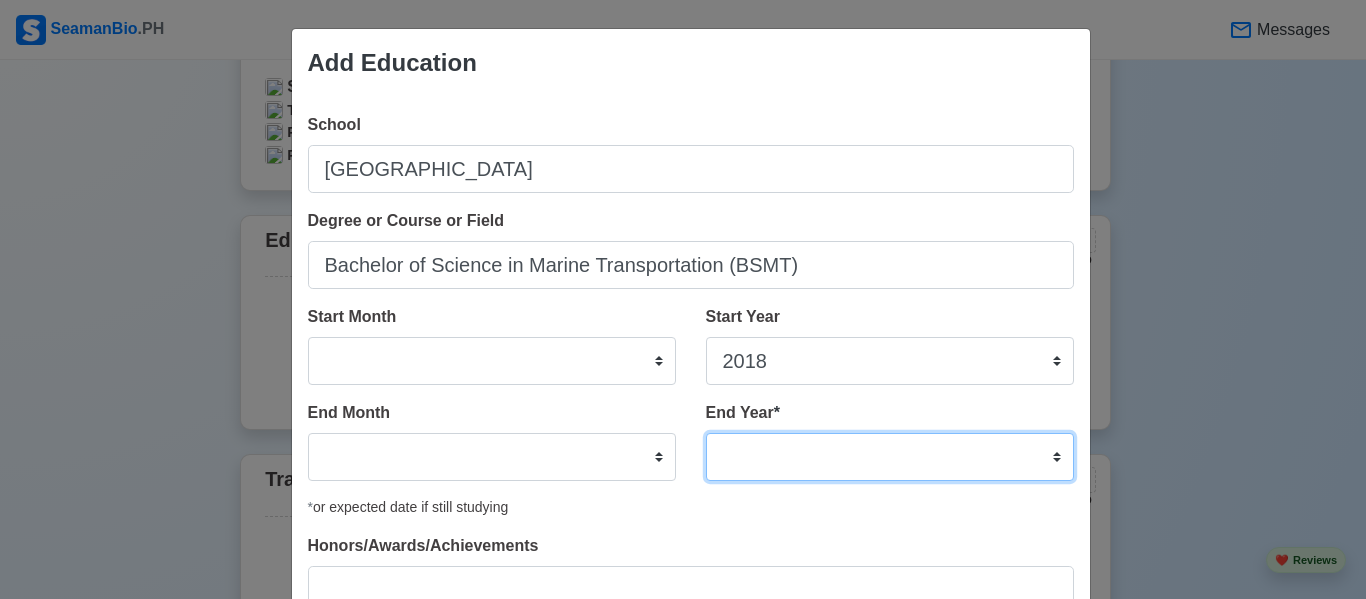 click on "2035 2034 2033 2032 2031 2030 2029 2028 2027 2026 2025 2024 2023 2022 2021 2020 2019 2018 2017 2016 2015 2014 2013 2012 2011 2010 2009 2008 2007 2006 2005 2004 2003 2002 2001 2000 1999 1998 1997 1996 1995 1994 1993 1992 1991 1990 1989 1988 1987 1986 1985 1984 1983 1982 1981 1980 1979 1978 1977 1976 1975 1974 1973 1972 1971 1970 1969 1968 1967 1966 1965 1964 1963 1962 1961 1960 1959 1958 1957 1956 1955 1954 1953 1952 1951 1950 1949 1948 1947 1946 1945 1944 1943 1942 1941 1940 1939 1938 1937 1936 1935" at bounding box center (890, 457) 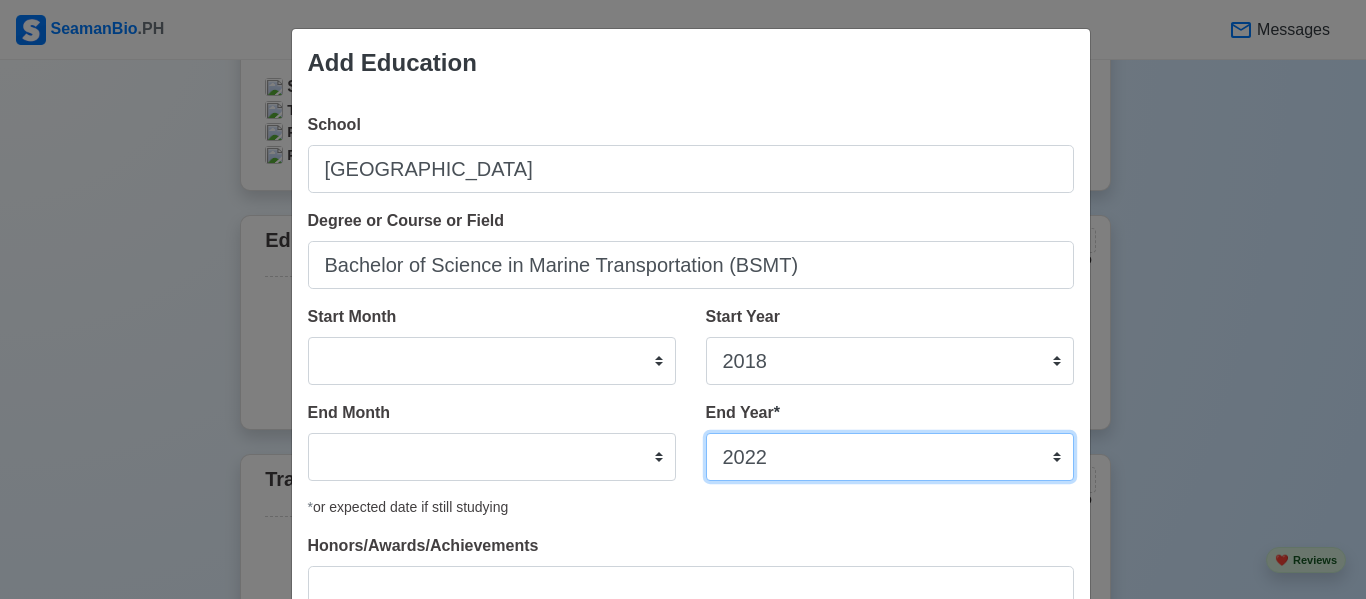 click on "2035 2034 2033 2032 2031 2030 2029 2028 2027 2026 2025 2024 2023 2022 2021 2020 2019 2018 2017 2016 2015 2014 2013 2012 2011 2010 2009 2008 2007 2006 2005 2004 2003 2002 2001 2000 1999 1998 1997 1996 1995 1994 1993 1992 1991 1990 1989 1988 1987 1986 1985 1984 1983 1982 1981 1980 1979 1978 1977 1976 1975 1974 1973 1972 1971 1970 1969 1968 1967 1966 1965 1964 1963 1962 1961 1960 1959 1958 1957 1956 1955 1954 1953 1952 1951 1950 1949 1948 1947 1946 1945 1944 1943 1942 1941 1940 1939 1938 1937 1936 1935" at bounding box center [890, 457] 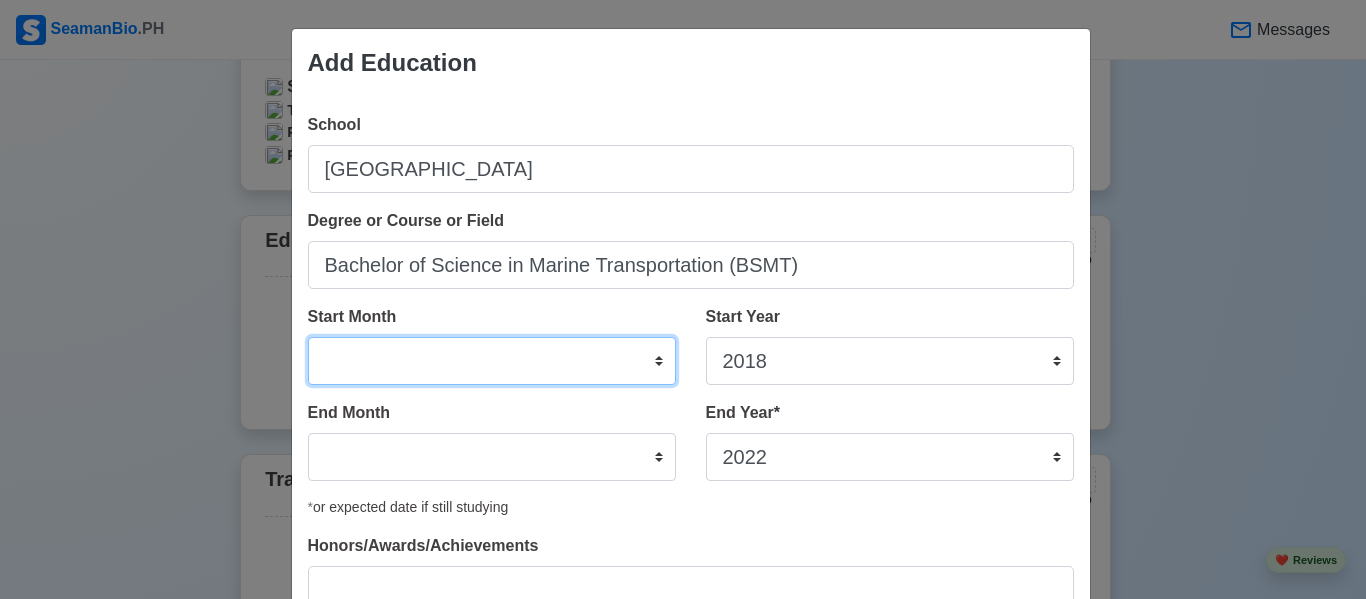 click on "January February March April May June July August September October November December" at bounding box center [492, 361] 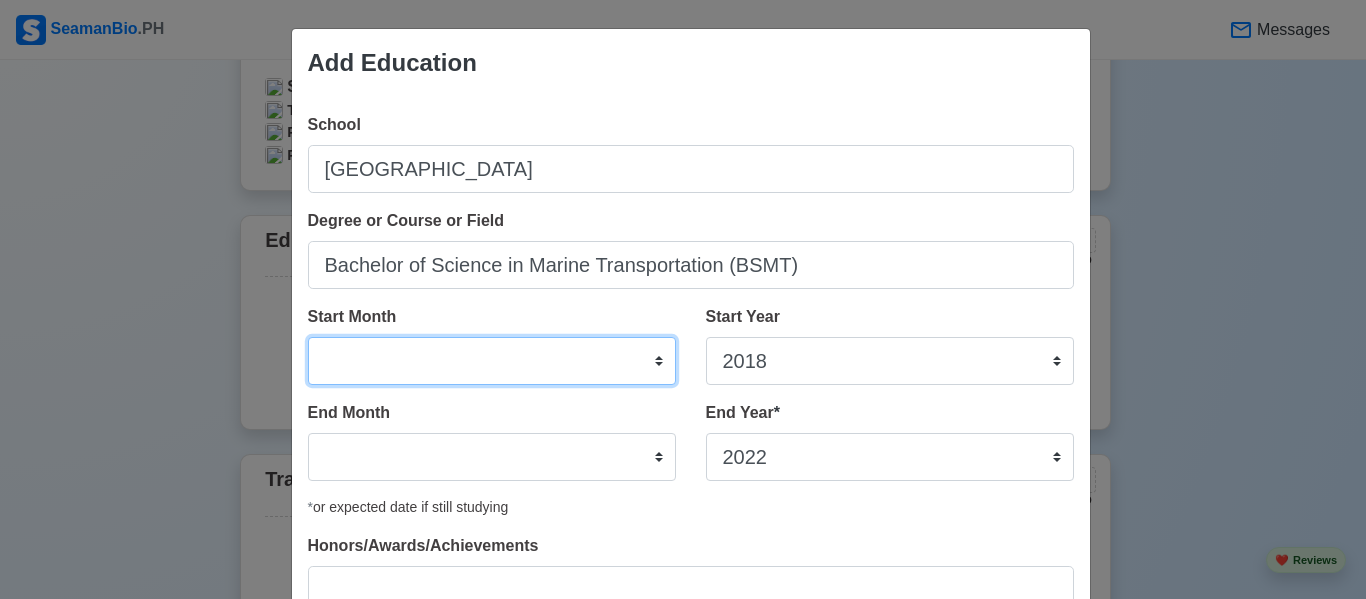 select on "June" 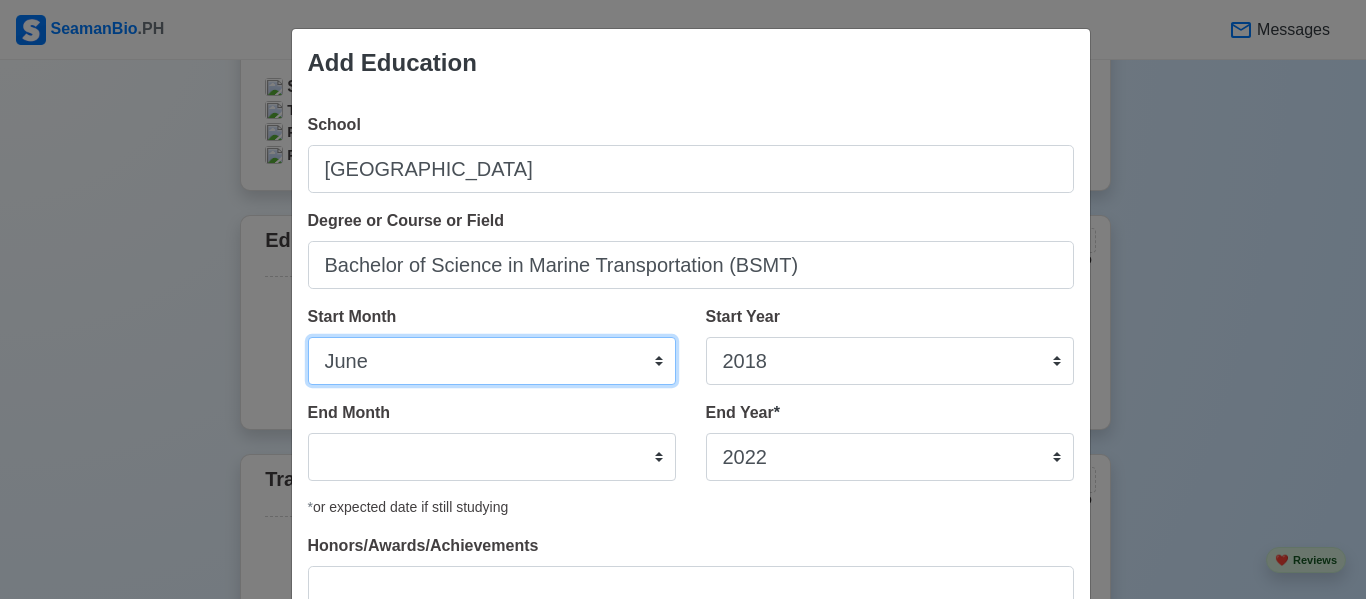 click on "January February March April May June July August September October November December" at bounding box center [492, 361] 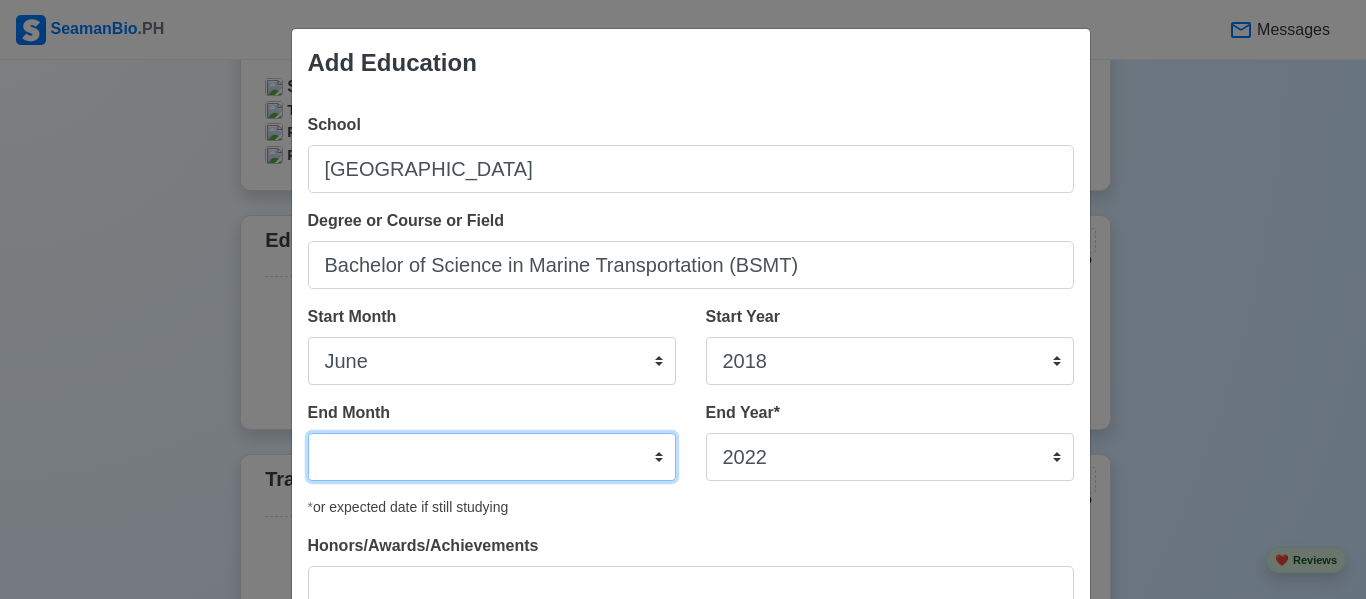 click on "January February March April May June July August September October November December" at bounding box center (492, 457) 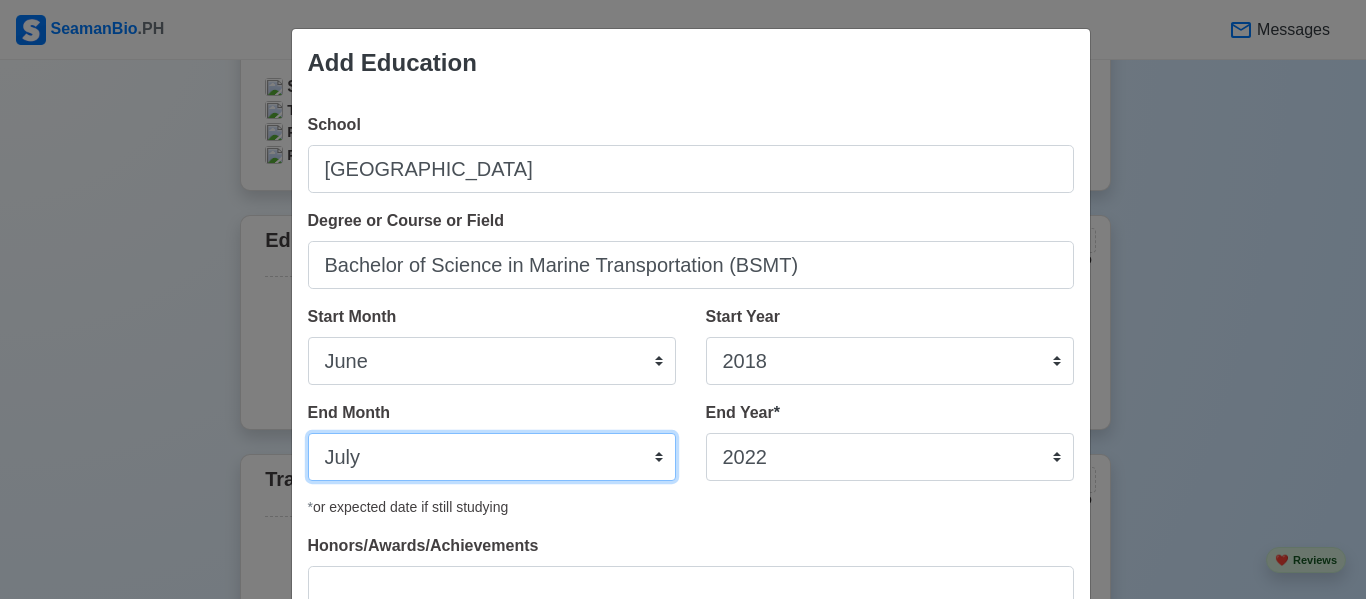 click on "January February March April May June July August September October November December" at bounding box center (492, 457) 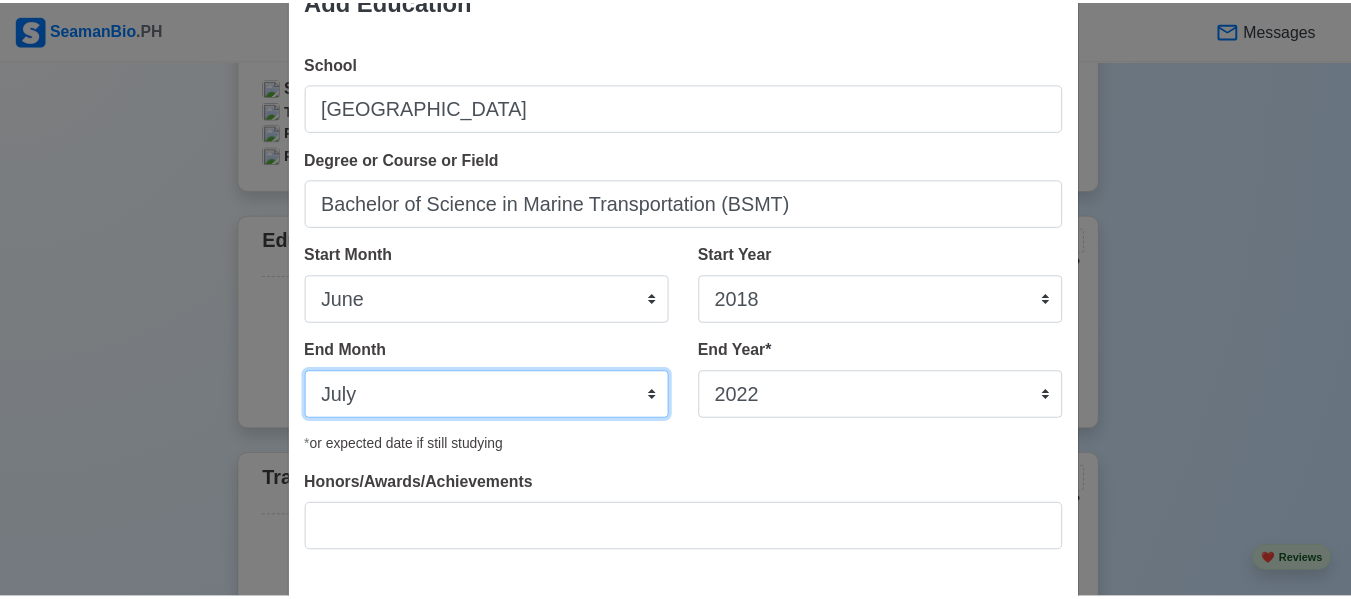 scroll, scrollTop: 162, scrollLeft: 0, axis: vertical 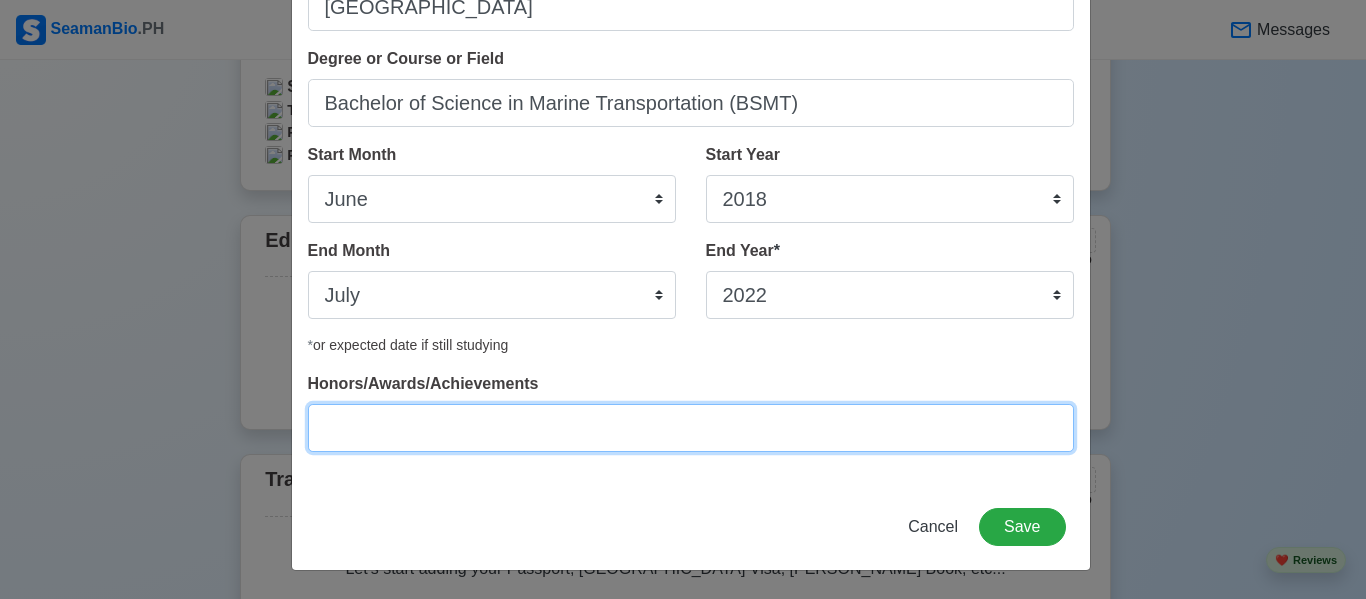 click on "Honors/Awards/Achievements" at bounding box center (691, 428) 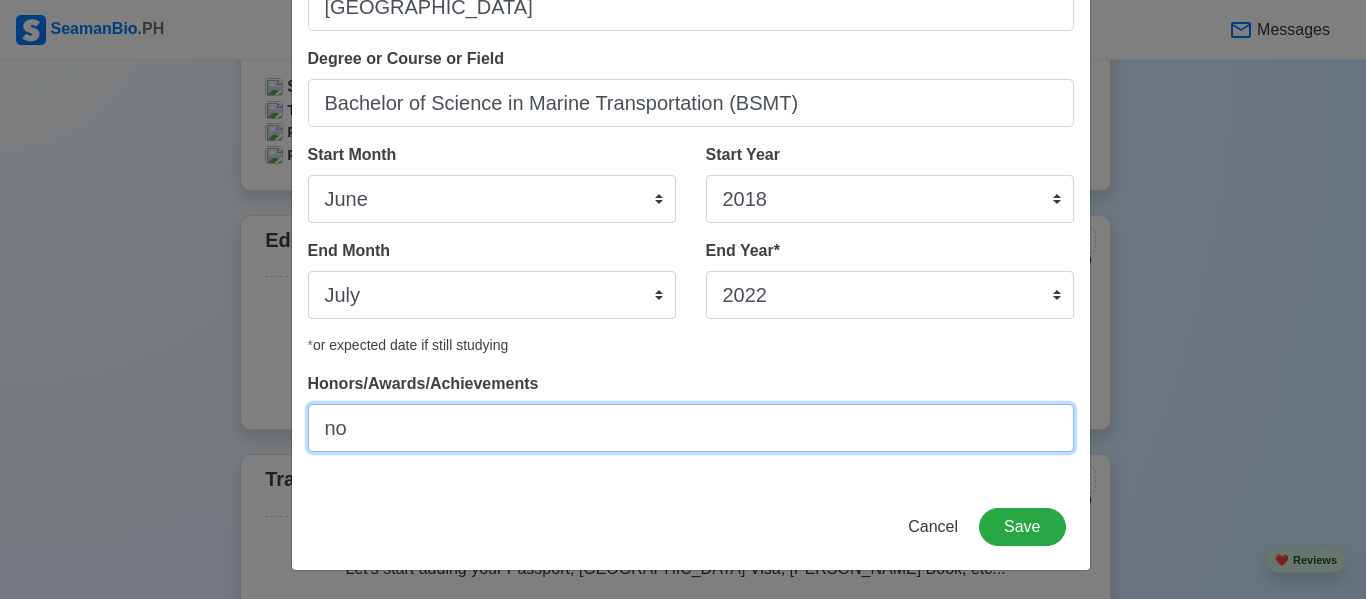 type on "n" 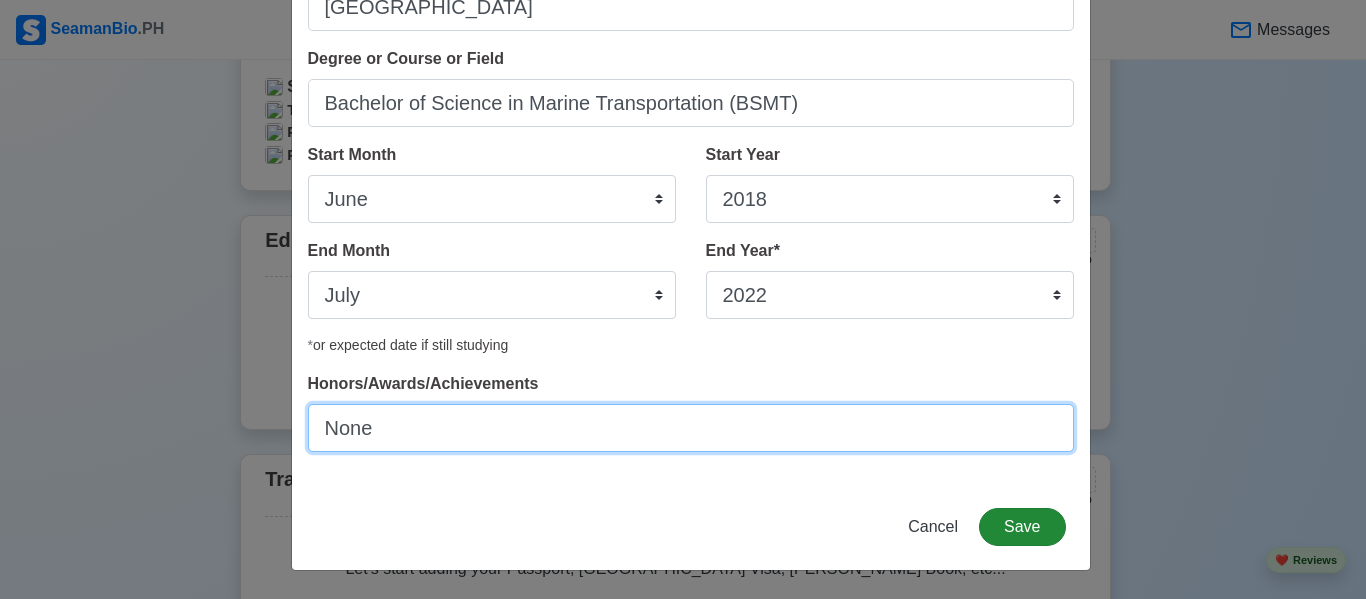 type on "None" 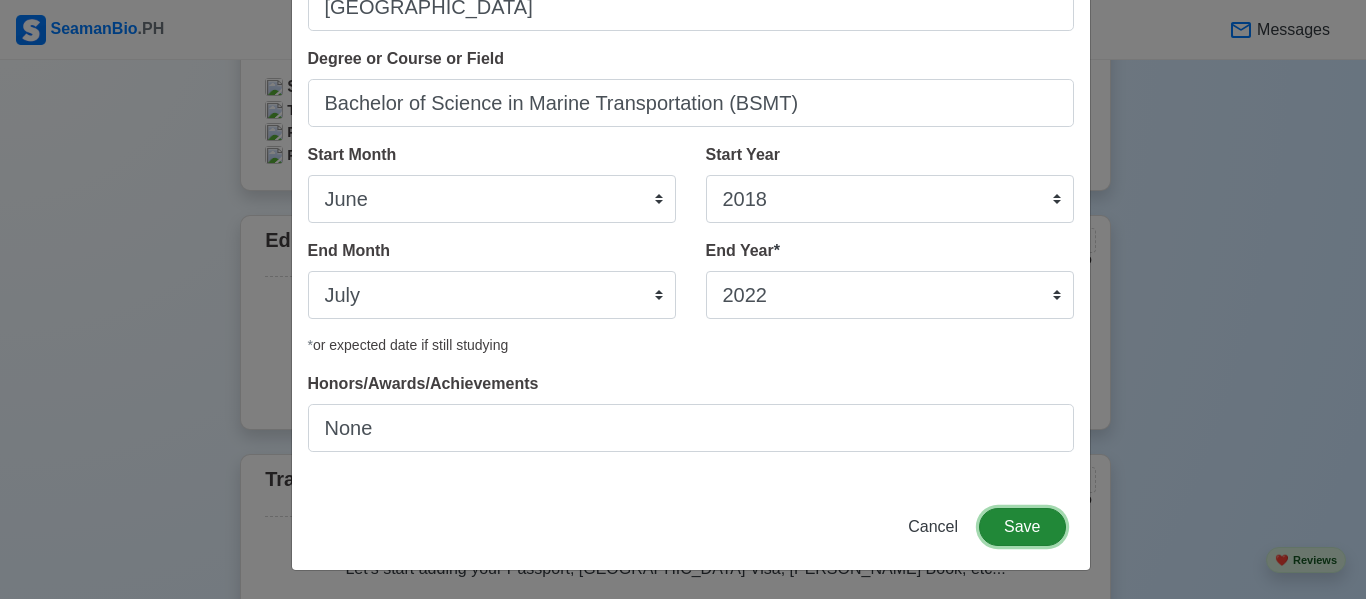 click on "Save" at bounding box center [1022, 527] 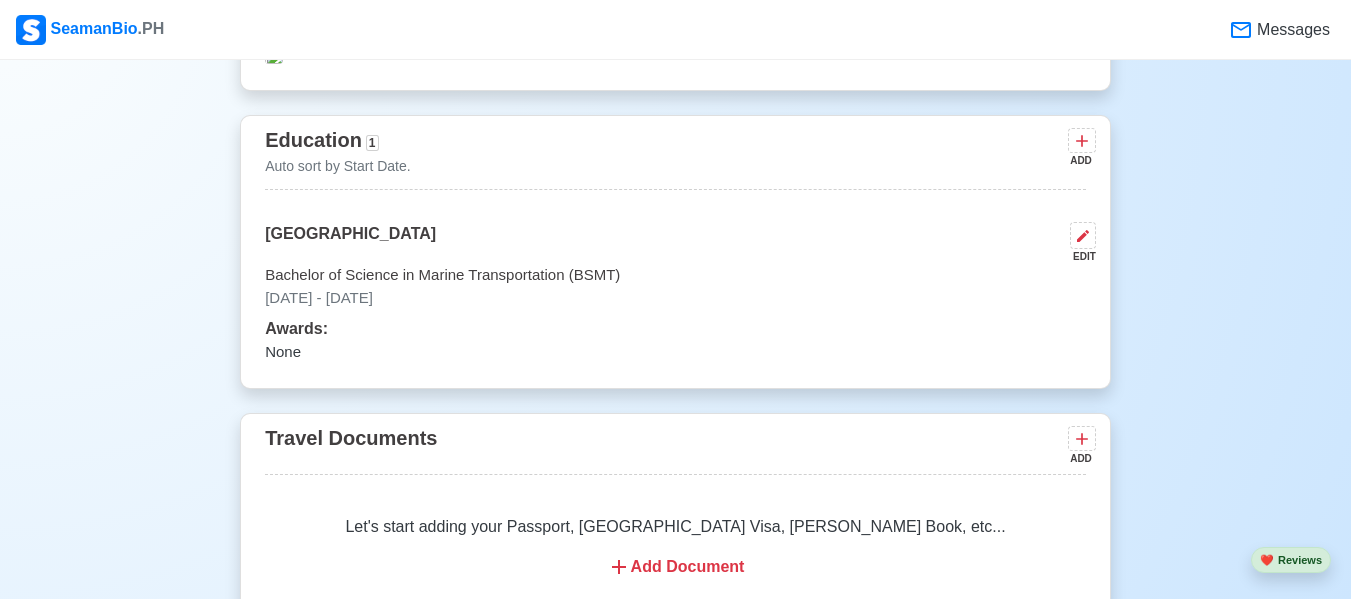scroll, scrollTop: 1768, scrollLeft: 0, axis: vertical 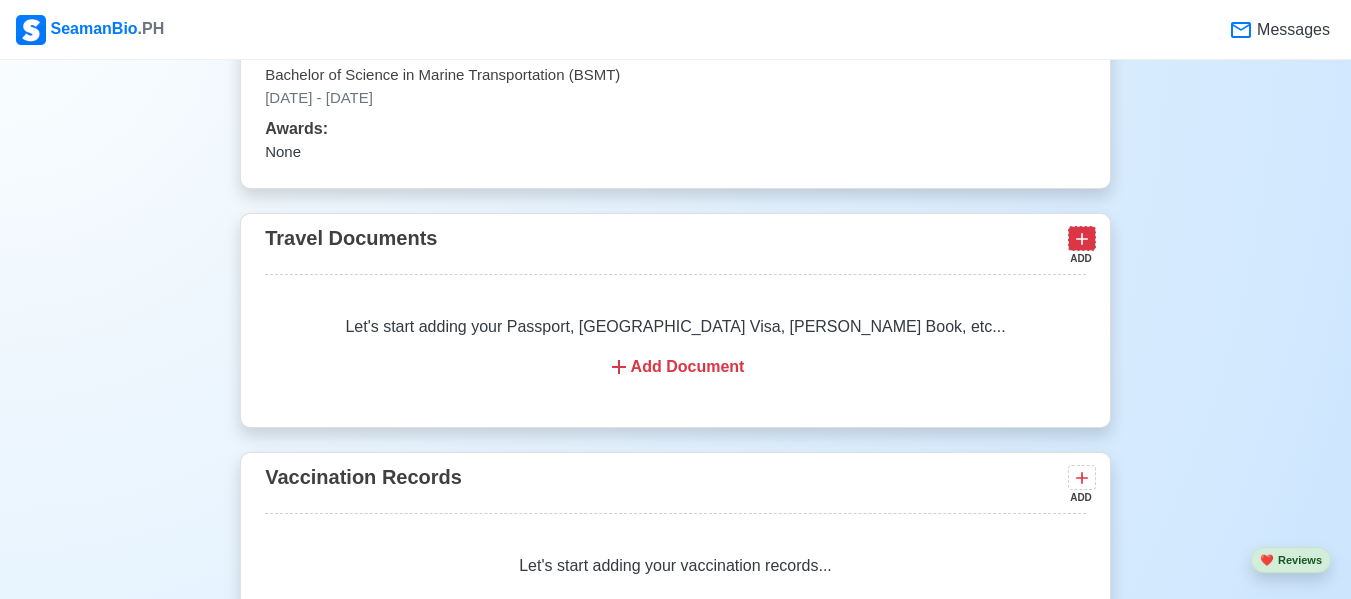 click 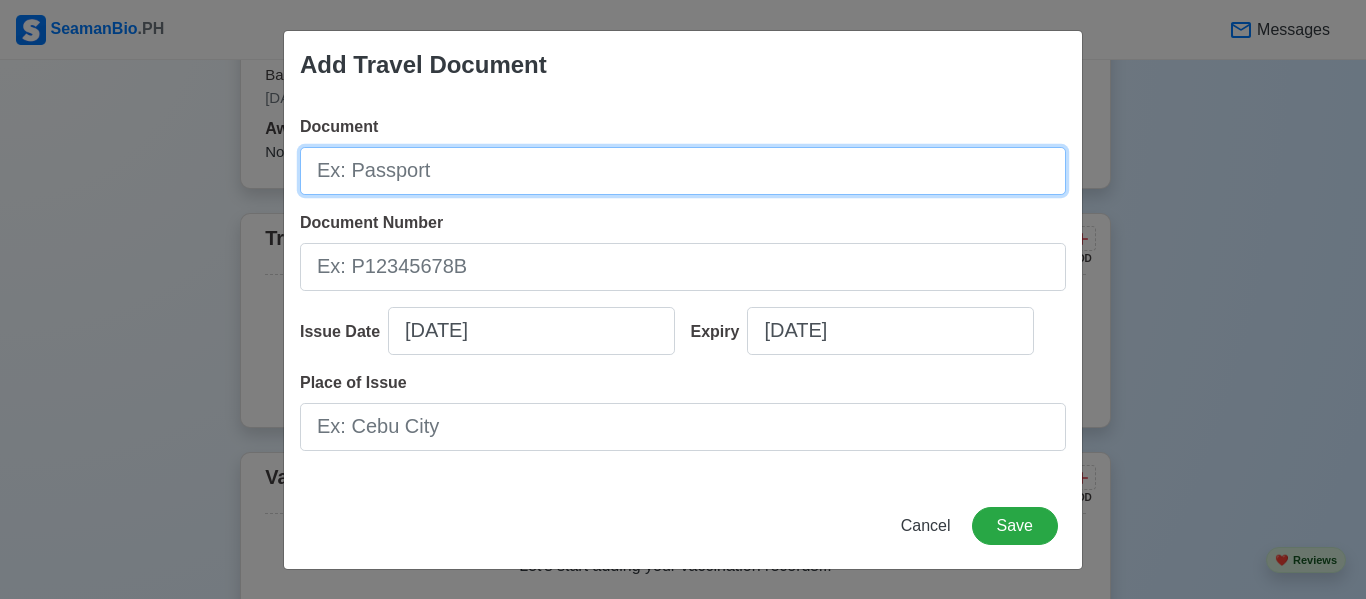 click on "Document" at bounding box center [683, 171] 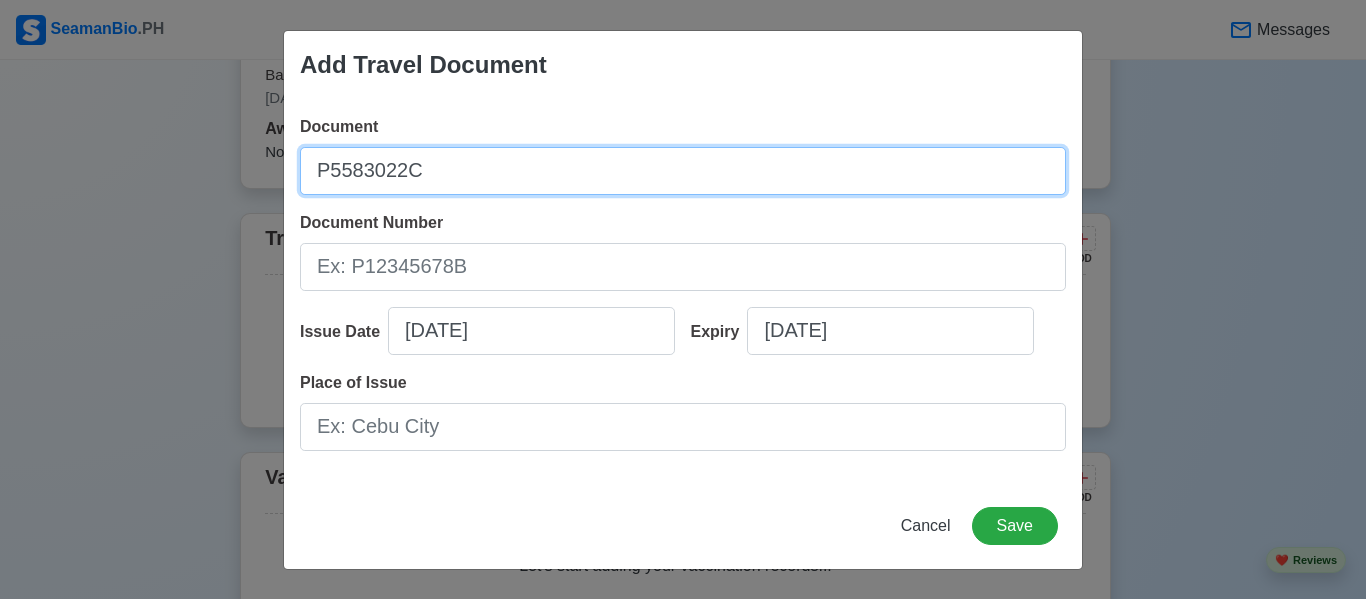 click on "P5583022C" at bounding box center (683, 171) 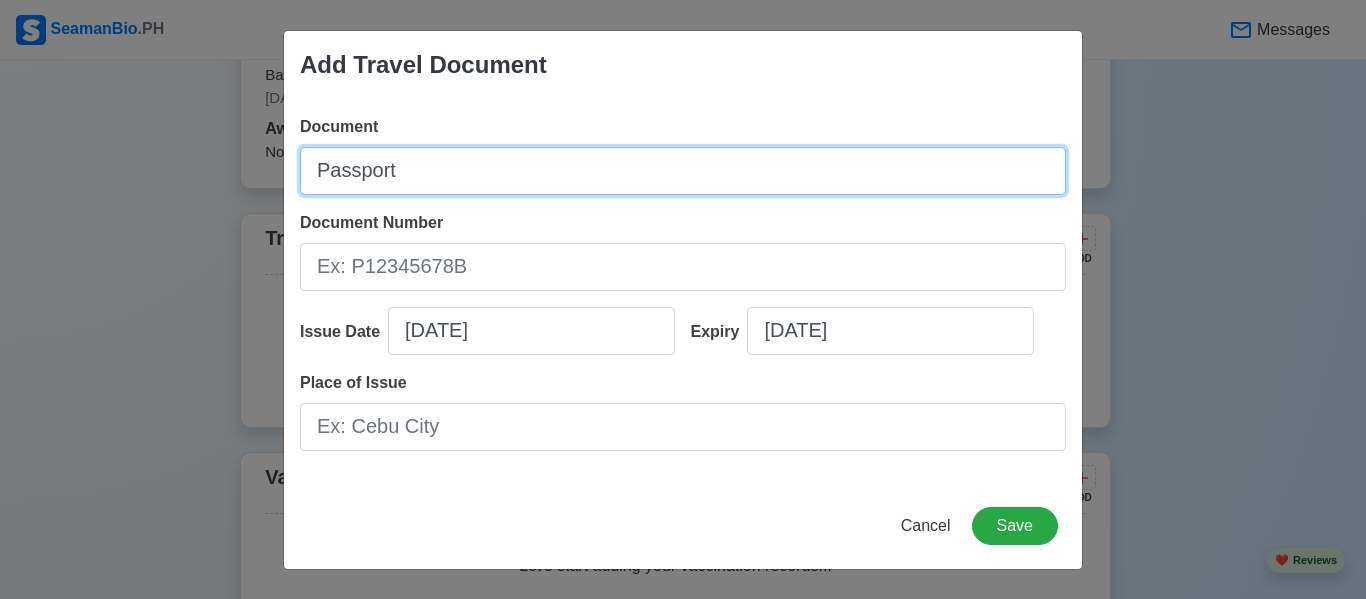 type on "Passport" 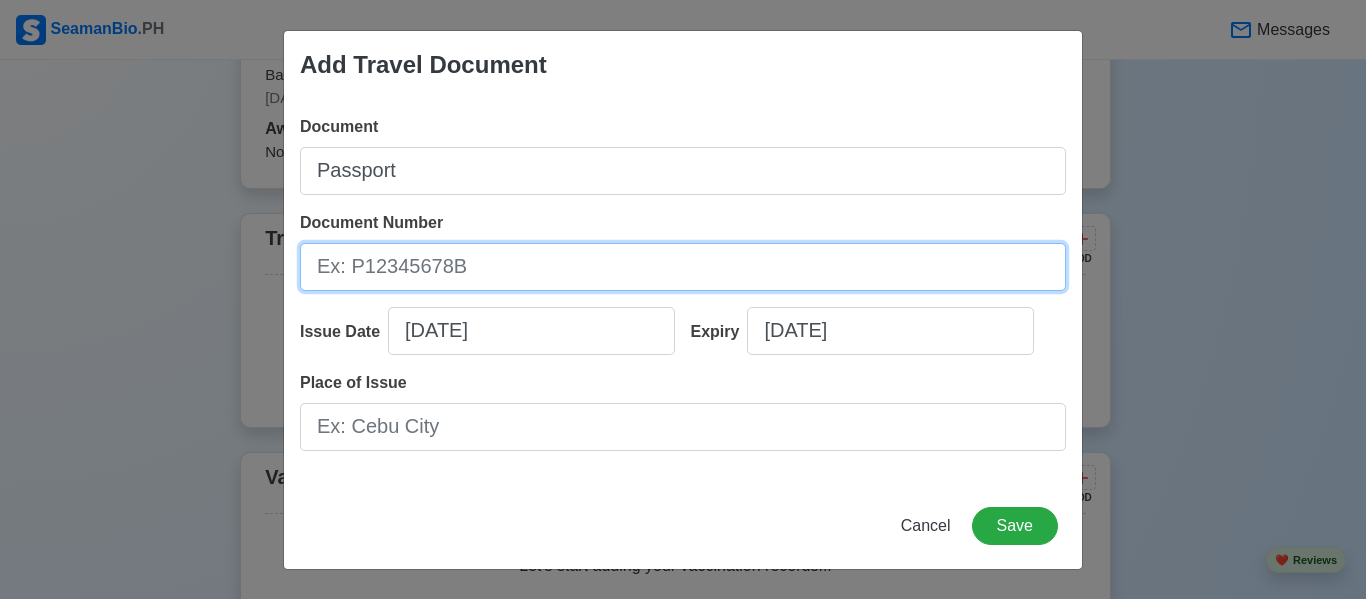 click on "Document Number" at bounding box center (683, 267) 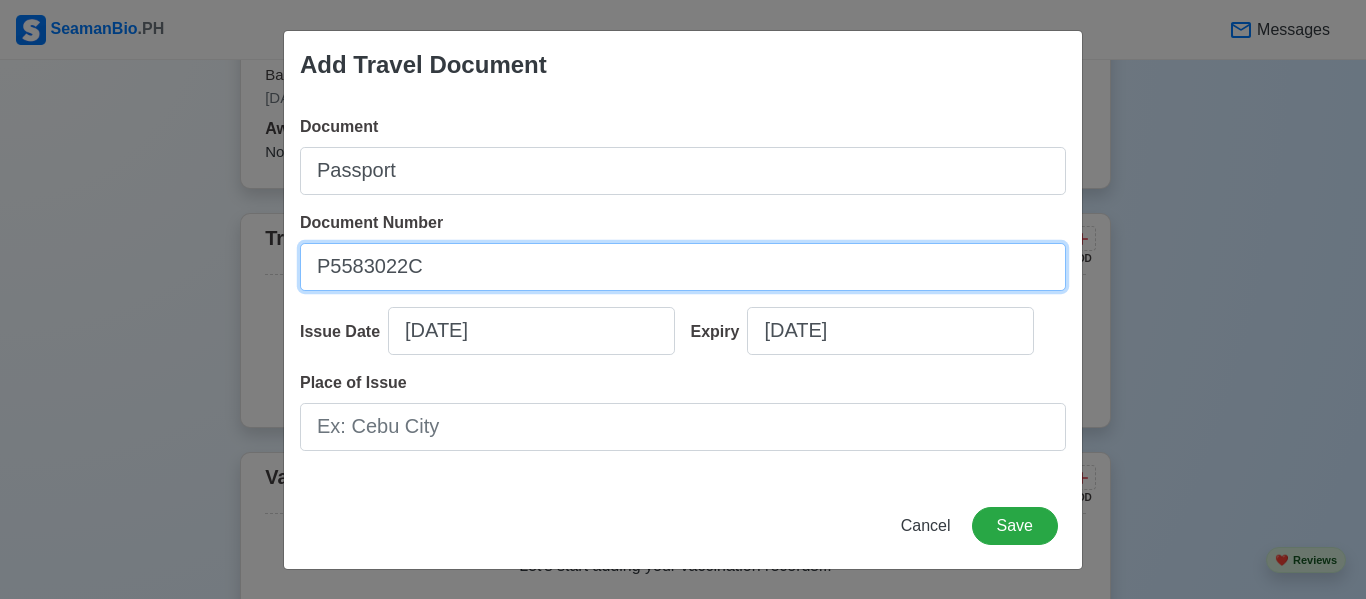 type on "P5583022C" 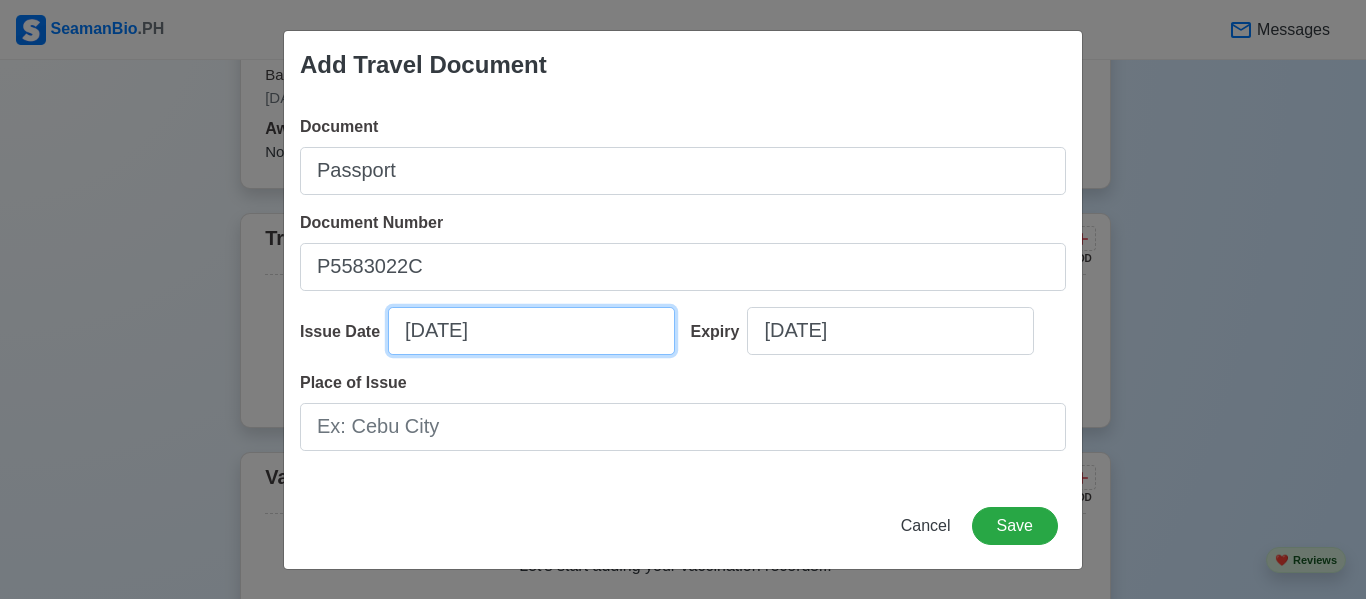 select on "****" 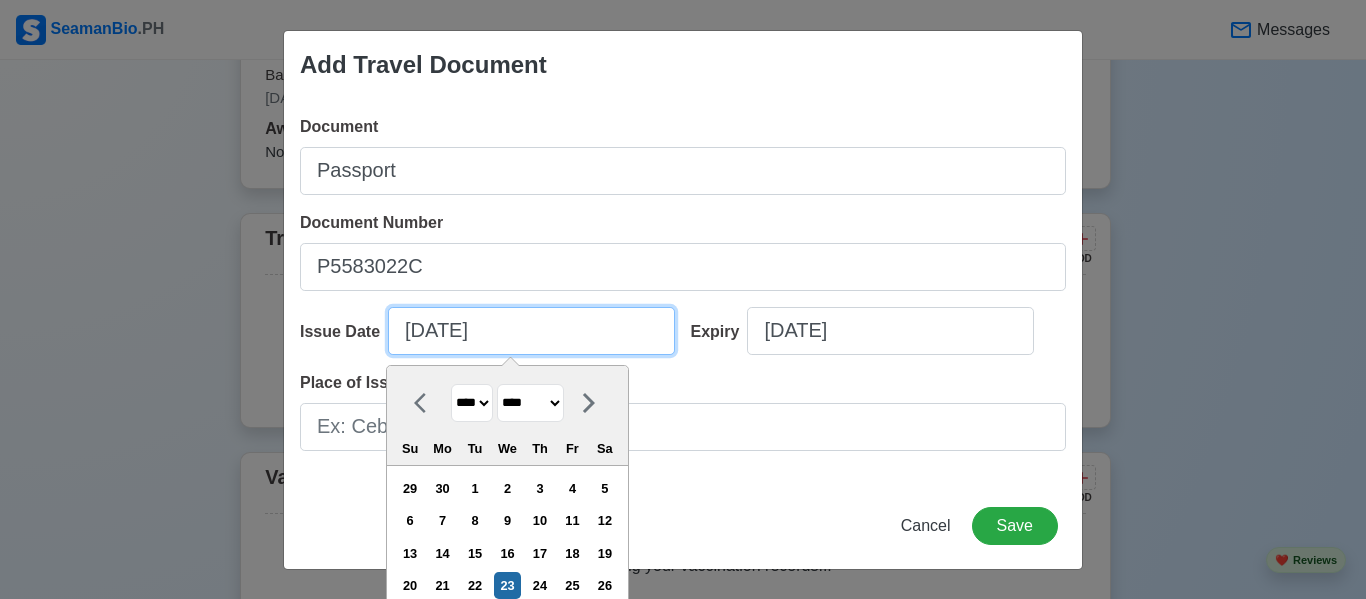 click on "07/23/2025" at bounding box center [531, 331] 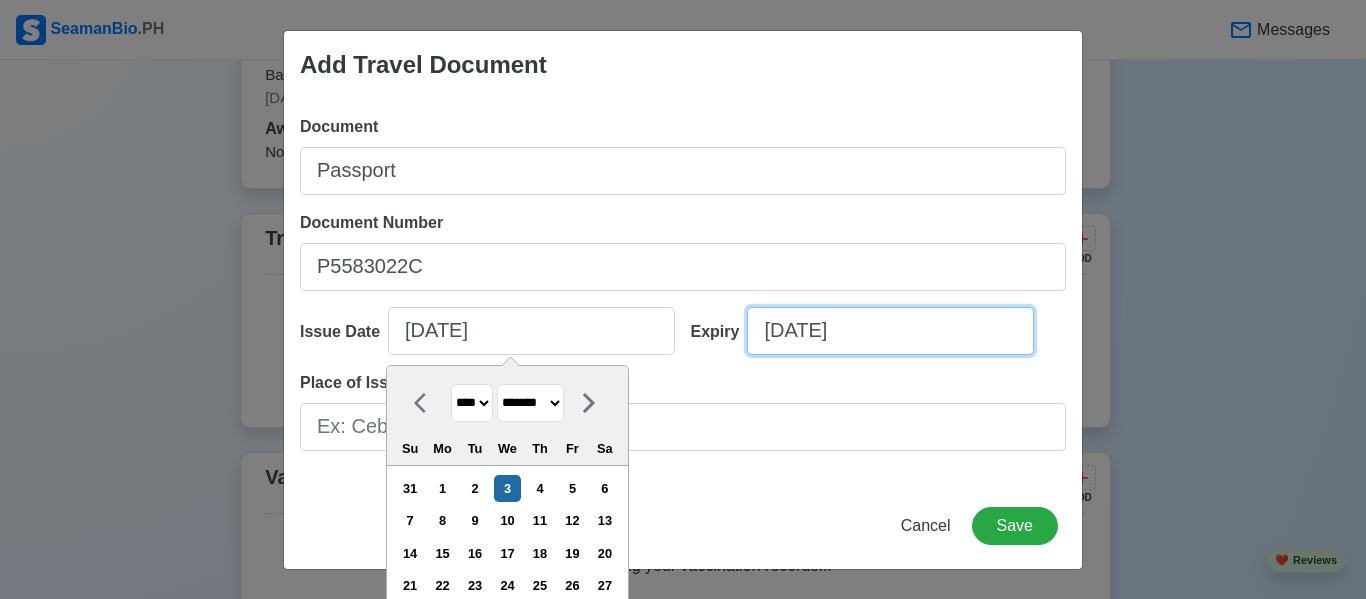 type on "01/03/2024" 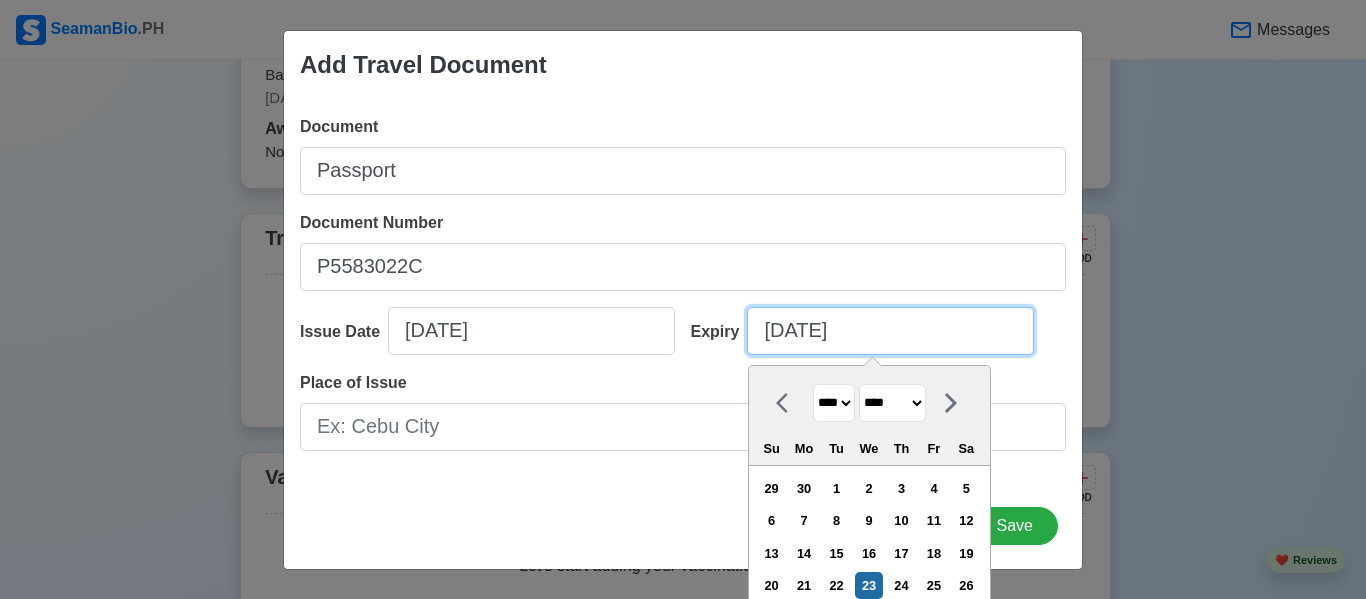 paste on "02-JAN-2034" 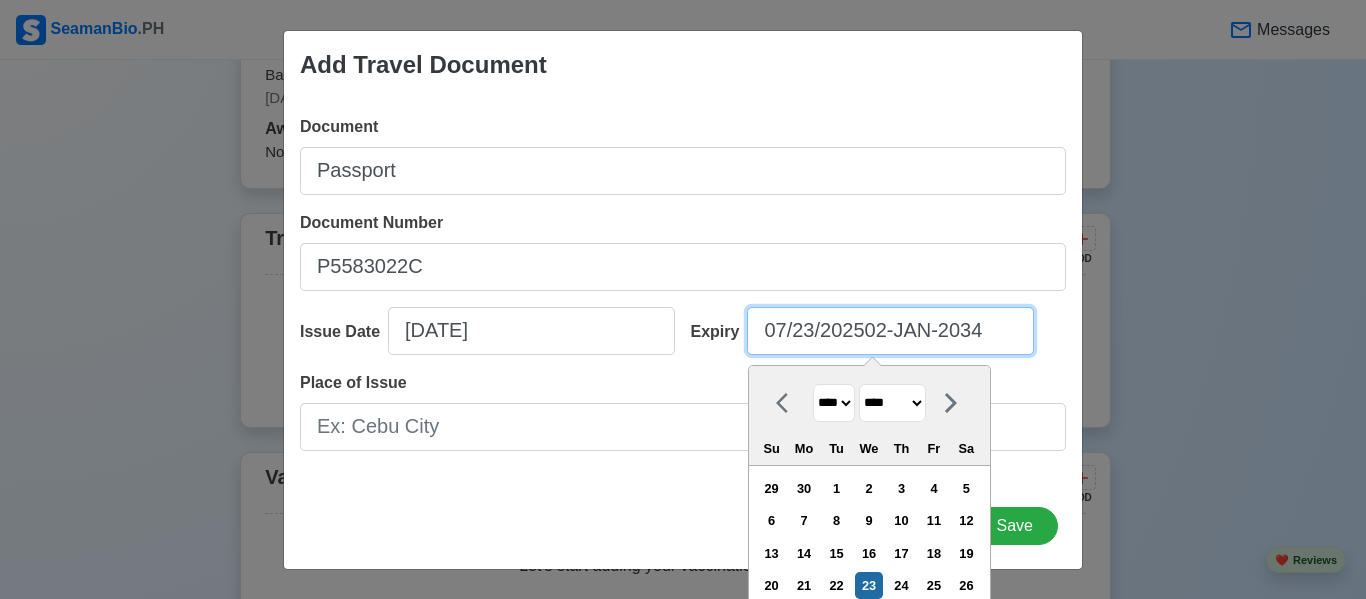 paste 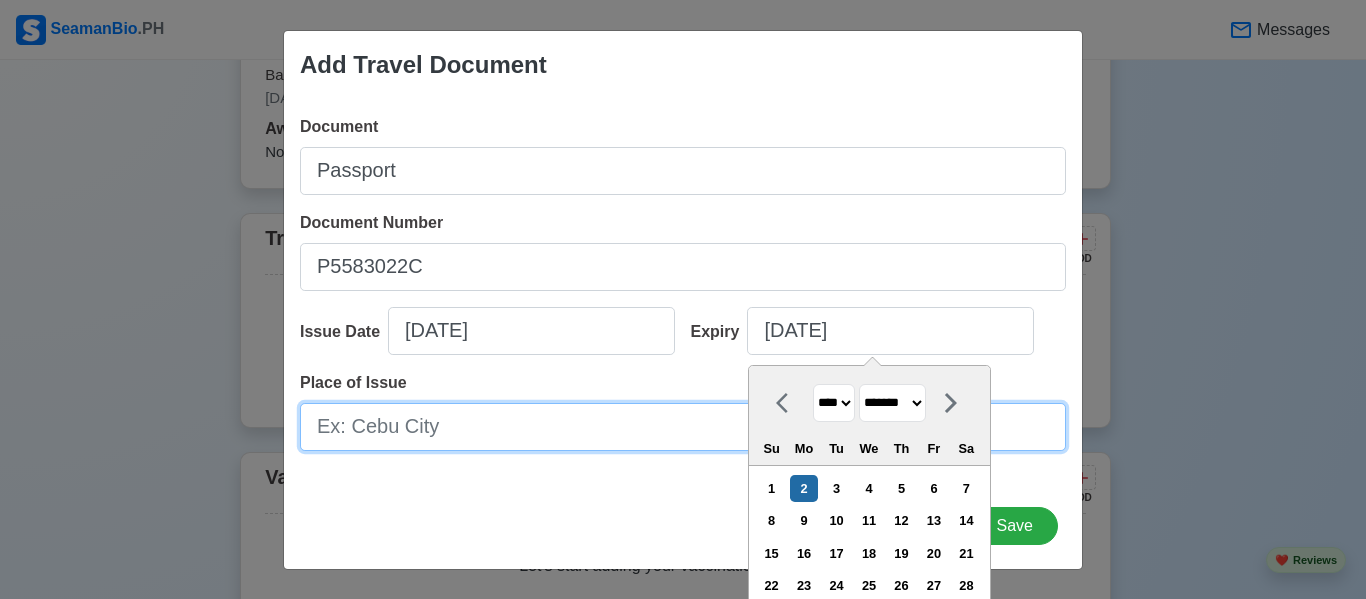 type on "01/02/2034" 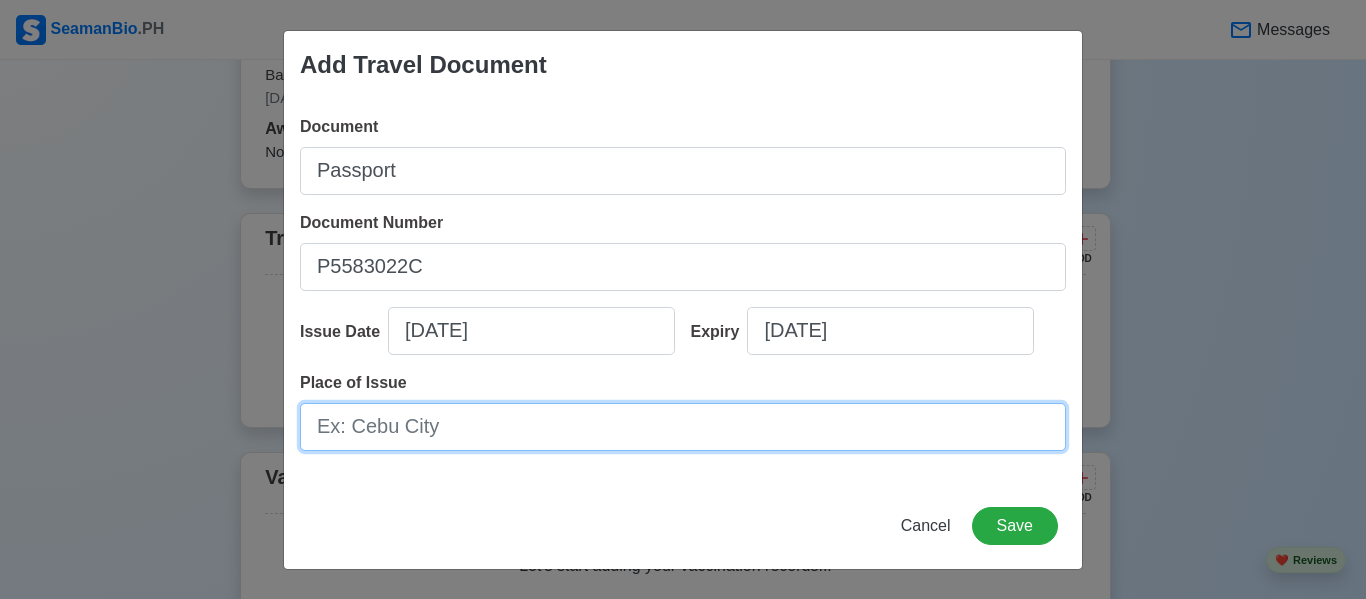paste on "DFA MANILA" 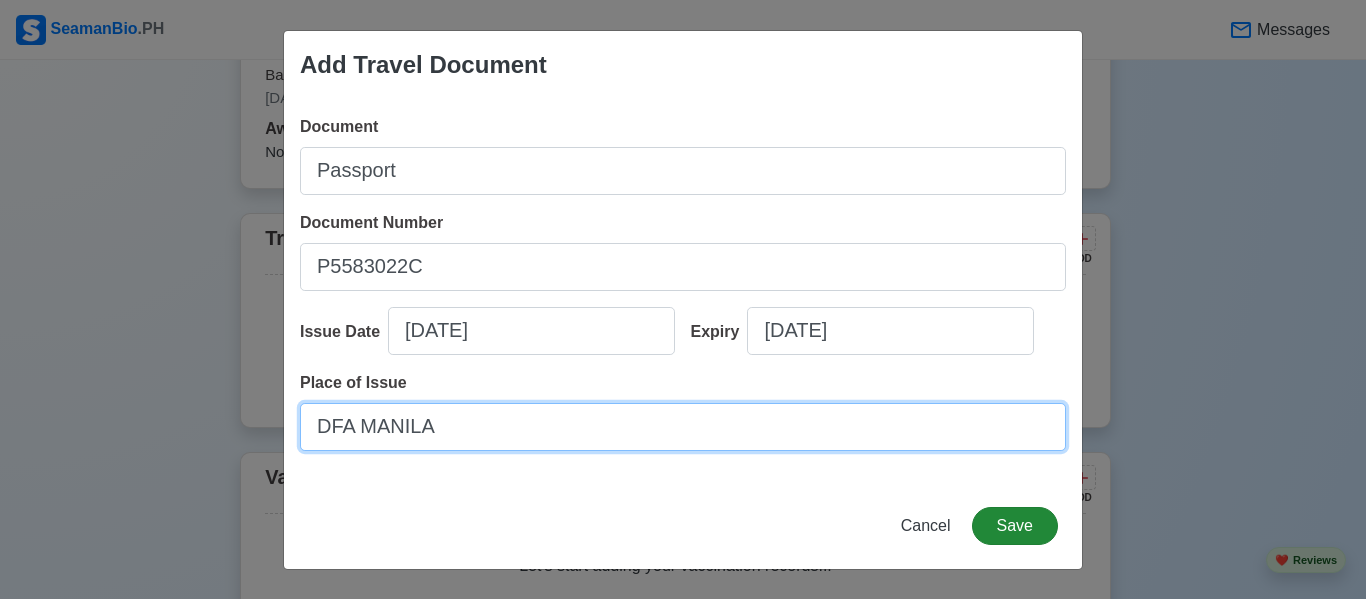 type on "DFA MANILA" 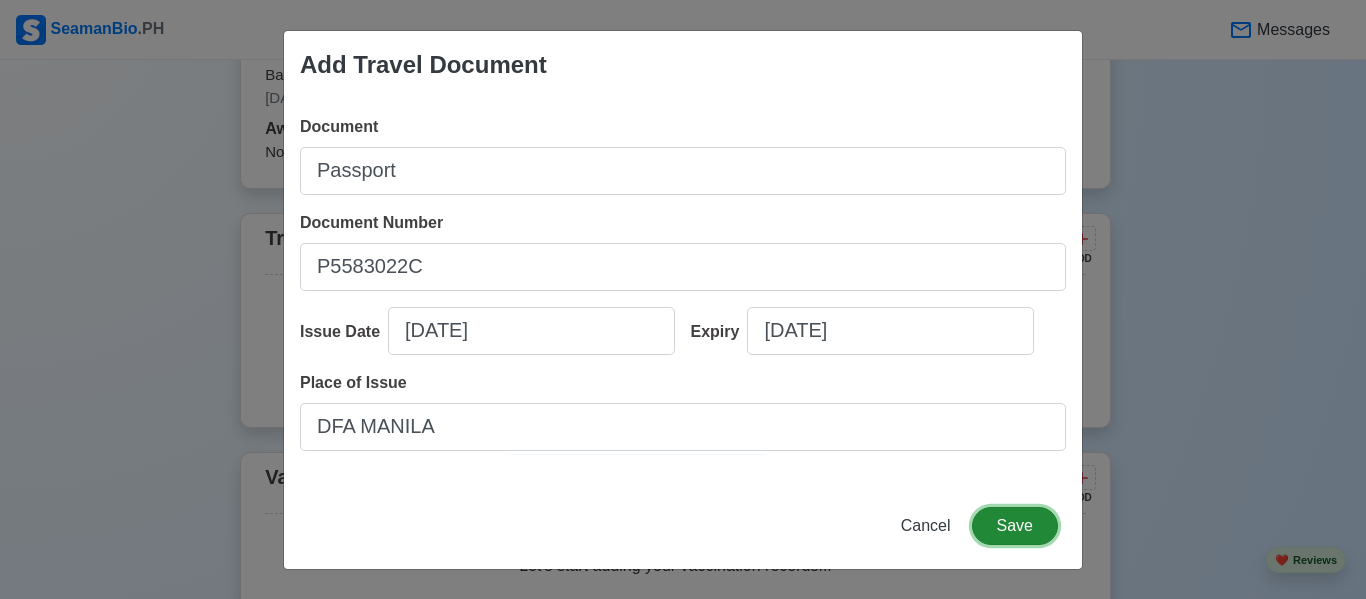 click on "Save" at bounding box center (1015, 526) 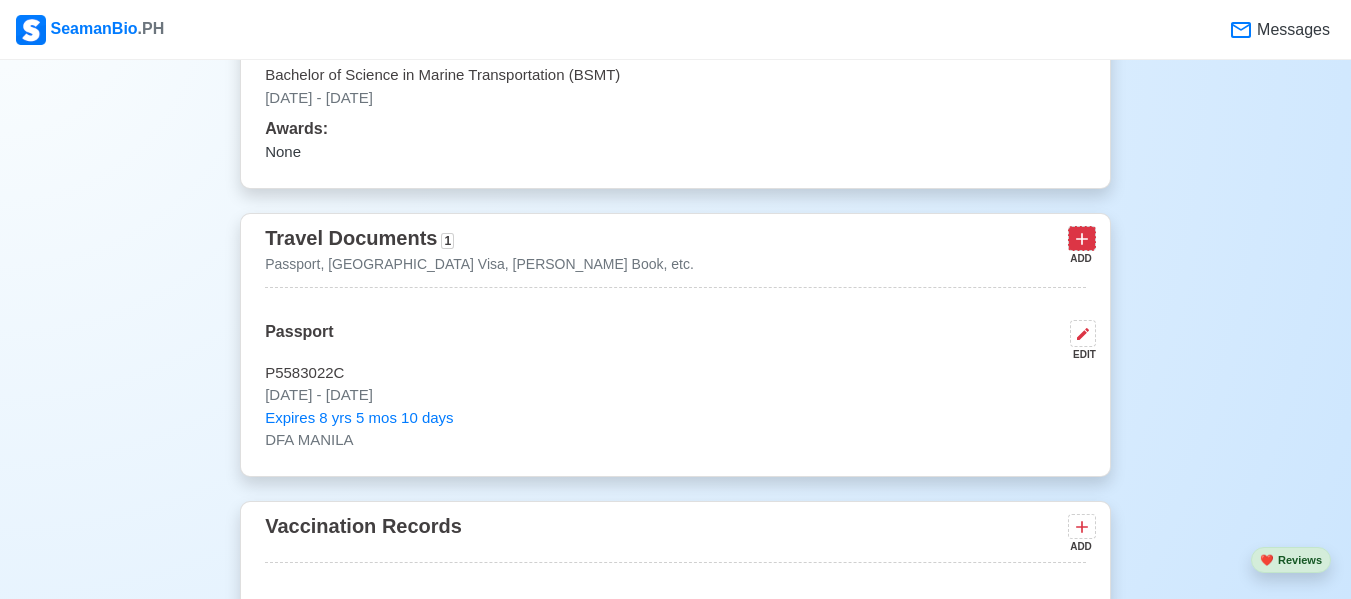 click 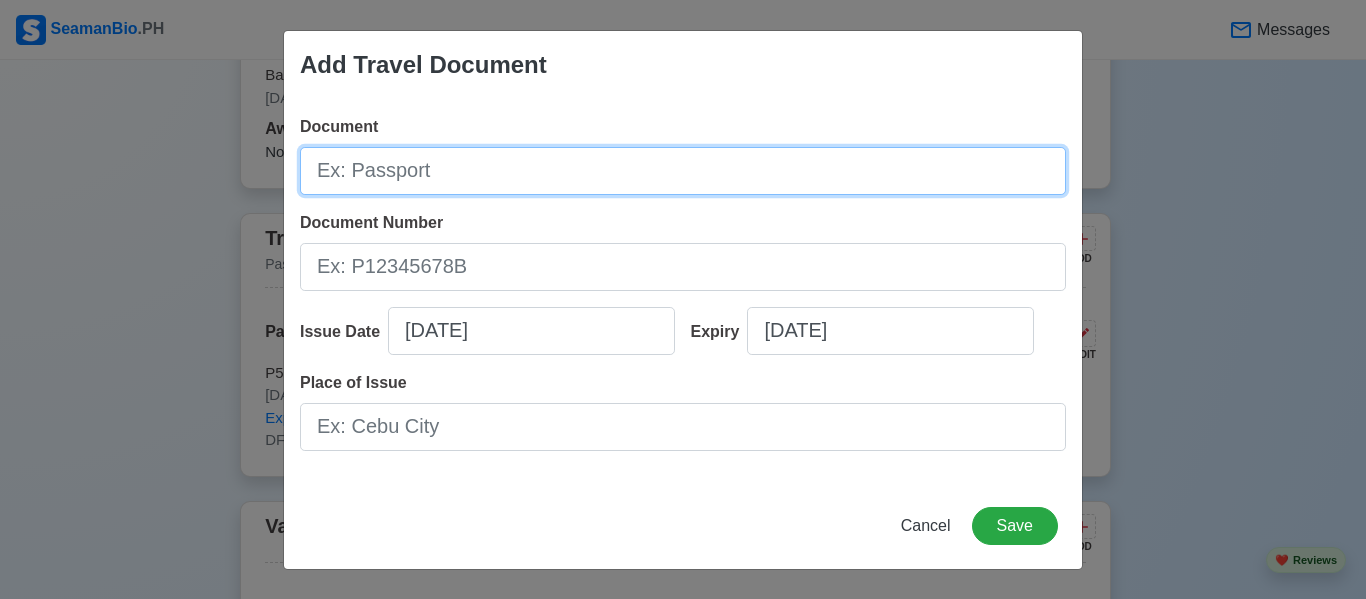 click on "Document" at bounding box center [683, 171] 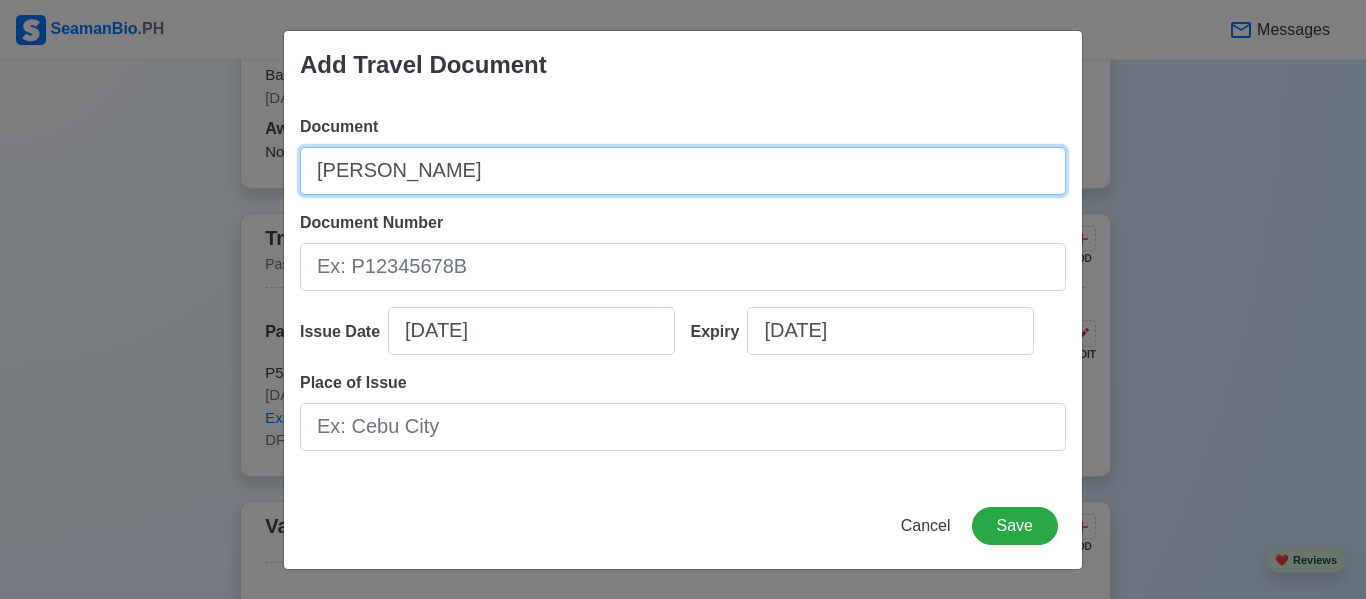 type on "SEAMAN’SBOOK" 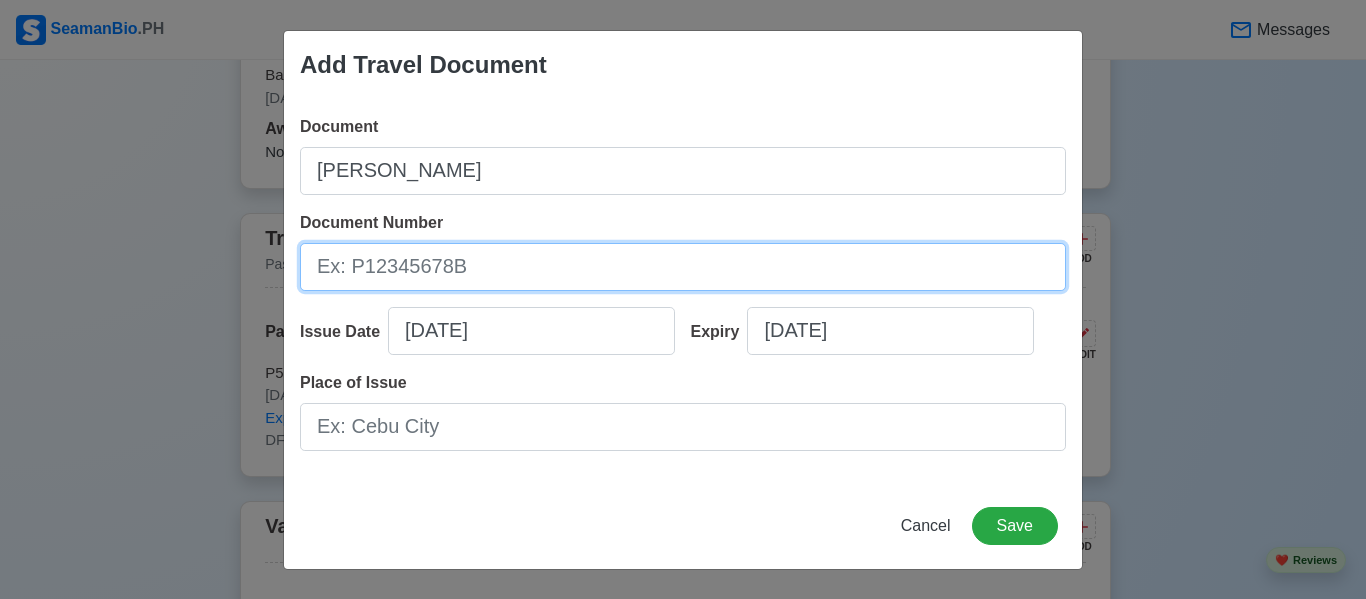 click on "Document Number" at bounding box center [683, 267] 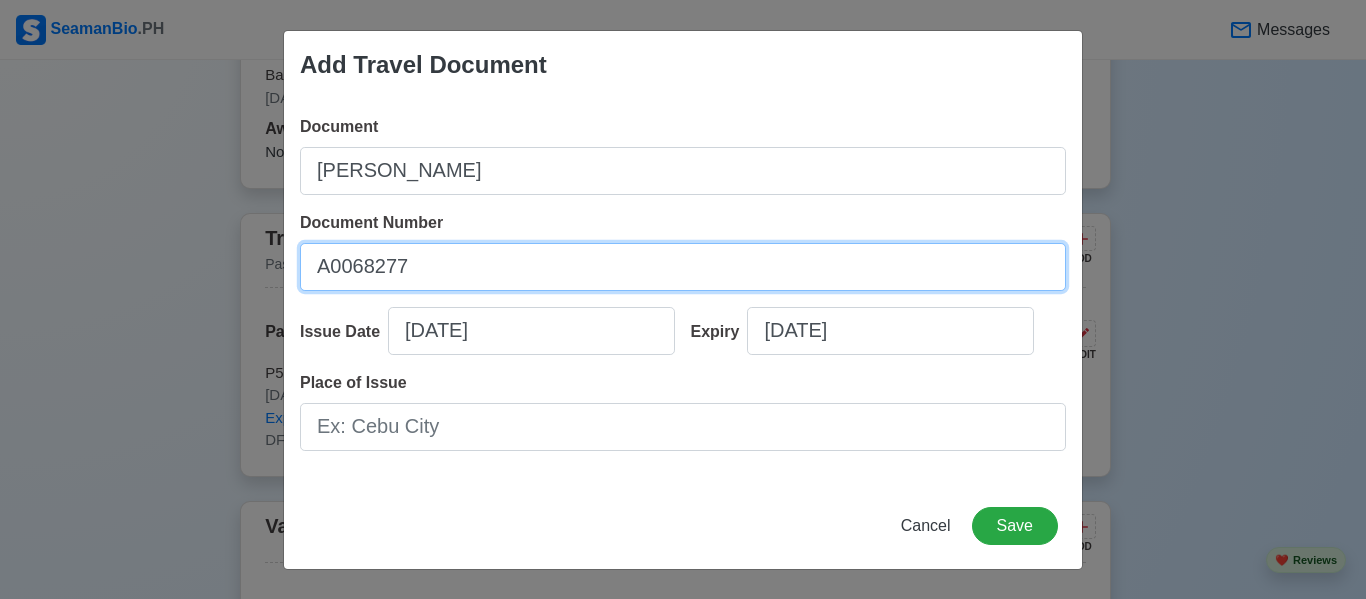 type on "A0068277" 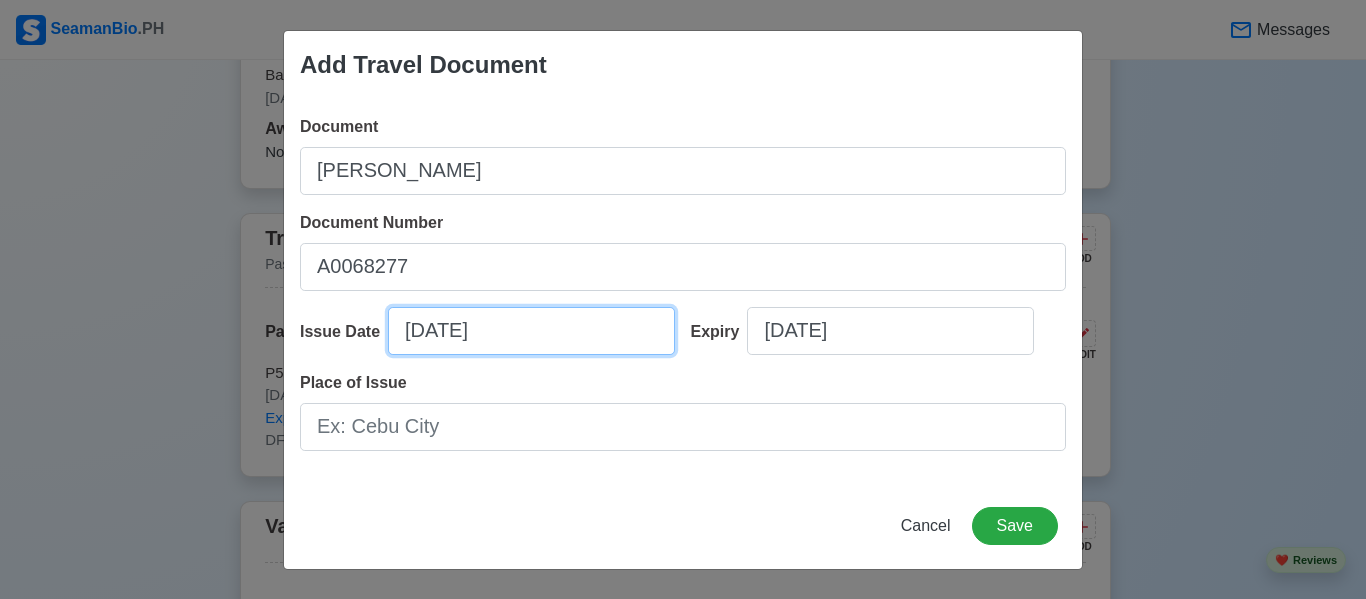 click on "07/23/2025" at bounding box center [531, 331] 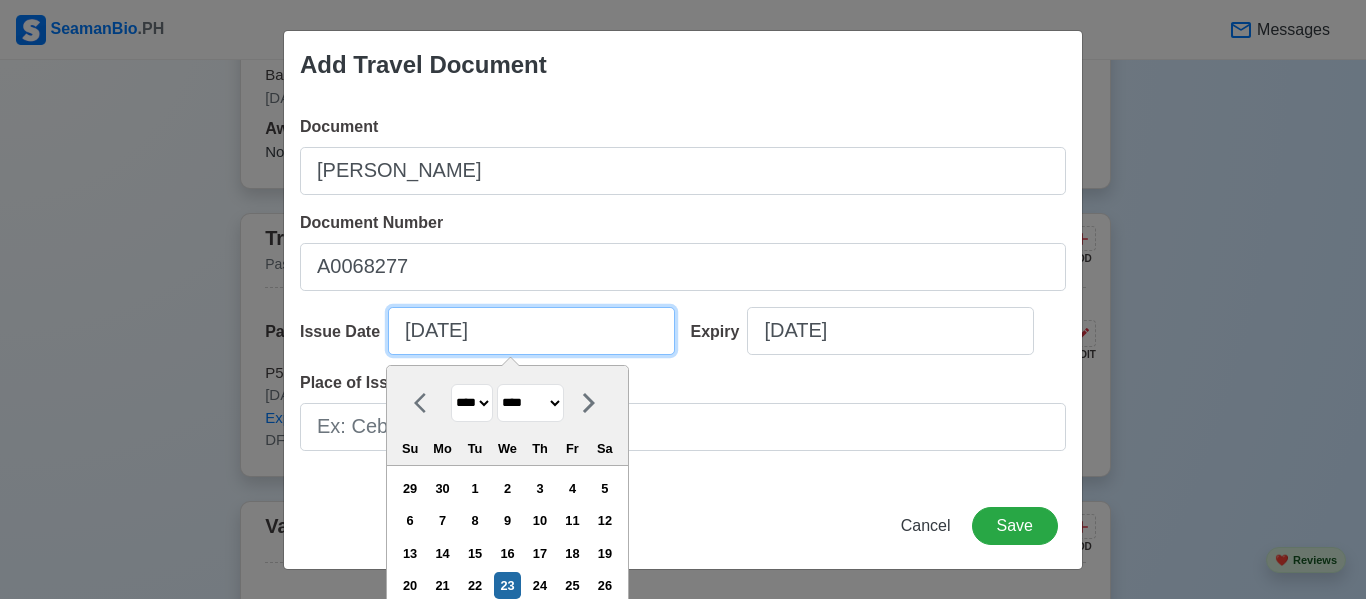 paste on "14-09-2022" 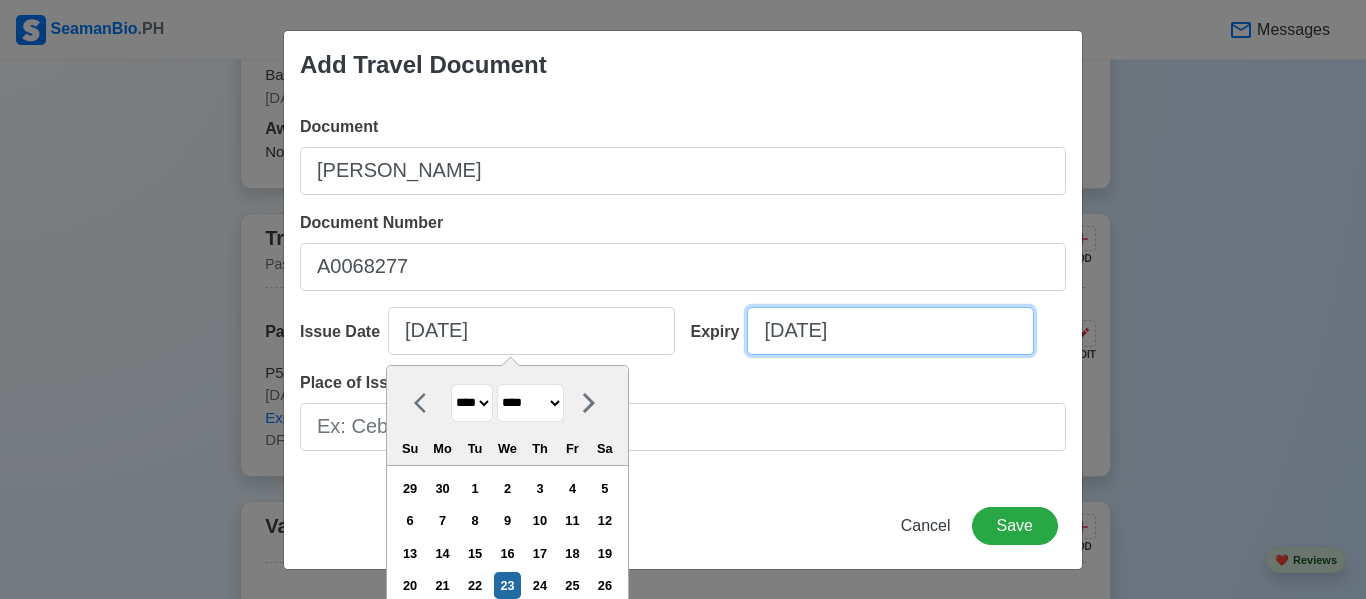 select on "****" 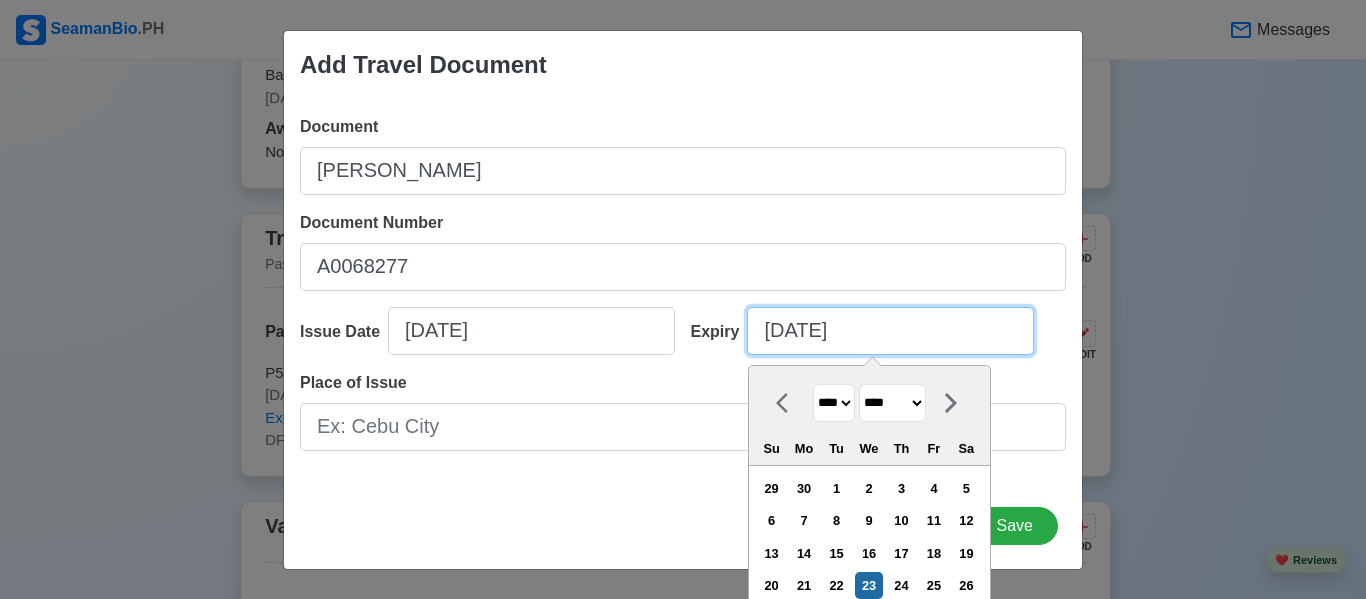 type on "07/23/2025" 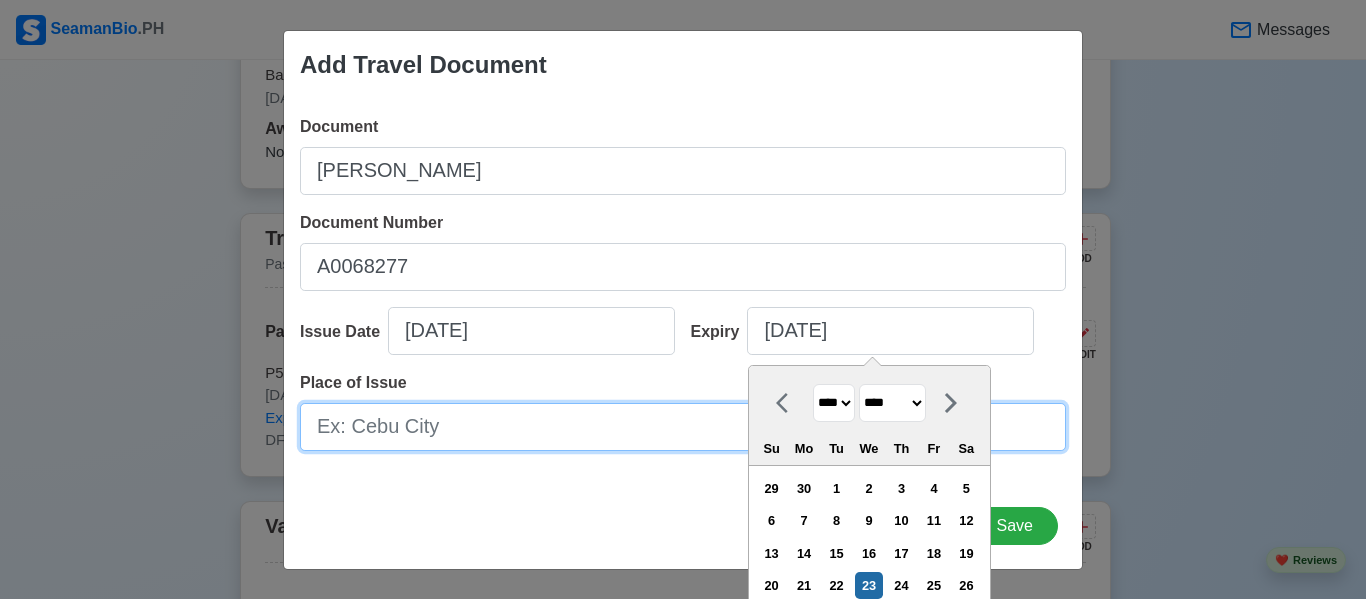 type on "07/23/2025" 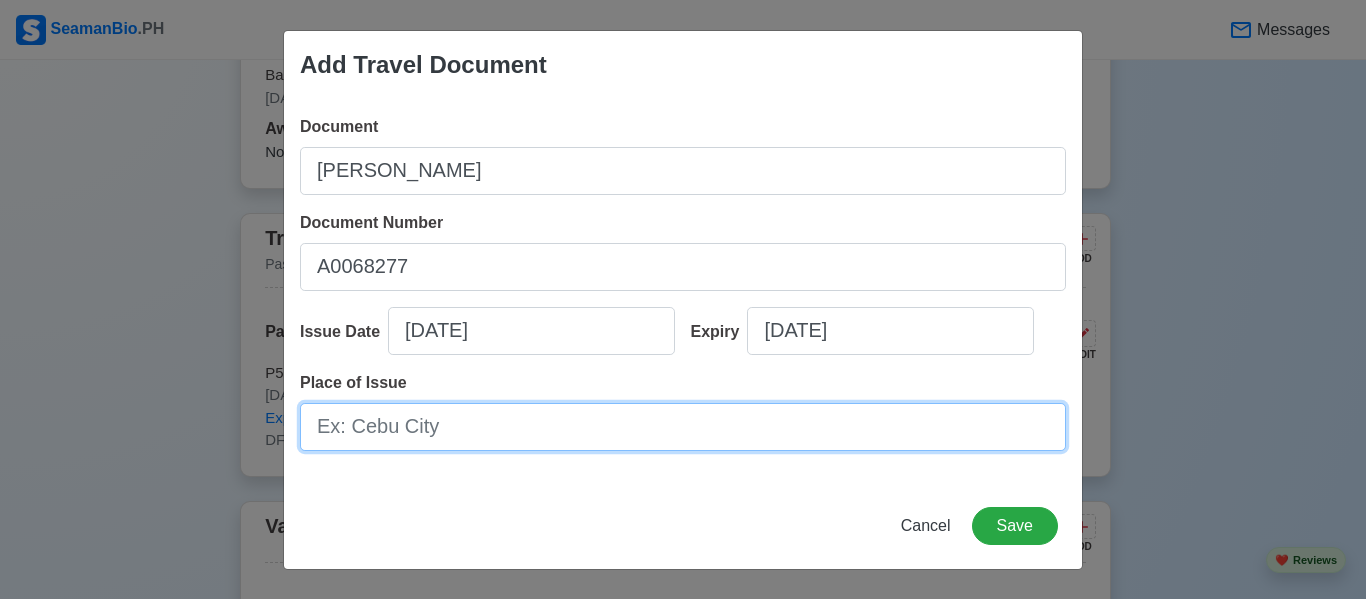 type on "b" 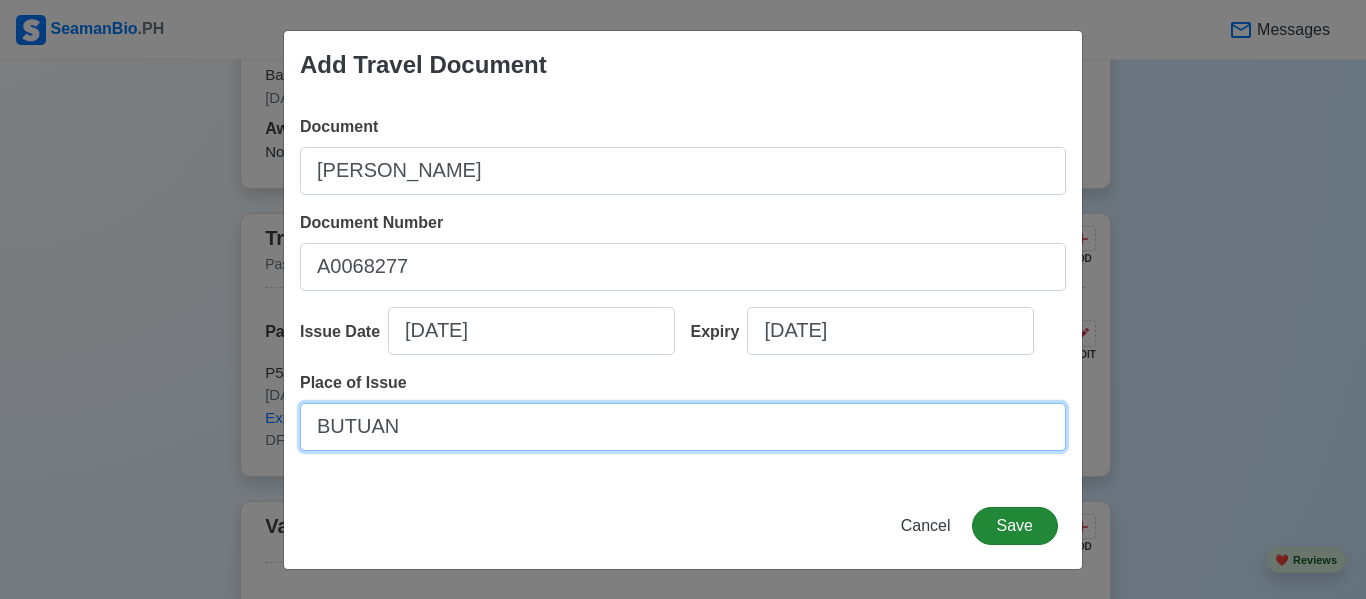 type on "BUTUAN" 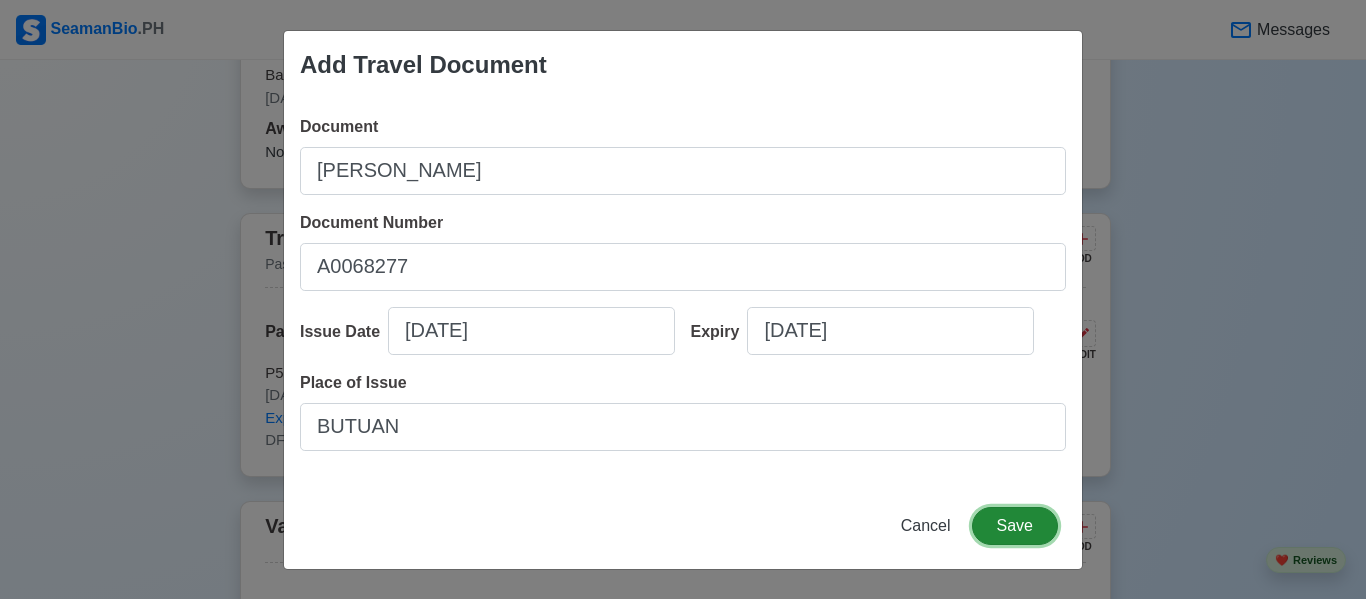 click on "Save" at bounding box center (1015, 526) 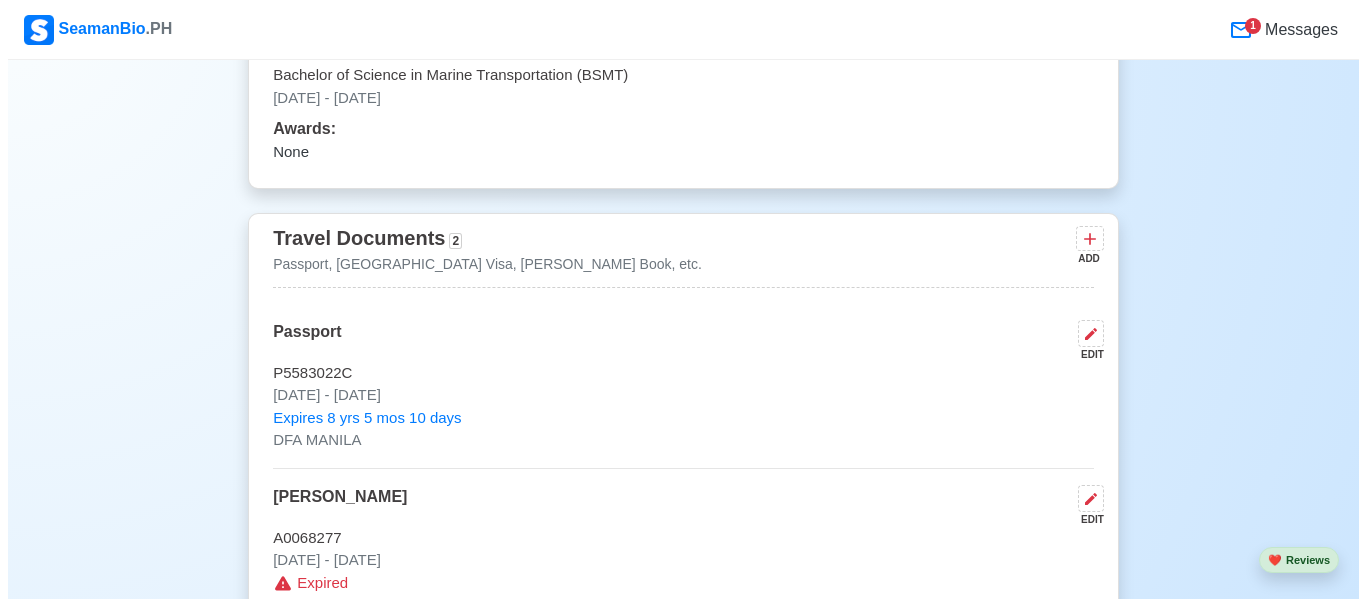 scroll, scrollTop: 1868, scrollLeft: 0, axis: vertical 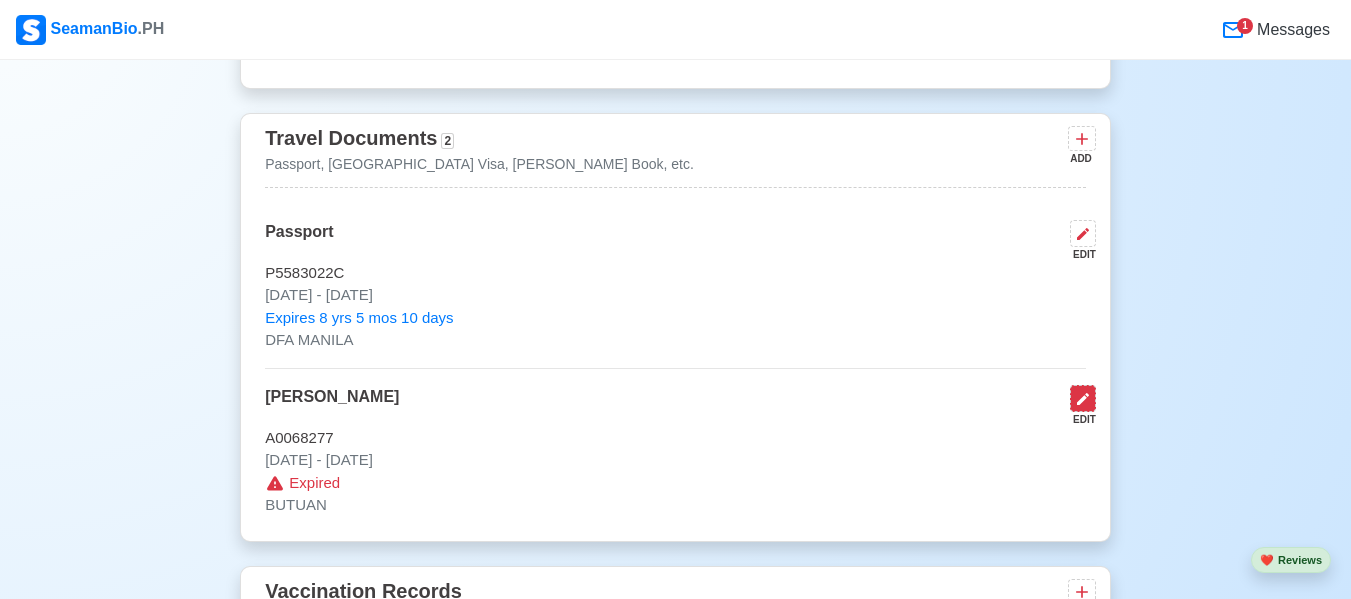 click 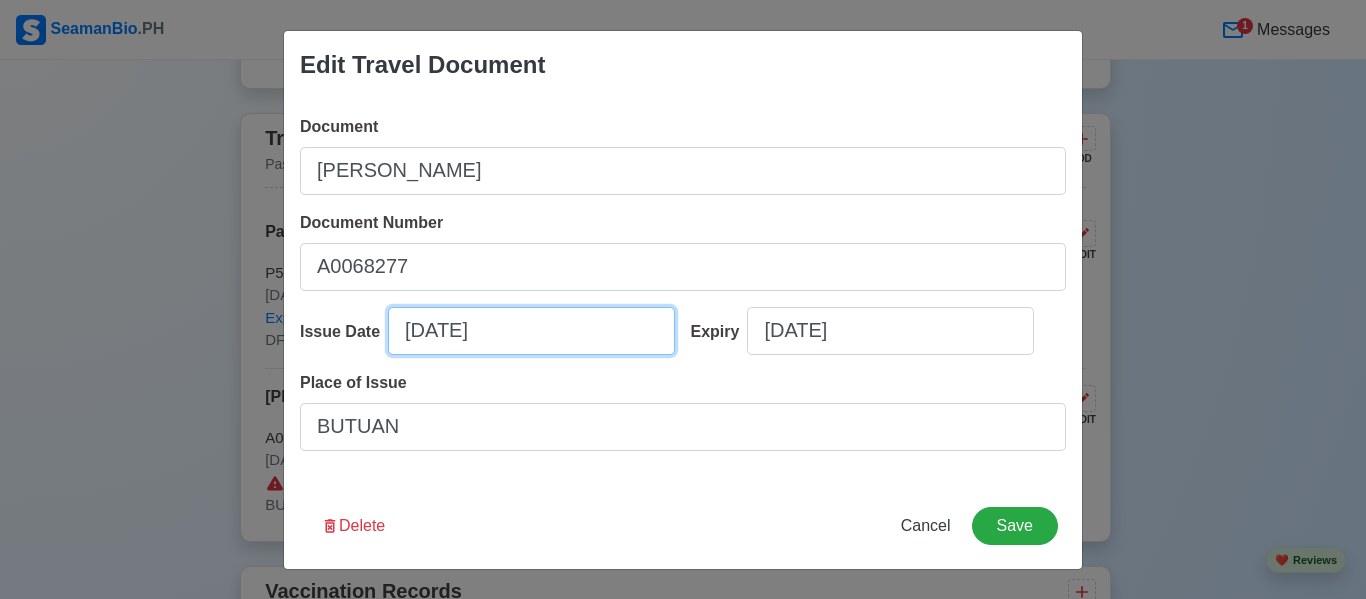 select on "****" 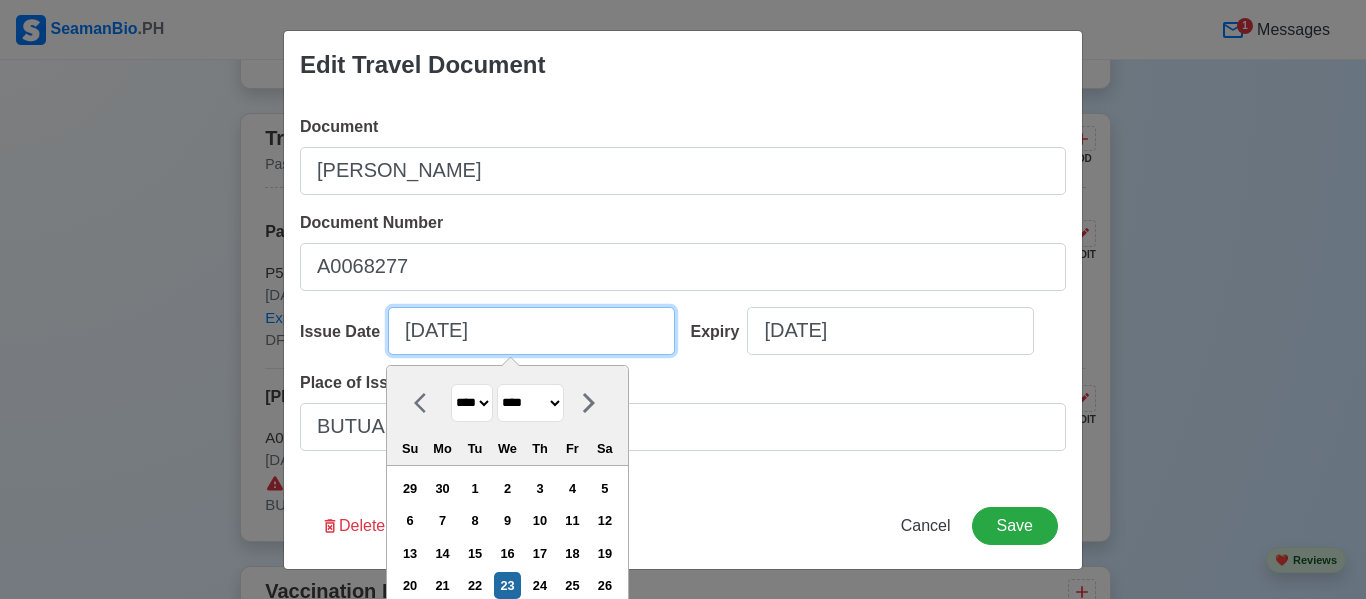 drag, startPoint x: 544, startPoint y: 322, endPoint x: 401, endPoint y: 315, distance: 143.17122 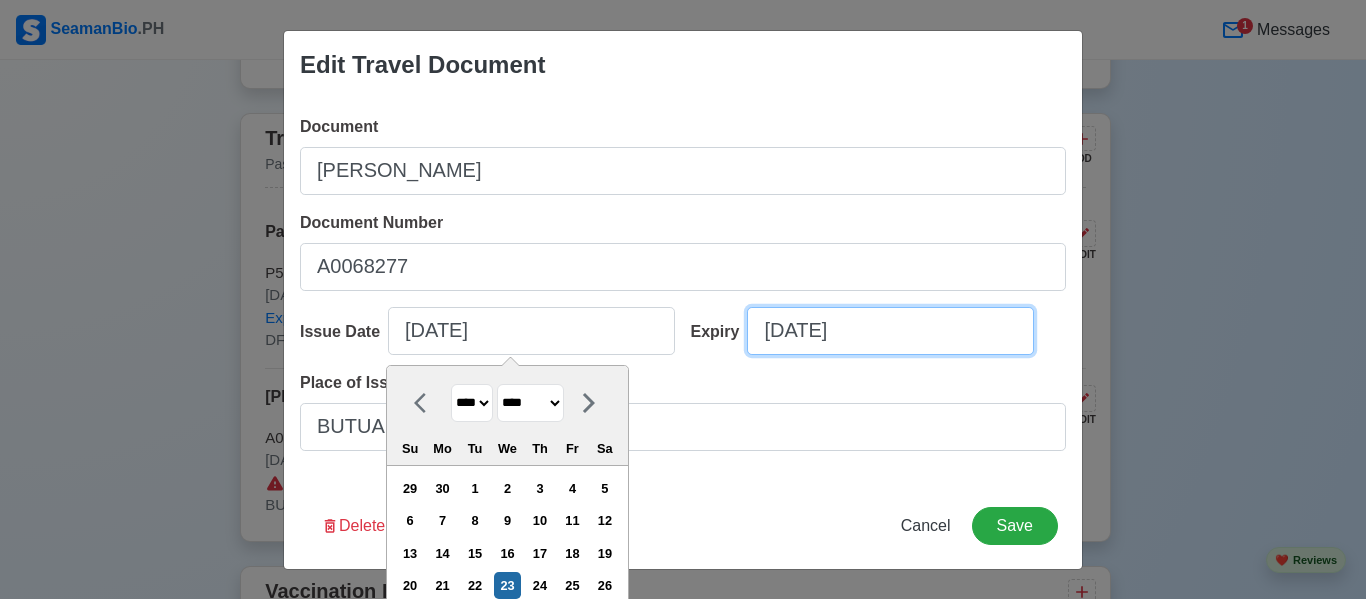 type on "07/23/2025" 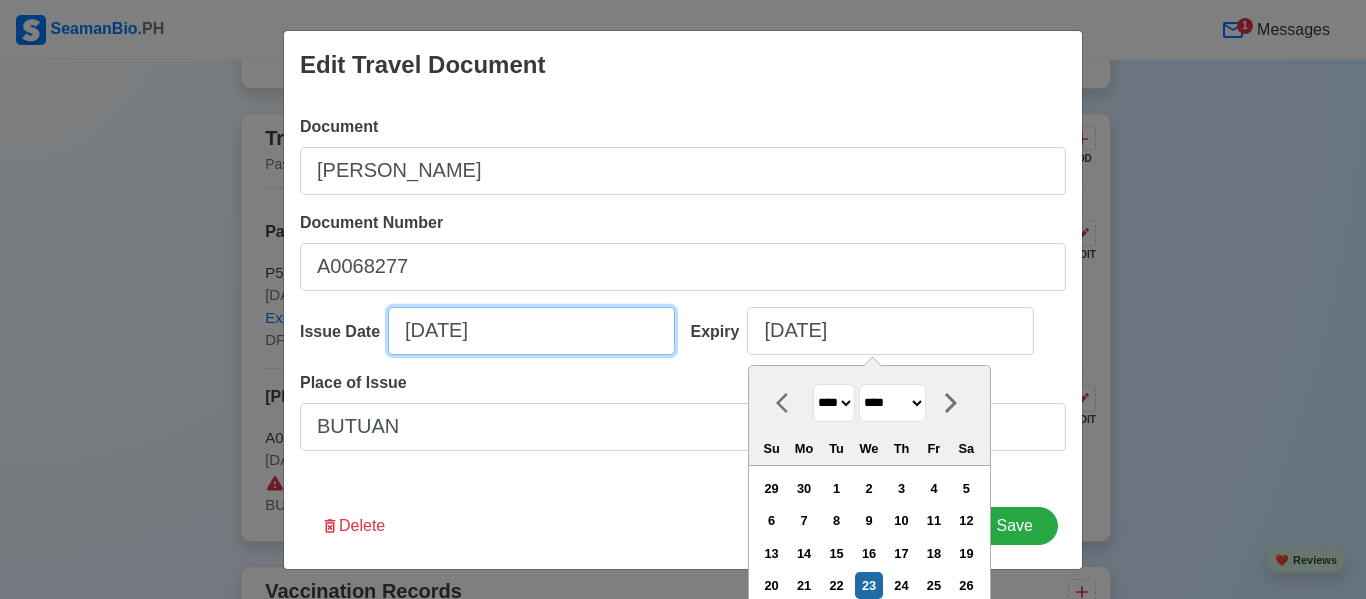 select on "****" 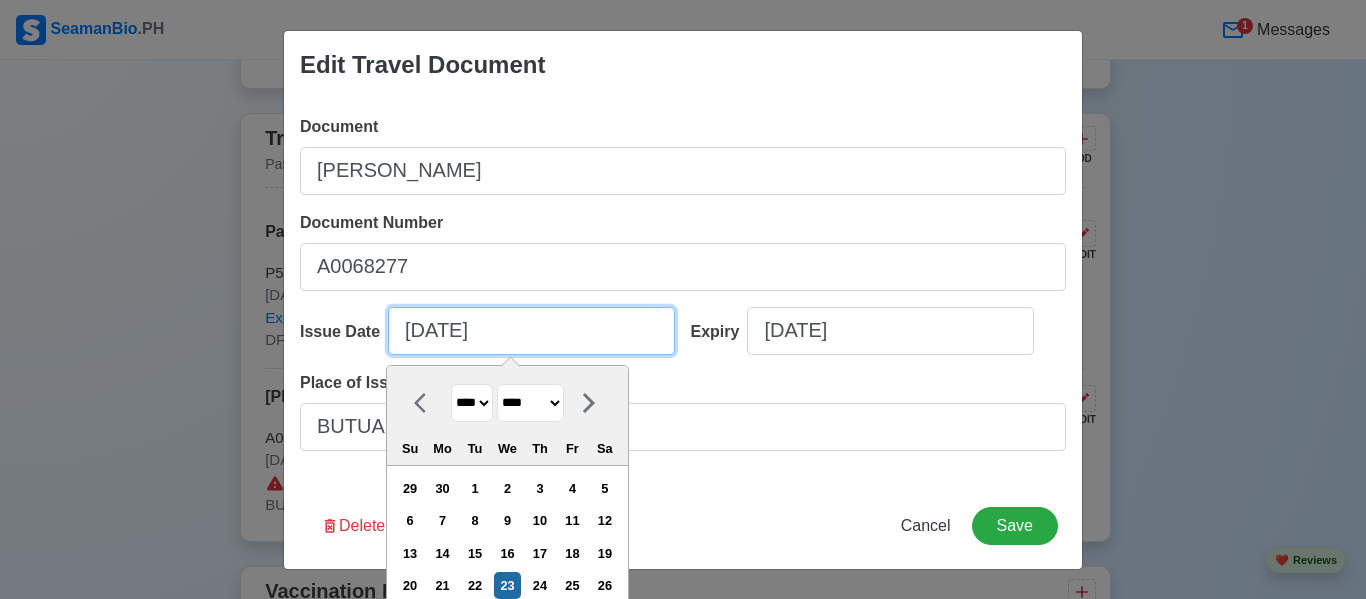 drag, startPoint x: 345, startPoint y: 316, endPoint x: 187, endPoint y: 305, distance: 158.38245 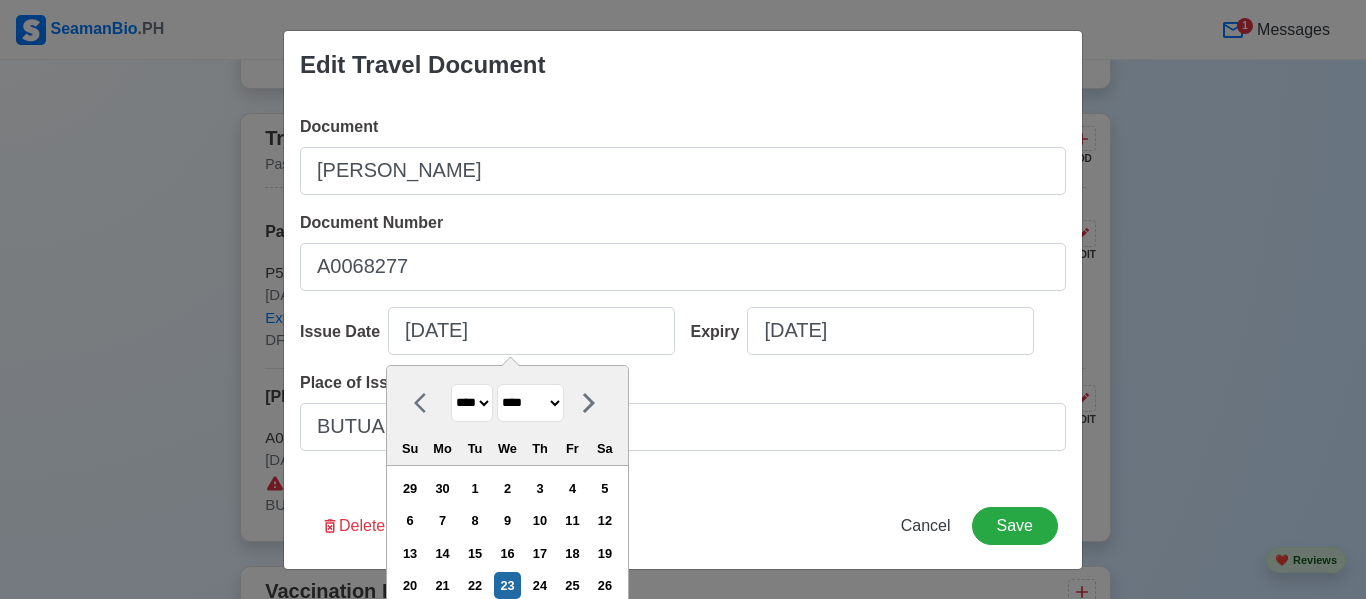 type on "07/23/2025" 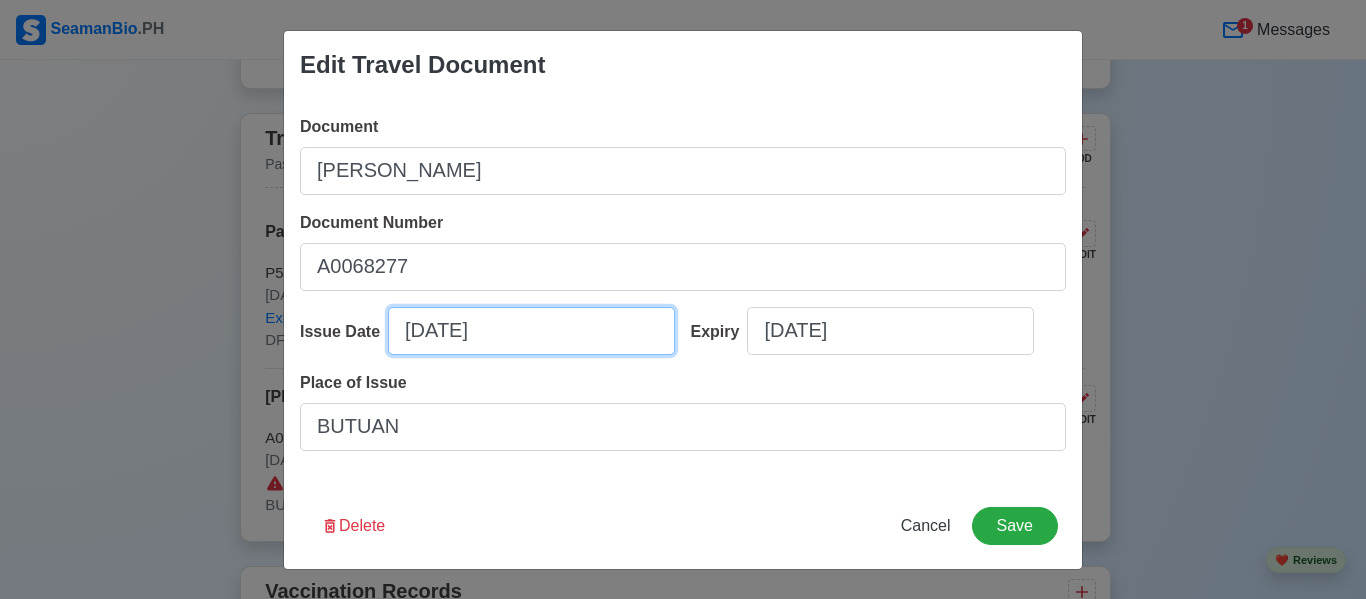 select on "****" 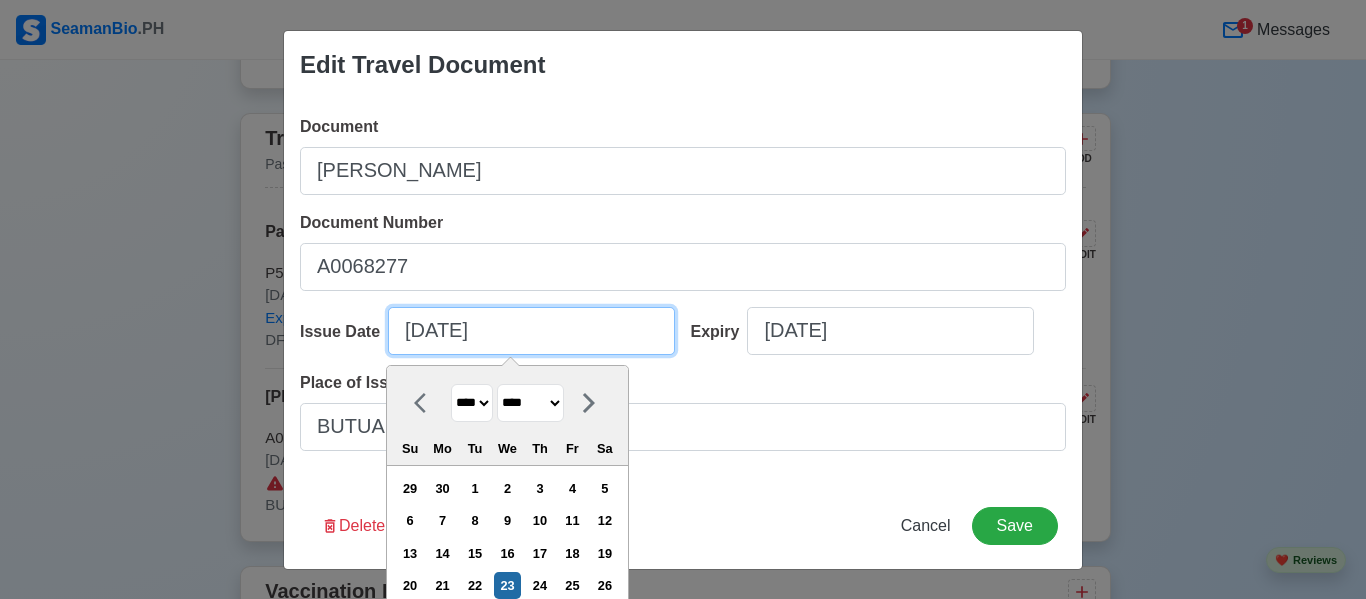 drag, startPoint x: 395, startPoint y: 328, endPoint x: 237, endPoint y: 318, distance: 158.31615 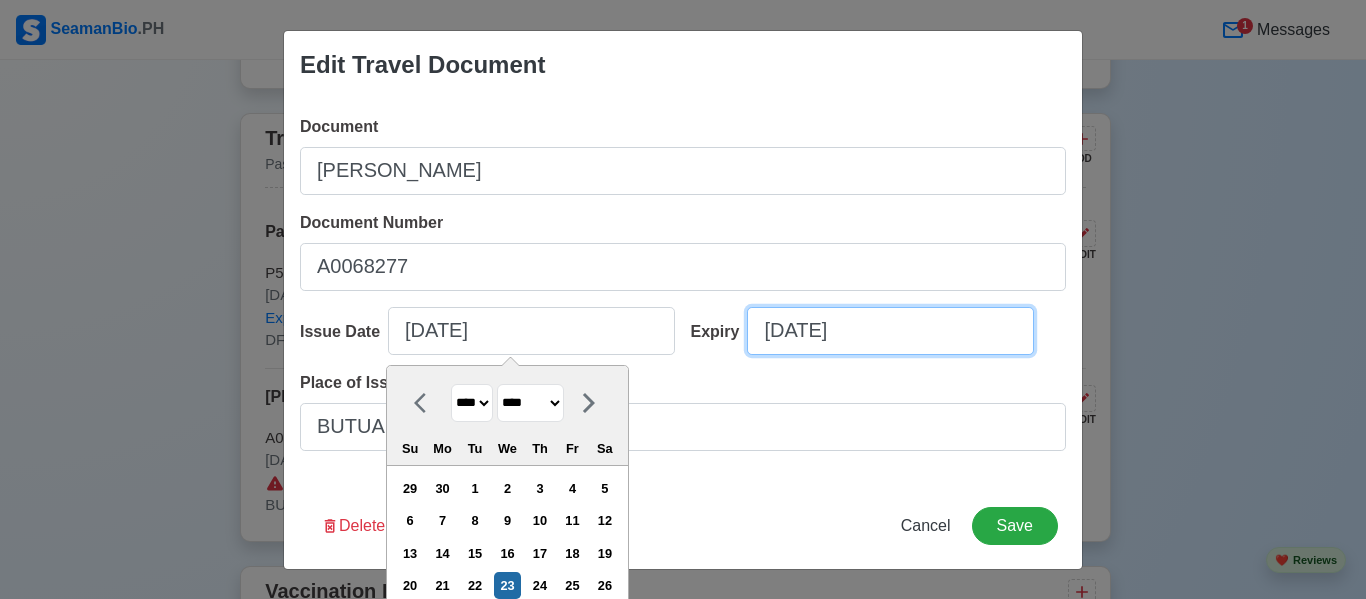 type on "07/23/2025" 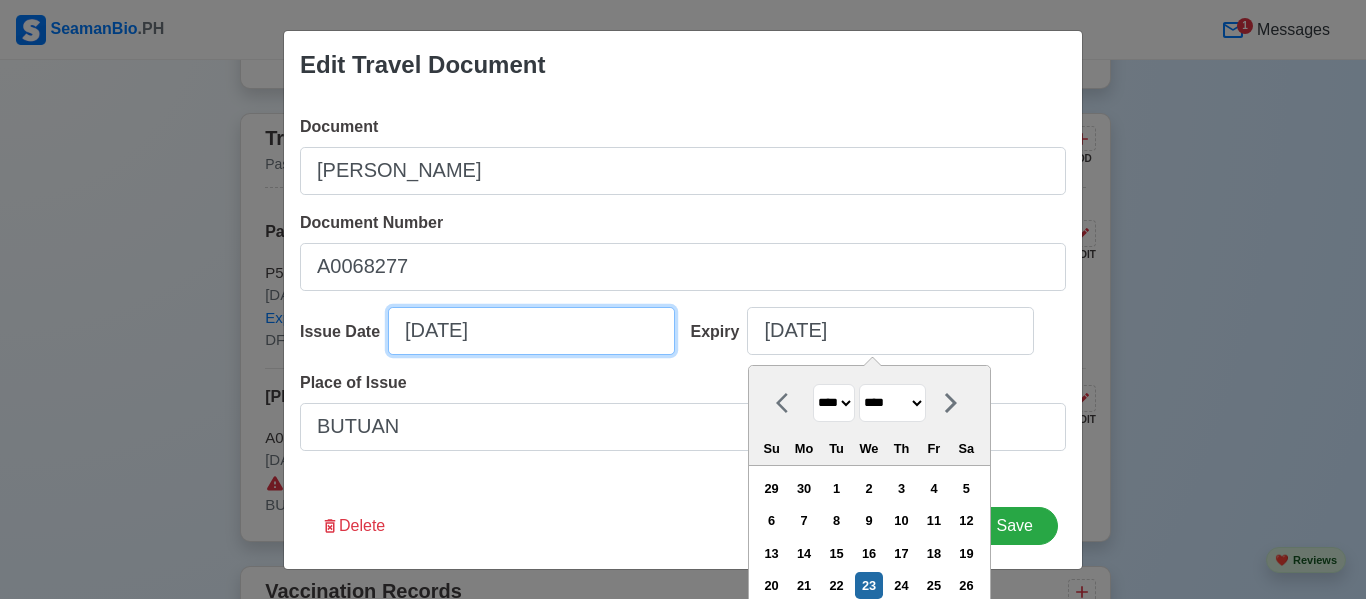 select on "****" 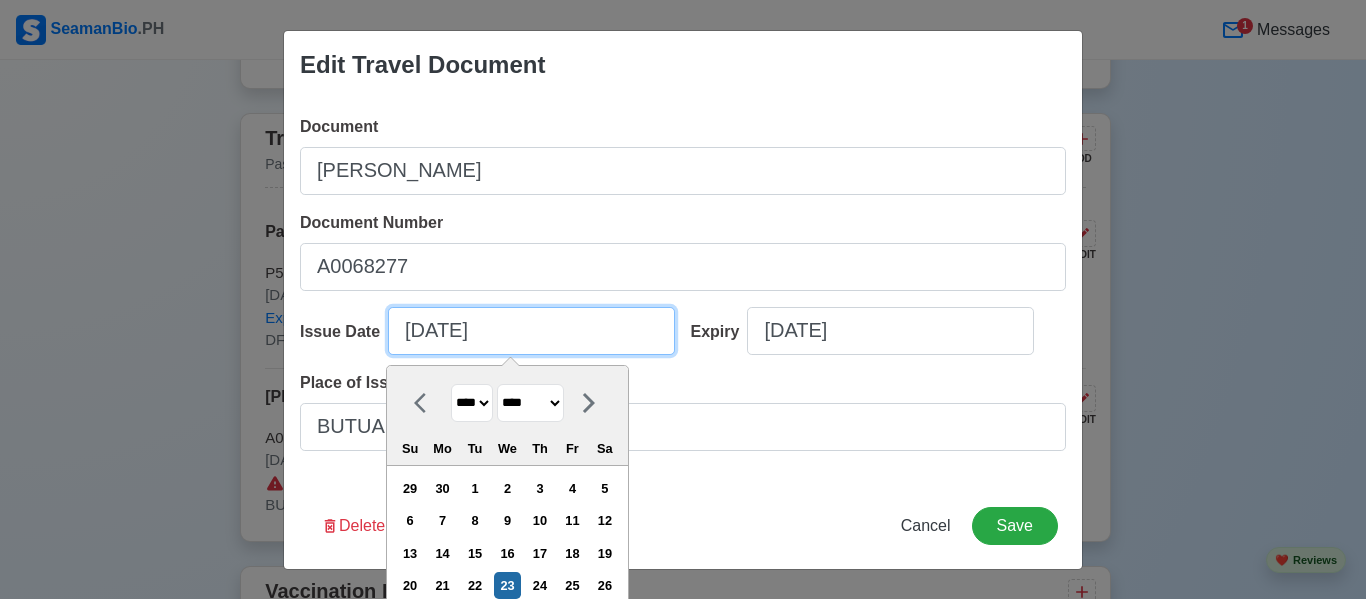 drag, startPoint x: 538, startPoint y: 342, endPoint x: 273, endPoint y: 336, distance: 265.0679 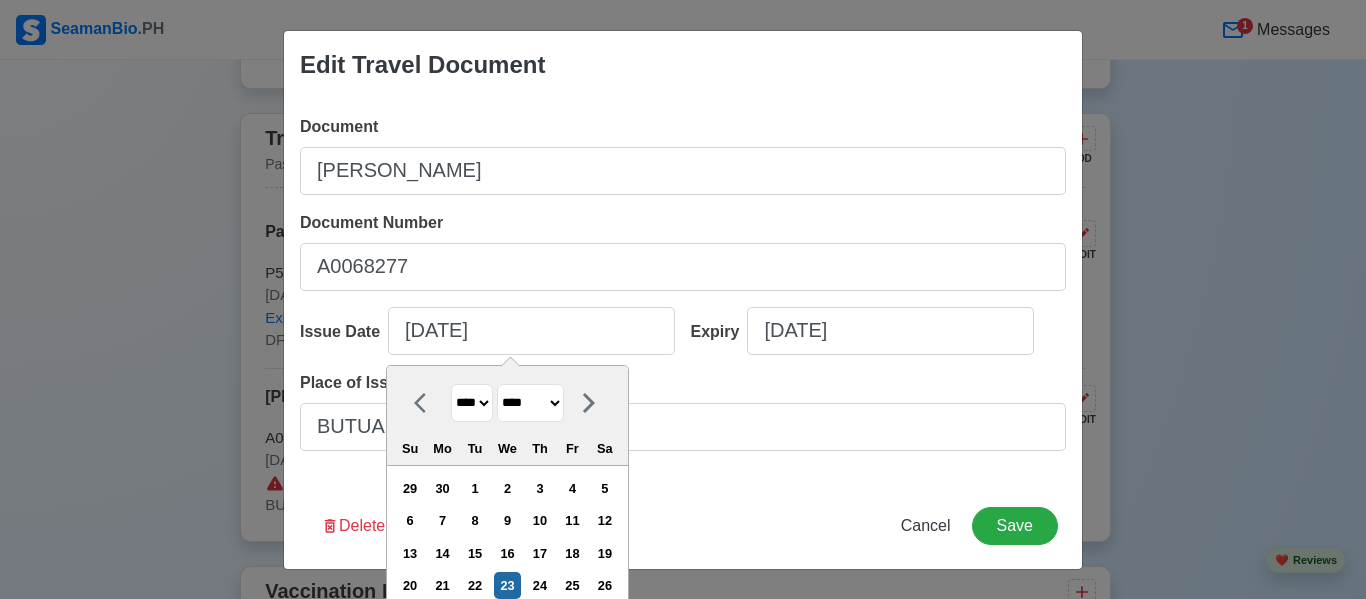 click 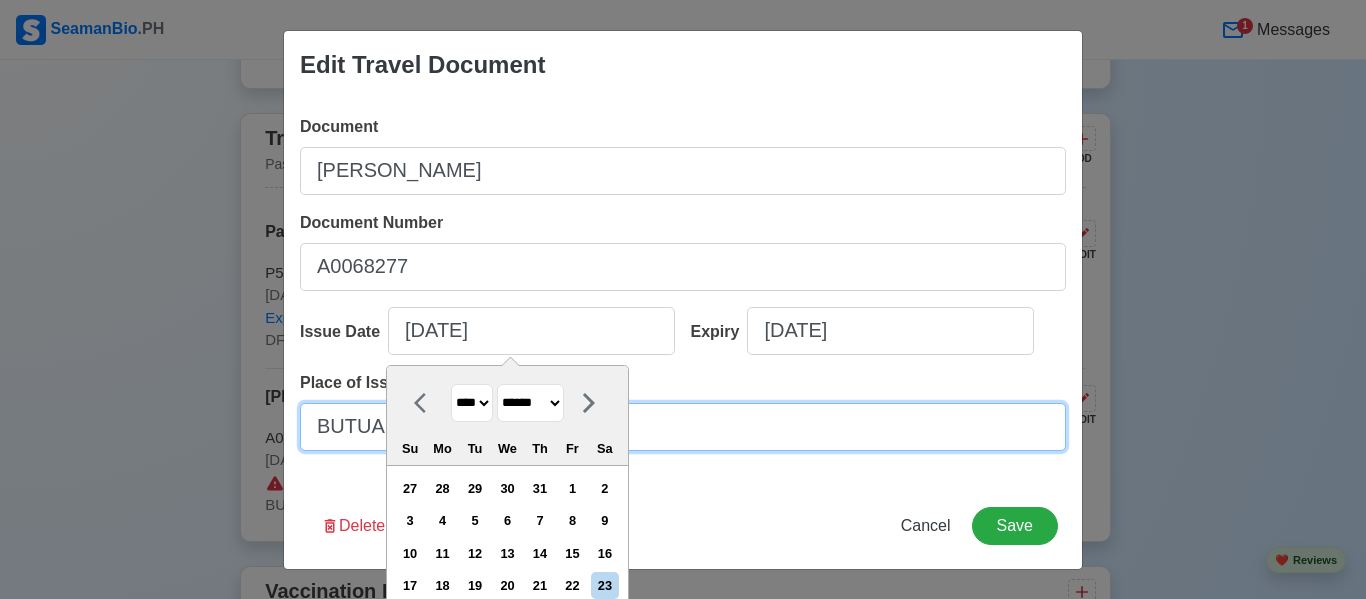 type on "07/23/2025" 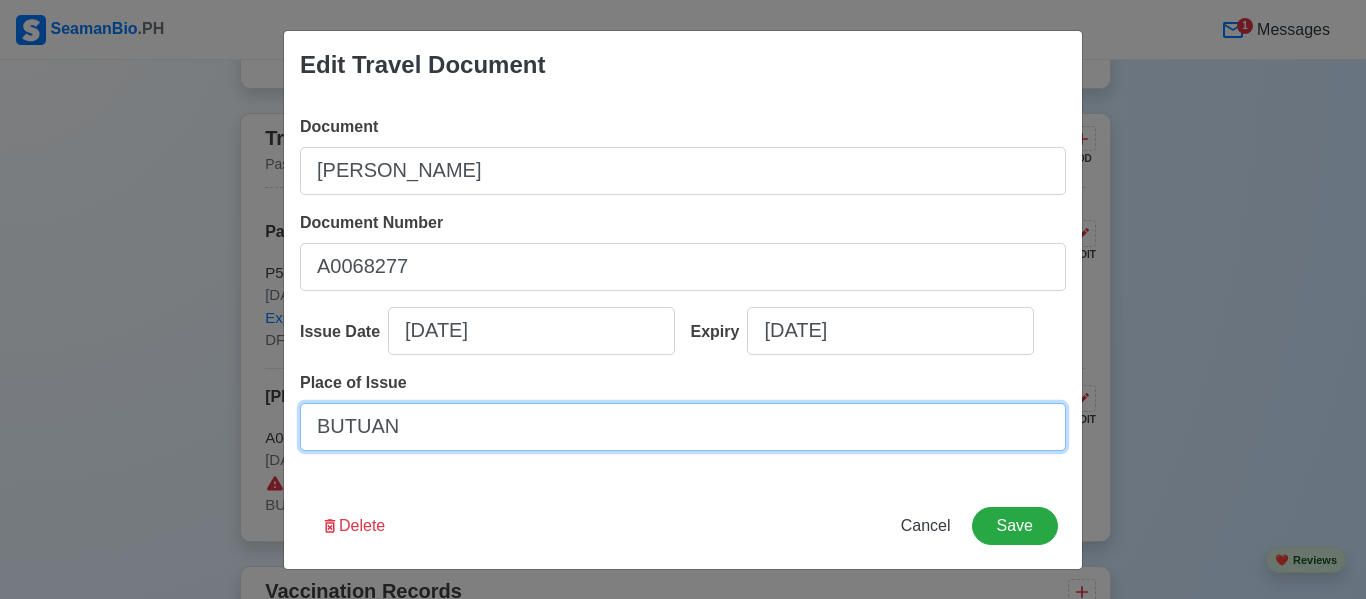 click on "BUTUAN" at bounding box center (683, 427) 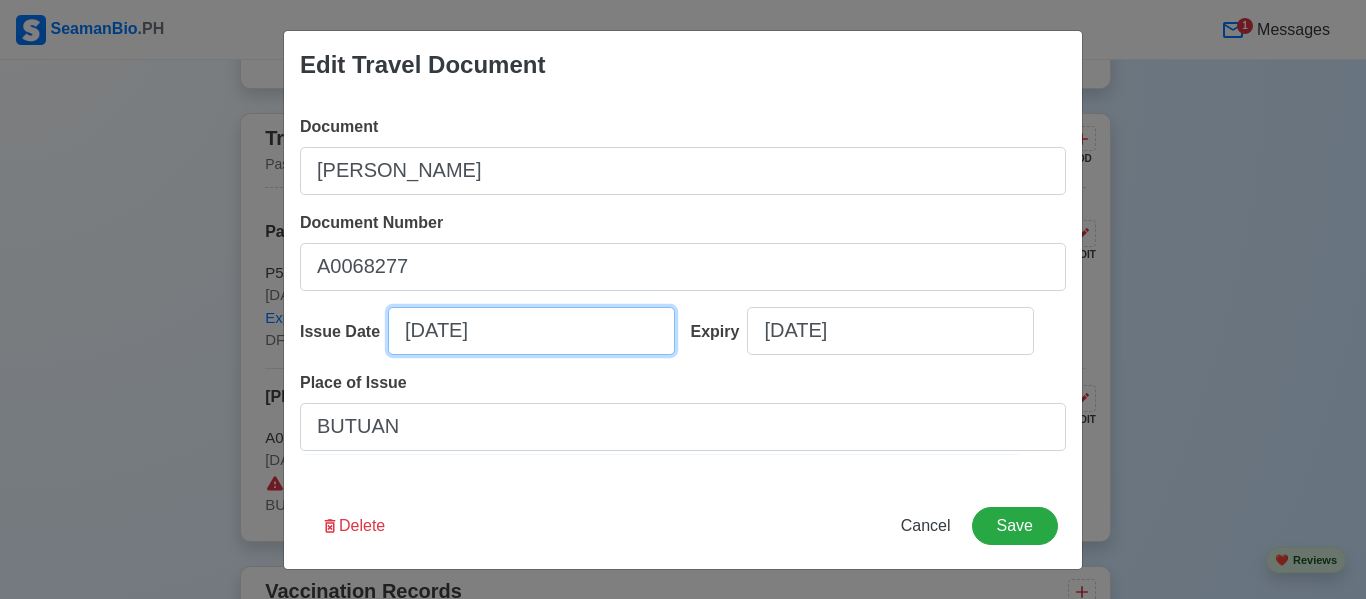 select on "****" 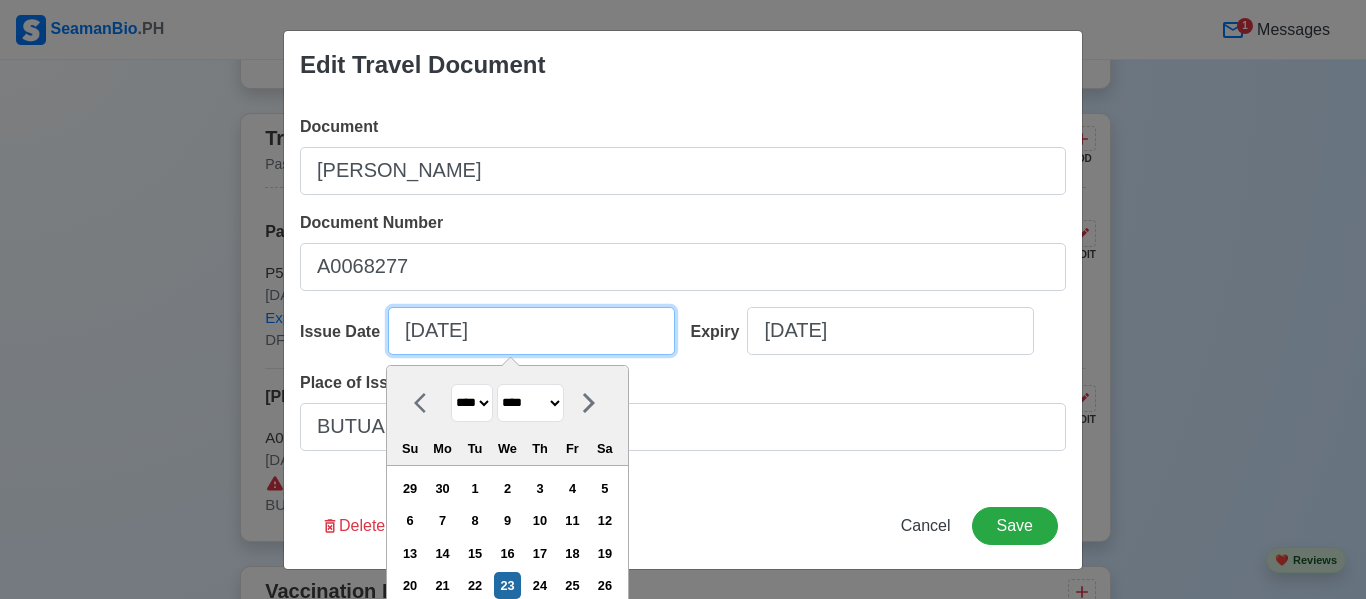 click on "07/23/2025" at bounding box center (531, 331) 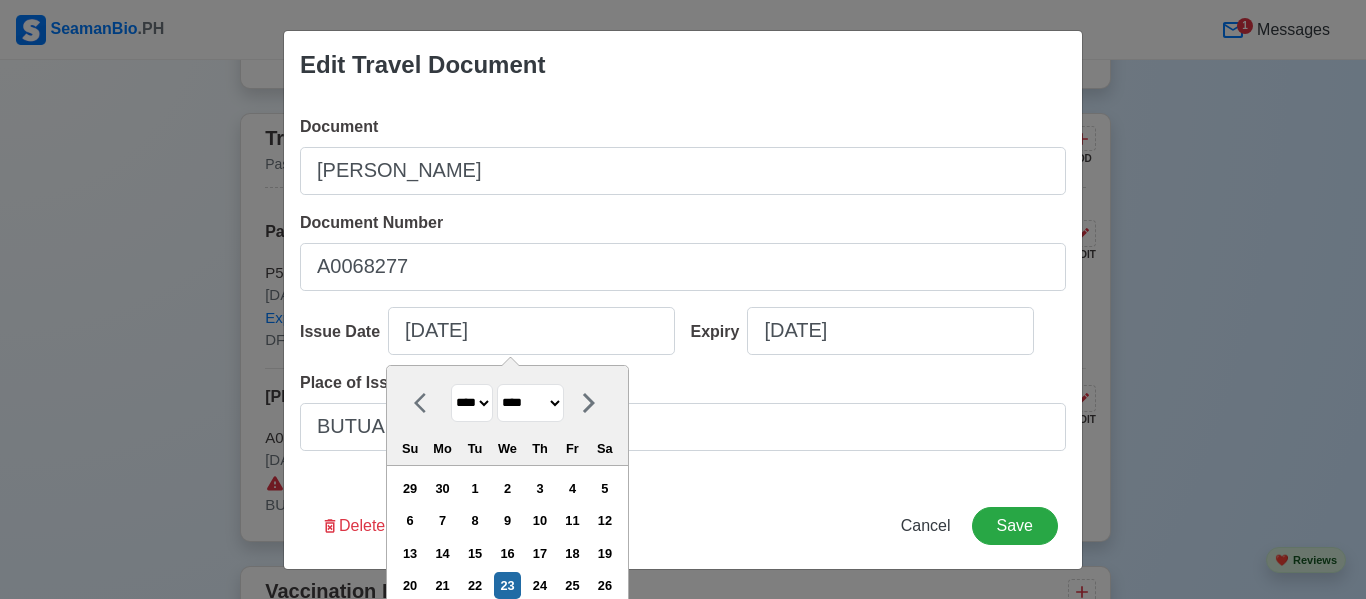 click on "**** **** **** **** **** **** **** **** **** **** **** **** **** **** **** **** **** **** **** **** **** **** **** **** **** **** **** **** **** **** **** **** **** **** **** **** **** **** **** **** **** **** **** **** **** **** **** **** **** **** **** **** **** **** **** **** **** **** **** **** **** **** **** **** **** **** **** **** **** **** **** **** **** **** **** **** **** **** **** **** **** **** **** **** **** **** **** **** **** **** **** **** **** **** **** **** **** **** **** **** **** **** **** **** **** ****" at bounding box center [472, 403] 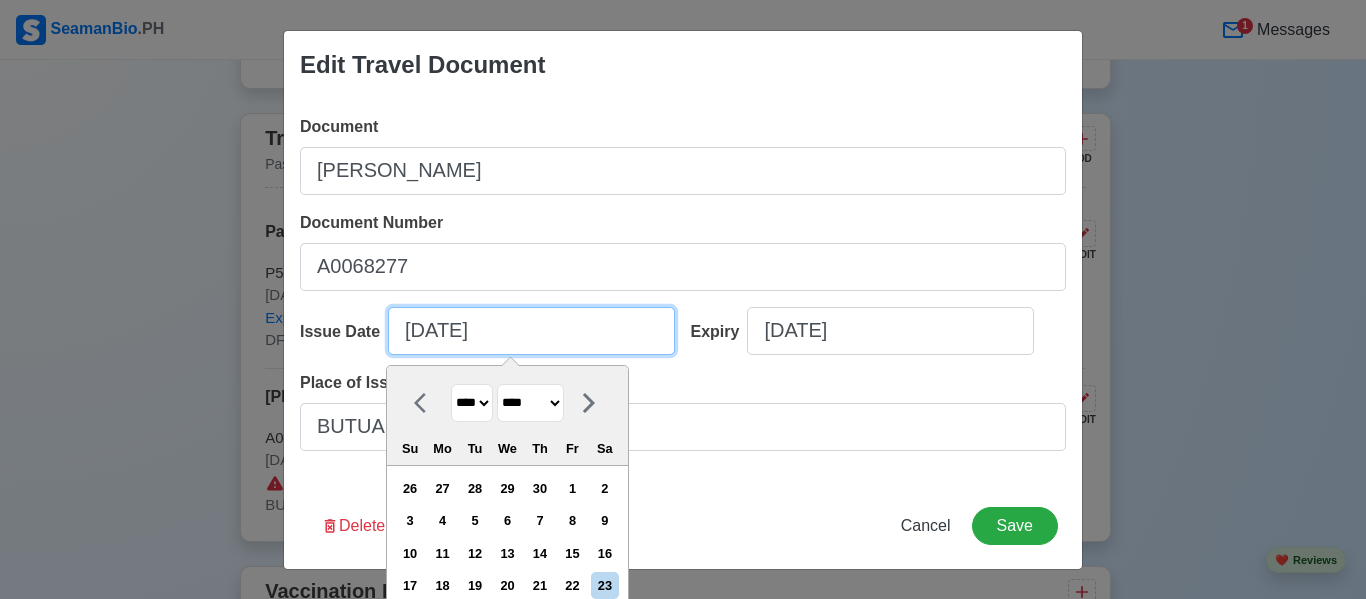 click on "07/23/2025" at bounding box center [531, 331] 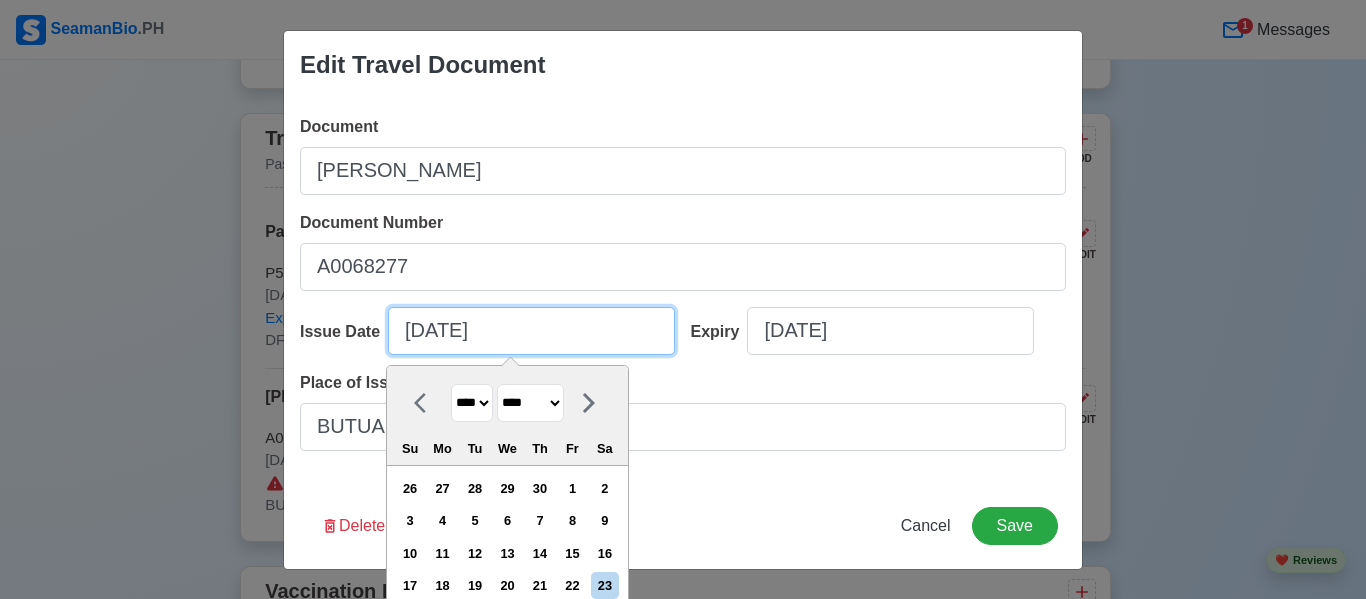 paste on "14-09-2022" 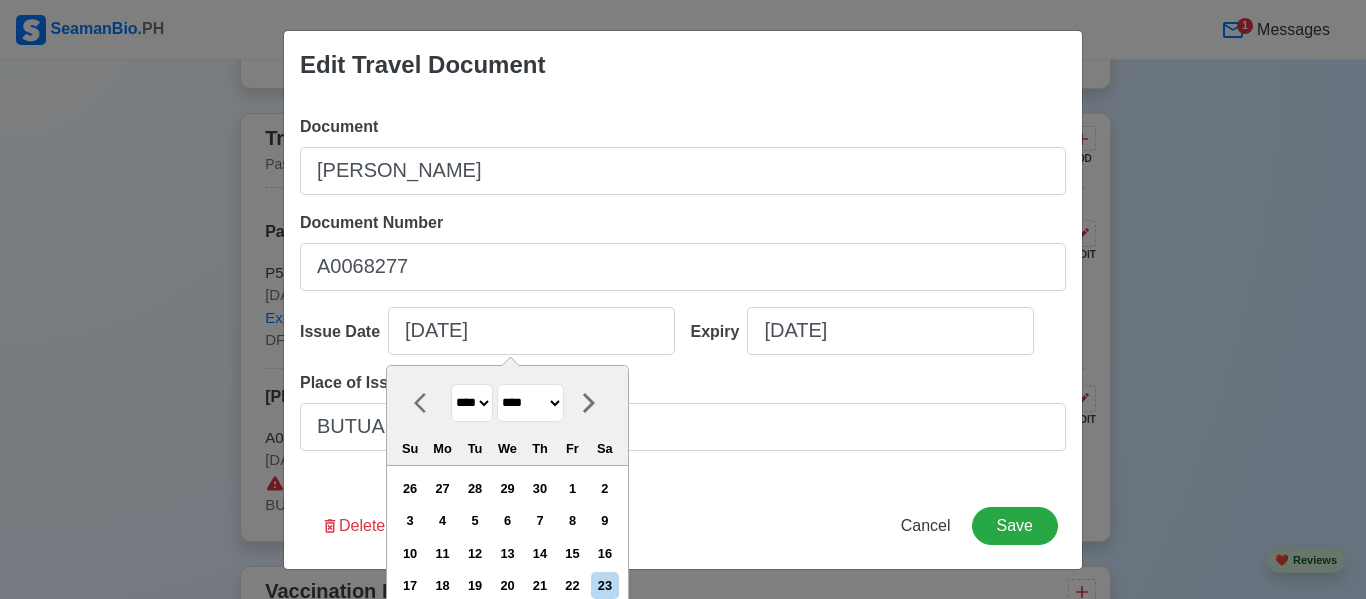 type on "07/23/2025" 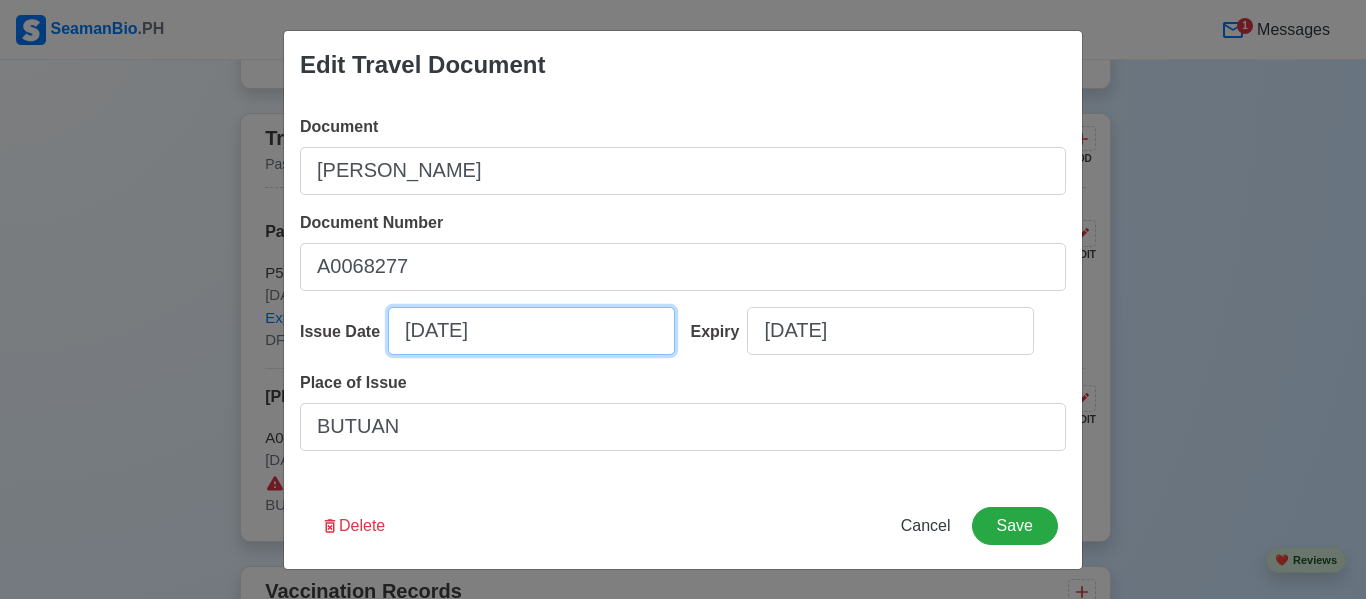 select on "****" 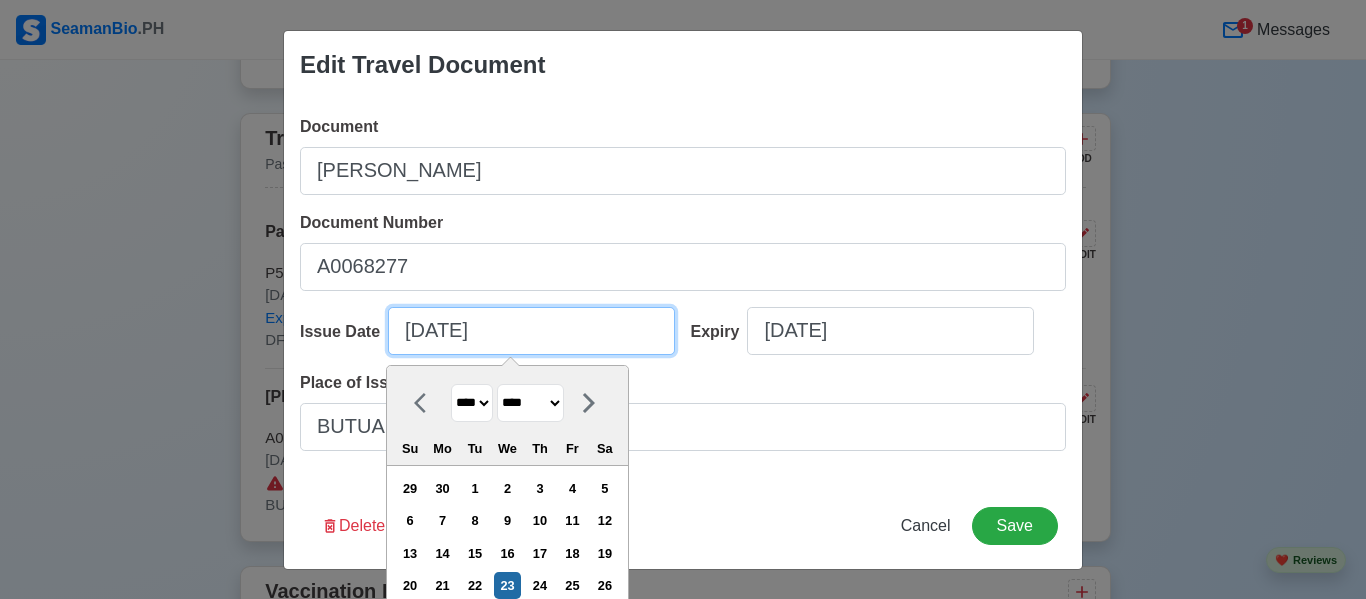 click on "07/23/2025" at bounding box center (531, 331) 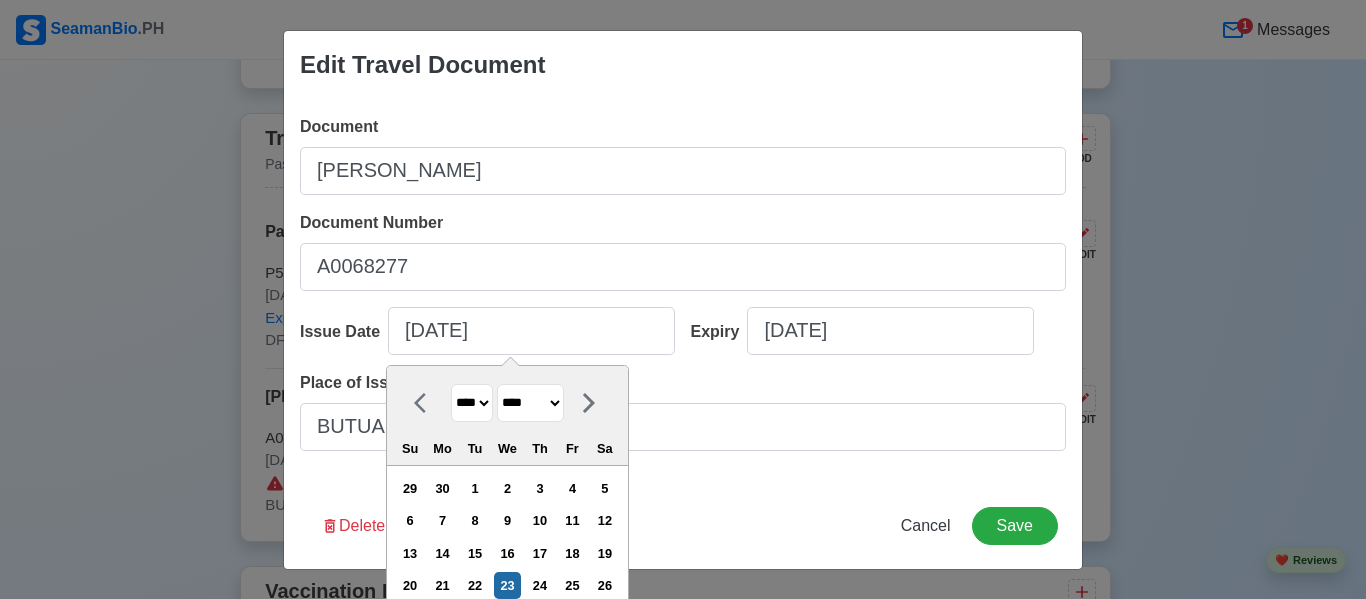 click on "******* ******** ***** ***** *** **** **** ****** ********* ******* ******** ********" at bounding box center (530, 403) 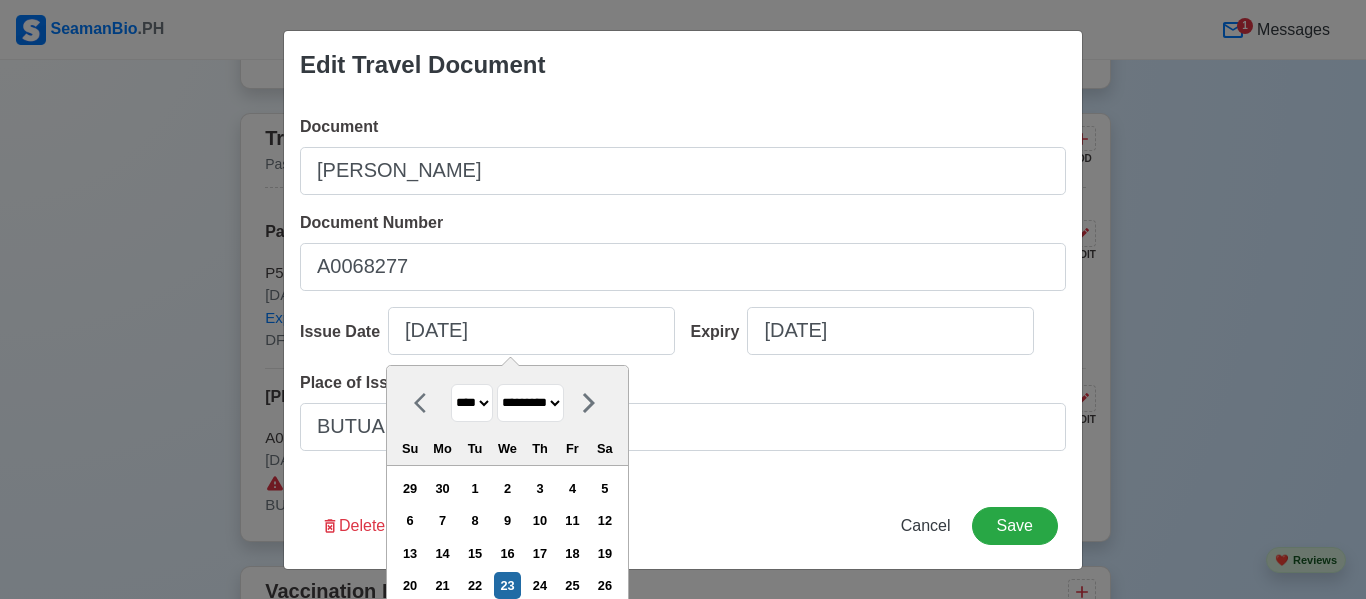 click on "******* ******** ***** ***** *** **** **** ****** ********* ******* ******** ********" at bounding box center [530, 403] 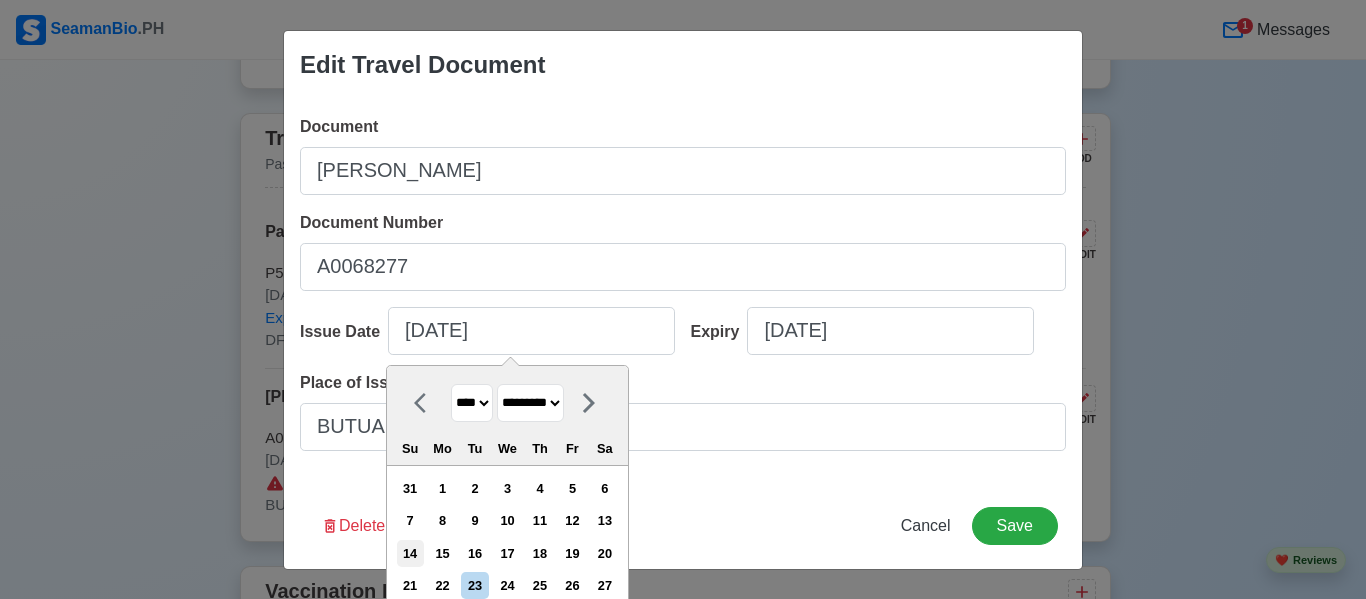 click on "14" at bounding box center (410, 553) 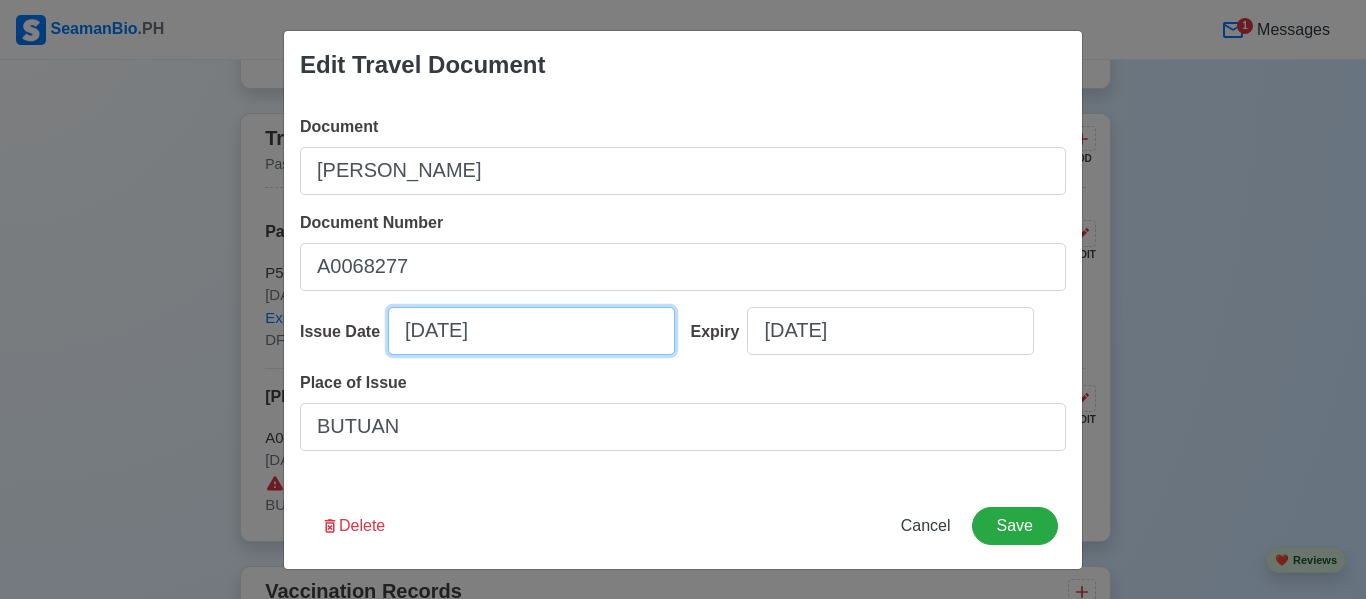 click on "09/14/2025" at bounding box center (531, 331) 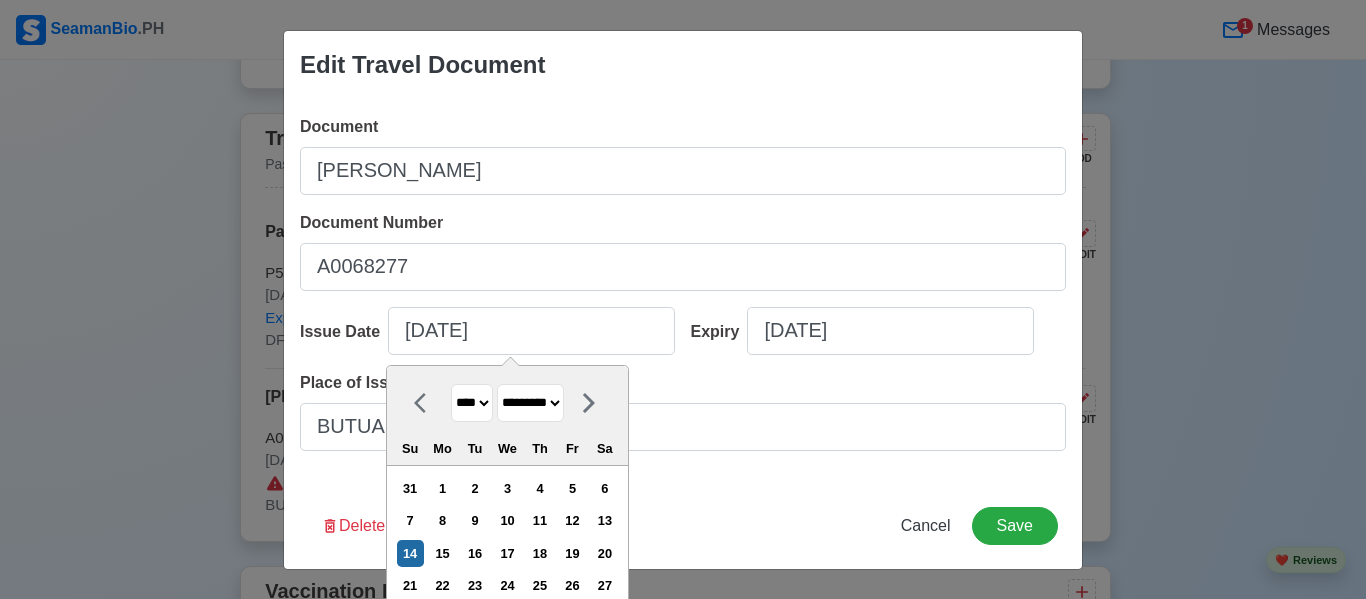 click on "**** **** **** **** **** **** **** **** **** **** **** **** **** **** **** **** **** **** **** **** **** **** **** **** **** **** **** **** **** **** **** **** **** **** **** **** **** **** **** **** **** **** **** **** **** **** **** **** **** **** **** **** **** **** **** **** **** **** **** **** **** **** **** **** **** **** **** **** **** **** **** **** **** **** **** **** **** **** **** **** **** **** **** **** **** **** **** **** **** **** **** **** **** **** **** **** **** **** **** **** **** **** **** **** **** ****" at bounding box center [472, 403] 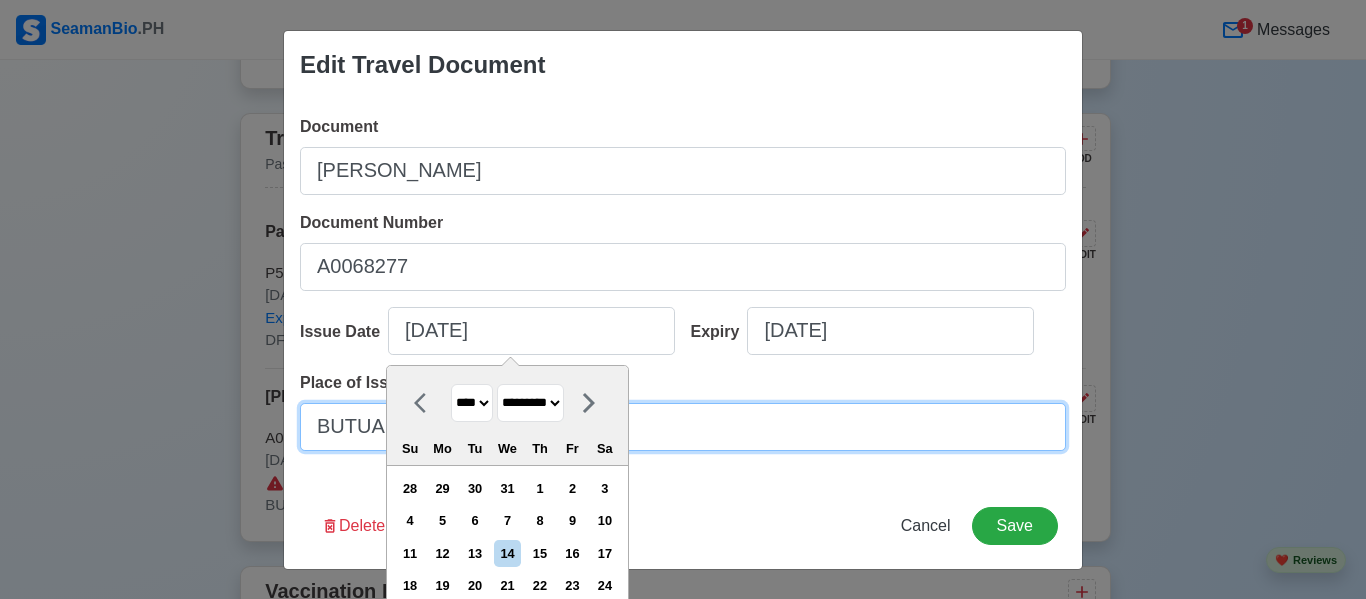 click on "BUTUAN" at bounding box center [683, 427] 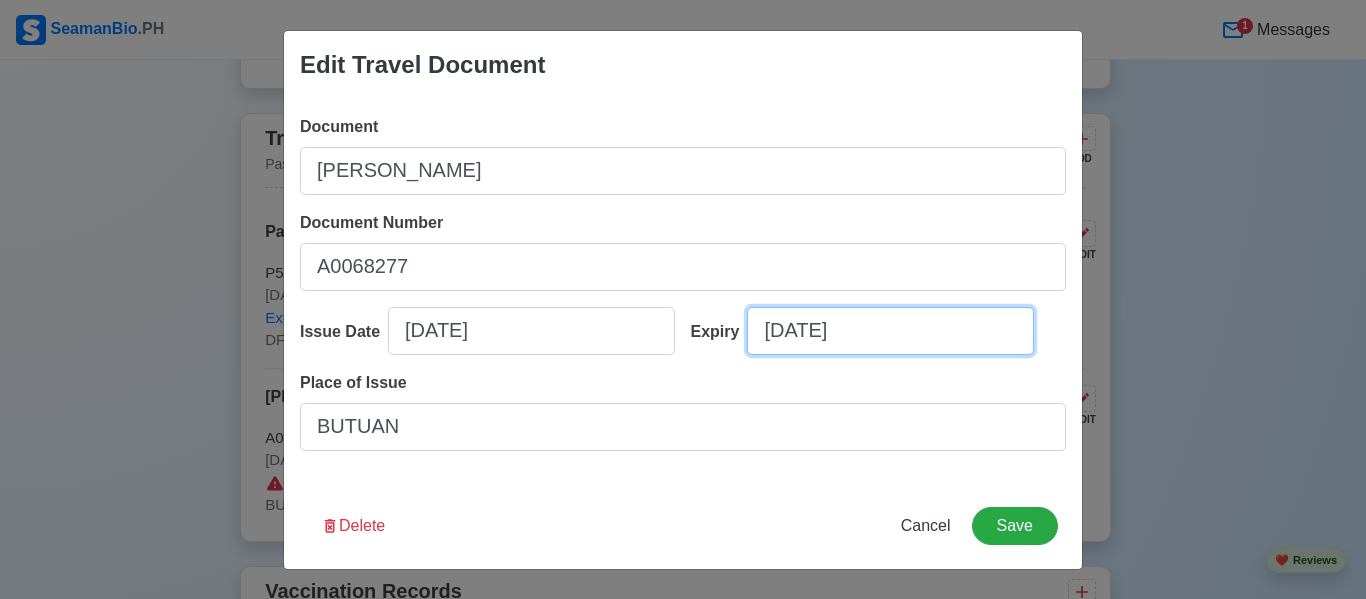 select on "****" 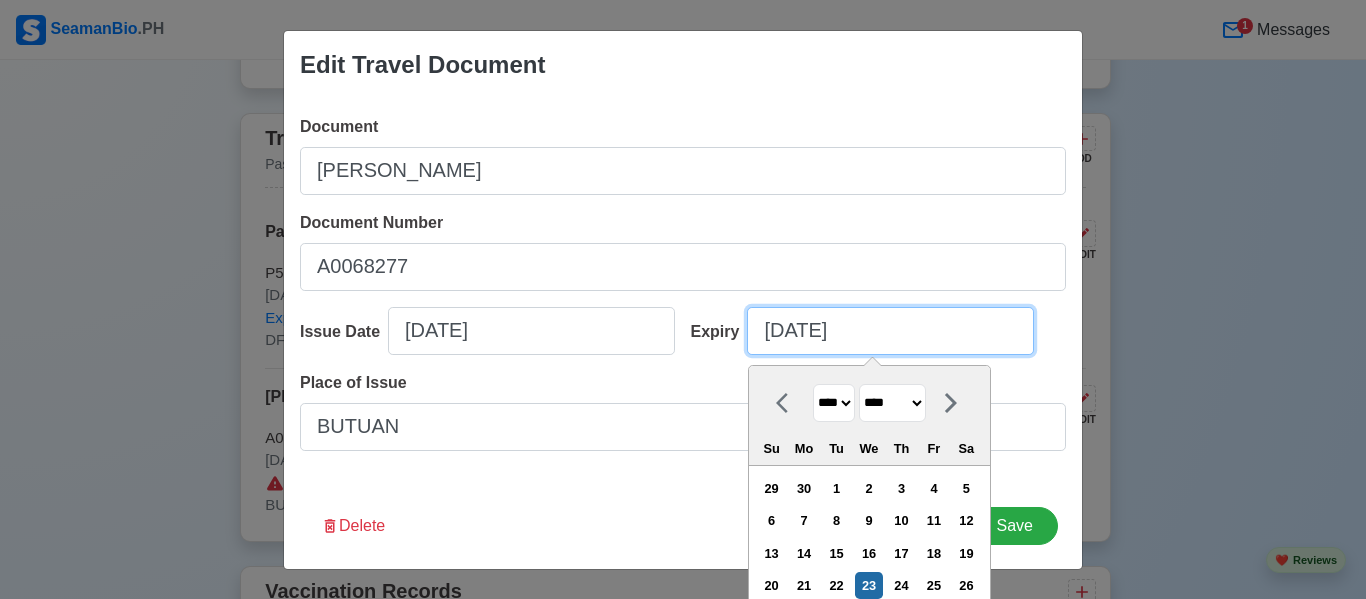 click on "07/23/2025" at bounding box center [890, 331] 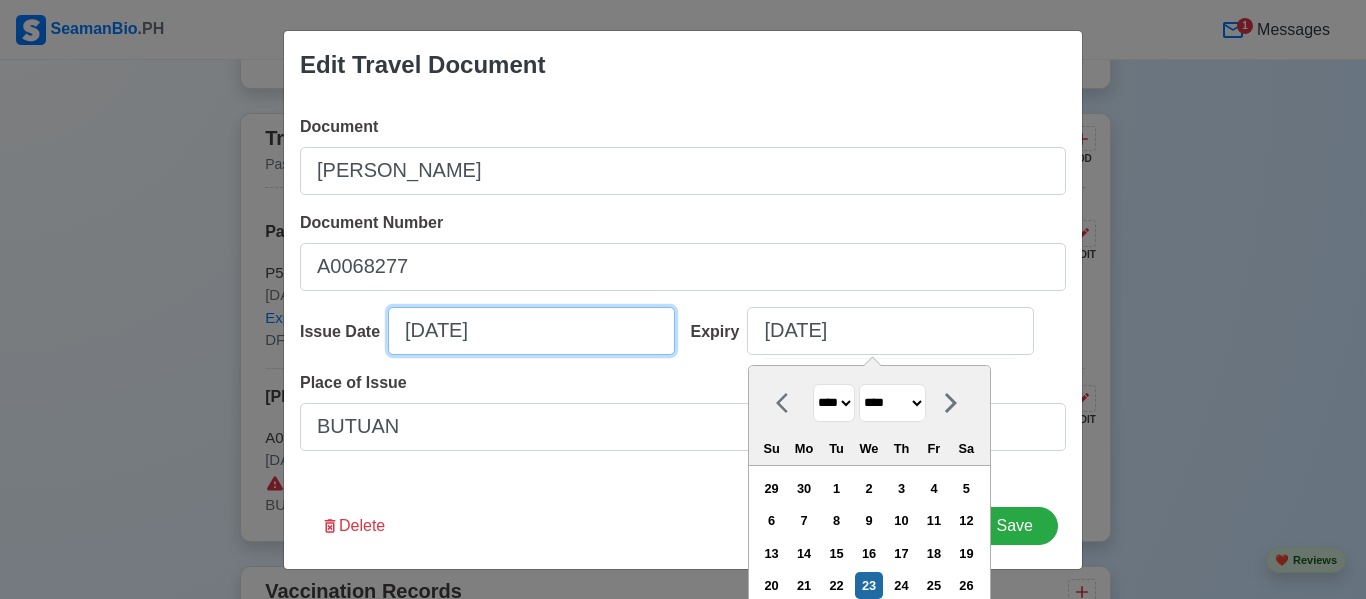 click on "09/14/2025" at bounding box center [531, 331] 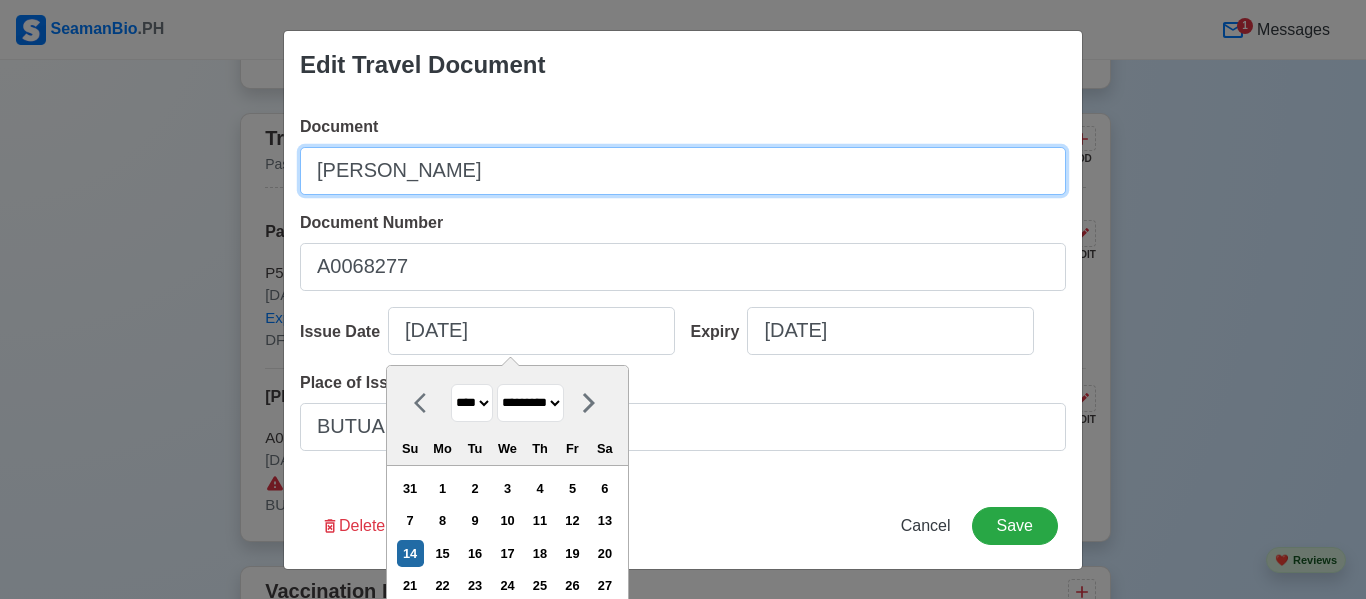 click on "SEAMAN’SBOOK" at bounding box center [683, 171] 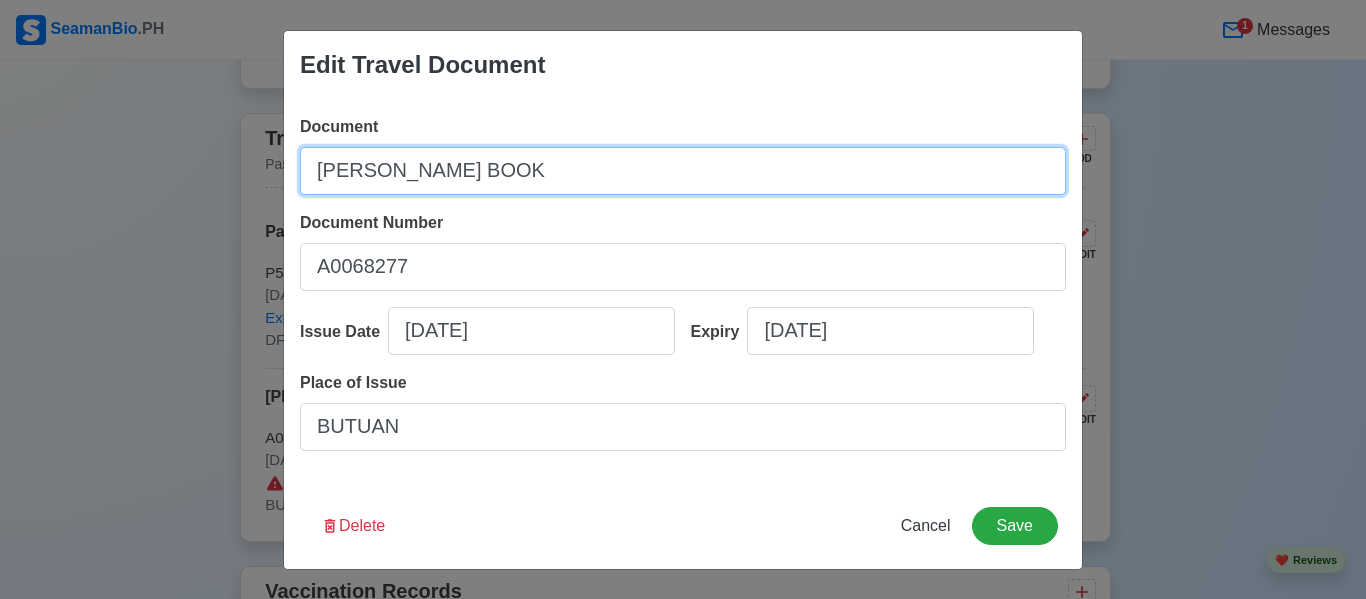 type on "[PERSON_NAME] BOOK" 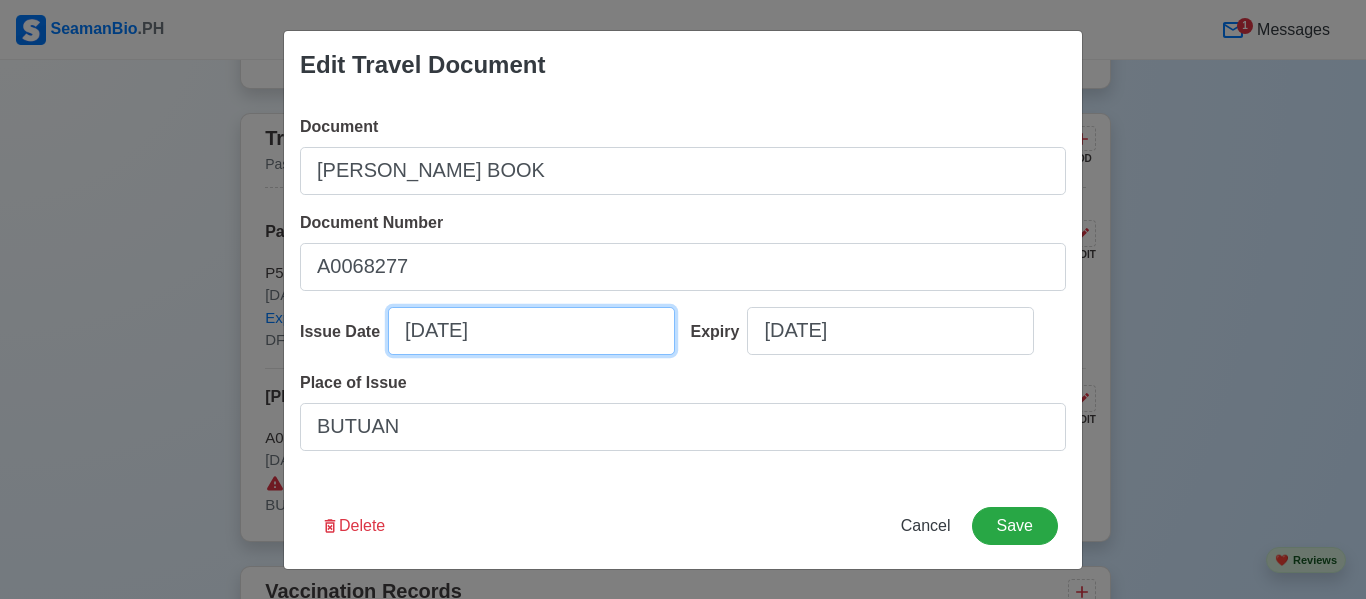 click on "09/14/2025" at bounding box center (531, 331) 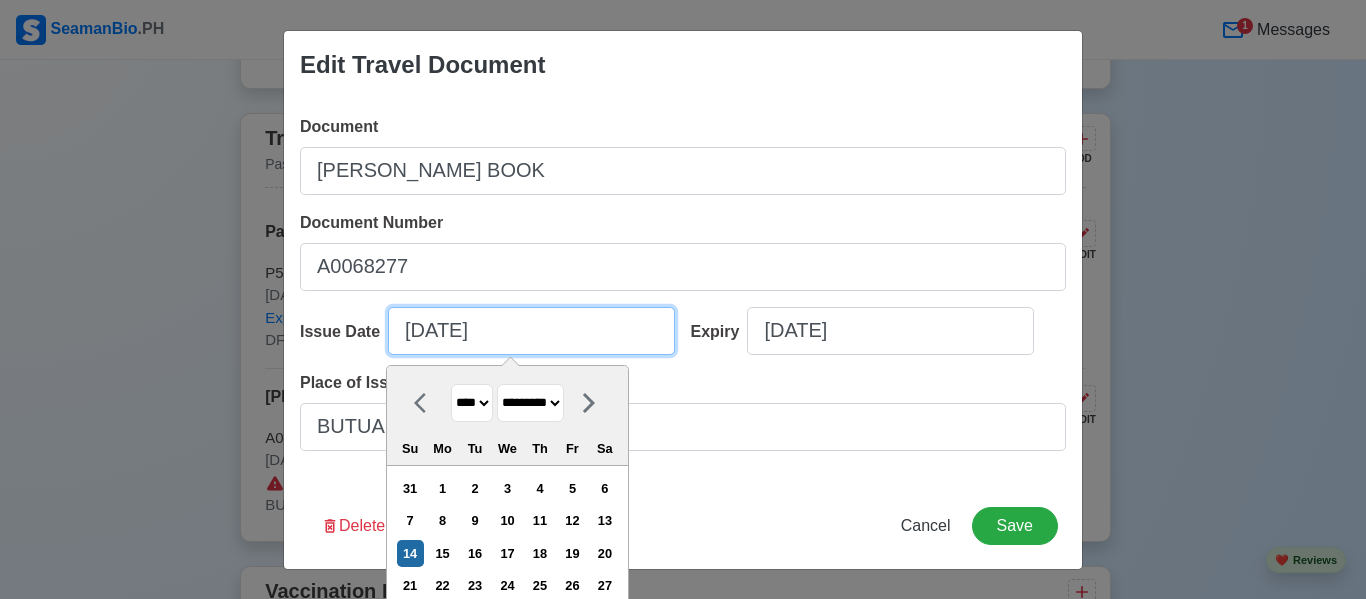 click on "09/14/2025" at bounding box center (531, 331) 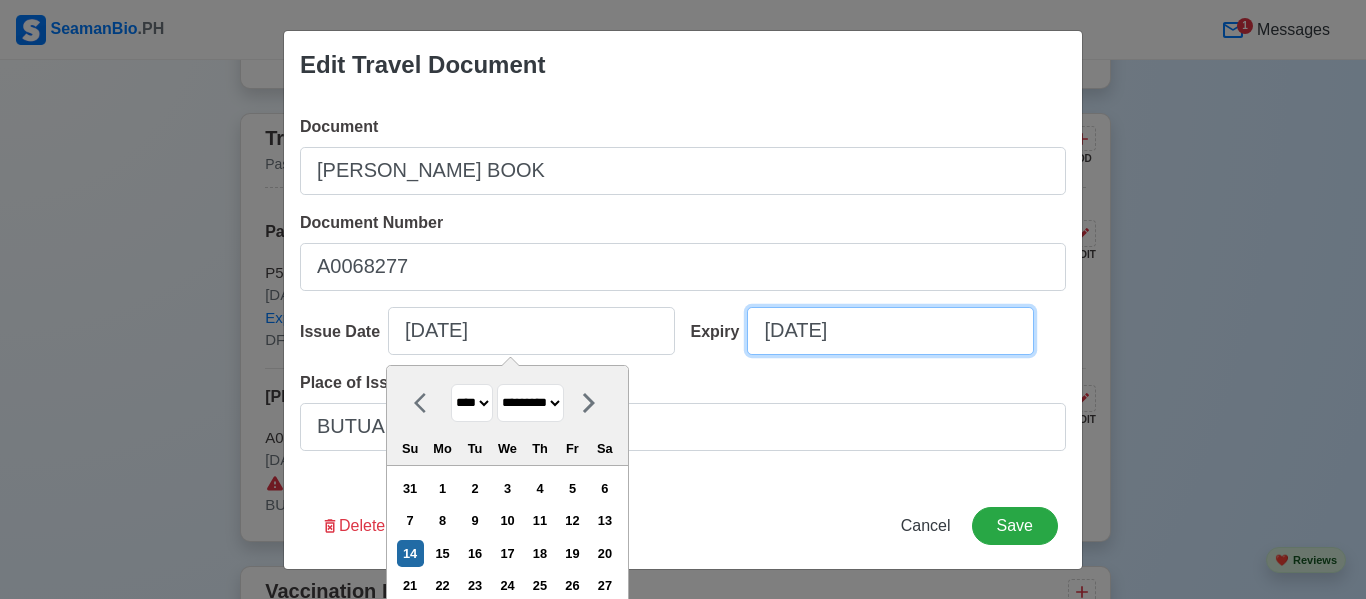 type on "09/14/2025" 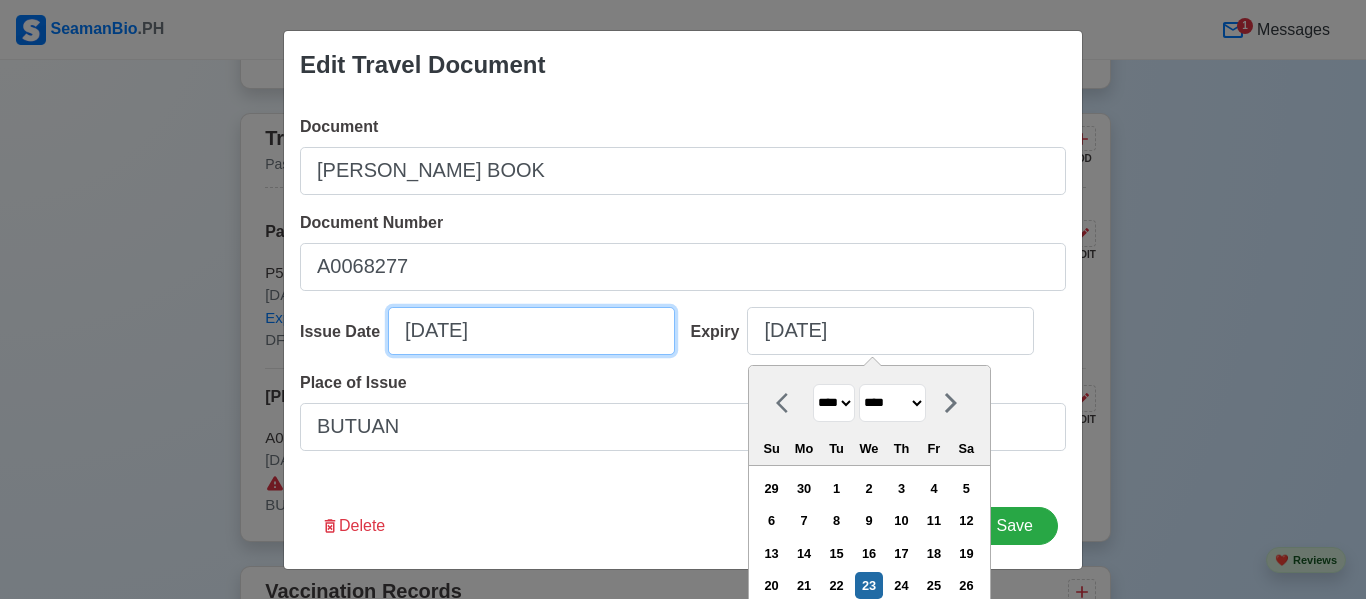 click on "09/14/2025" at bounding box center [531, 331] 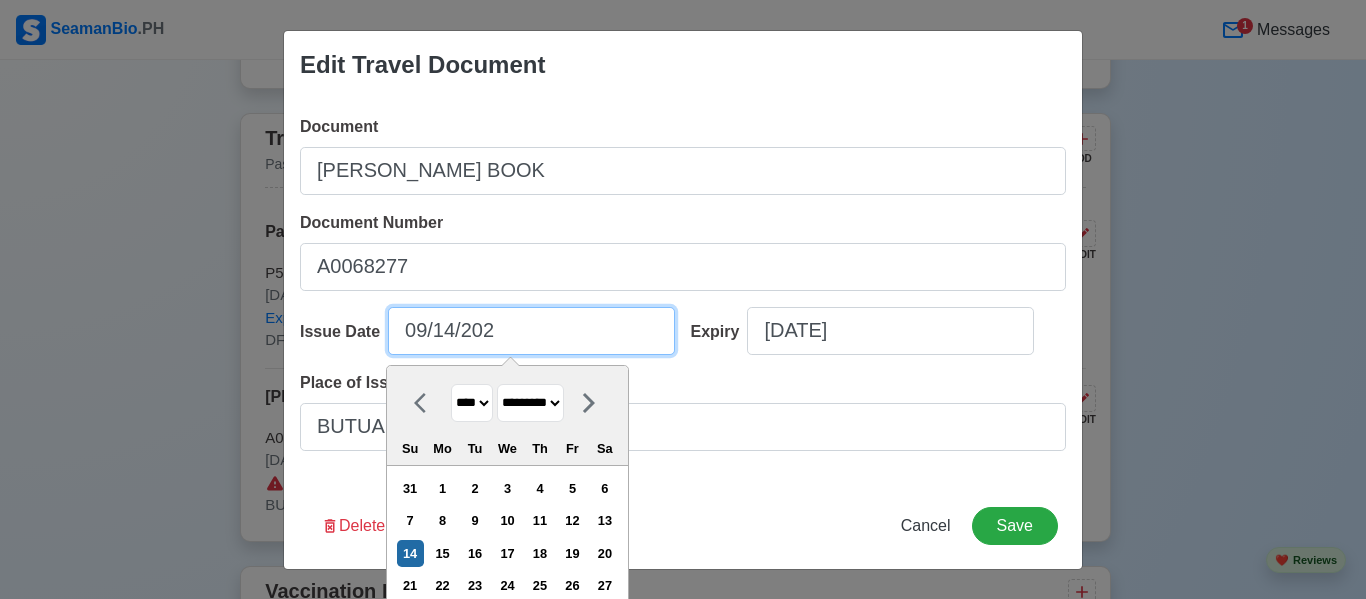 type on "09/14/2022" 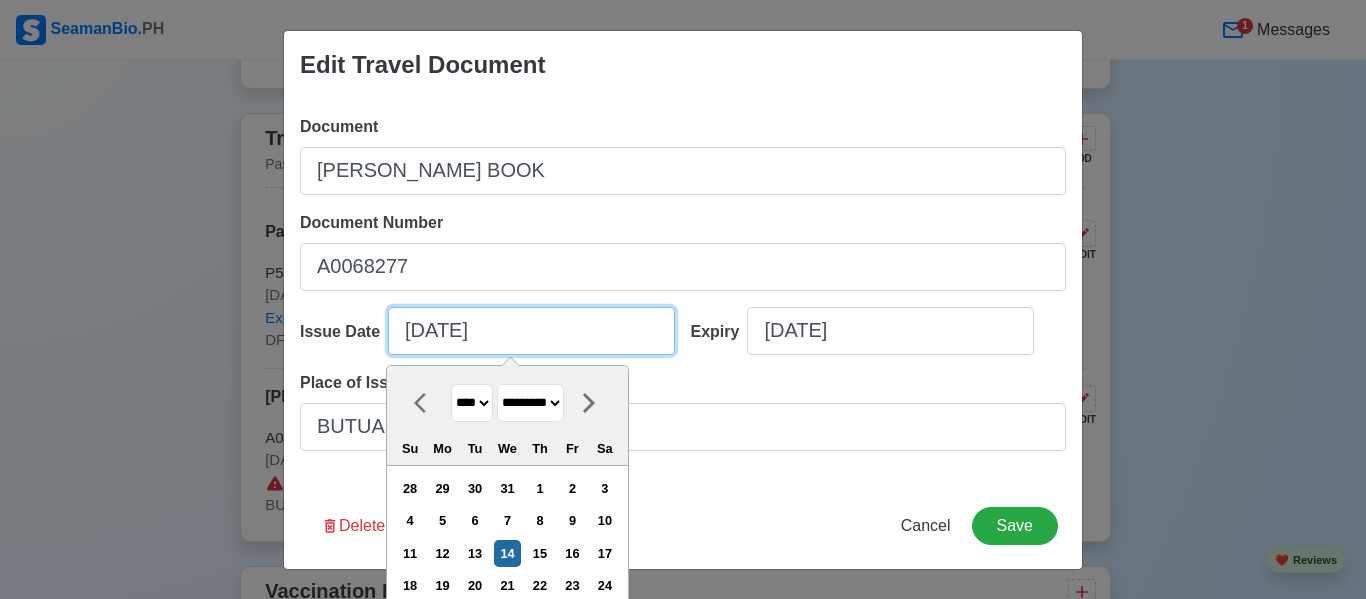 type on "09/14/2022" 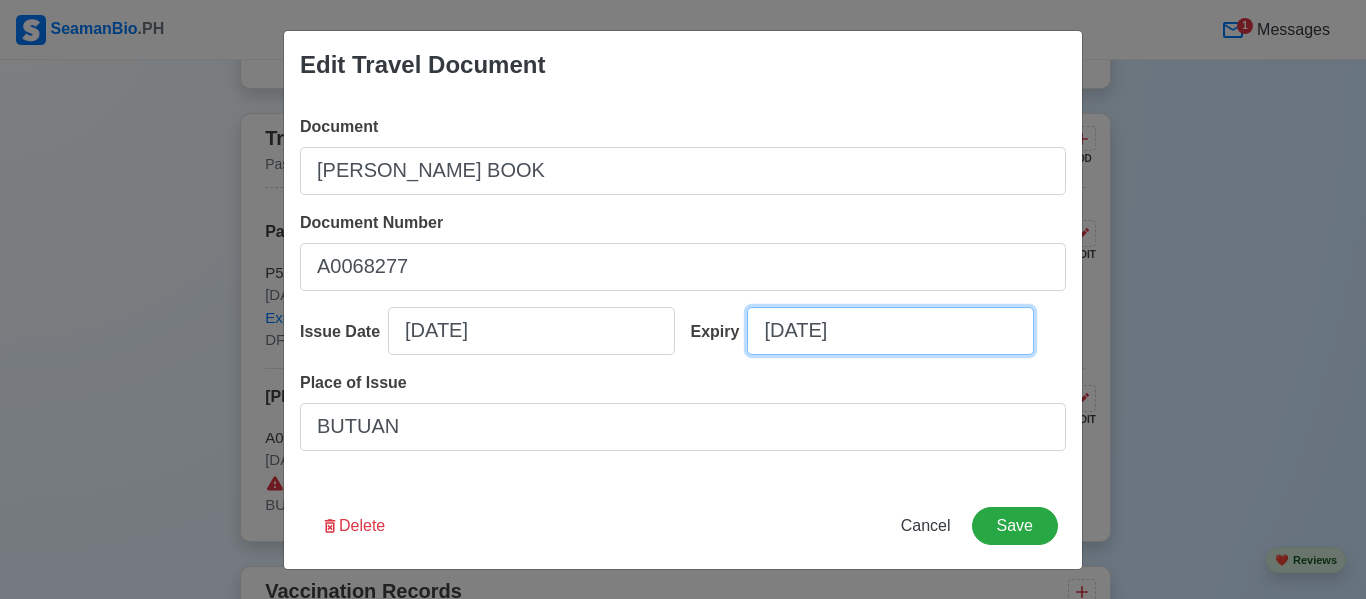 select on "****" 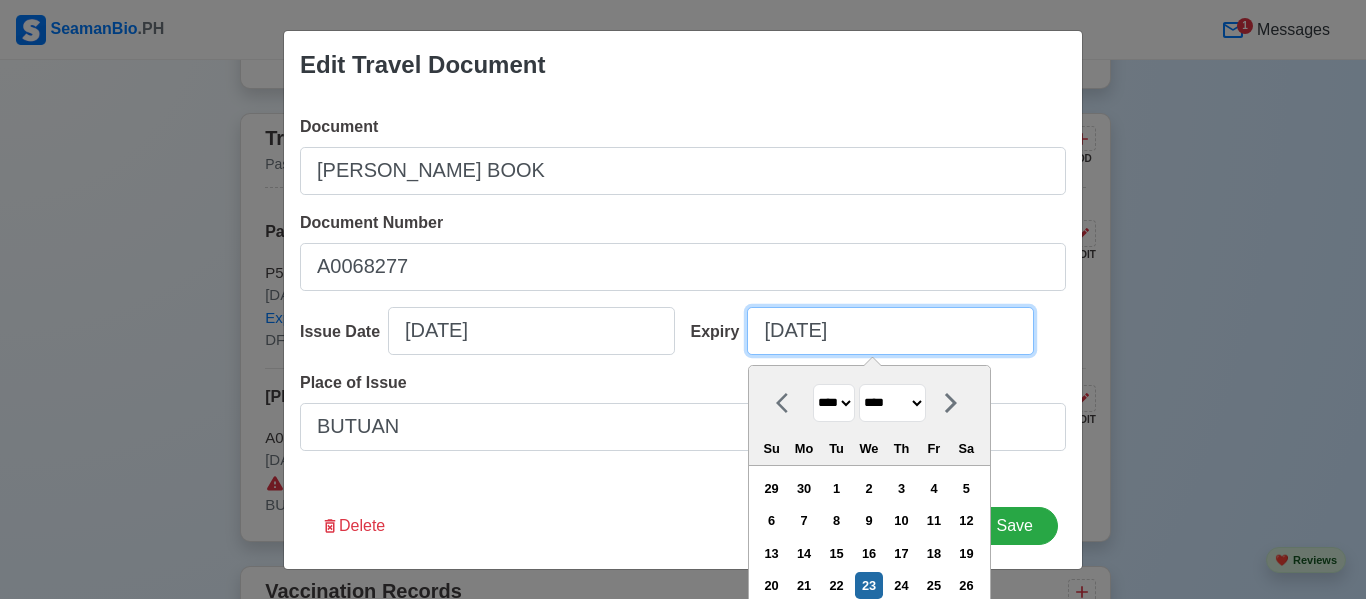 click on "07/23/2025" at bounding box center (890, 331) 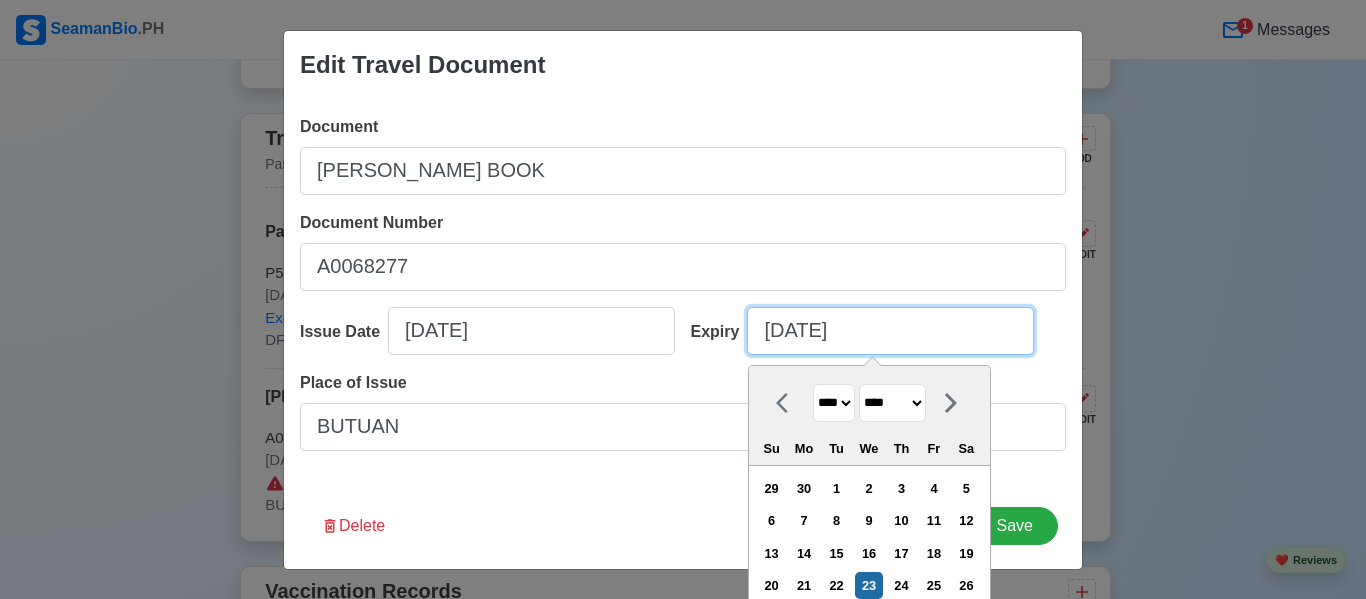 paste on "3" 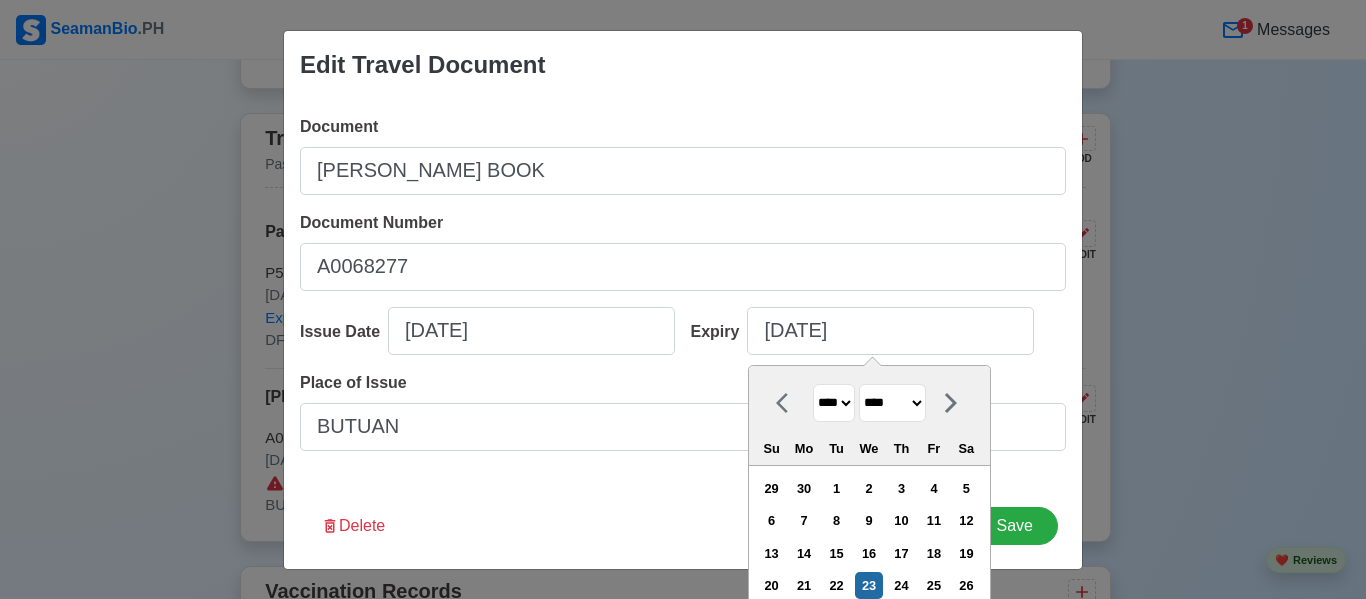 type on "07/23/2025" 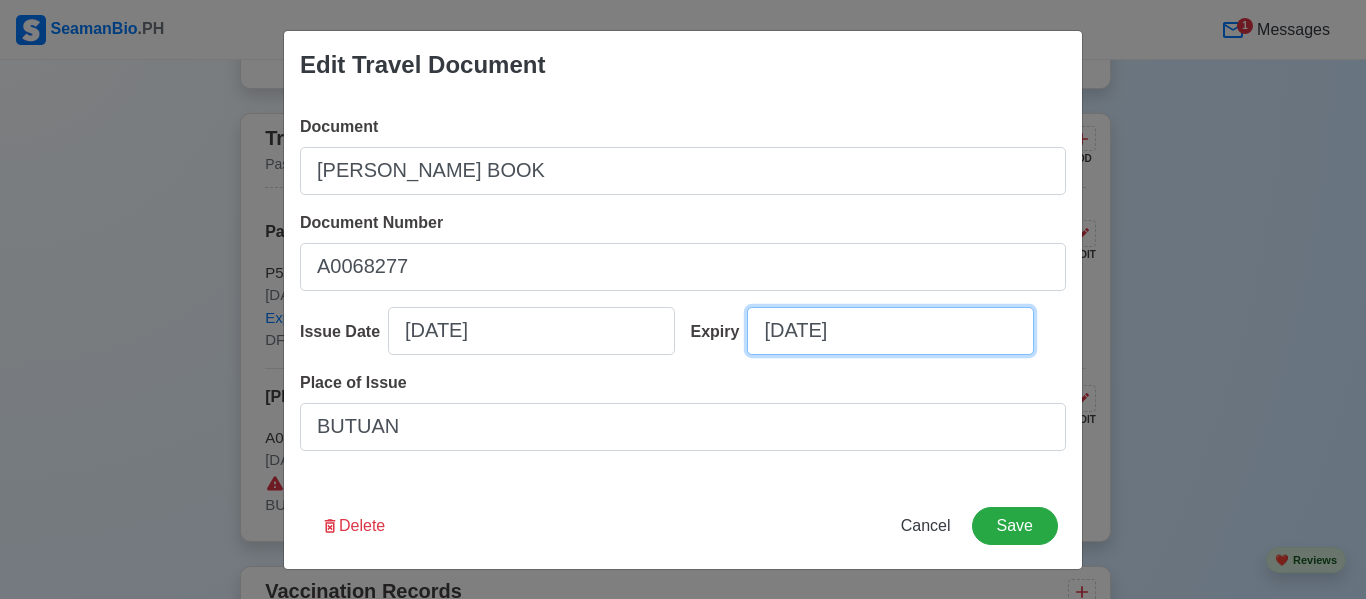 select on "****" 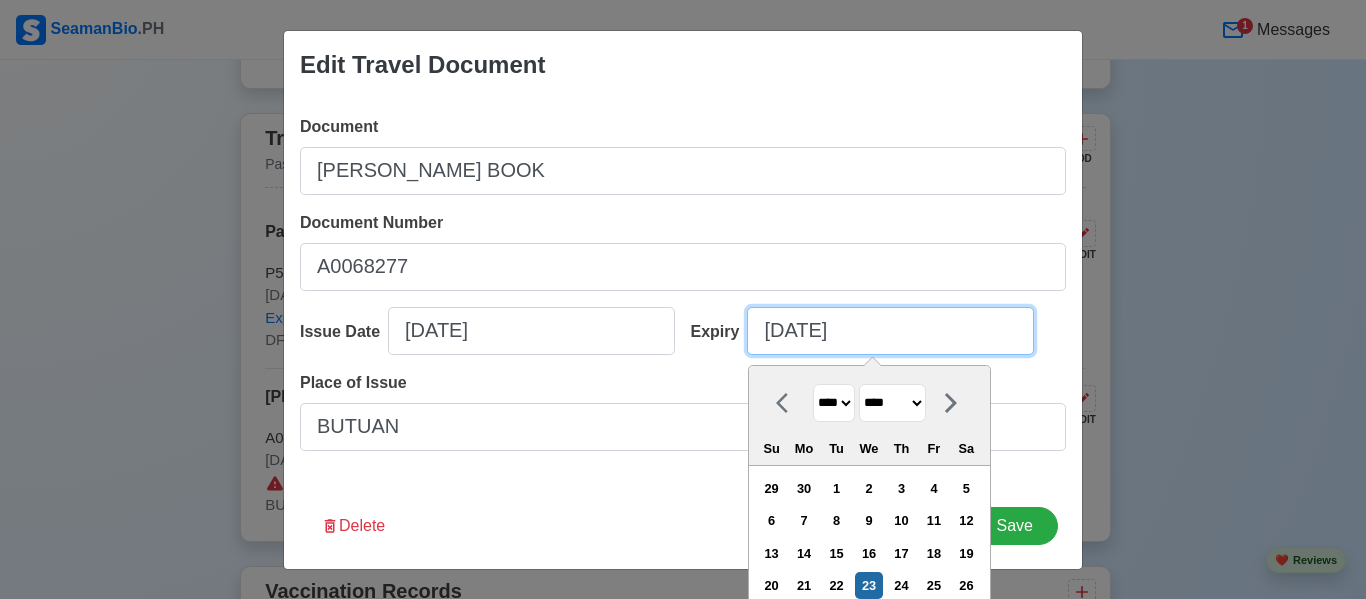 click on "07/23/2025" at bounding box center (890, 331) 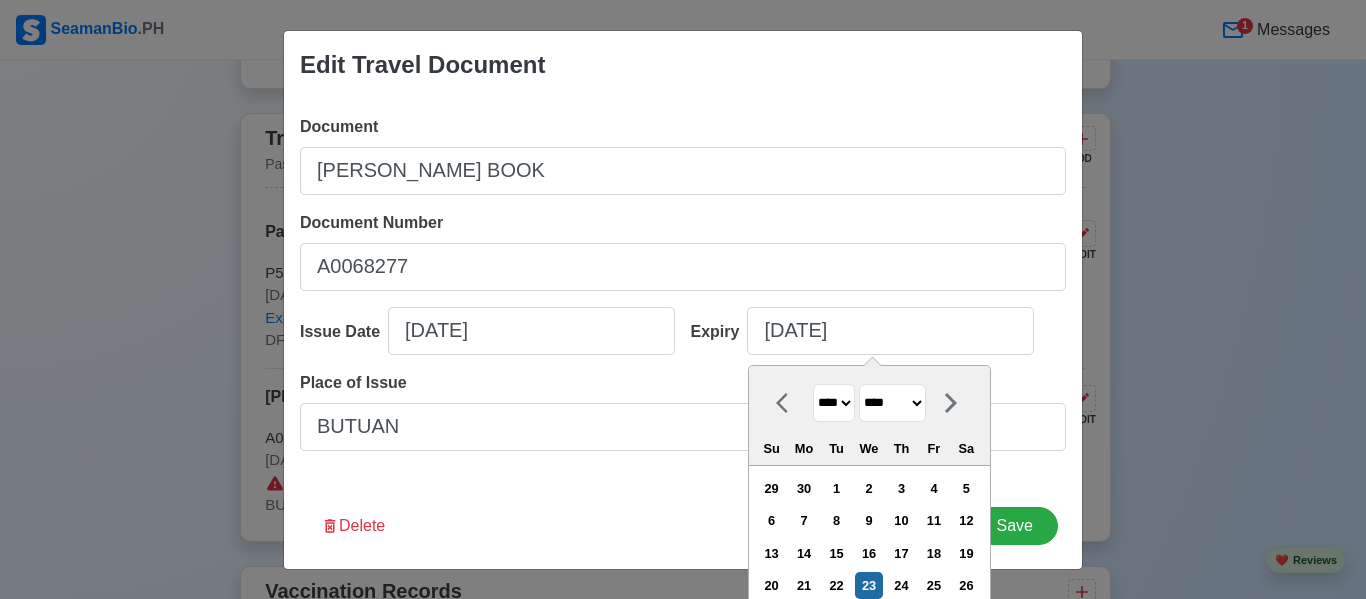 type on "07/23/2025" 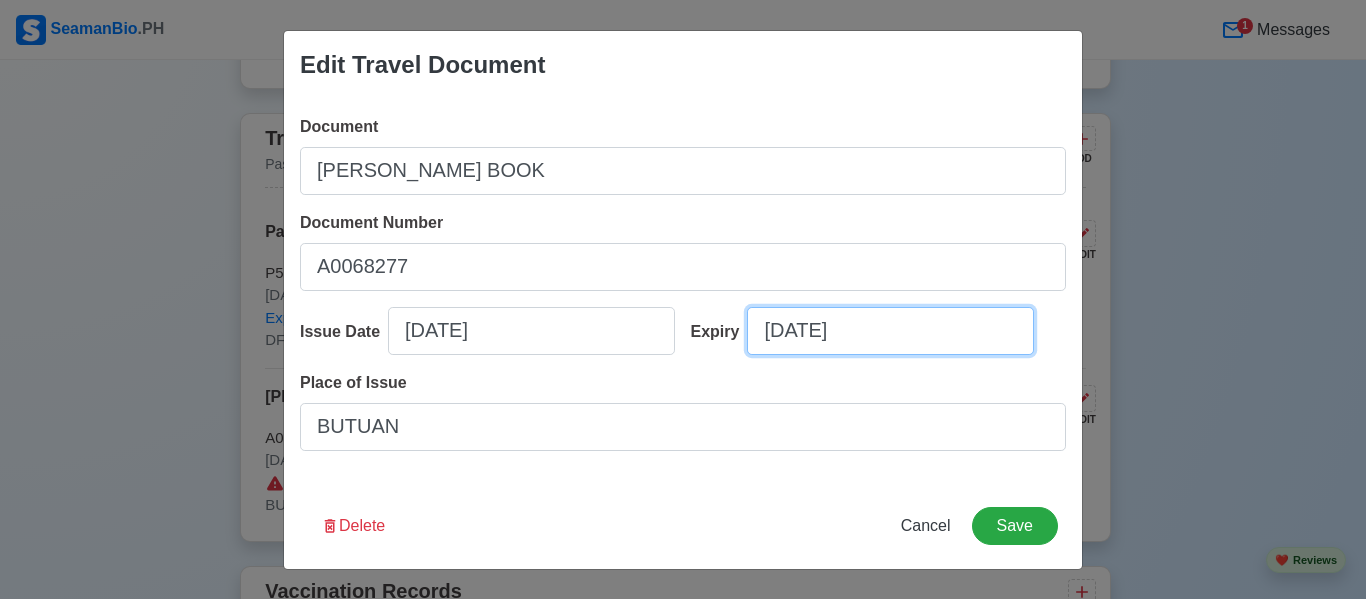 click on "07/23/2025" at bounding box center [890, 331] 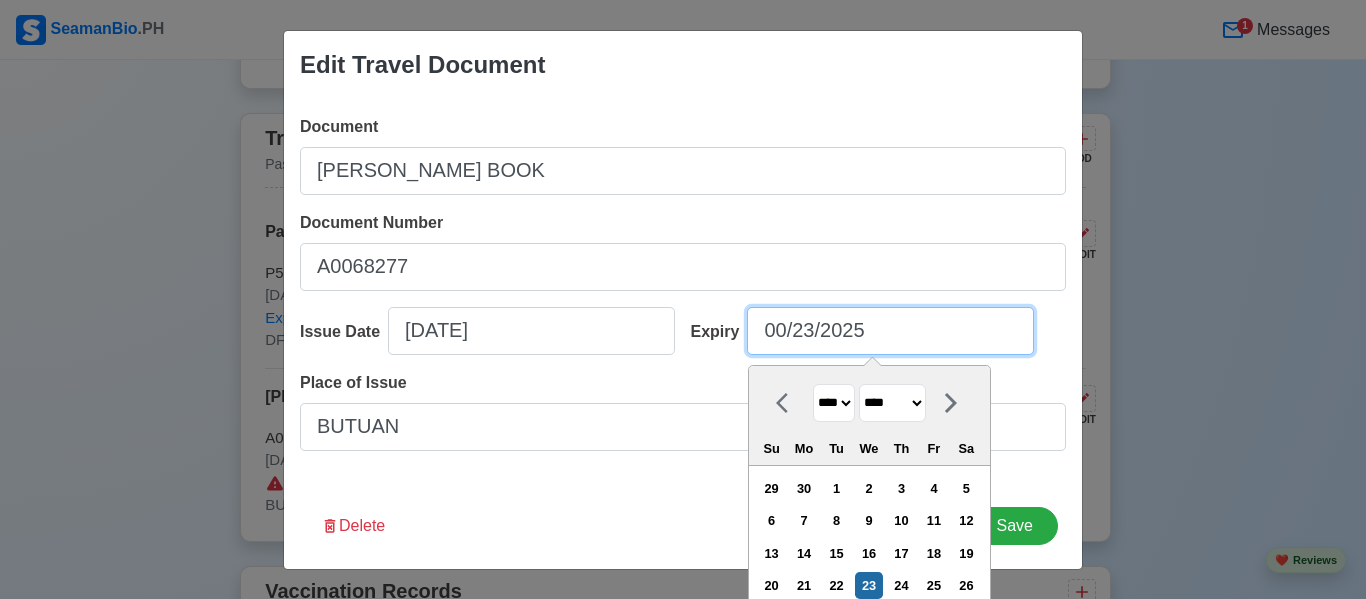 type on "009/23/2025" 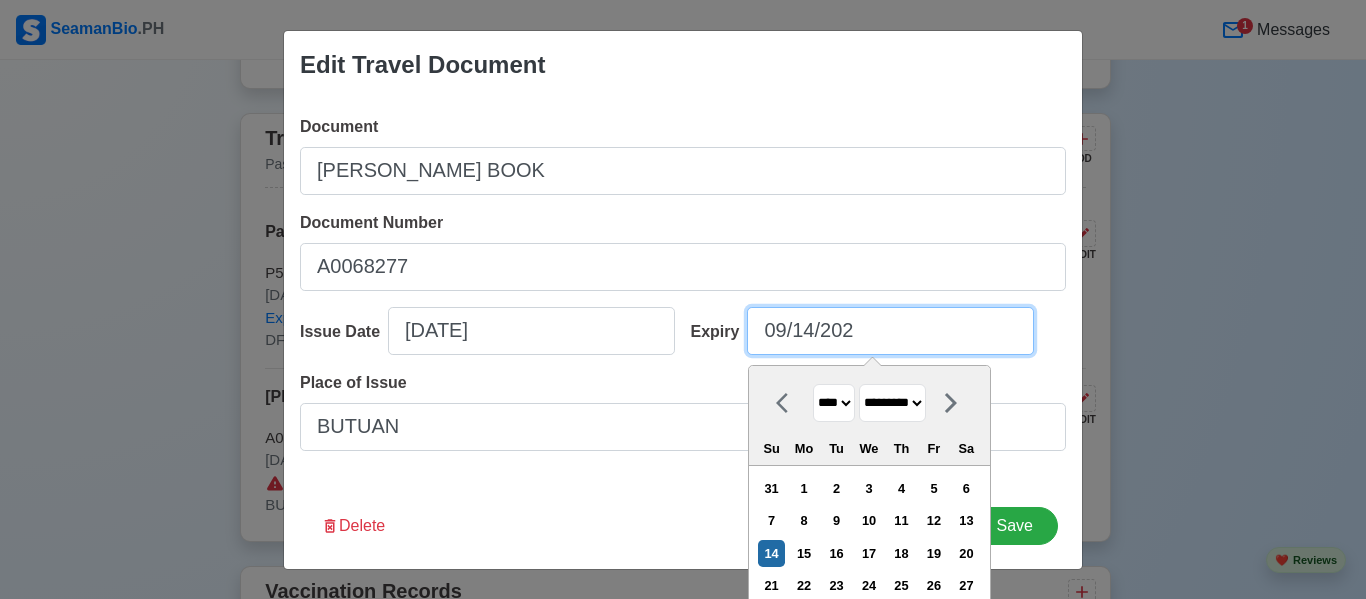 type on "09/14/20" 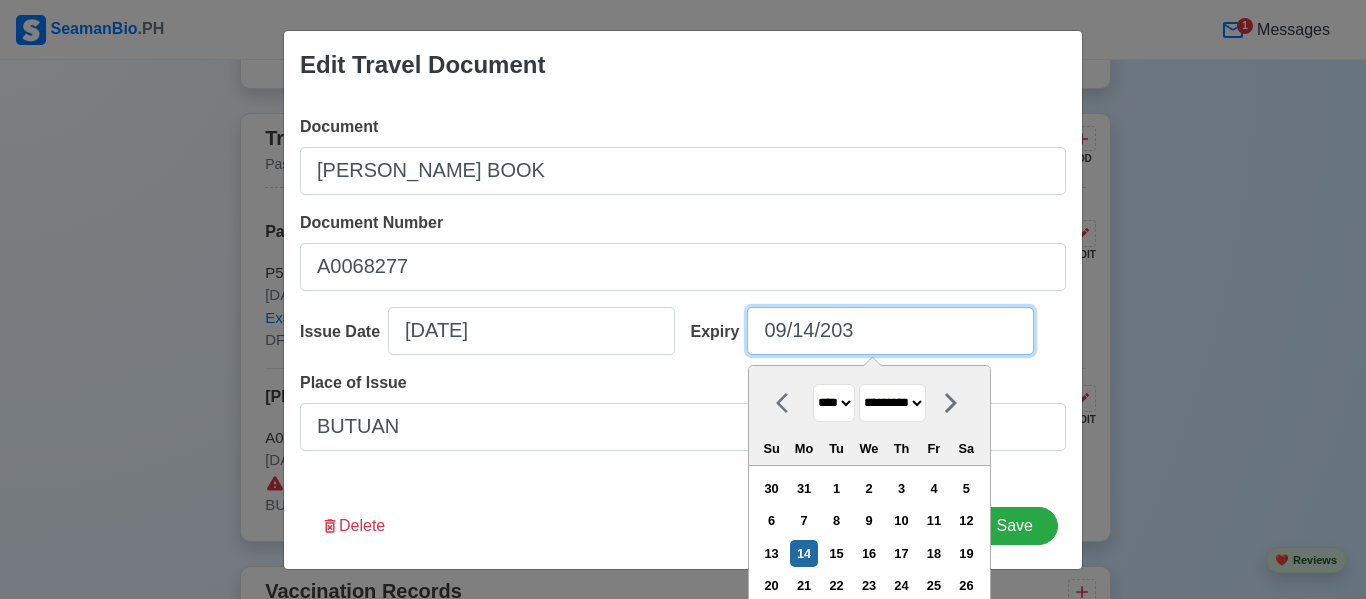 type on "09/14/2032" 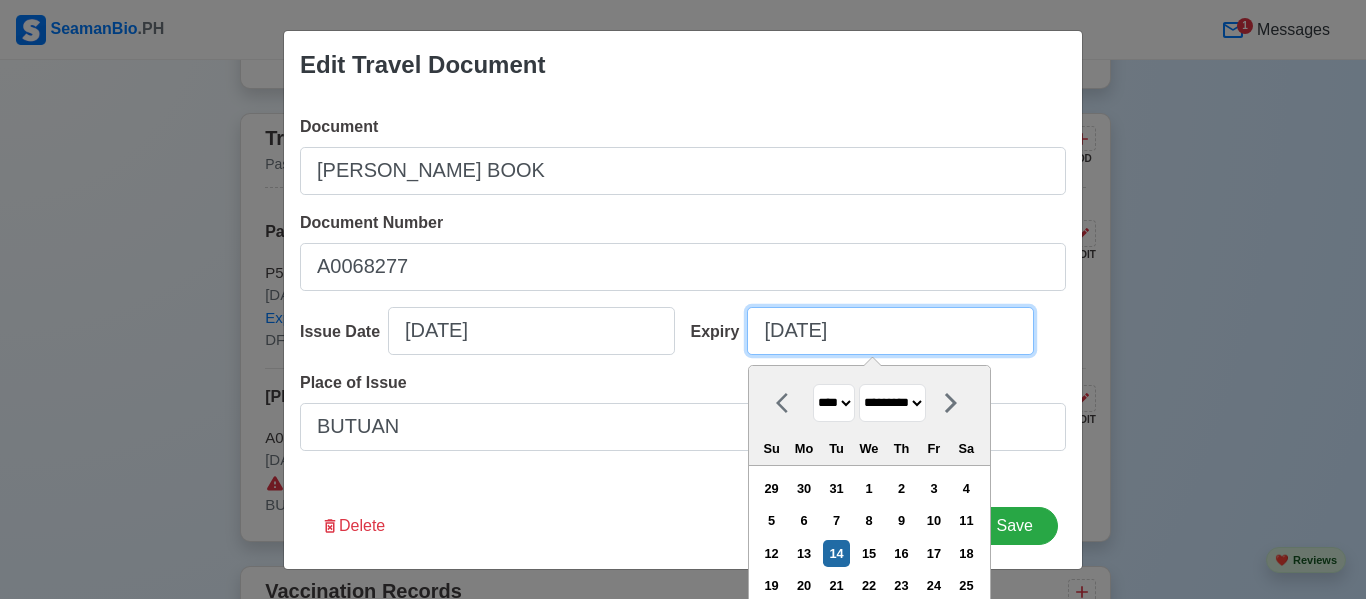 type on "09/14/2032" 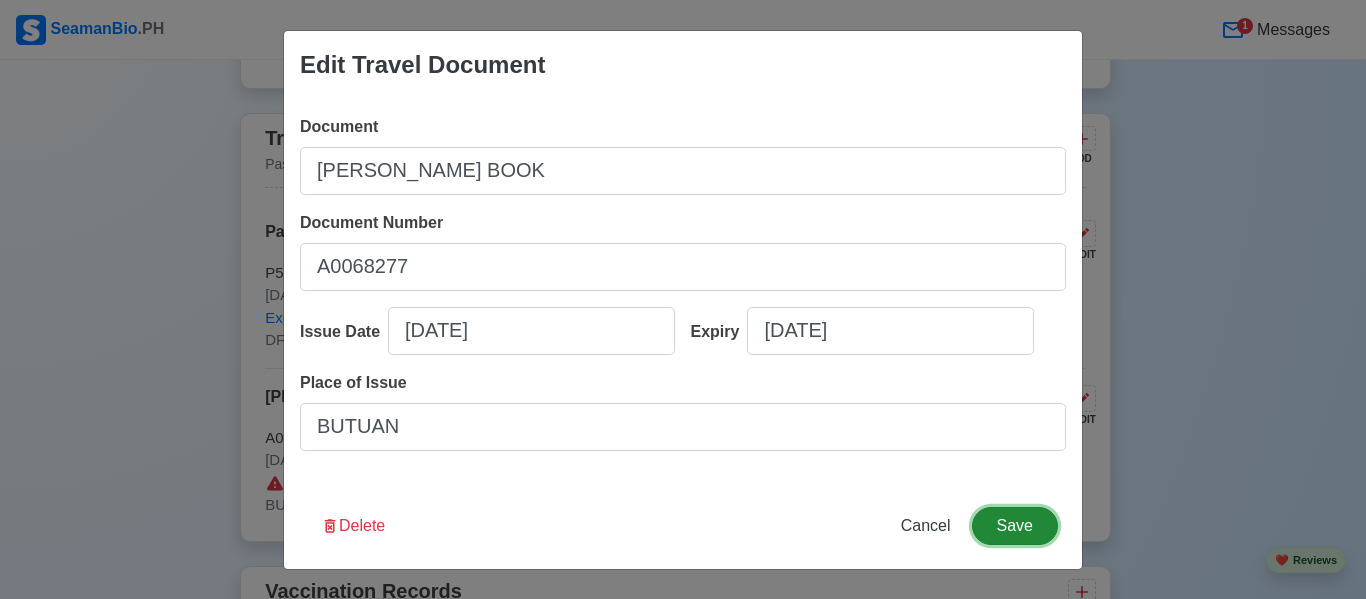 click on "Save" at bounding box center [1015, 526] 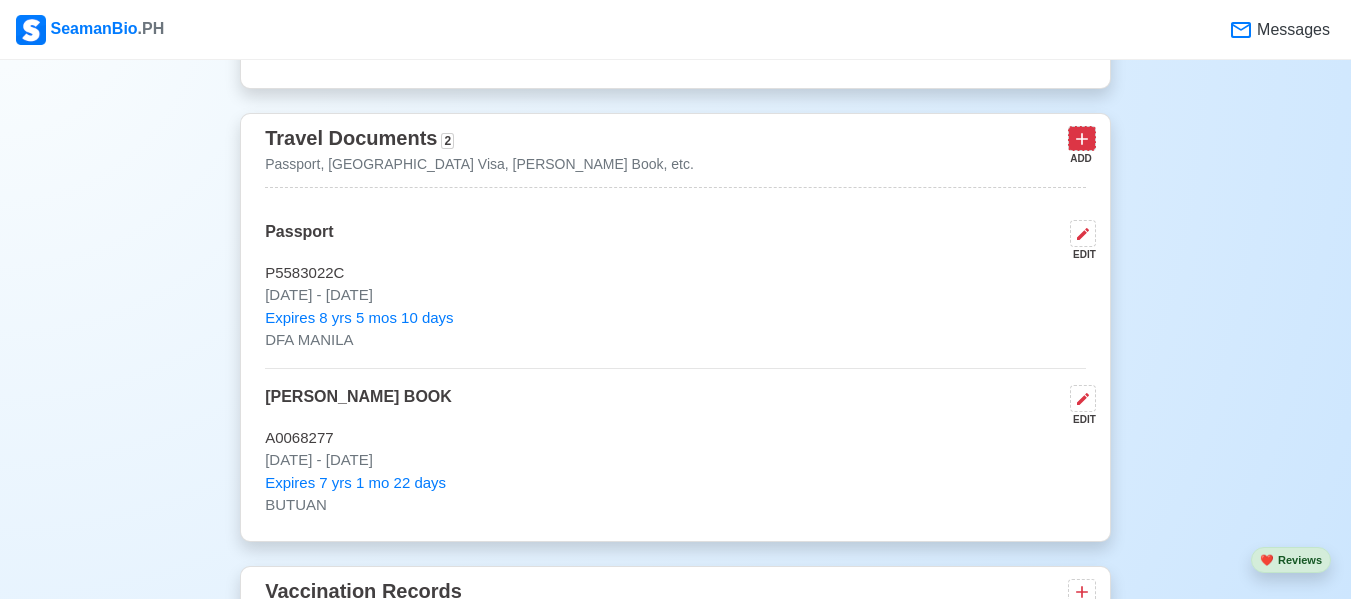 click 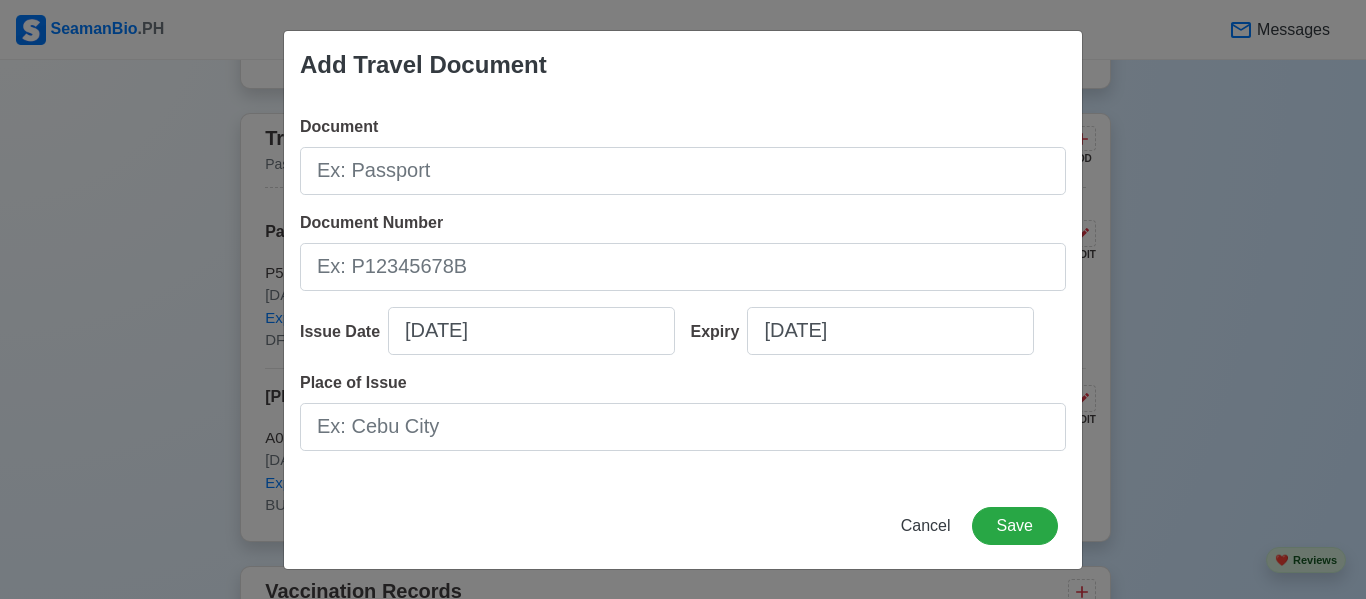 click on "Add Travel Document Document Document Number Issue Date 07/23/2025 Expiry 07/23/2025 Place of Issue Cancel Save" at bounding box center (683, 299) 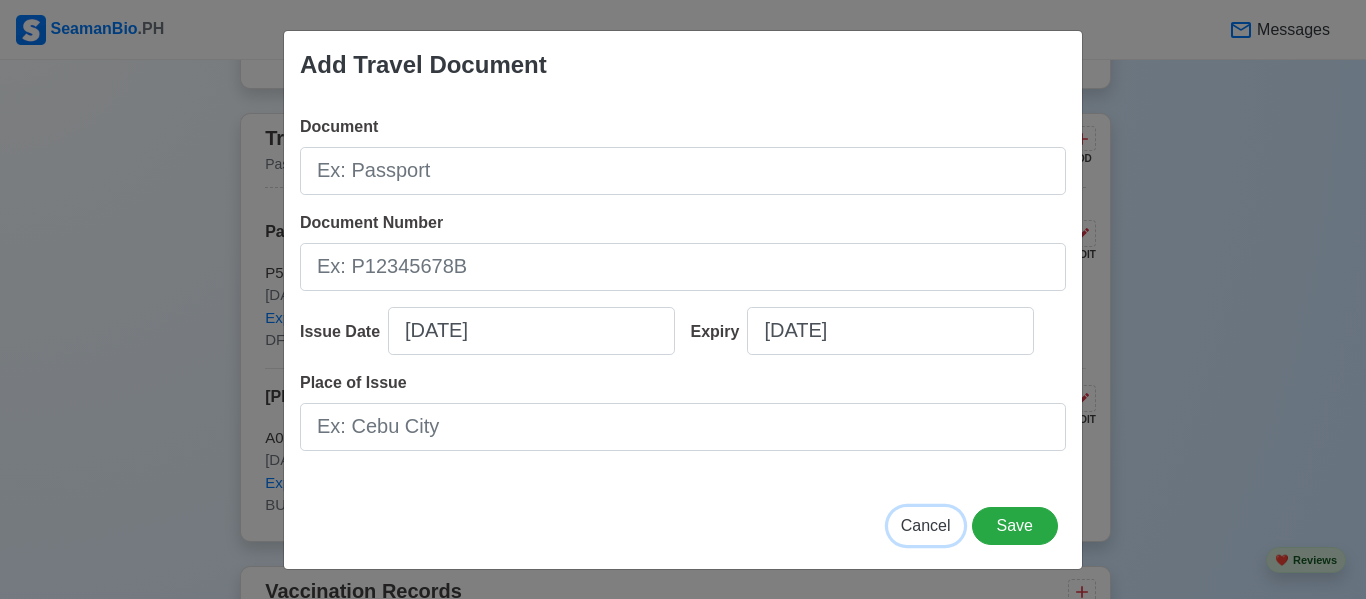 click on "Cancel" at bounding box center [926, 525] 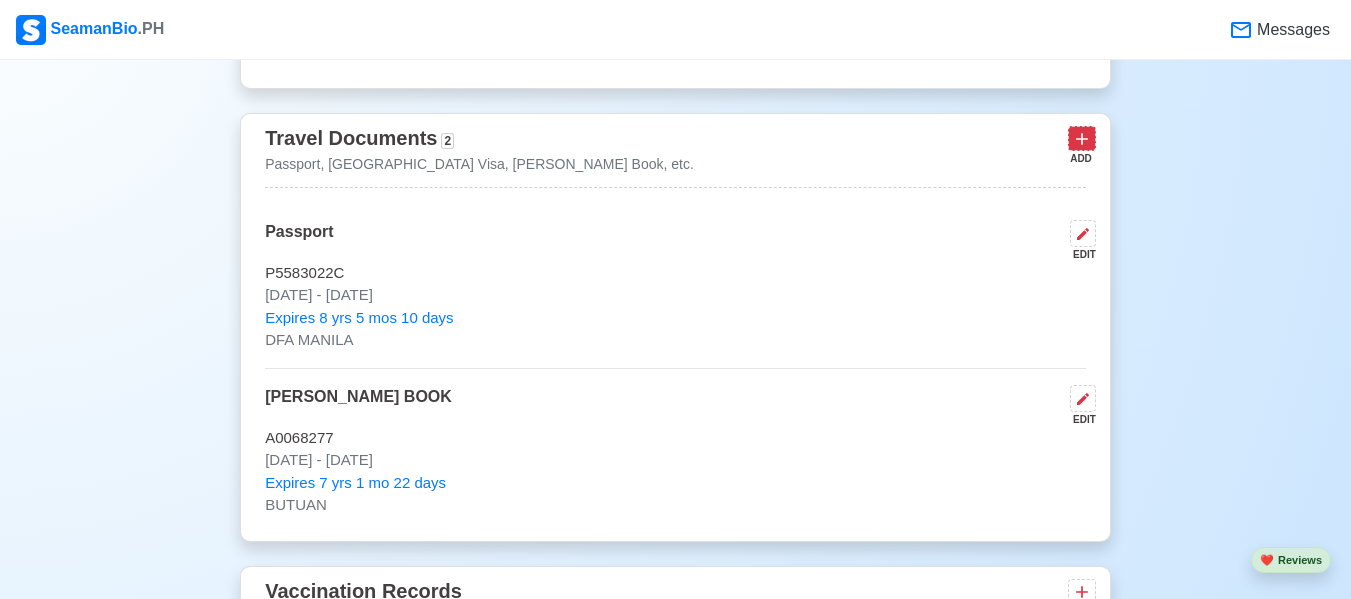 click 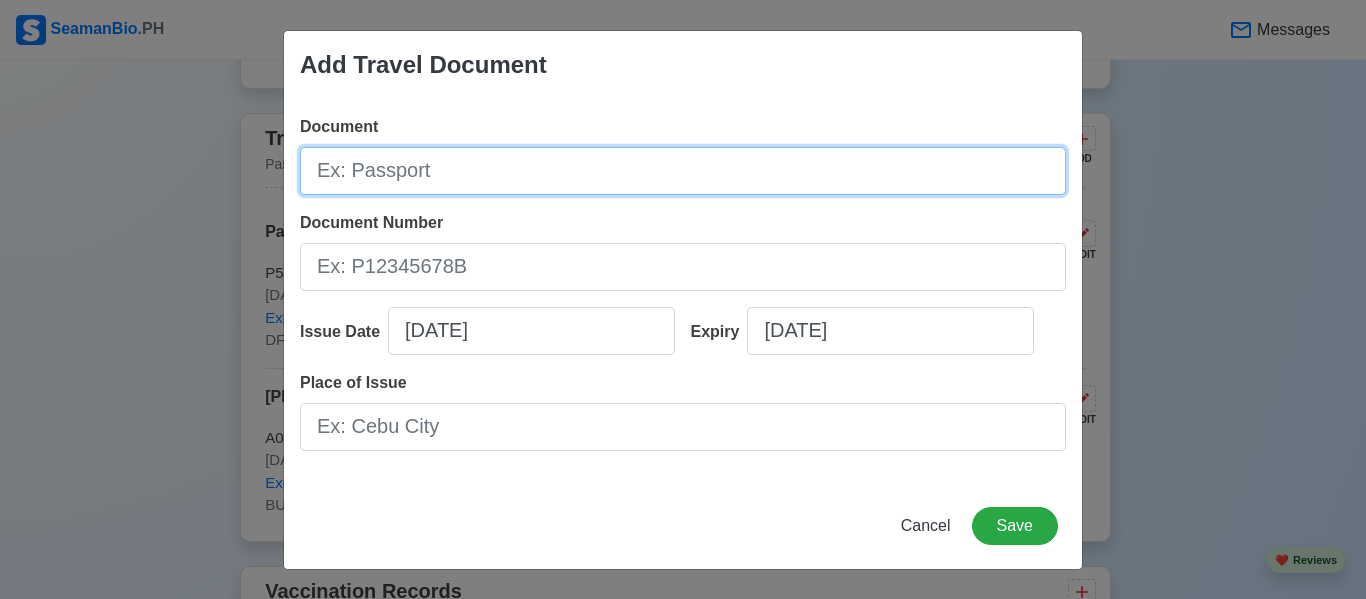 click on "Document" at bounding box center [683, 171] 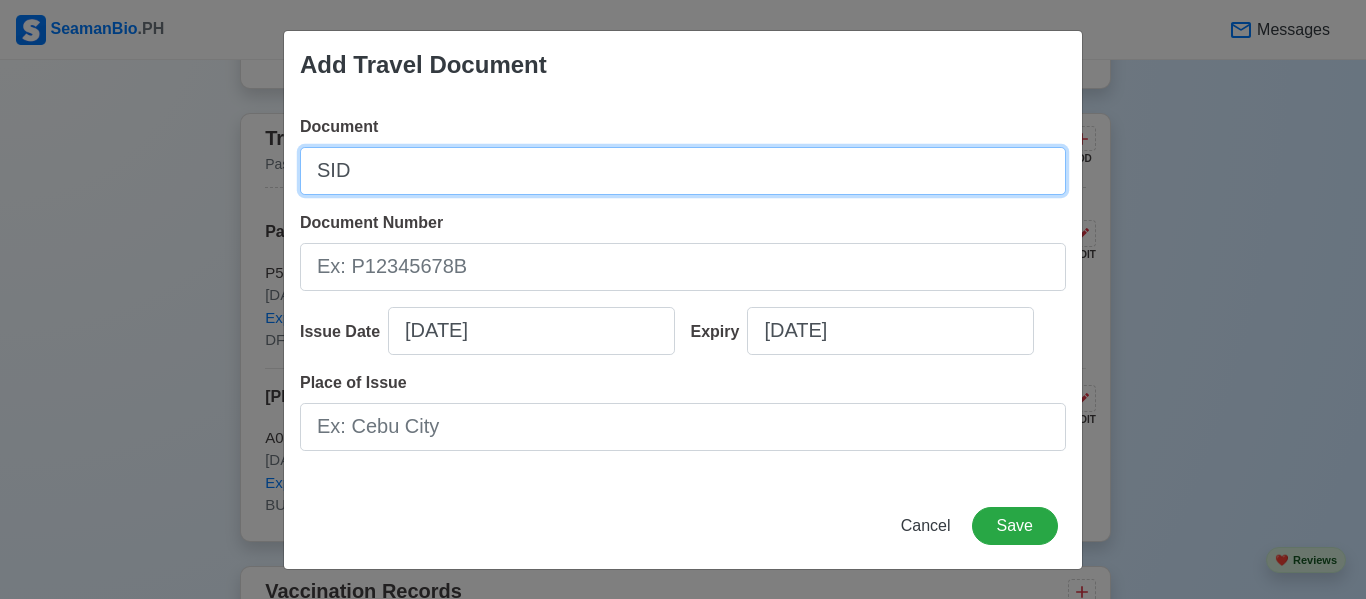 type on "SID" 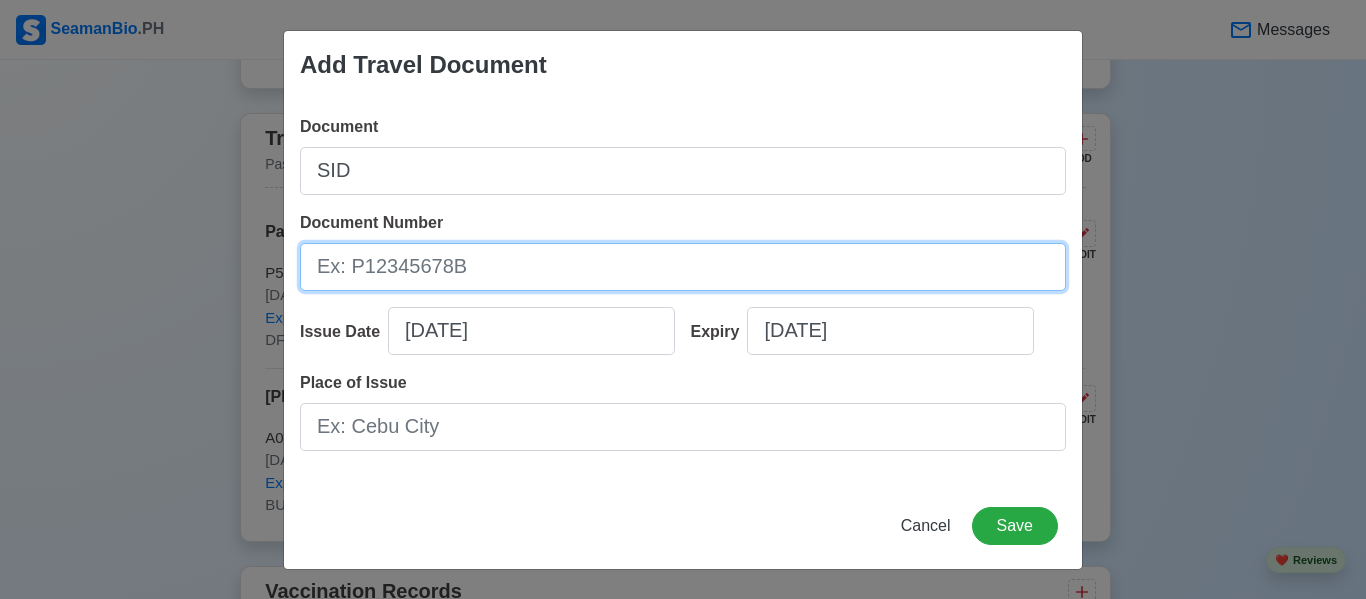 click on "Document Number" at bounding box center (683, 267) 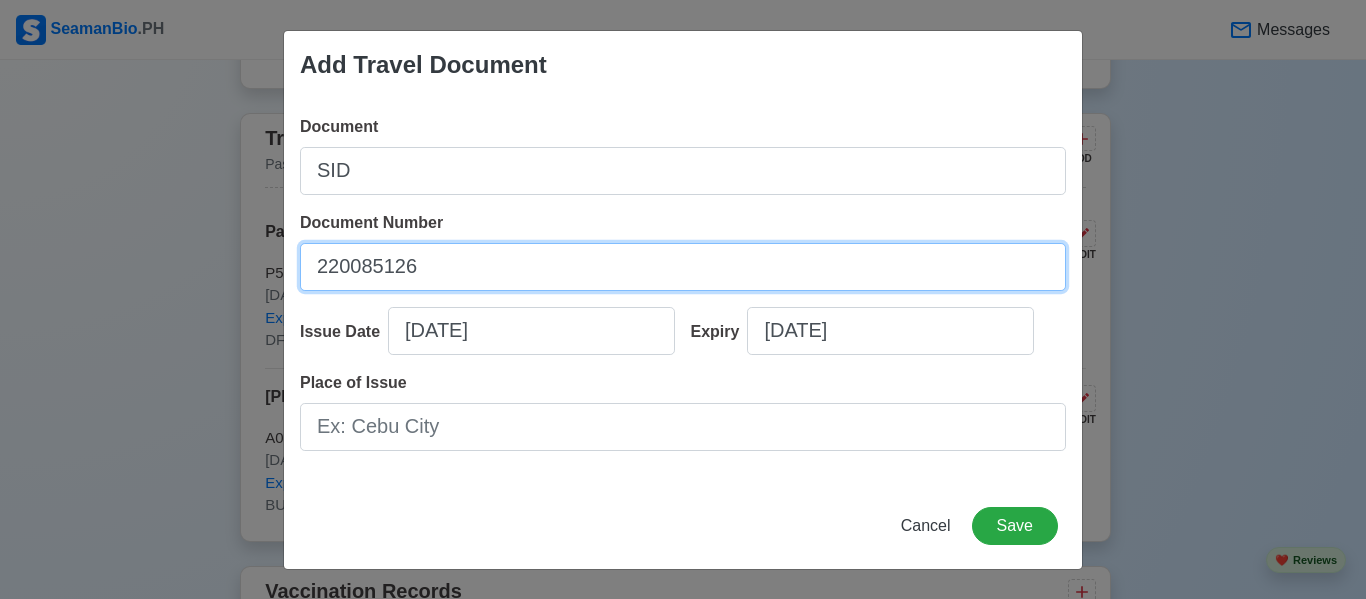 type on "220085126" 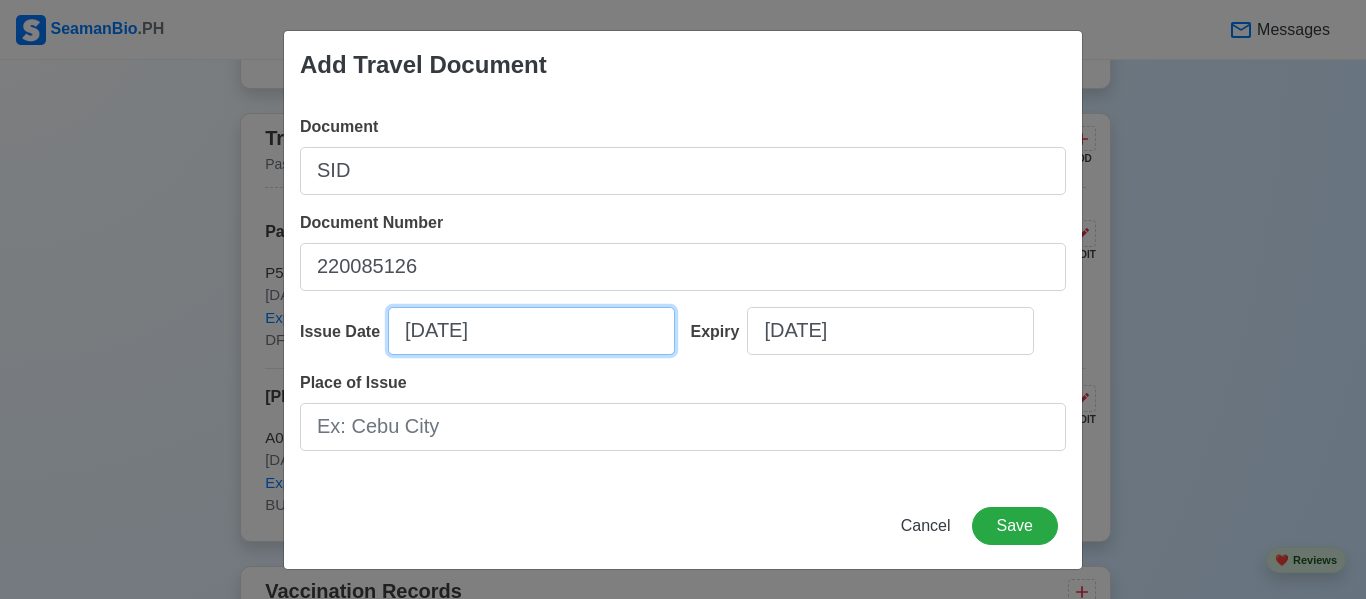 select on "****" 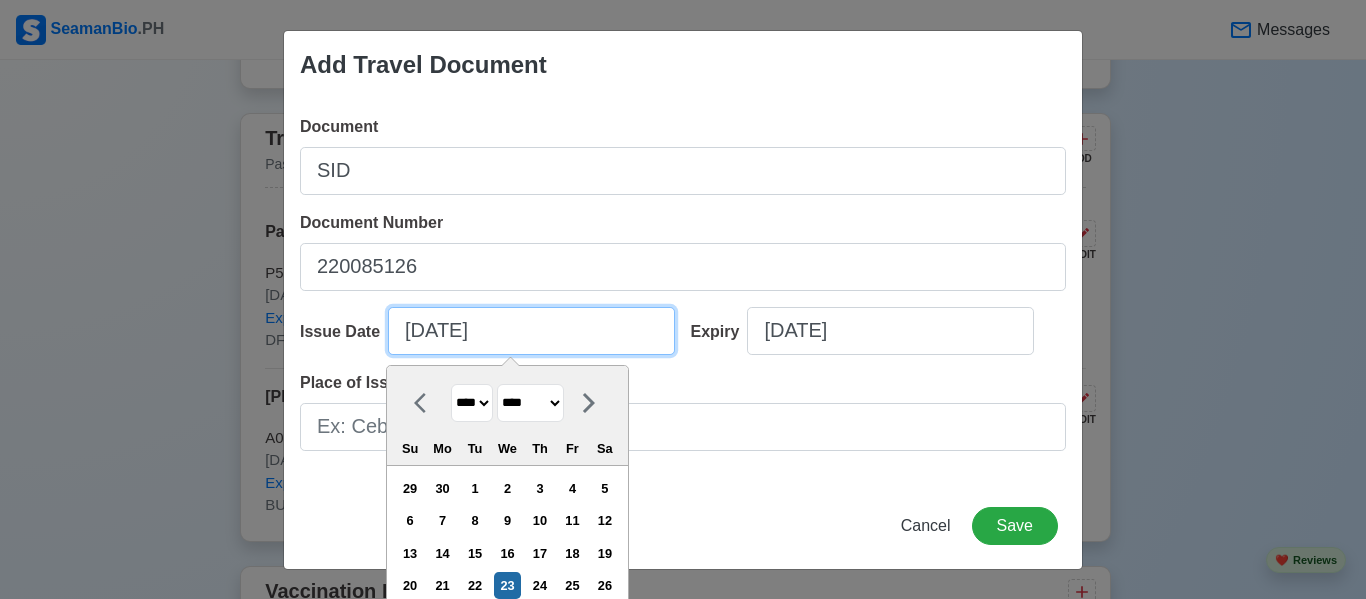 click on "07/23/2025" at bounding box center (531, 331) 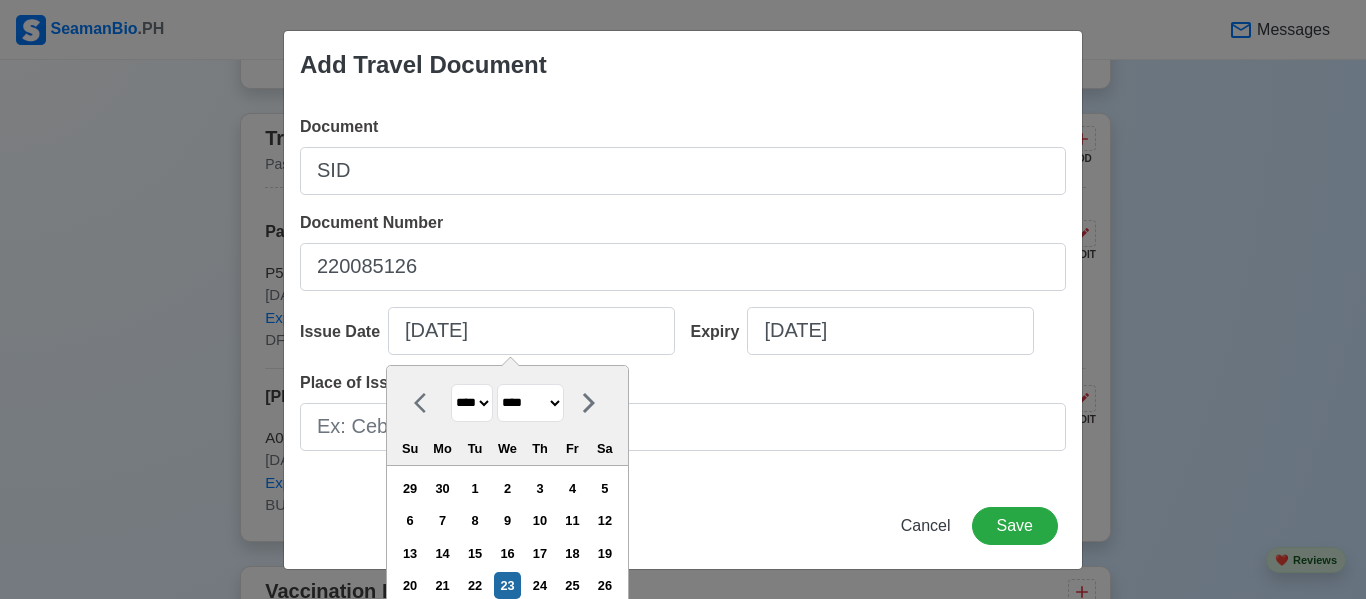 type on "07/23/2025" 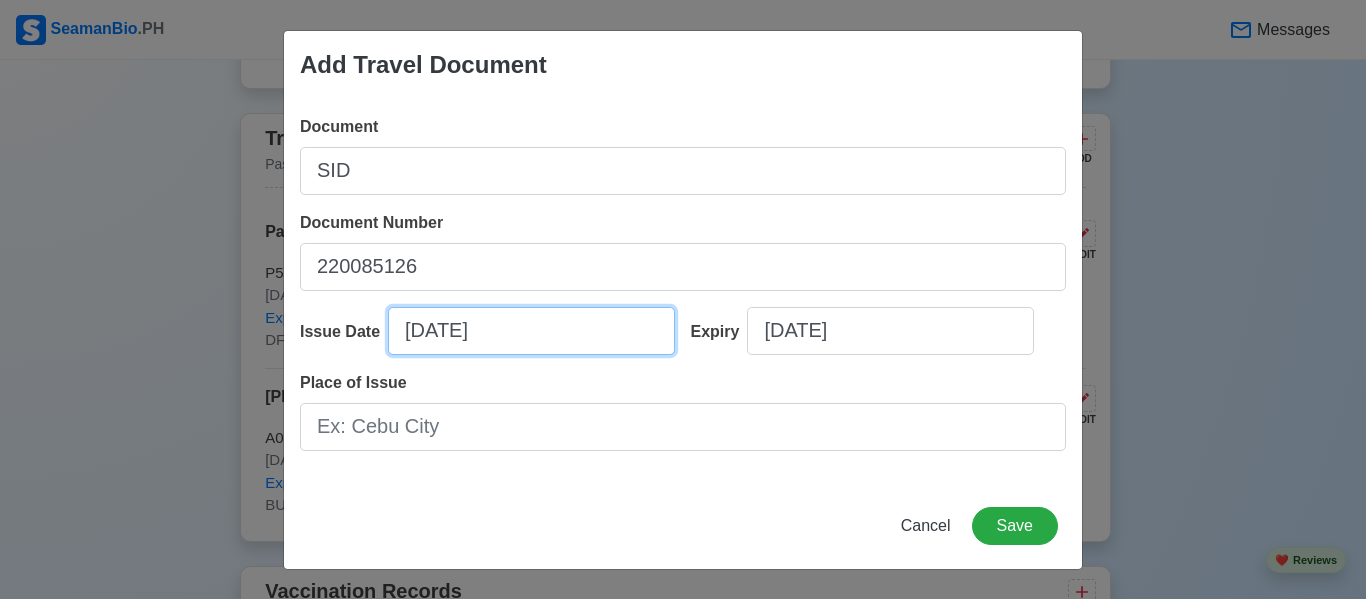 click on "07/23/2025" at bounding box center (531, 331) 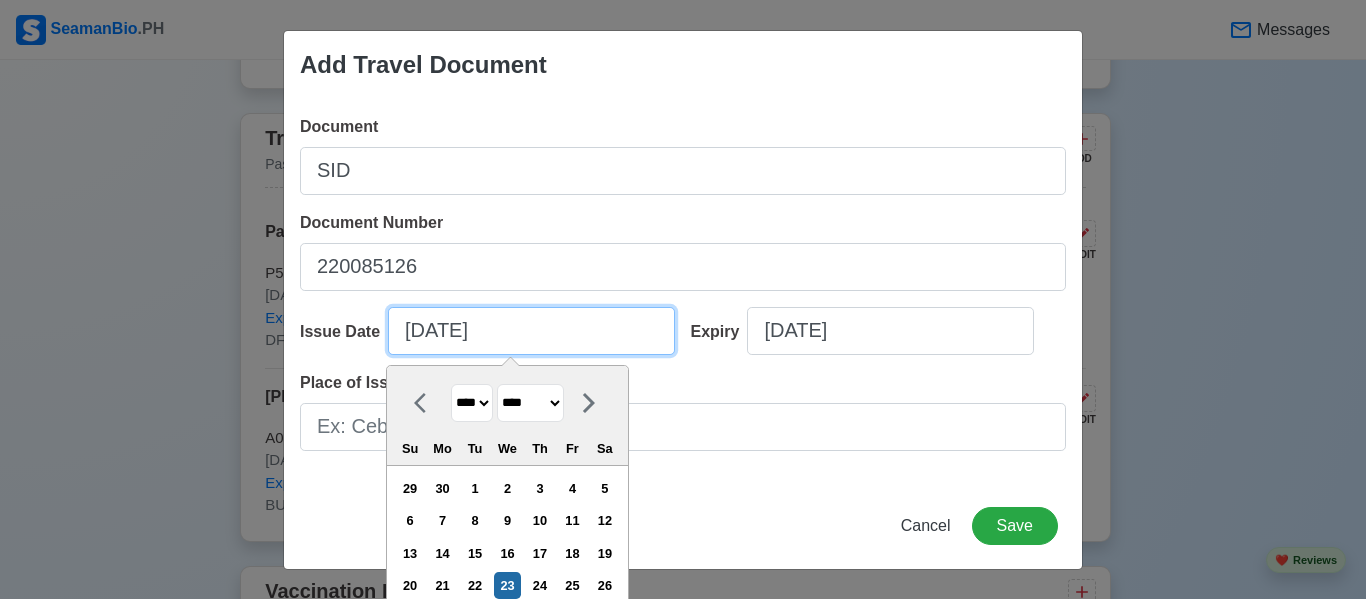 paste on "14-09-2022" 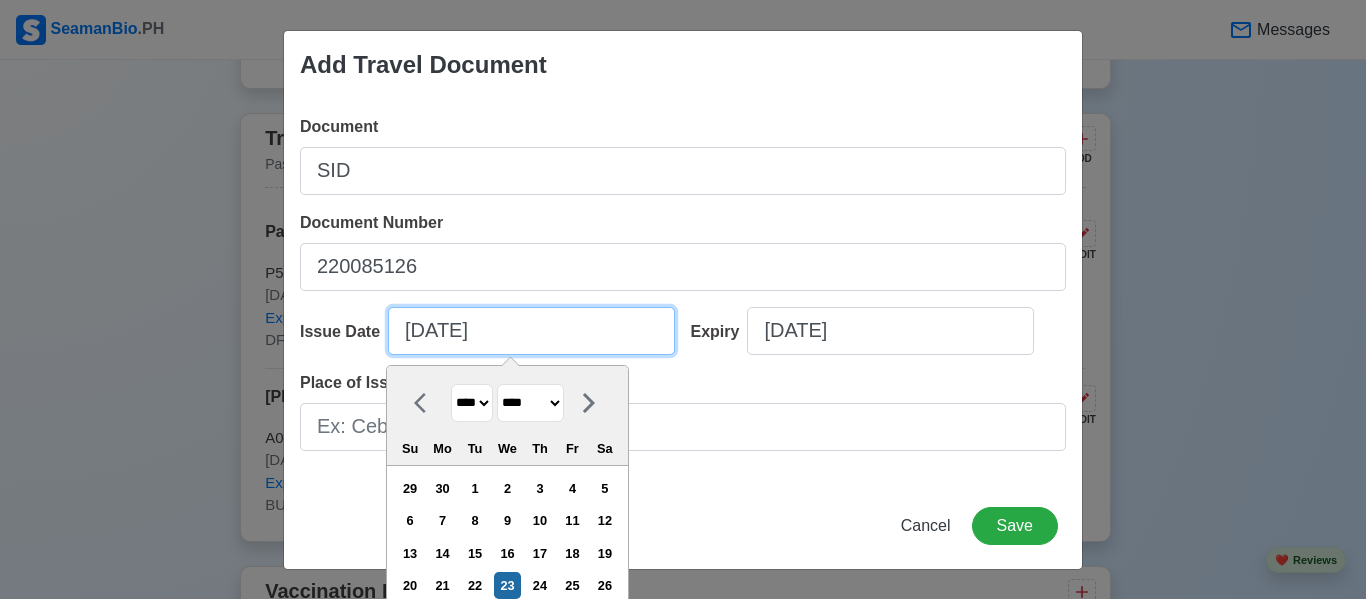 drag, startPoint x: 414, startPoint y: 330, endPoint x: 399, endPoint y: 331, distance: 15.033297 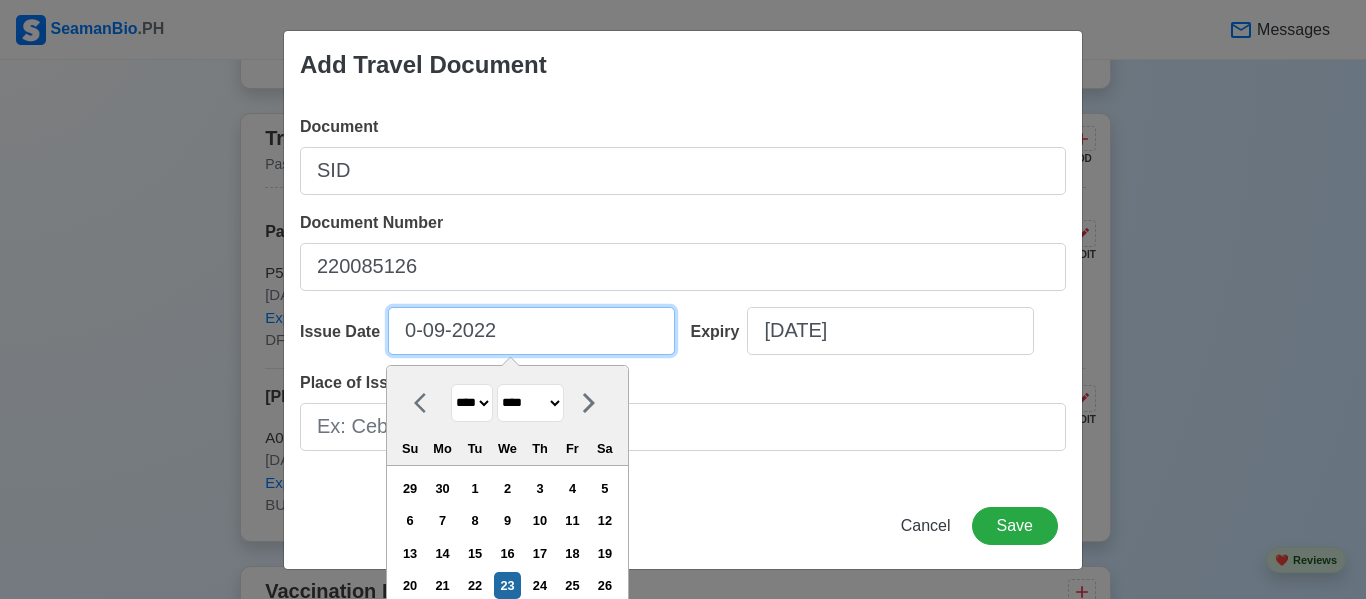 type on "09-09-2022" 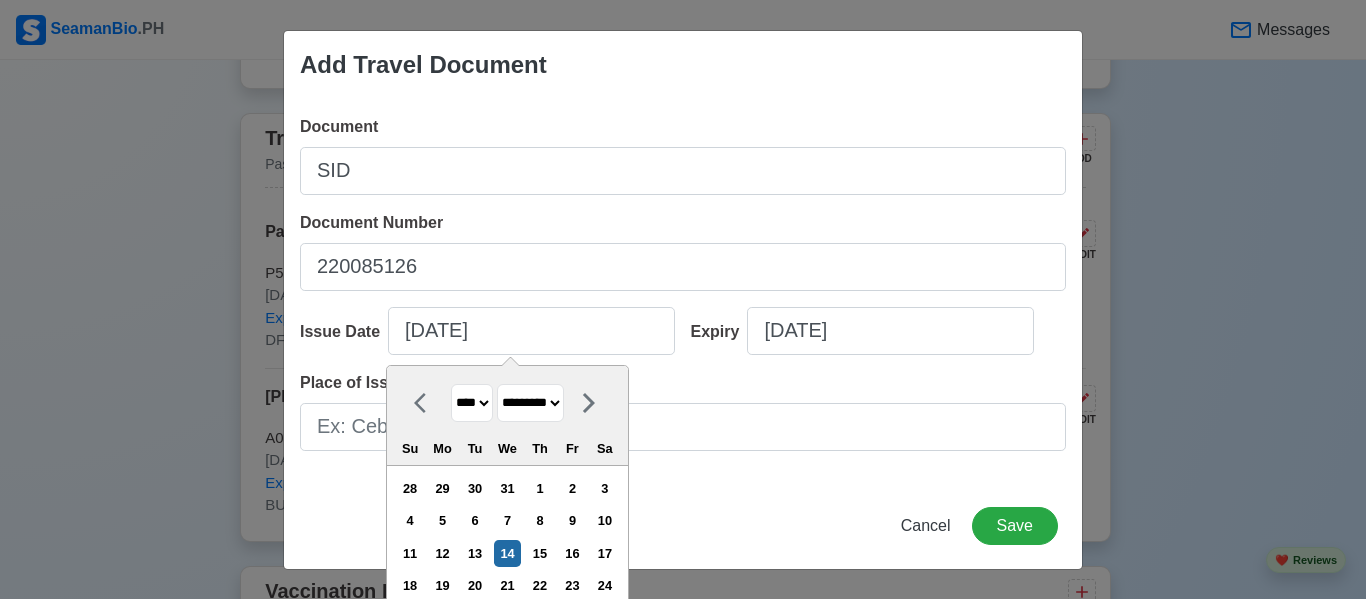 type on "09/14/2022" 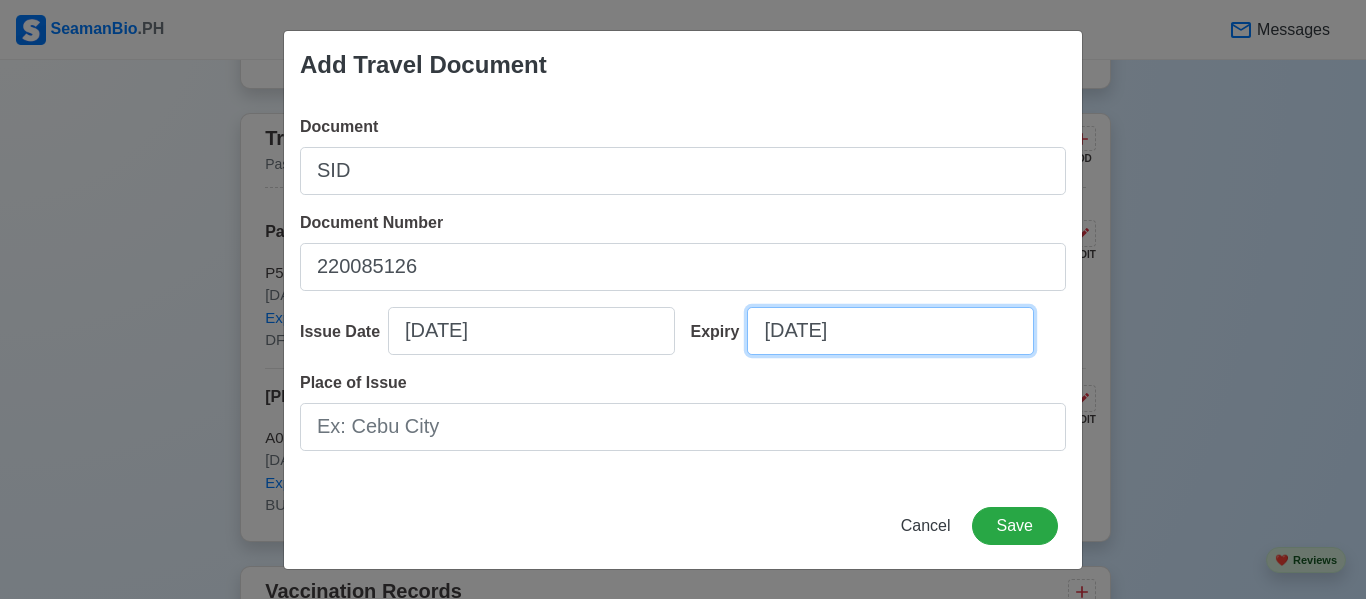 select on "****" 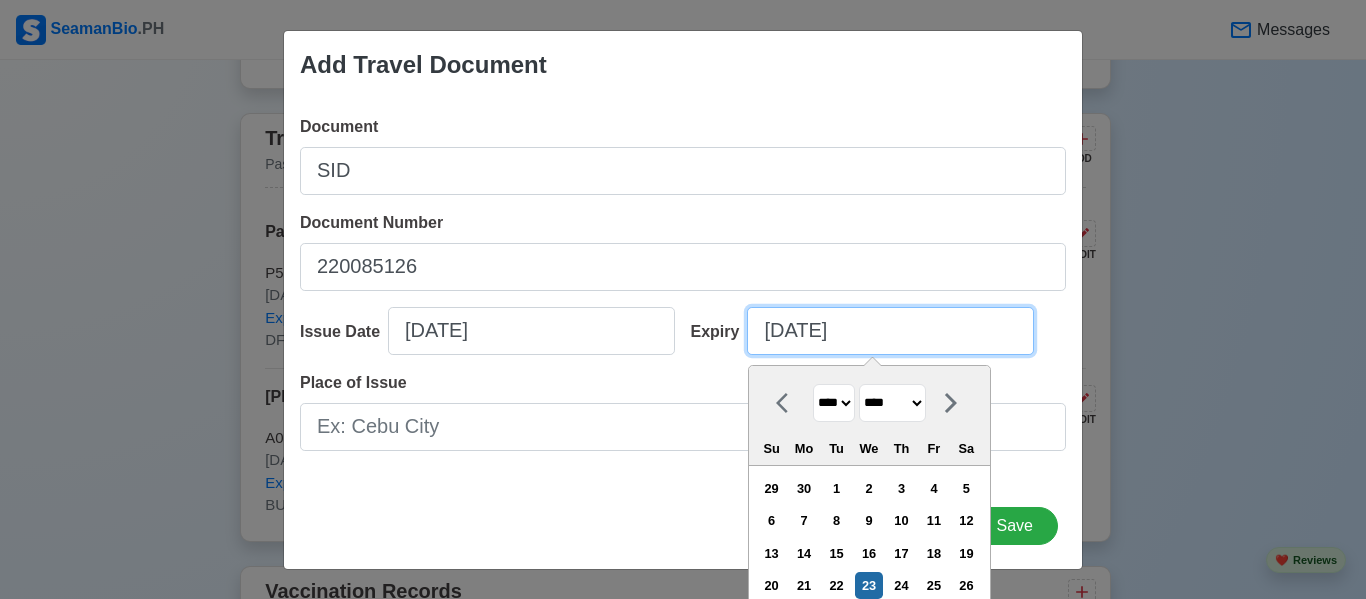 click on "07/23/2025" at bounding box center [890, 331] 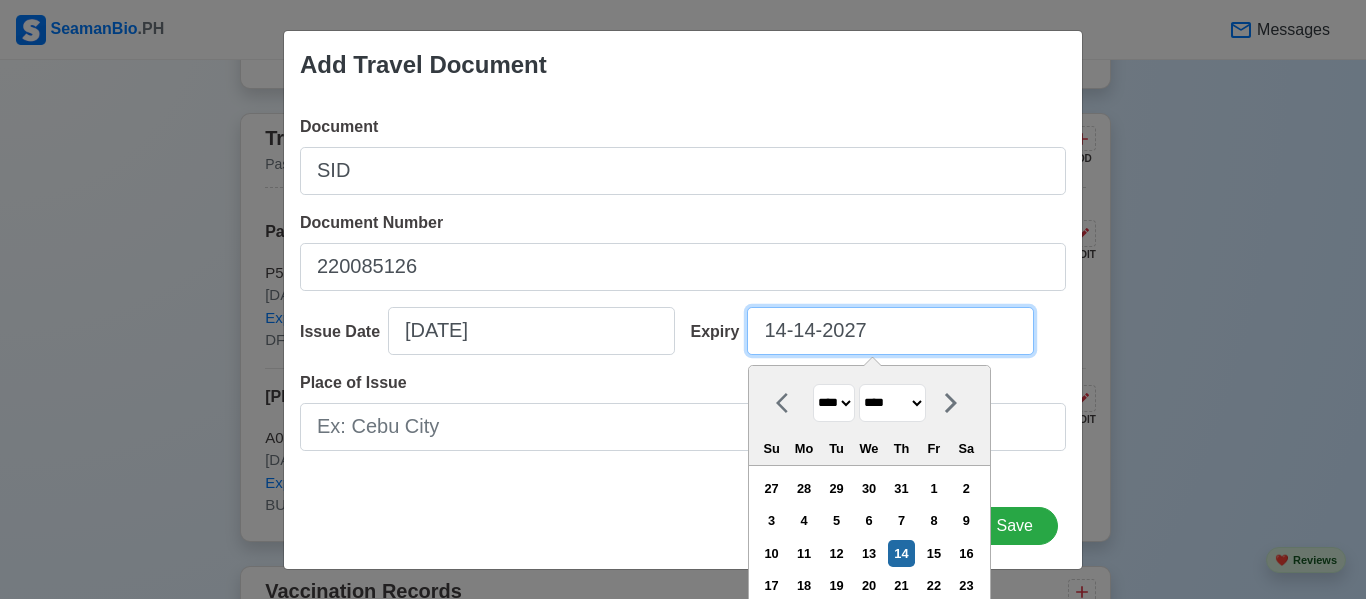 type on "1-14-2027" 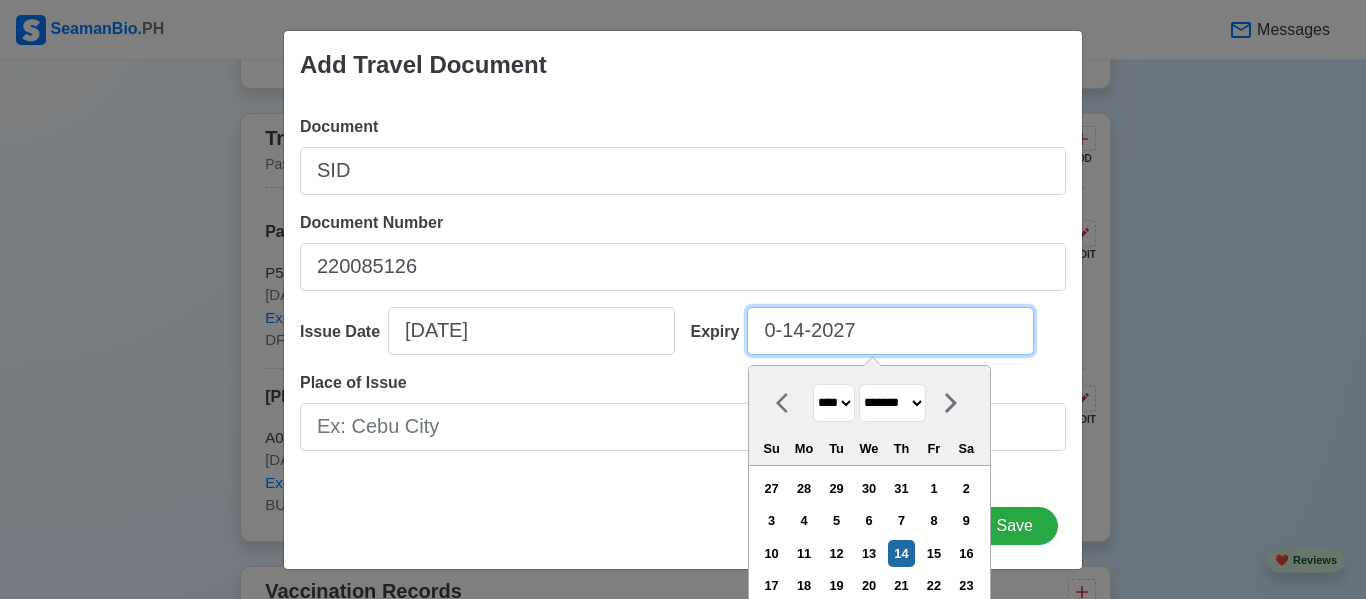 type on "09-14-2027" 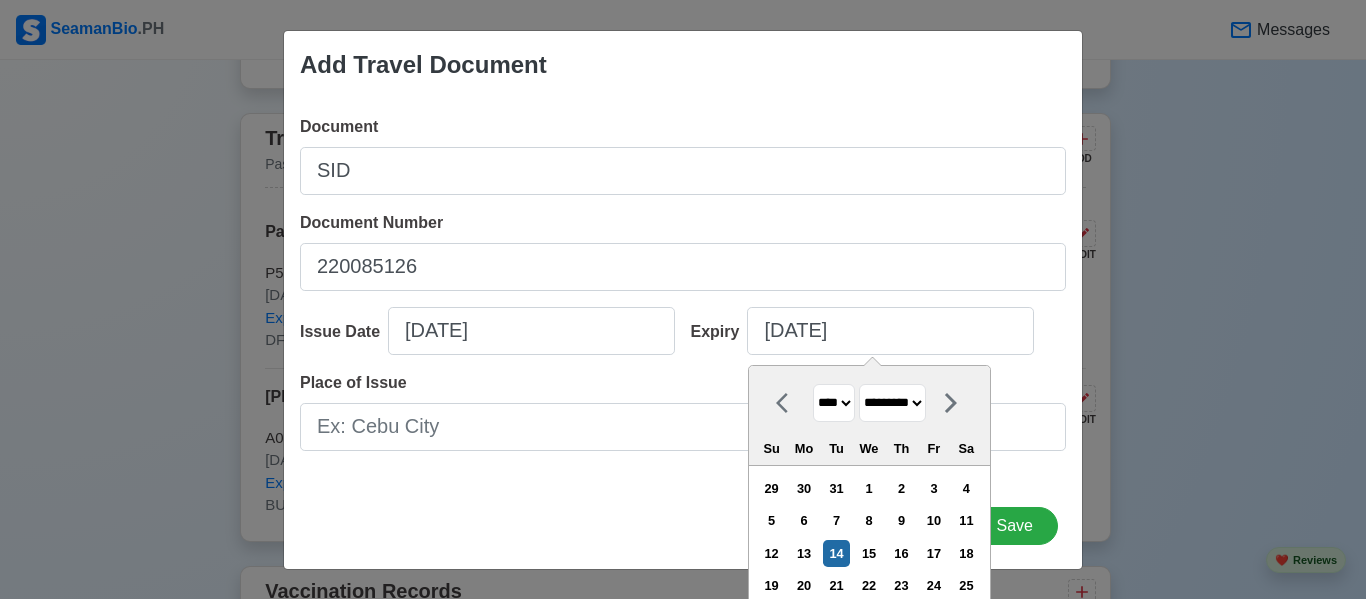 type on "09/14/2027" 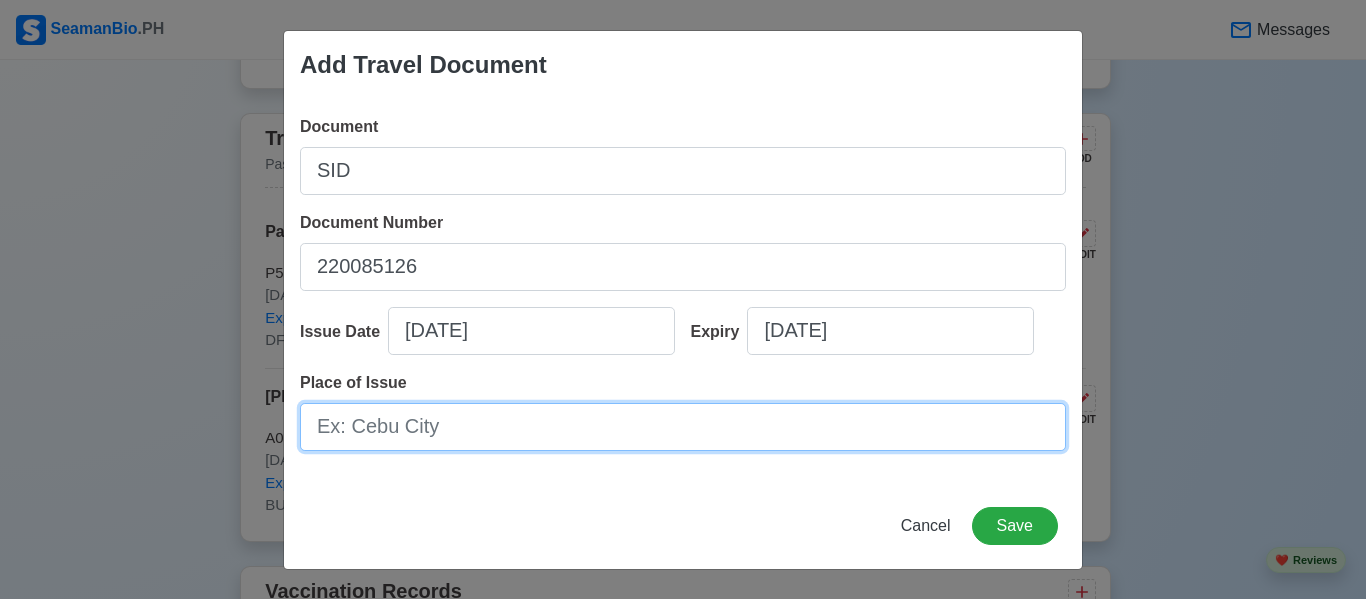 click on "Place of Issue" at bounding box center (683, 427) 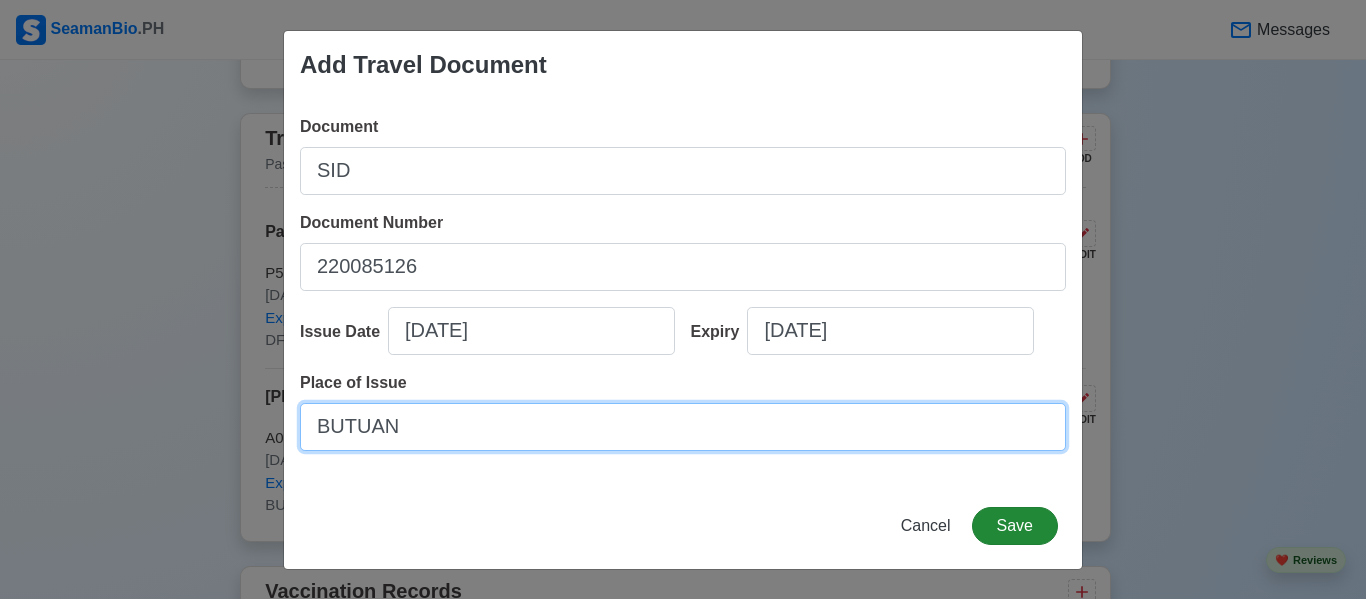 type on "BUTUAN" 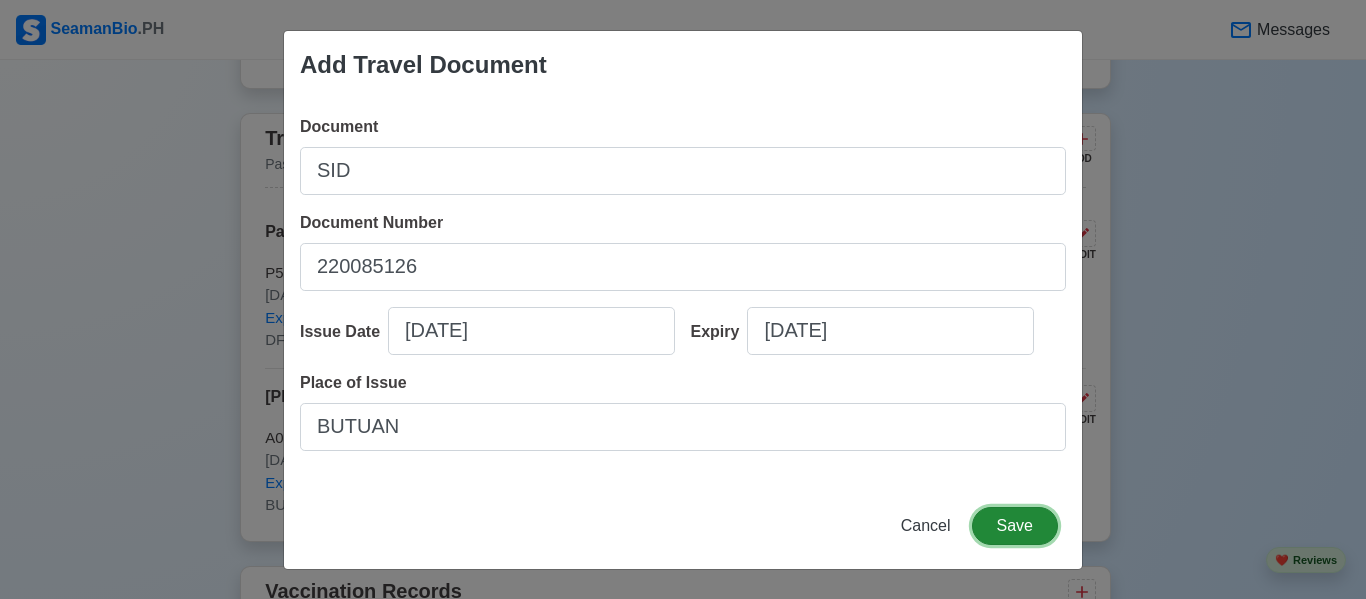 click on "Save" at bounding box center (1015, 526) 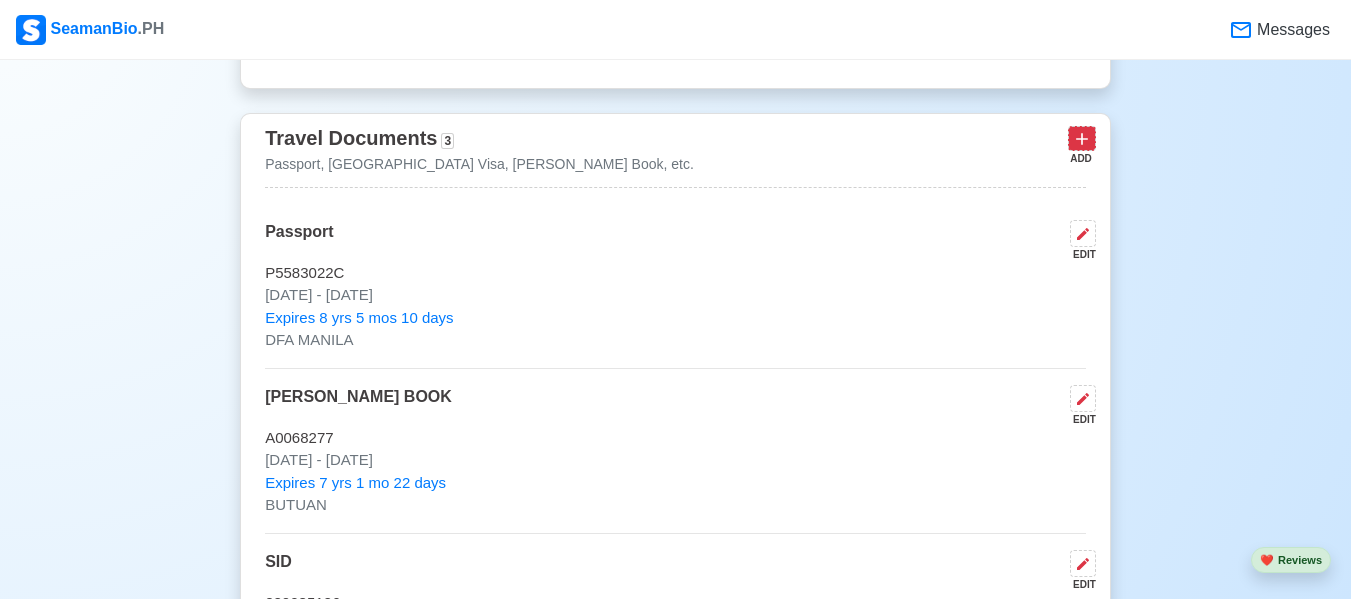 click 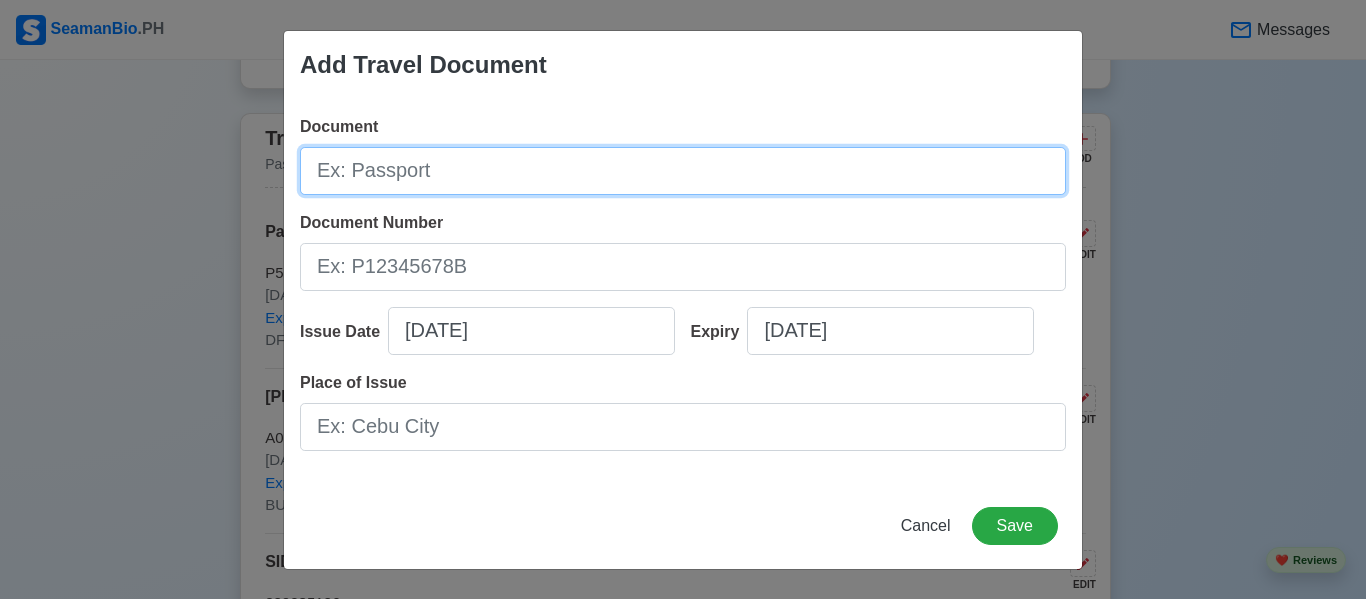 click on "Document" at bounding box center [683, 171] 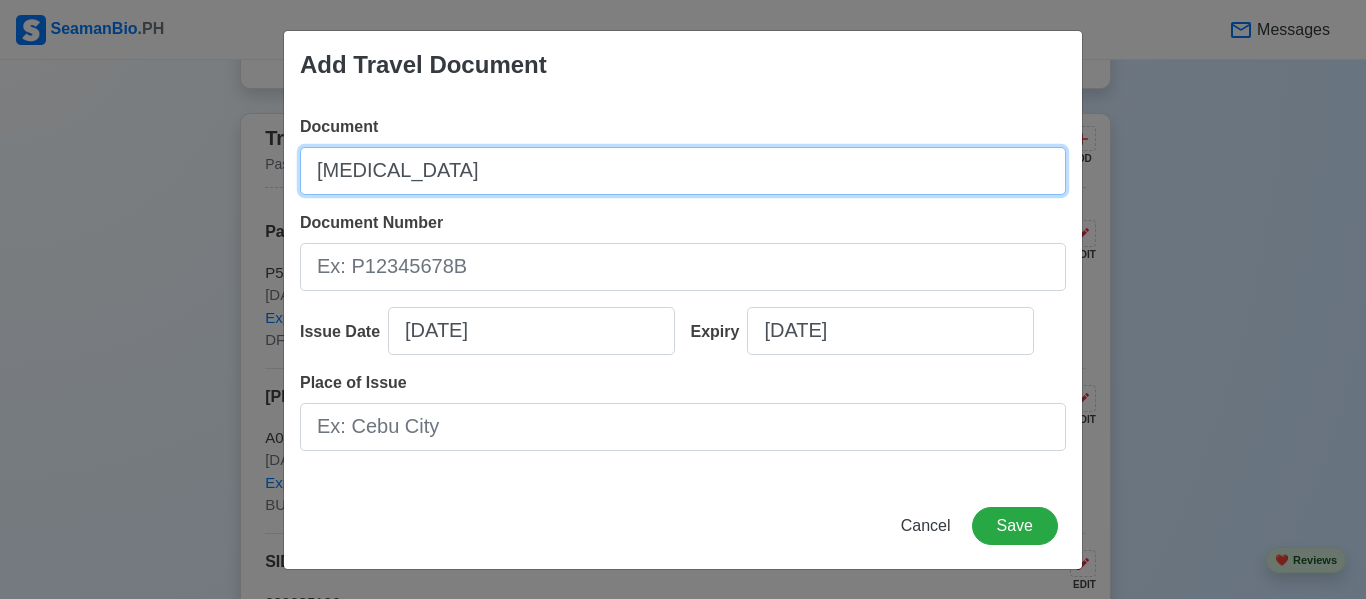 type on "[MEDICAL_DATA]" 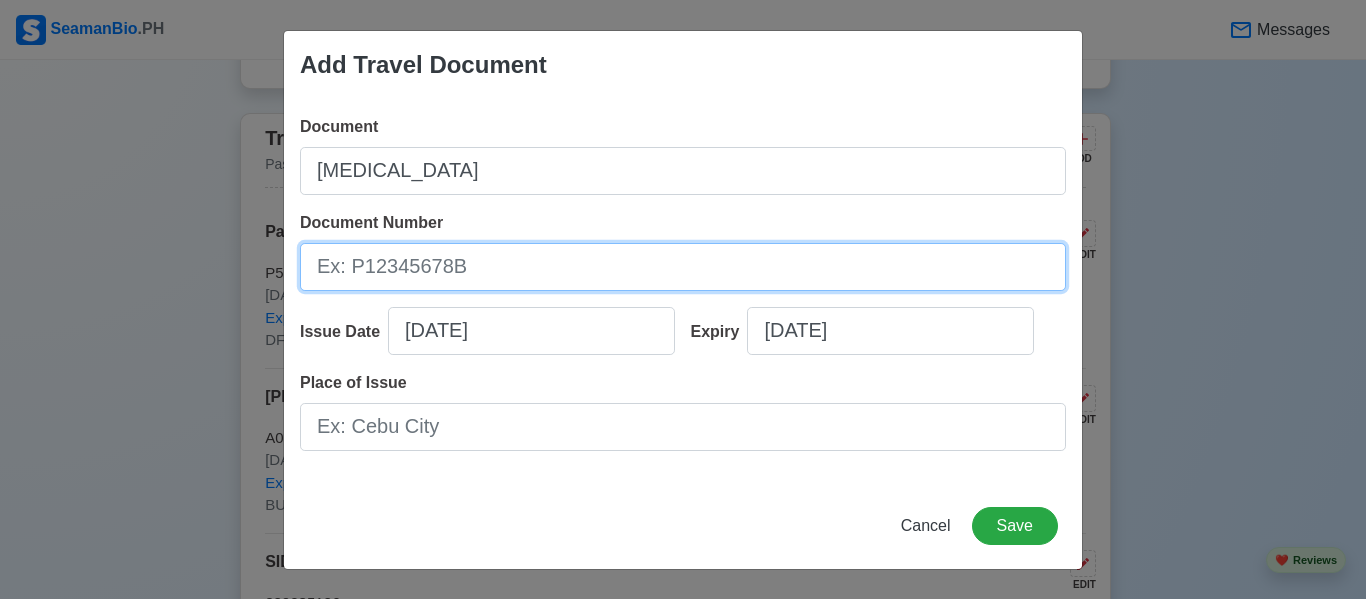 click on "Document Number" at bounding box center (683, 267) 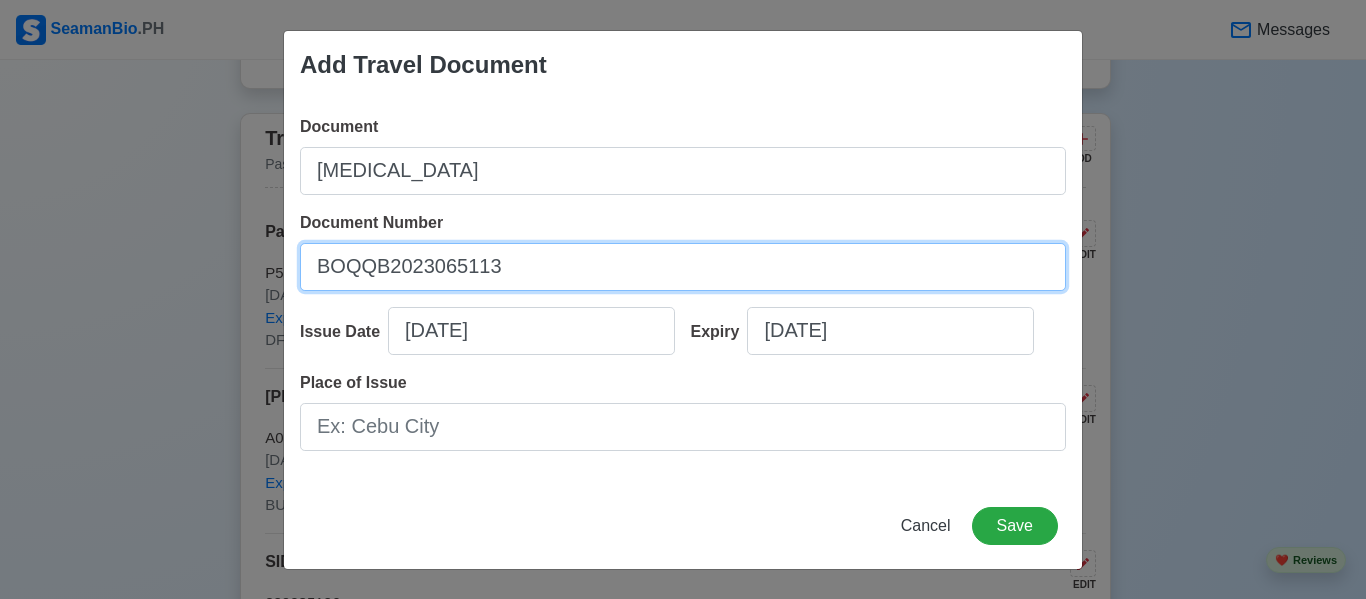 type on "BOQQB2023065113" 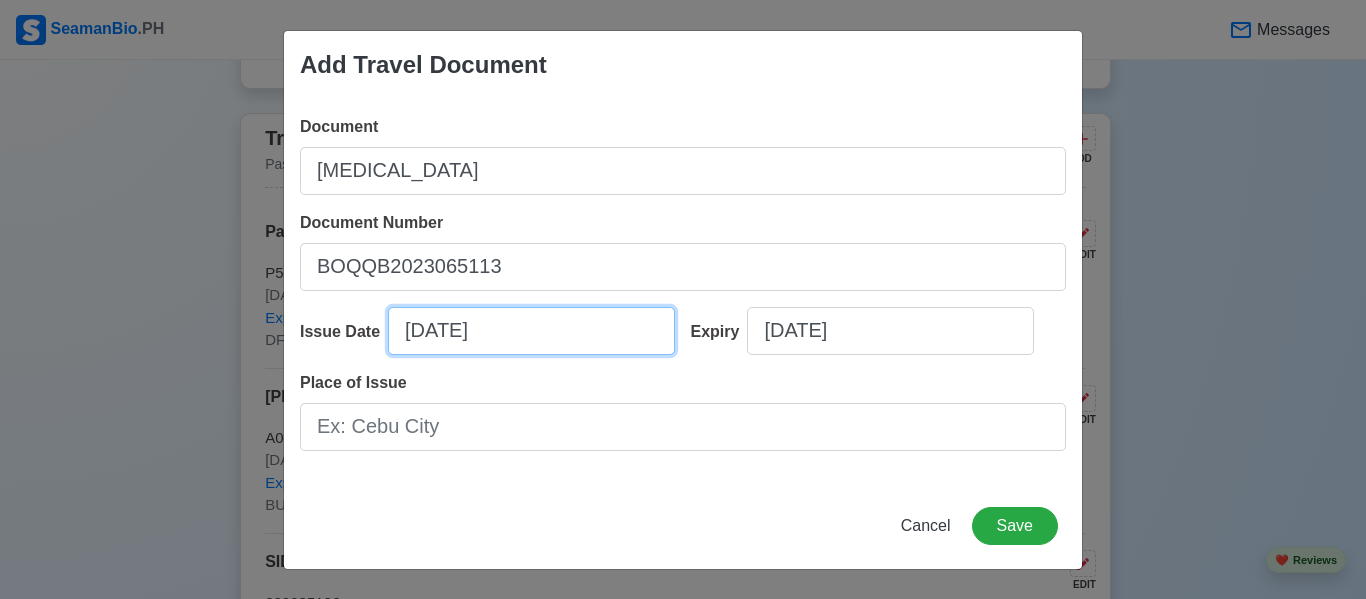 select on "****" 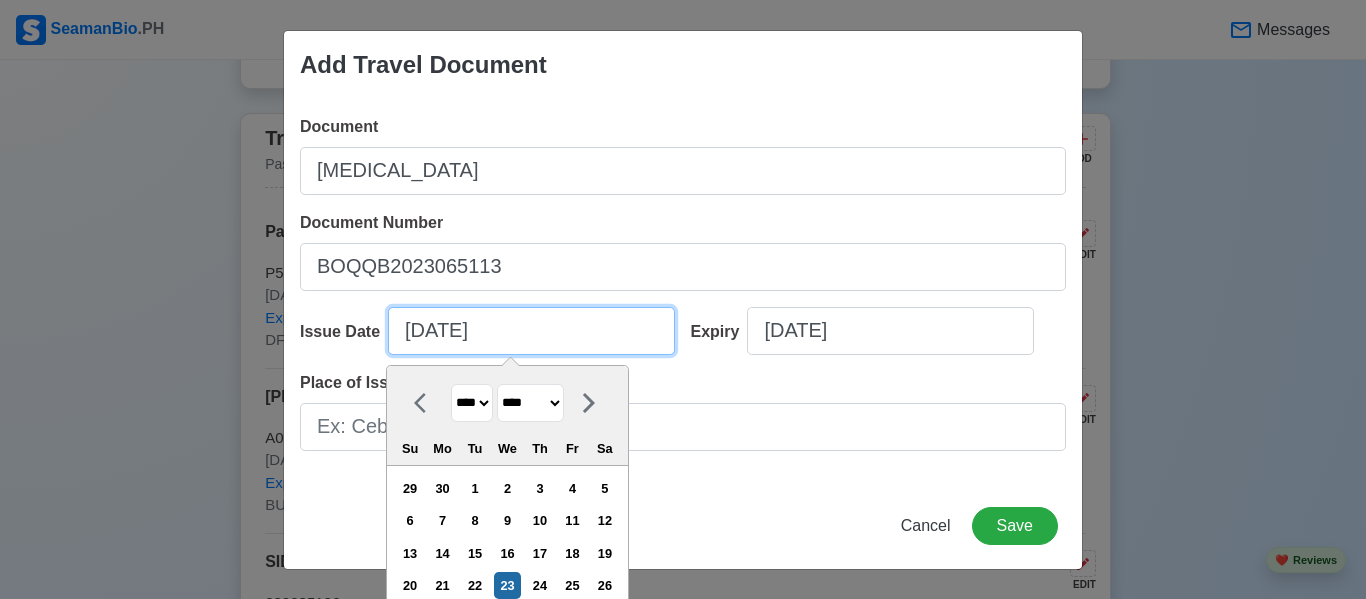 click on "07/23/2025" at bounding box center [531, 331] 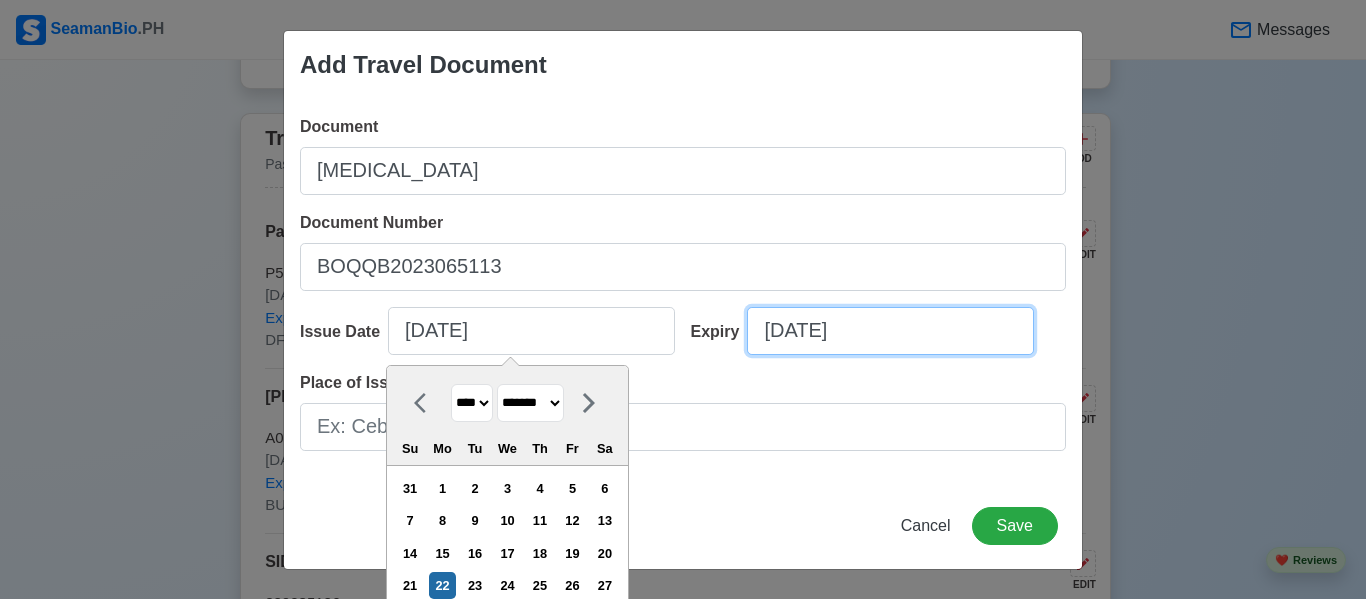 type on "01/22/2024" 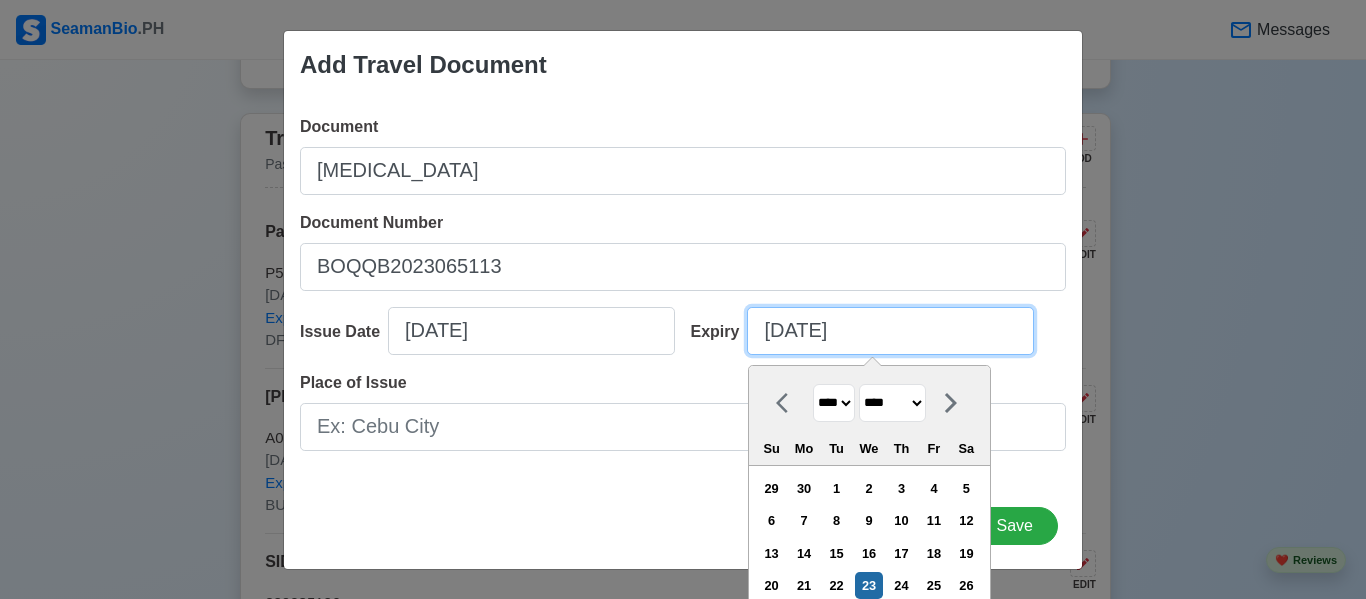 click on "07/23/2025" at bounding box center [890, 331] 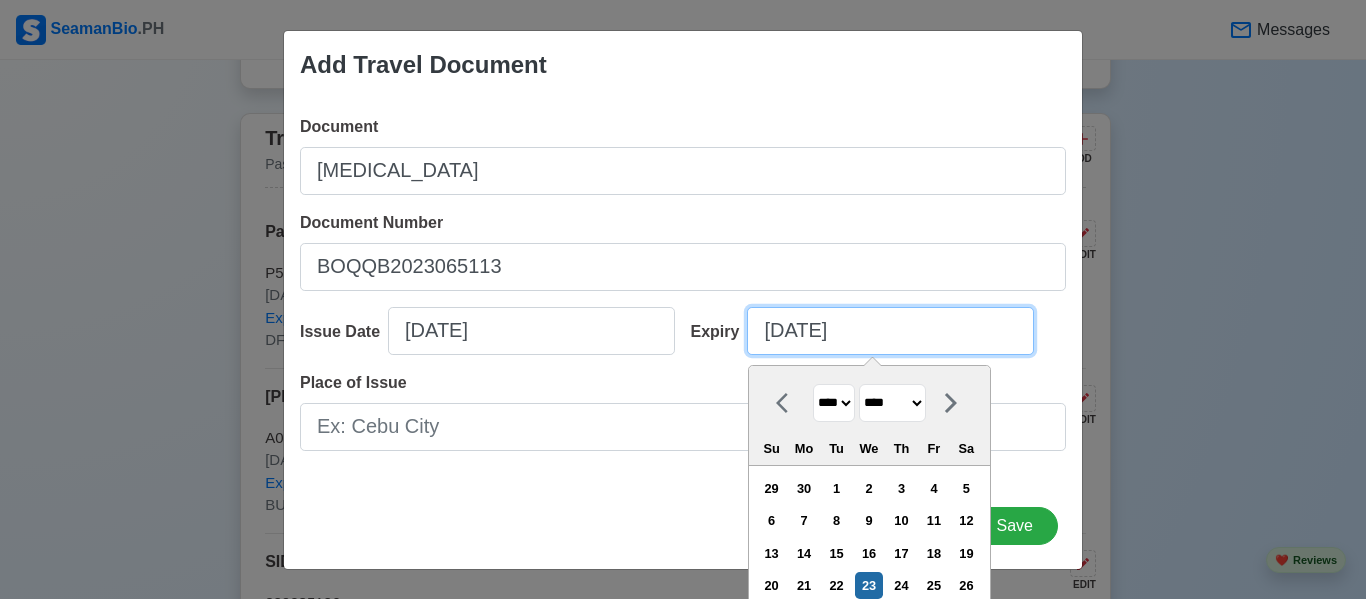 paste on "LIFE TIME" 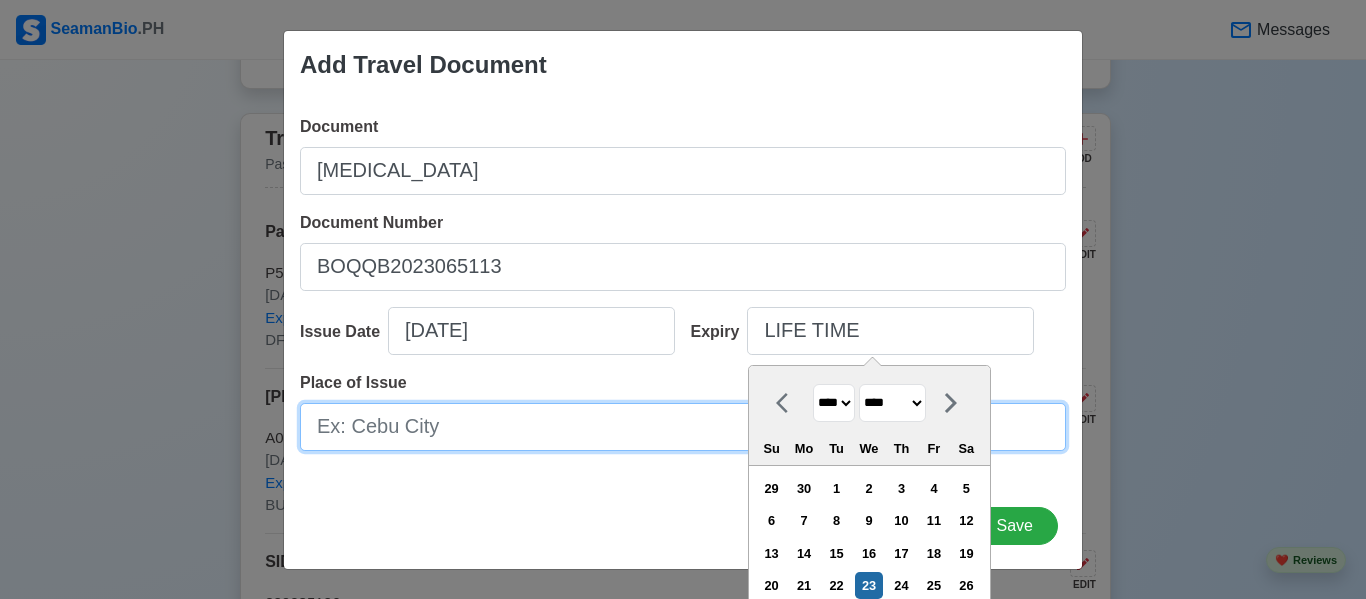 type on "07/23/2025" 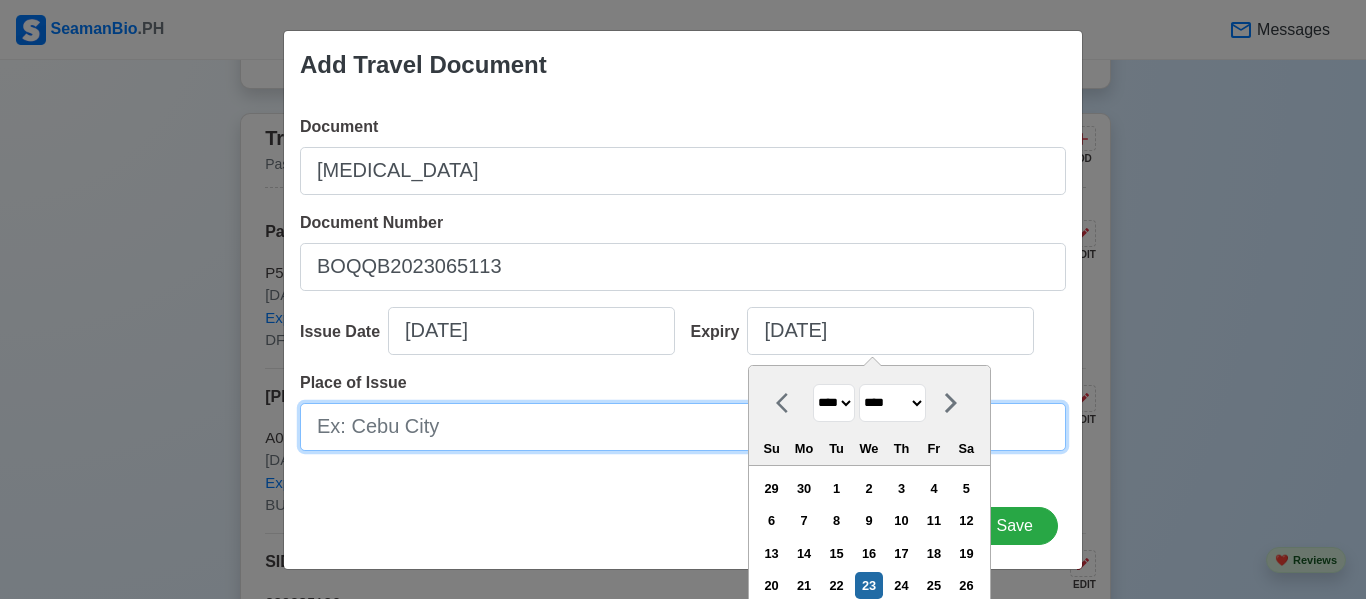 click on "Place of Issue" at bounding box center (683, 427) 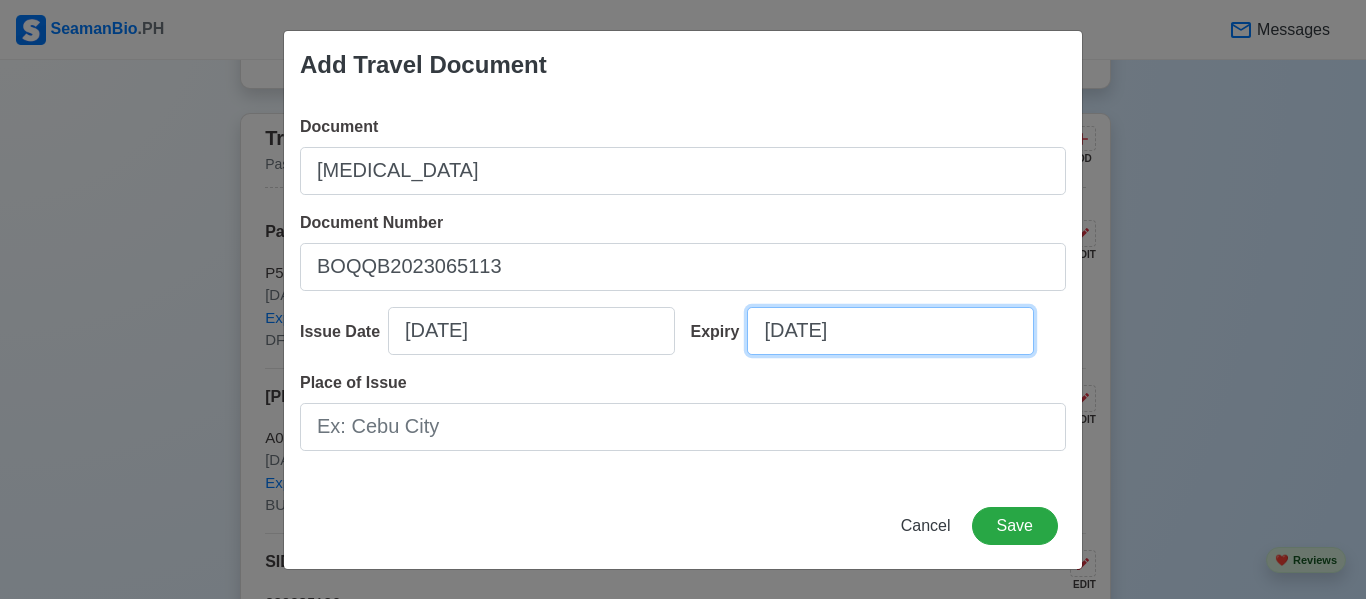 select on "****" 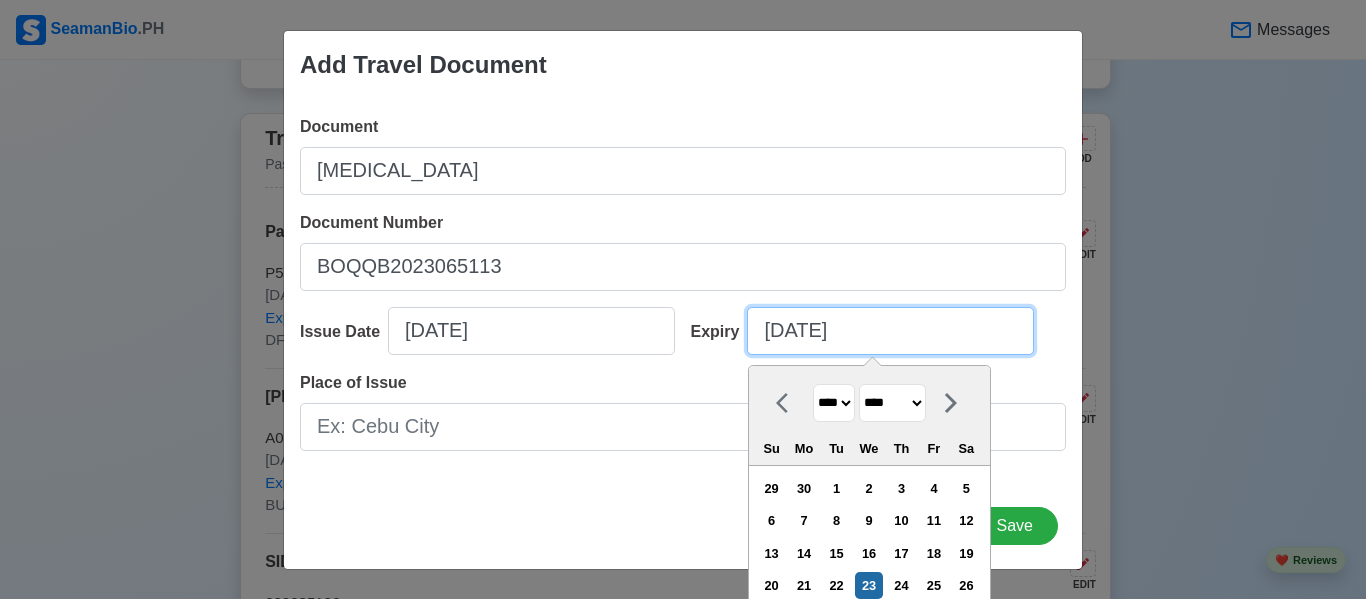 click on "07/23/2025" at bounding box center (890, 331) 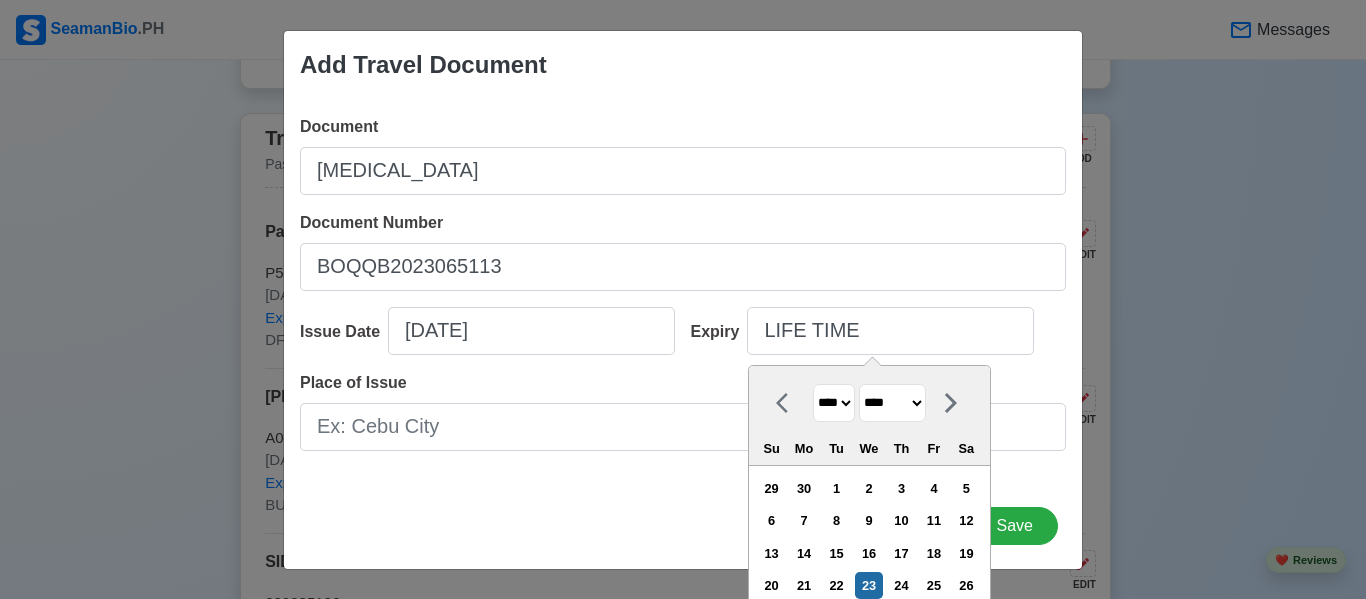 type on "07/23/2025" 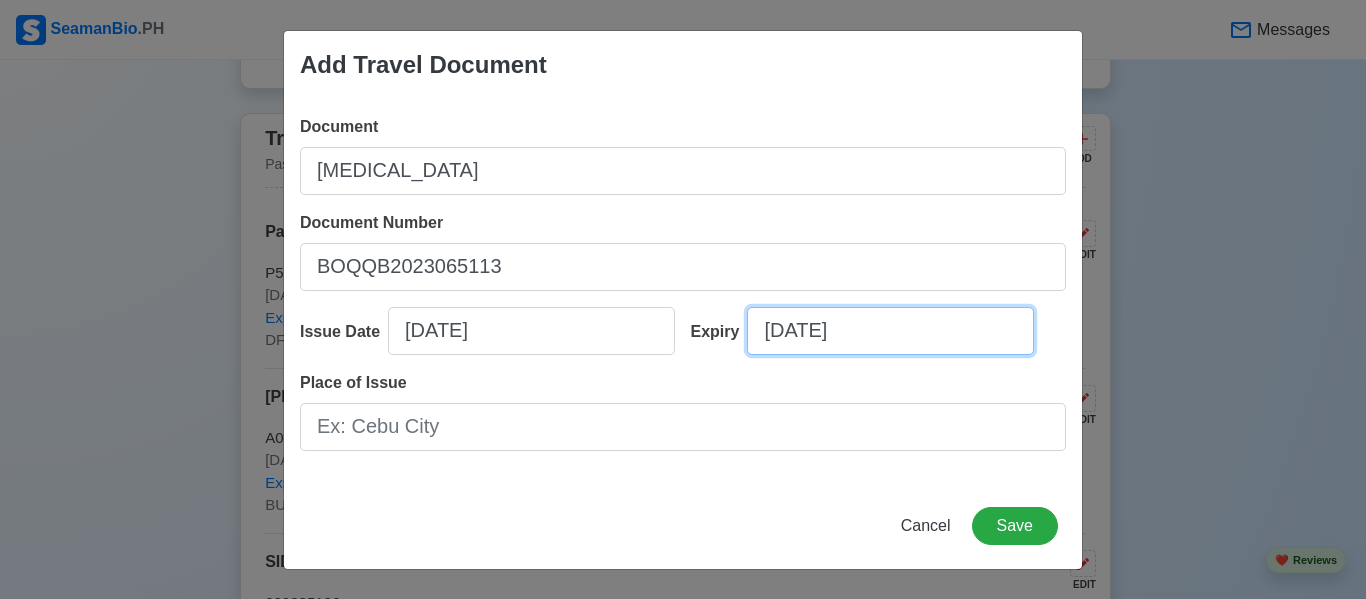 click on "07/23/2025" at bounding box center [890, 331] 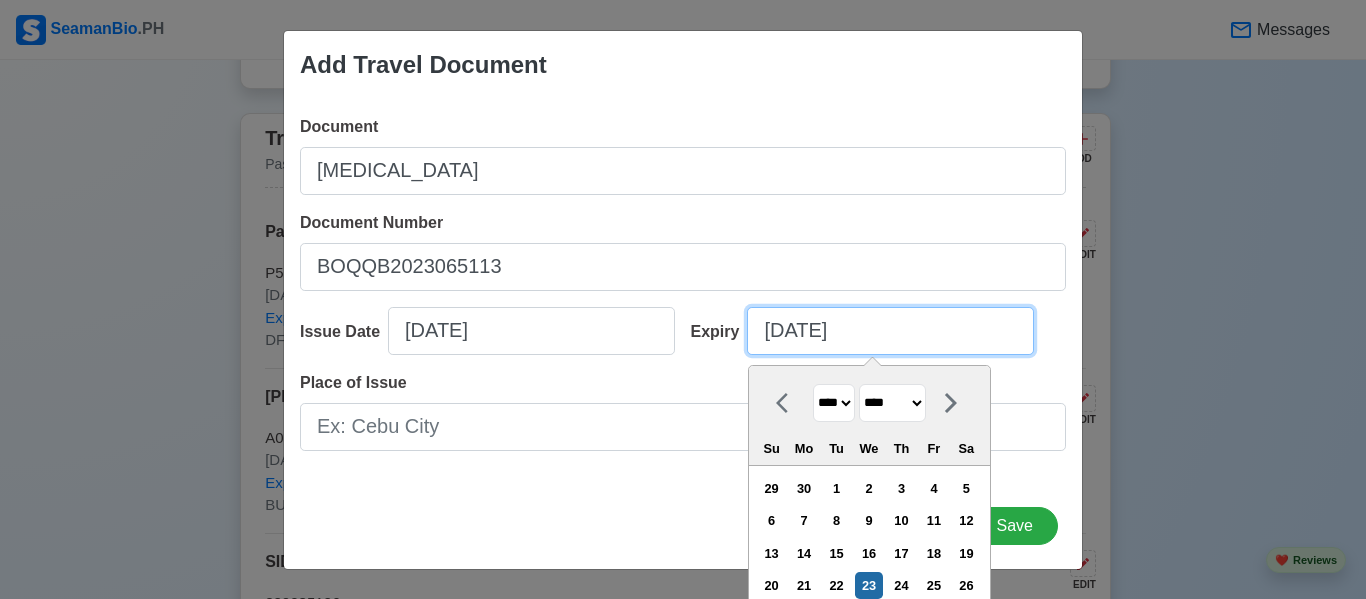 scroll, scrollTop: 83, scrollLeft: 0, axis: vertical 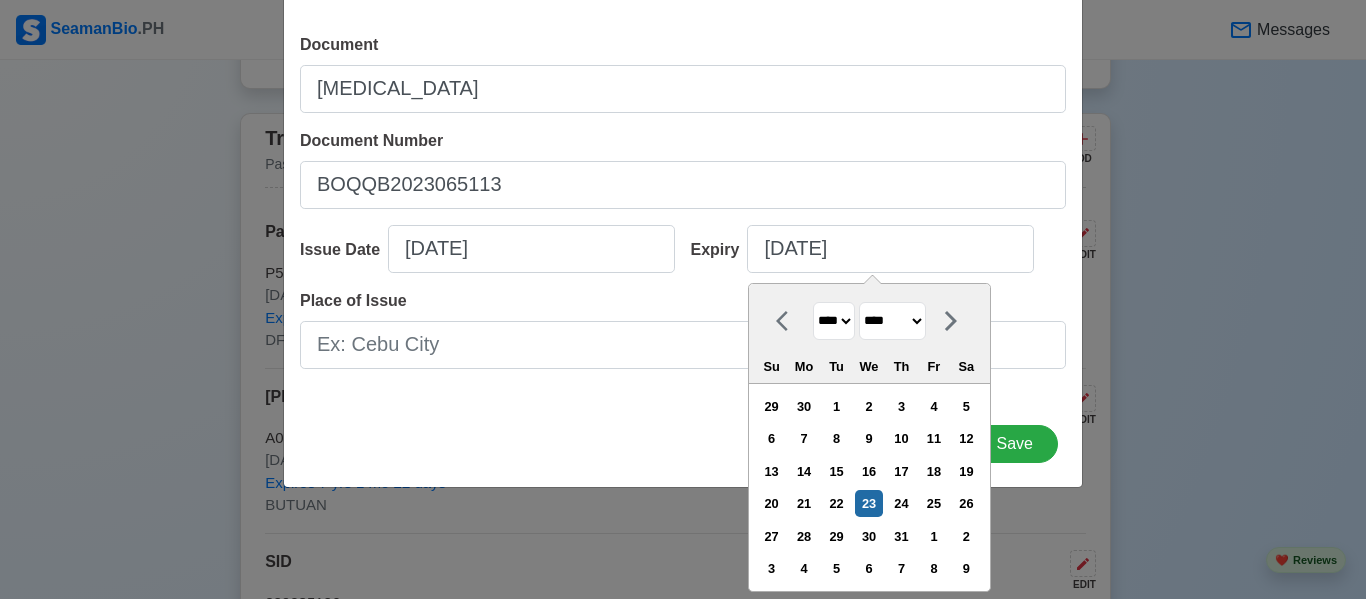 click on "******* ******** ***** ***** *** **** **** ****** ********* ******* ******** ********" at bounding box center (892, 321) 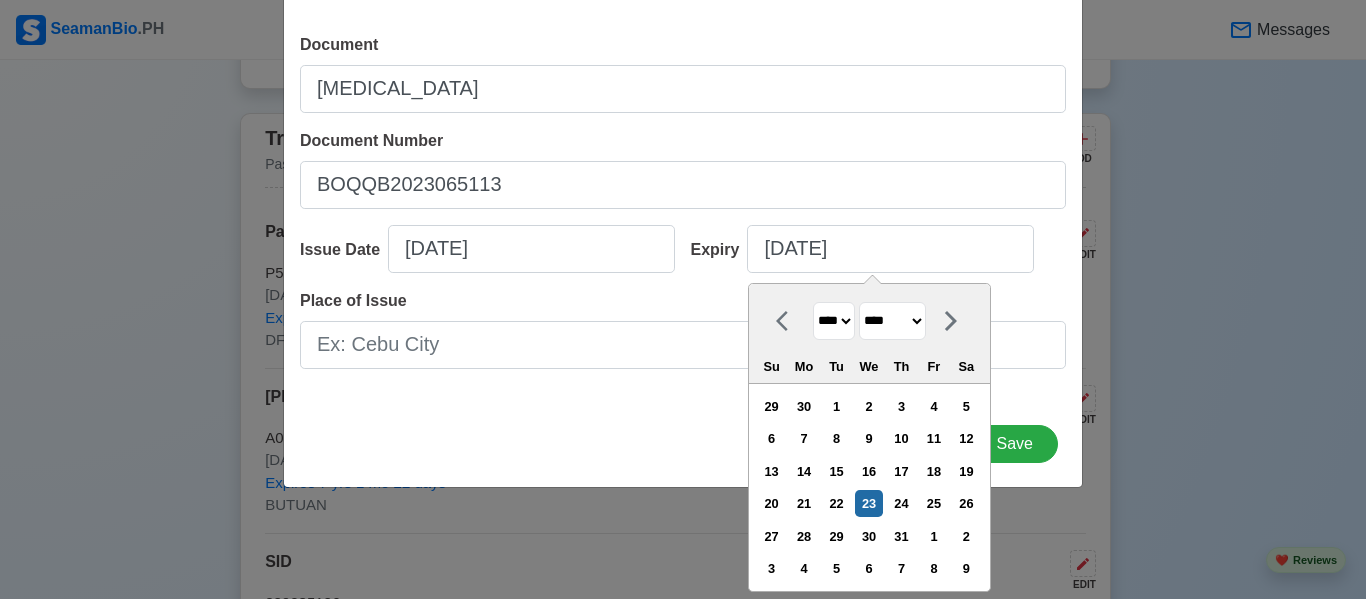 click on "**** **** **** **** **** **** **** **** **** **** **** **** **** **** **** **** **** **** **** **** **** **** **** **** **** **** **** **** **** **** **** **** **** **** **** **** **** **** **** **** **** **** **** **** **** **** **** **** **** **** **** **** **** **** **** **** **** **** **** **** **** **** **** **** **** **** **** **** **** **** **** **** **** **** **** **** **** **** **** **** **** **** **** **** **** **** **** **** **** **** **** **** **** **** **** **** **** **** **** **** **** **** **** **** **** **** **** **** **** **** **** **** **** **** **** **** **** **** **** **** ****" at bounding box center [834, 321] 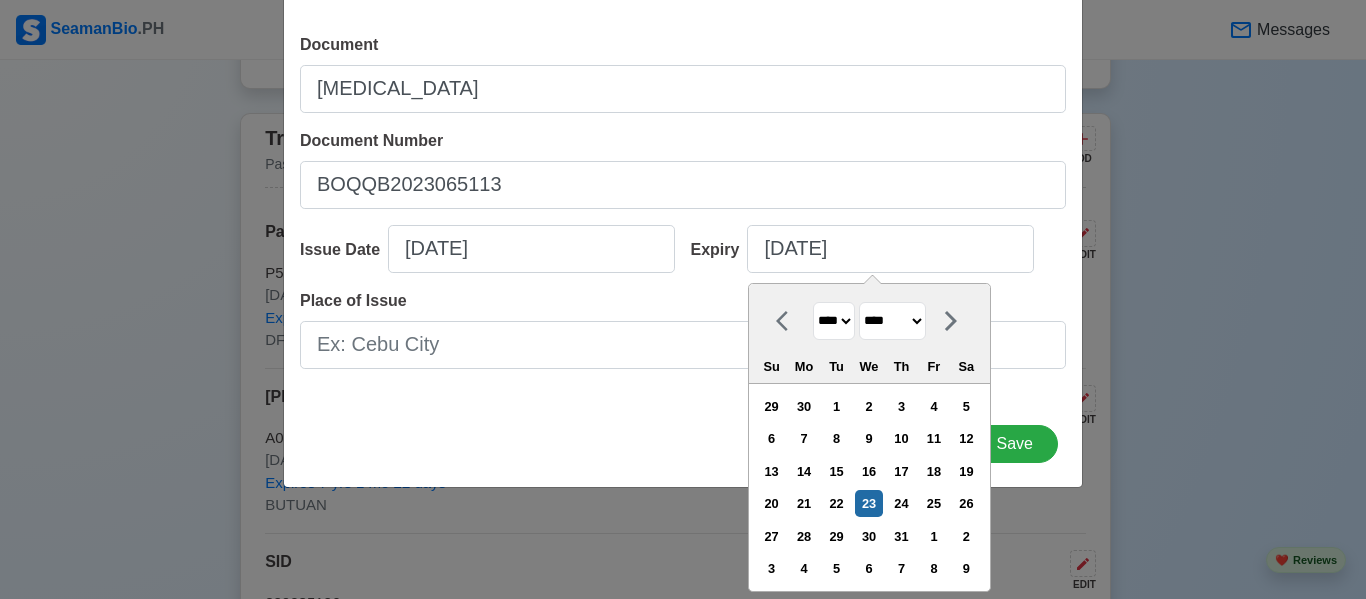 select on "****" 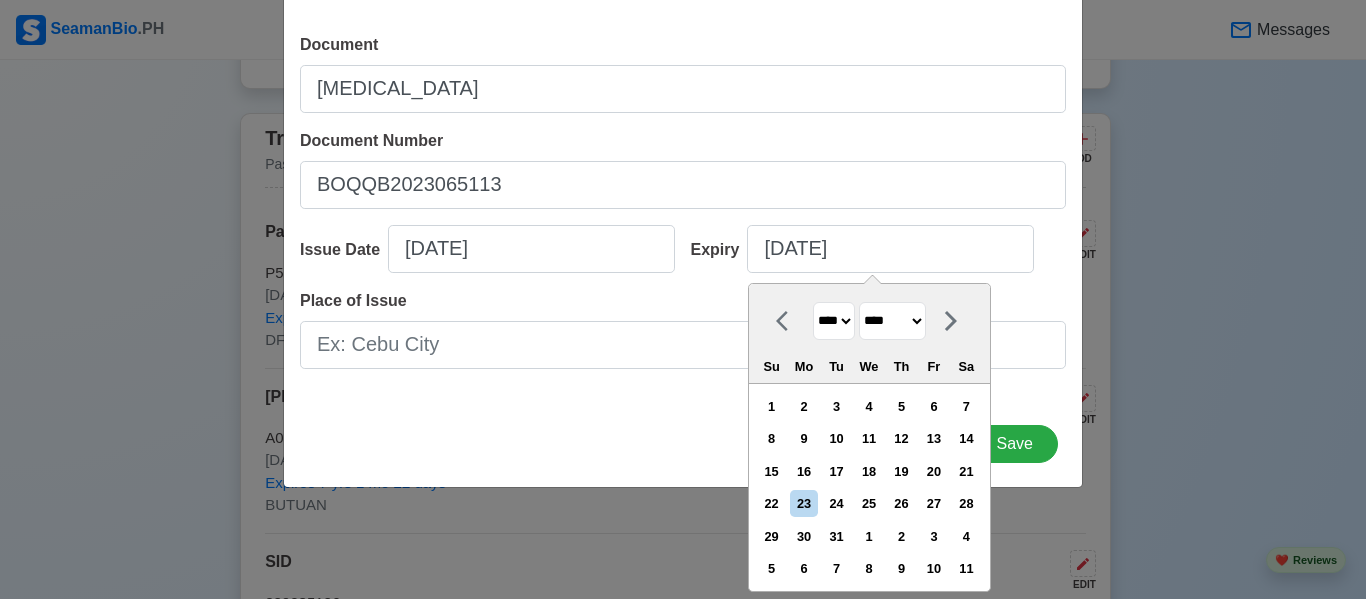 click on "******* ******** ***** ***** *** **** **** ****** ********* ******* ******** ********" at bounding box center [892, 321] 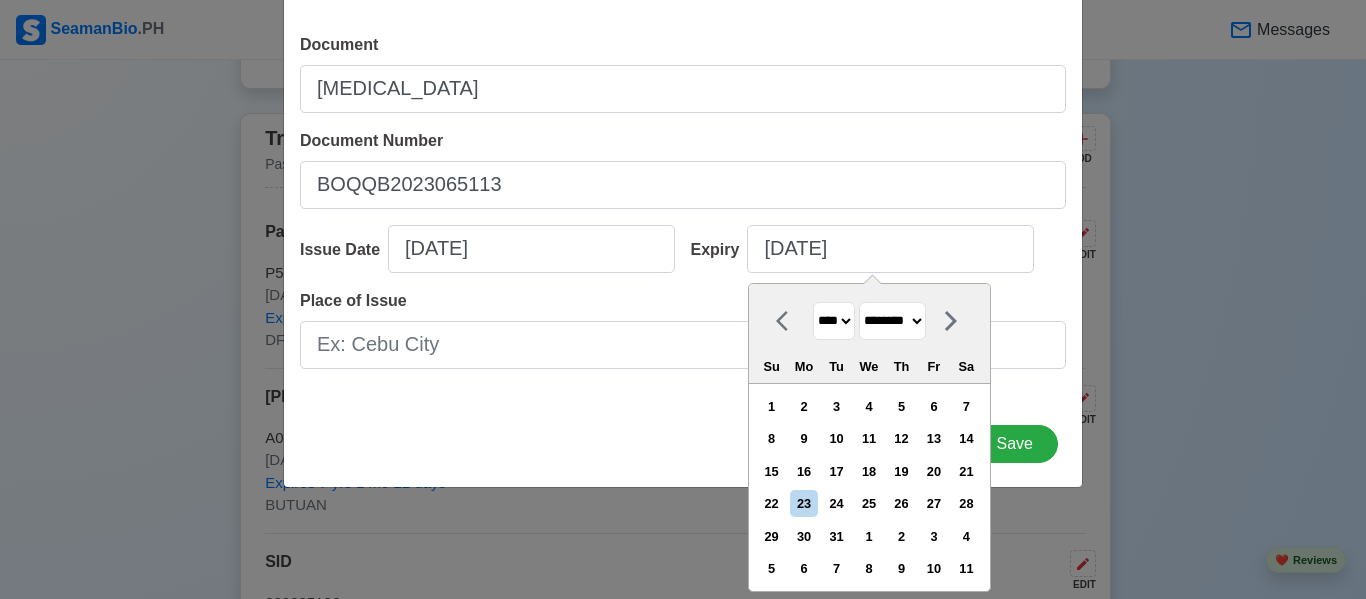 click on "******* ******** ***** ***** *** **** **** ****** ********* ******* ******** ********" at bounding box center [892, 321] 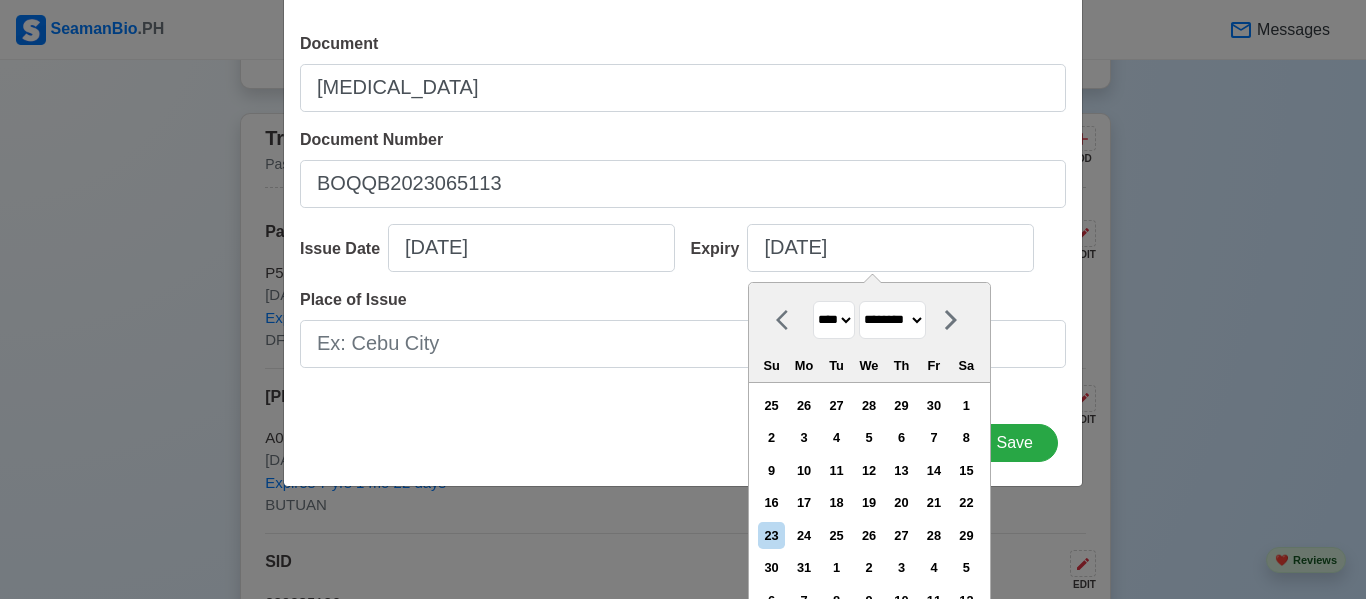 click on "Add Travel Document Document YELLOW FEVER Document Number BOQQB2023065113 Issue Date 01/22/2024 Expiry 07/23/2025 December 2040 **** **** **** **** **** **** **** **** **** **** **** **** **** **** **** **** **** **** **** **** **** **** **** **** **** **** **** **** **** **** **** **** **** **** **** **** **** **** **** **** **** **** **** **** **** **** **** **** **** **** **** **** **** **** **** **** **** **** **** **** **** **** **** **** **** **** **** **** **** **** **** **** **** **** **** **** **** **** **** **** **** **** **** **** **** **** **** **** **** **** **** **** **** **** **** **** **** **** **** **** **** **** **** **** **** **** **** **** **** **** **** **** **** **** **** **** **** **** **** **** **** ******* ******** ***** ***** *** **** **** ****** ********* ******* ******** ******** Su Mo Tu We Th Fr Sa 25 26 27 28 29 30 1 2 3 4 5 6 7 8 9 10 11 12 13 14 15 16 17 18 19 20 21 22 23 24 25 26 27 28 29 30 31 1 2 3 4 5 6 7 8 9 10 11 12 Place of Issue Cancel Save" at bounding box center (683, 217) 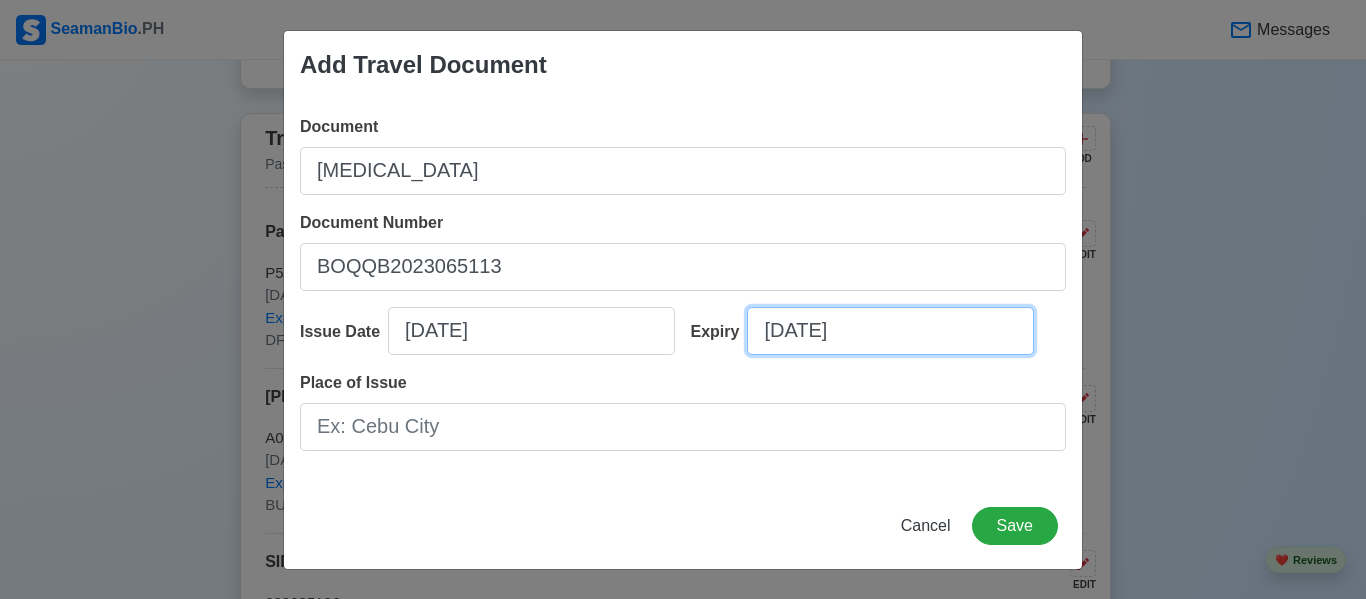 select on "****" 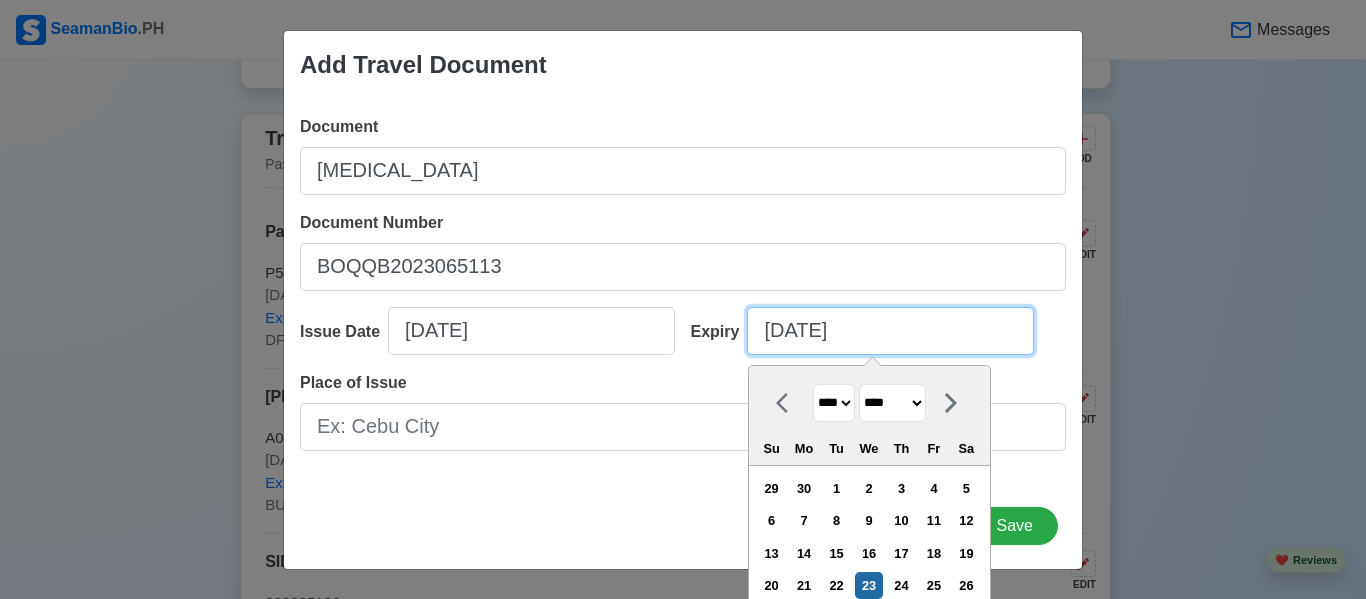 click on "07/23/2025" at bounding box center (890, 331) 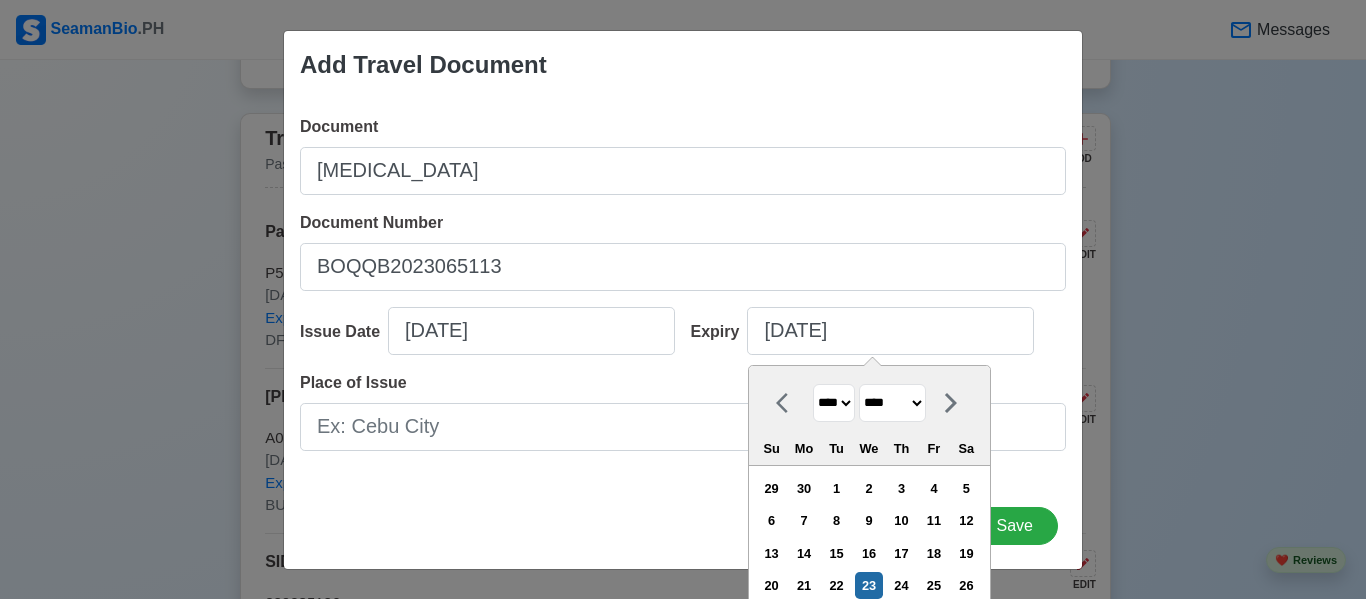click on "**** **** **** **** **** **** **** **** **** **** **** **** **** **** **** **** **** **** **** **** **** **** **** **** **** **** **** **** **** **** **** **** **** **** **** **** **** **** **** **** **** **** **** **** **** **** **** **** **** **** **** **** **** **** **** **** **** **** **** **** **** **** **** **** **** **** **** **** **** **** **** **** **** **** **** **** **** **** **** **** **** **** **** **** **** **** **** **** **** **** **** **** **** **** **** **** **** **** **** **** **** **** **** **** **** **** **** **** **** **** **** **** **** **** **** **** **** **** **** **** ****" at bounding box center [834, 403] 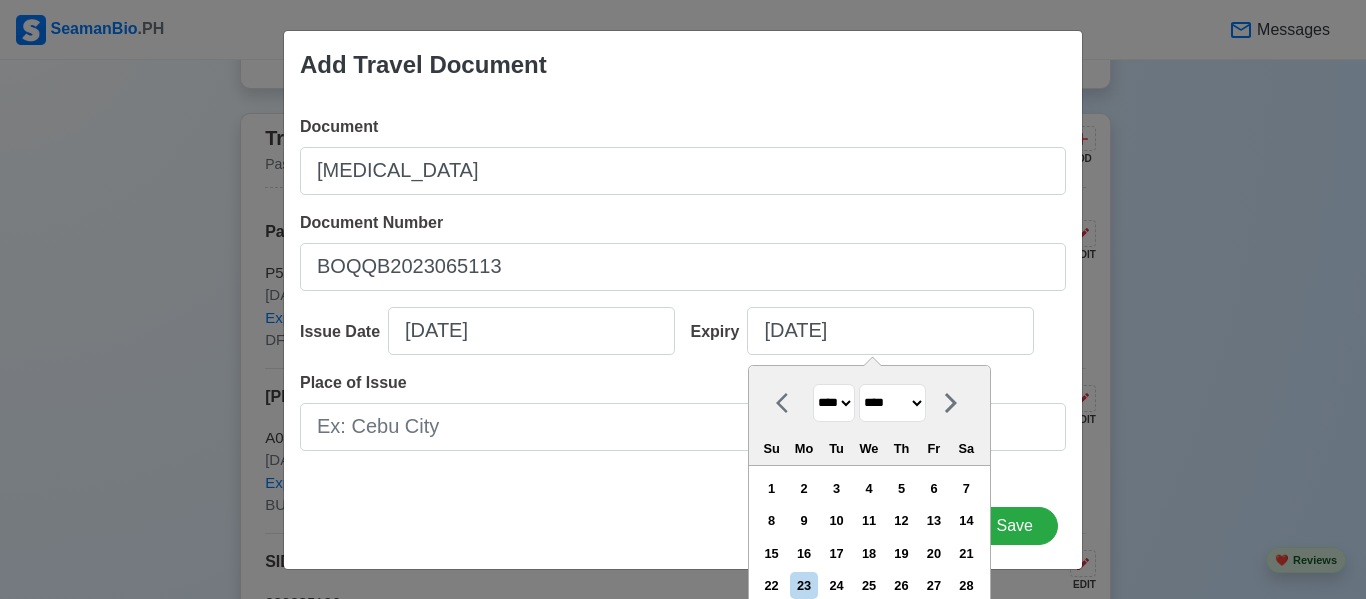 scroll, scrollTop: 83, scrollLeft: 0, axis: vertical 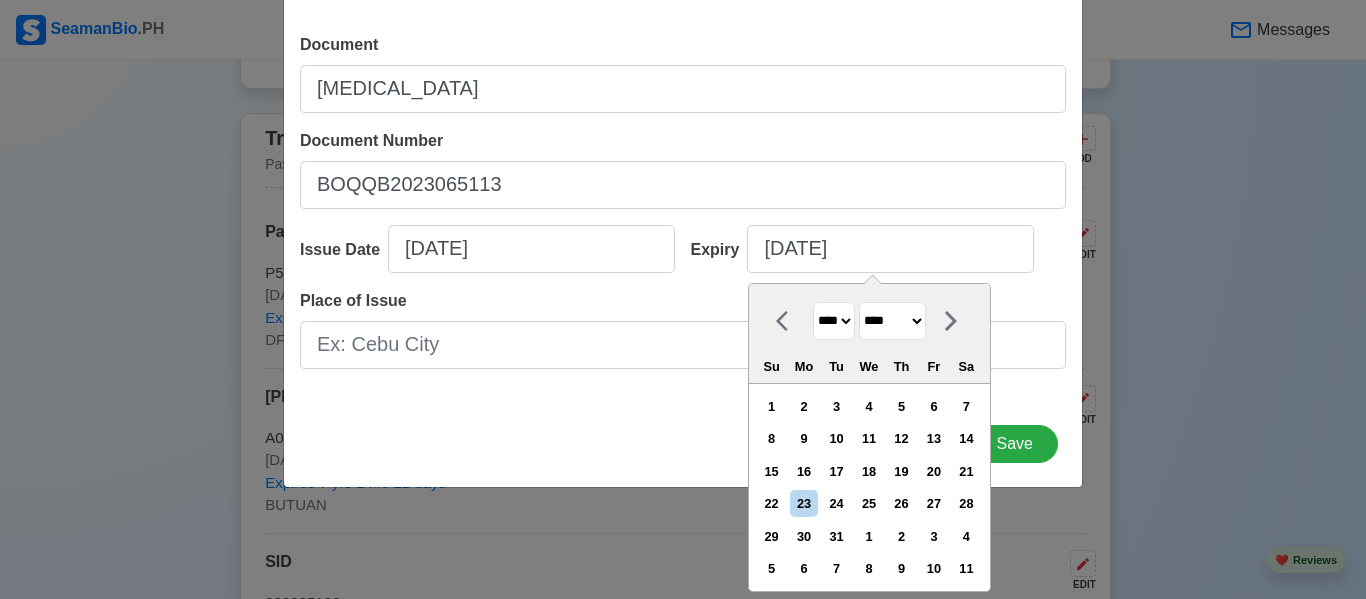 click on "******* ******** ***** ***** *** **** **** ****** ********* ******* ******** ********" at bounding box center [892, 321] 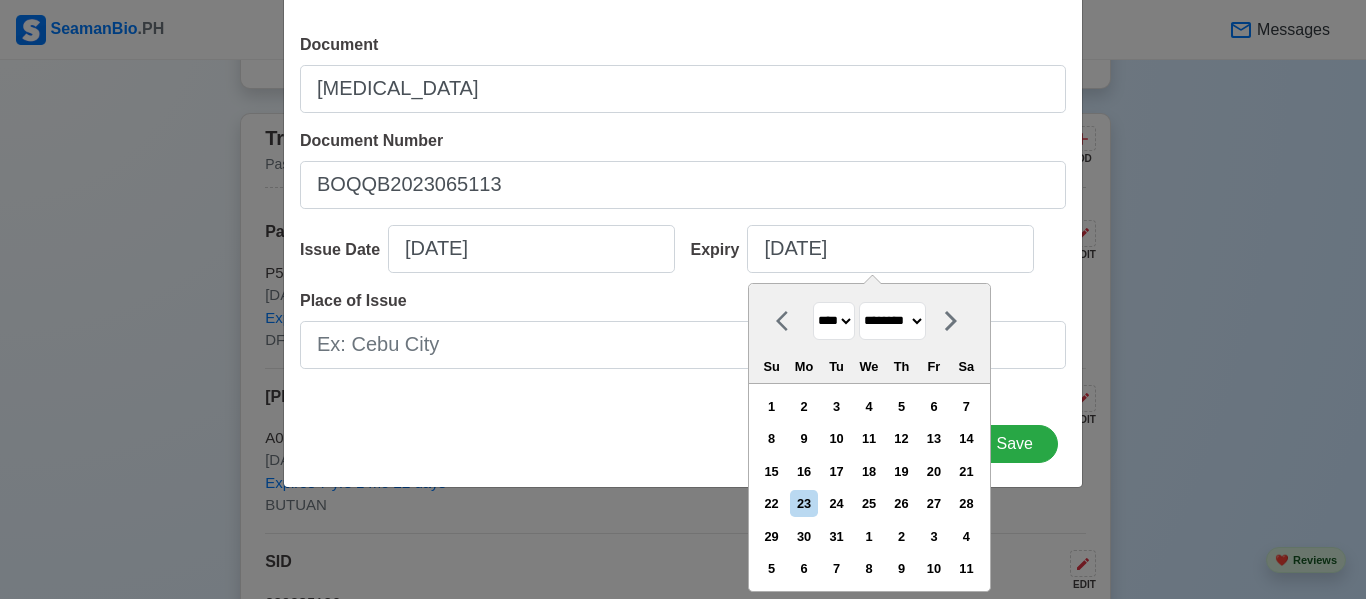 click on "******* ******** ***** ***** *** **** **** ****** ********* ******* ******** ********" at bounding box center (892, 321) 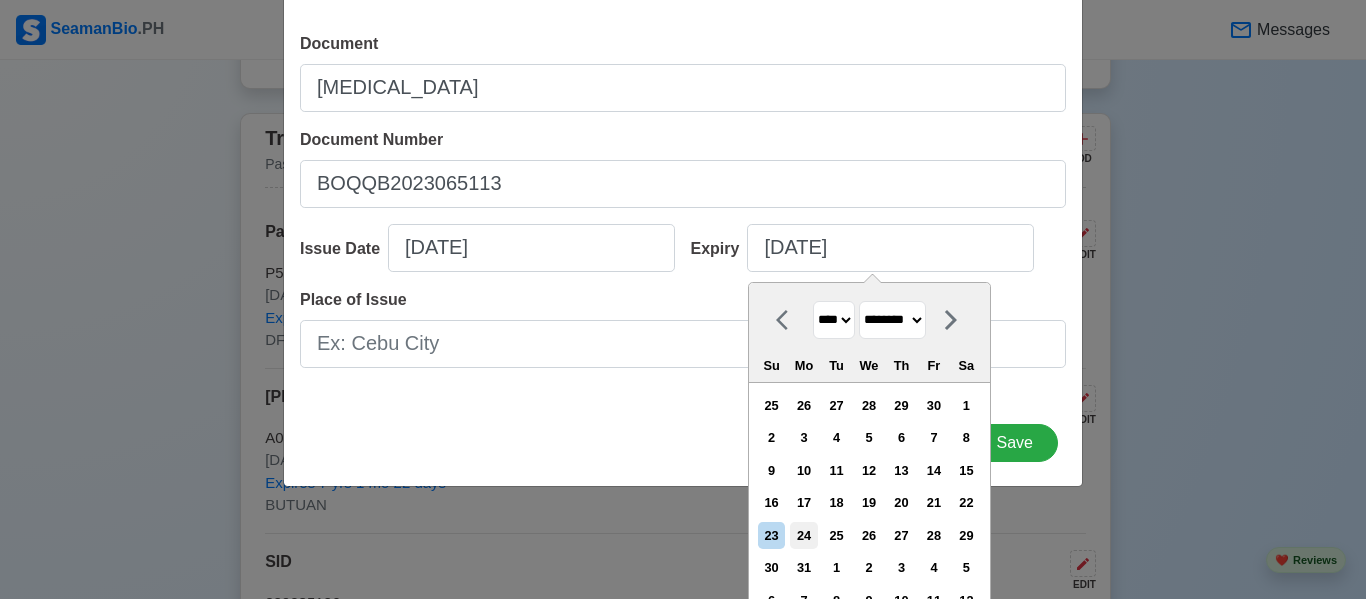 click on "24" at bounding box center (803, 535) 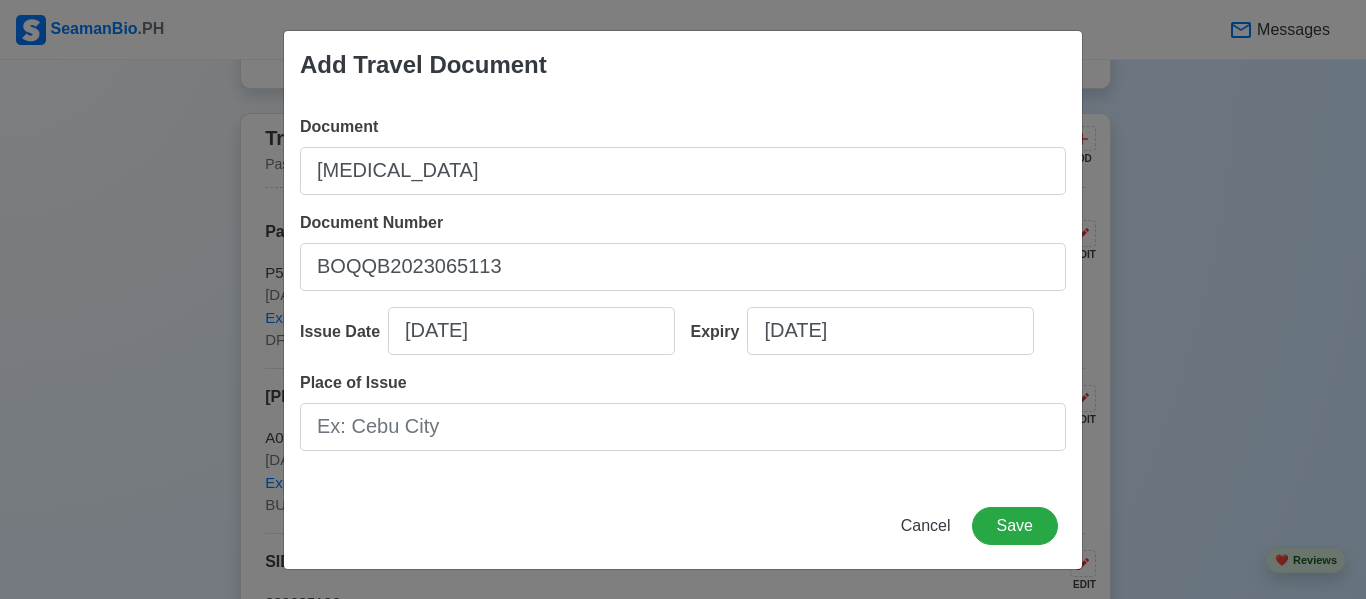type on "12/24/2040" 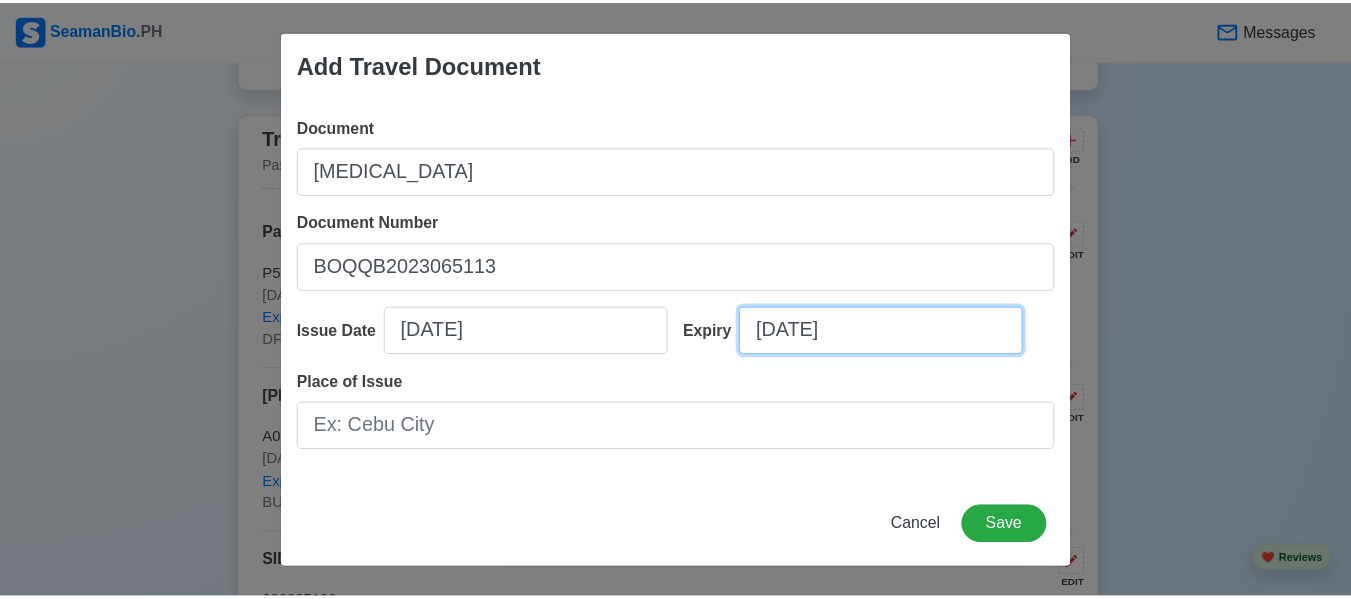 scroll, scrollTop: 0, scrollLeft: 0, axis: both 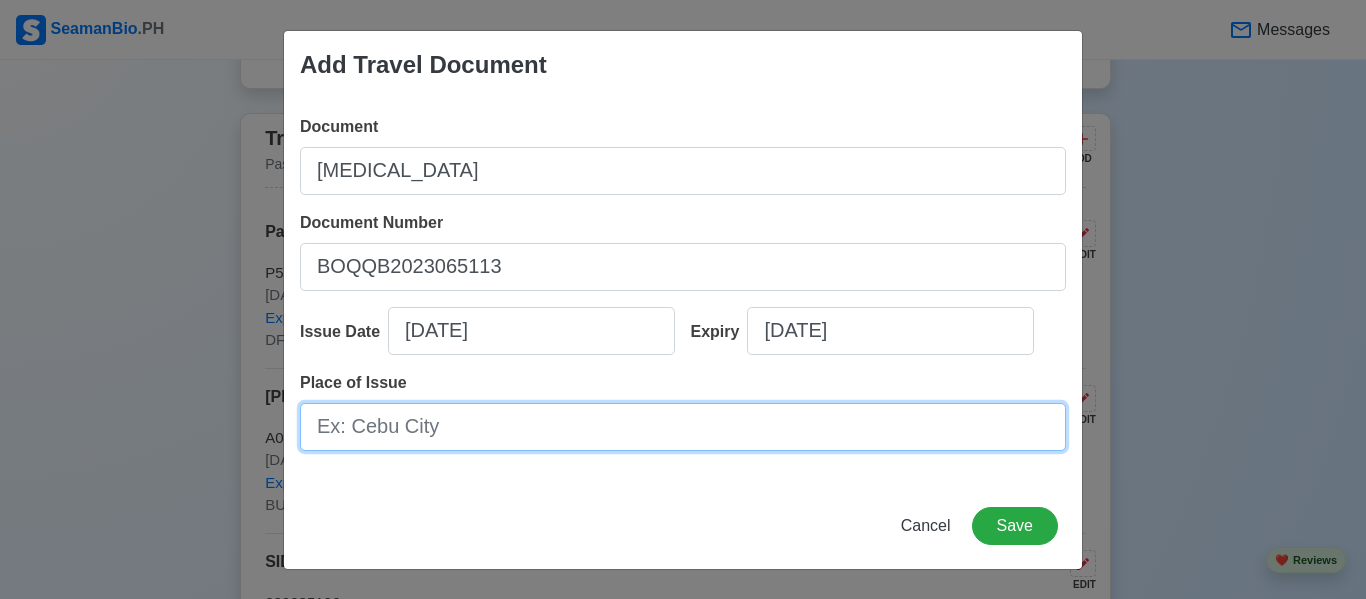click on "Place of Issue" at bounding box center [683, 427] 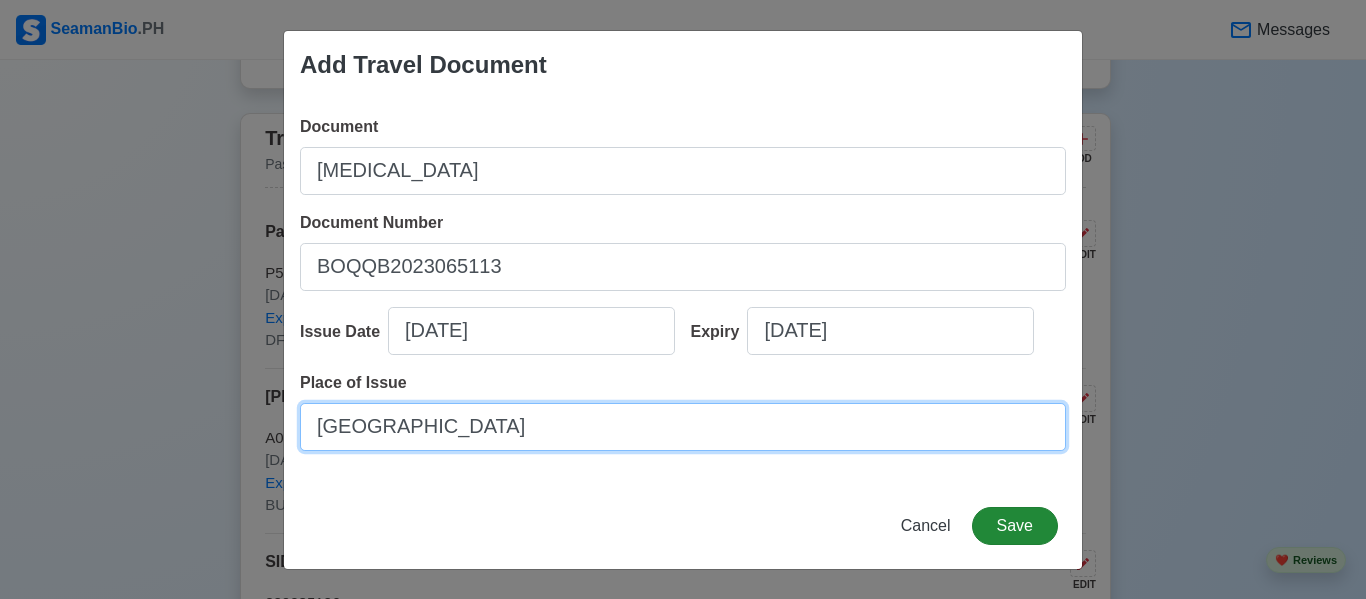 type on "[GEOGRAPHIC_DATA]" 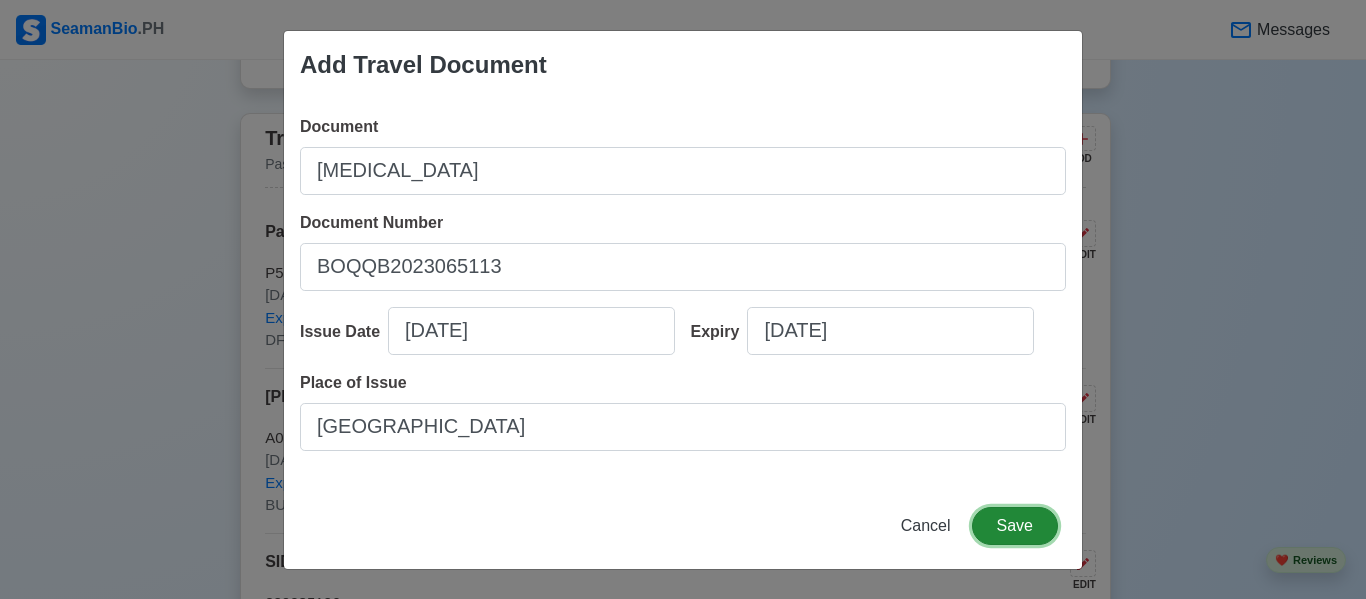 click on "Save" at bounding box center (1015, 526) 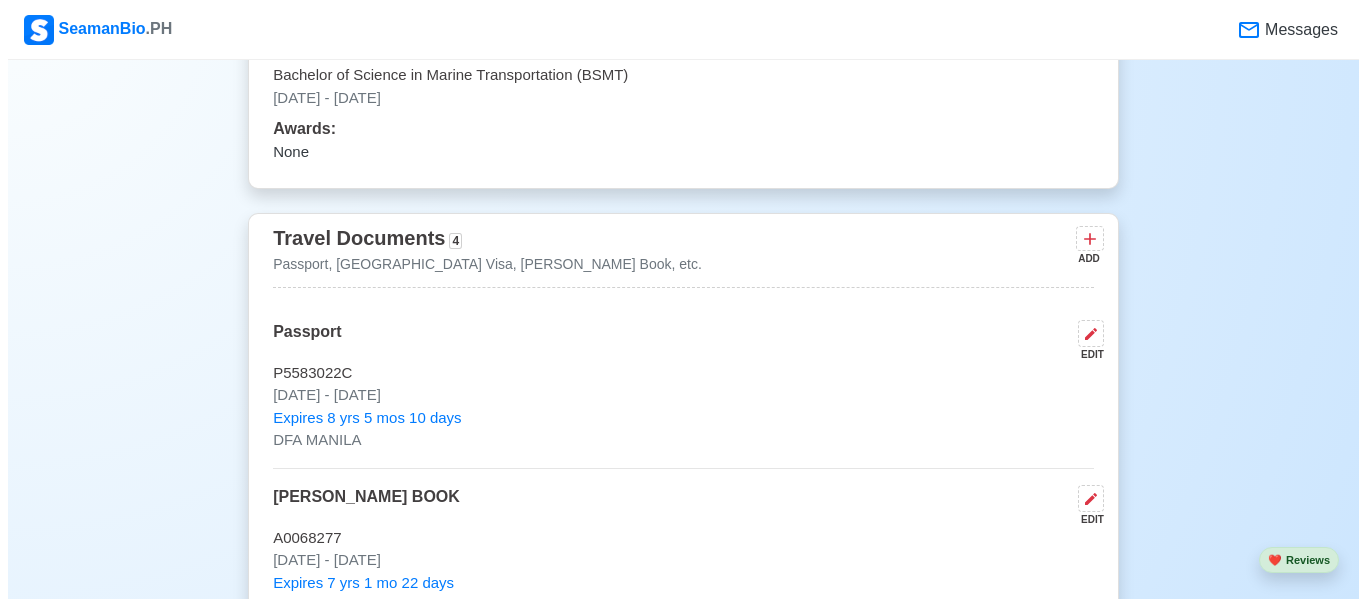 scroll, scrollTop: 1668, scrollLeft: 0, axis: vertical 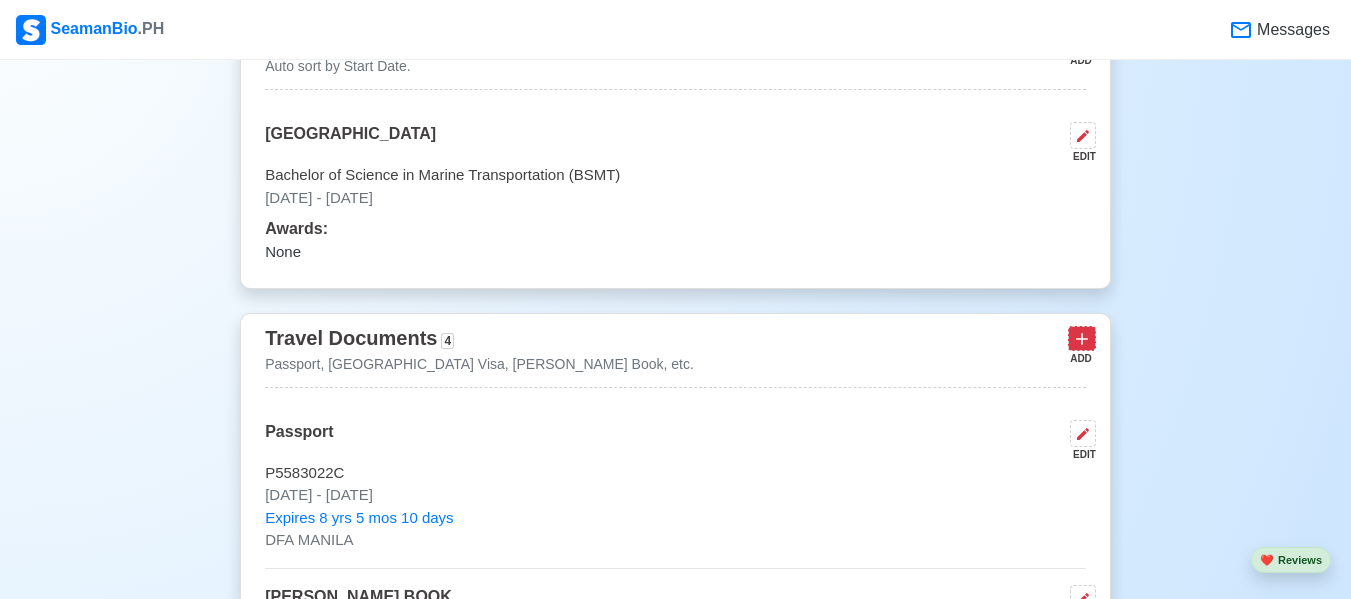 click 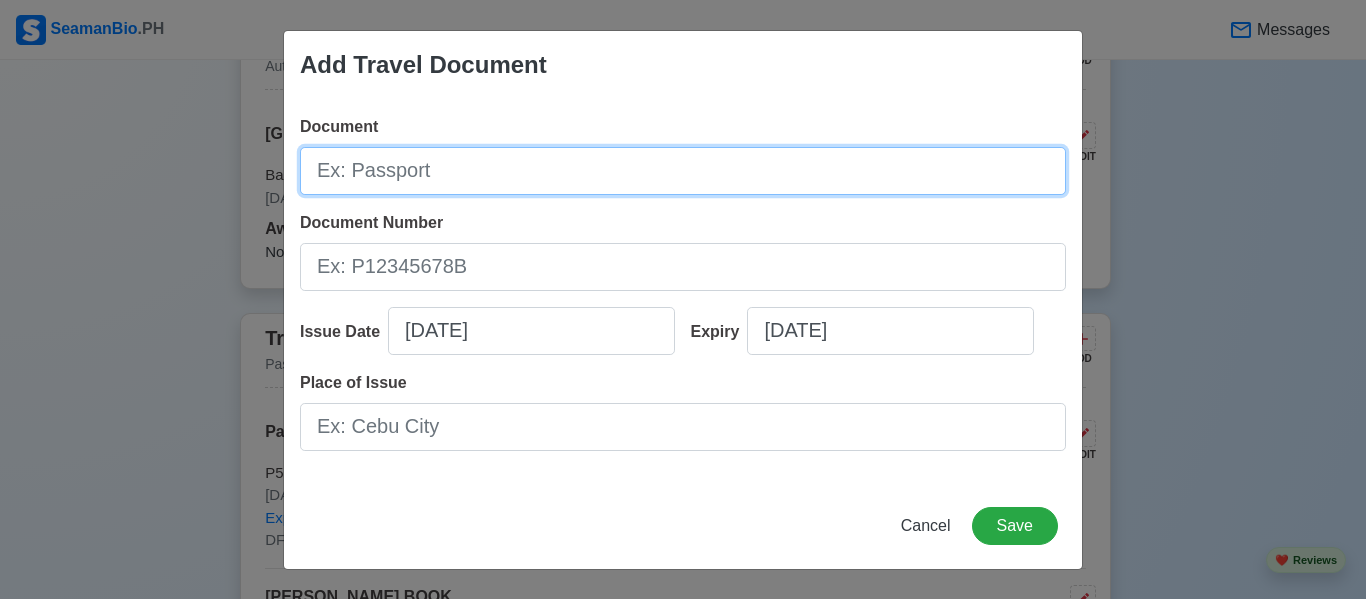 click on "Document" at bounding box center [683, 171] 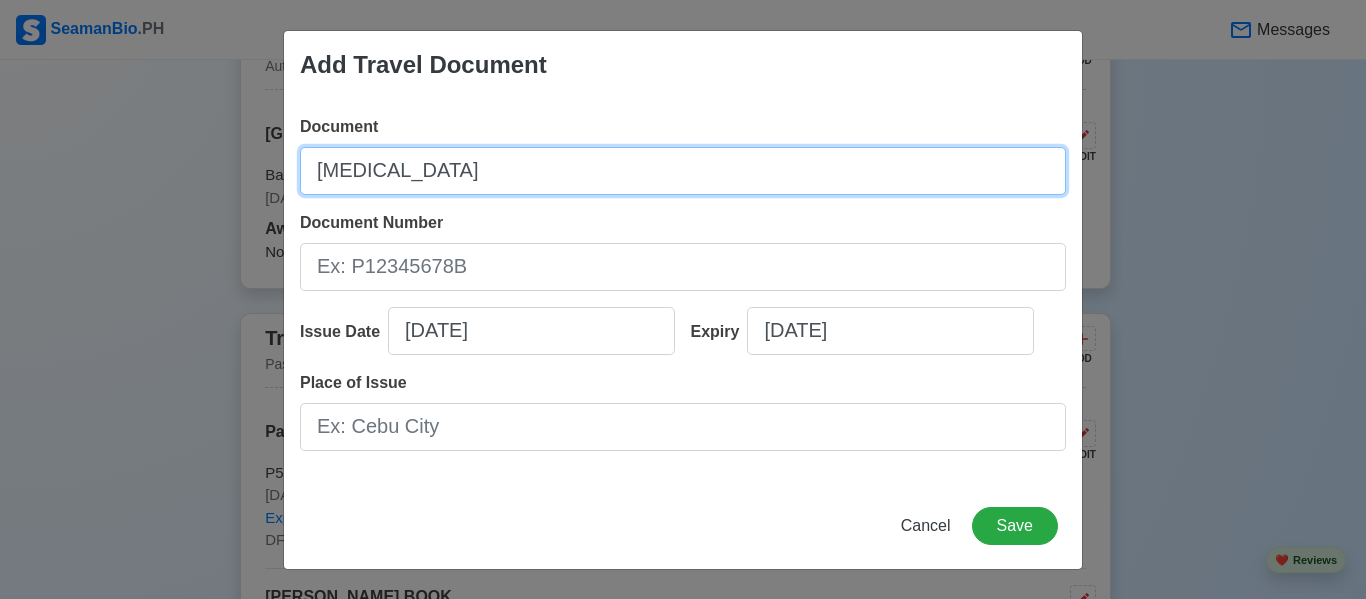 type on "[MEDICAL_DATA]" 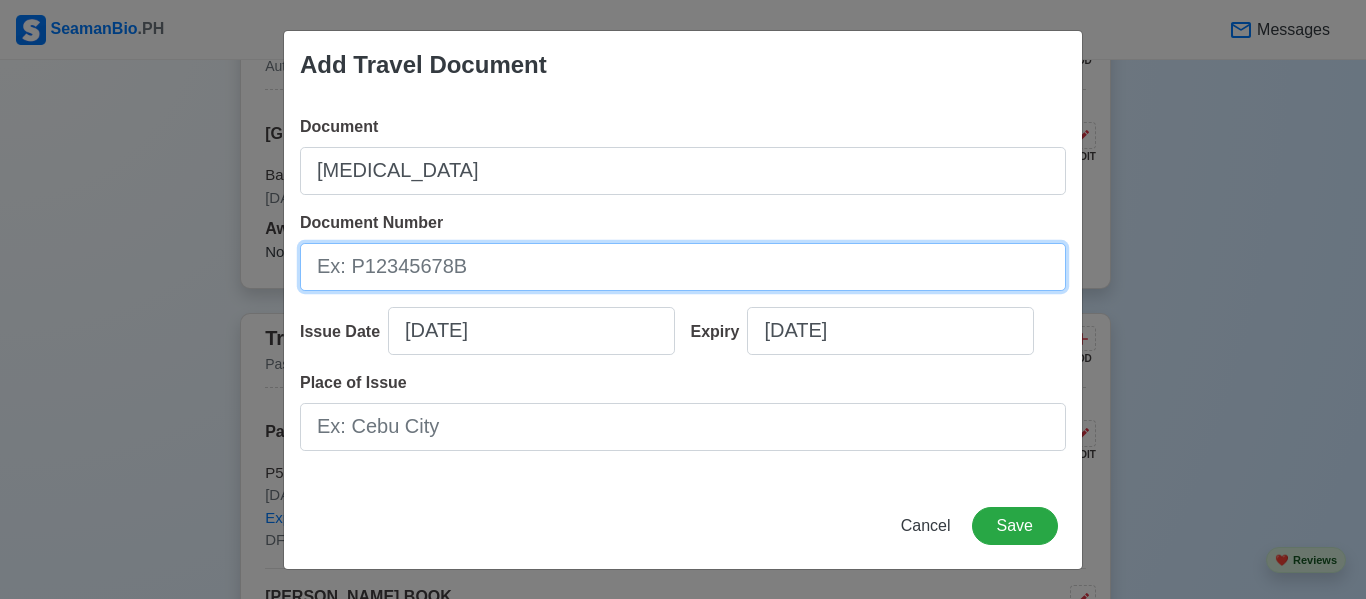 click on "Document Number" at bounding box center (683, 267) 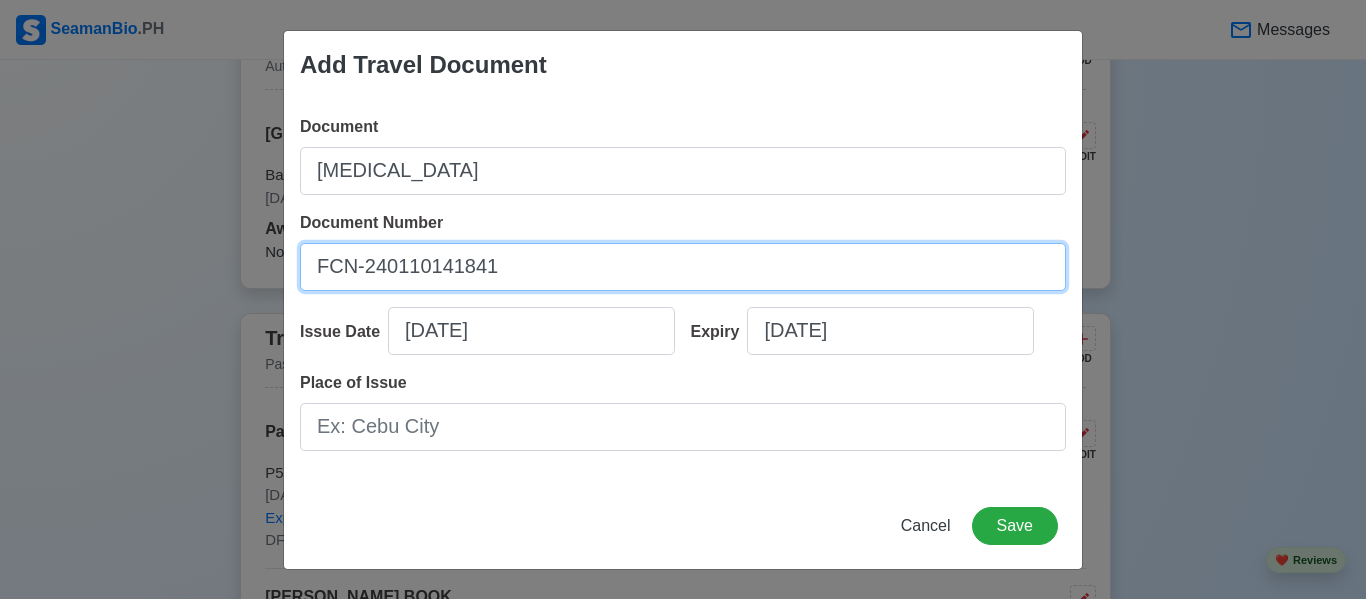 type on "FCN-240110141841" 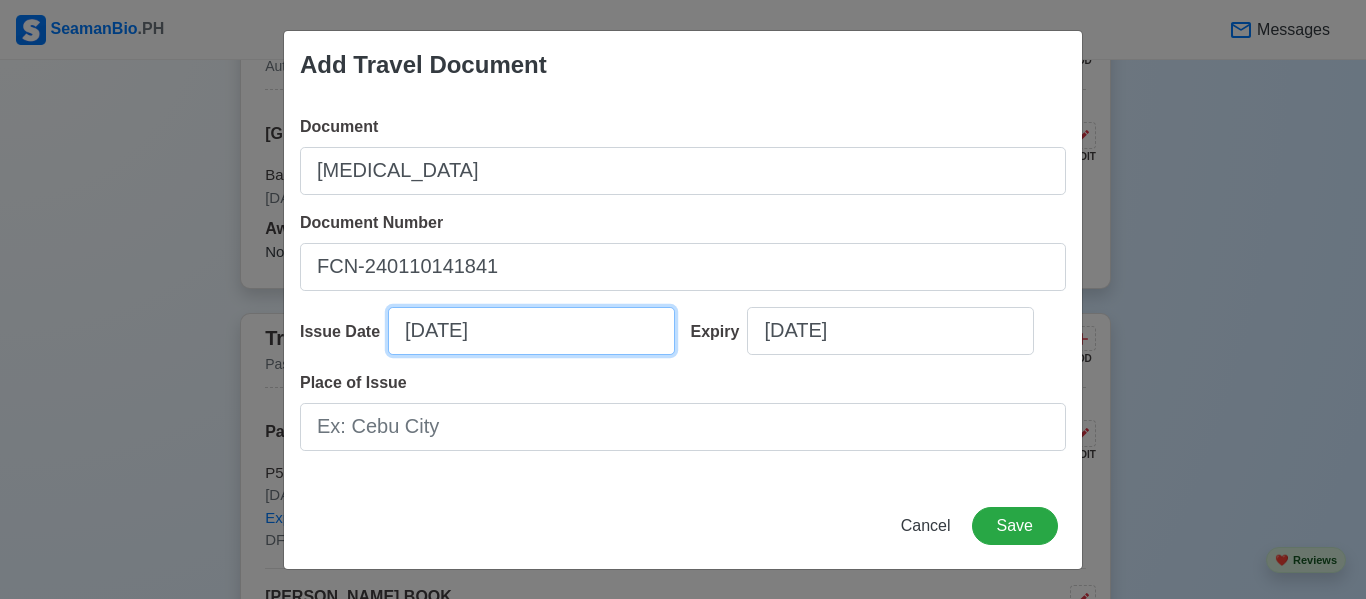 select on "****" 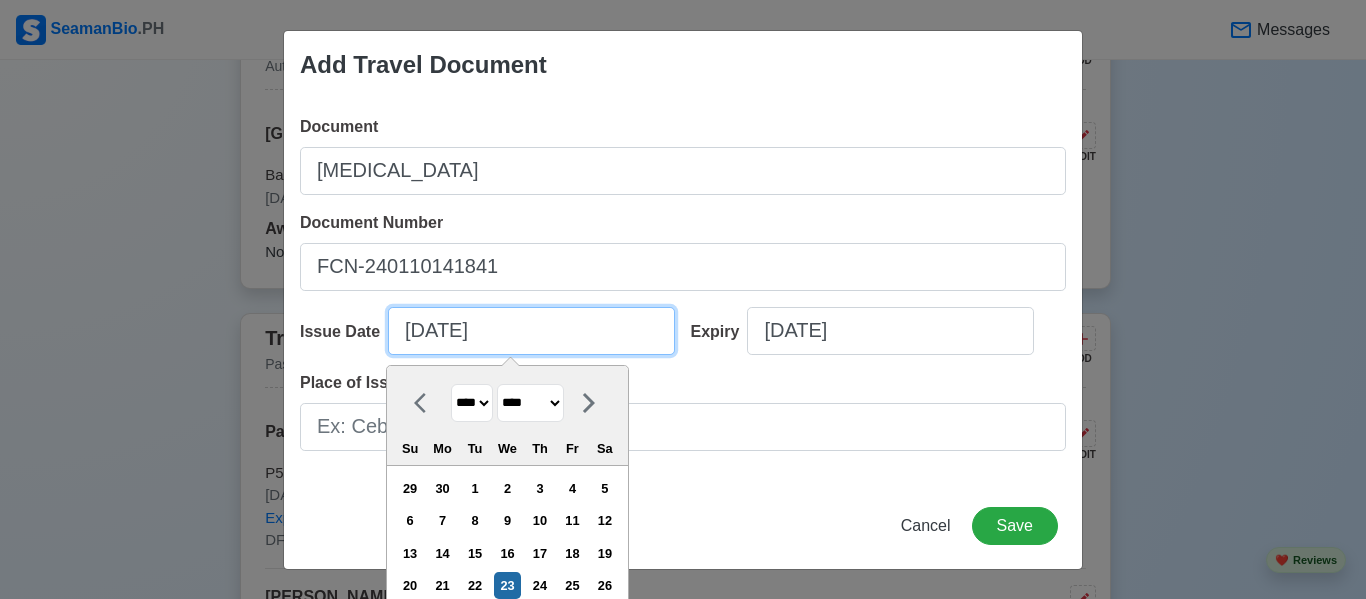 drag, startPoint x: 576, startPoint y: 346, endPoint x: 262, endPoint y: 330, distance: 314.40738 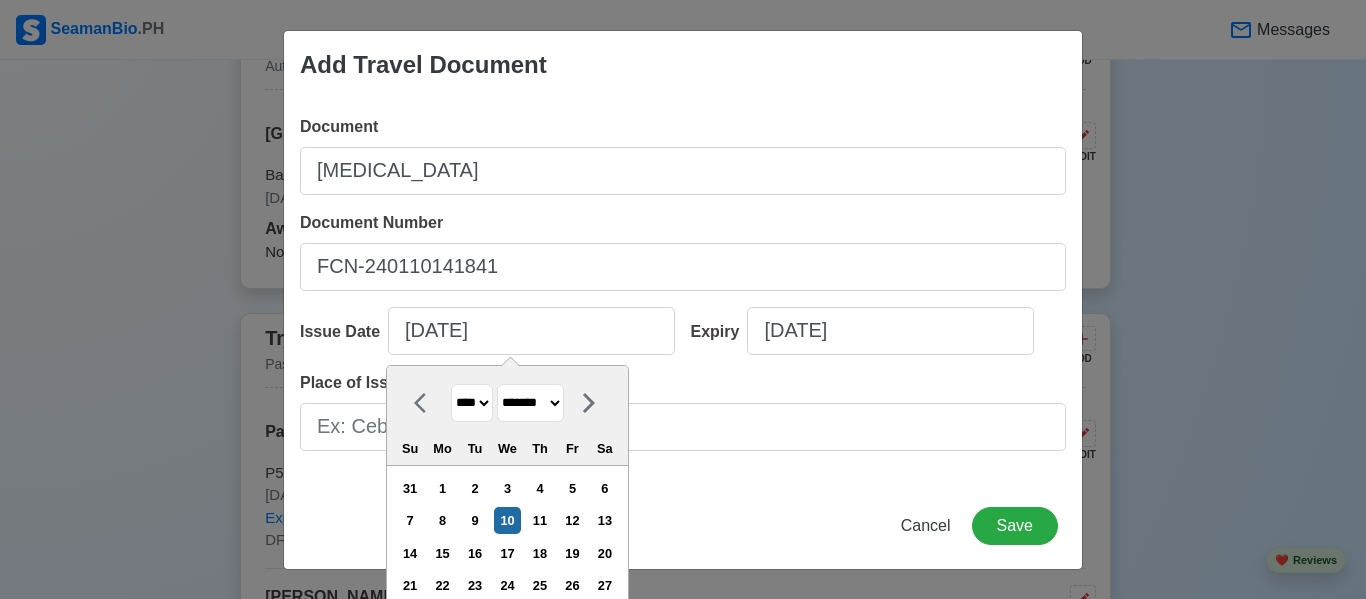 type on "01/10/2024" 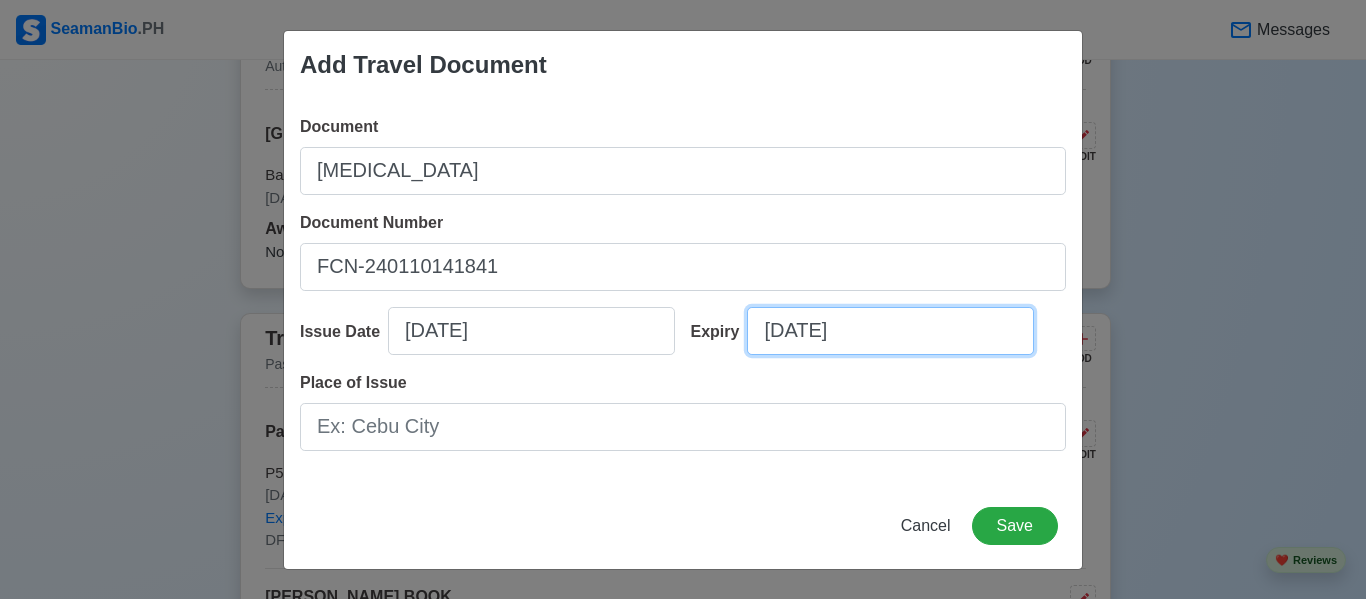select on "****" 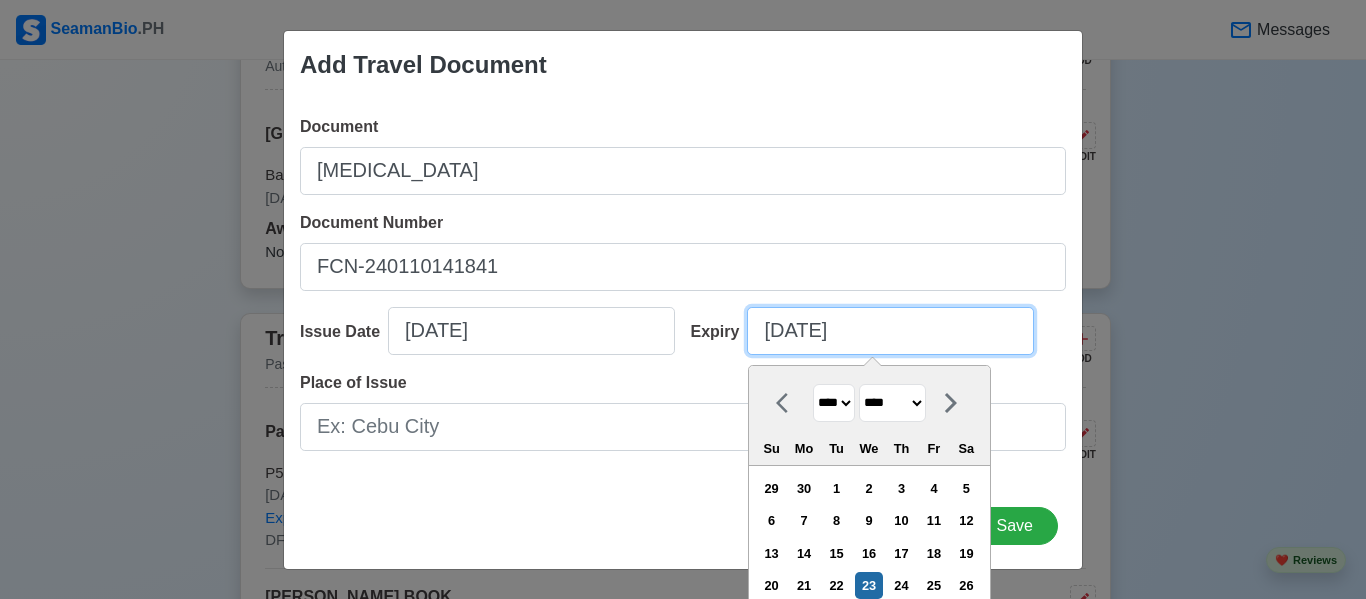 drag, startPoint x: 861, startPoint y: 328, endPoint x: 870, endPoint y: 334, distance: 10.816654 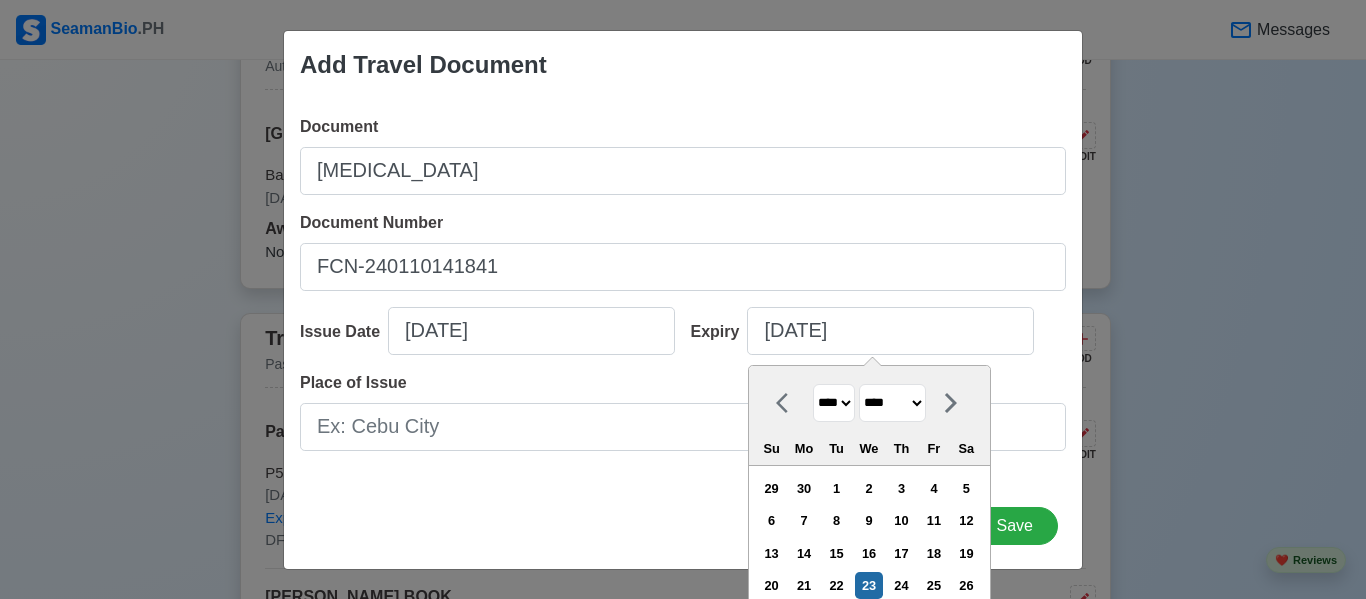 click on "**** **** **** **** **** **** **** **** **** **** **** **** **** **** **** **** **** **** **** **** **** **** **** **** **** **** **** **** **** **** **** **** **** **** **** **** **** **** **** **** **** **** **** **** **** **** **** **** **** **** **** **** **** **** **** **** **** **** **** **** **** **** **** **** **** **** **** **** **** **** **** **** **** **** **** **** **** **** **** **** **** **** **** **** **** **** **** **** **** **** **** **** **** **** **** **** **** **** **** **** **** **** **** **** **** **** **** **** **** **** **** **** **** **** **** **** **** **** **** **** ****" at bounding box center [834, 403] 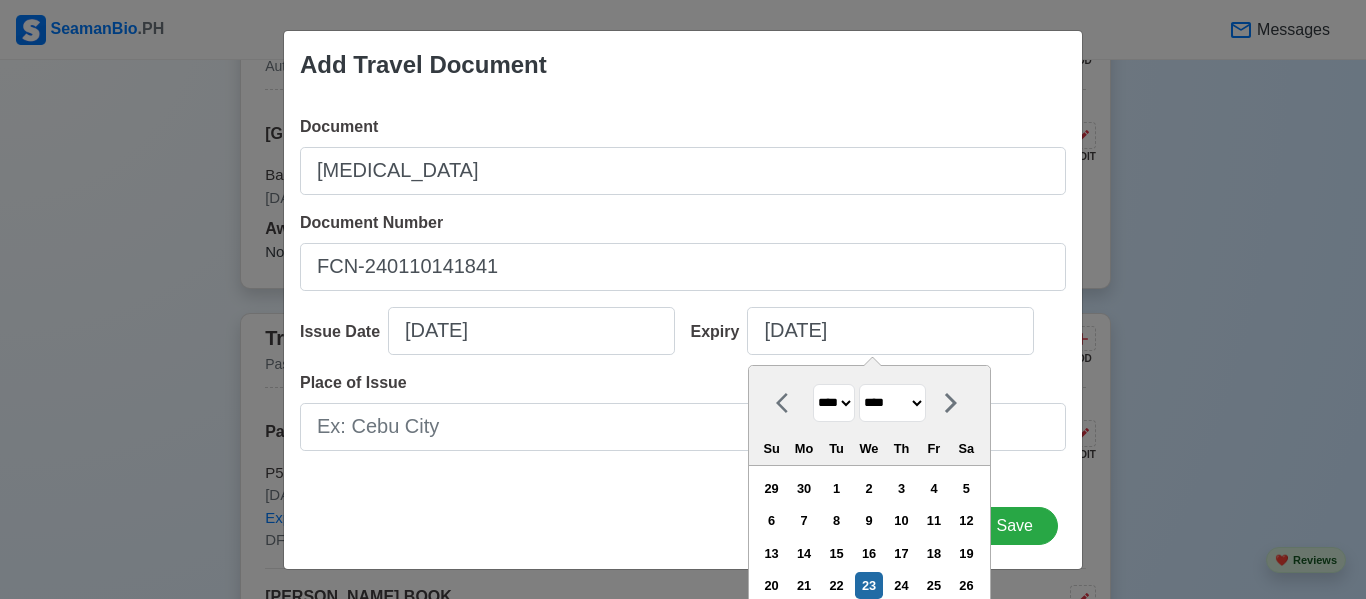 select on "****" 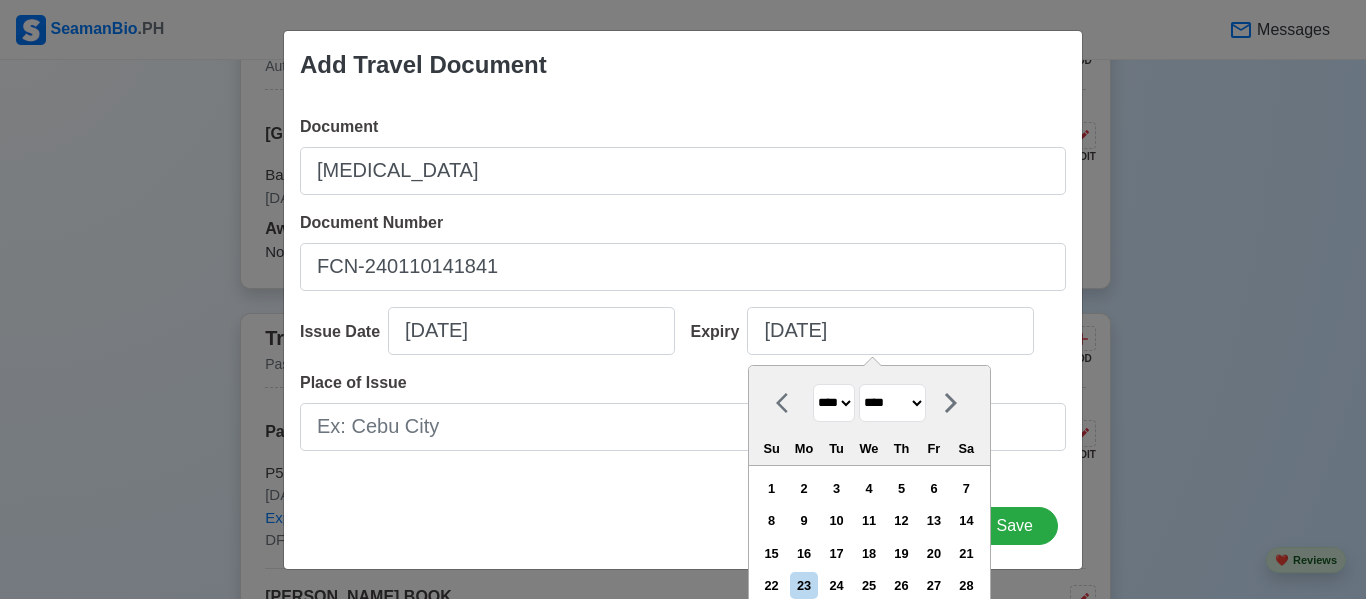 click on "******* ******** ***** ***** *** **** **** ****** ********* ******* ******** ********" at bounding box center (892, 403) 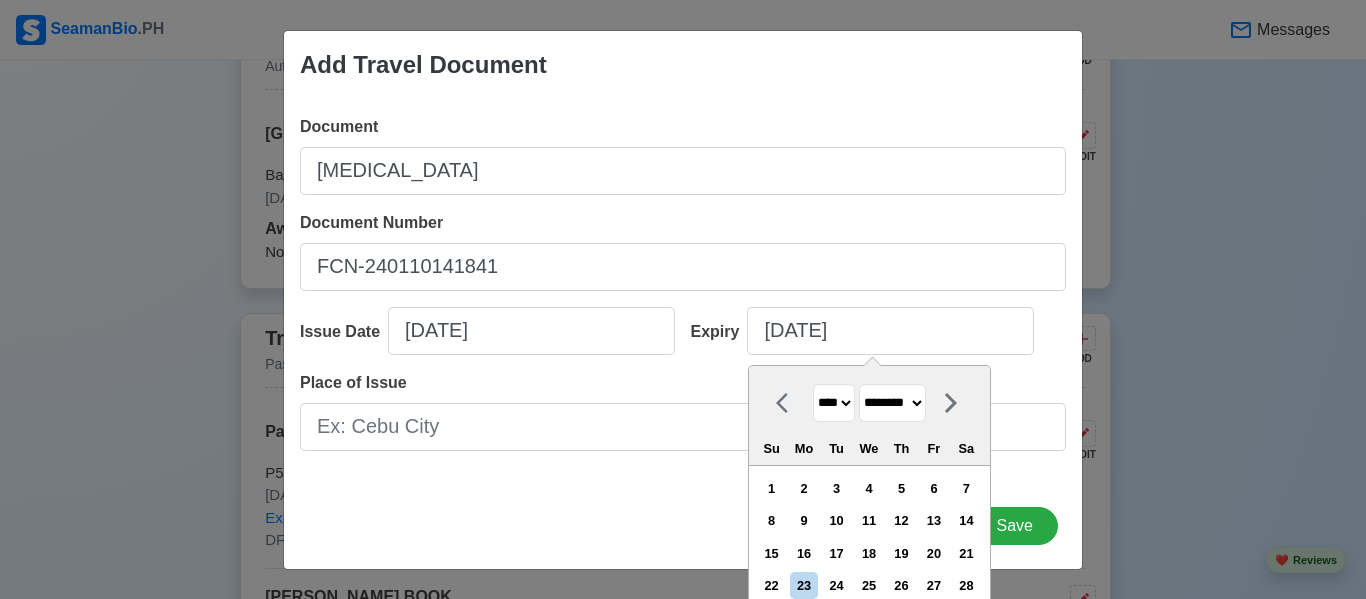 click on "******* ******** ***** ***** *** **** **** ****** ********* ******* ******** ********" at bounding box center [892, 403] 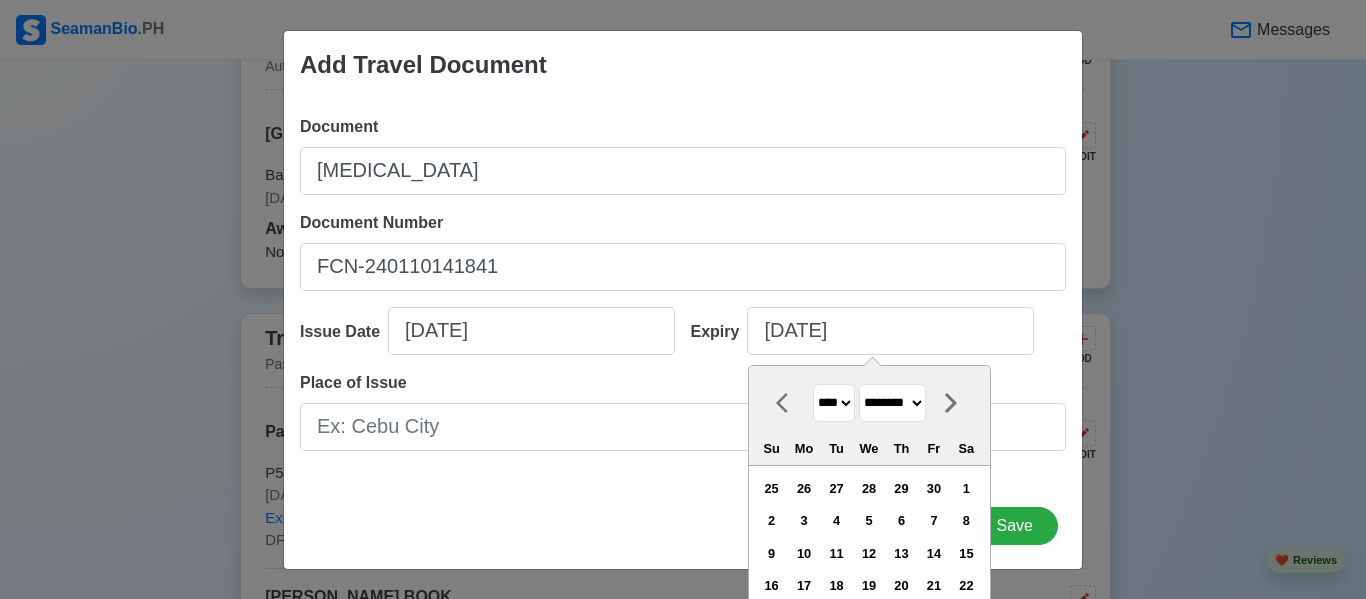 scroll, scrollTop: 100, scrollLeft: 0, axis: vertical 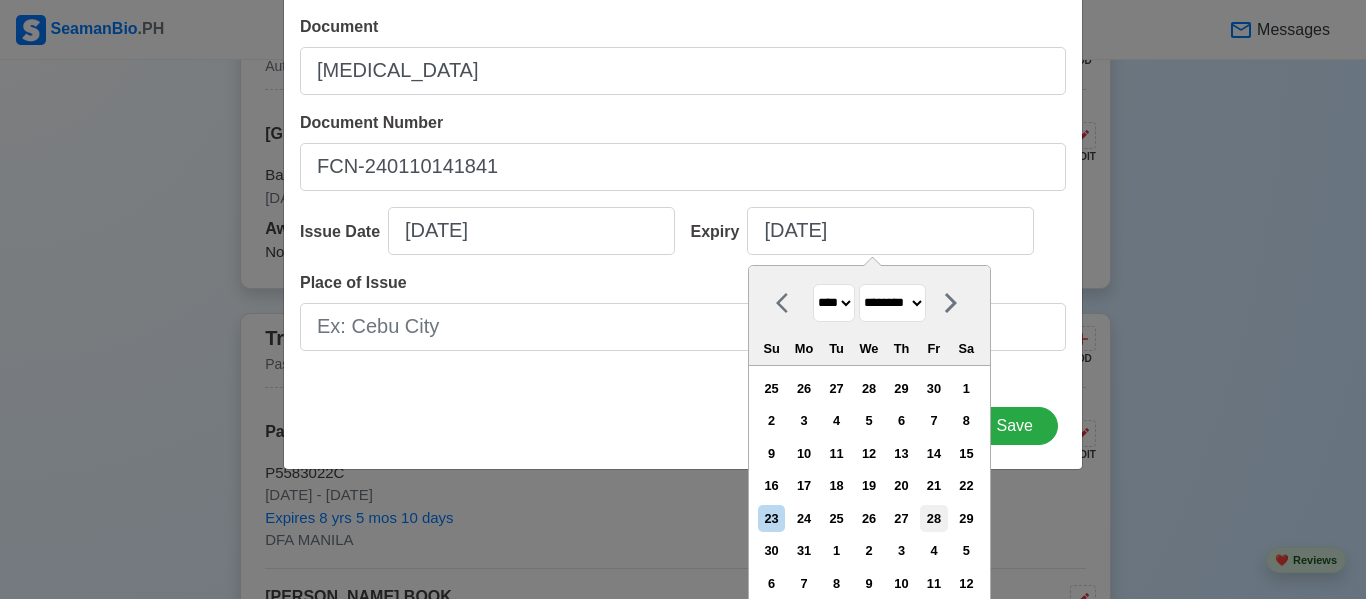 click on "28" at bounding box center [933, 518] 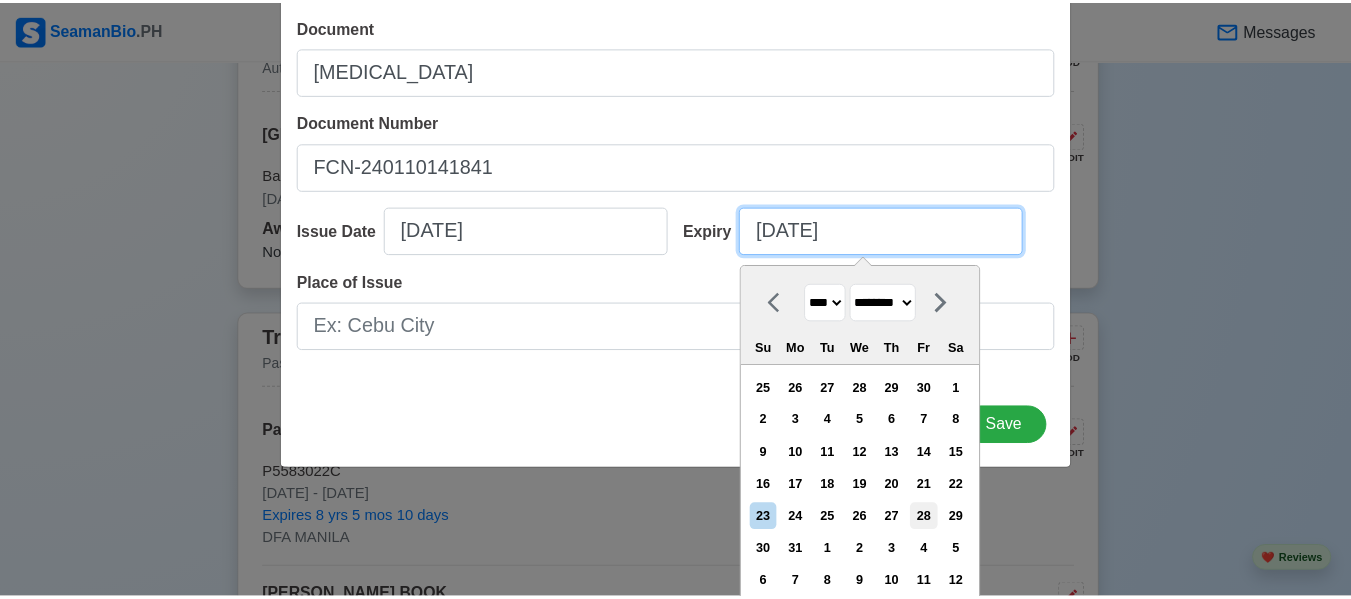 scroll, scrollTop: 0, scrollLeft: 0, axis: both 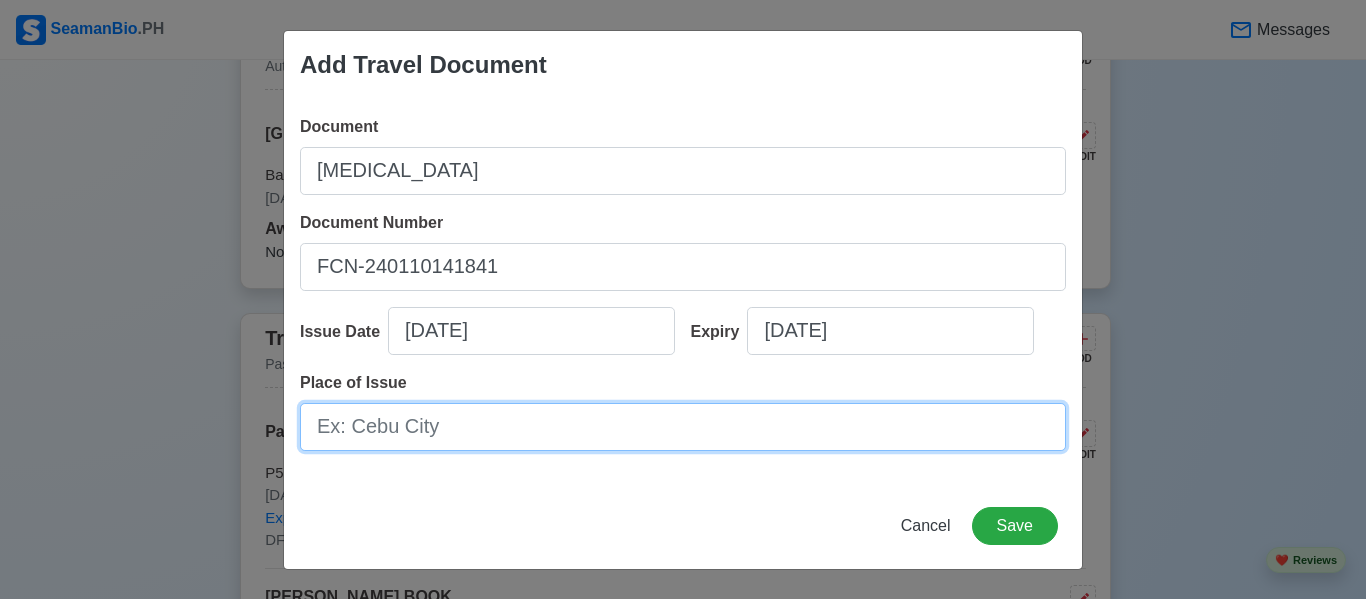 click on "Place of Issue" at bounding box center (683, 427) 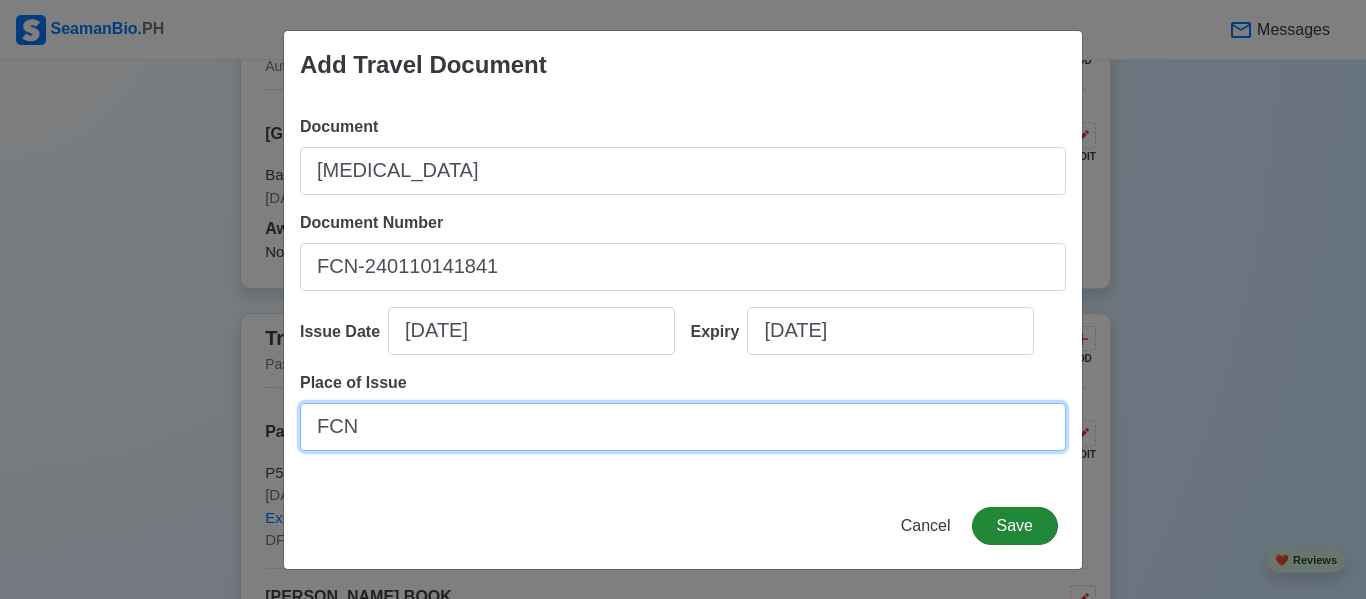 type on "FCN" 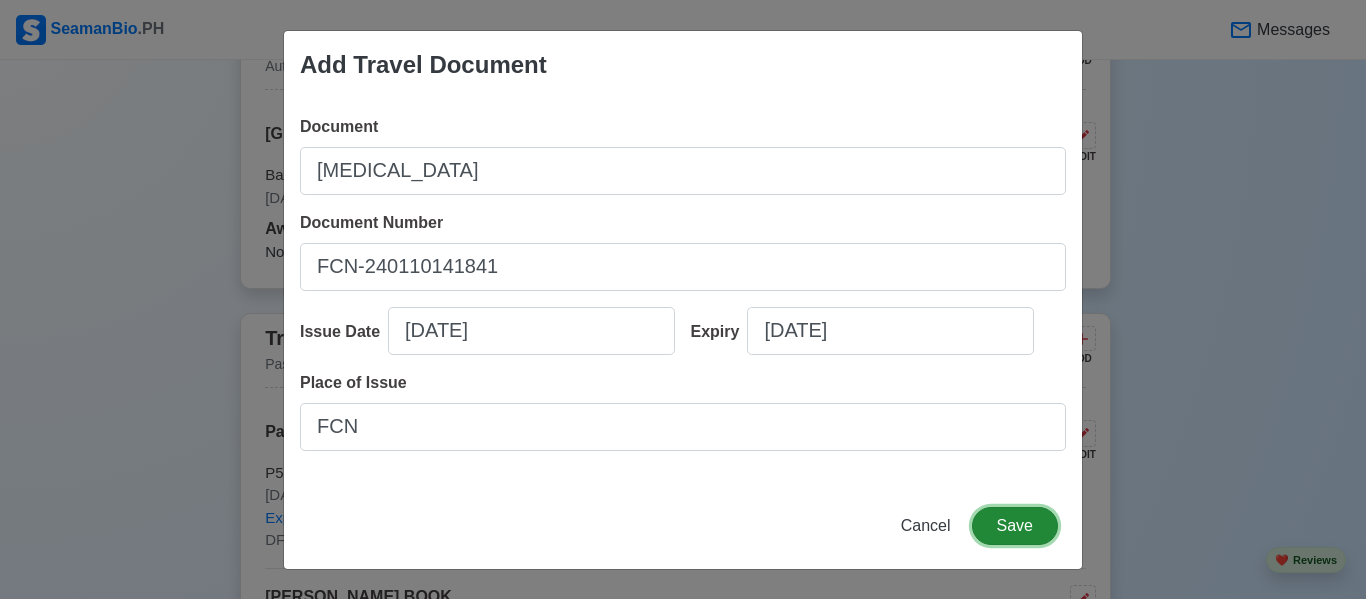 click on "Save" at bounding box center [1015, 526] 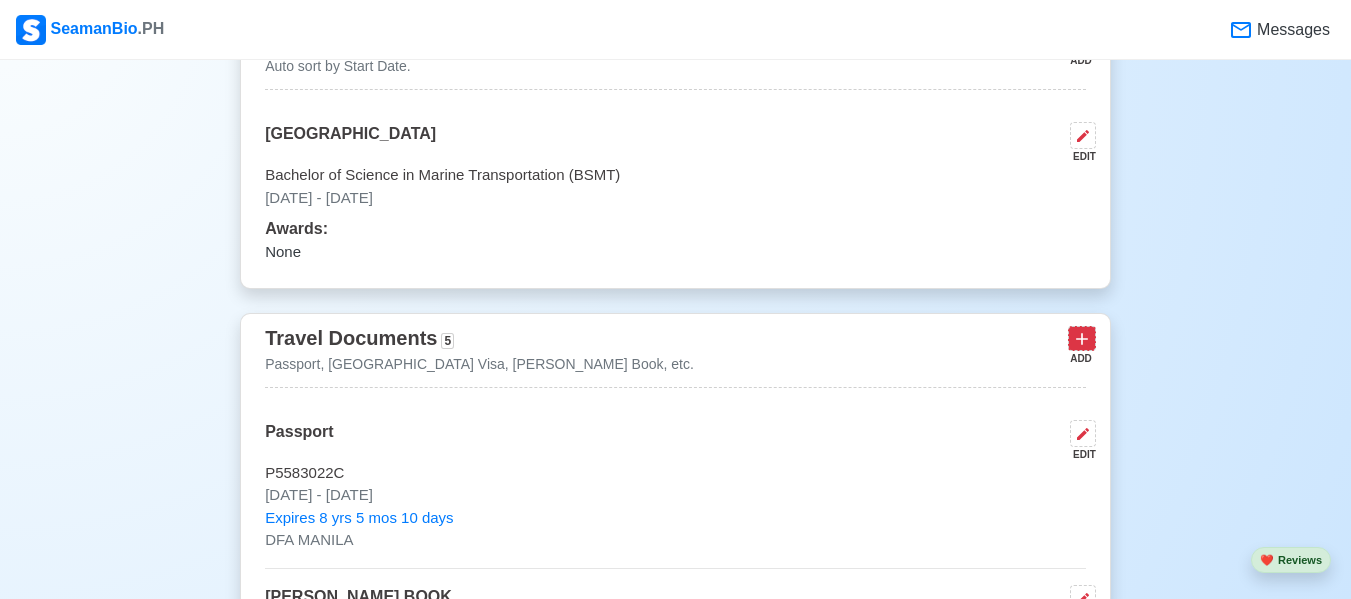 click 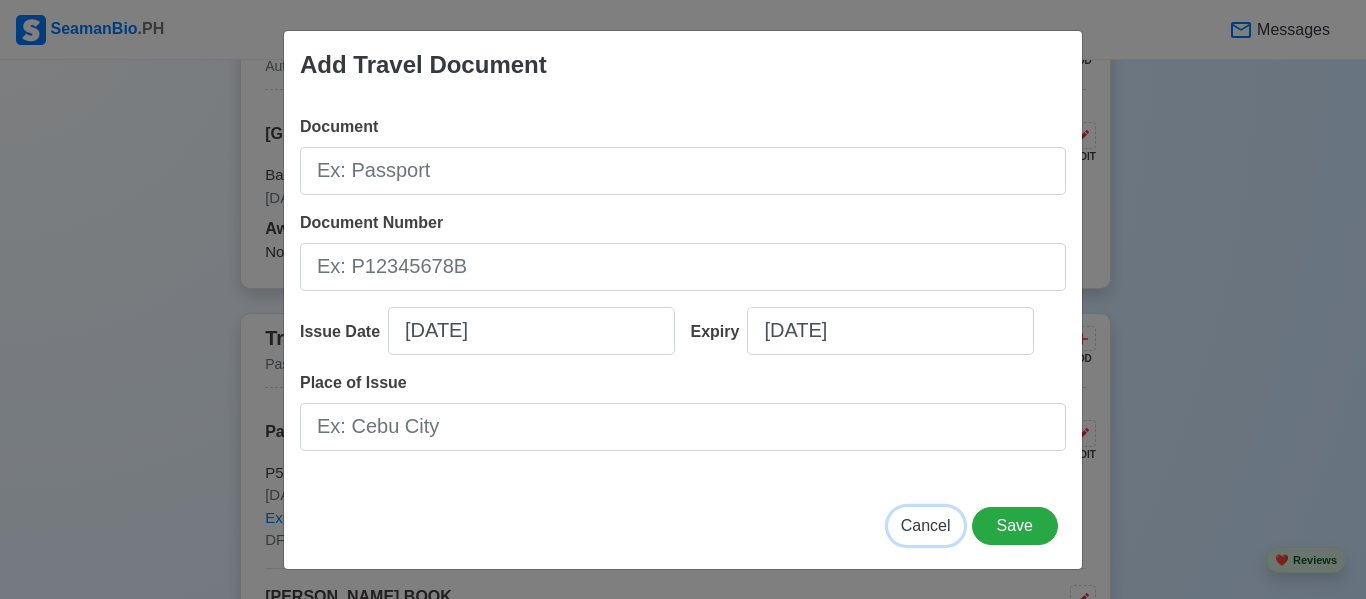 click on "Cancel" at bounding box center [926, 525] 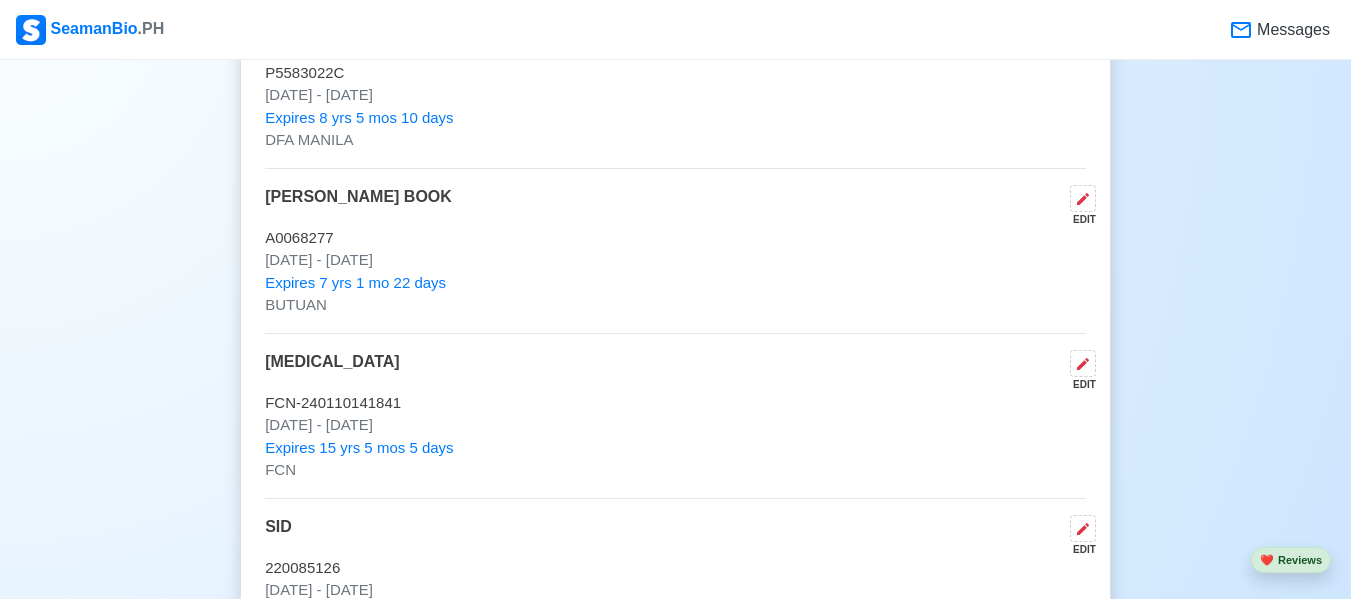 scroll, scrollTop: 1768, scrollLeft: 0, axis: vertical 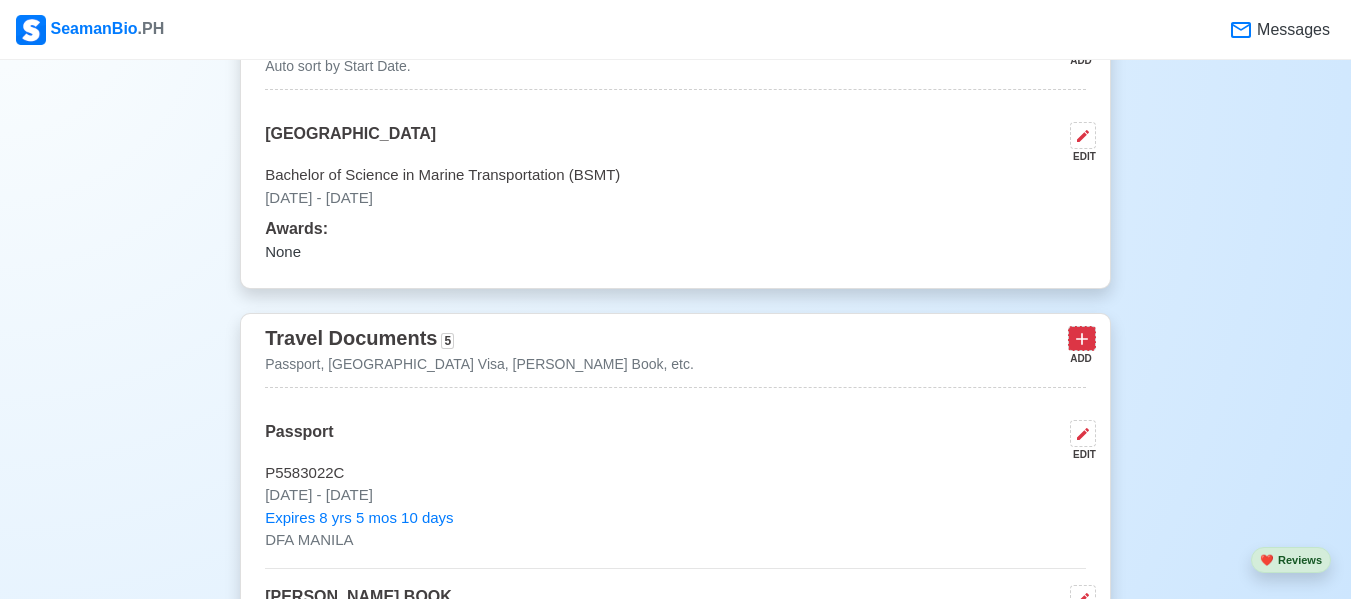 click 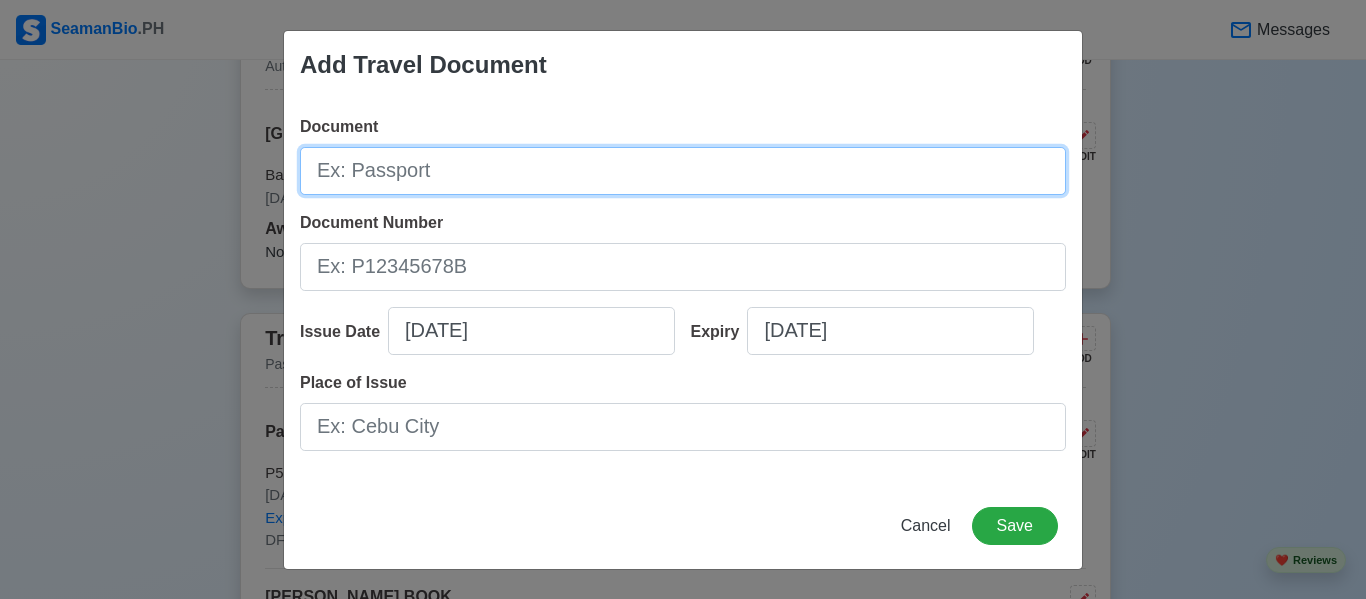 click on "Document" at bounding box center [683, 171] 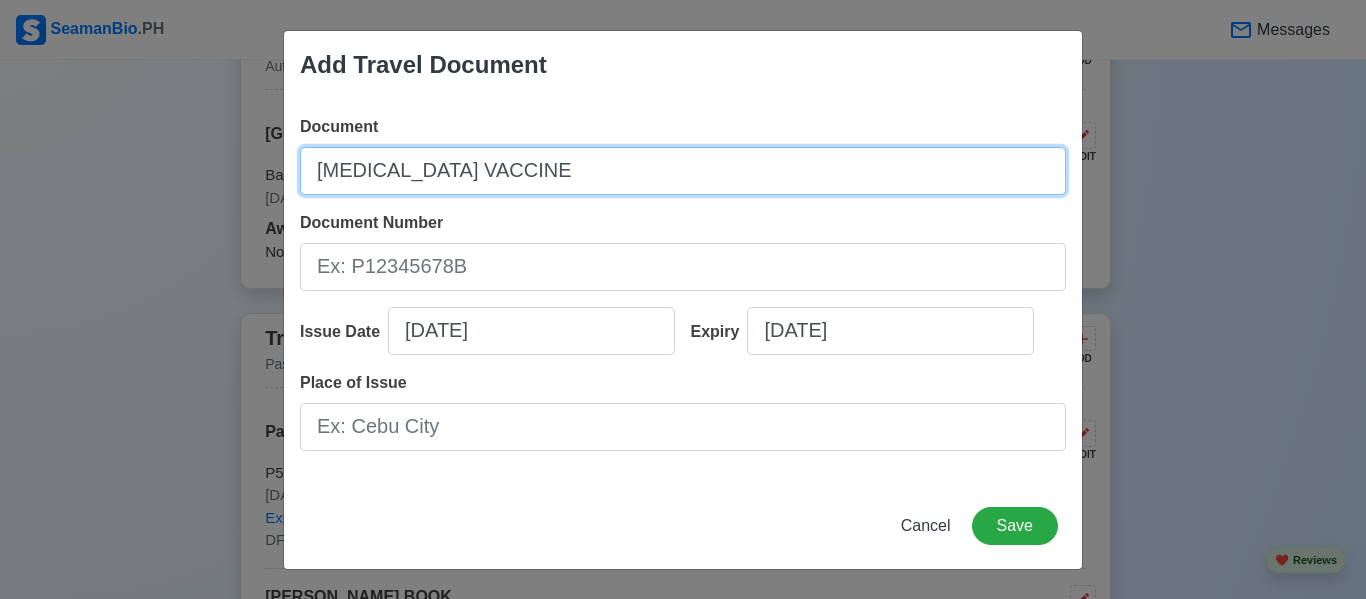 type on "[MEDICAL_DATA] VACCINE" 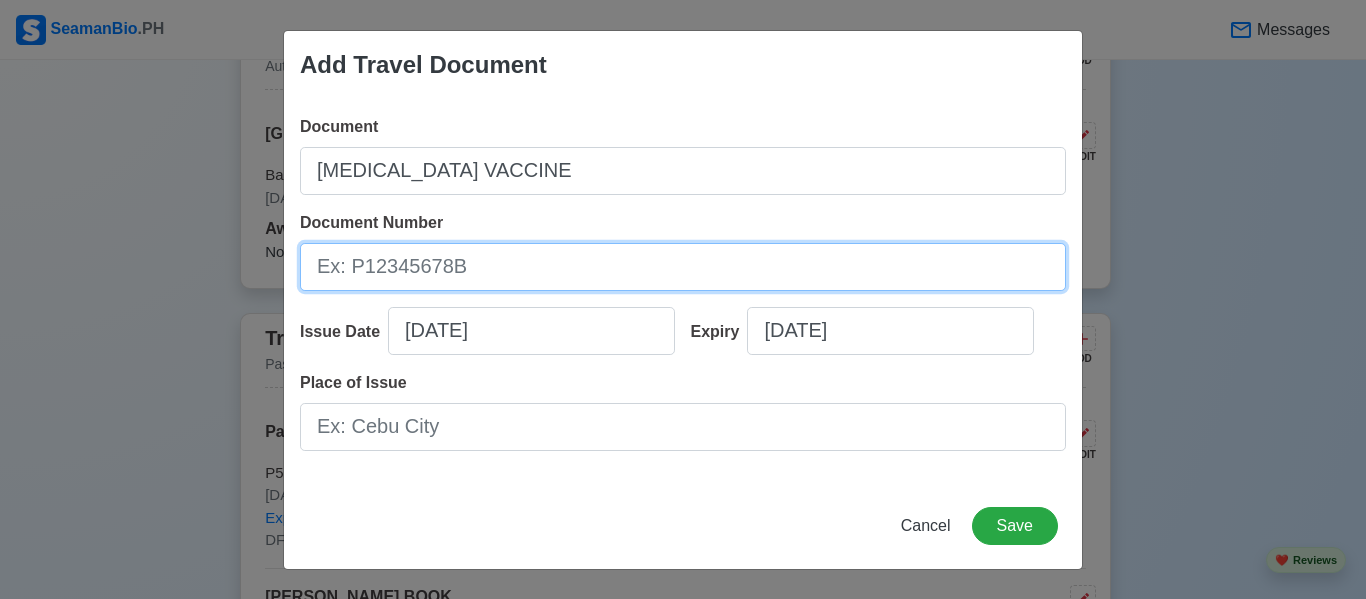 click on "Document Number" at bounding box center [683, 267] 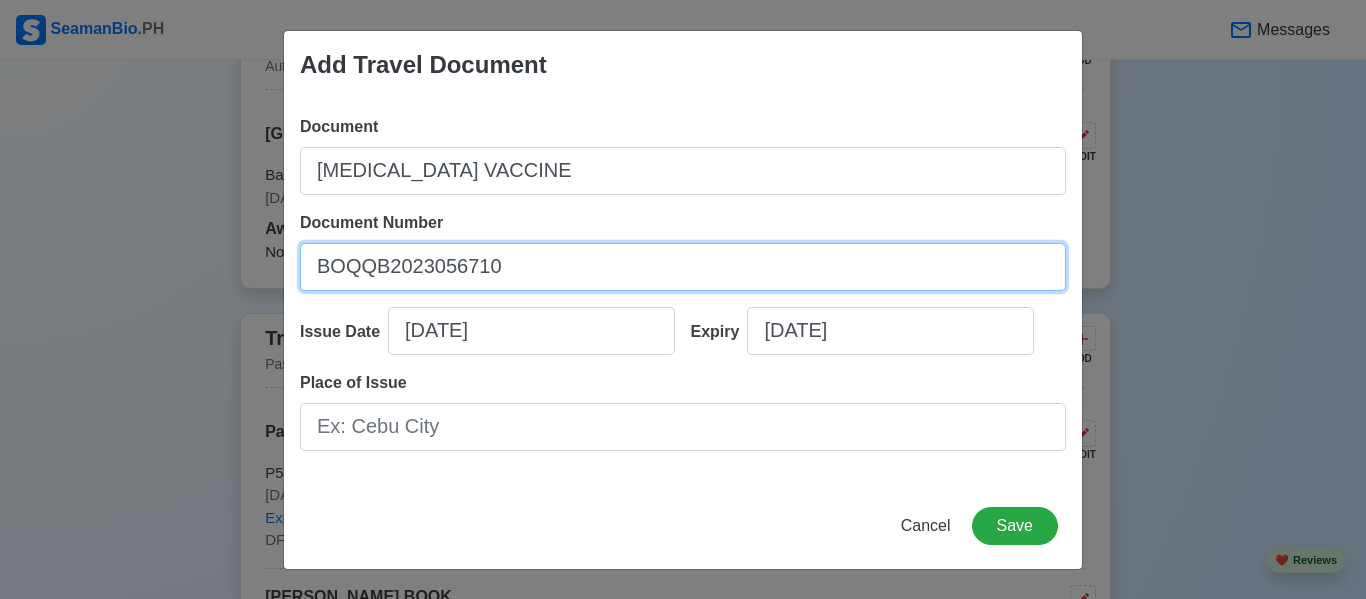type on "BOQQB2023056710" 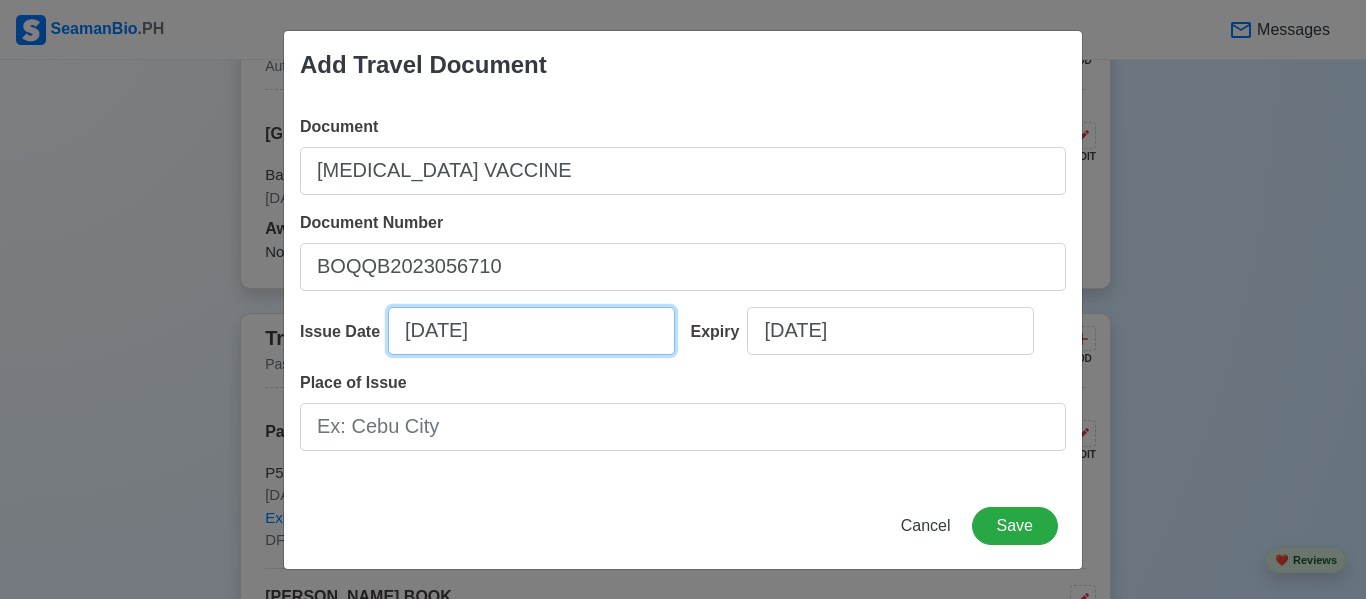 select on "****" 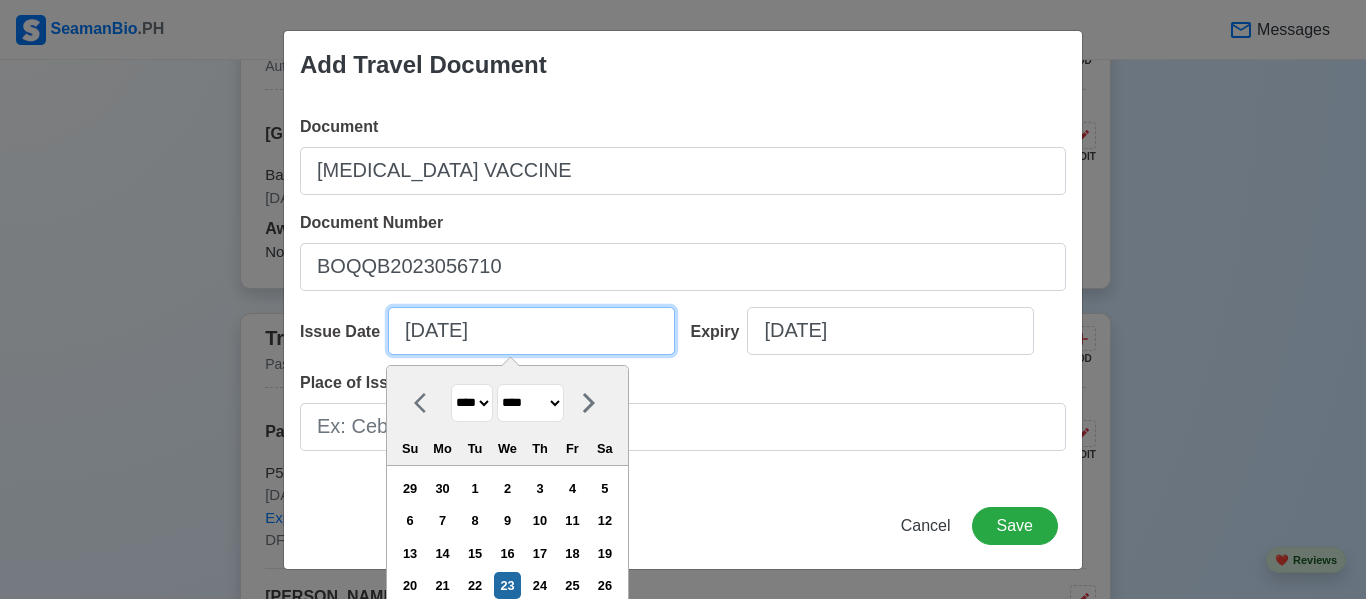 click on "07/23/2025" at bounding box center [531, 331] 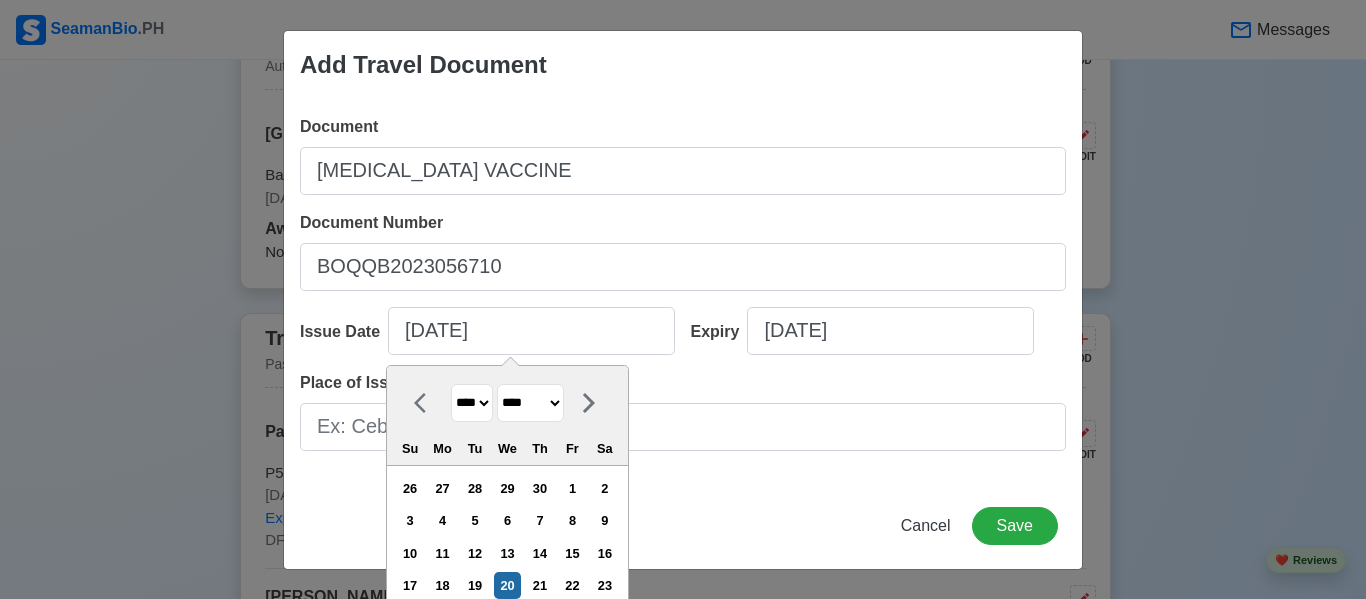 type on "07/20/2022" 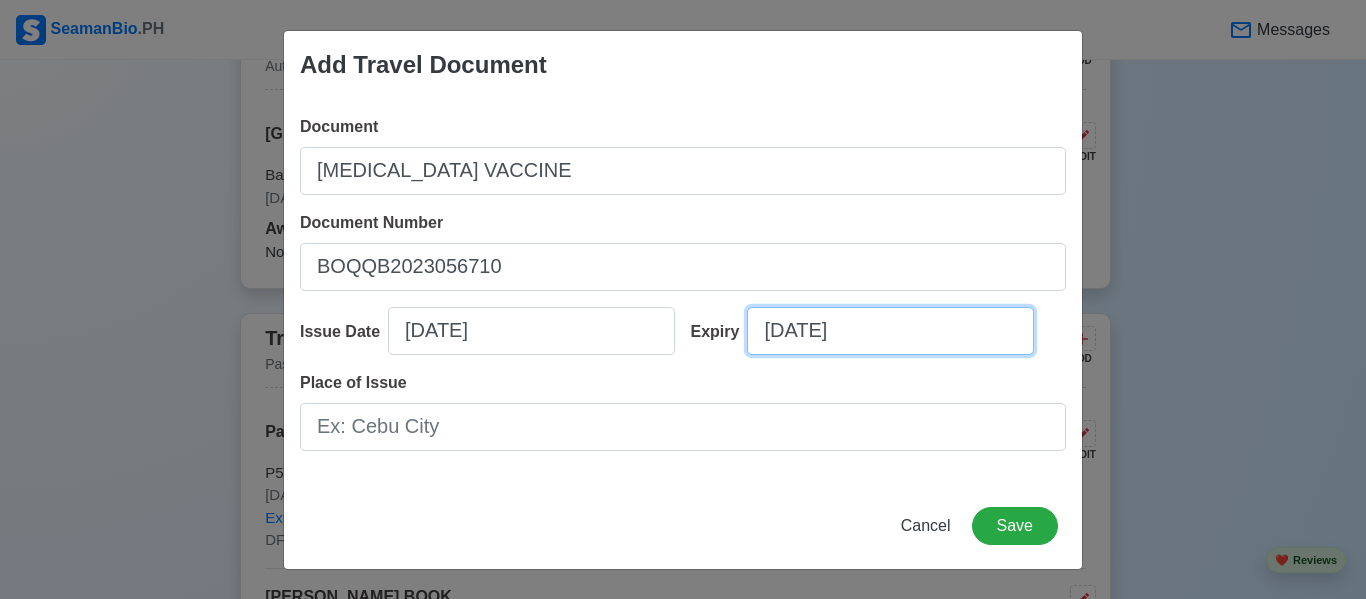 click on "07/23/2025" at bounding box center (890, 331) 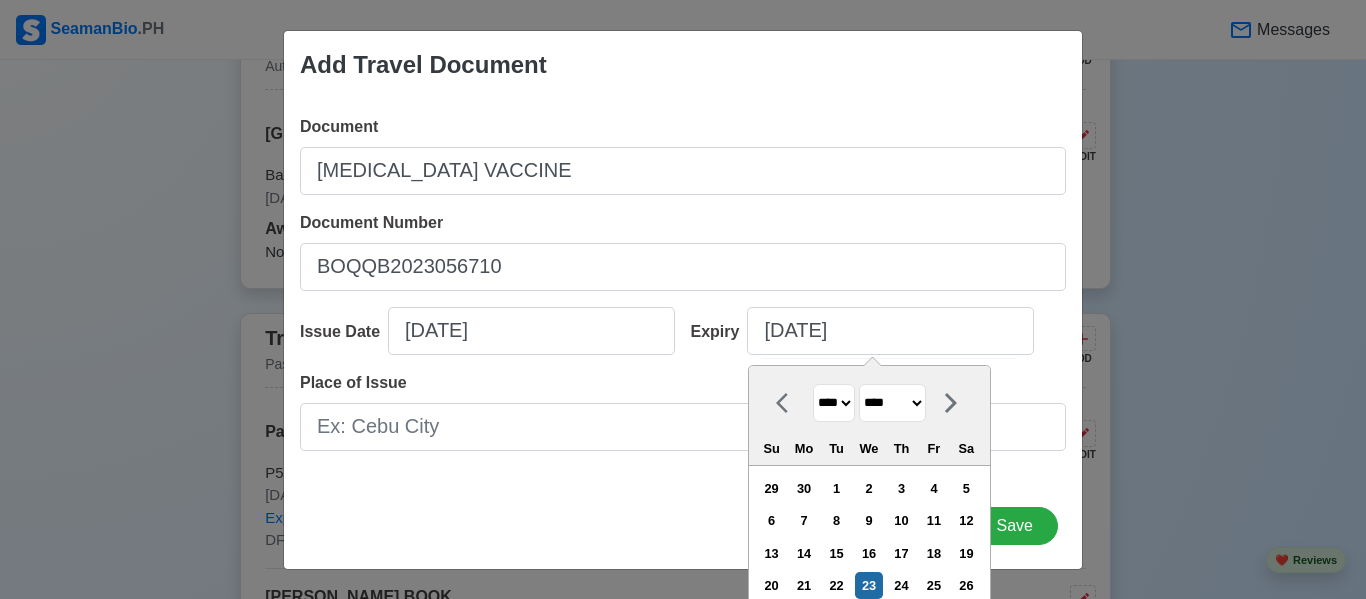 click on "**** **** **** **** **** **** **** **** **** **** **** **** **** **** **** **** **** **** **** **** **** **** **** **** **** **** **** **** **** **** **** **** **** **** **** **** **** **** **** **** **** **** **** **** **** **** **** **** **** **** **** **** **** **** **** **** **** **** **** **** **** **** **** **** **** **** **** **** **** **** **** **** **** **** **** **** **** **** **** **** **** **** **** **** **** **** **** **** **** **** **** **** **** **** **** **** **** **** **** **** **** **** **** **** **** **** **** **** **** **** **** **** **** **** **** **** **** **** **** **** ****" at bounding box center [834, 403] 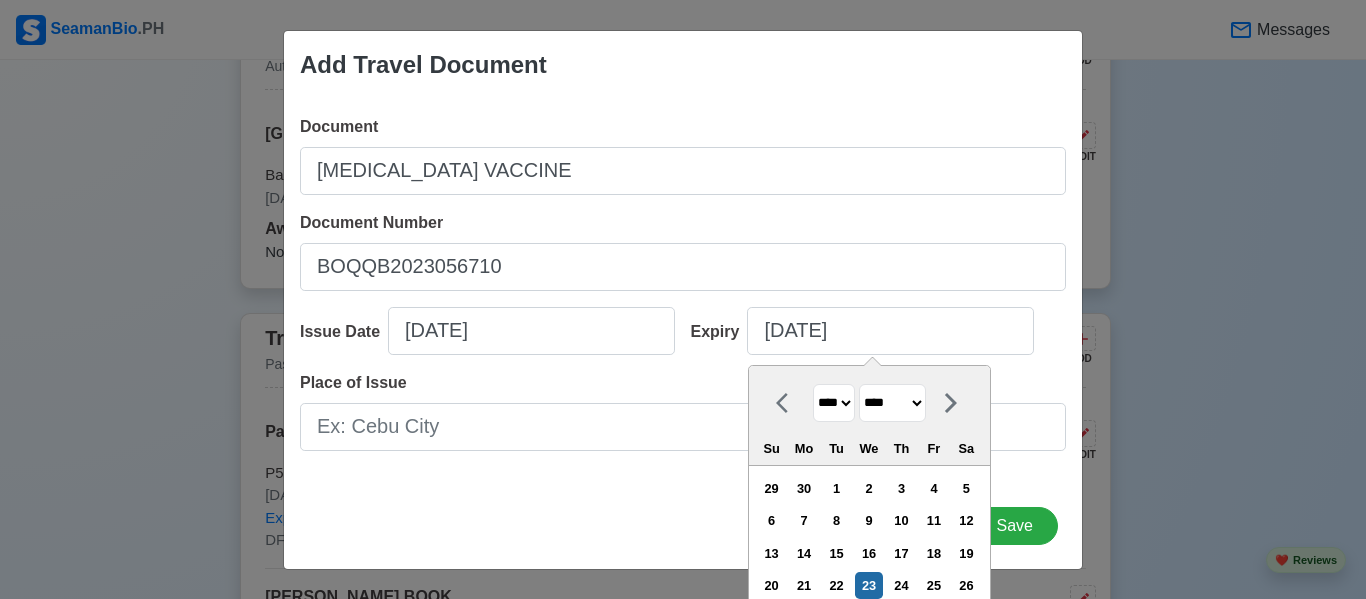 select on "****" 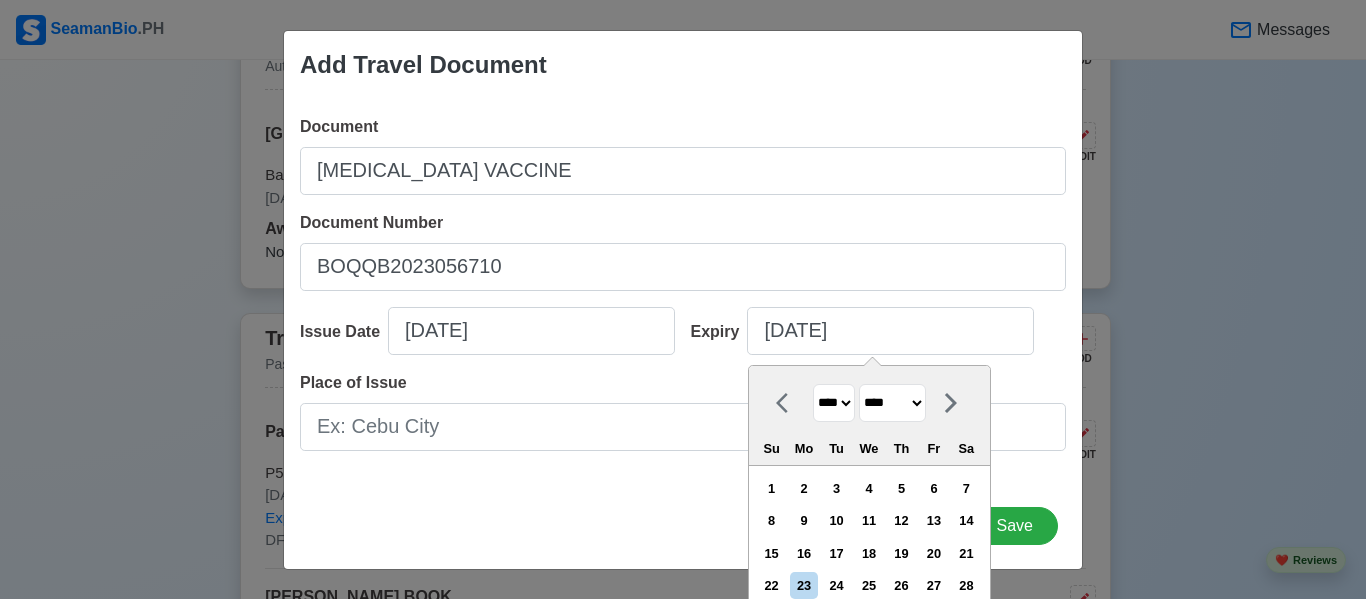 click on "******* ******** ***** ***** *** **** **** ****** ********* ******* ******** ********" at bounding box center (892, 403) 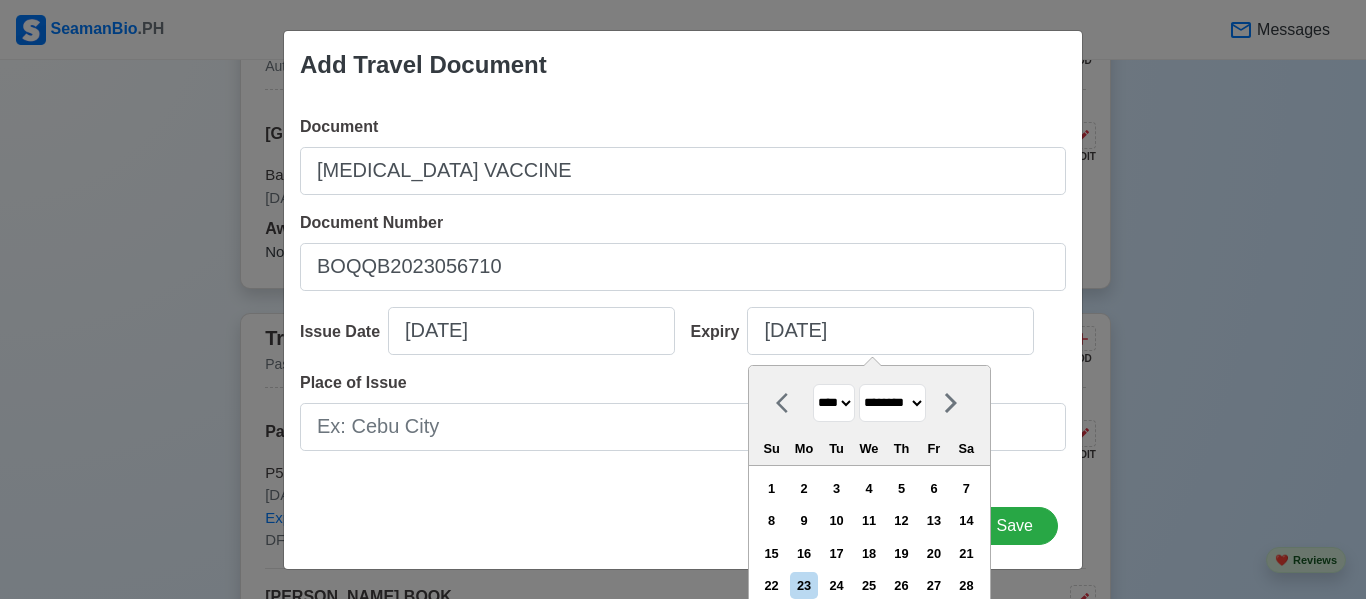 click on "******* ******** ***** ***** *** **** **** ****** ********* ******* ******** ********" at bounding box center [892, 403] 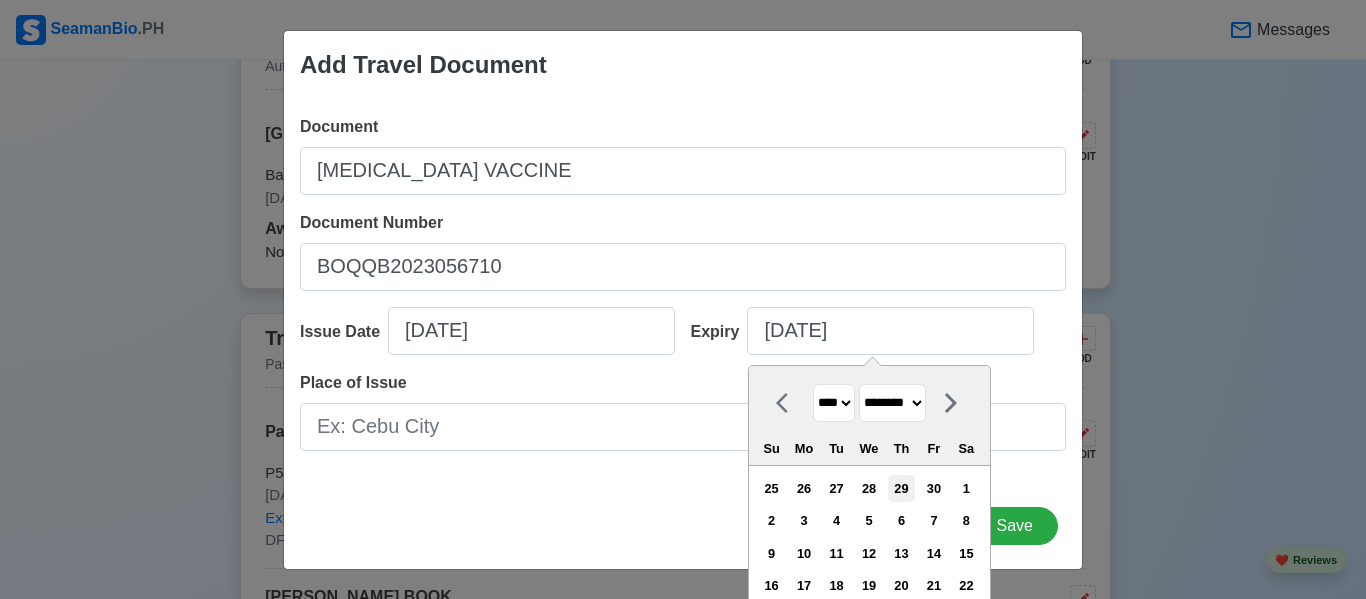 click on "29" at bounding box center (901, 488) 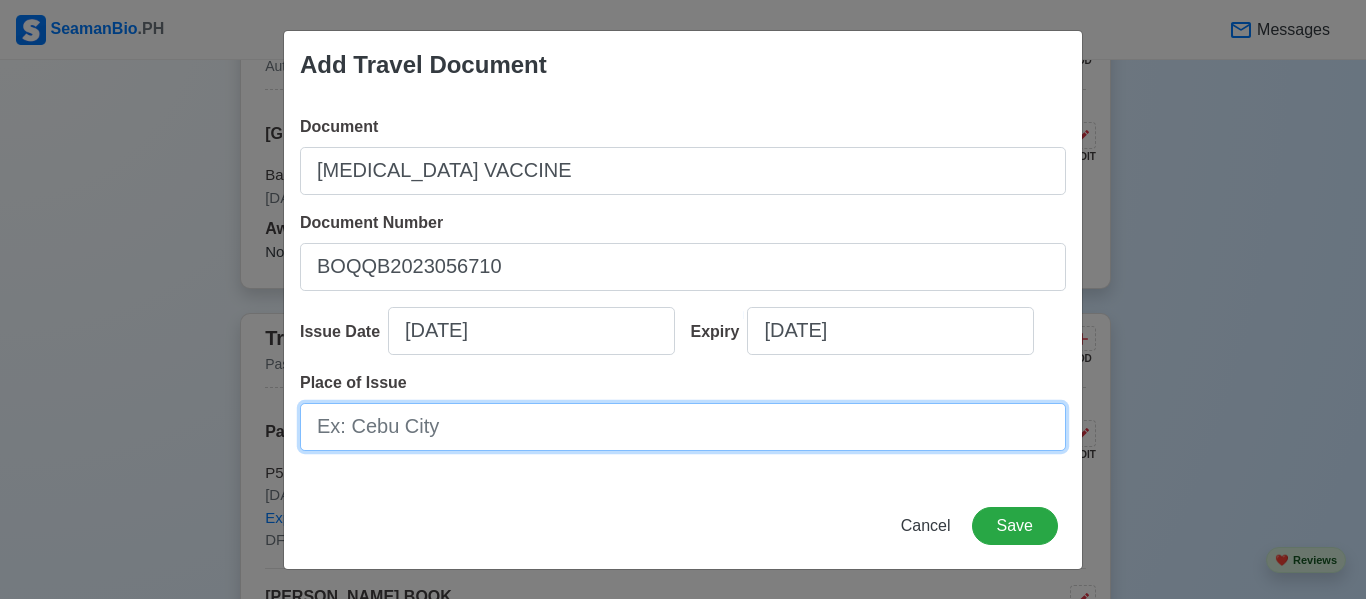 click on "Place of Issue" at bounding box center [683, 427] 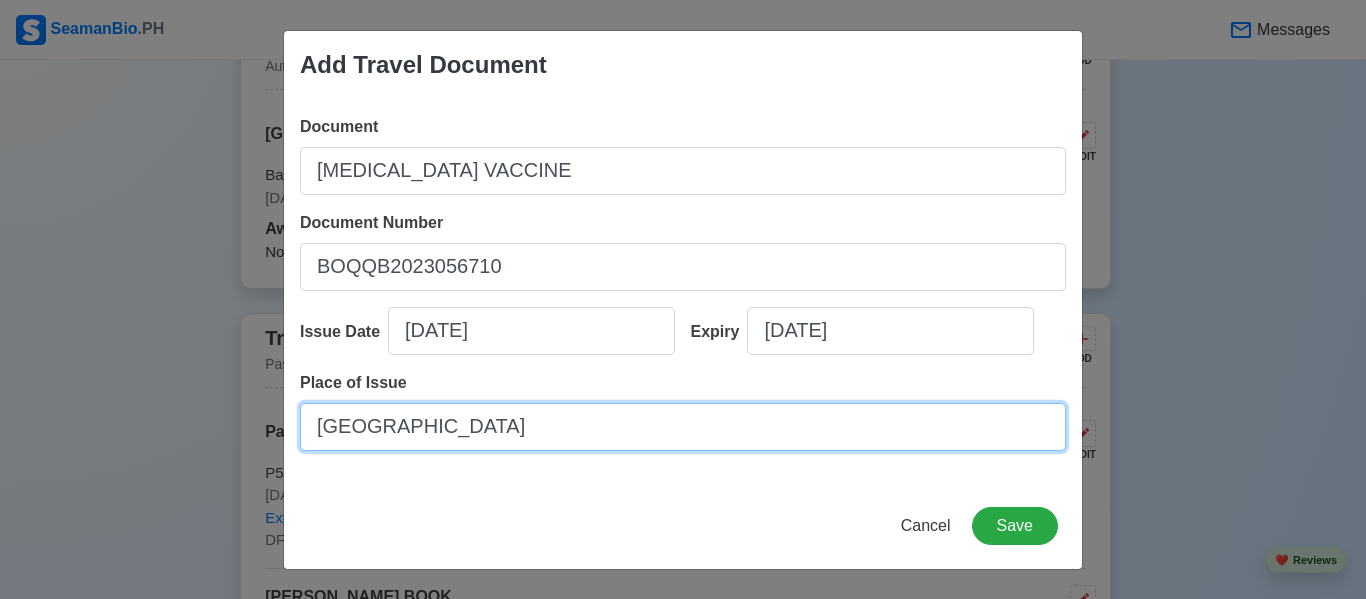 type on "[GEOGRAPHIC_DATA]" 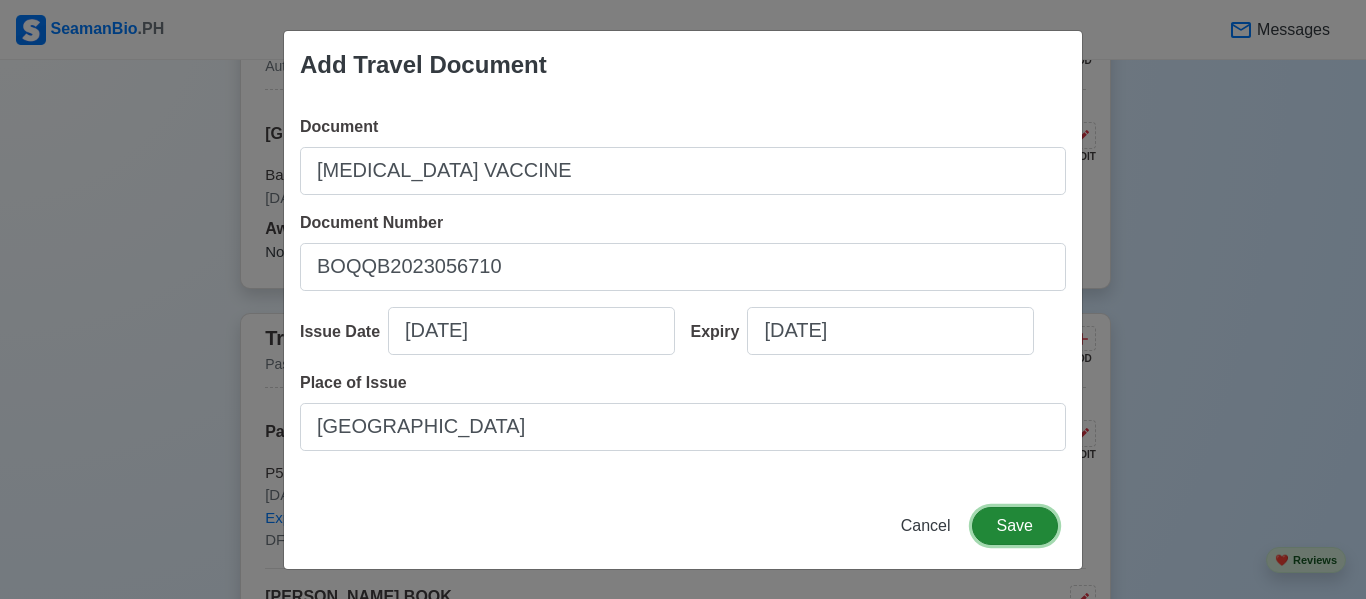 click on "Save" at bounding box center (1015, 526) 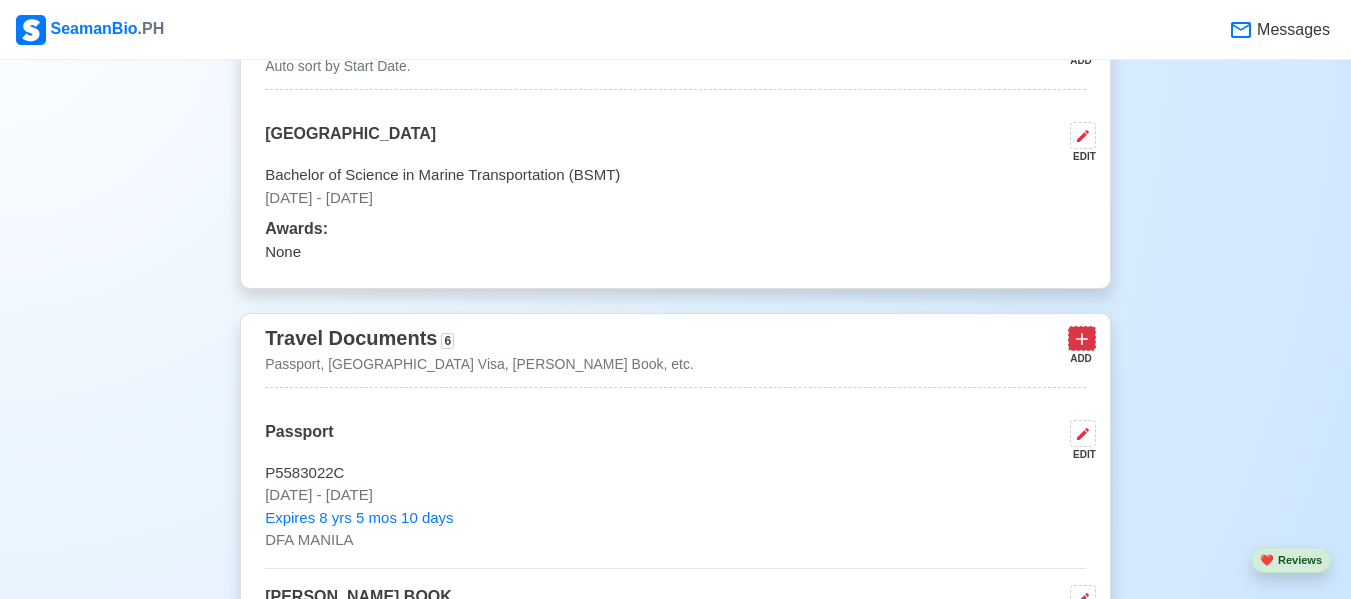 click 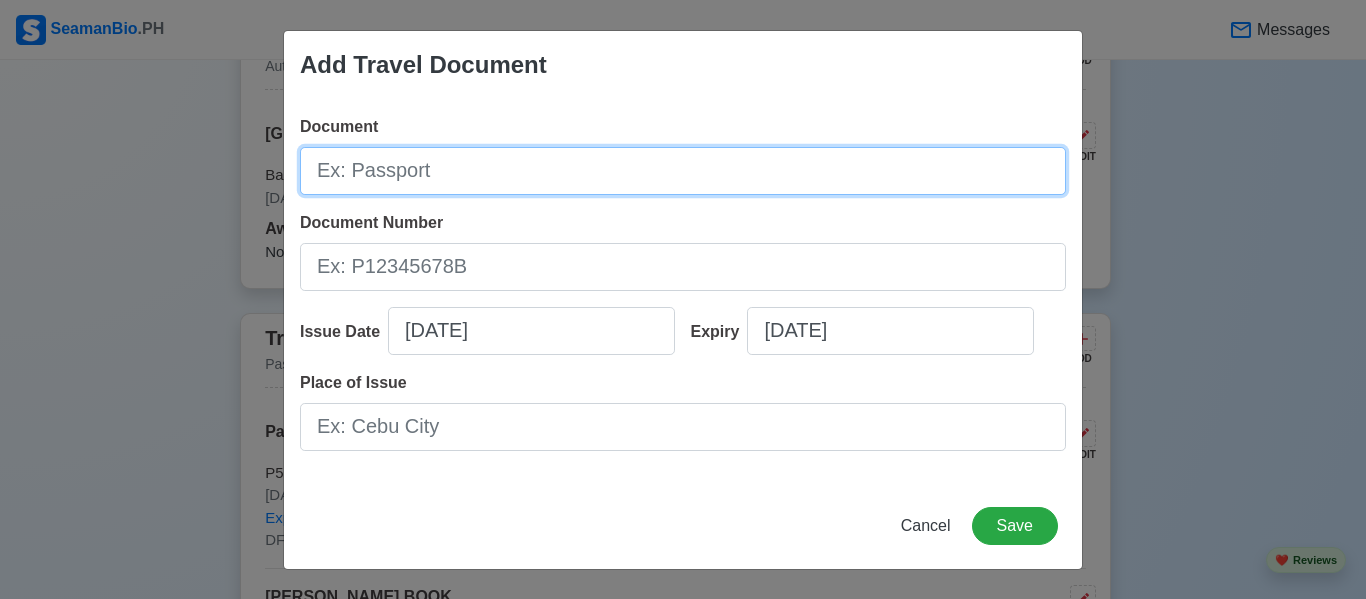 click on "Document" at bounding box center (683, 171) 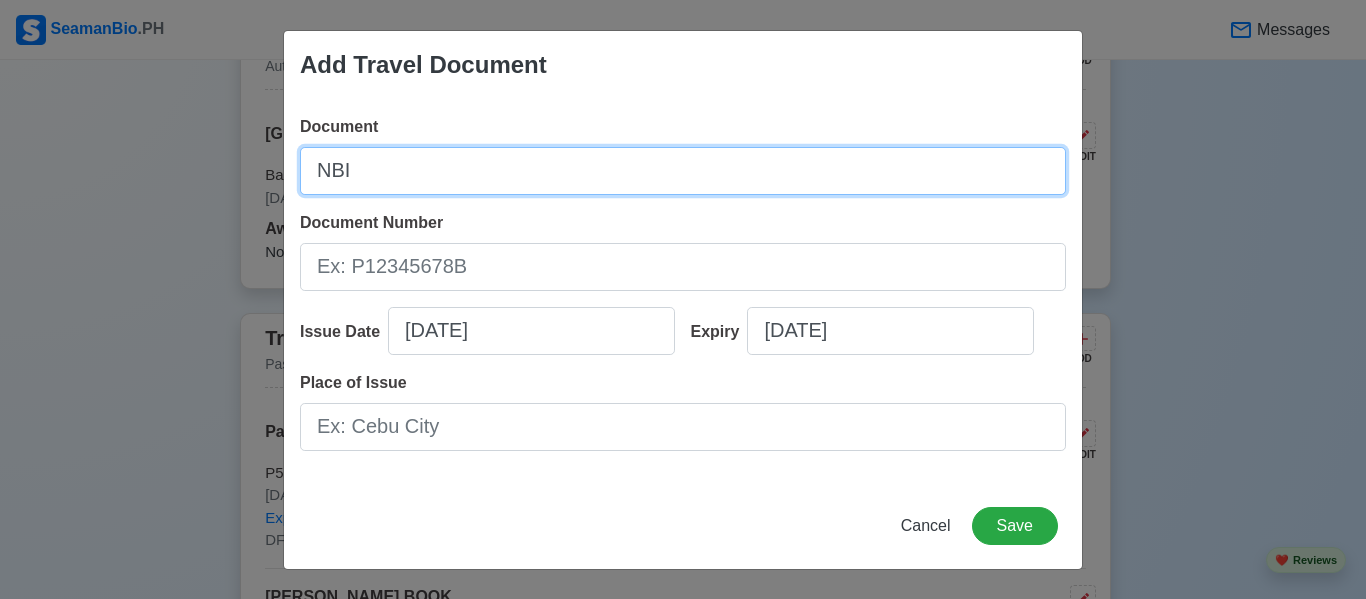 type on "NBI" 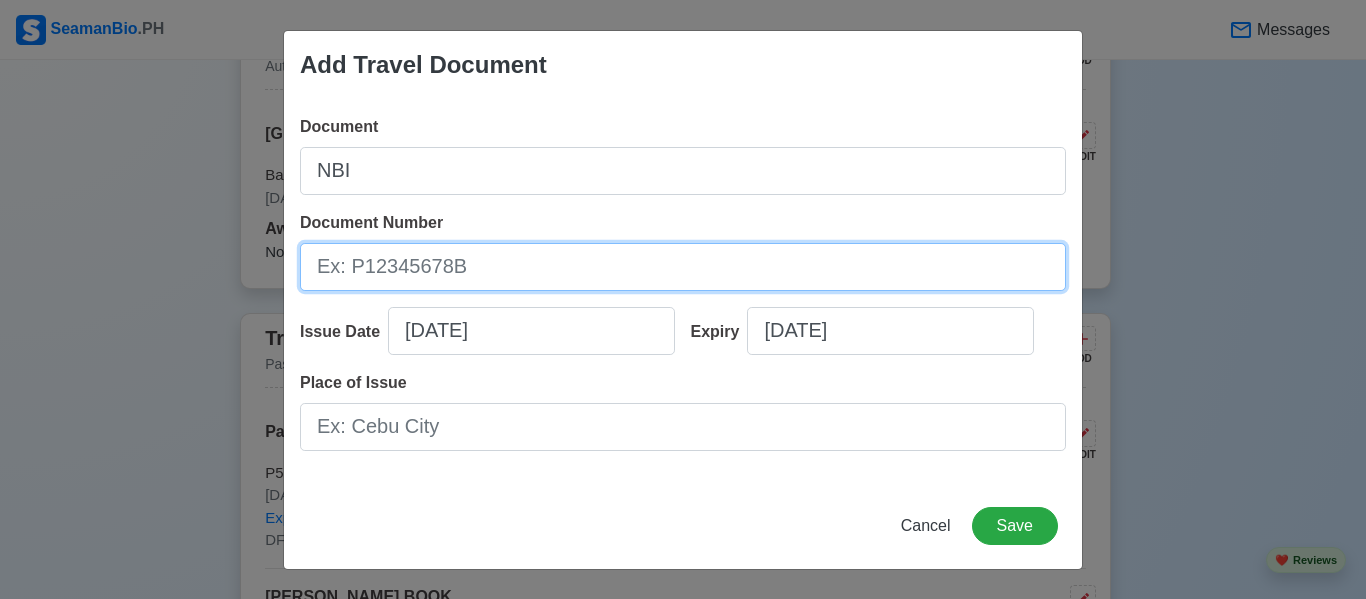 click on "Document Number" at bounding box center (683, 267) 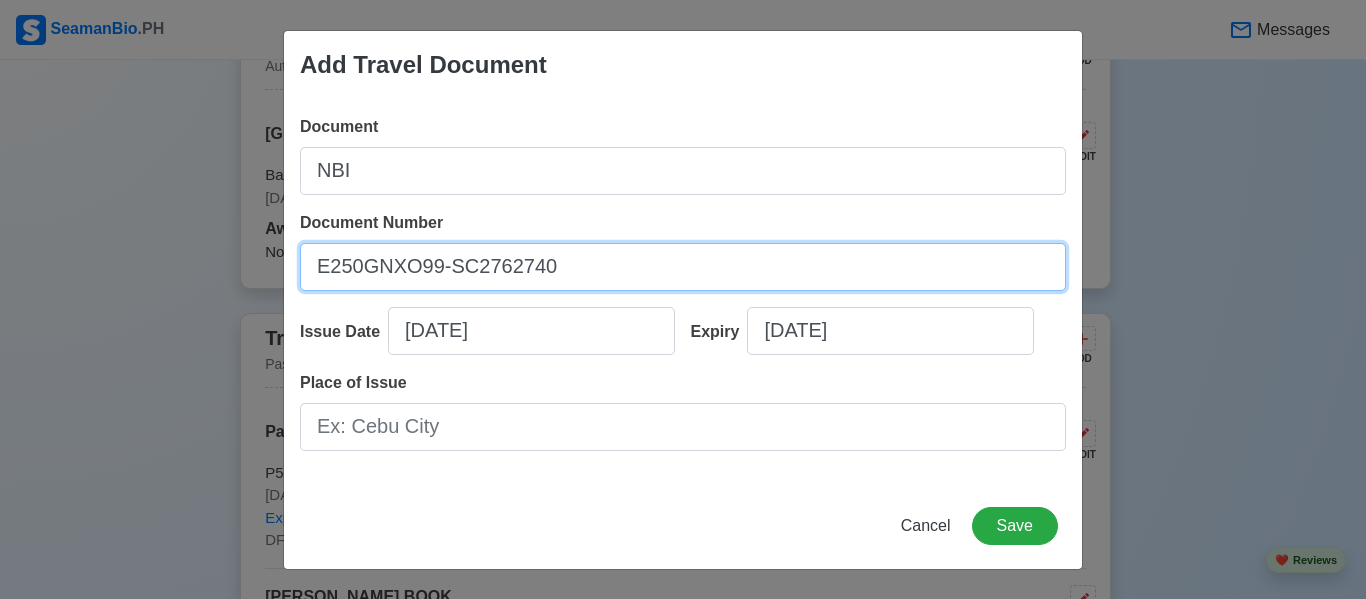 type on "E250GNXO99-SC2762740" 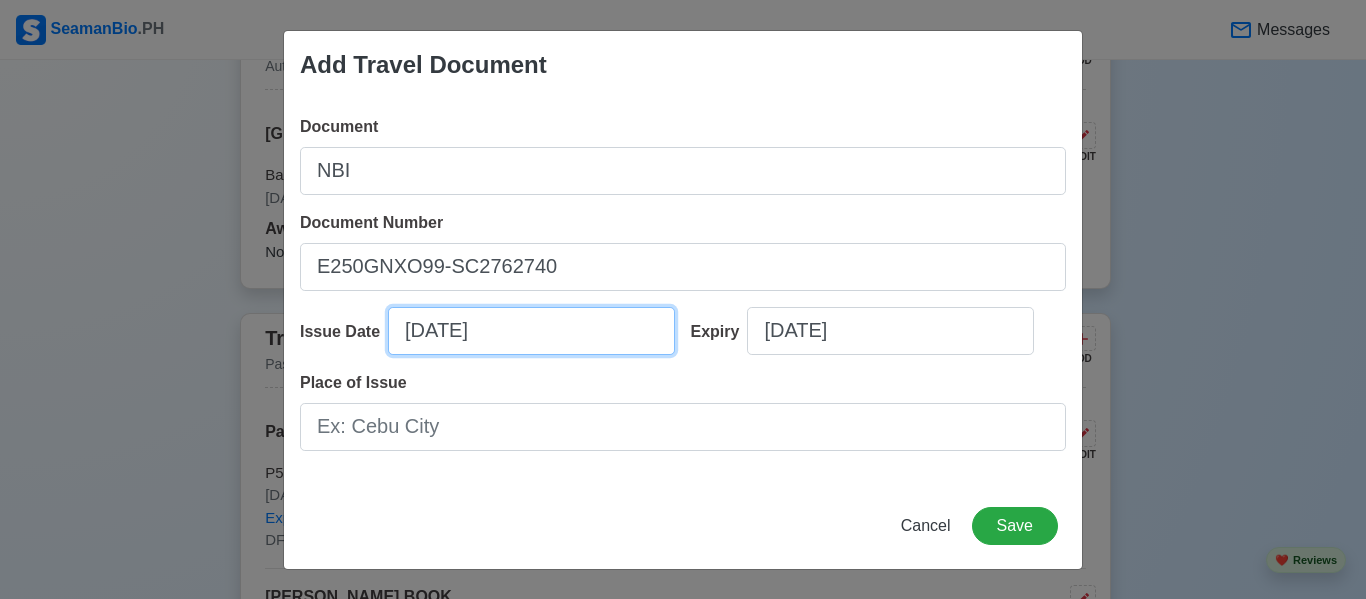 select on "****" 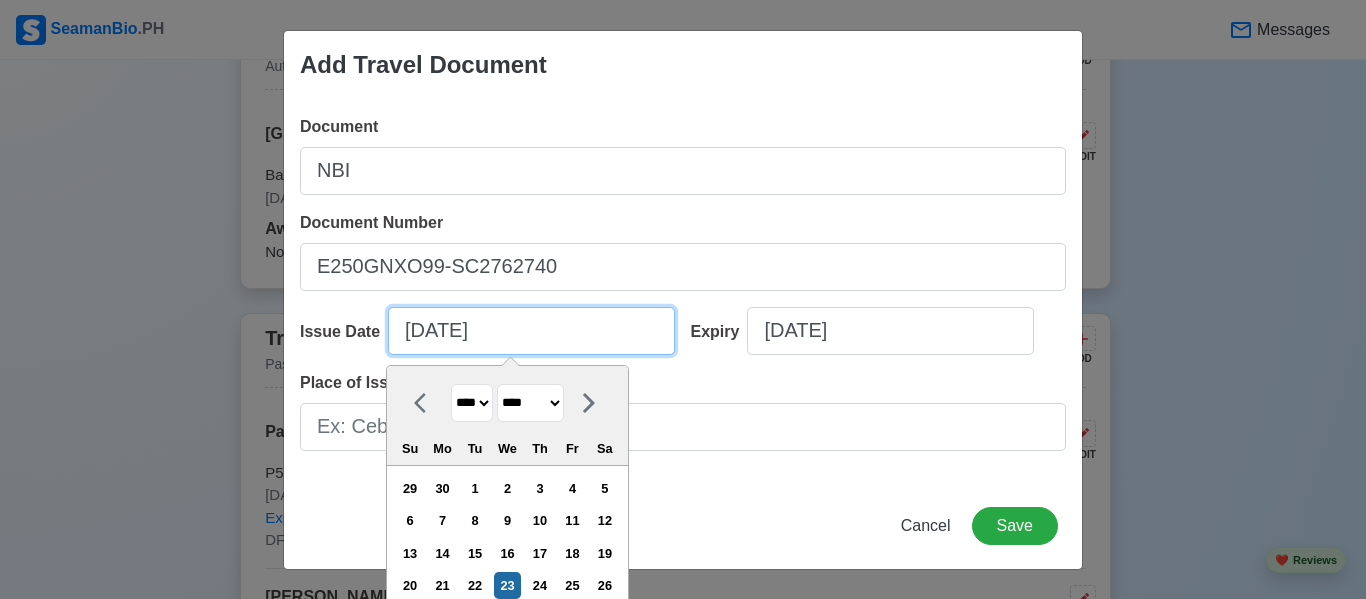 click on "07/23/2025" at bounding box center [531, 331] 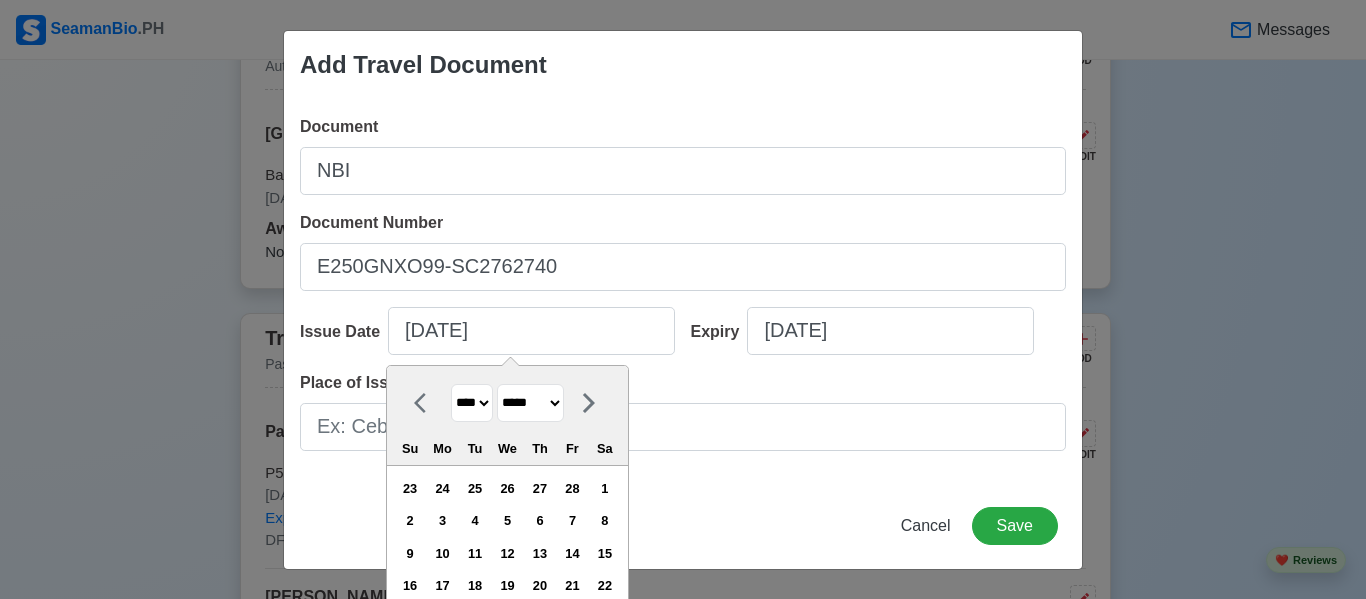 type on "03/27/2025" 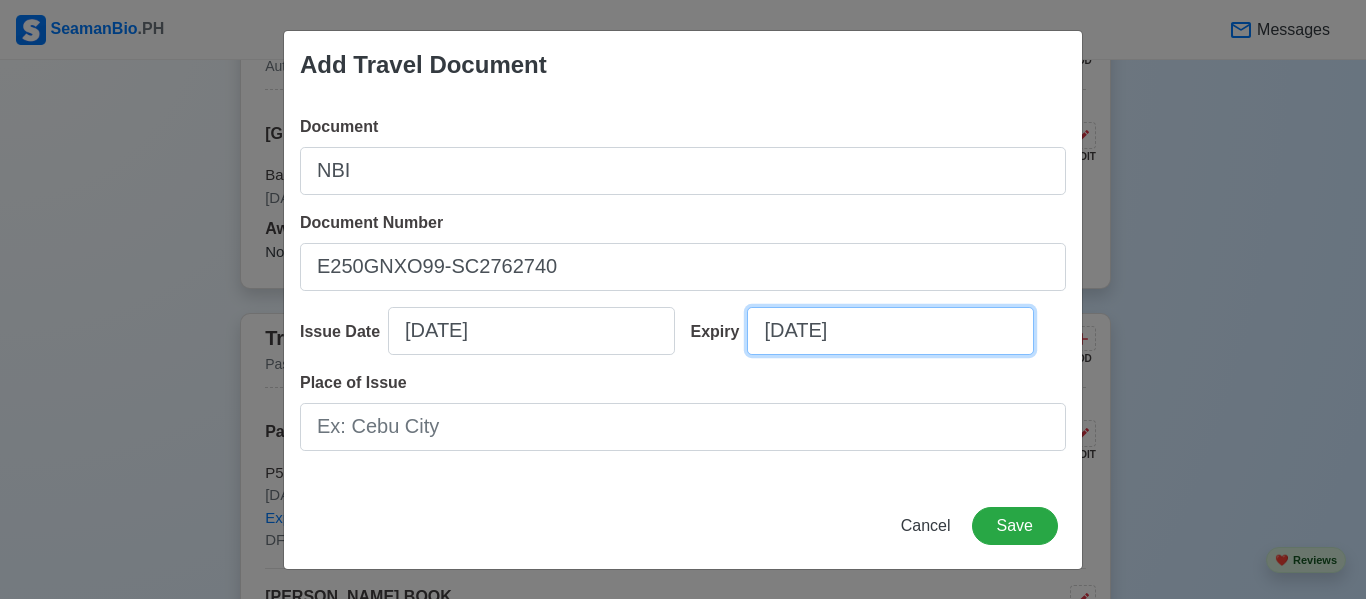 click on "07/23/2025" at bounding box center [890, 331] 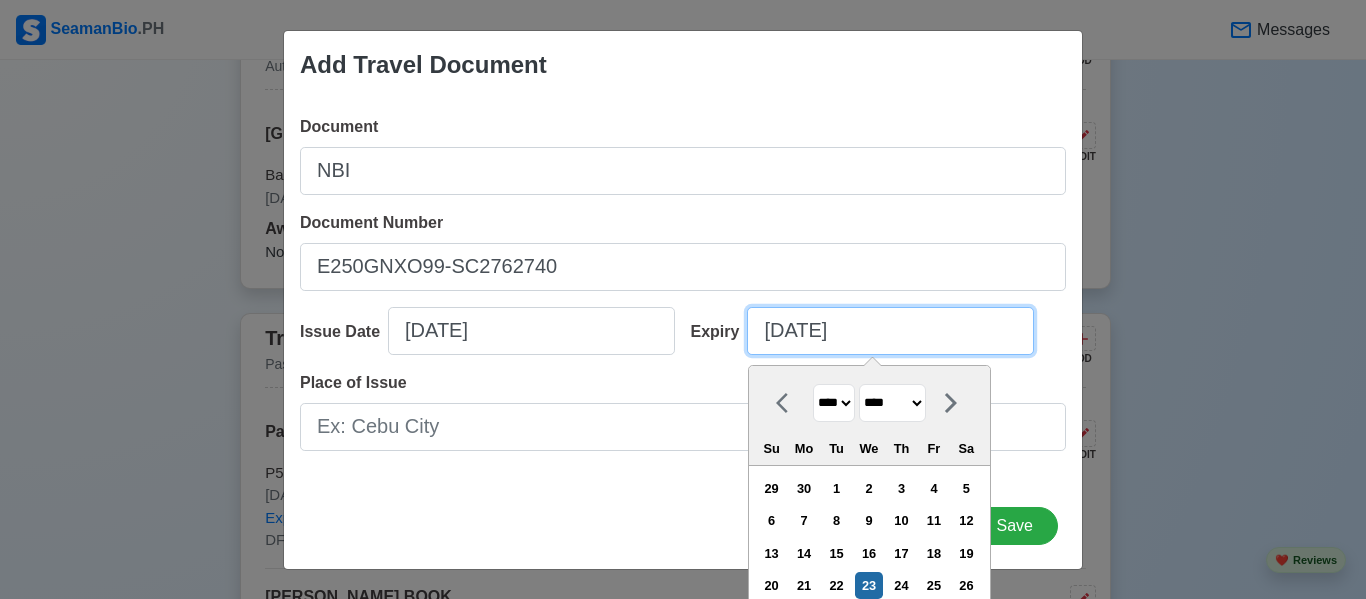 click on "07/23/2025" at bounding box center (890, 331) 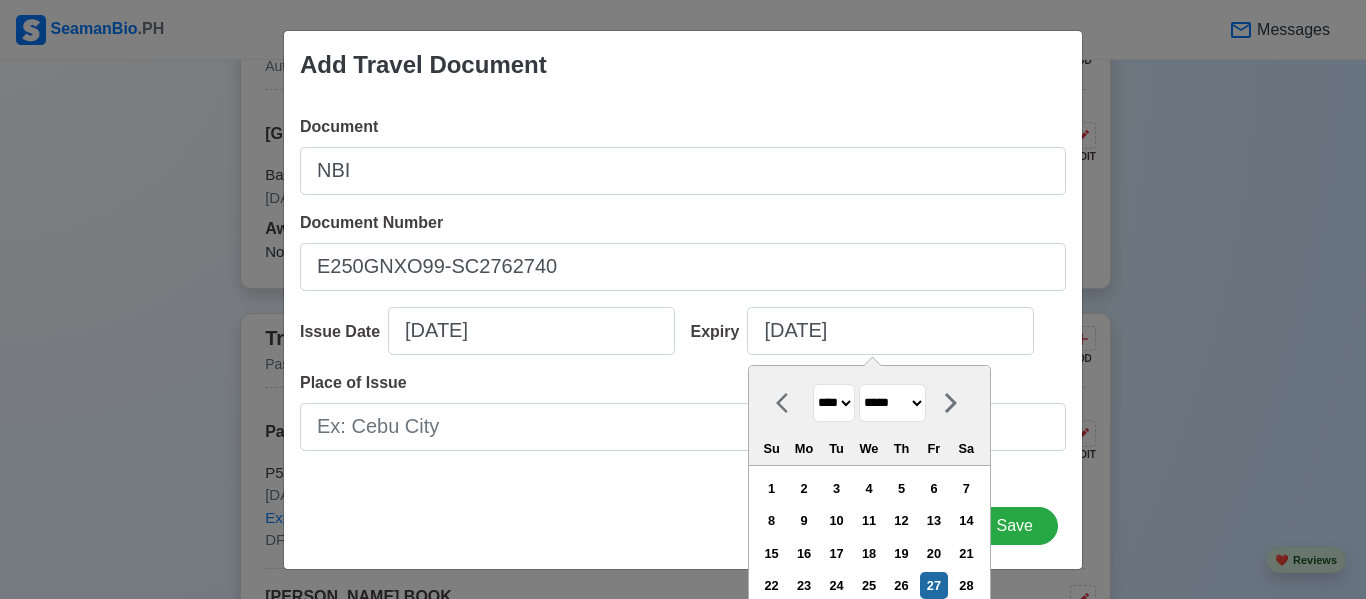 type on "03/27/2026" 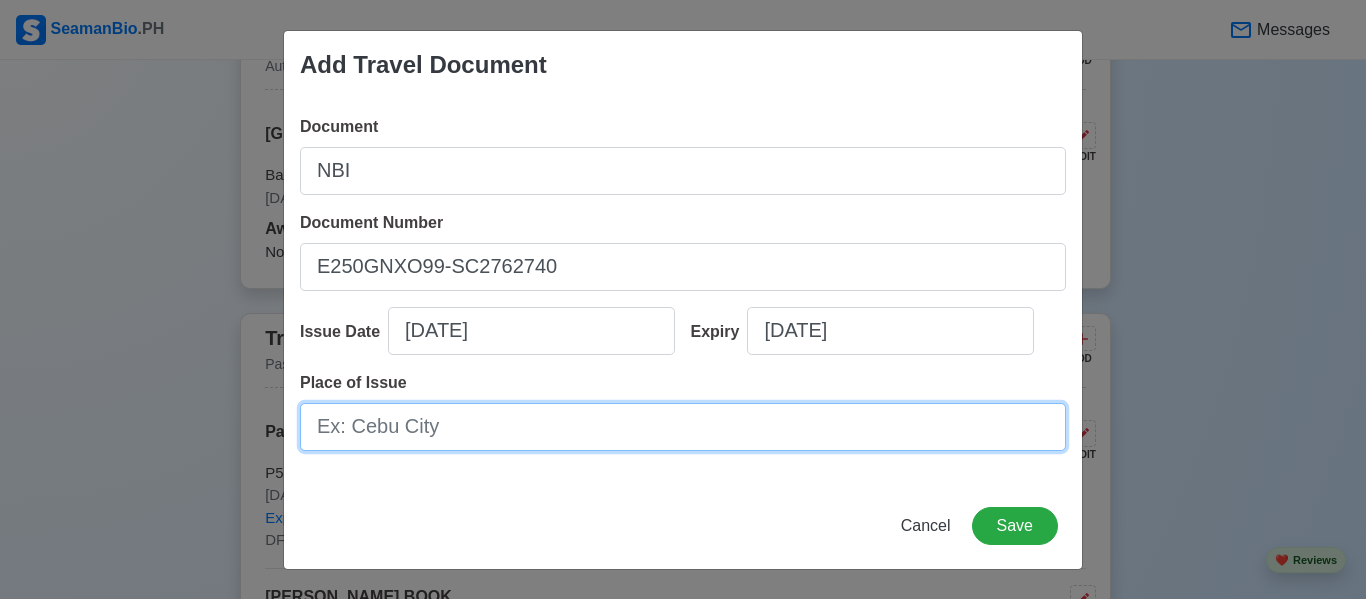 click on "Place of Issue" at bounding box center [683, 427] 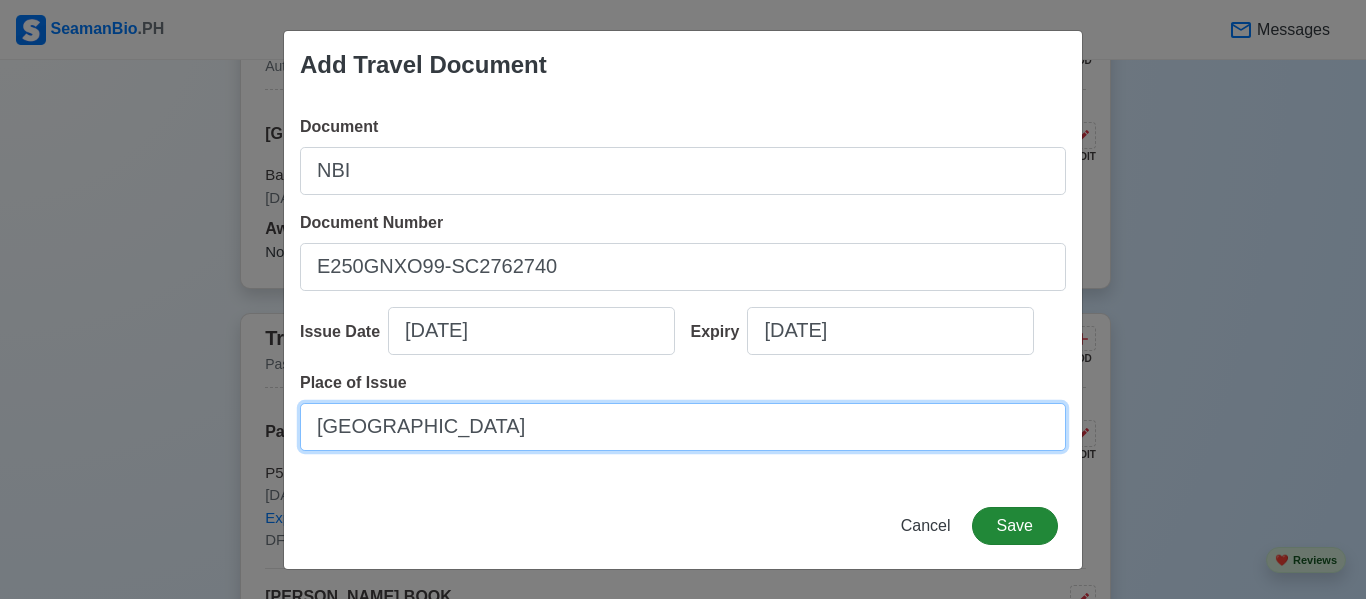 type on "[GEOGRAPHIC_DATA]" 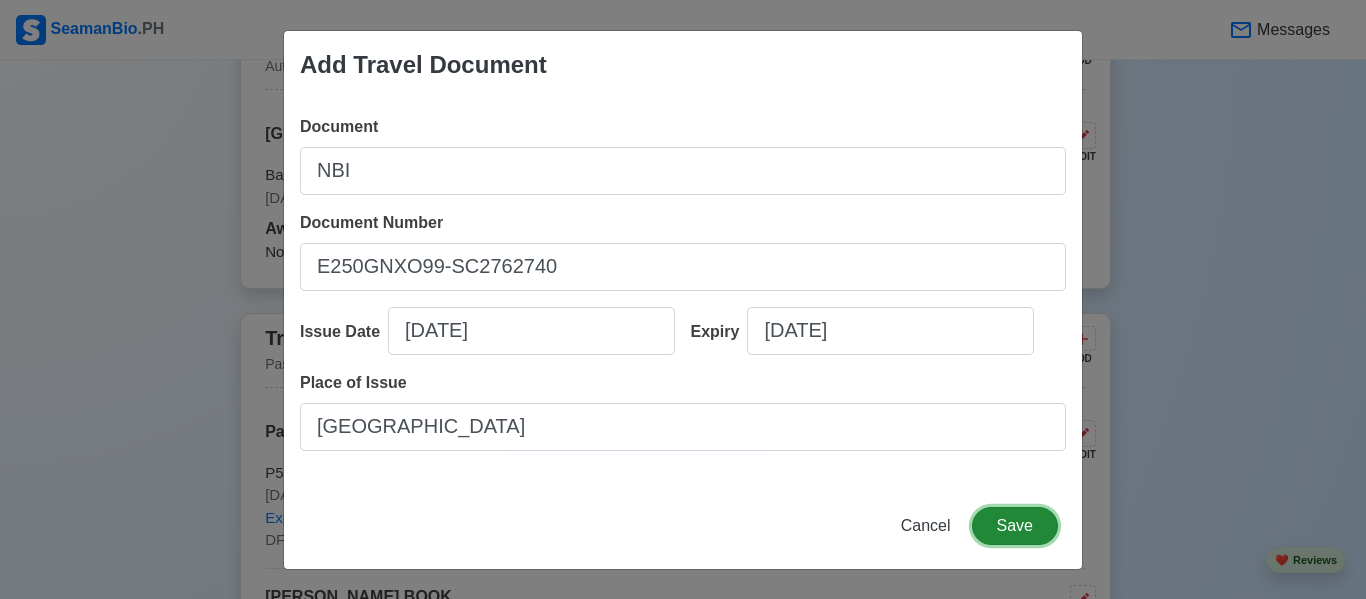 click on "Save" at bounding box center [1015, 526] 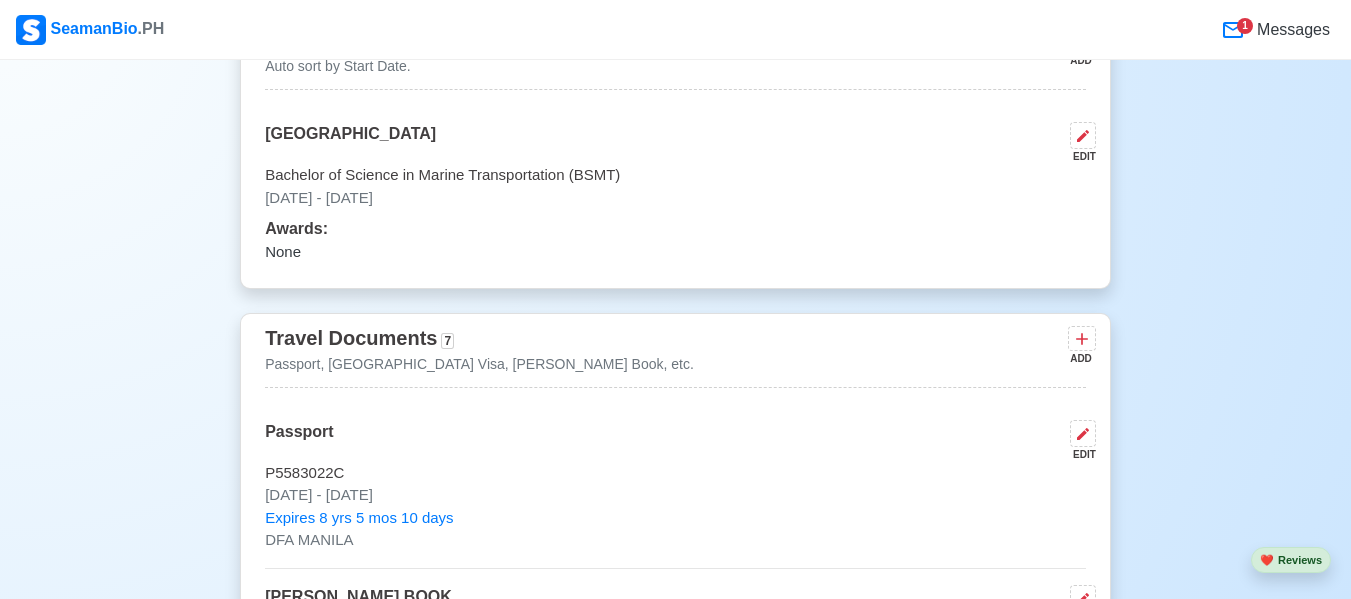 click on "Messages" at bounding box center (1291, 30) 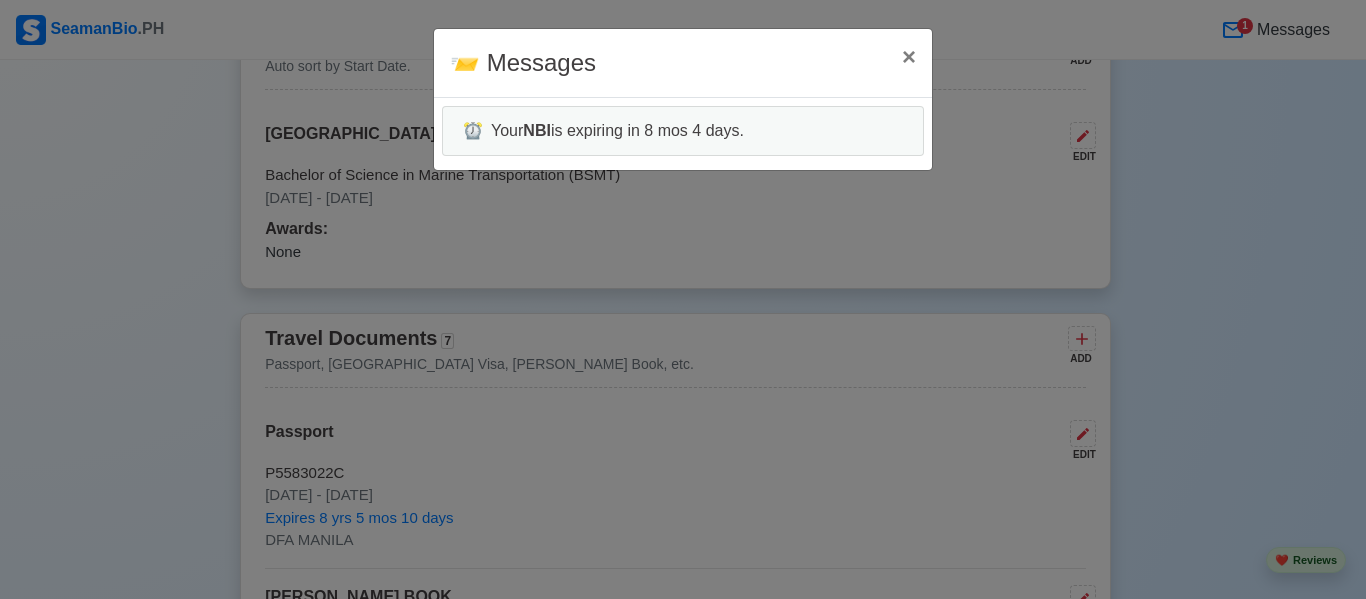 click on "📨   Messages × Close ⏰ Your  NBI  is   expiring in 8 mos 4 days." at bounding box center (683, 299) 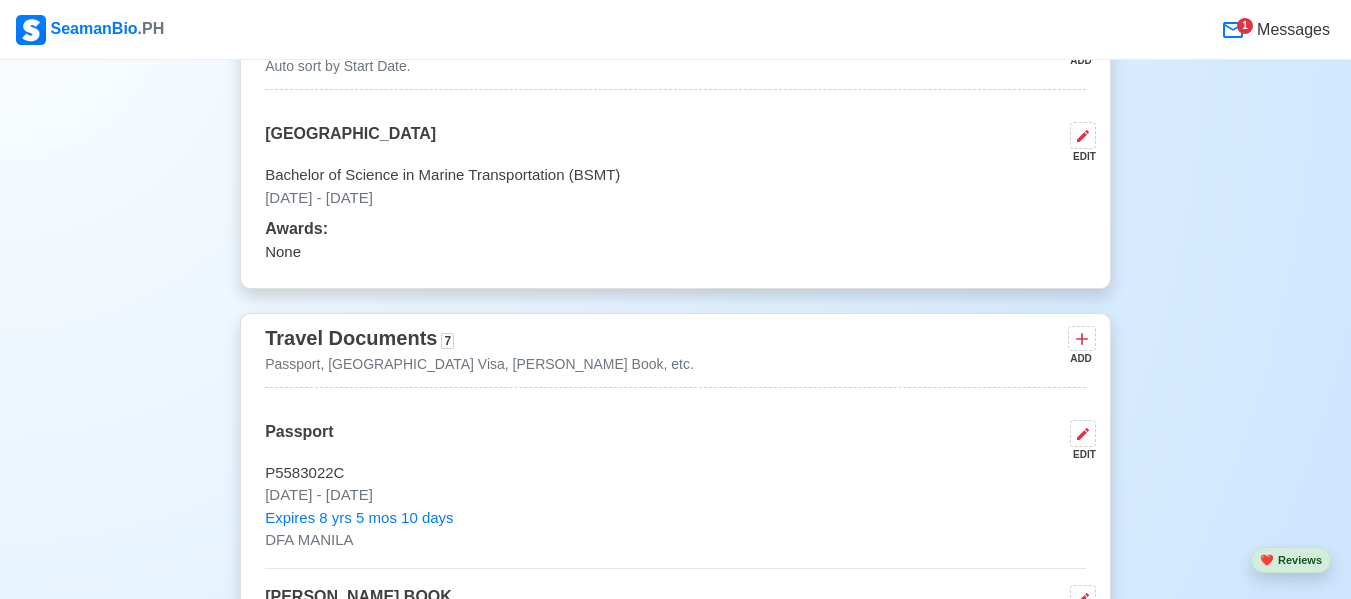 click on "1" at bounding box center (1245, 26) 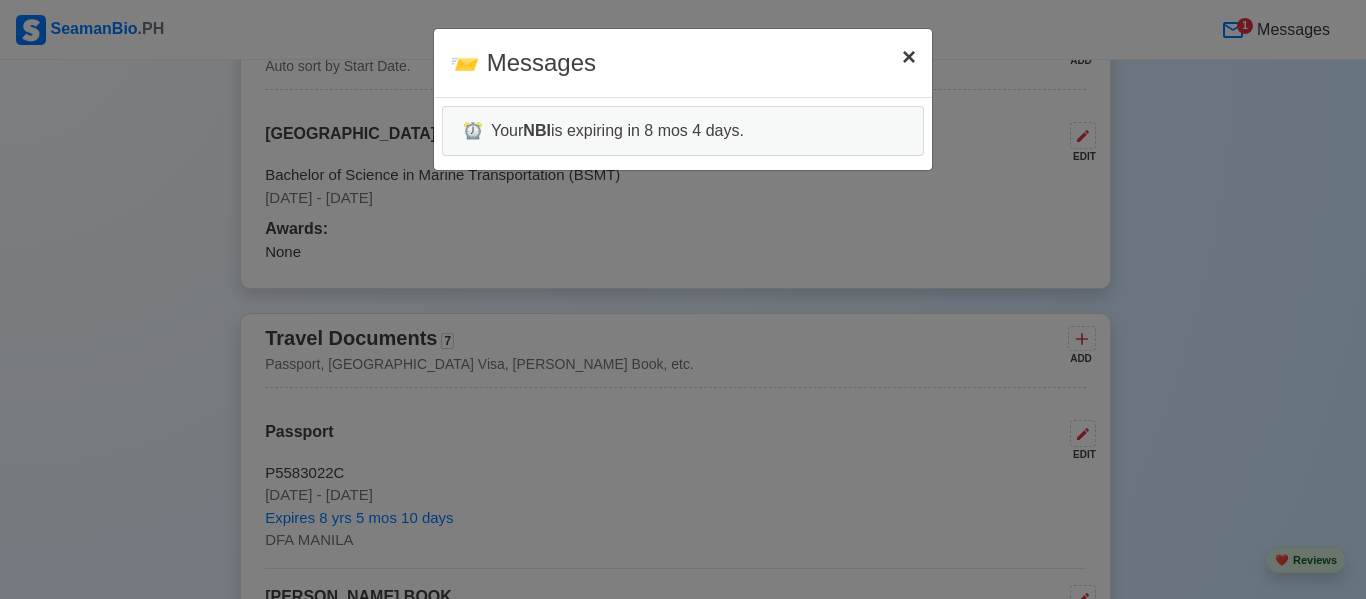 click on "×" at bounding box center [909, 56] 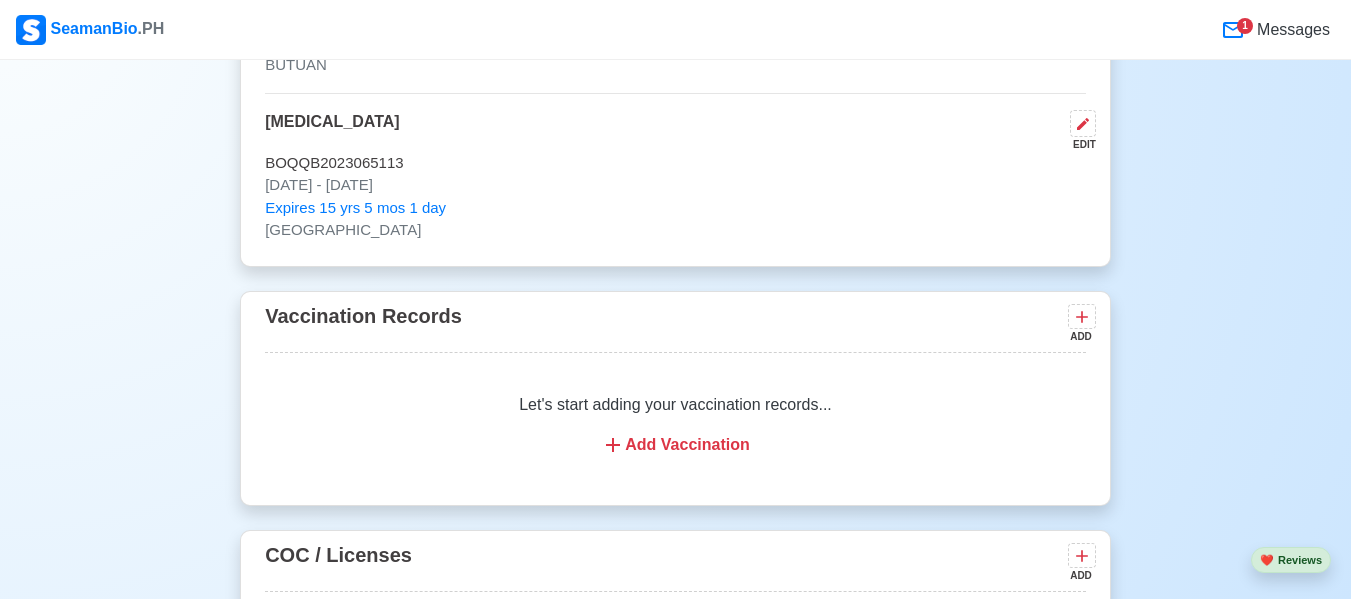 scroll, scrollTop: 3068, scrollLeft: 0, axis: vertical 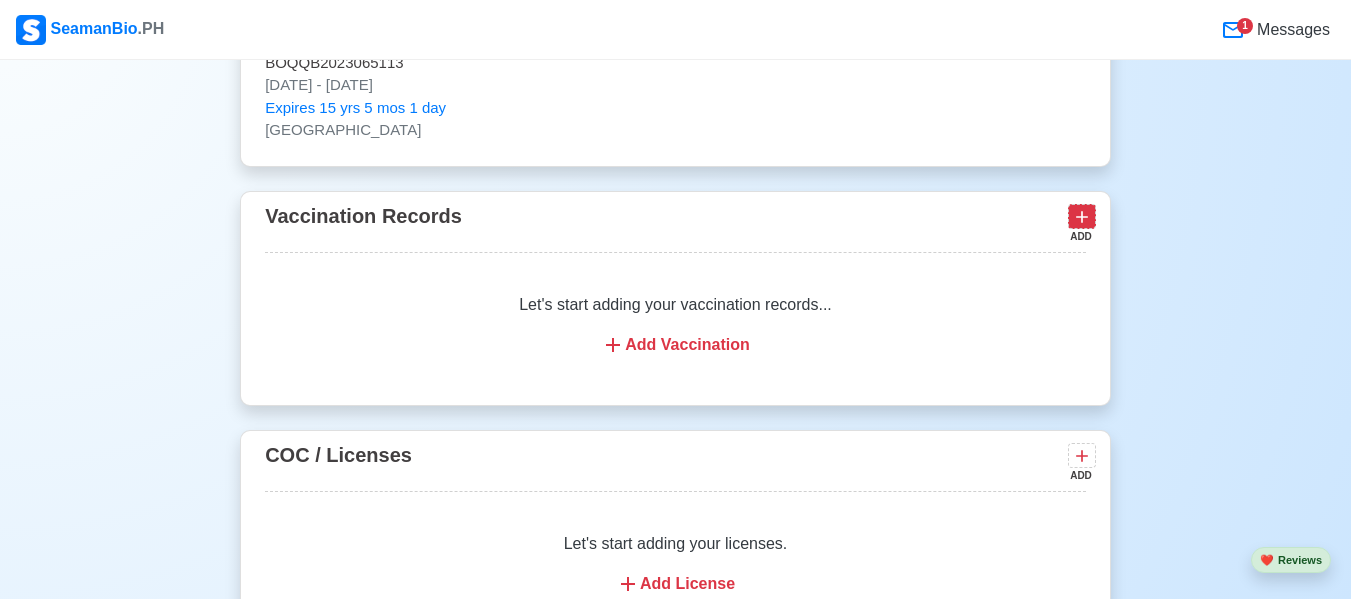 click 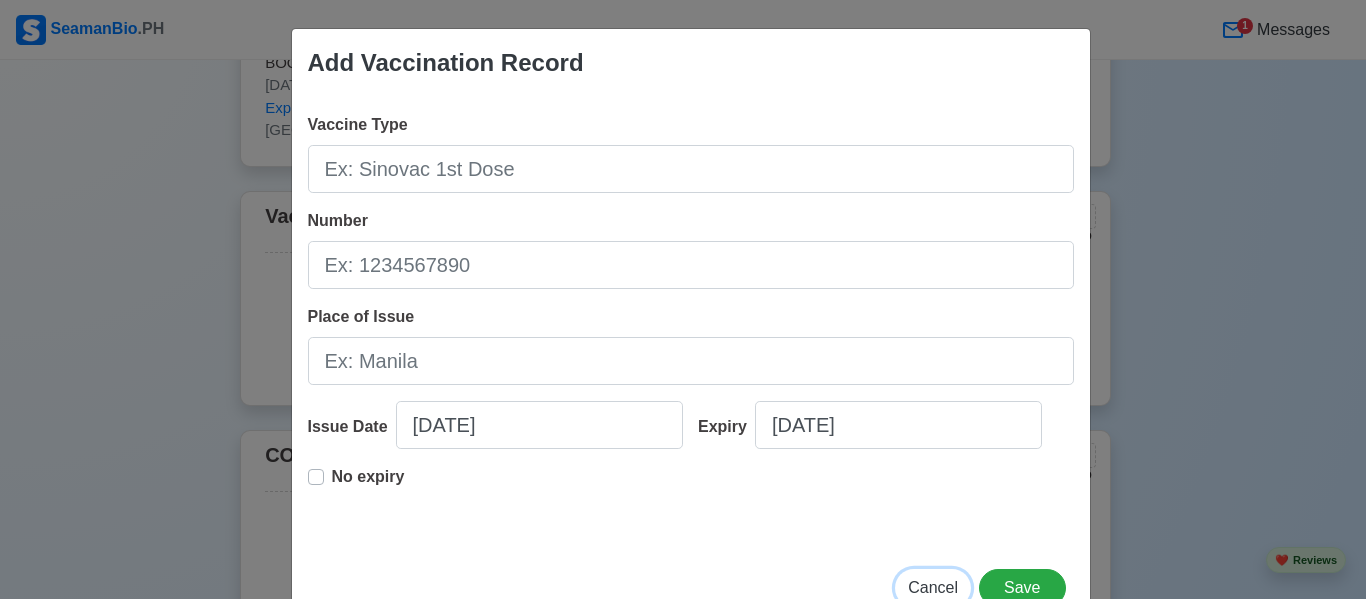 click on "Cancel" at bounding box center (933, 587) 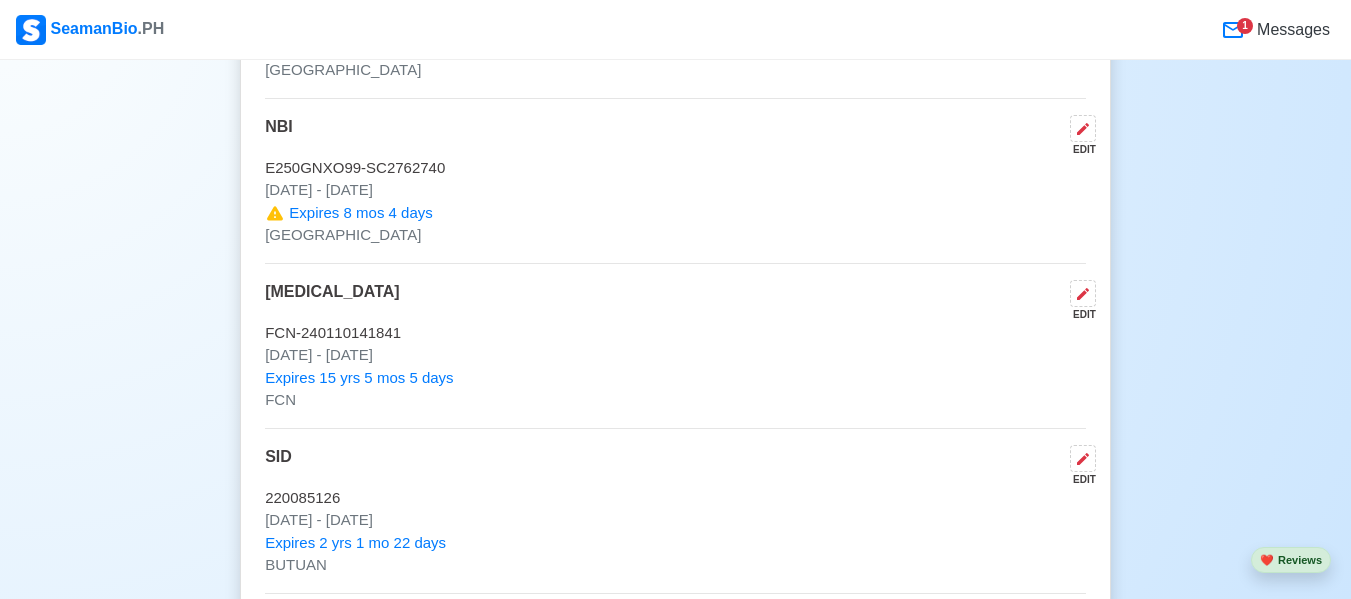 scroll, scrollTop: 2568, scrollLeft: 0, axis: vertical 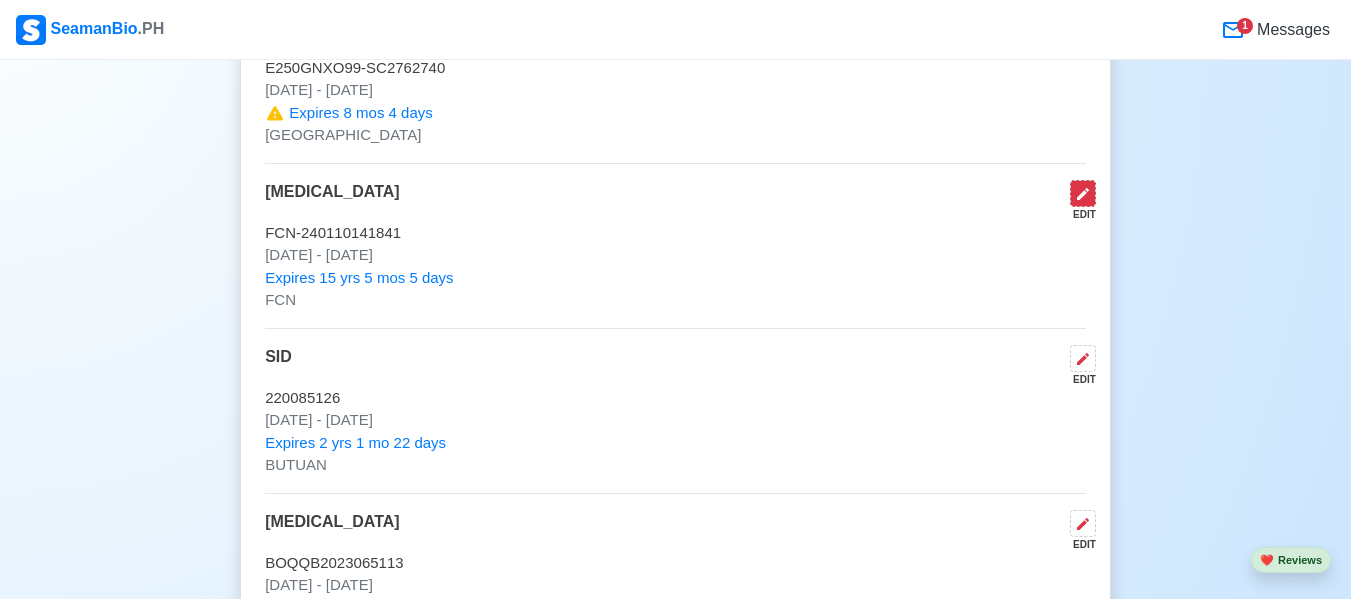 click at bounding box center [1083, 193] 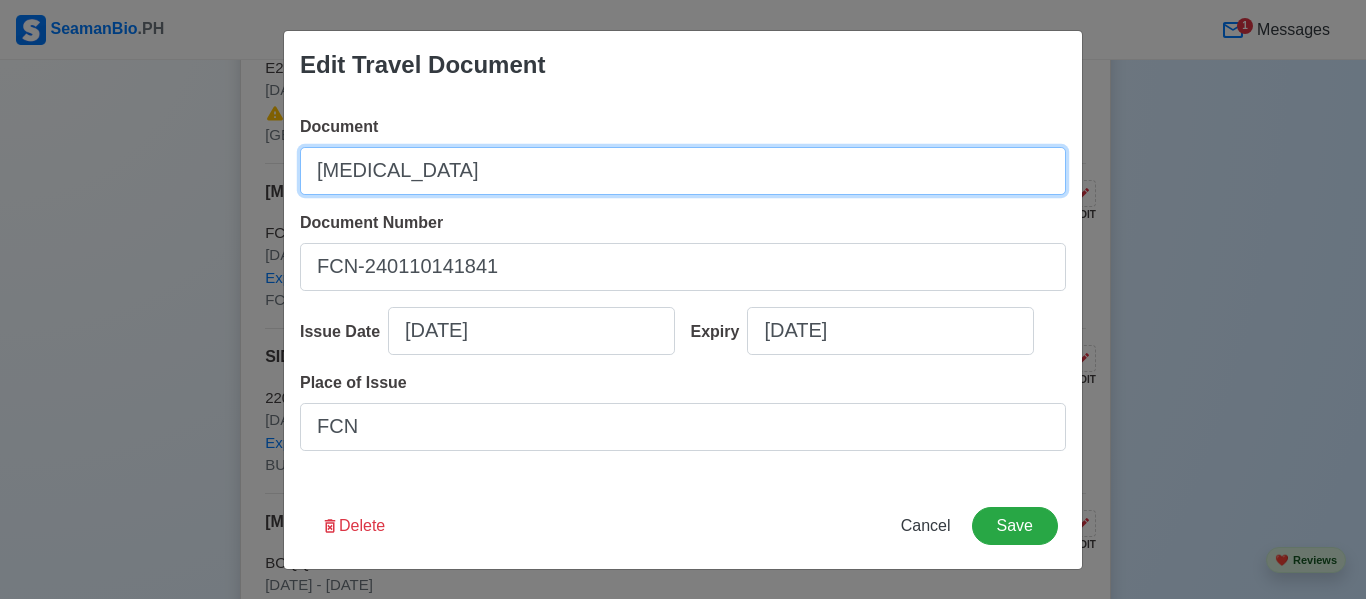 click on "[MEDICAL_DATA]" at bounding box center (683, 171) 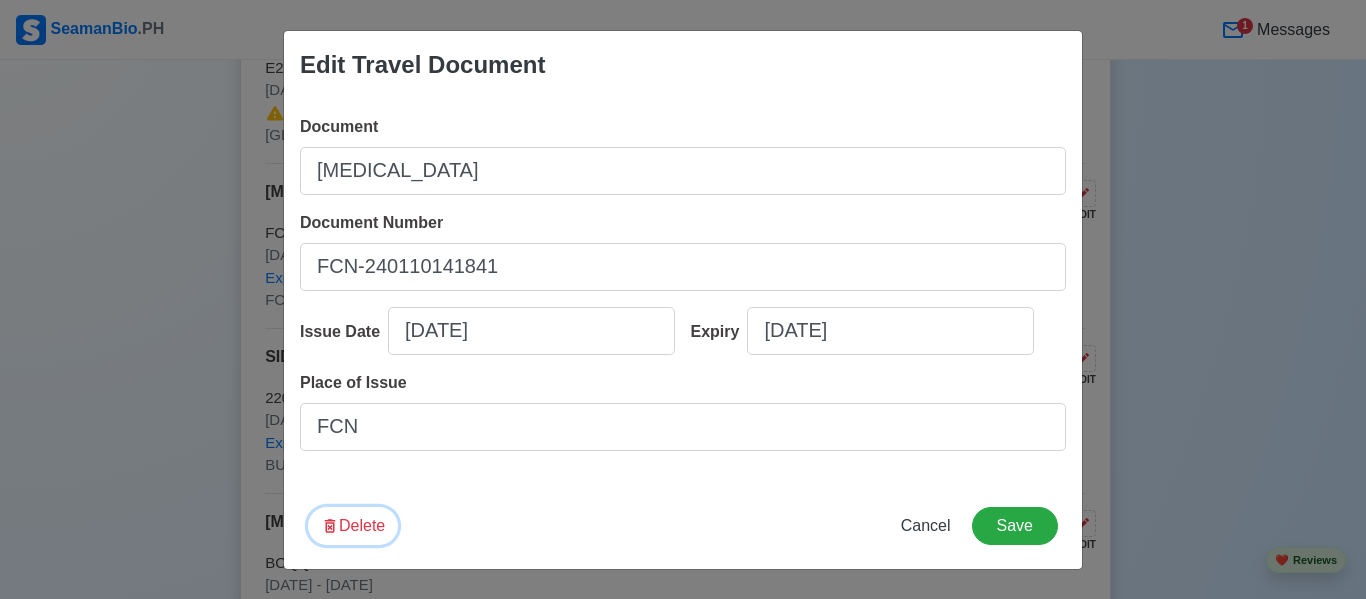 click on "Delete" at bounding box center (353, 526) 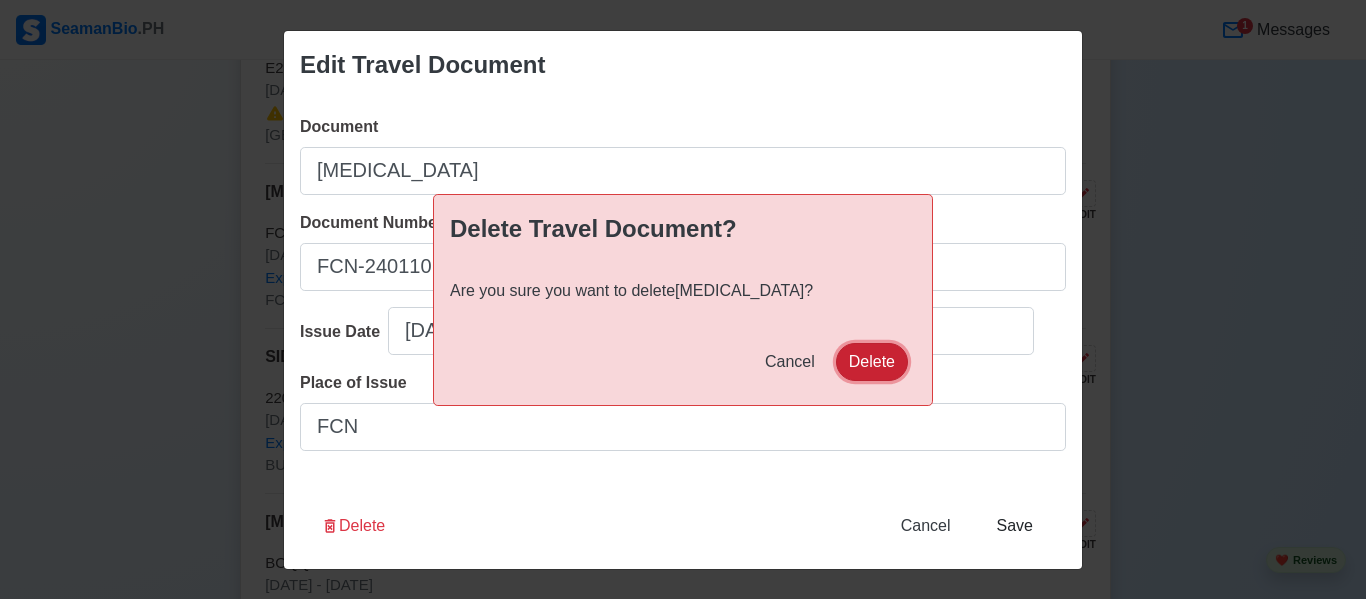 click on "Delete" at bounding box center (872, 362) 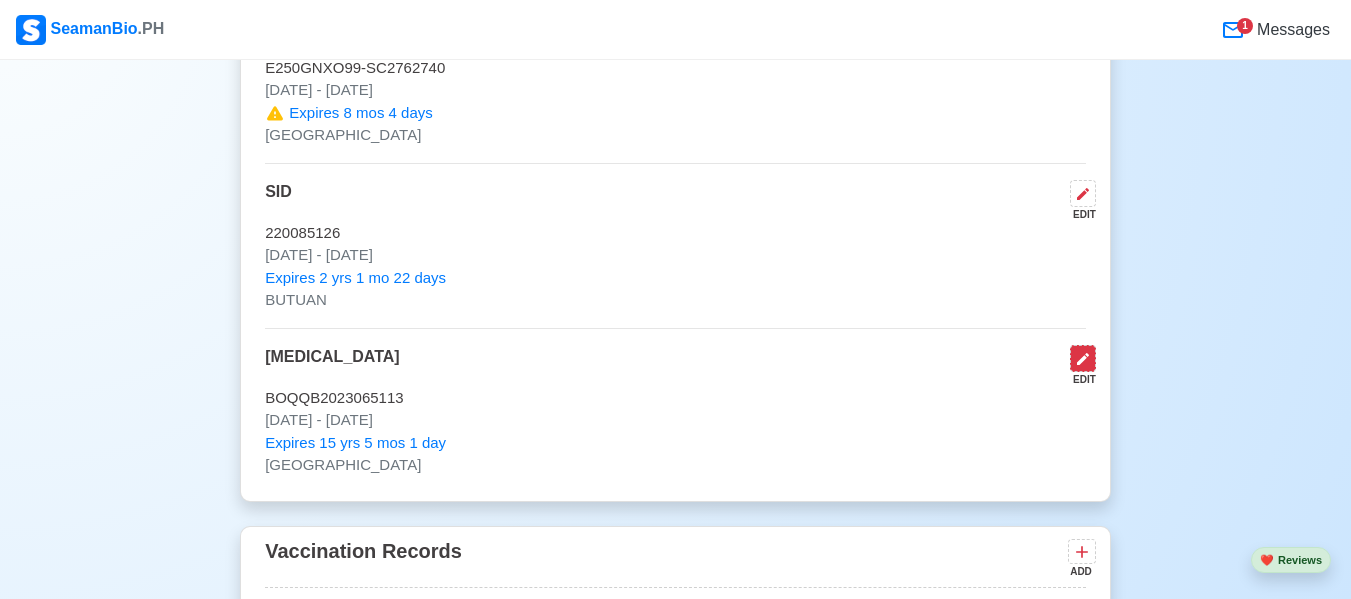 click 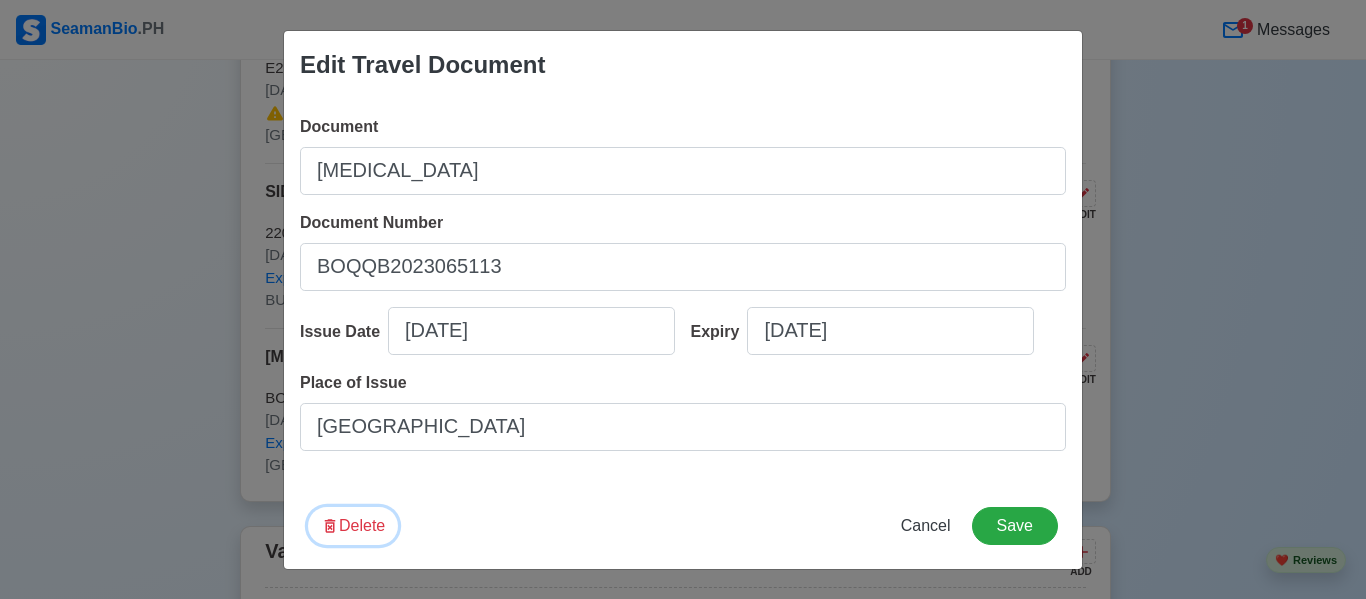 click on "Delete" at bounding box center (353, 526) 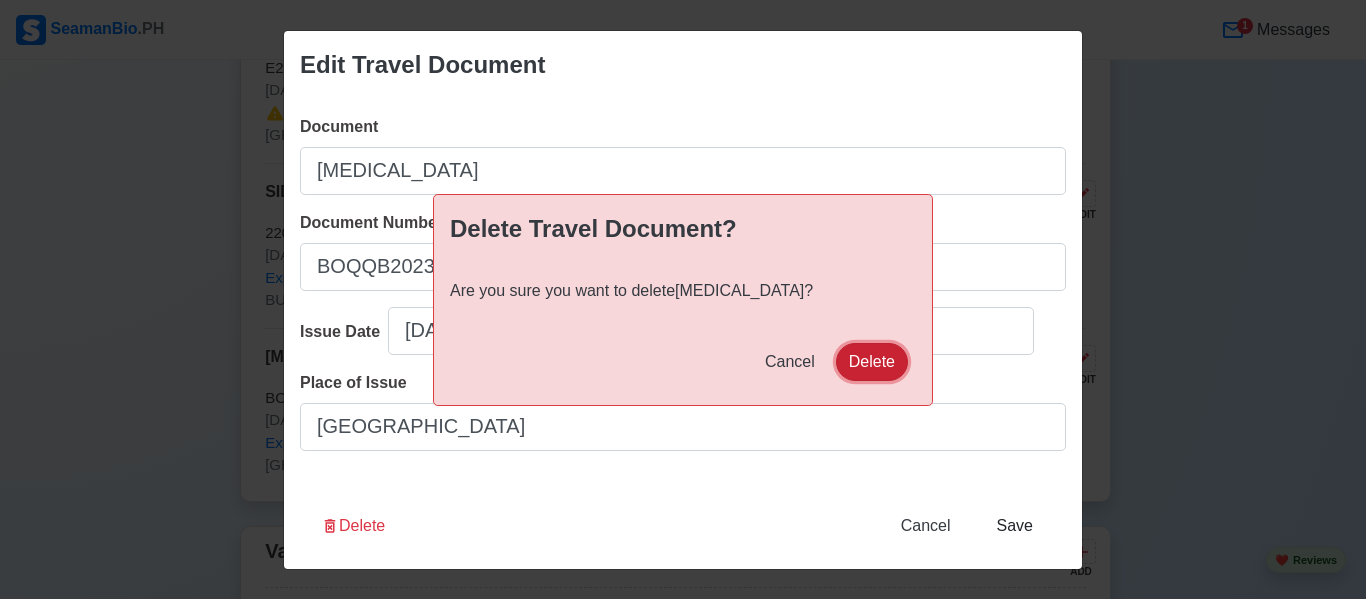 click on "Delete" at bounding box center (872, 362) 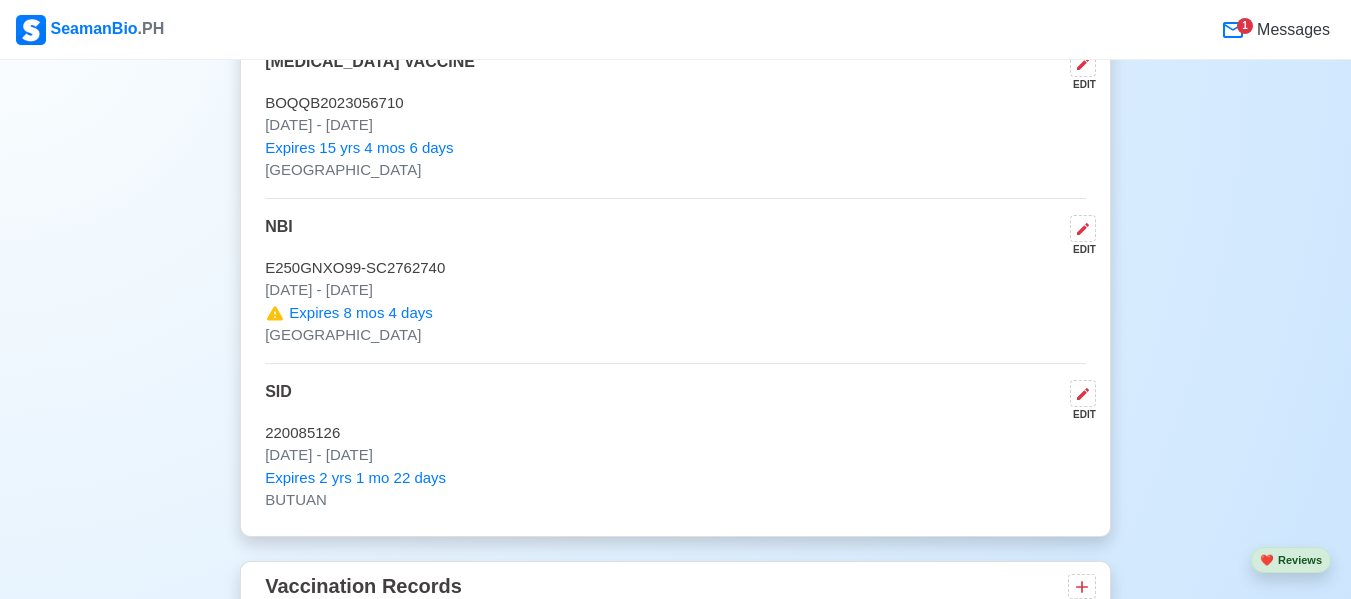 scroll, scrollTop: 2268, scrollLeft: 0, axis: vertical 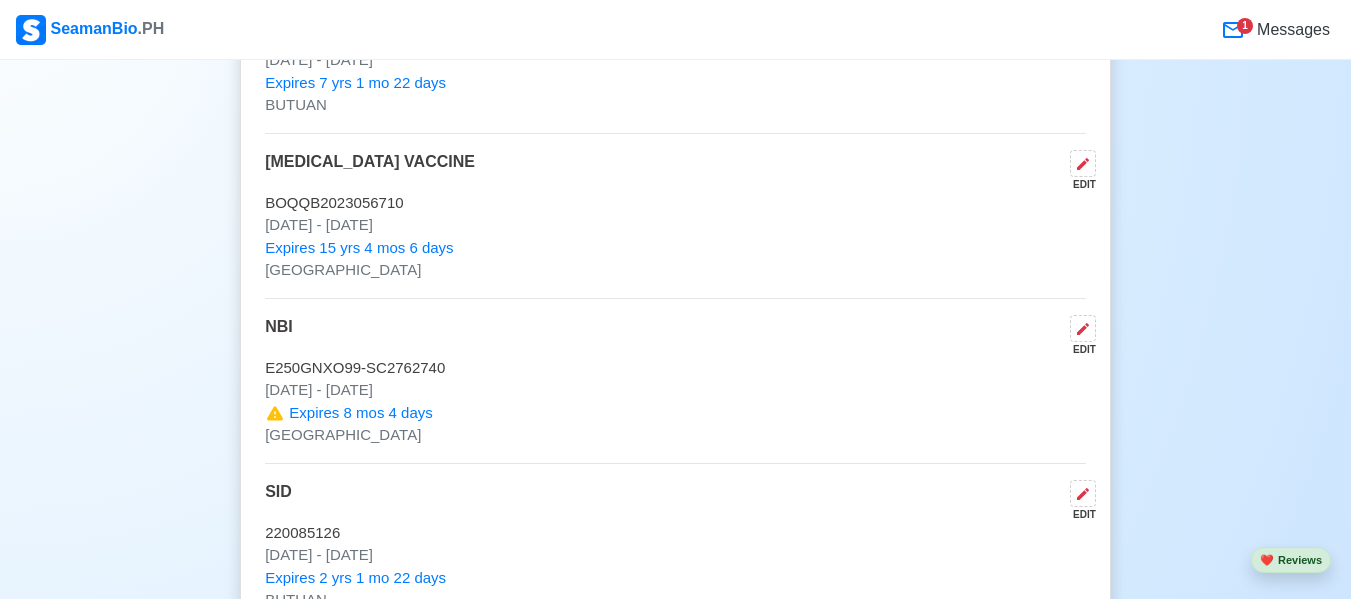 click on "Travel Documents 5 Passport, US Visa, Seaman Book, etc. ADD Passport EDIT P5583022C Jan 03 2024 - Jan 02 2034 Expires 8 yrs 5 mos 10 days DFA MANILA SEAMAN’S BOOK EDIT A0068277 Sep 14 2022 - Sep 14 2032 Expires 7 yrs 1 mo 22 days BUTUAN COVID-19 VACCINE EDIT BOQQB2023056710 Jul 20 2022 - Nov 29 2040 Expires 15 yrs 4 mos 6 days MANILA NBI EDIT E250GNXO99-SC2762740 Mar 27 2025 - Mar 27 2026   Expires 8 mos 4 days MANILA SID EDIT 220085126 Sep 14 2022 - Sep 14 2027 Expires 2 yrs 1 mo 22 days BUTUAN" at bounding box center [675, 175] 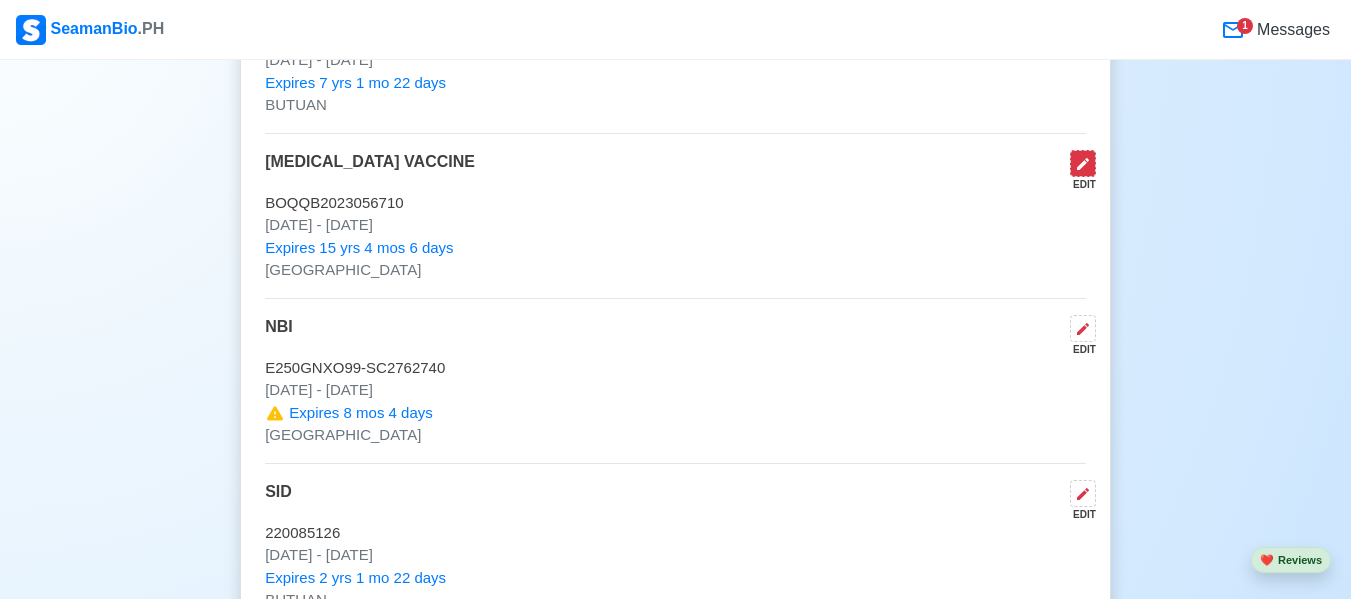 click at bounding box center [1083, 163] 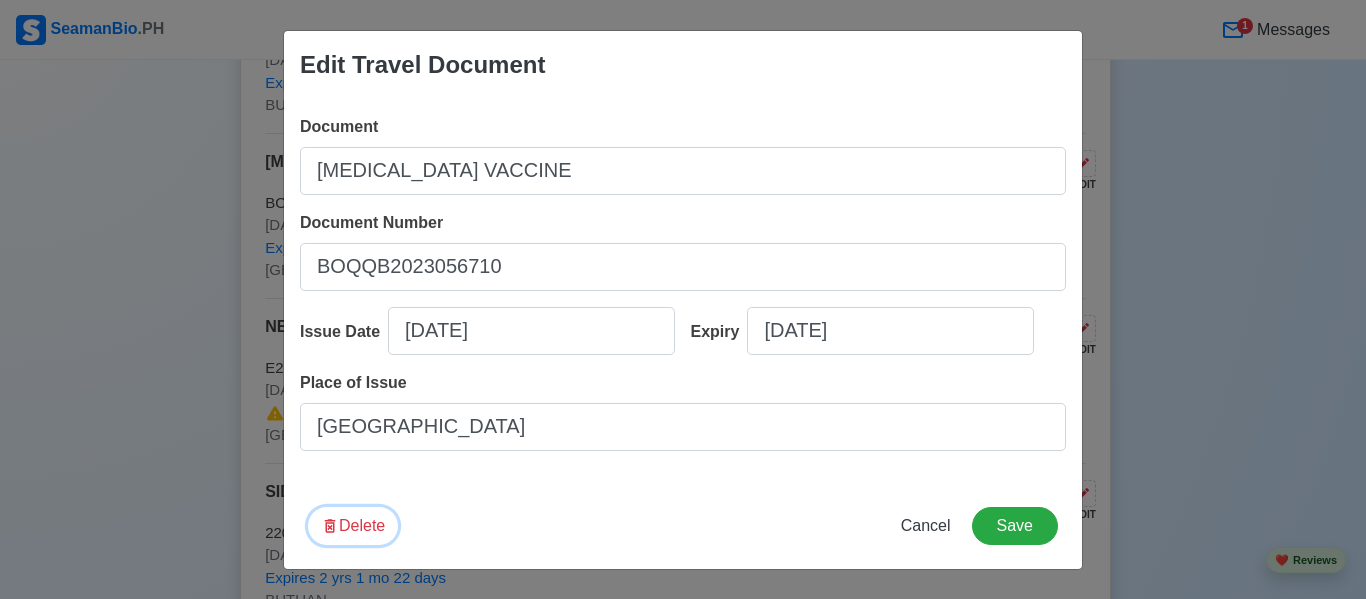 click on "Delete" at bounding box center [353, 526] 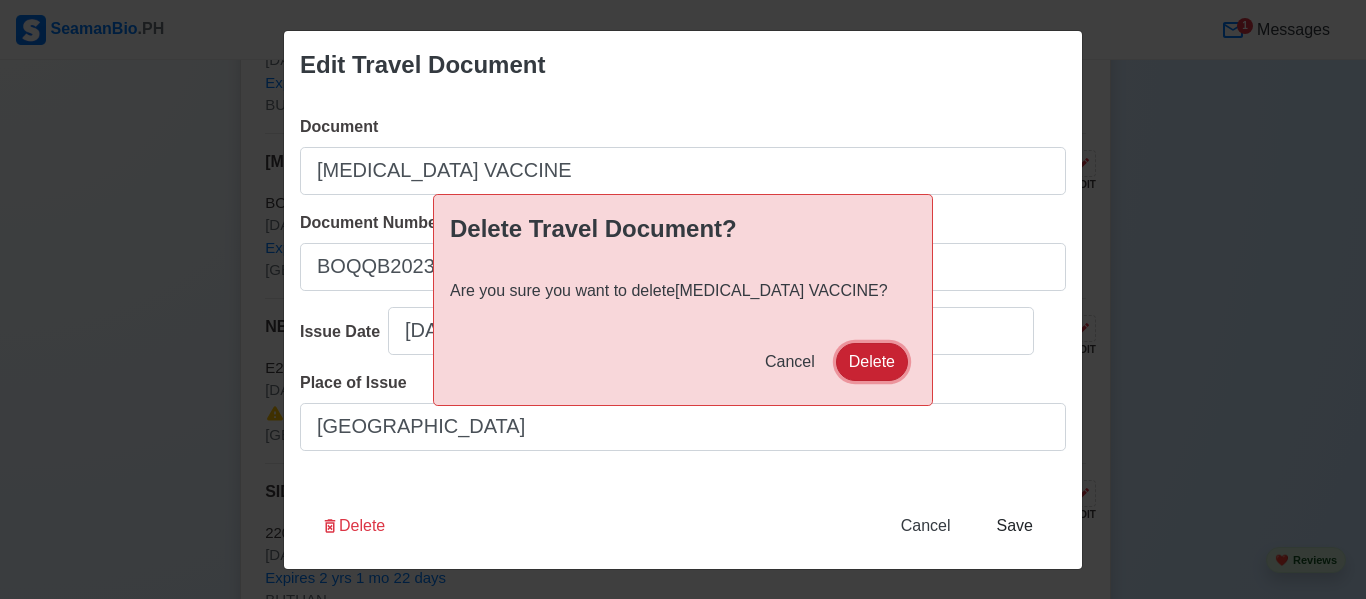 click on "Delete" at bounding box center (872, 362) 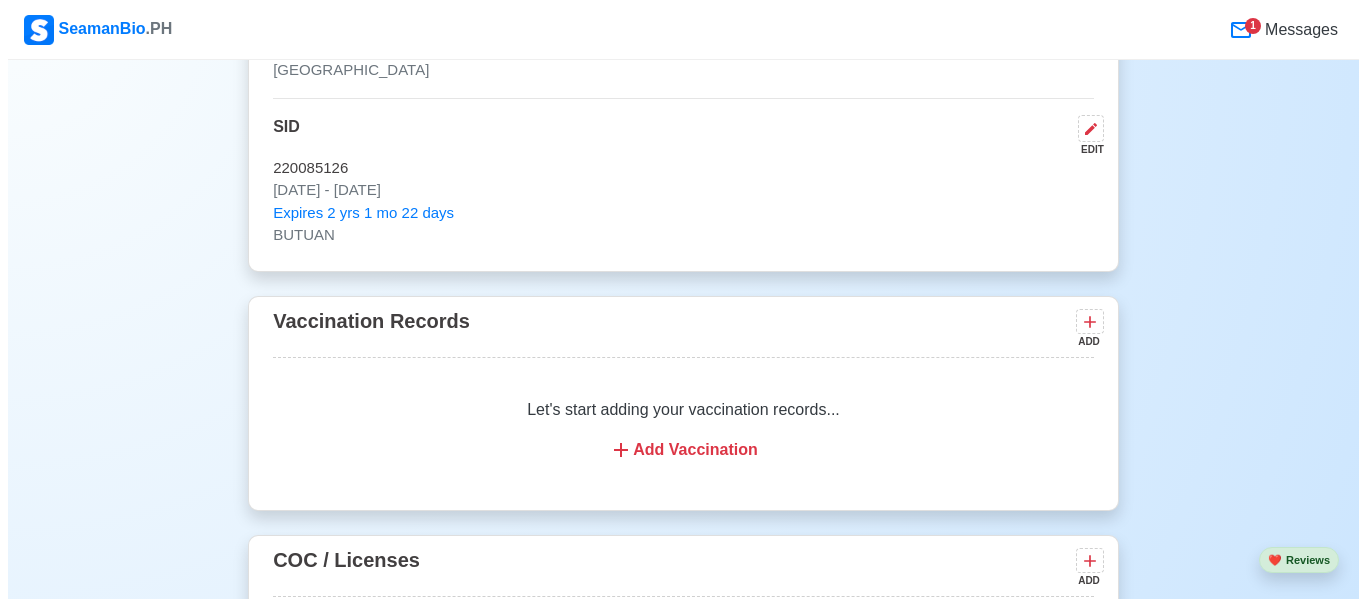 scroll, scrollTop: 2668, scrollLeft: 0, axis: vertical 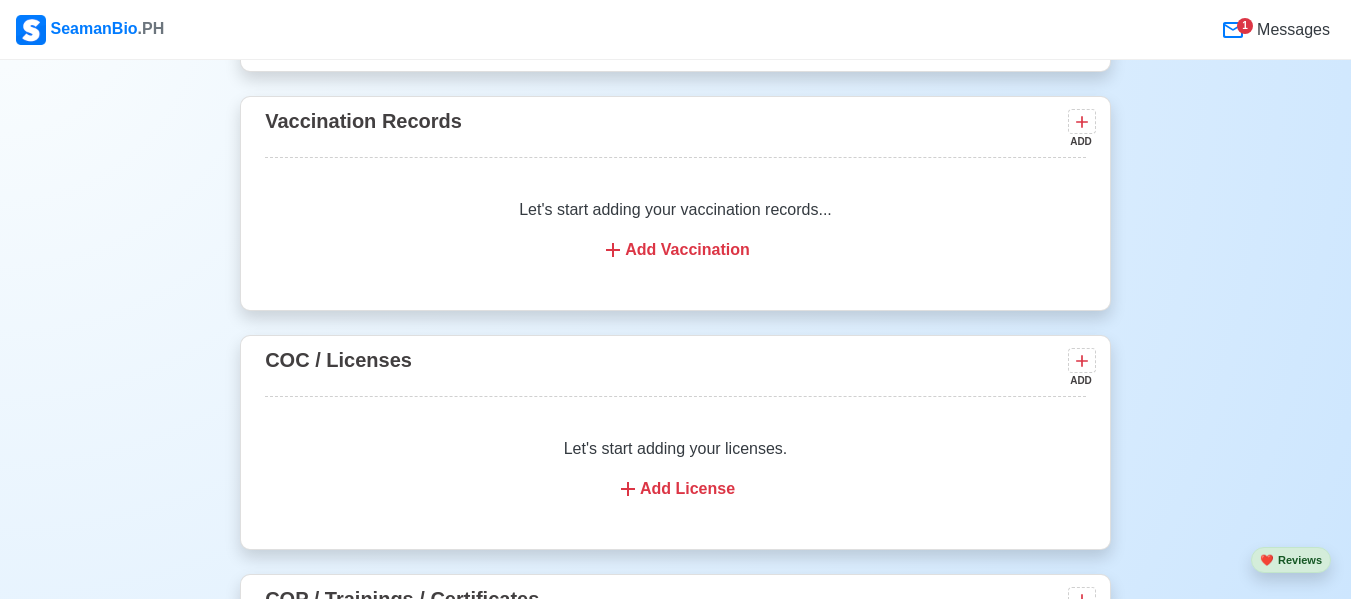 click on "Add Vaccination" at bounding box center (675, 250) 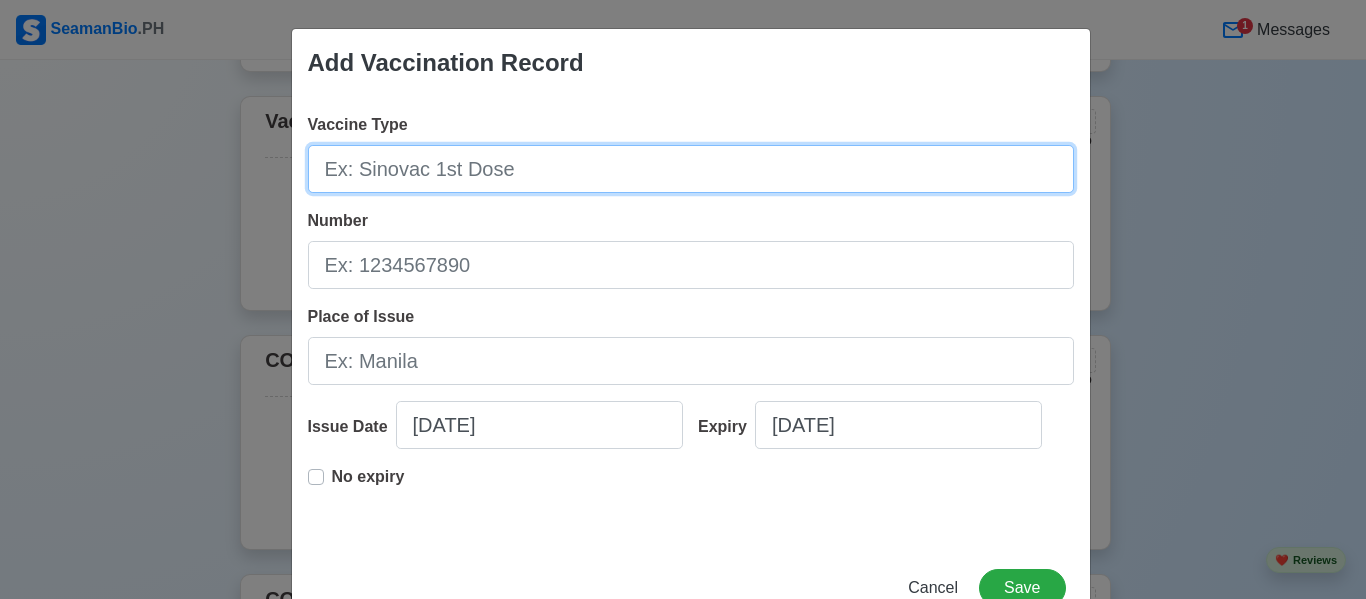 click on "Vaccine Type" at bounding box center [691, 169] 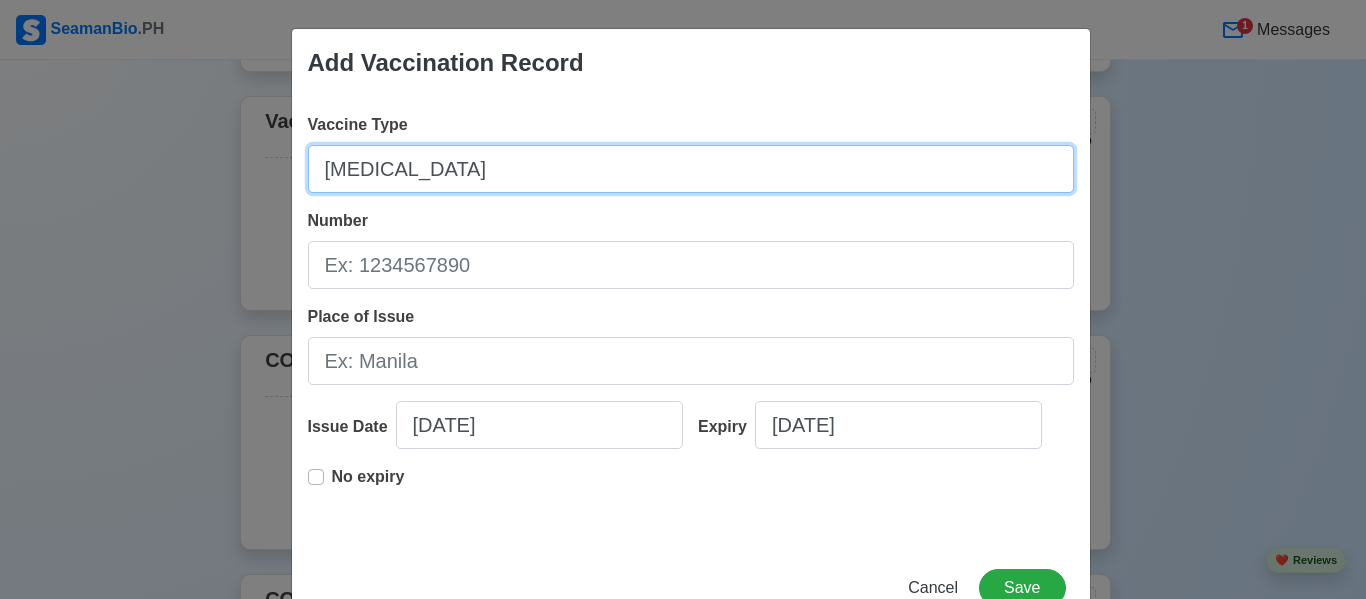 type on "[MEDICAL_DATA]" 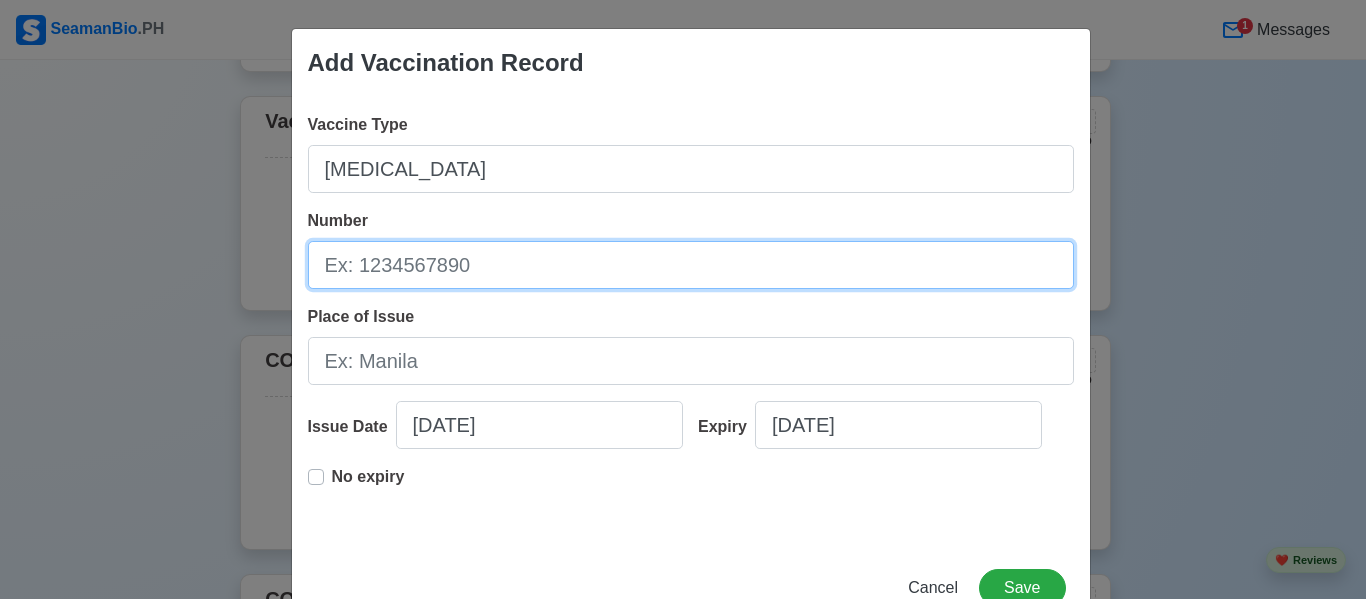click on "Number" at bounding box center [691, 265] 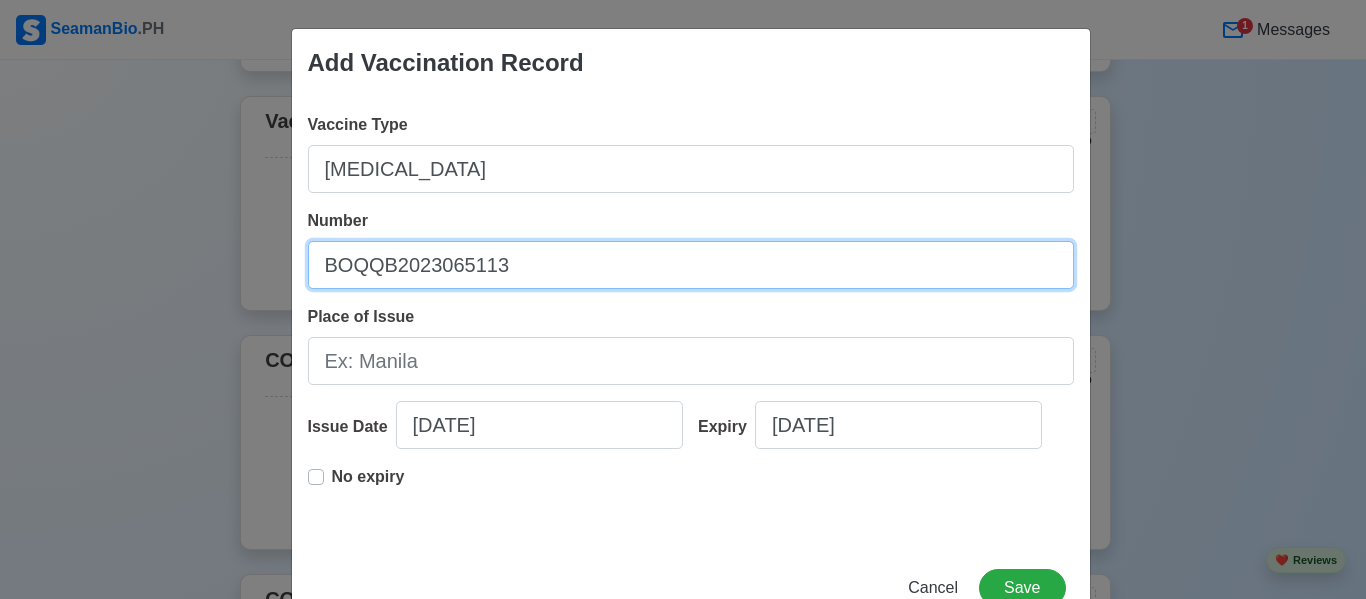 type on "BOQQB2023065113" 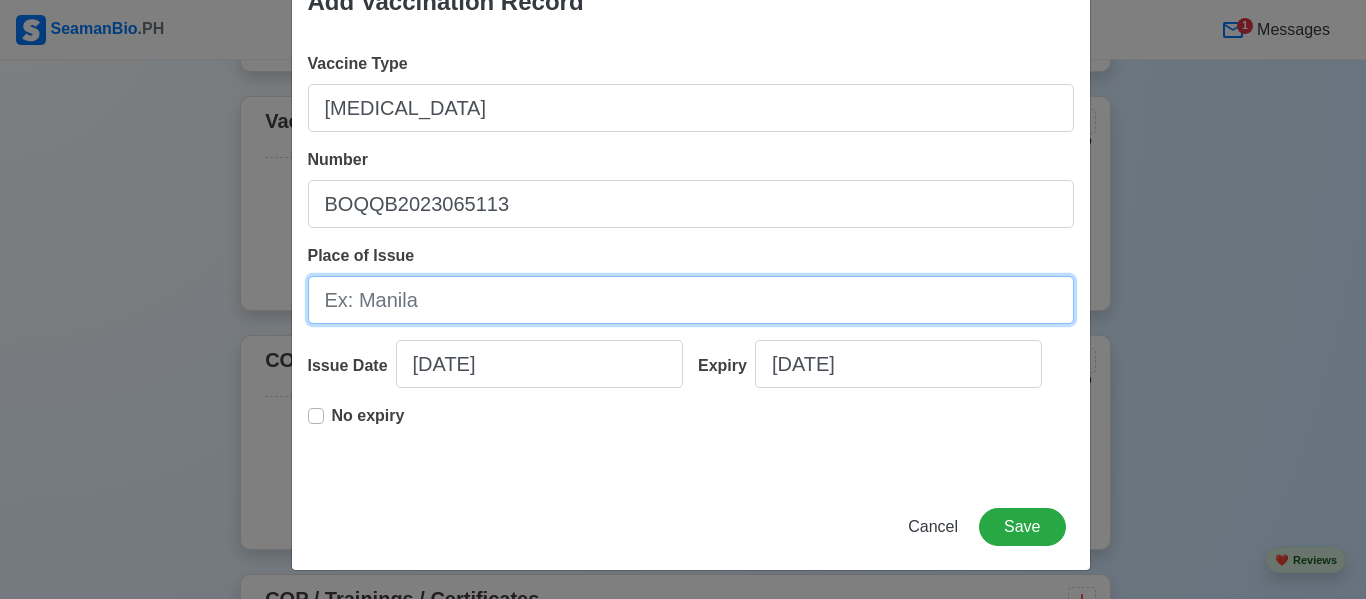 click on "Place of Issue" at bounding box center (691, 300) 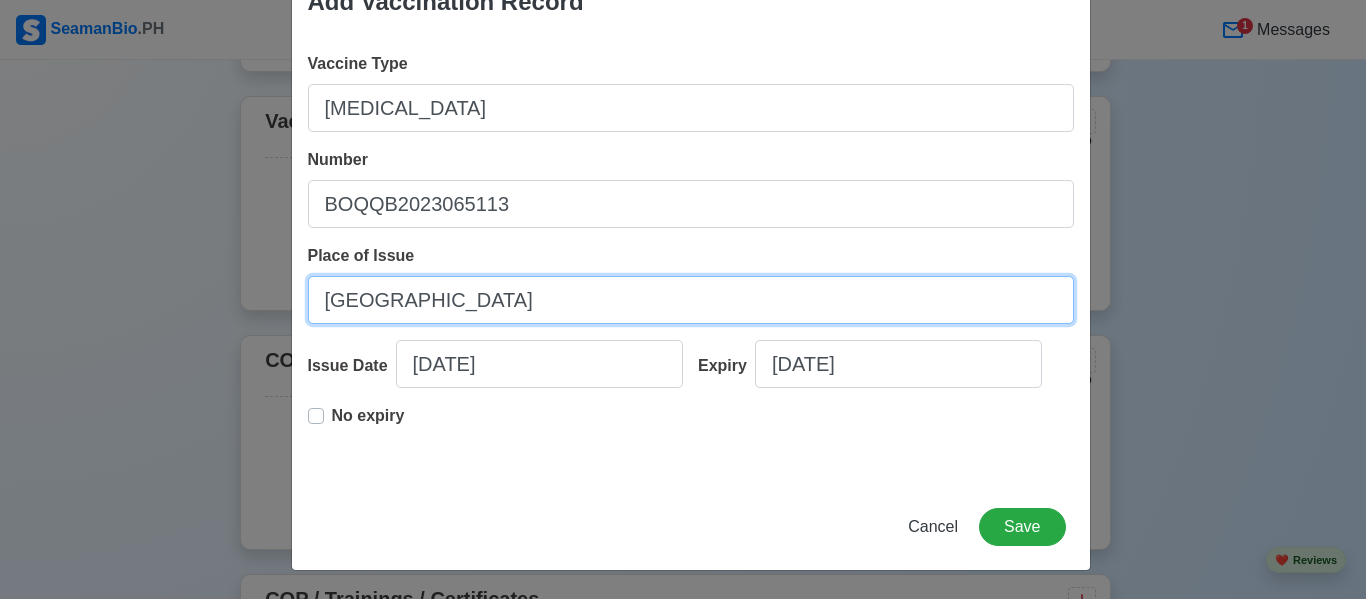 type on "[GEOGRAPHIC_DATA]" 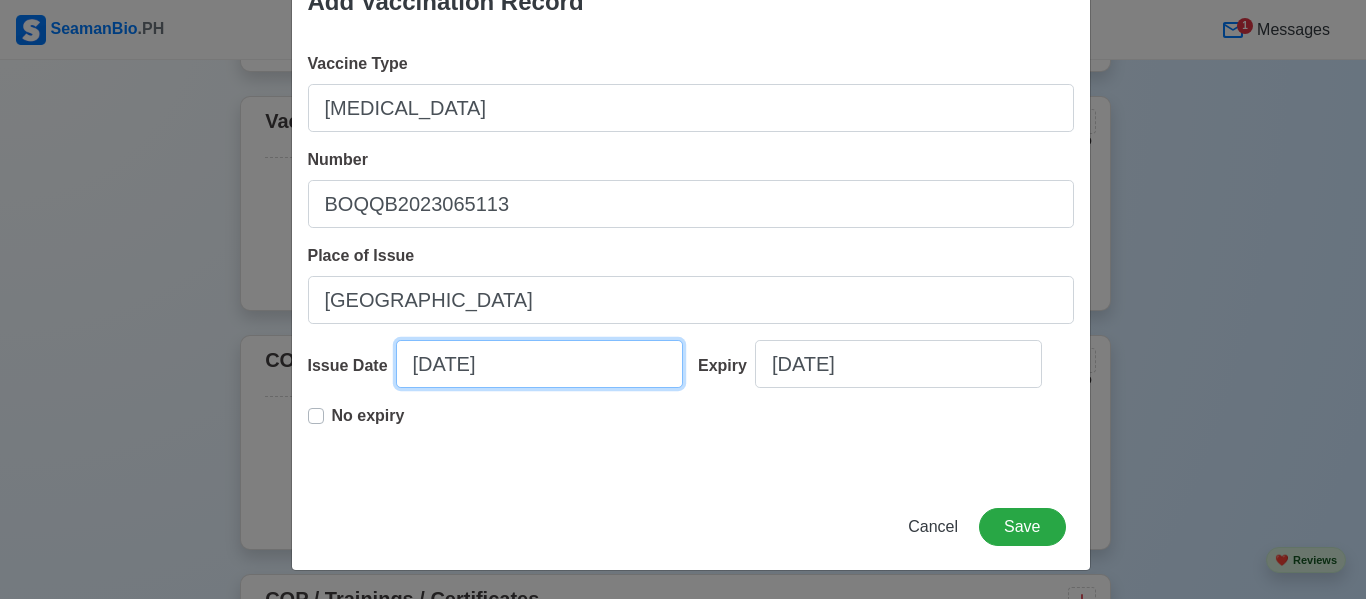 click on "07/23/2025" at bounding box center [539, 364] 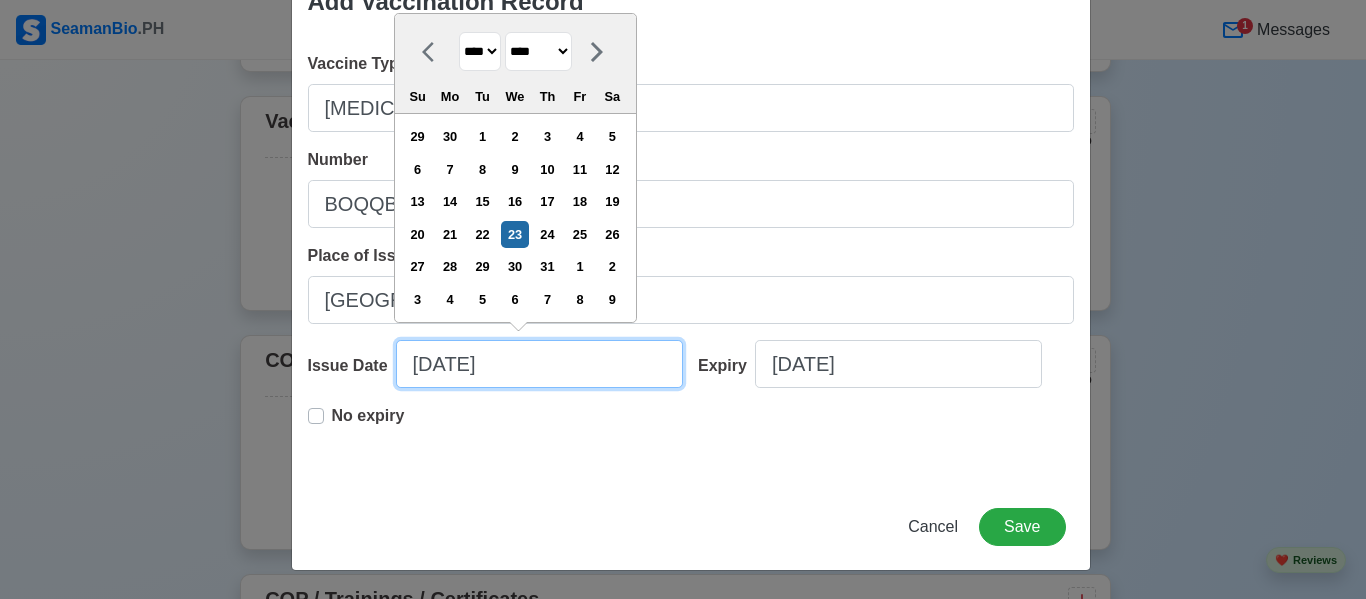paste on "22-JAN-2024" 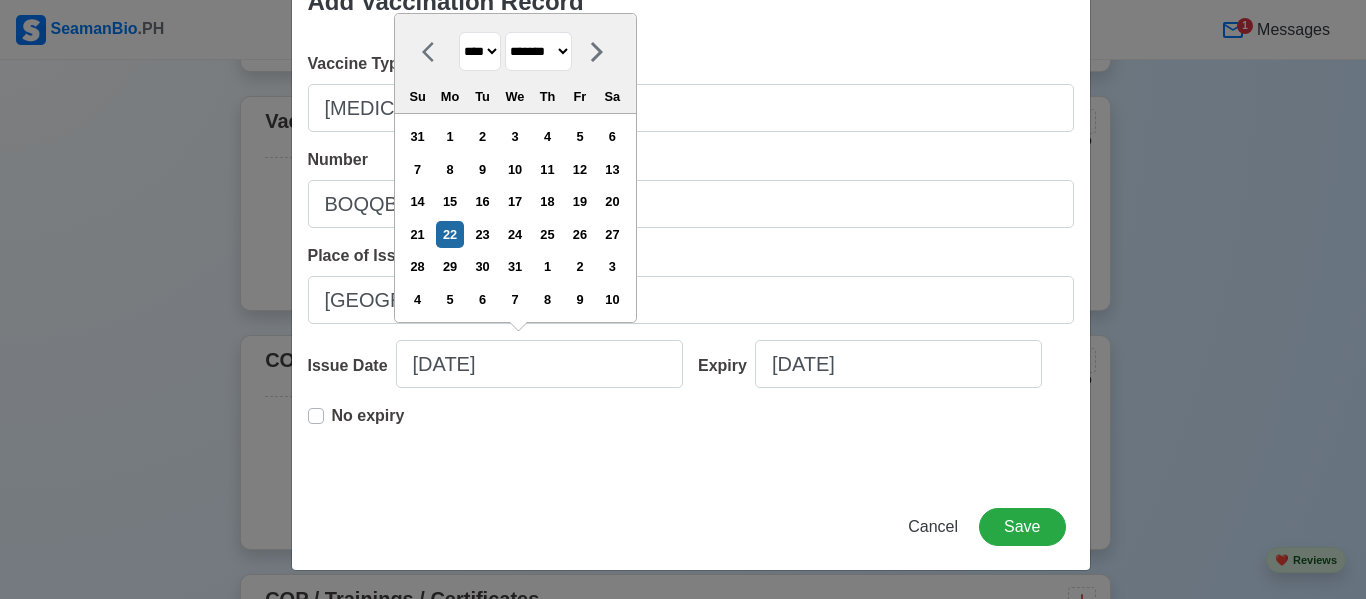 type on "01/22/2024" 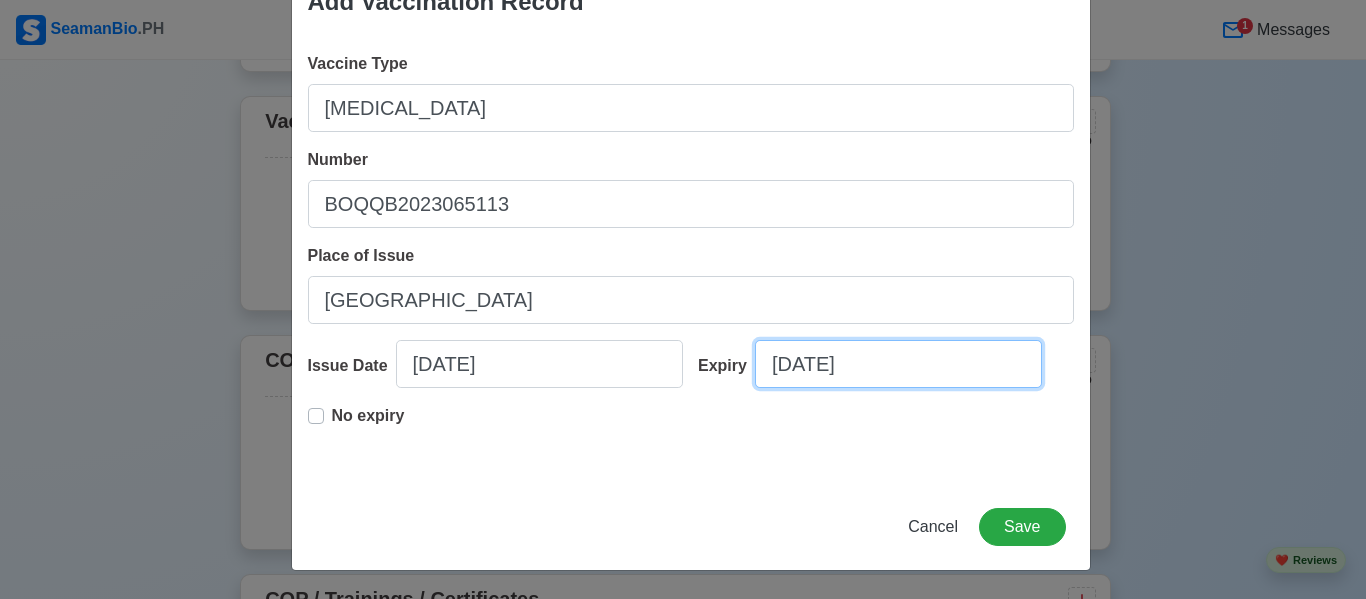 select on "****" 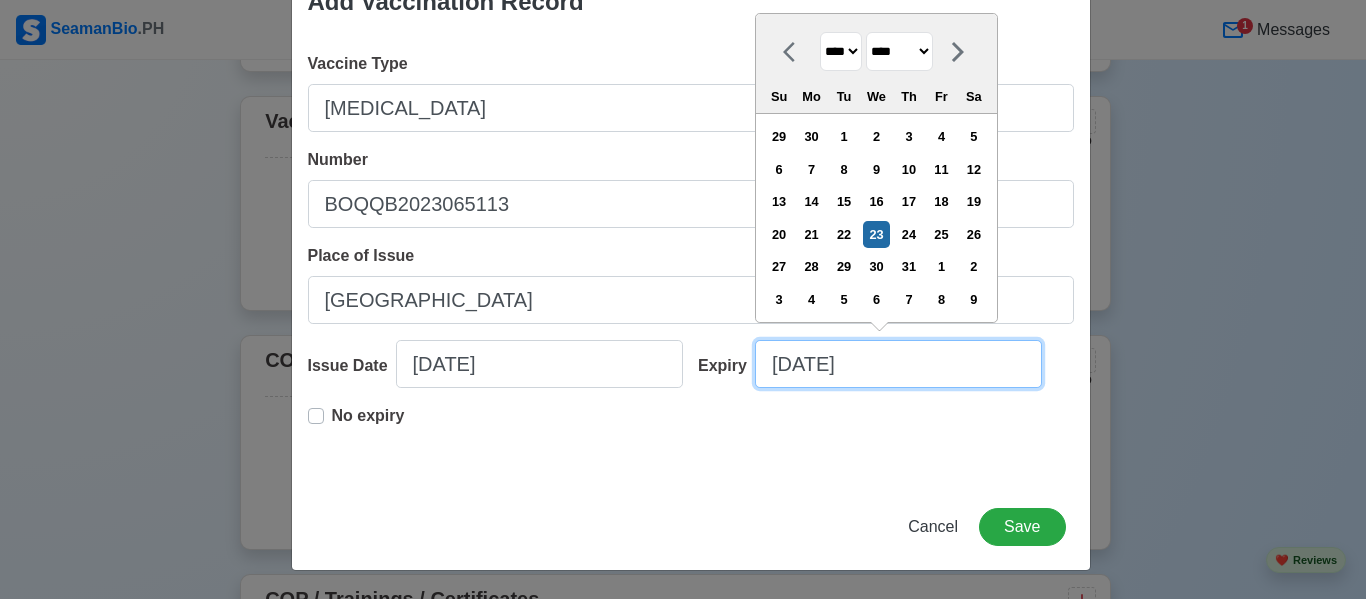 click on "07/23/2025" at bounding box center [898, 364] 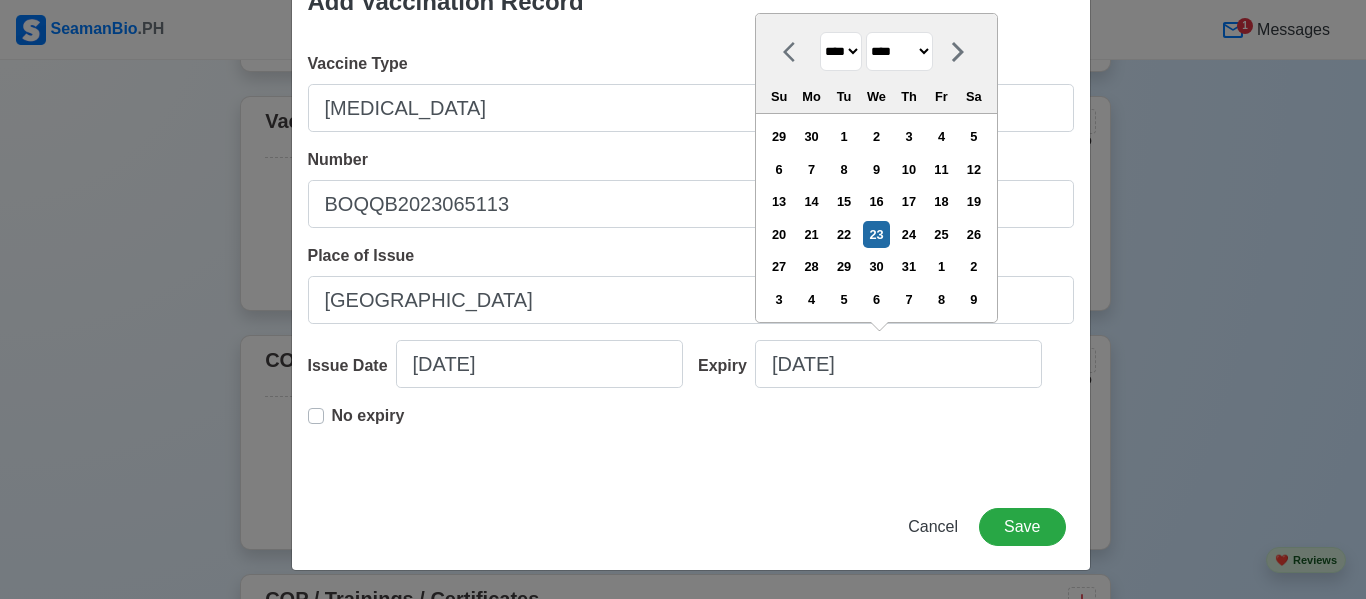 click on "**** **** **** **** **** **** **** **** **** **** **** **** **** **** **** **** **** **** **** **** **** **** **** **** **** **** **** **** **** **** **** **** **** **** **** **** **** **** **** **** **** **** **** **** **** **** **** **** **** **** **** **** **** **** **** **** **** **** **** **** **** **** **** **** **** **** **** **** **** **** **** **** **** **** **** **** **** **** **** **** **** **** **** **** **** **** **** **** **** **** **** **** **** **** **** **** **** **** **** **** **** **** **** **** **** **** **** **** **** **** **** **** **** **** **** **** **** **** **** **** ****" at bounding box center [841, 51] 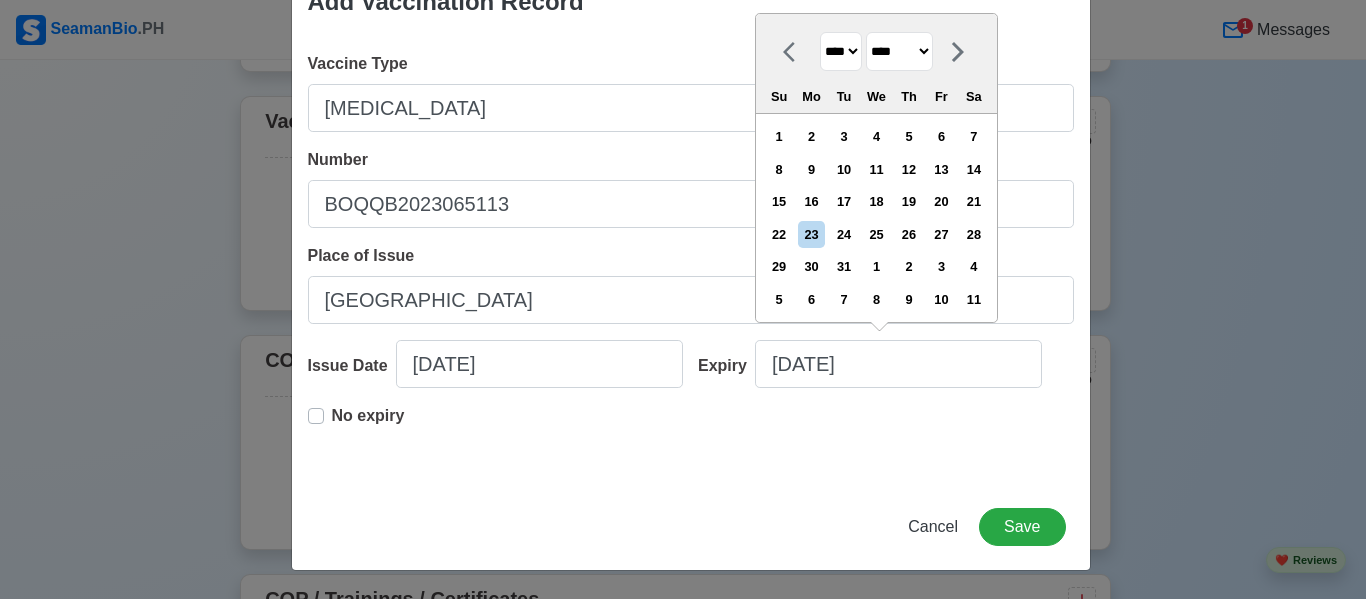 click on "22 23 24 25 26 27 28" at bounding box center (876, 234) 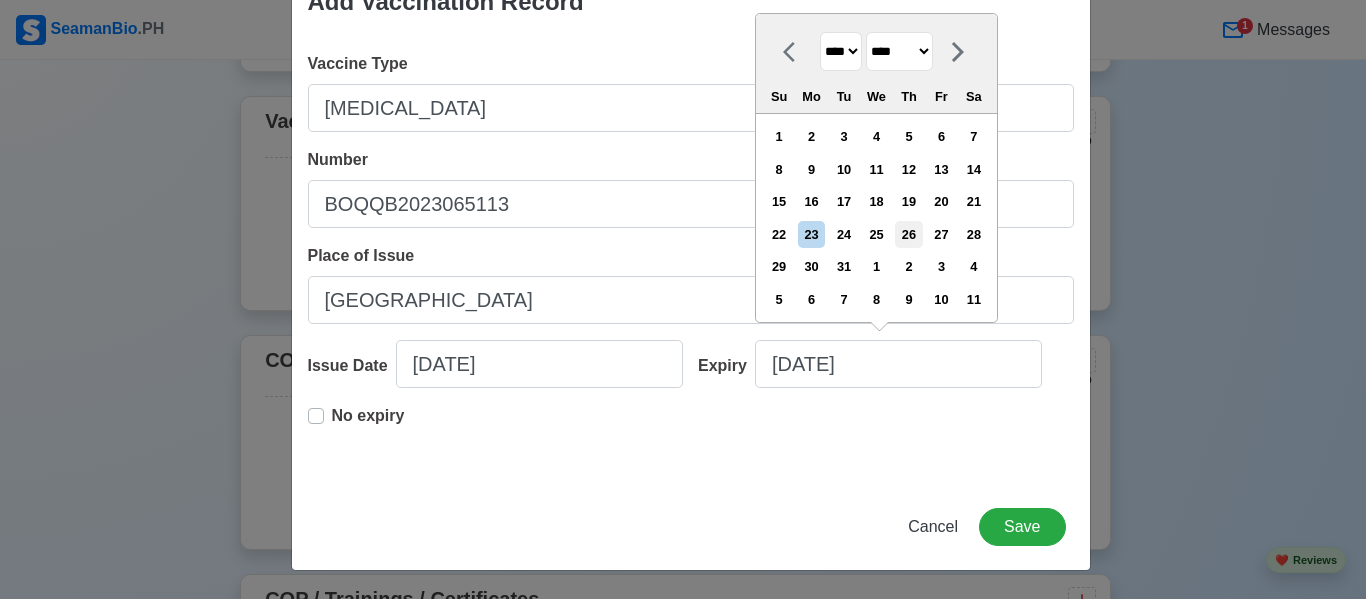 click on "26" at bounding box center (908, 234) 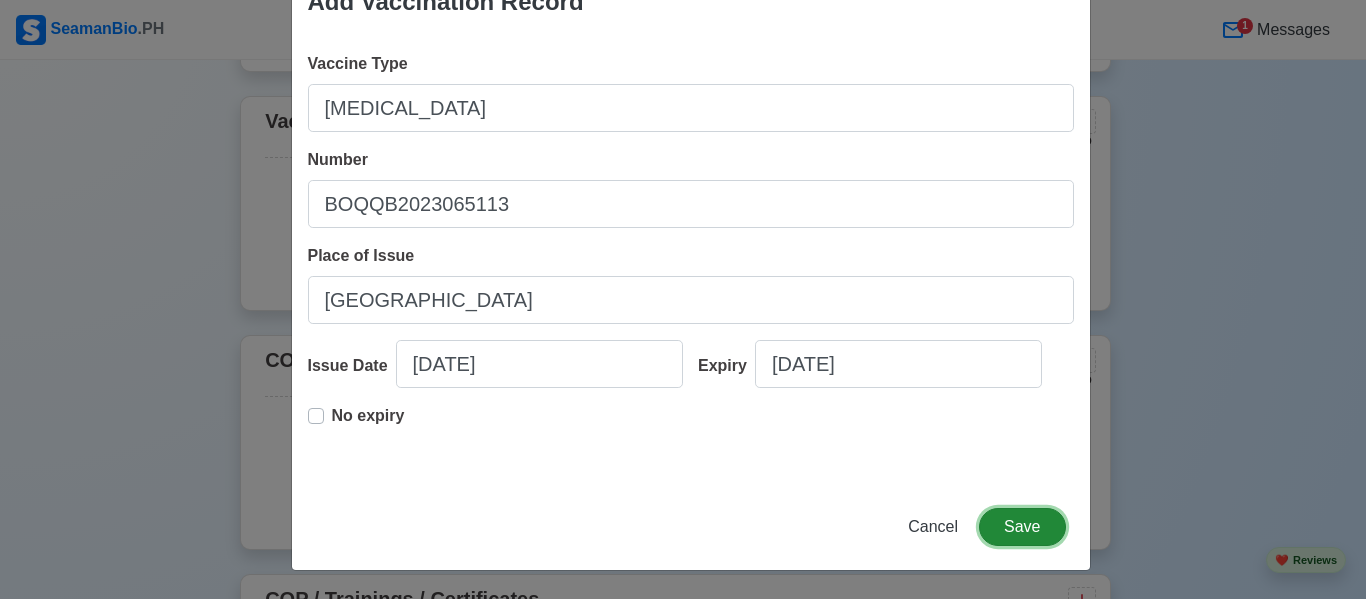 click on "Save" at bounding box center (1022, 527) 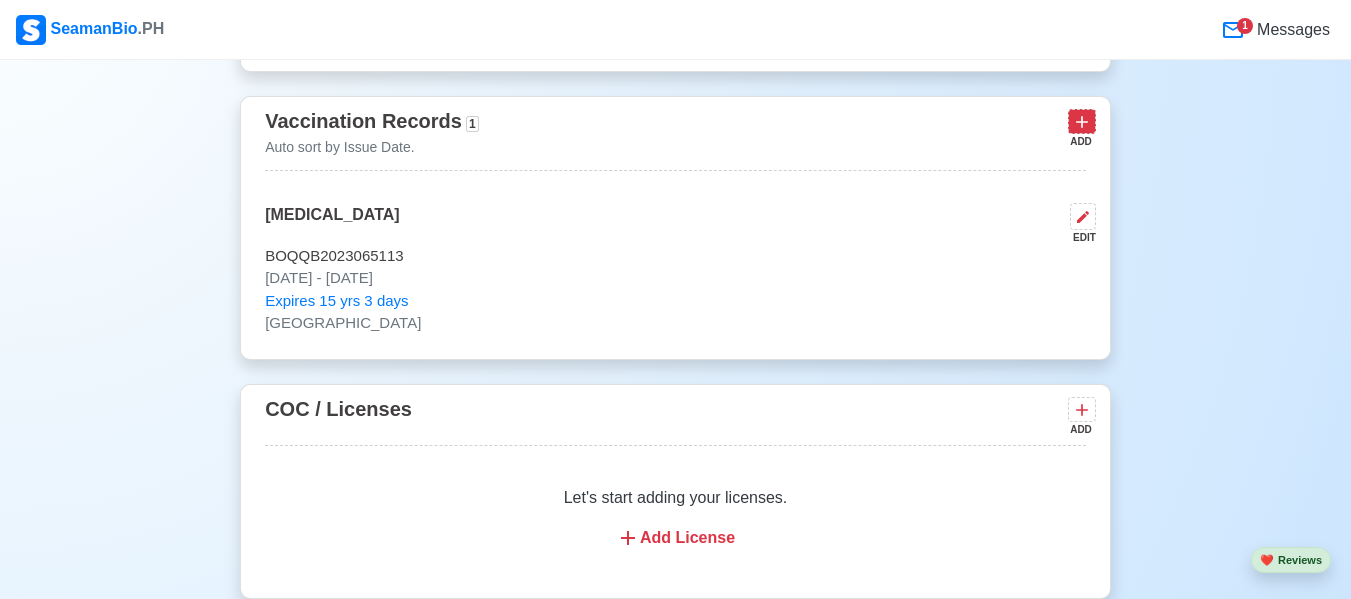 click 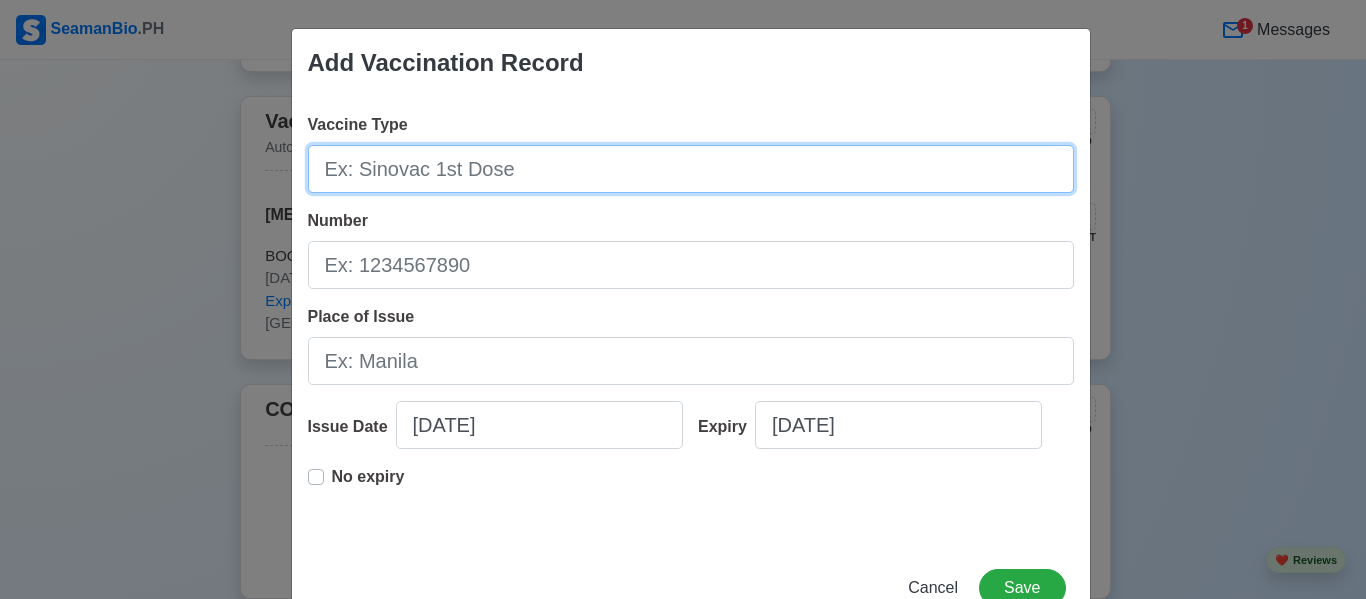 click on "Vaccine Type" at bounding box center [691, 169] 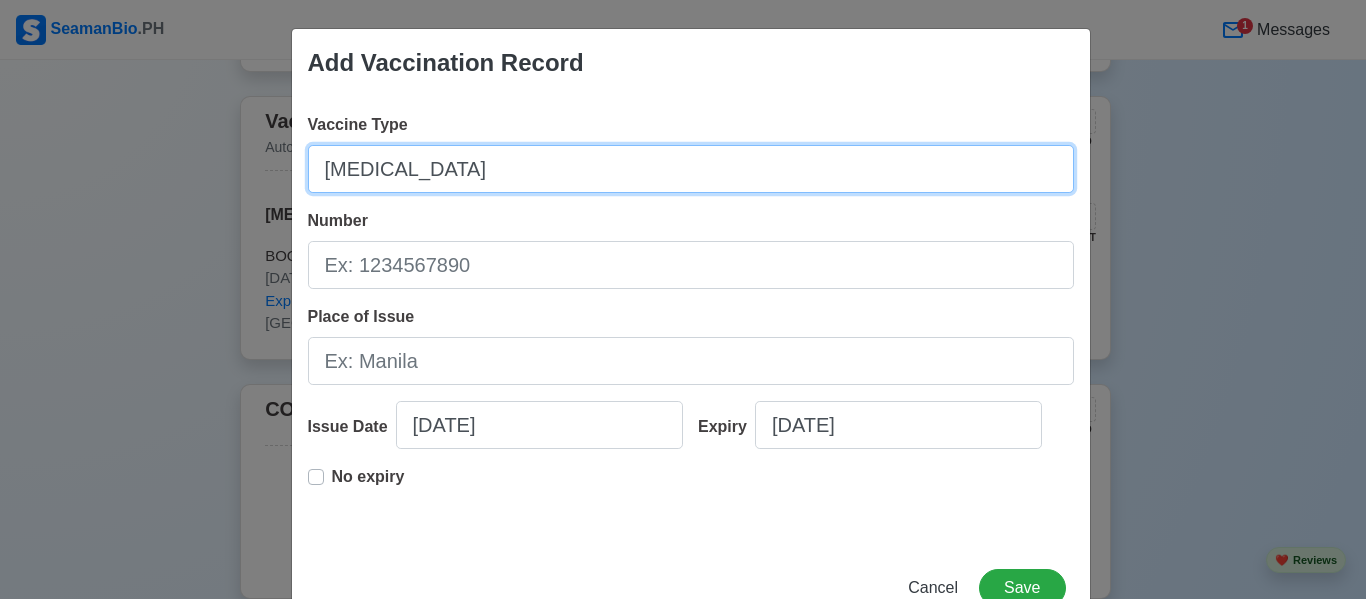 type on "[MEDICAL_DATA]" 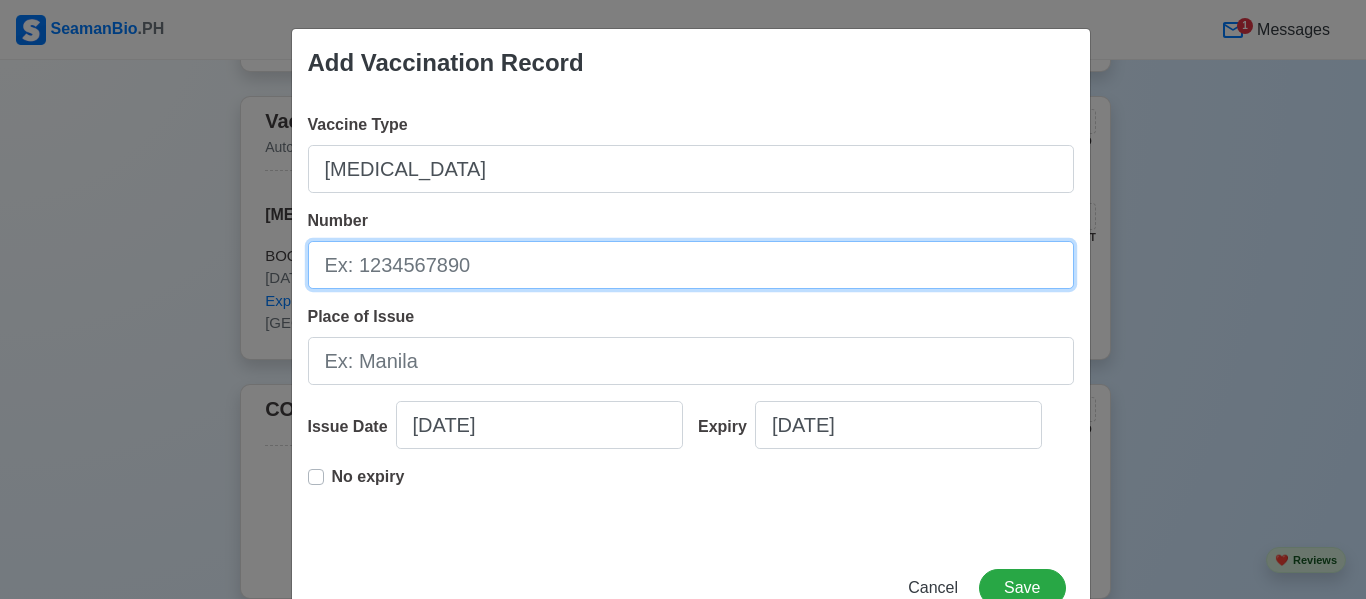 click on "Number" at bounding box center [691, 265] 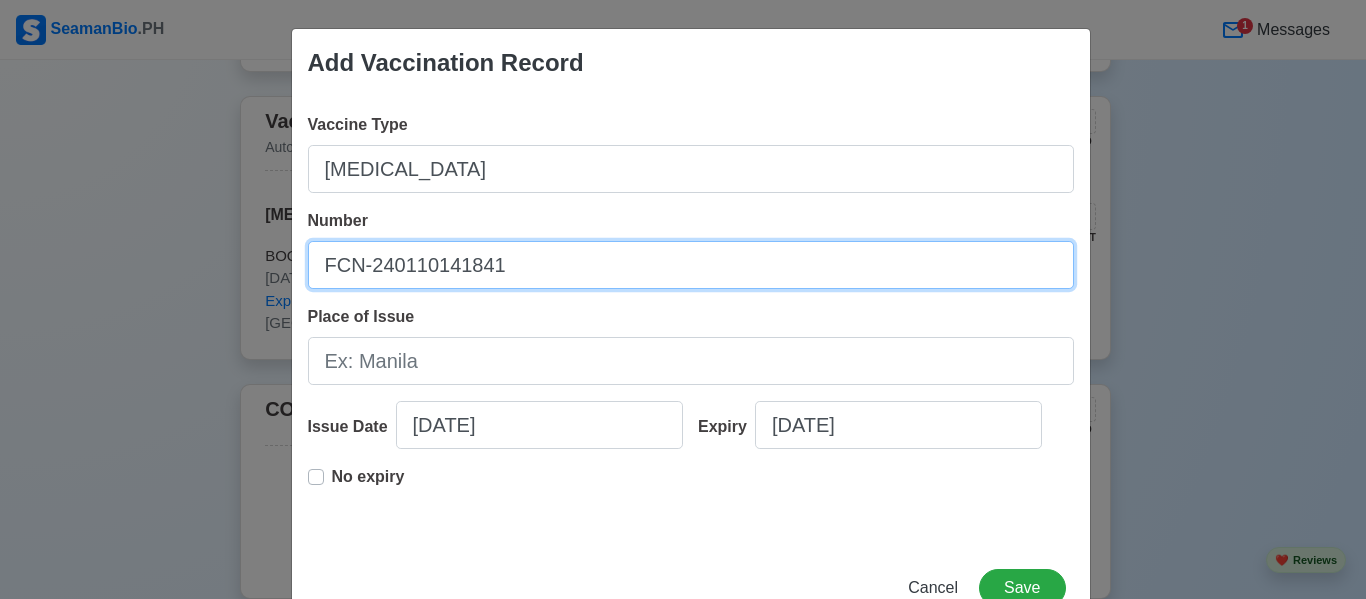 type on "FCN-240110141841" 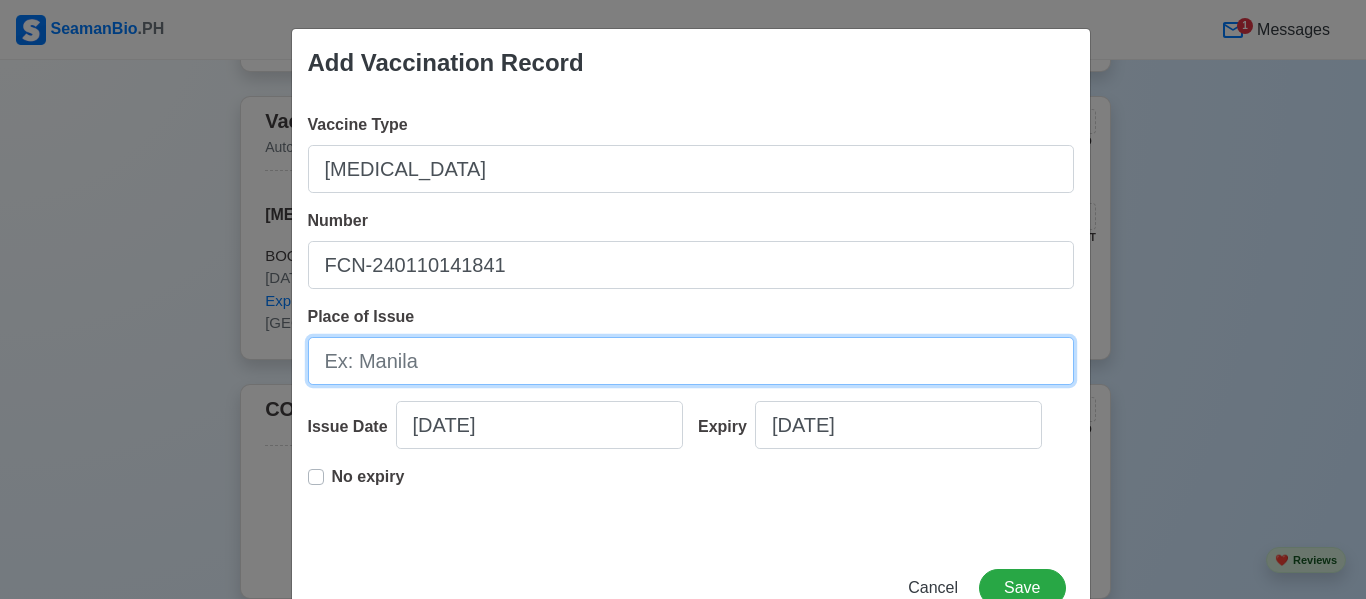 click on "Place of Issue" at bounding box center (691, 361) 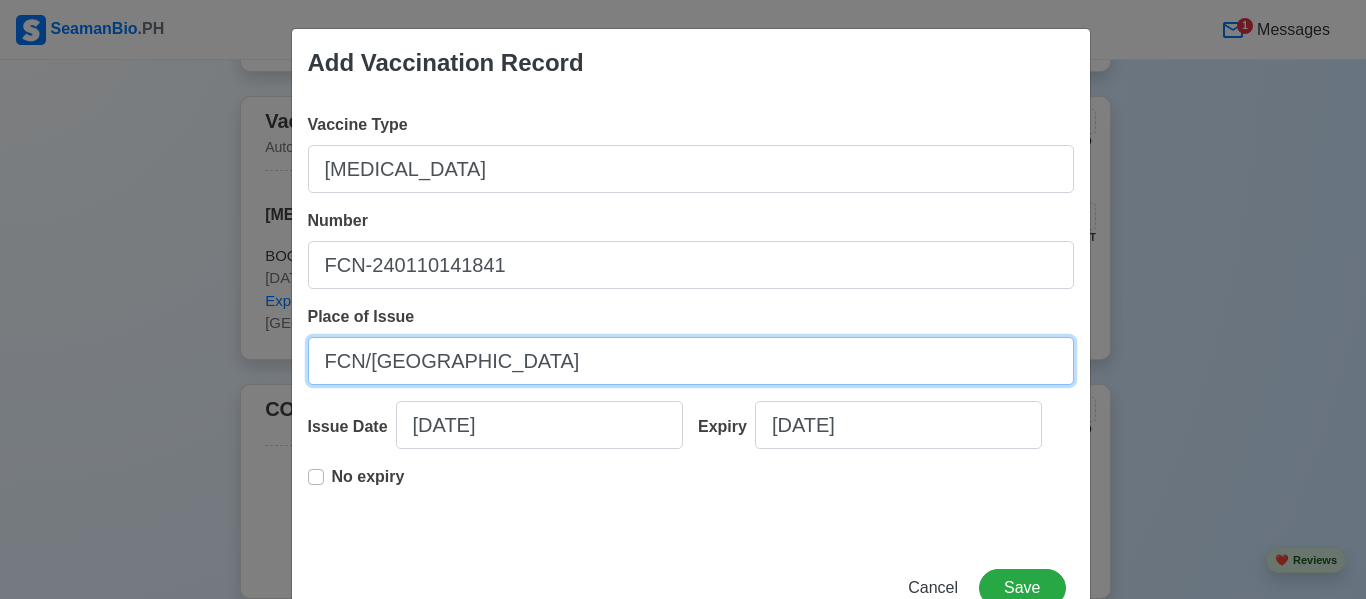 type 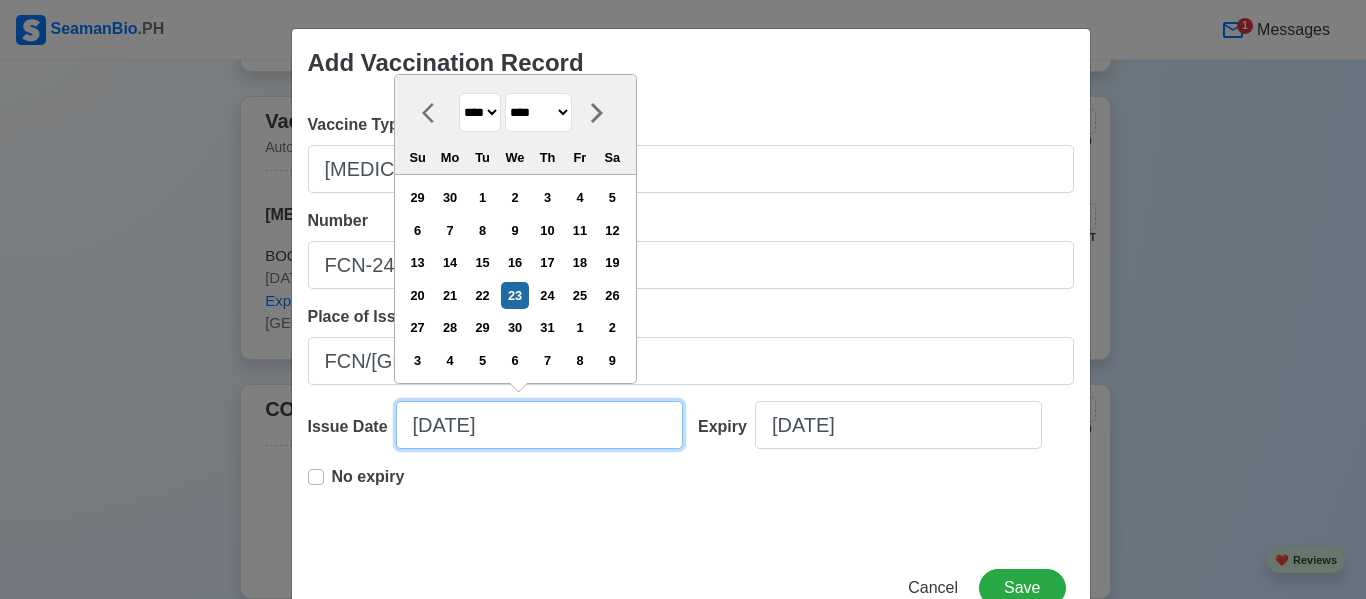 drag, startPoint x: 545, startPoint y: 432, endPoint x: 122, endPoint y: 394, distance: 424.70343 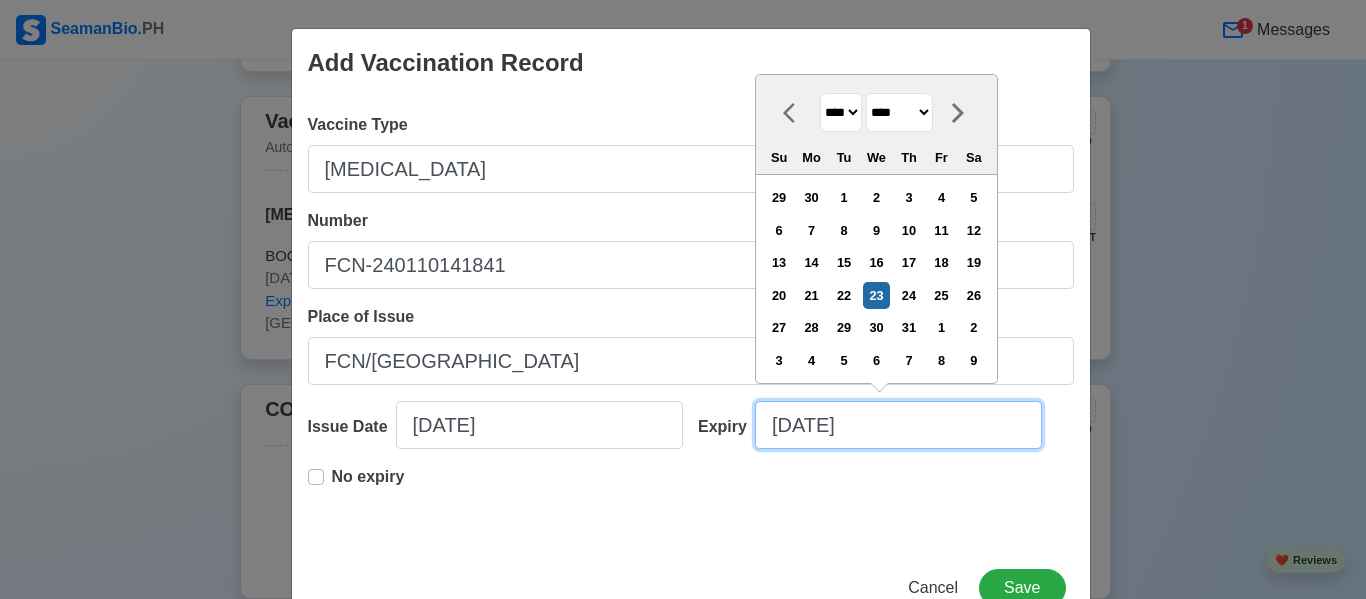 click on "07/23/2025" at bounding box center (898, 425) 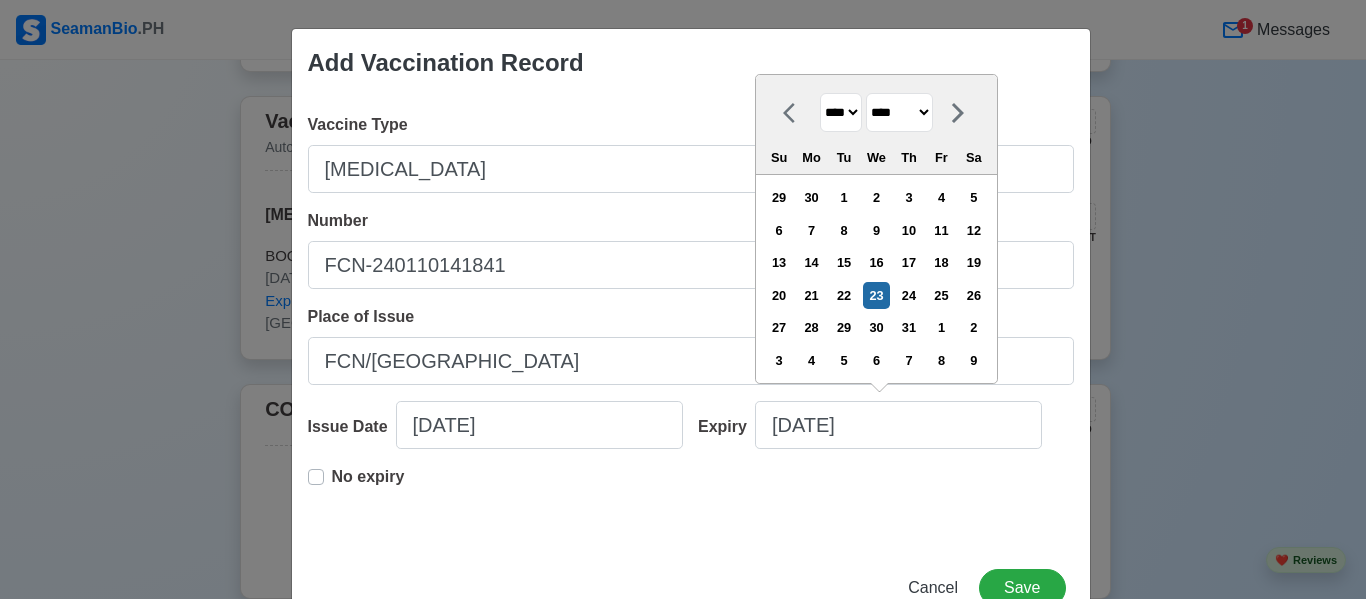 click on "**** **** **** **** **** **** **** **** **** **** **** **** **** **** **** **** **** **** **** **** **** **** **** **** **** **** **** **** **** **** **** **** **** **** **** **** **** **** **** **** **** **** **** **** **** **** **** **** **** **** **** **** **** **** **** **** **** **** **** **** **** **** **** **** **** **** **** **** **** **** **** **** **** **** **** **** **** **** **** **** **** **** **** **** **** **** **** **** **** **** **** **** **** **** **** **** **** **** **** **** **** **** **** **** **** **** **** **** **** **** **** **** **** **** **** **** **** **** **** **** ****" at bounding box center (841, 112) 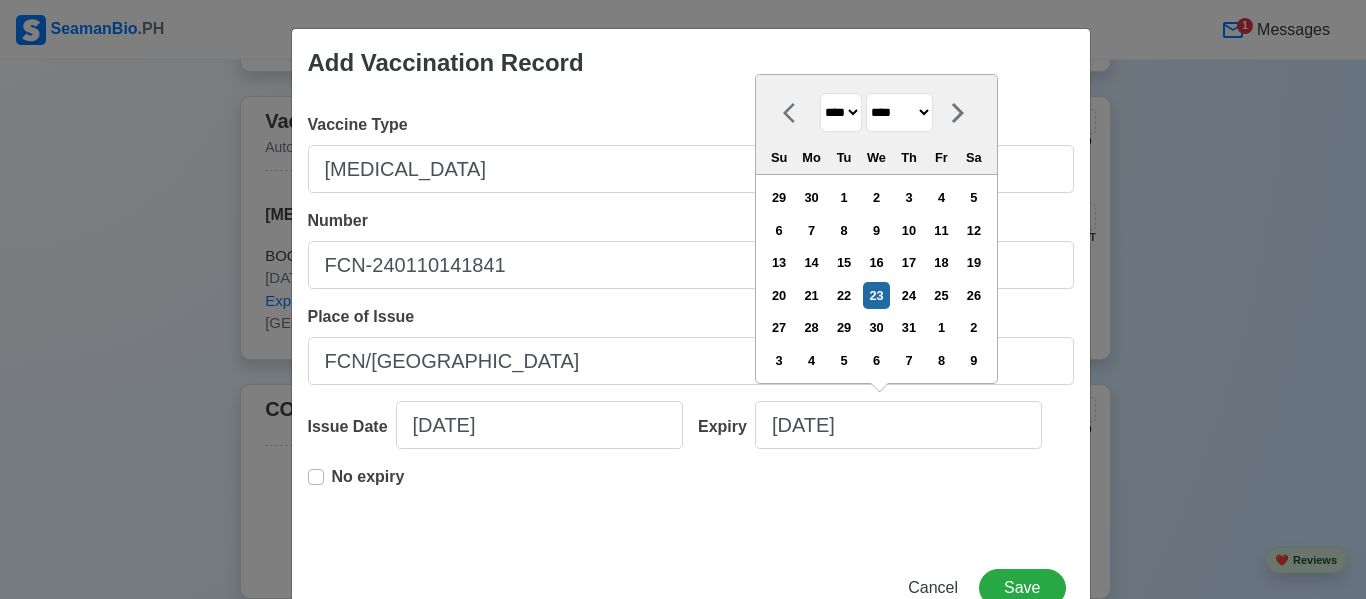 click on "**** **** **** **** **** **** **** **** **** **** **** **** **** **** **** **** **** **** **** **** **** **** **** **** **** **** **** **** **** **** **** **** **** **** **** **** **** **** **** **** **** **** **** **** **** **** **** **** **** **** **** **** **** **** **** **** **** **** **** **** **** **** **** **** **** **** **** **** **** **** **** **** **** **** **** **** **** **** **** **** **** **** **** **** **** **** **** **** **** **** **** **** **** **** **** **** **** **** **** **** **** **** **** **** **** **** **** **** **** **** **** **** **** **** **** **** **** **** **** **** ****" at bounding box center [841, 112] 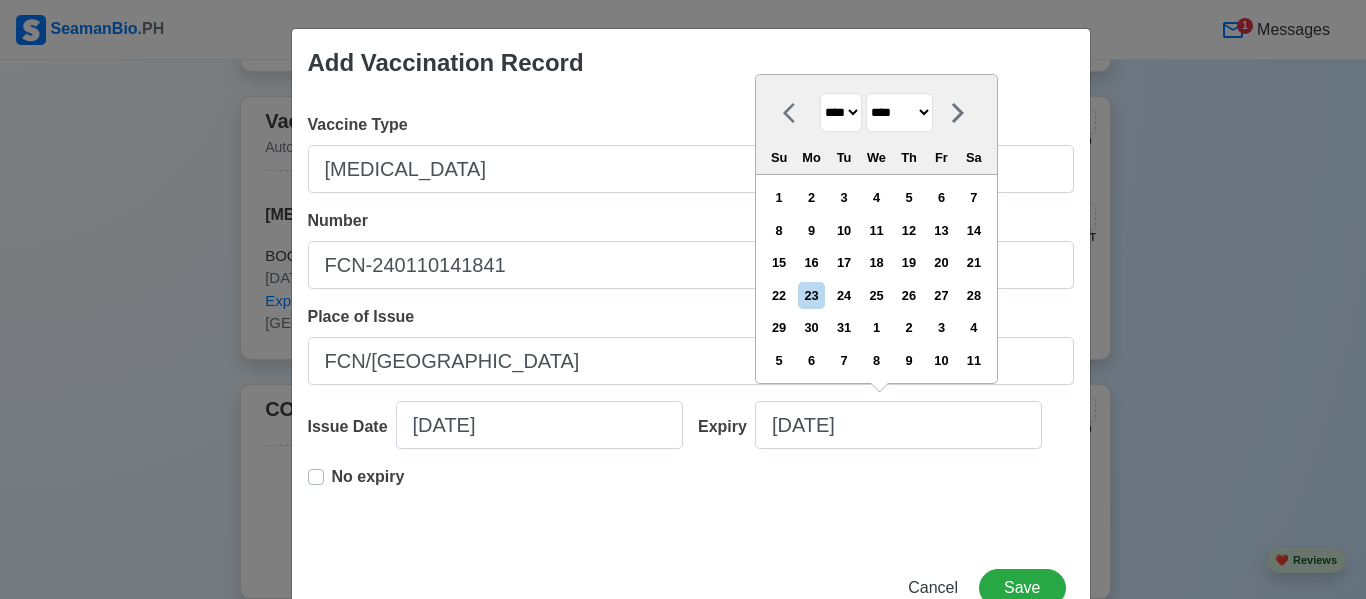 drag, startPoint x: 926, startPoint y: 117, endPoint x: 926, endPoint y: 129, distance: 12 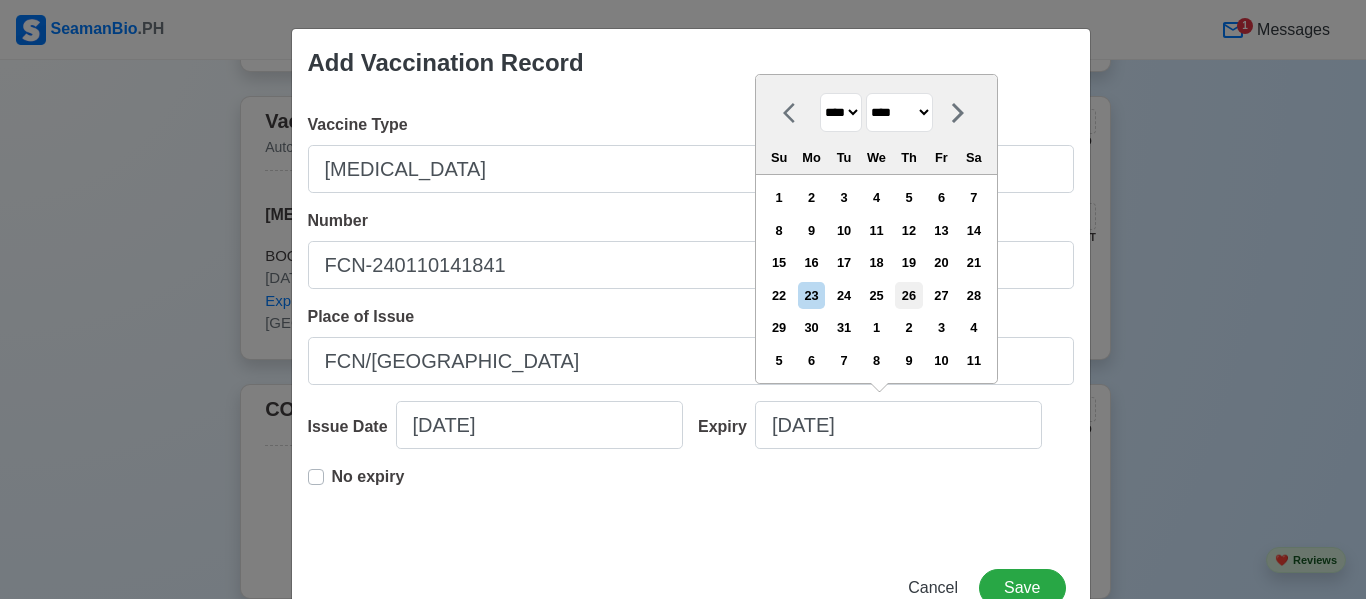 click on "26" at bounding box center [908, 295] 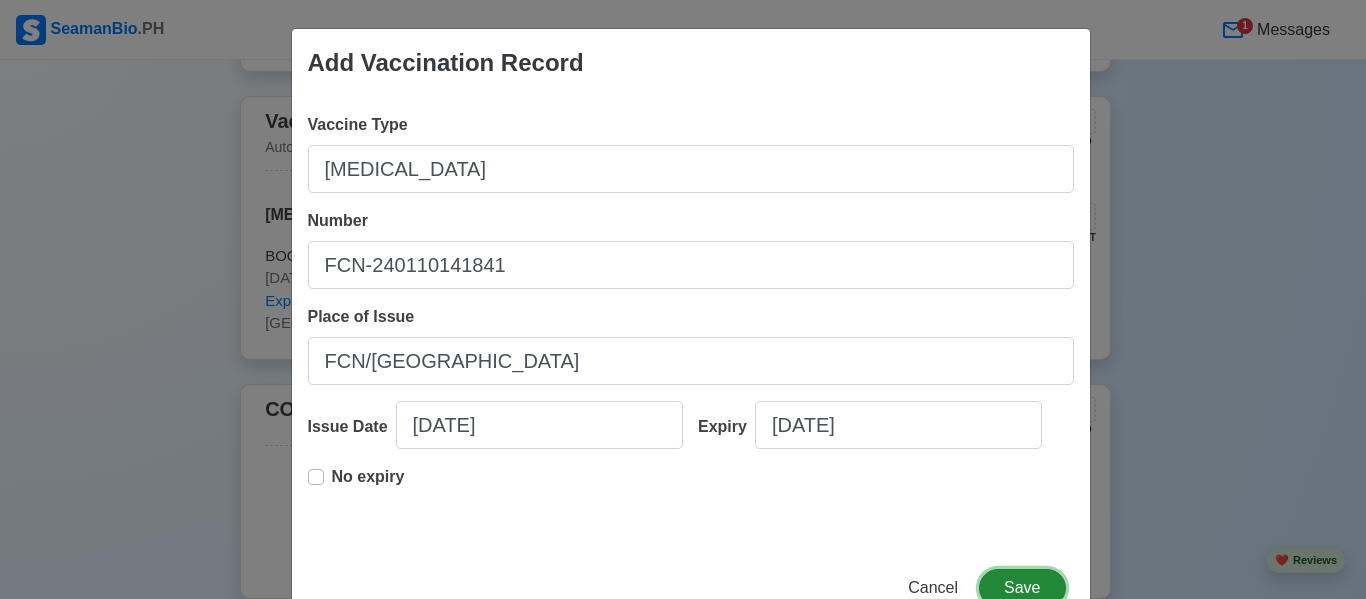 click on "Save" at bounding box center [1022, 588] 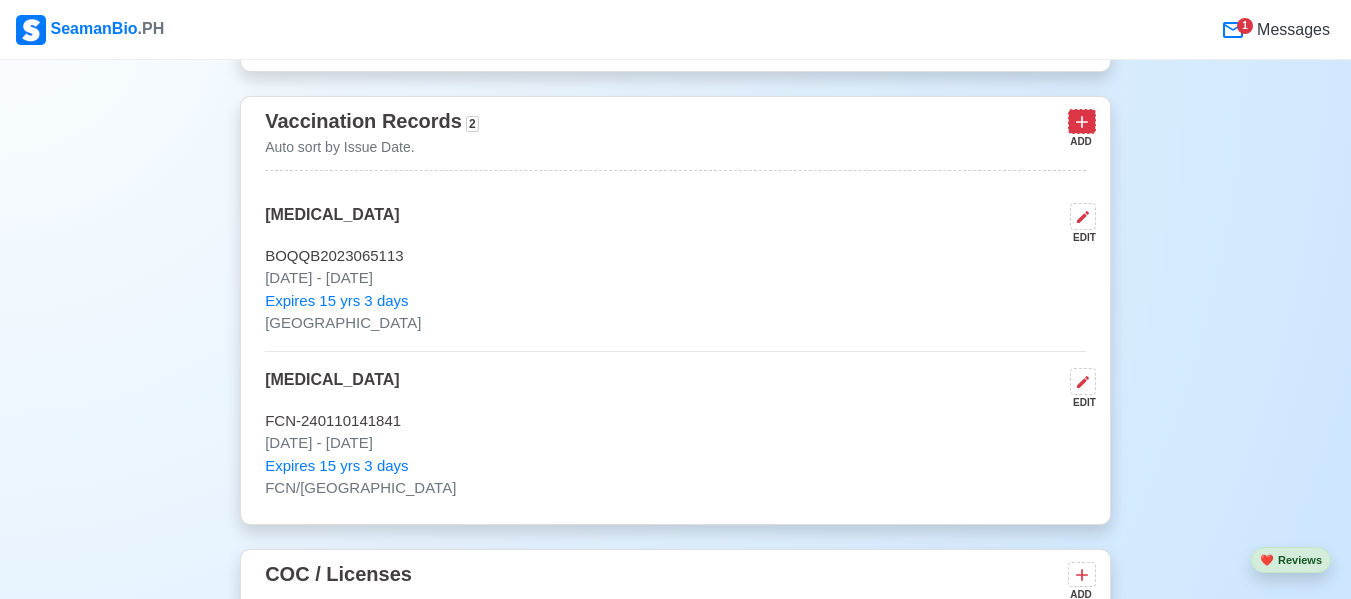 click 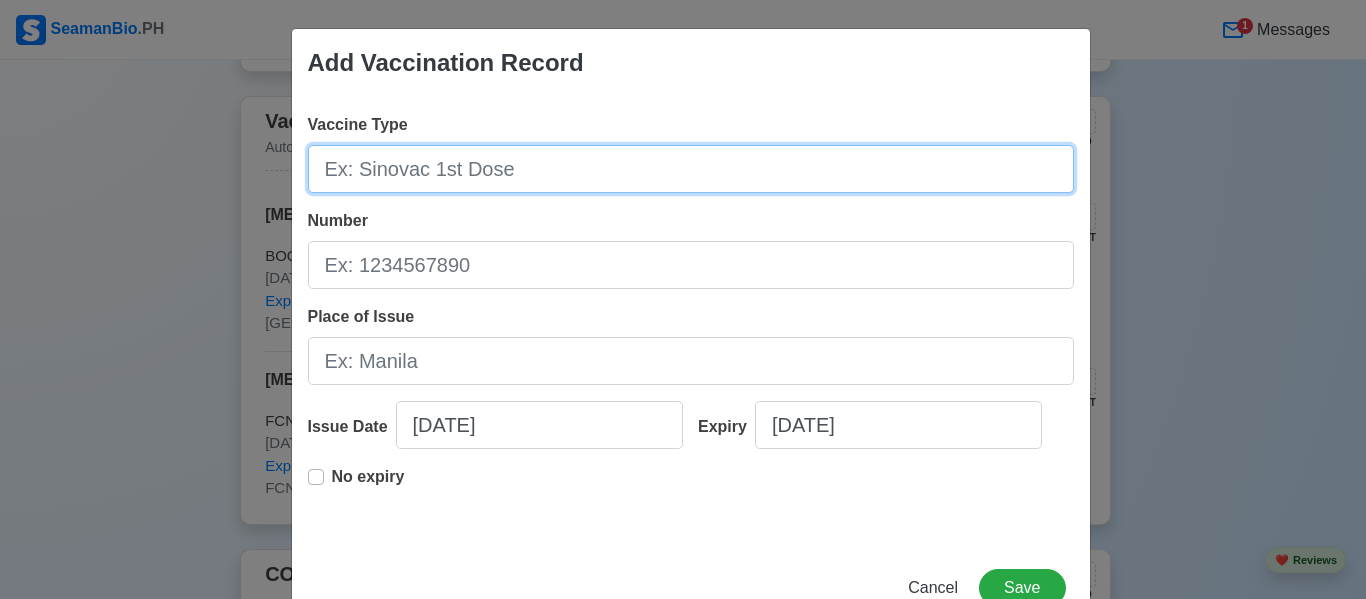 click on "Vaccine Type" at bounding box center (691, 169) 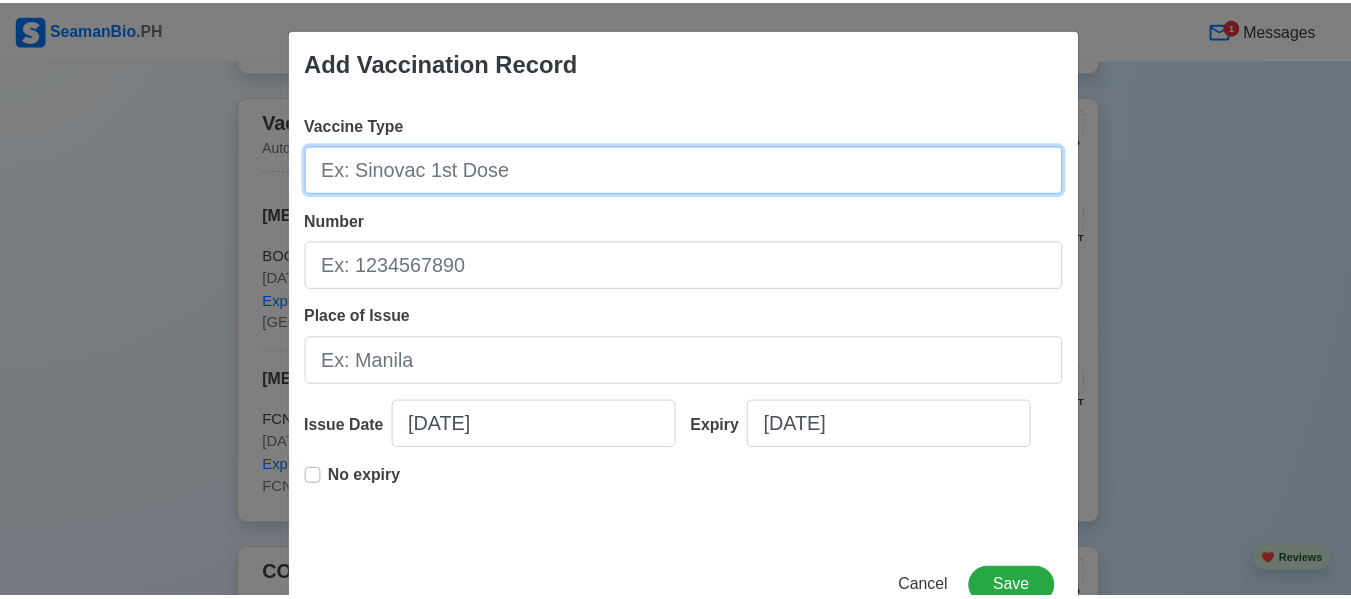 scroll, scrollTop: 0, scrollLeft: 0, axis: both 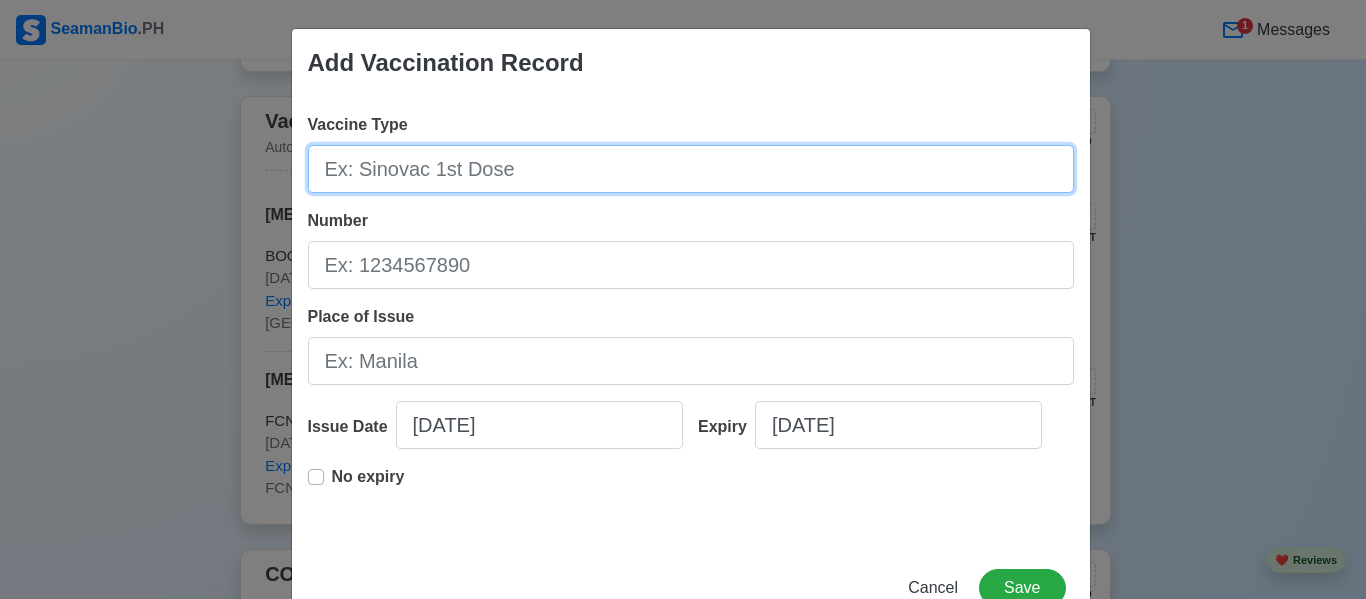 paste on "[MEDICAL_DATA] VACCINE" 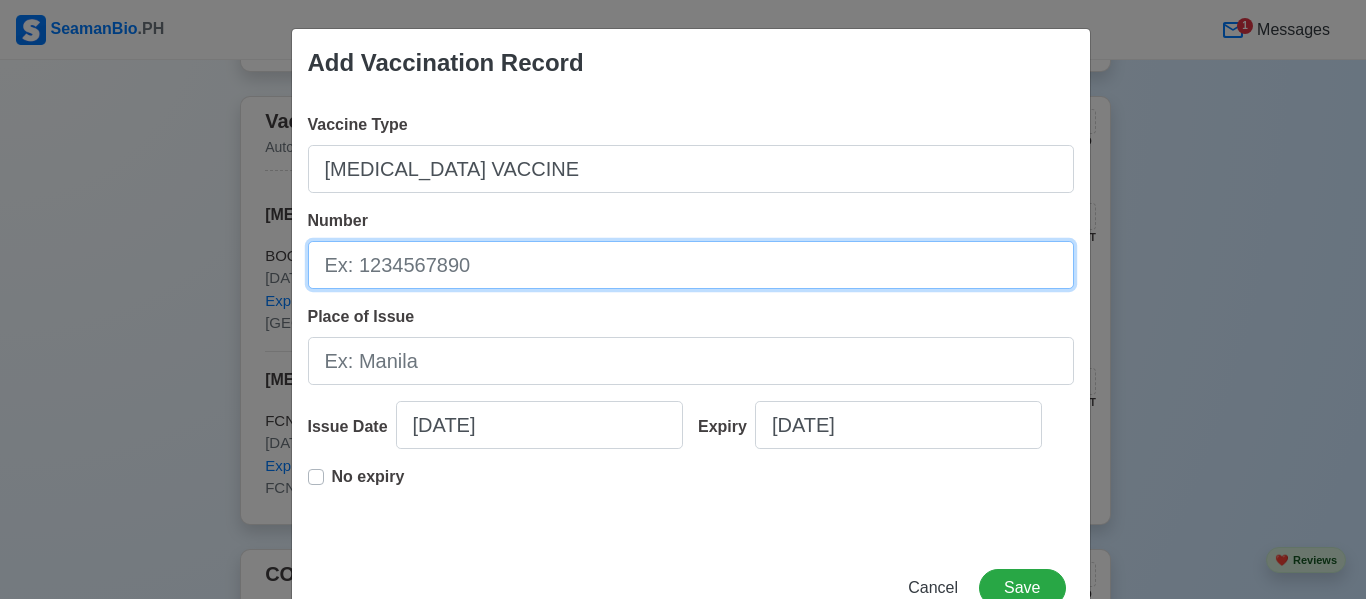 click on "Number" at bounding box center [691, 265] 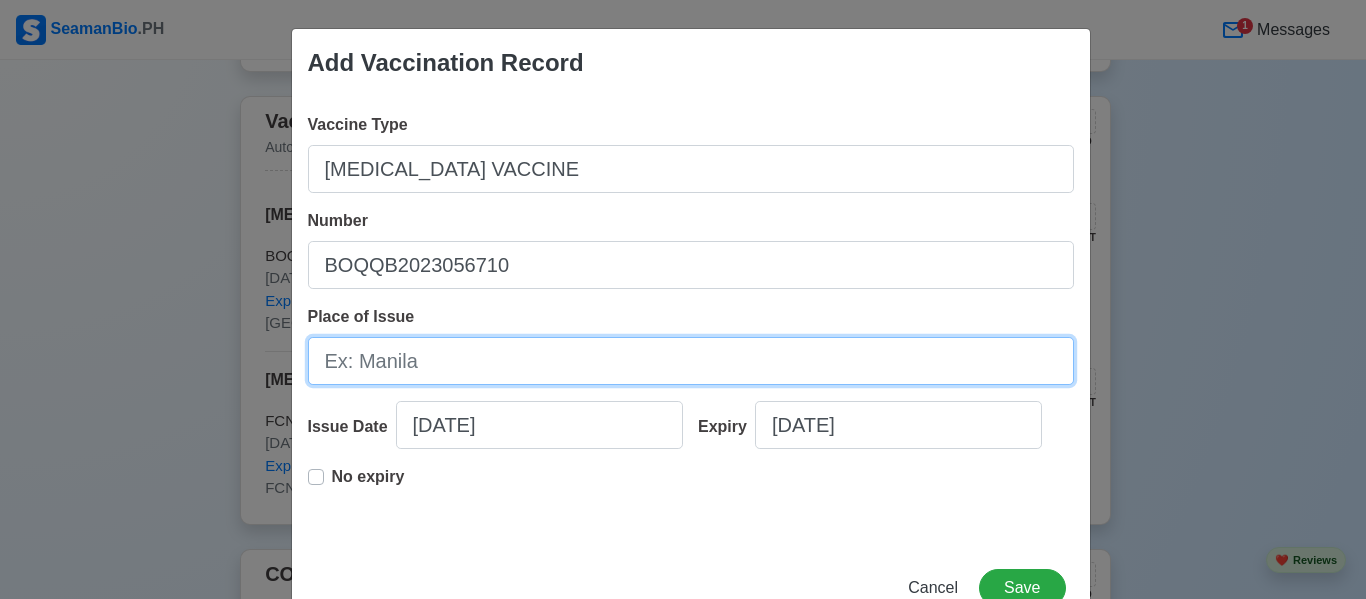 click on "Place of Issue" at bounding box center [691, 361] 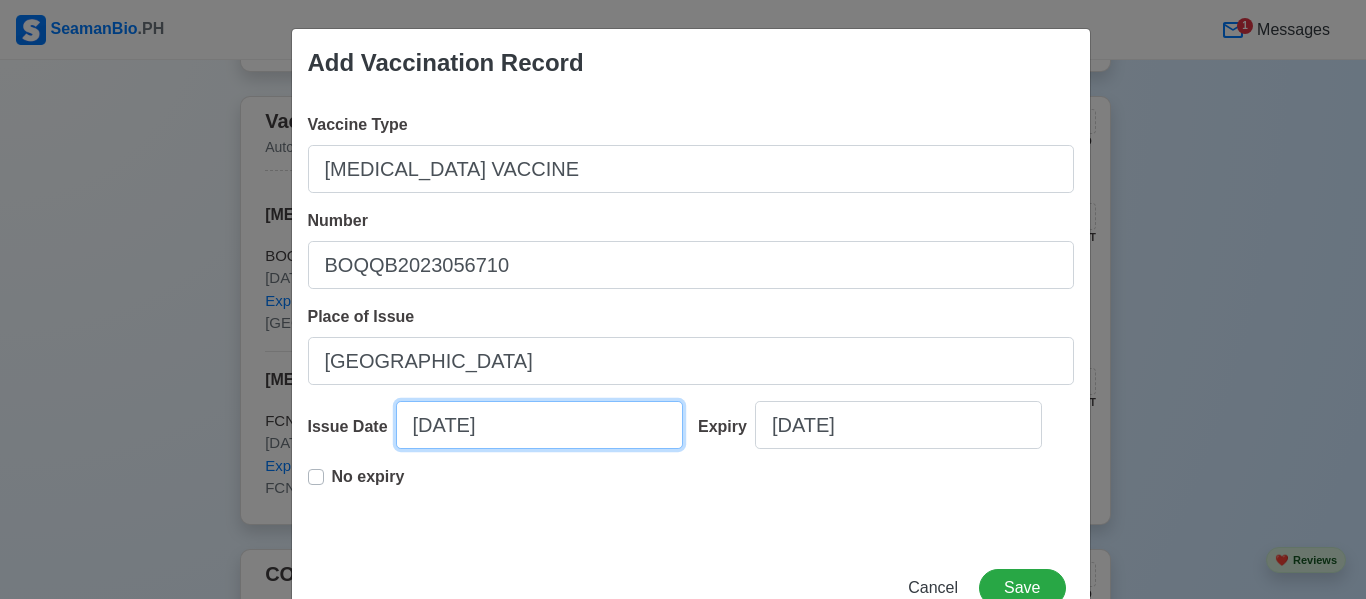 click on "07/23/2025" at bounding box center [539, 425] 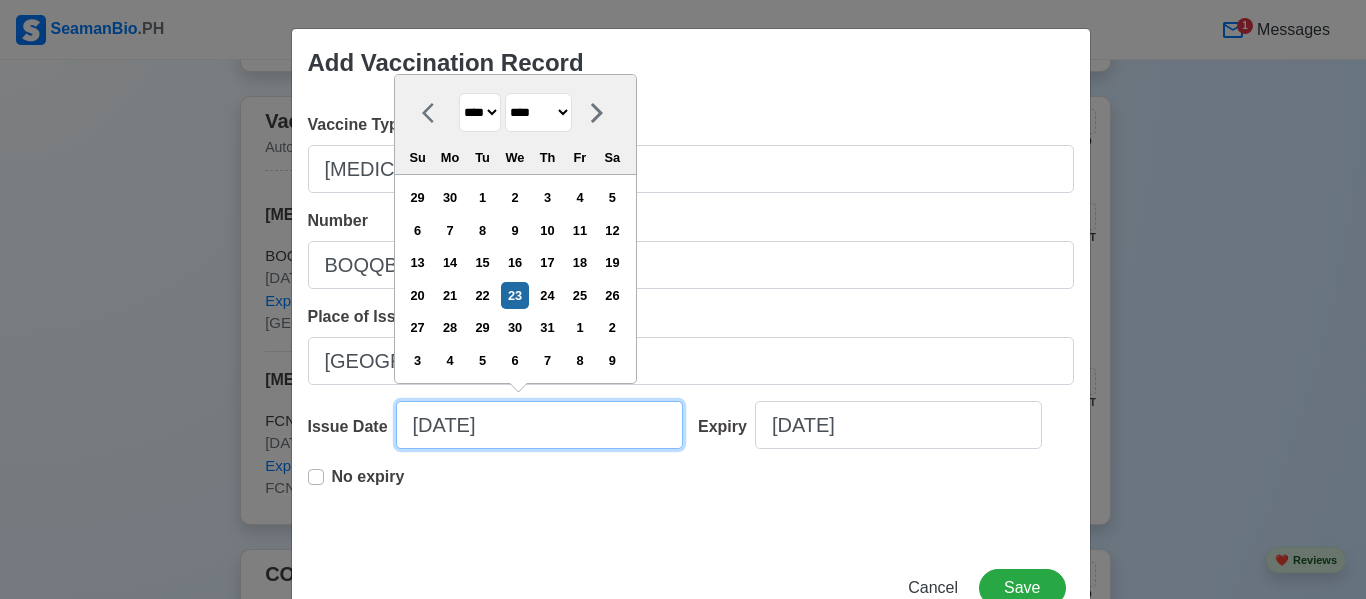 paste on "20-JUL-2022" 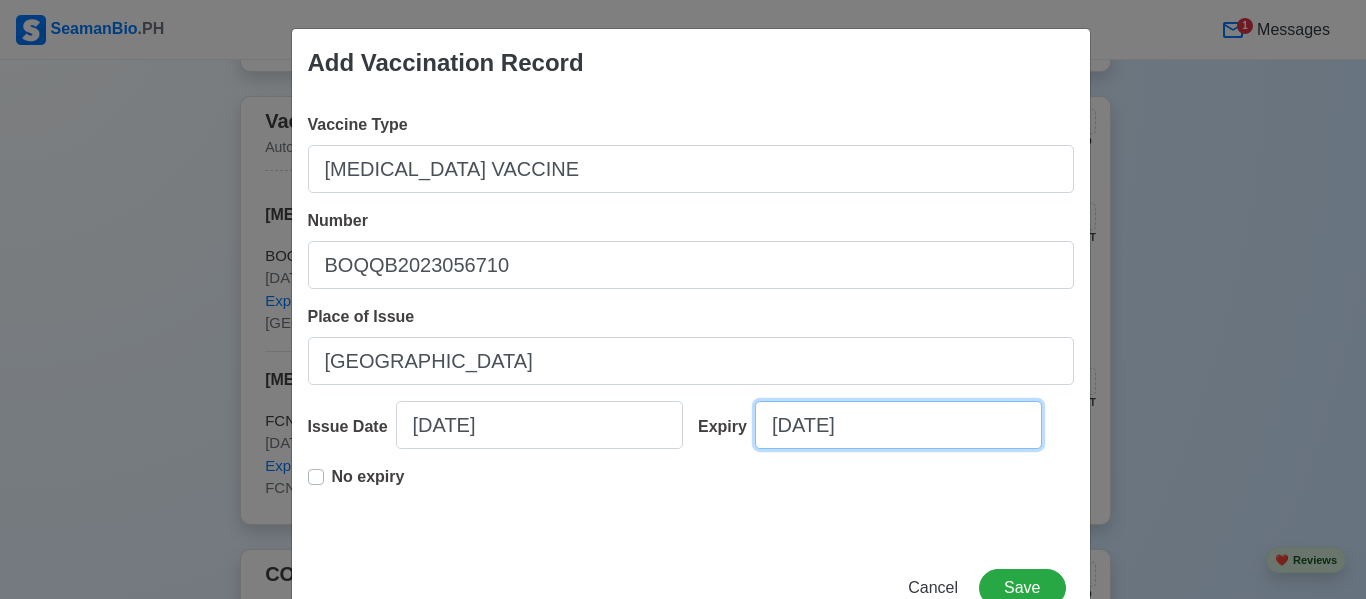 click on "07/23/2025" at bounding box center [898, 425] 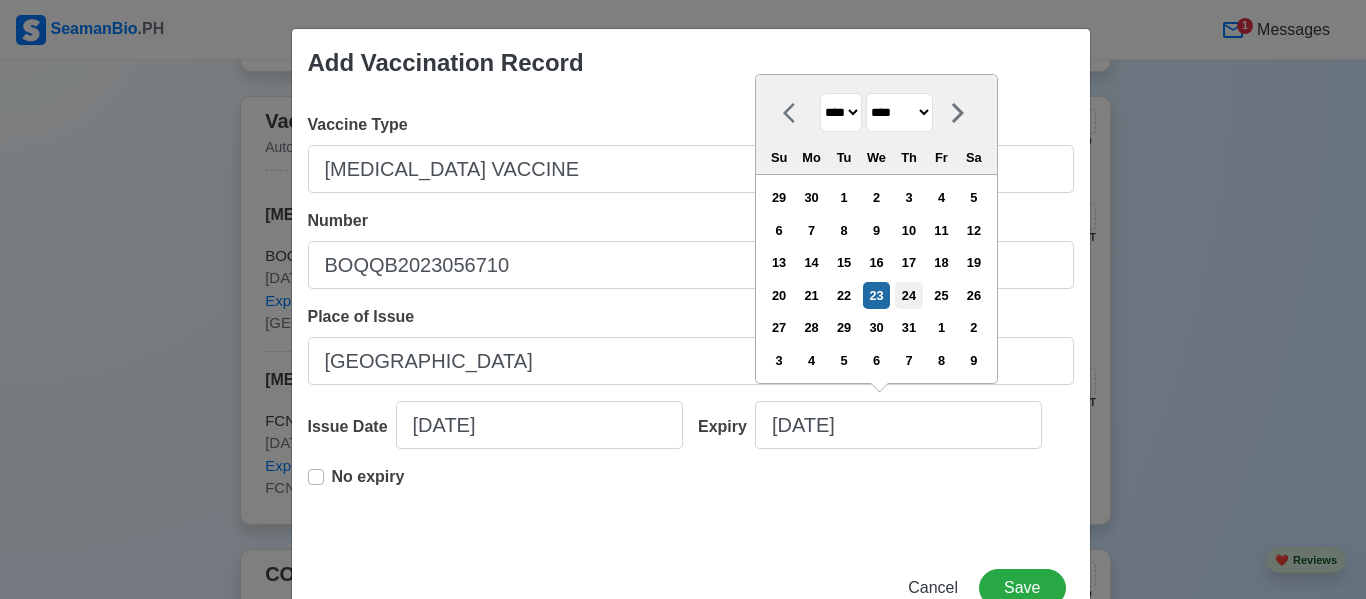 click on "24" at bounding box center (908, 295) 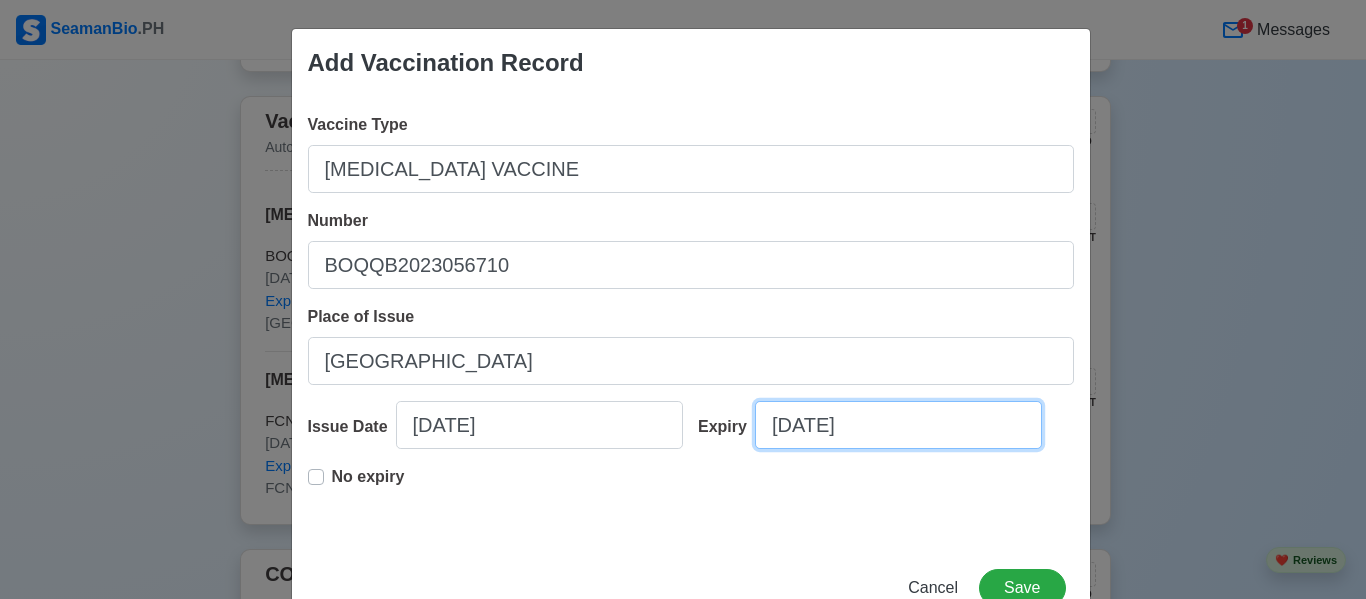 click on "07/24/2025" at bounding box center [898, 425] 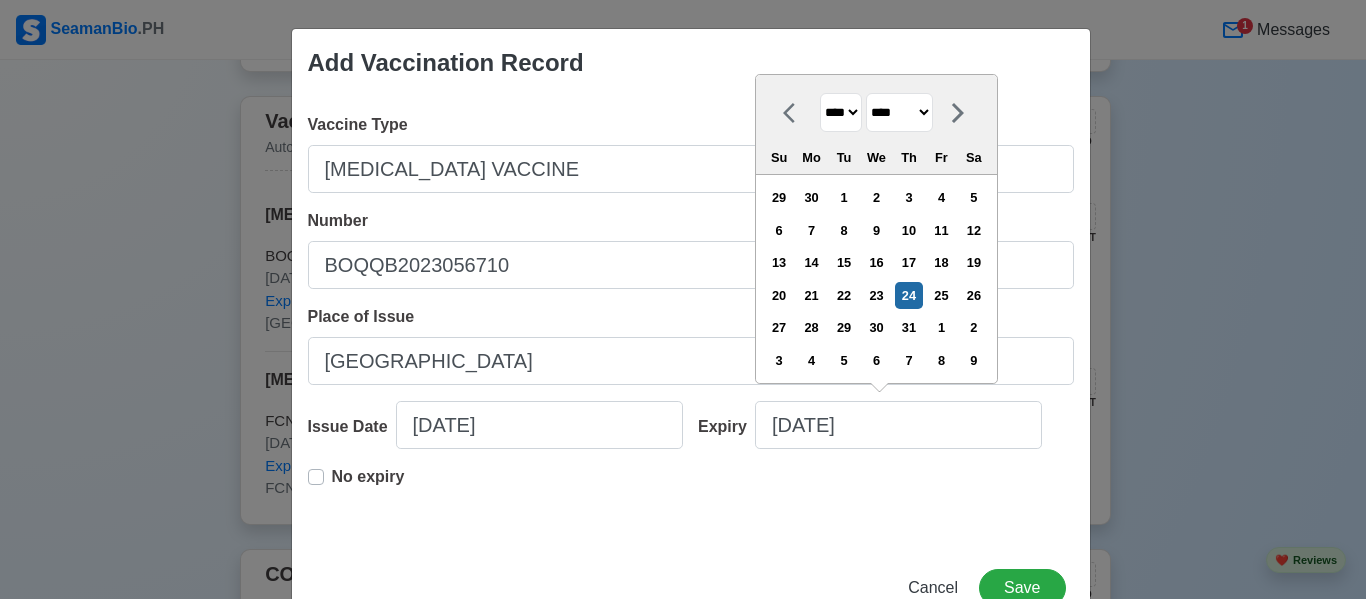 click on "**** **** **** **** **** **** **** **** **** **** **** **** **** **** **** **** **** **** **** **** **** **** **** **** **** **** **** **** **** **** **** **** **** **** **** **** **** **** **** **** **** **** **** **** **** **** **** **** **** **** **** **** **** **** **** **** **** **** **** **** **** **** **** **** **** **** **** **** **** **** **** **** **** **** **** **** **** **** **** **** **** **** **** **** **** **** **** **** **** **** **** **** **** **** **** **** **** **** **** **** **** **** **** **** **** **** **** **** **** **** **** **** **** **** **** **** **** **** **** **** ****" at bounding box center [841, 112] 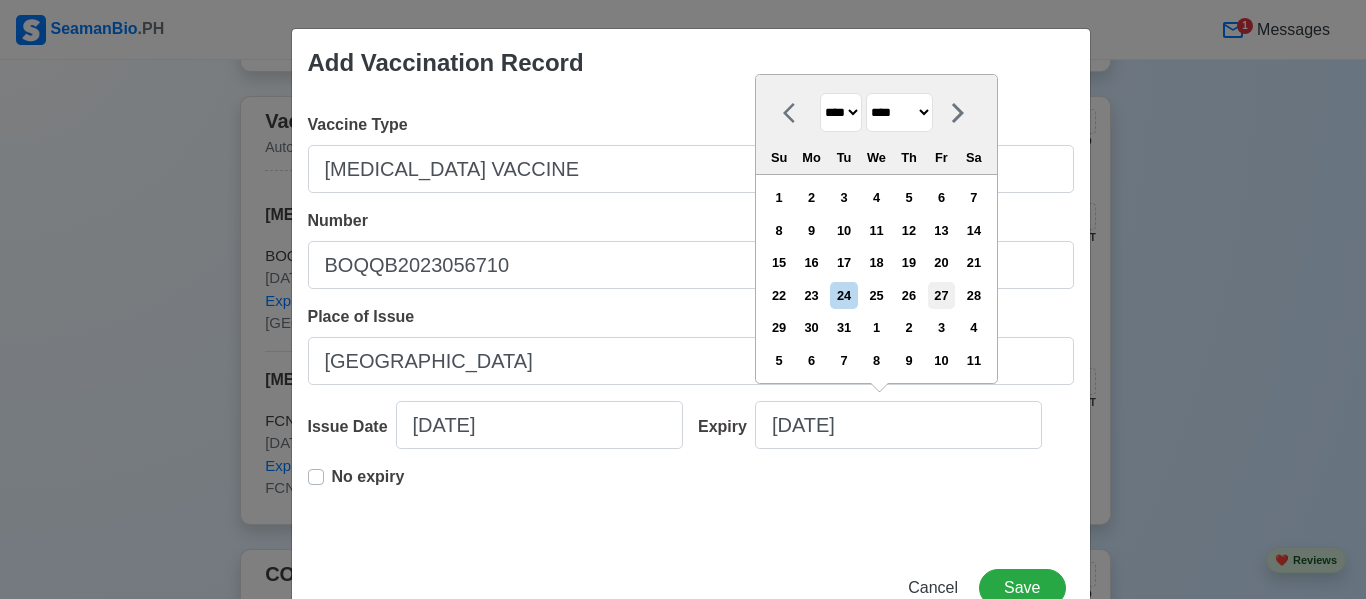 click on "27" at bounding box center [941, 295] 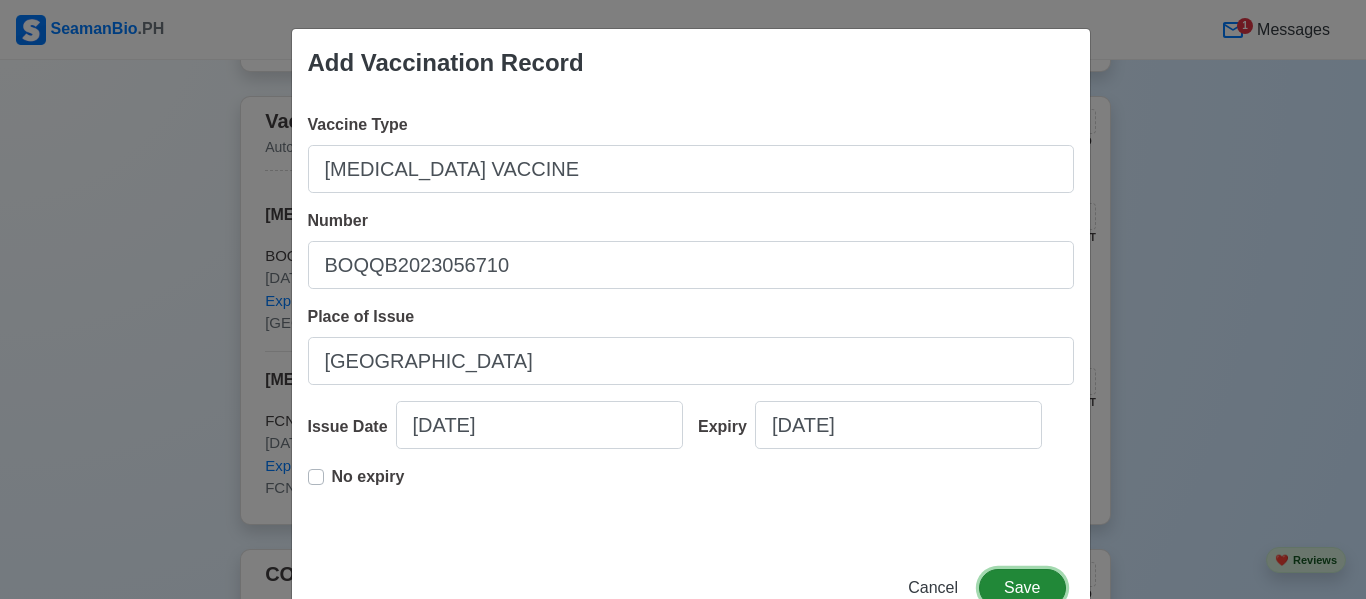 click on "Save" at bounding box center [1022, 588] 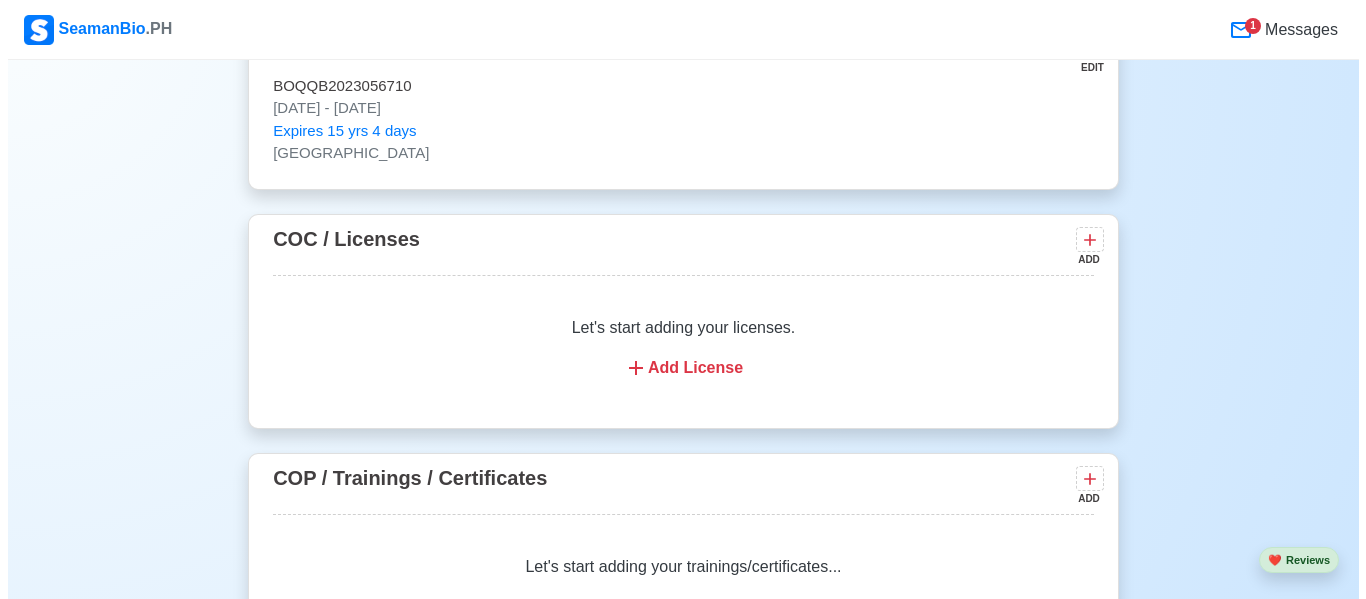 scroll, scrollTop: 3468, scrollLeft: 0, axis: vertical 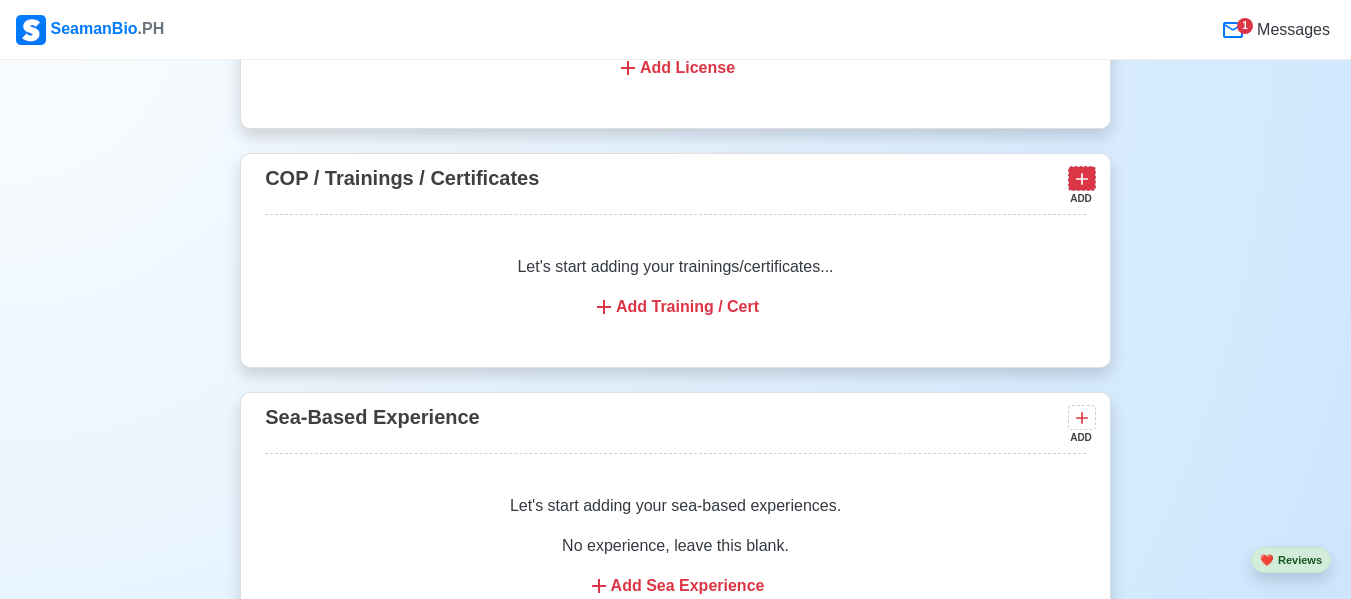 click 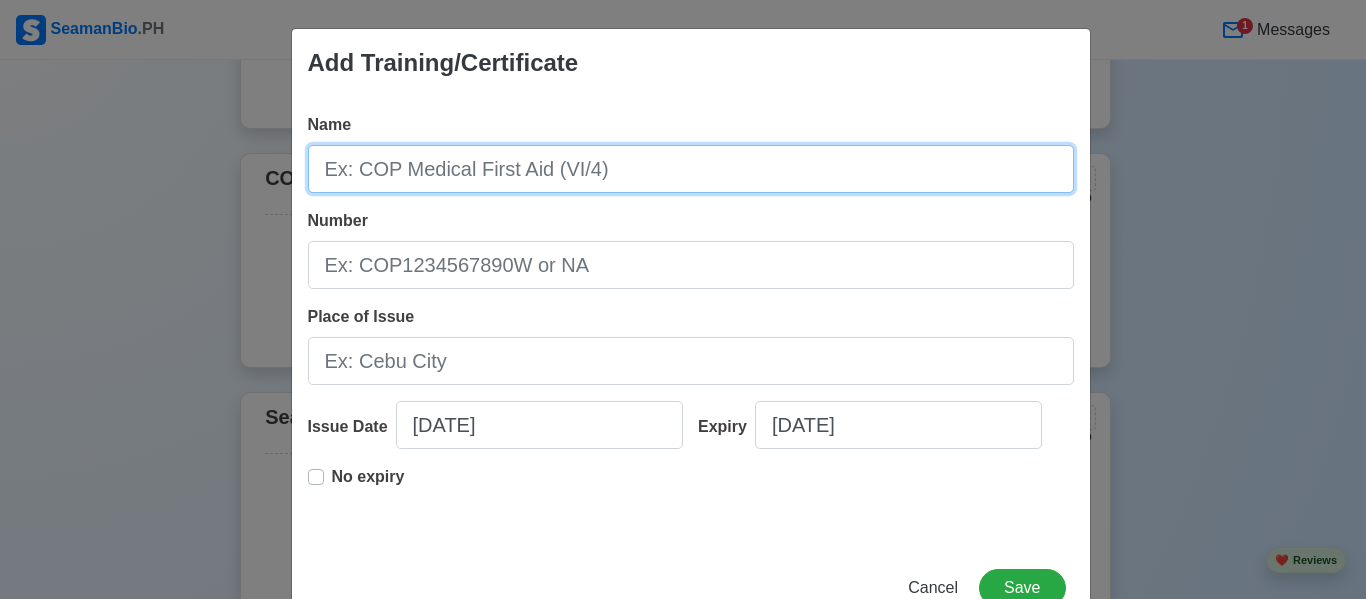 click on "Name" at bounding box center [691, 169] 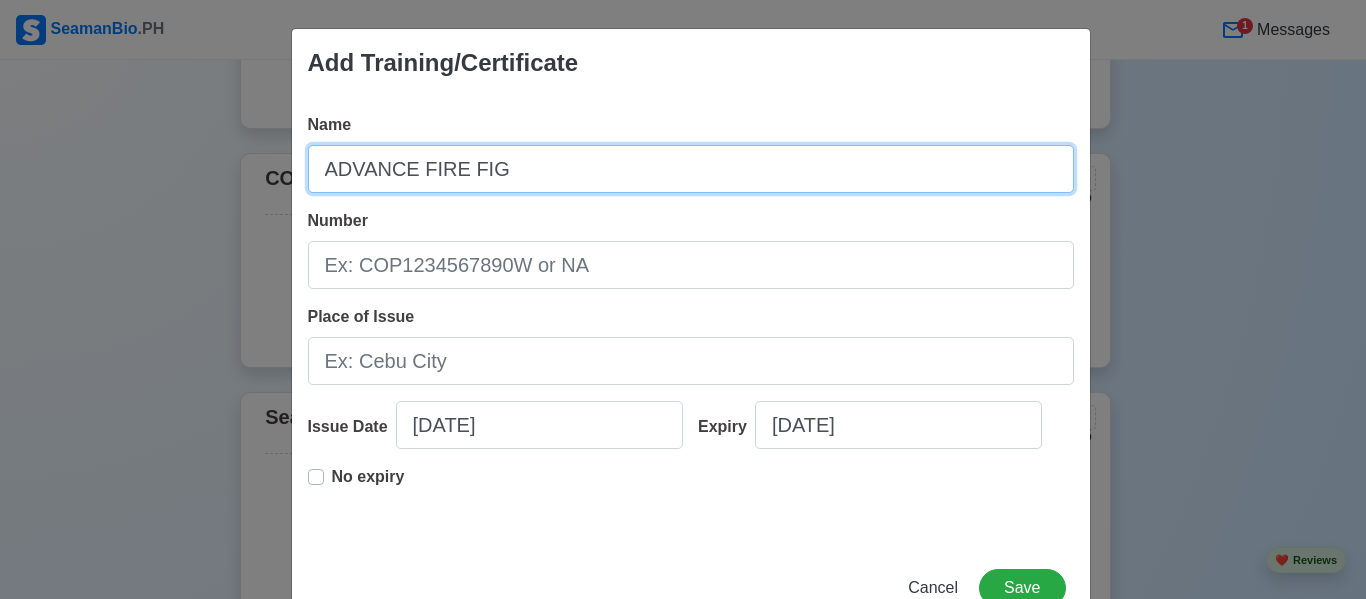 paste on "fighting" 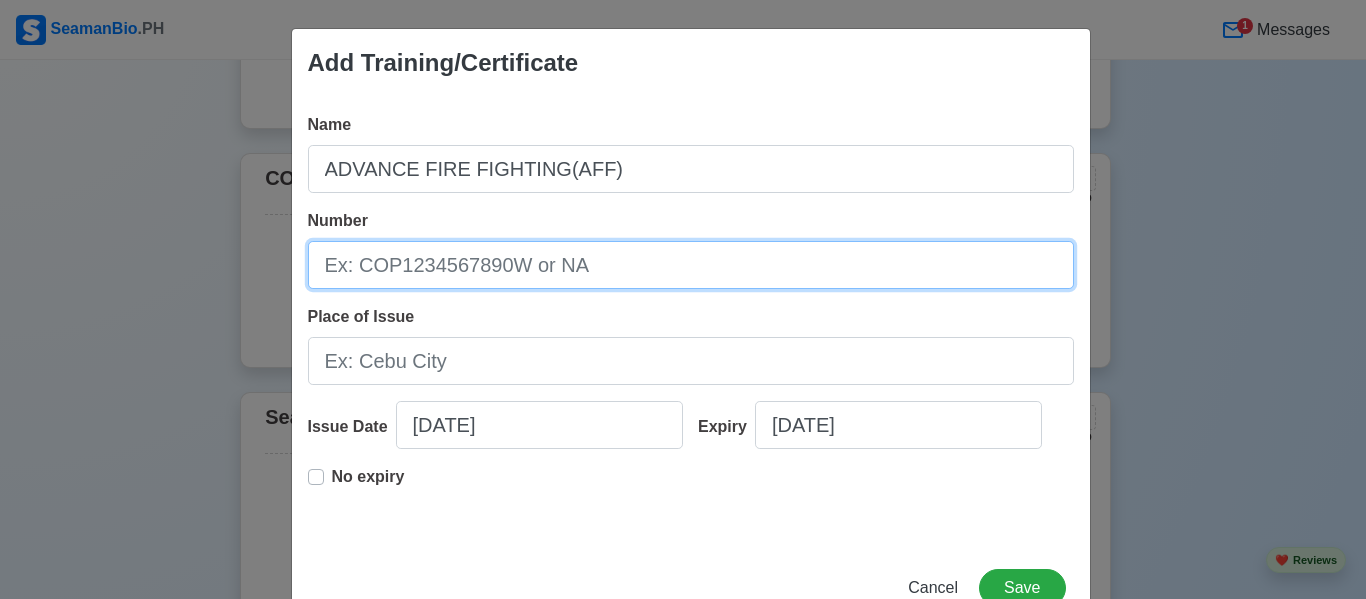 click on "Number" at bounding box center (691, 265) 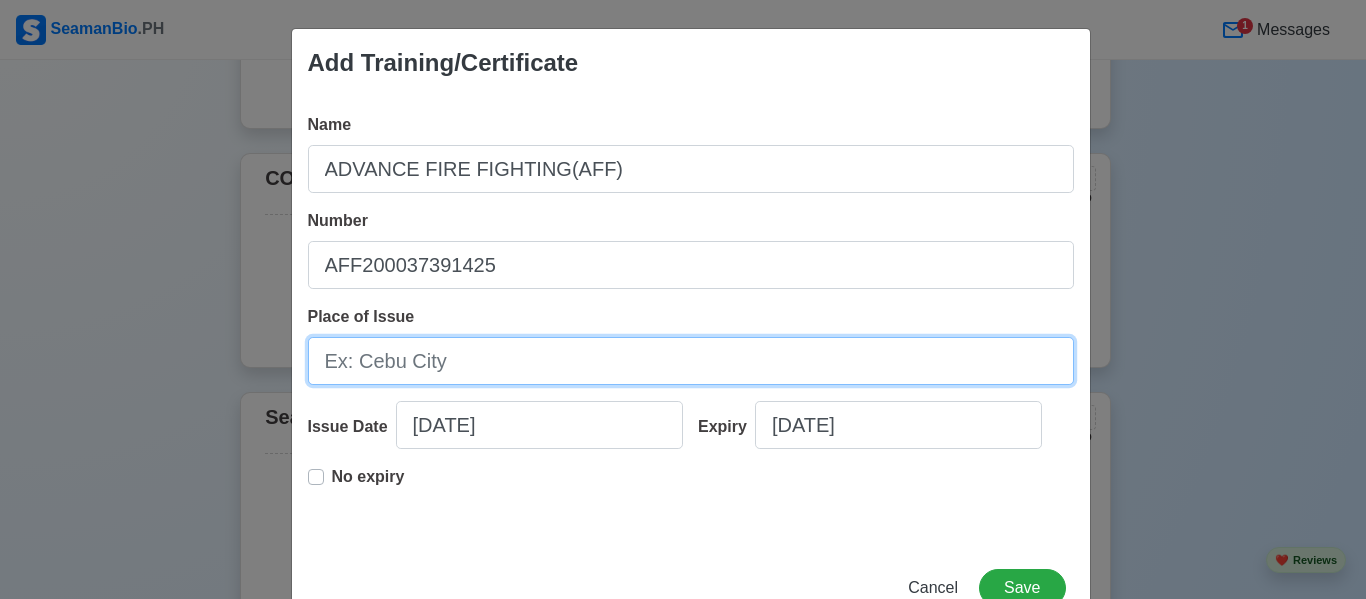 click on "Place of Issue" at bounding box center (691, 361) 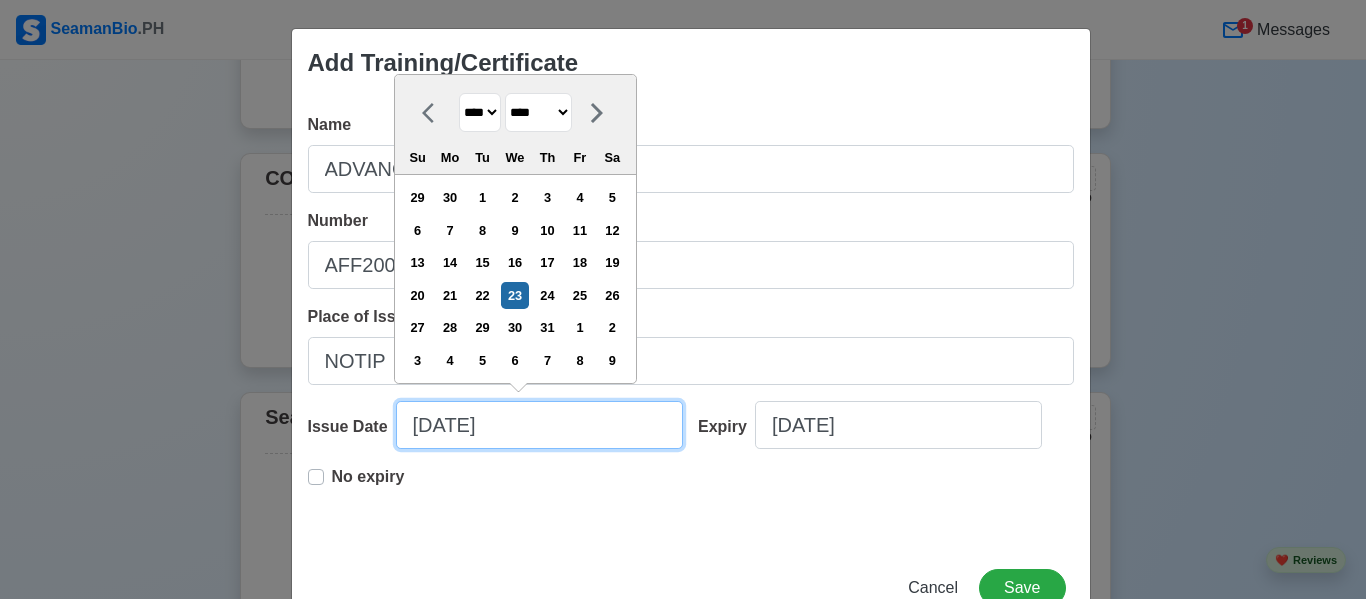 click on "07/23/2025" at bounding box center [539, 425] 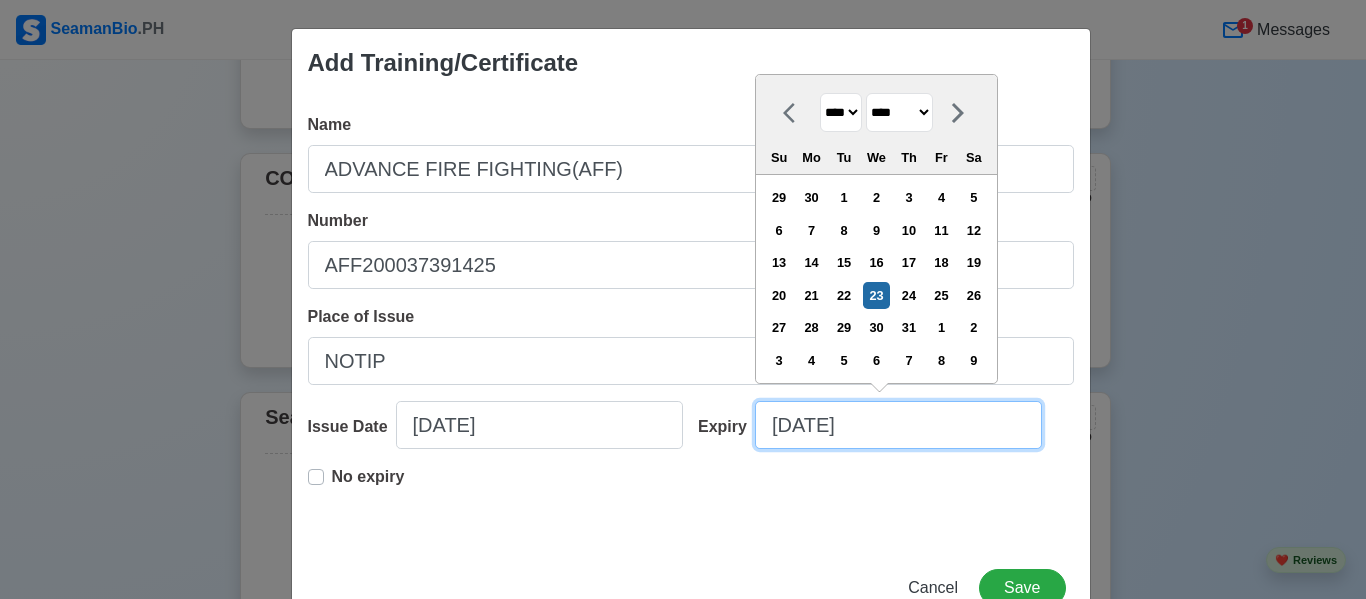 drag, startPoint x: 881, startPoint y: 427, endPoint x: 675, endPoint y: 425, distance: 206.0097 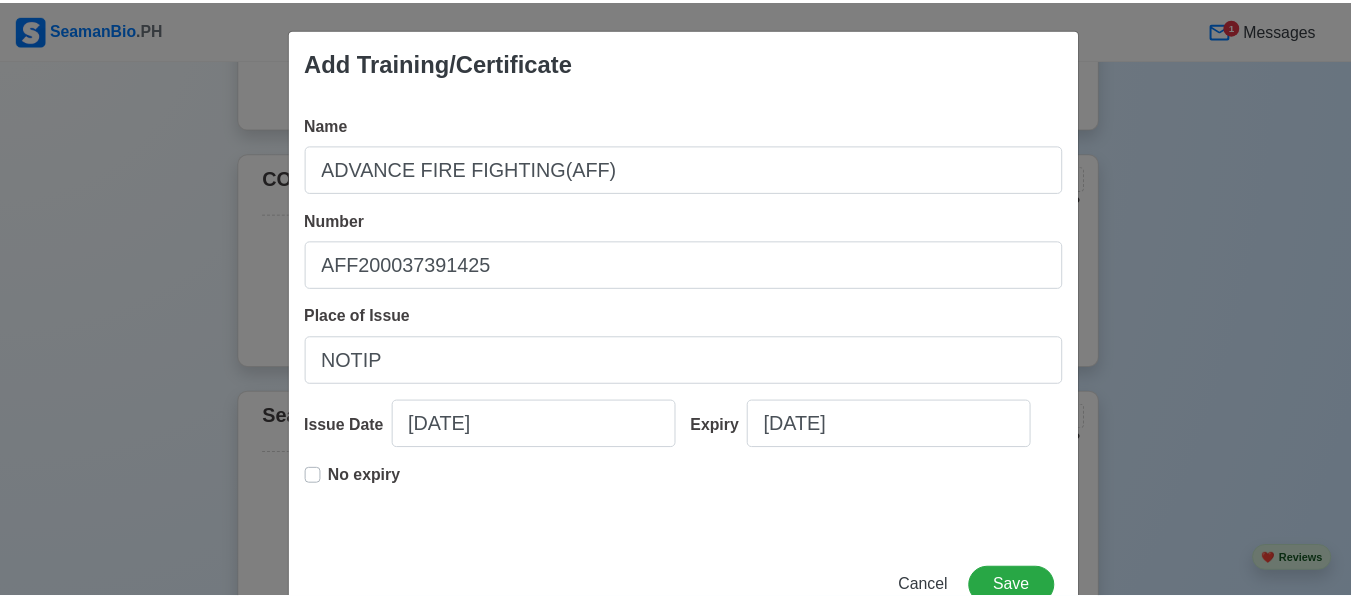 scroll, scrollTop: 61, scrollLeft: 0, axis: vertical 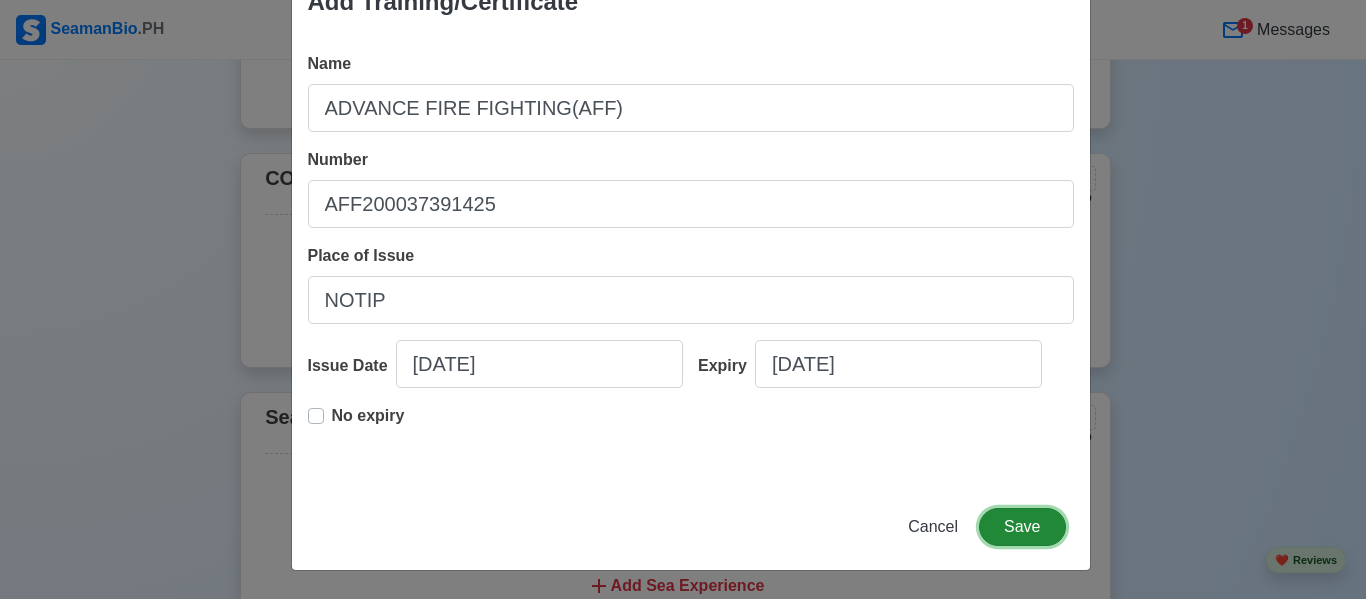 click on "Save" at bounding box center (1022, 527) 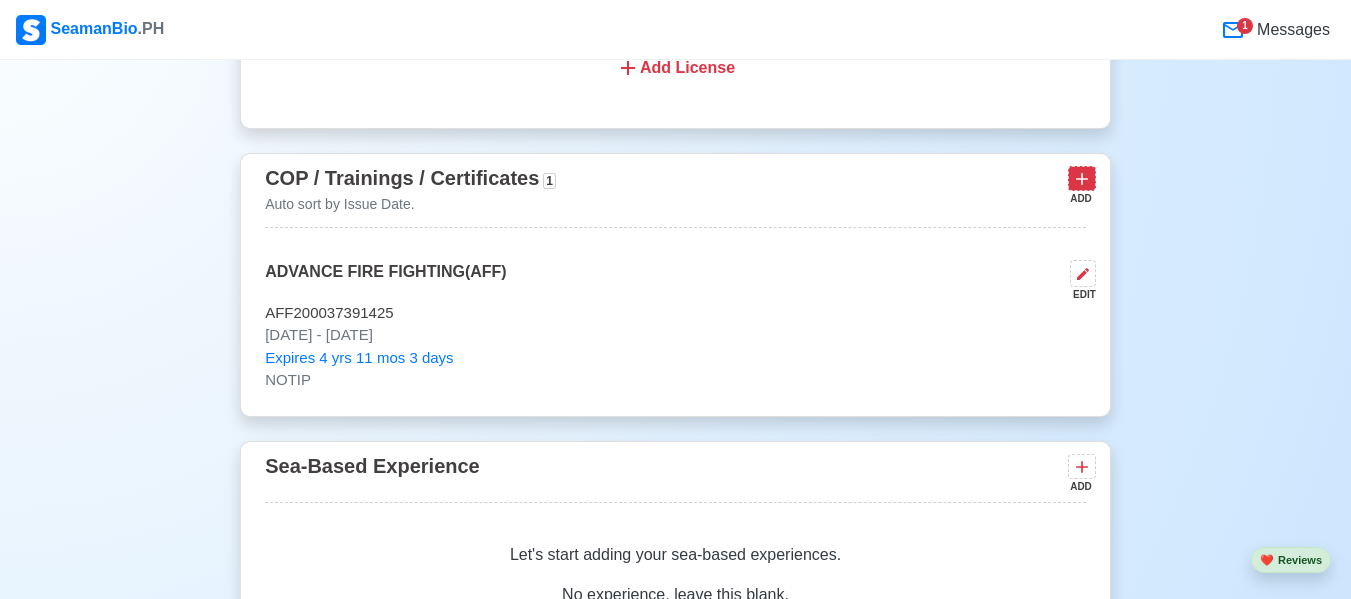 click 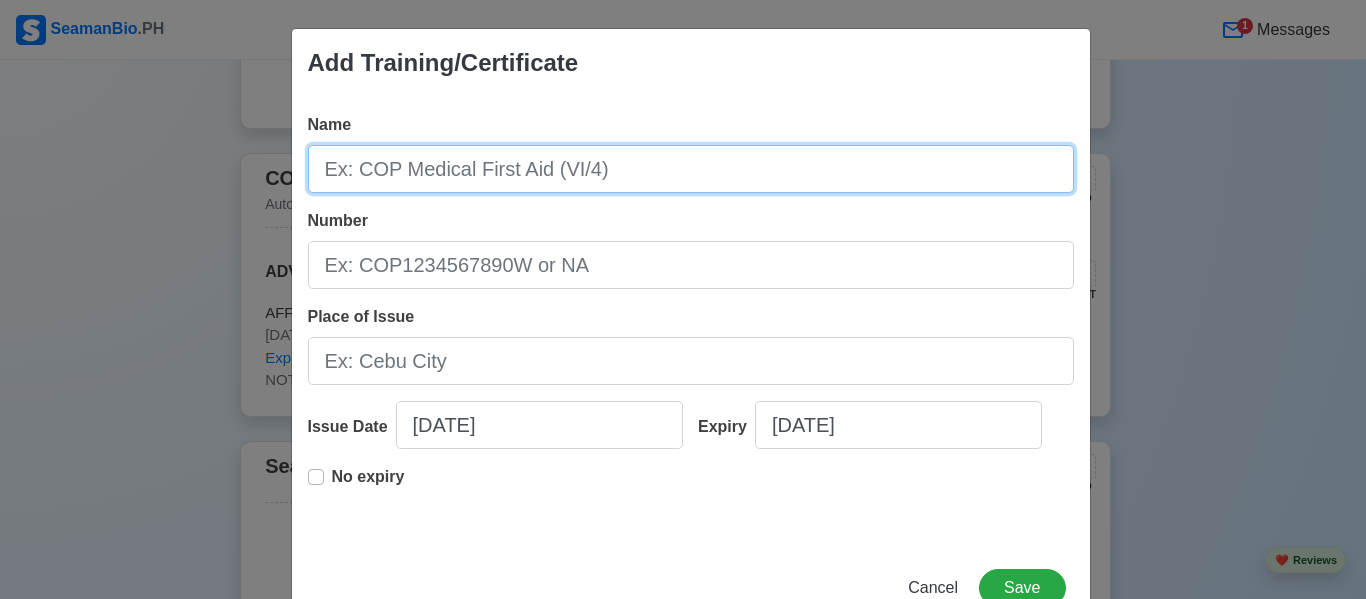 click on "Name" at bounding box center [691, 169] 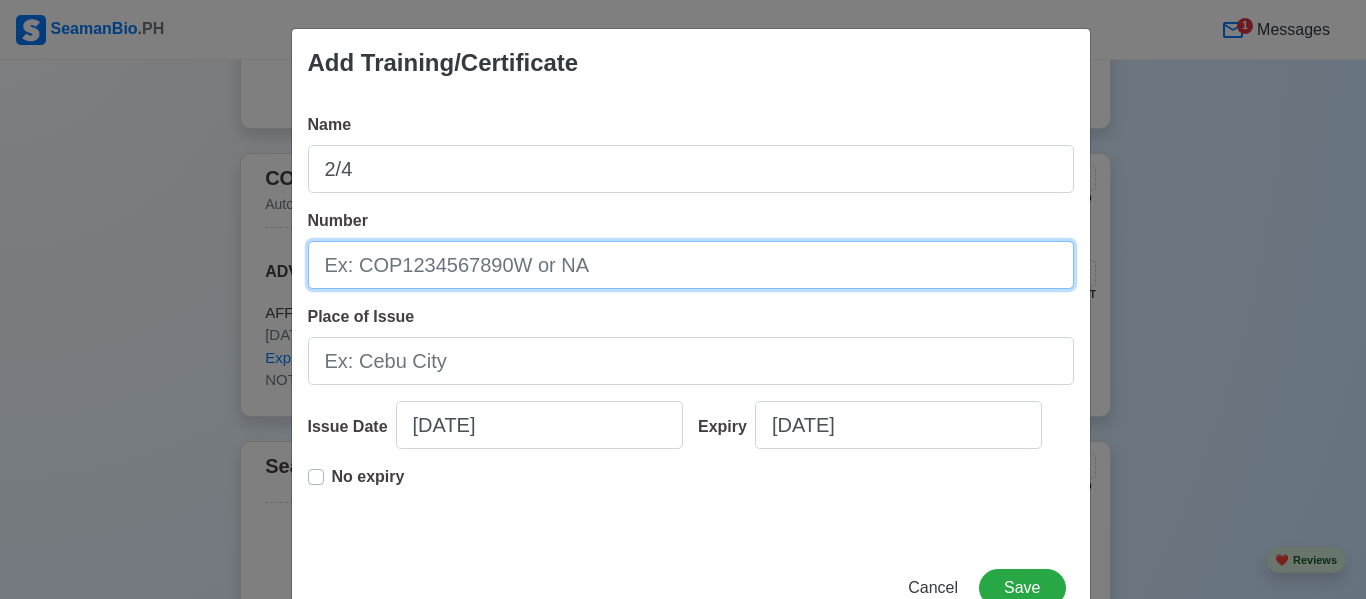 click on "Number" at bounding box center [691, 265] 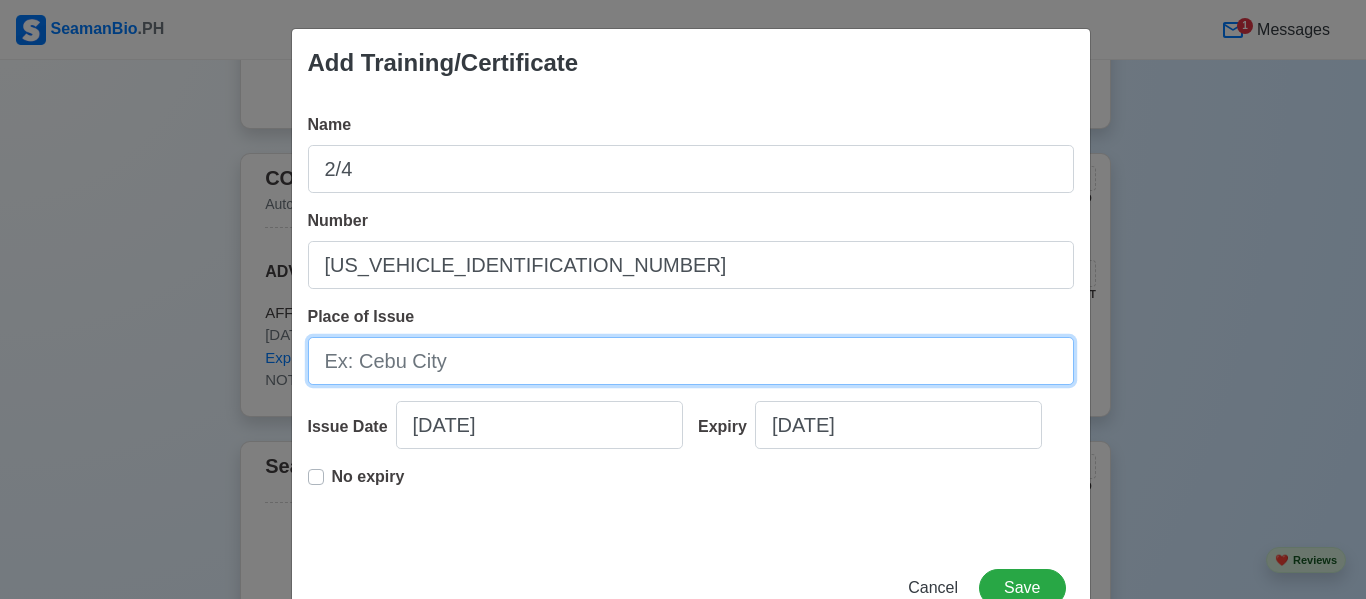 click on "Place of Issue" at bounding box center [691, 361] 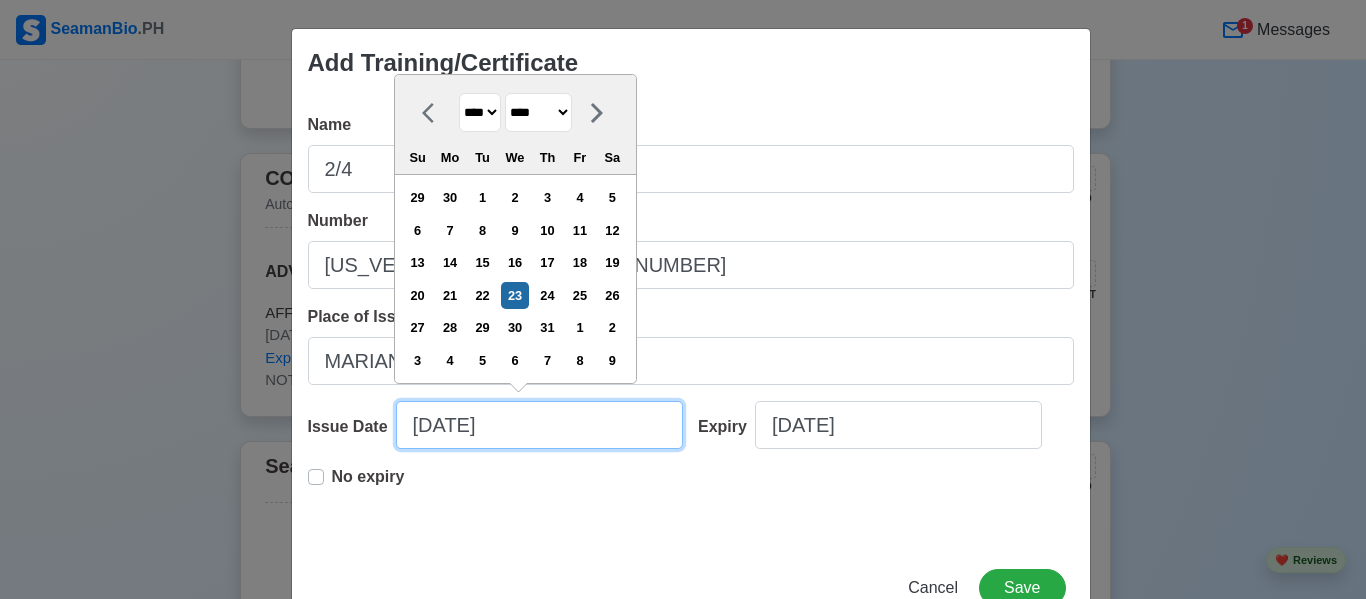 drag, startPoint x: 567, startPoint y: 423, endPoint x: 285, endPoint y: 419, distance: 282.02838 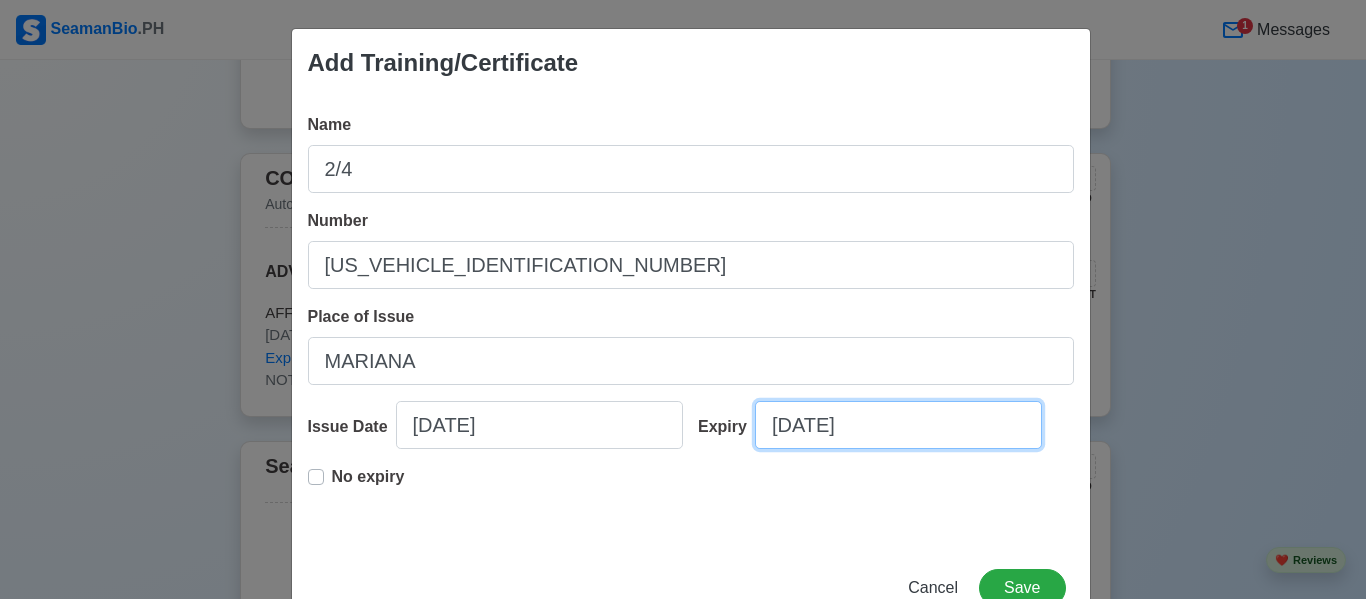click on "07/23/2025" at bounding box center [898, 425] 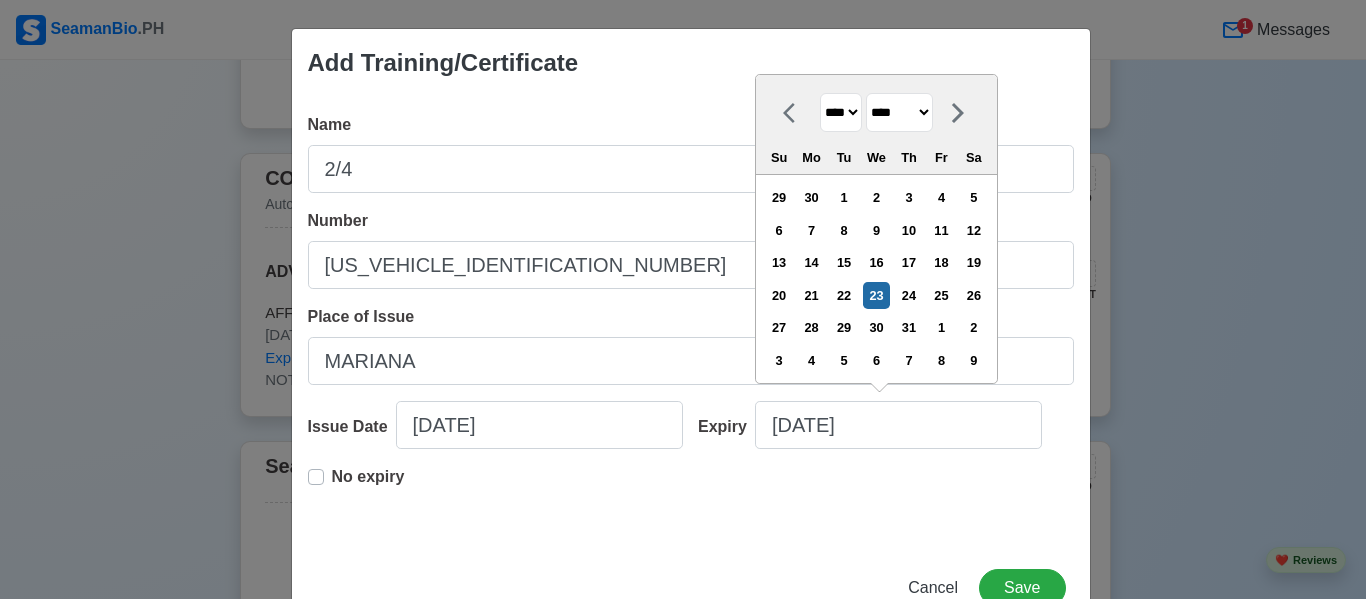 click on "**** **** **** **** **** **** **** **** **** **** **** **** **** **** **** **** **** **** **** **** **** **** **** **** **** **** **** **** **** **** **** **** **** **** **** **** **** **** **** **** **** **** **** **** **** **** **** **** **** **** **** **** **** **** **** **** **** **** **** **** **** **** **** **** **** **** **** **** **** **** **** **** **** **** **** **** **** **** **** **** **** **** **** **** **** **** **** **** **** **** **** **** **** **** **** **** **** **** **** **** **** **** **** **** **** **** **** **** **** **** **** **** **** **** **** **** **** **** **** **** ****" at bounding box center [841, 112] 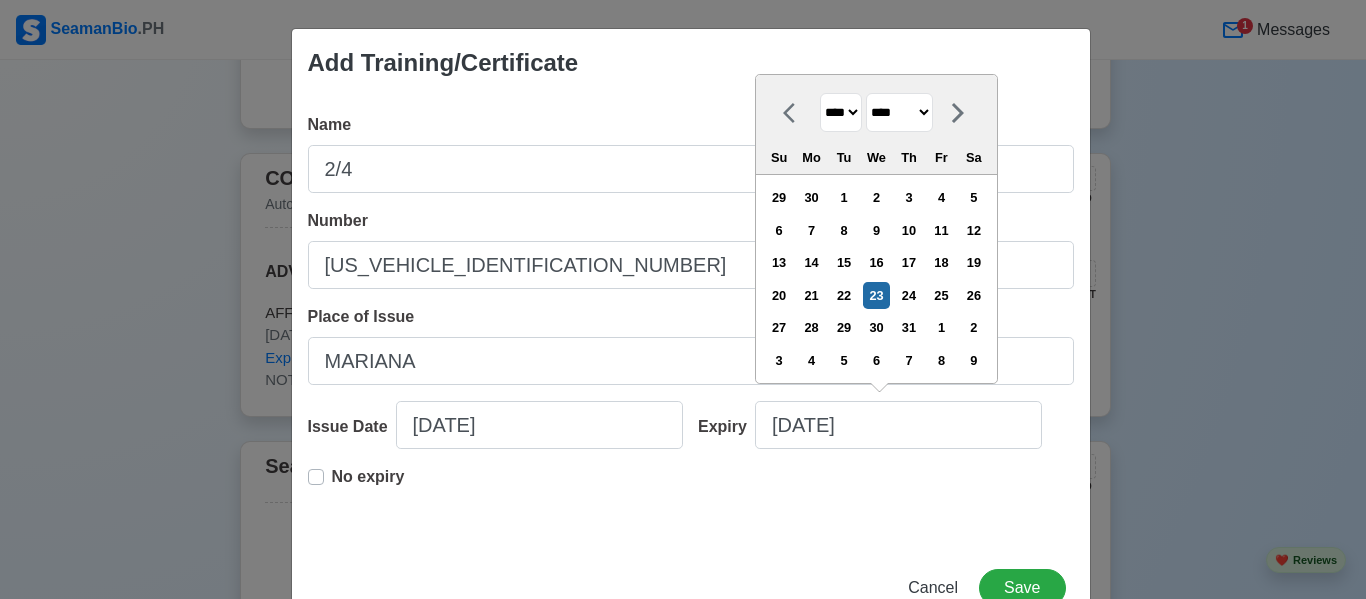 click on "**** **** **** **** **** **** **** **** **** **** **** **** **** **** **** **** **** **** **** **** **** **** **** **** **** **** **** **** **** **** **** **** **** **** **** **** **** **** **** **** **** **** **** **** **** **** **** **** **** **** **** **** **** **** **** **** **** **** **** **** **** **** **** **** **** **** **** **** **** **** **** **** **** **** **** **** **** **** **** **** **** **** **** **** **** **** **** **** **** **** **** **** **** **** **** **** **** **** **** **** **** **** **** **** **** **** **** **** **** **** **** **** **** **** **** **** **** **** **** **** ****" at bounding box center (841, 112) 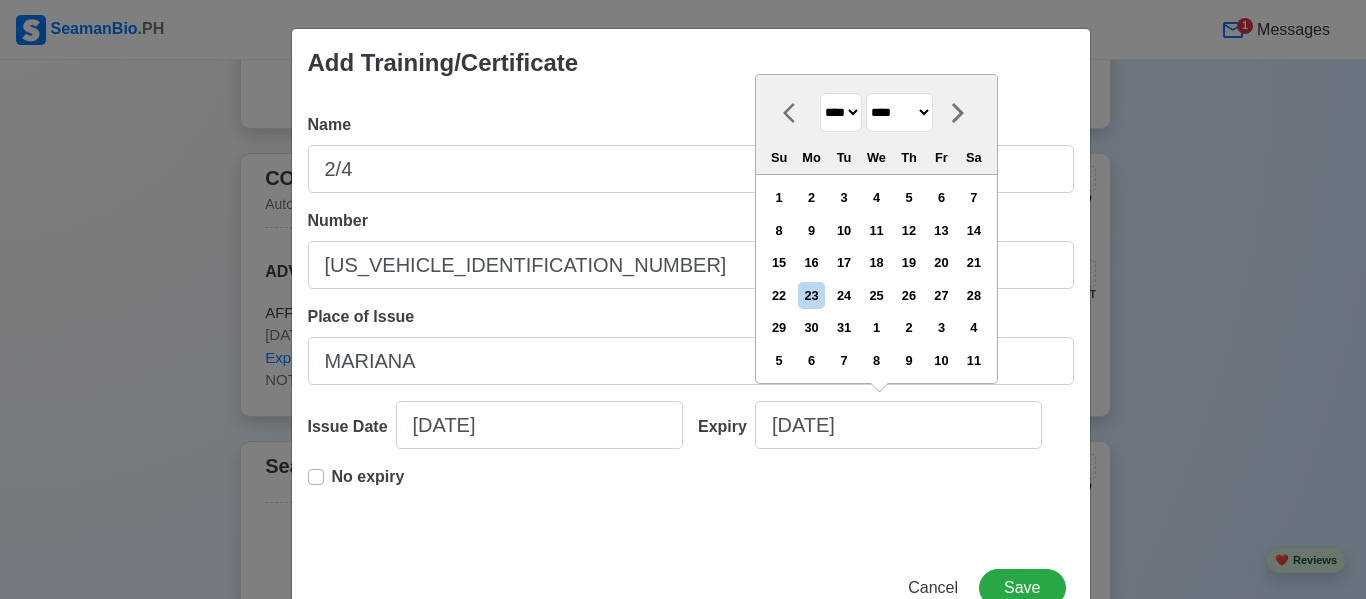 click on "29 30 31 1 2 3 4" at bounding box center (876, 328) 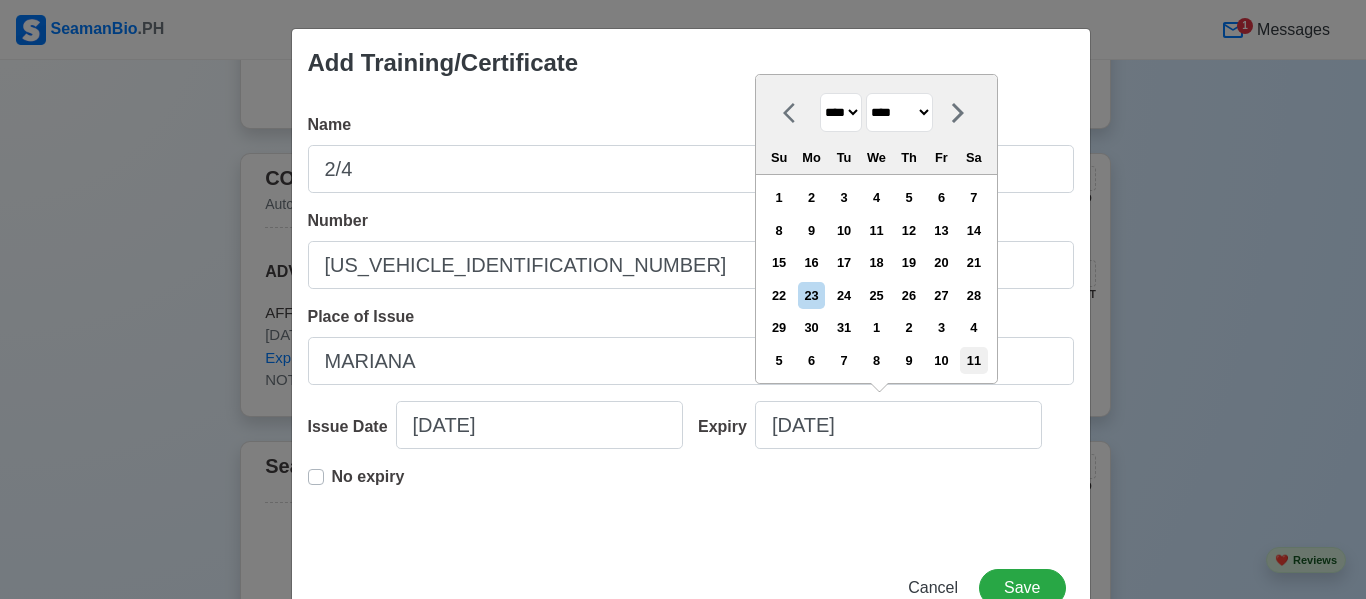 click on "11" at bounding box center [973, 360] 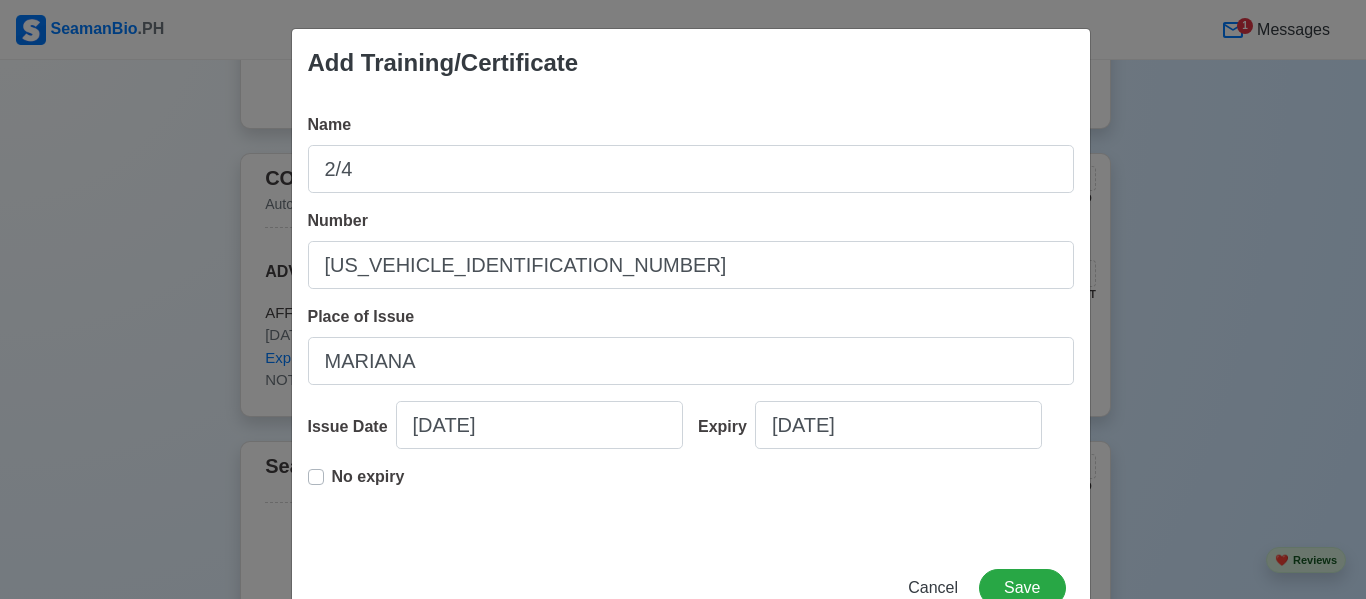 click on "No expiry" at bounding box center (368, 485) 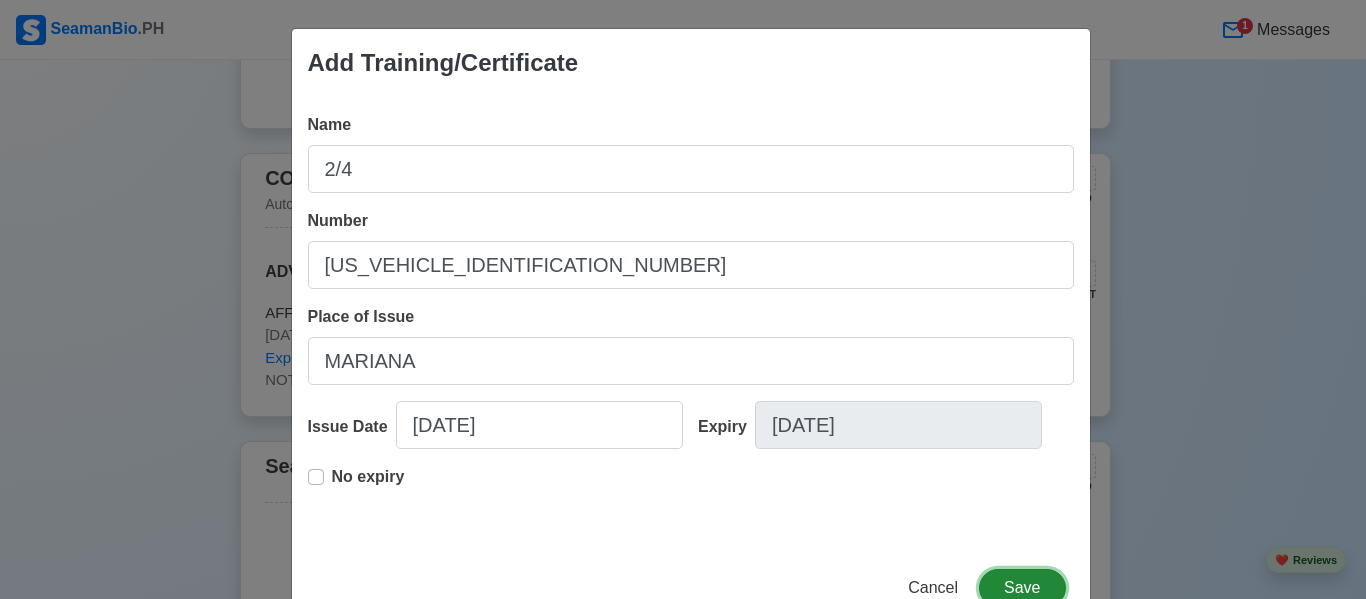 click on "Save" at bounding box center (1022, 588) 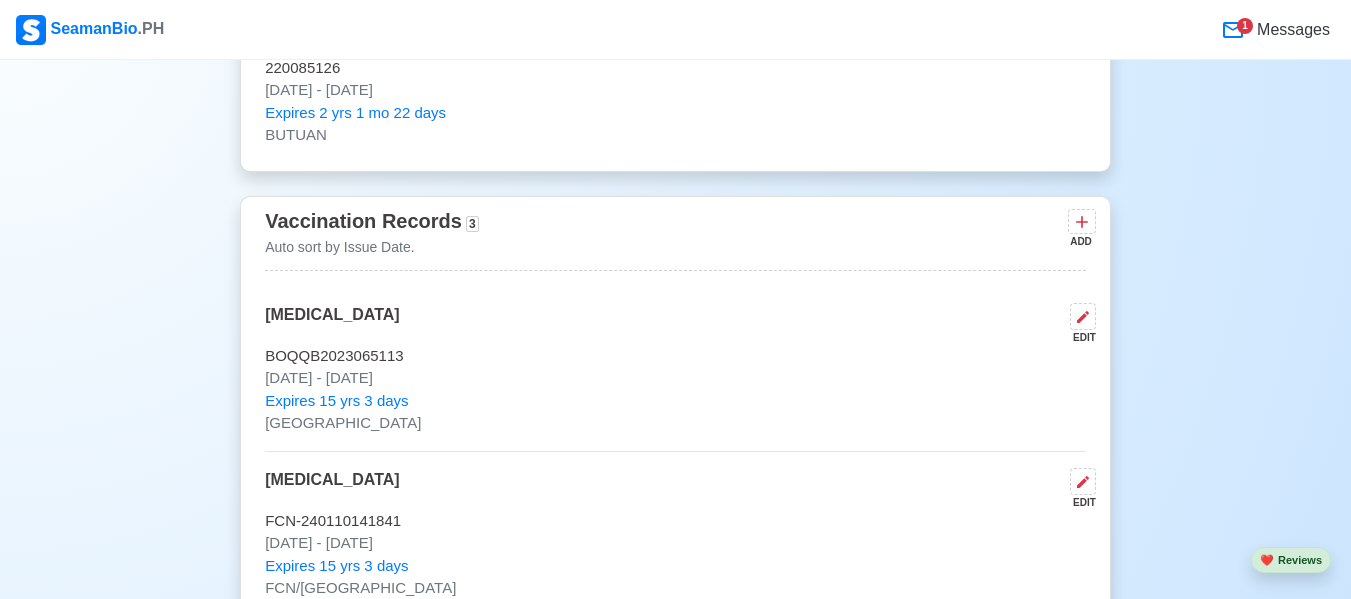 scroll, scrollTop: 2668, scrollLeft: 0, axis: vertical 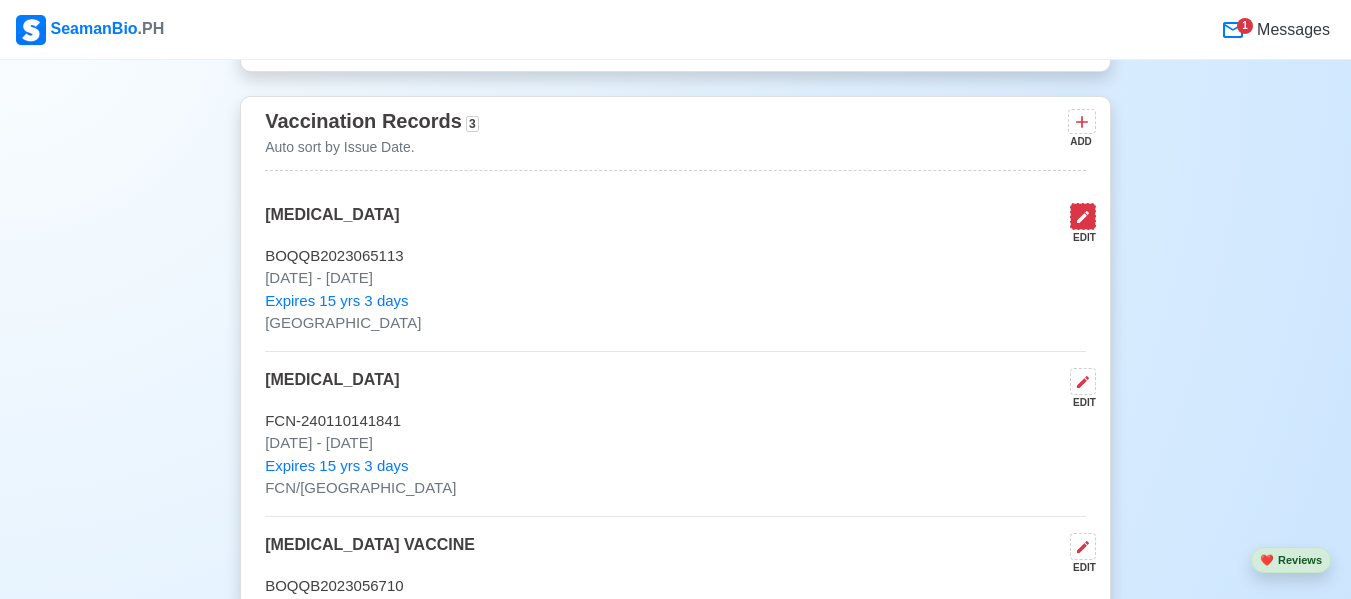 click 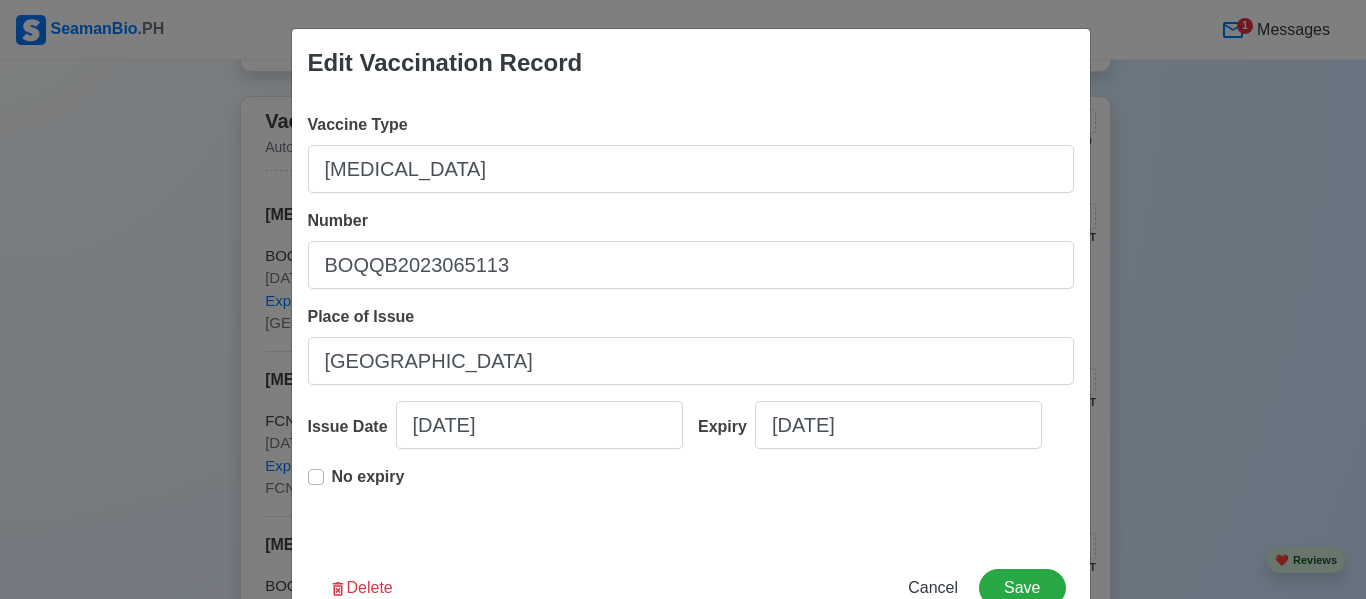 click on "No expiry" at bounding box center [368, 477] 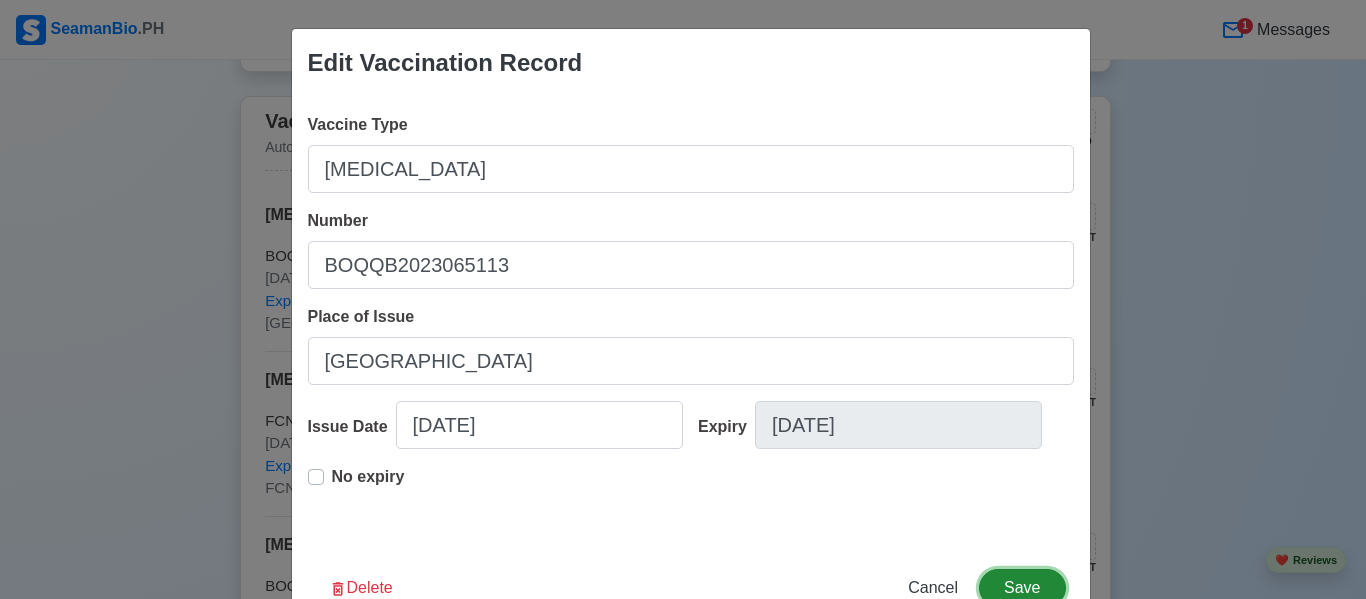 click on "Save" at bounding box center [1022, 588] 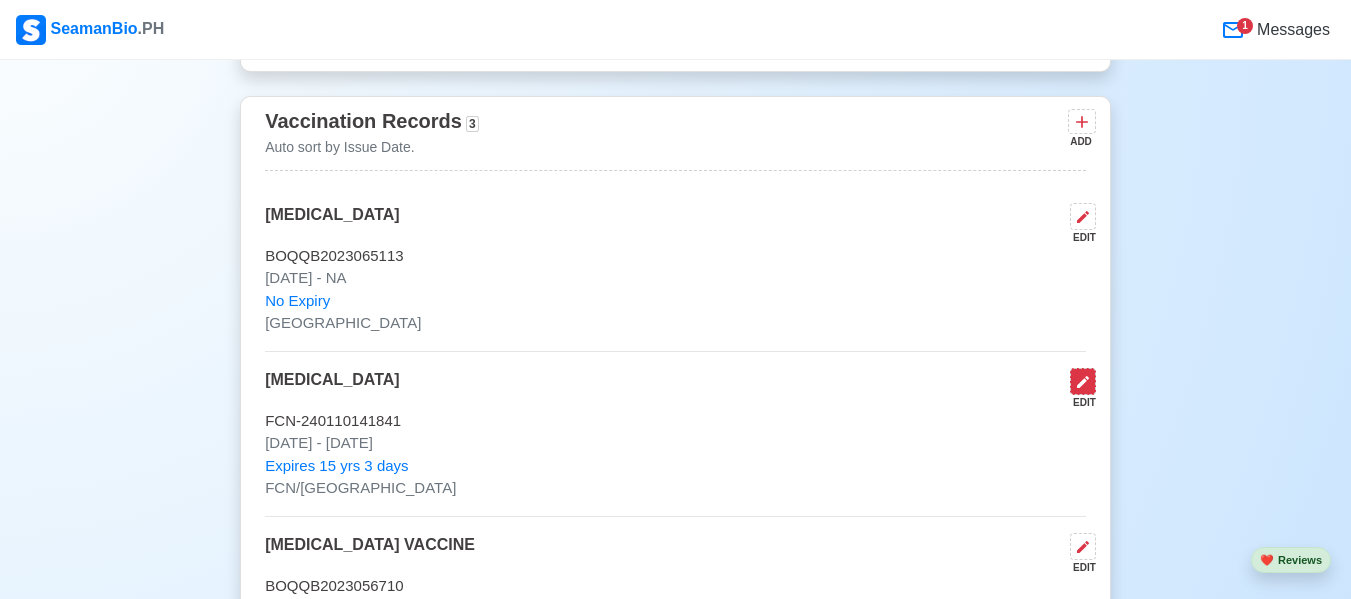 click at bounding box center (1083, 381) 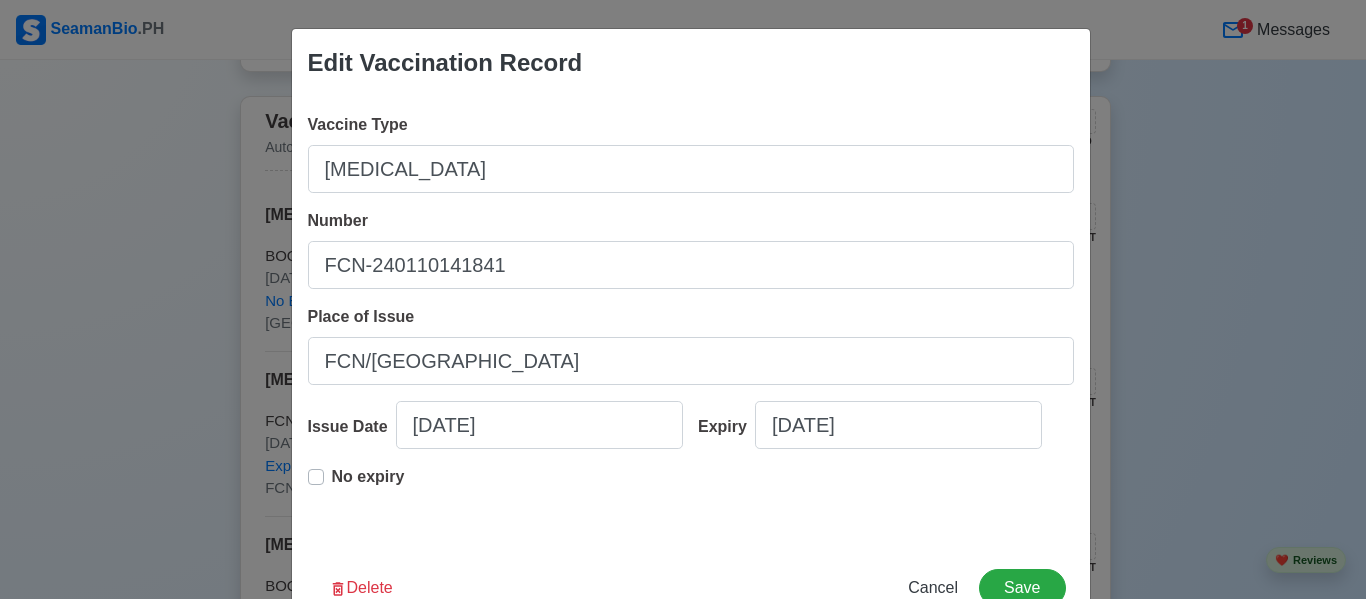 click on "No expiry" at bounding box center [368, 477] 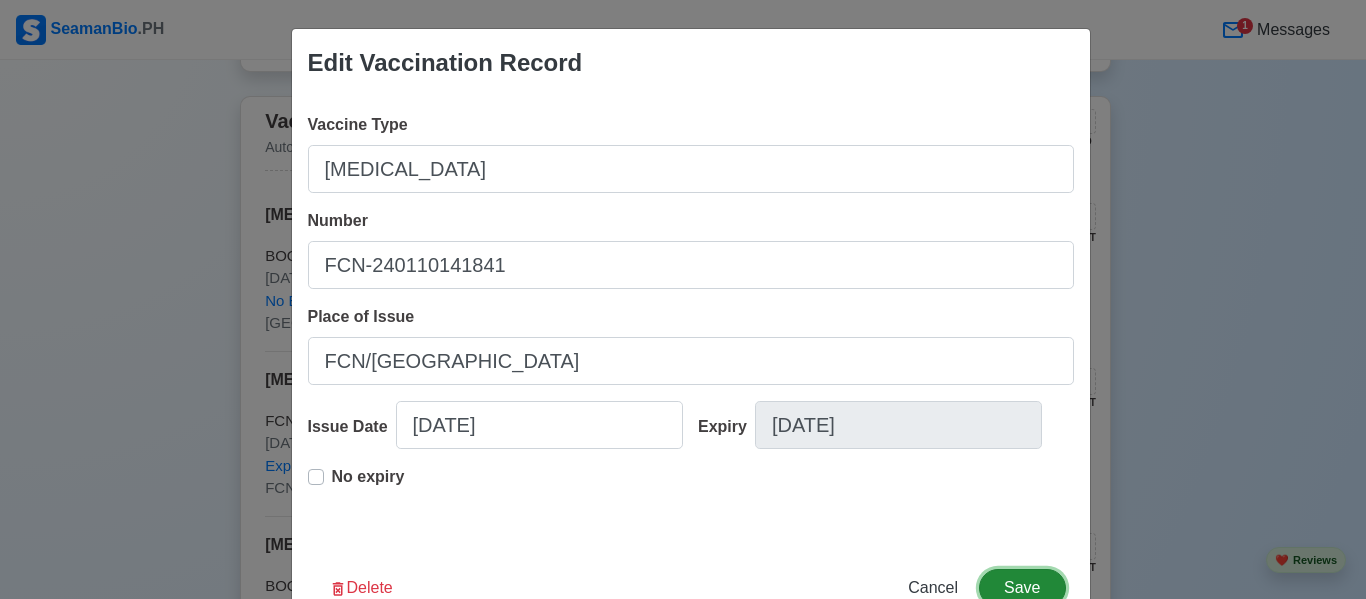 click on "Save" at bounding box center [1022, 588] 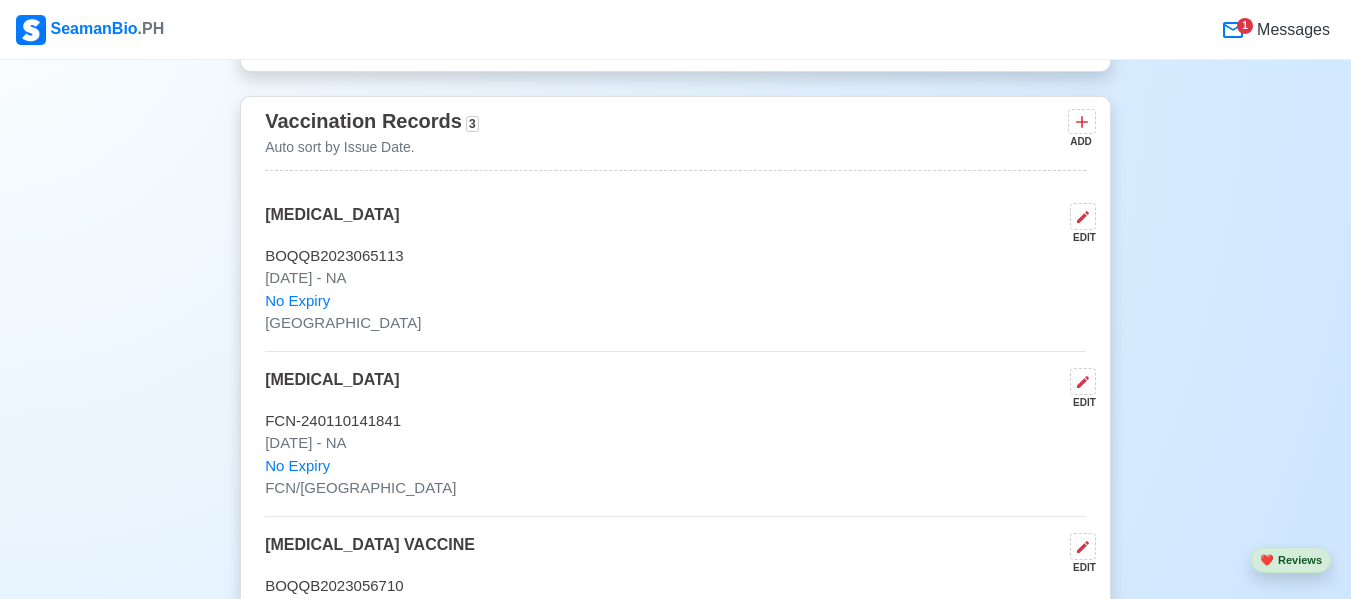 scroll, scrollTop: 2868, scrollLeft: 0, axis: vertical 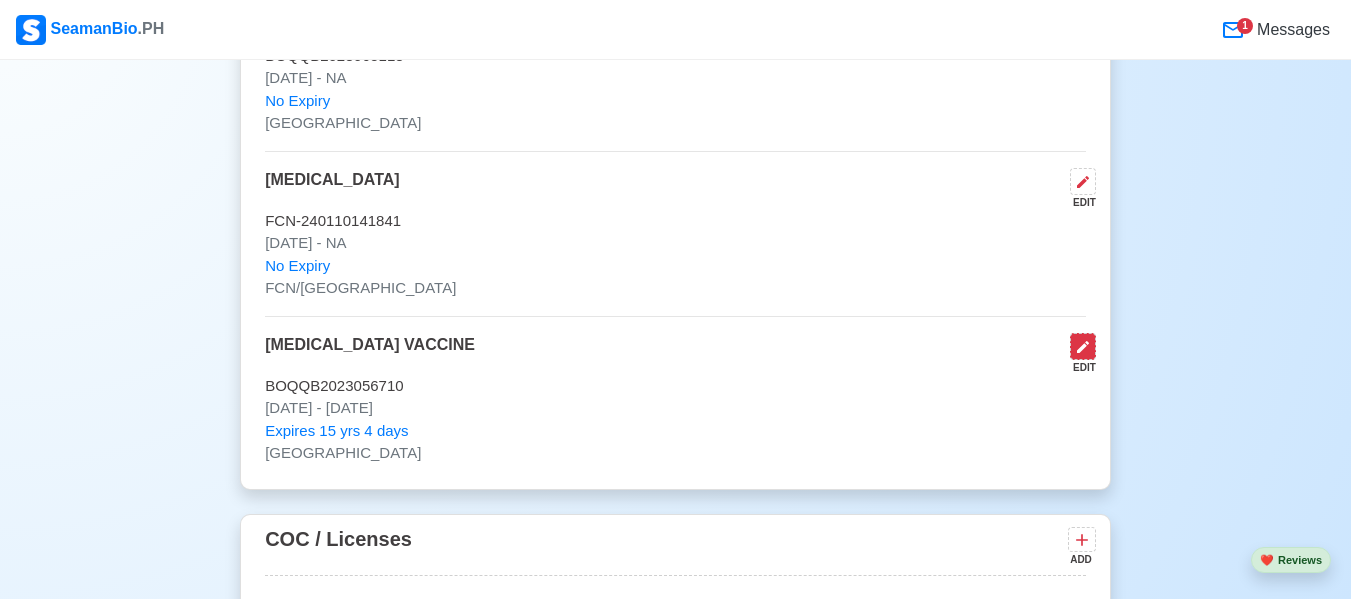 click 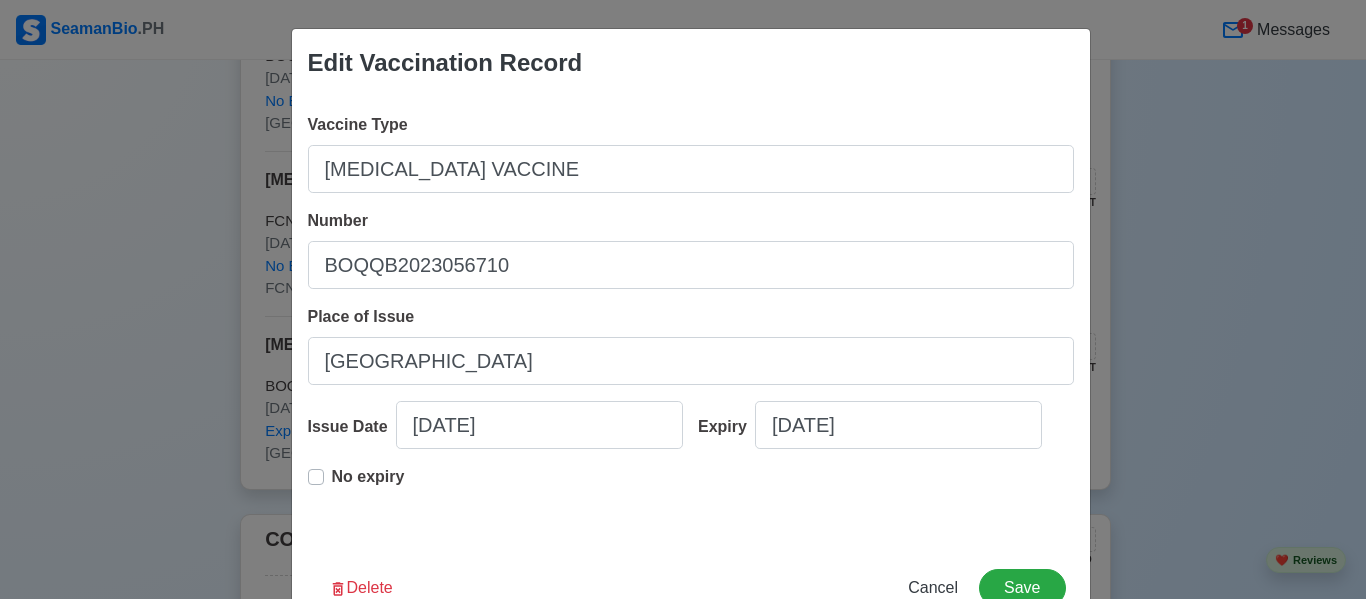 click on "No expiry" at bounding box center [368, 477] 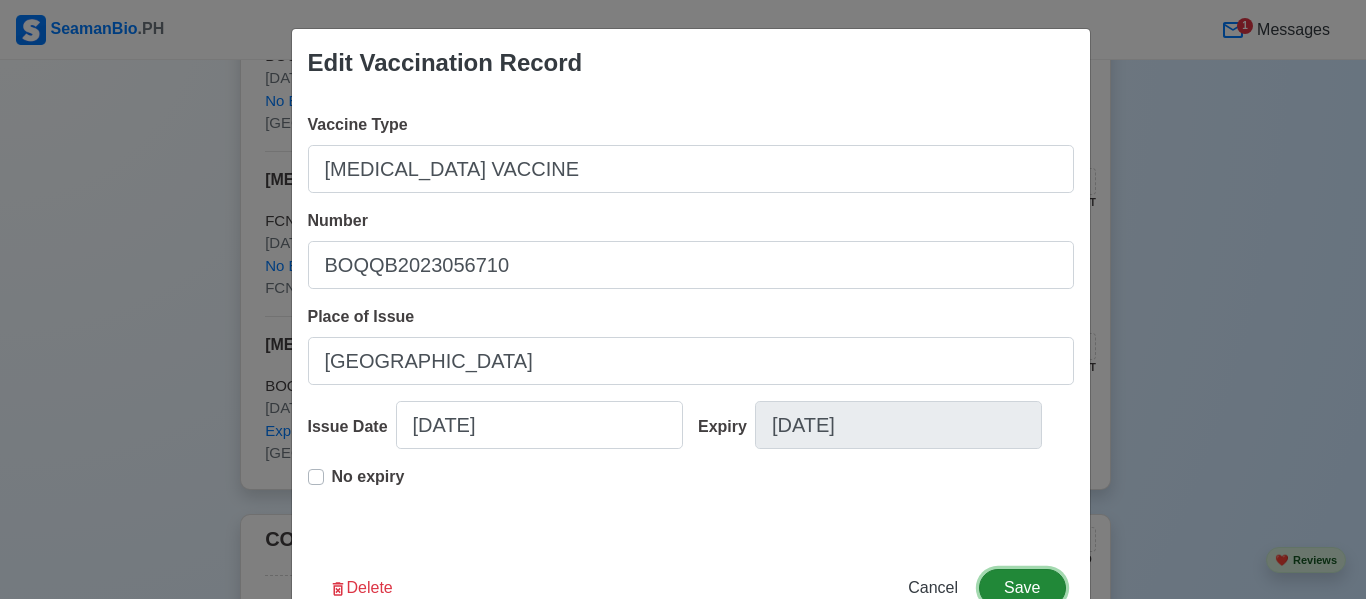 click on "Save" at bounding box center (1022, 588) 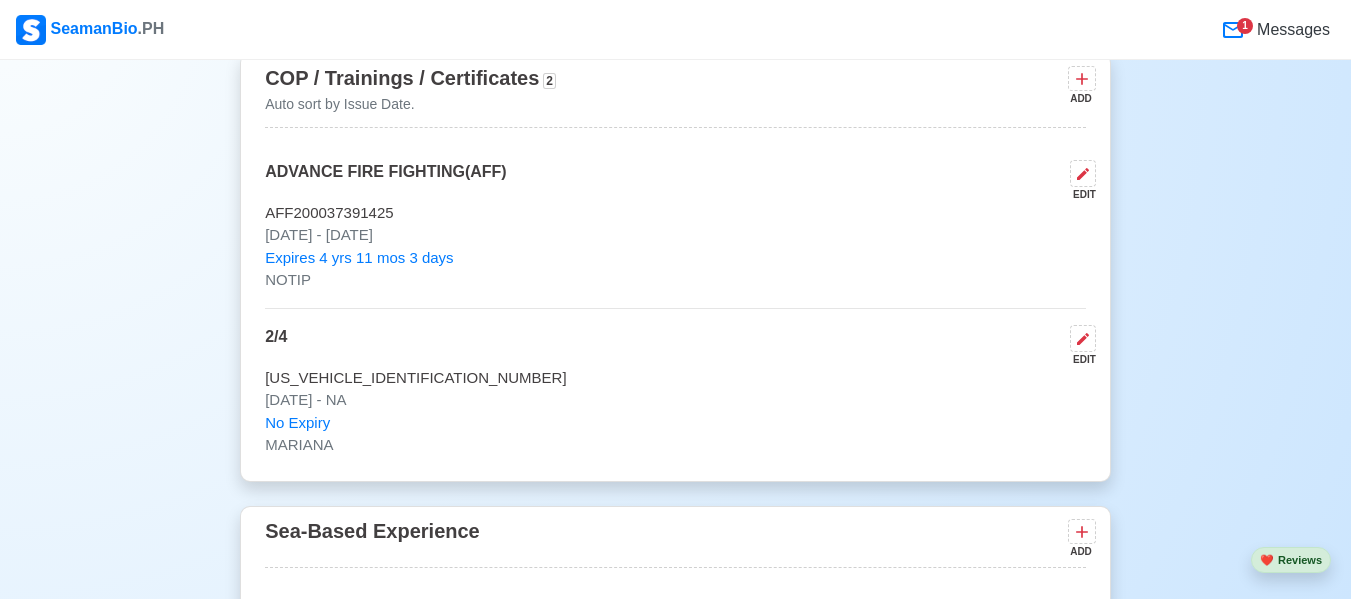 scroll, scrollTop: 3468, scrollLeft: 0, axis: vertical 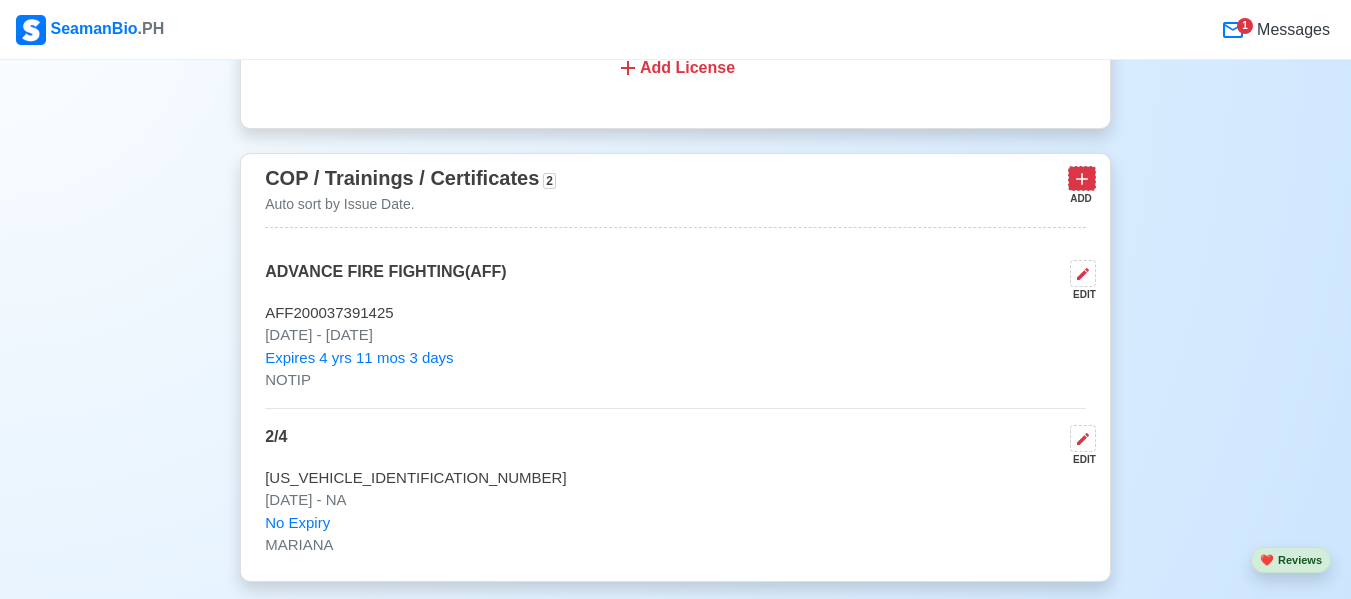 click 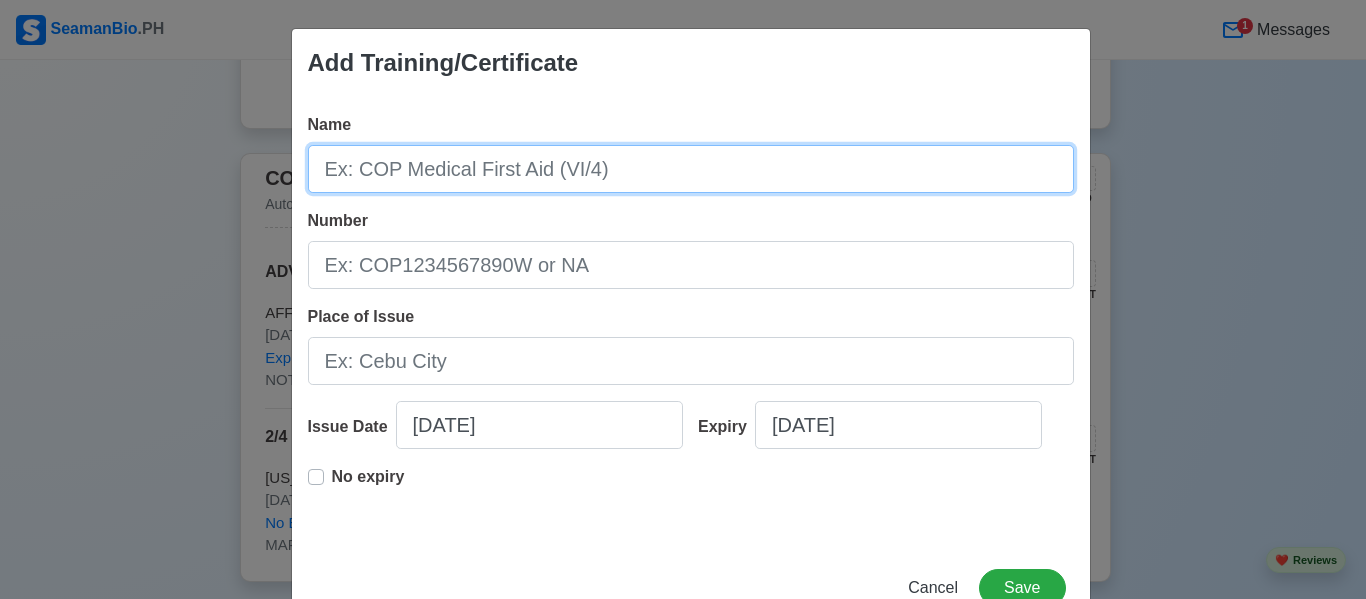 click on "Name" at bounding box center [691, 169] 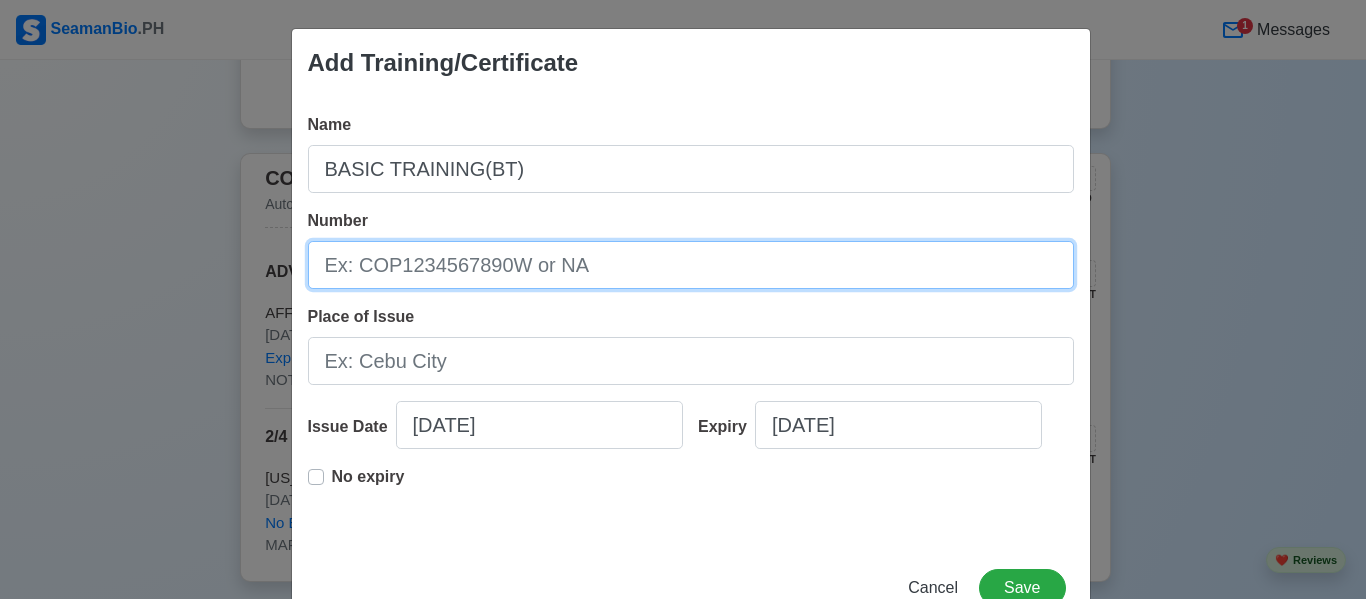 click on "Number" at bounding box center (691, 265) 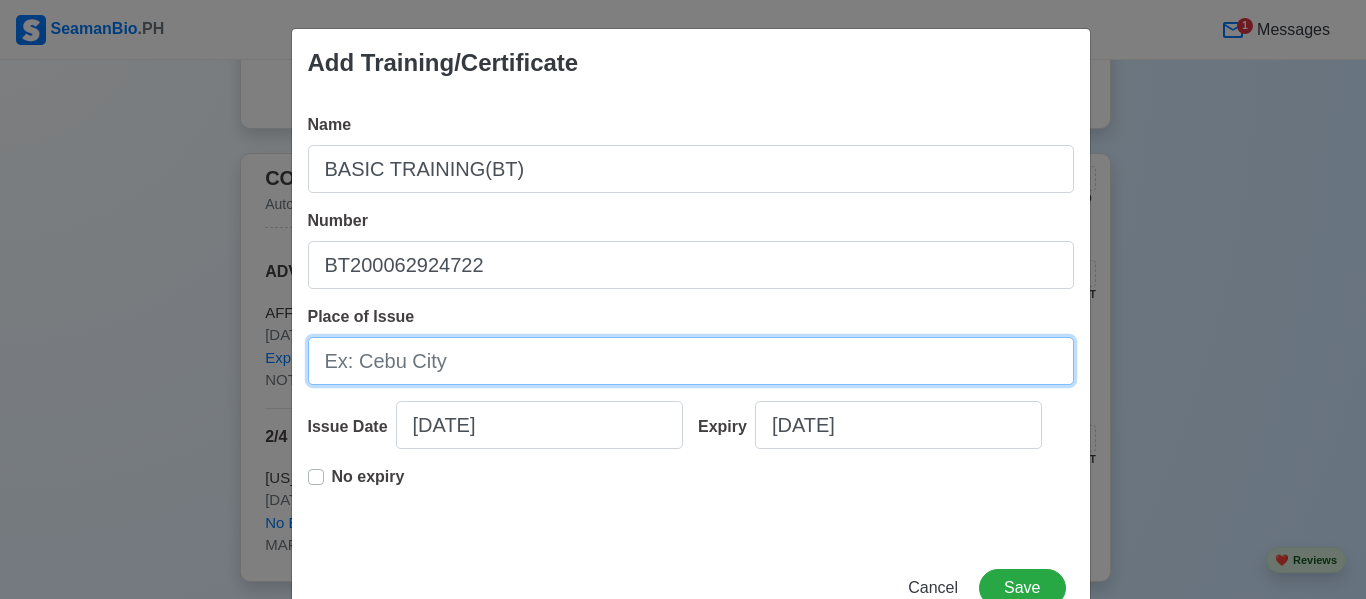 click on "Place of Issue" at bounding box center (691, 361) 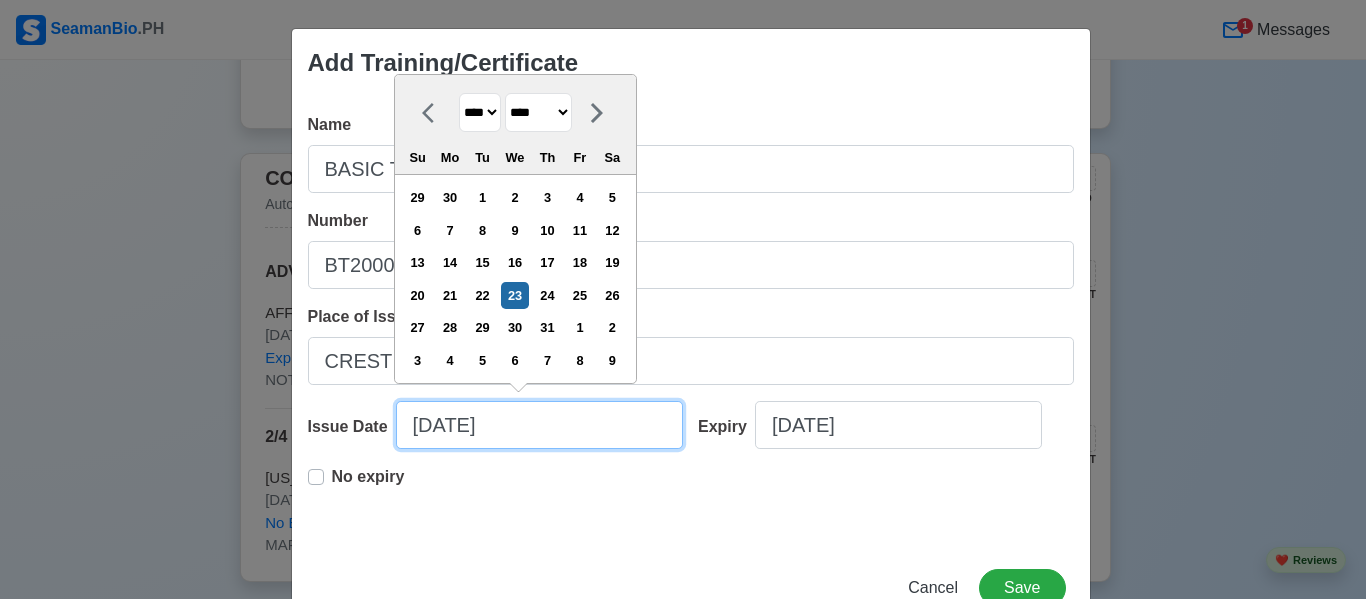 drag, startPoint x: 484, startPoint y: 413, endPoint x: 272, endPoint y: 396, distance: 212.68051 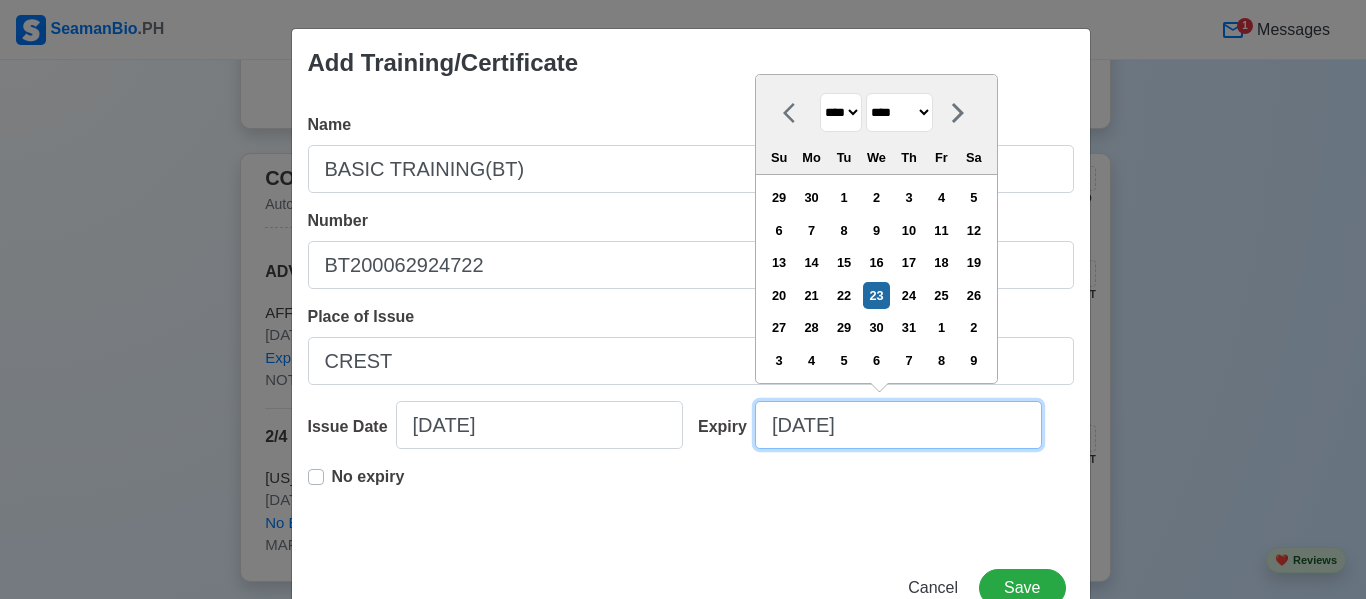 drag, startPoint x: 878, startPoint y: 426, endPoint x: 745, endPoint y: 428, distance: 133.01503 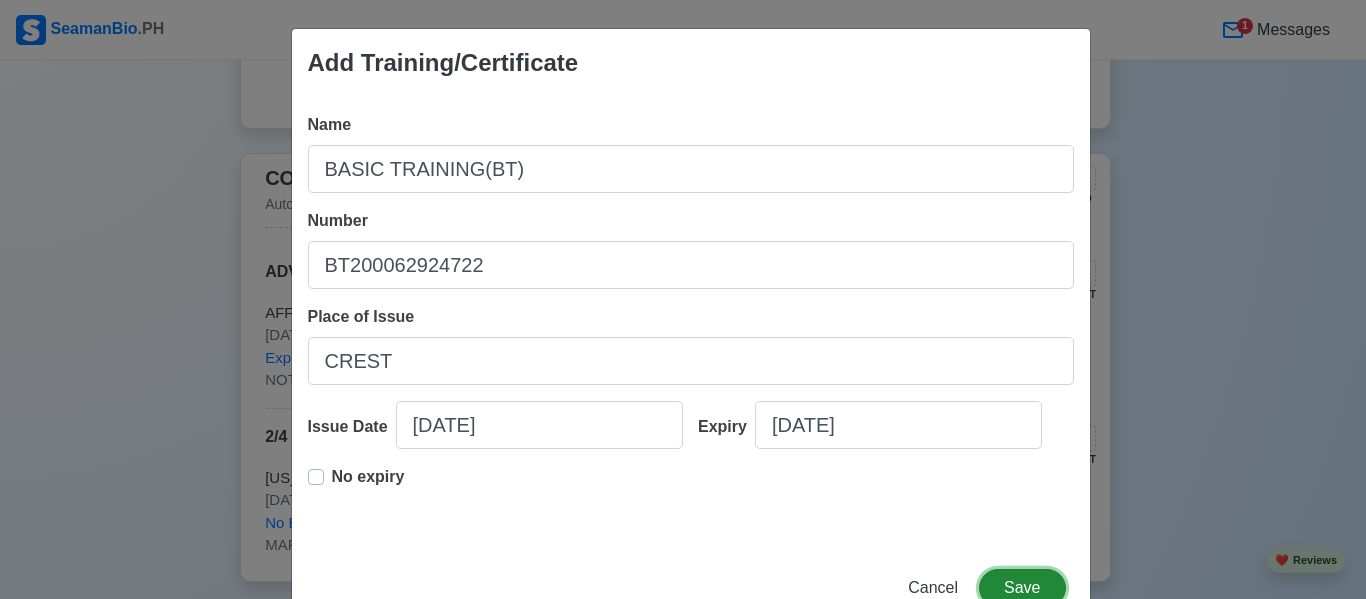 click on "Save" at bounding box center (1022, 588) 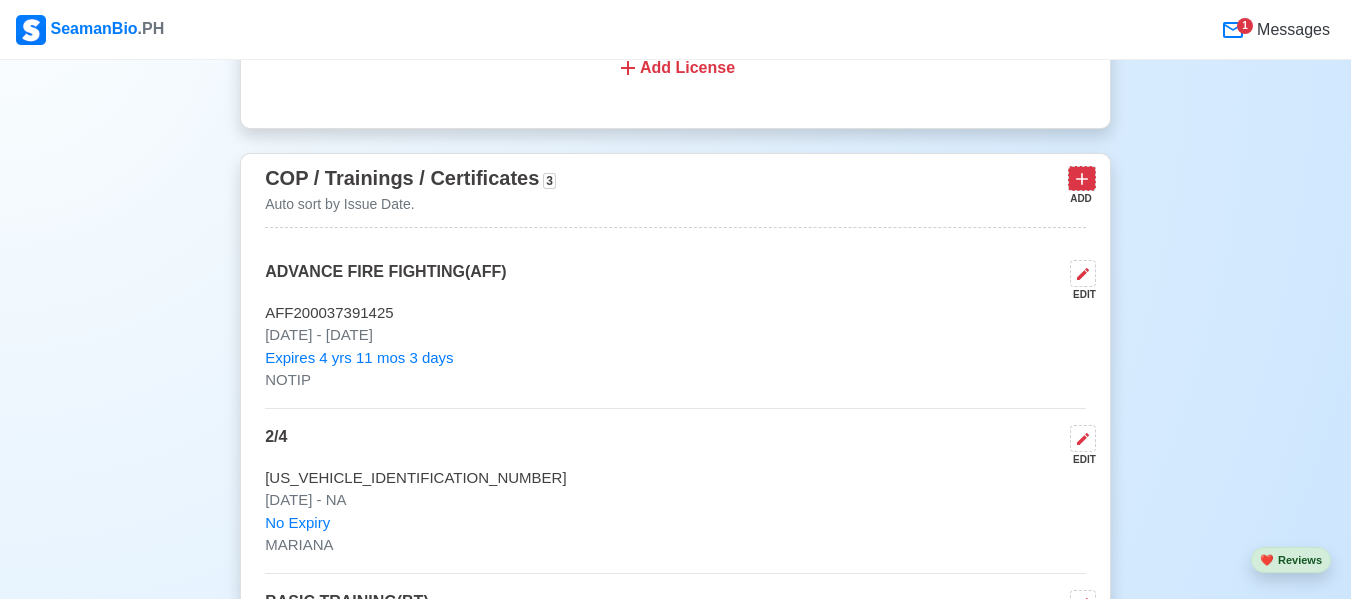 click 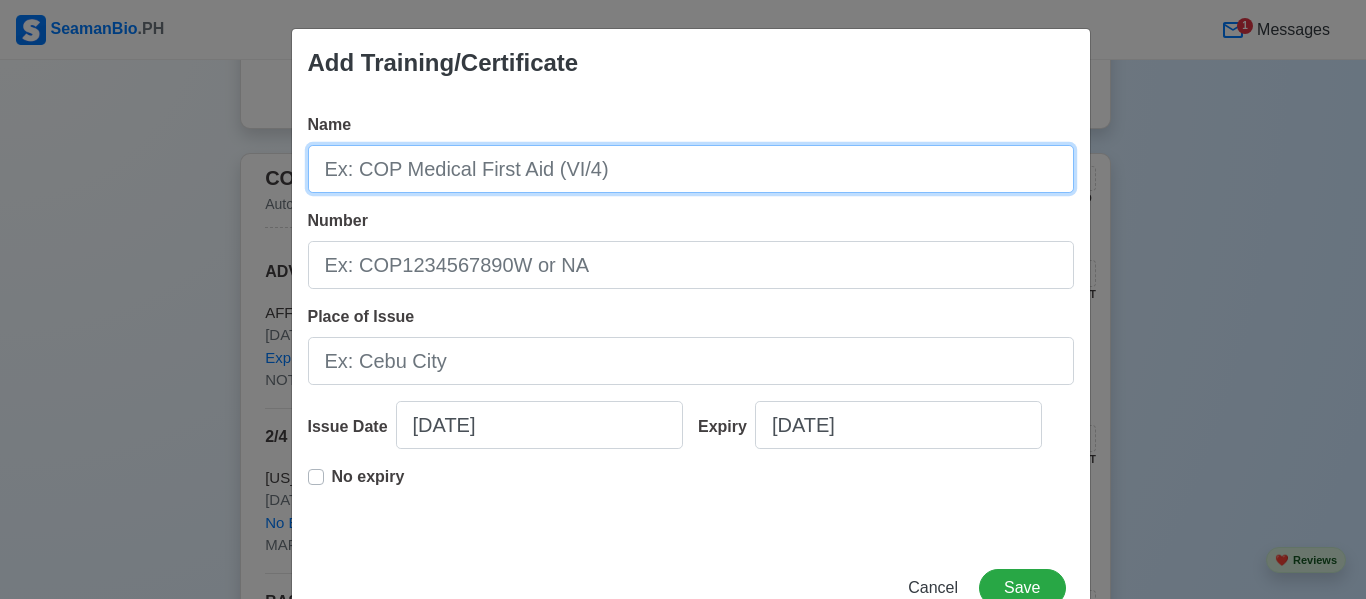 click on "Name" at bounding box center (691, 169) 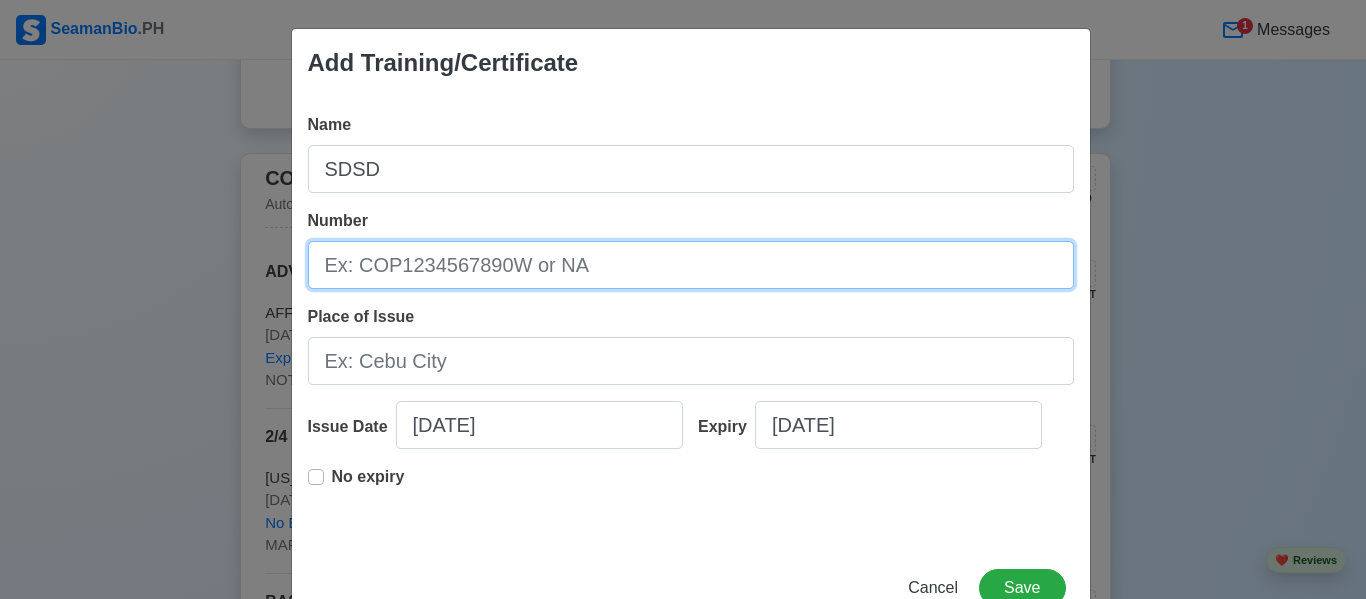 click on "Number" at bounding box center [691, 265] 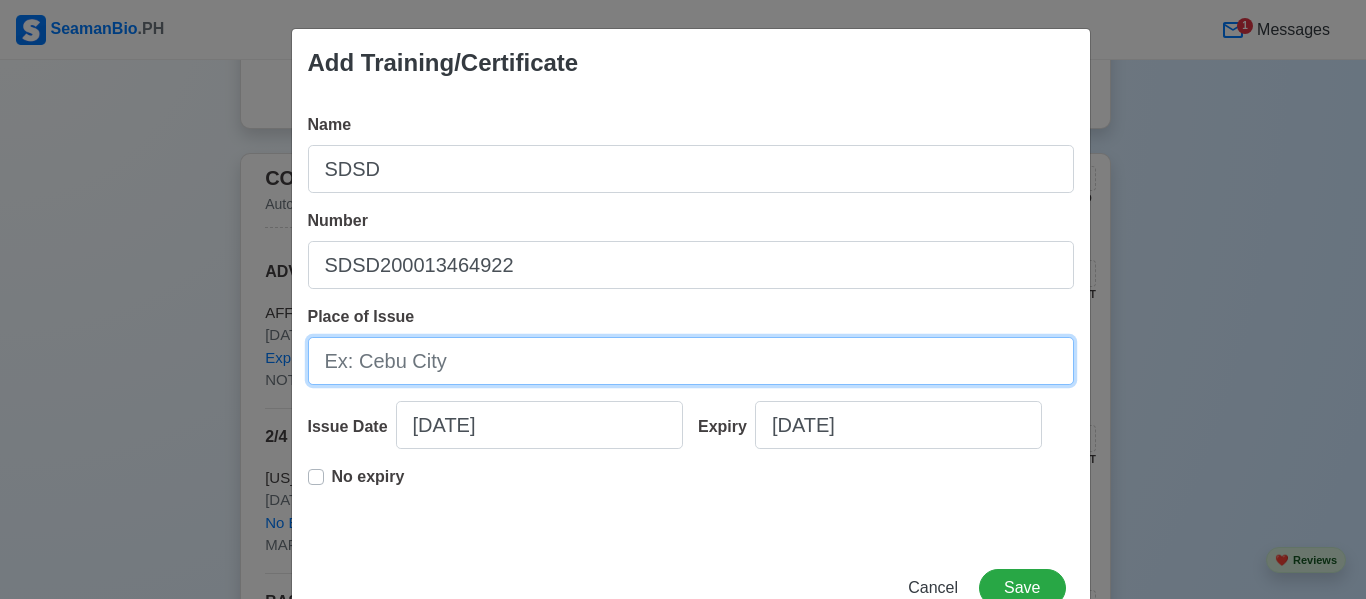 click on "Place of Issue" at bounding box center [691, 361] 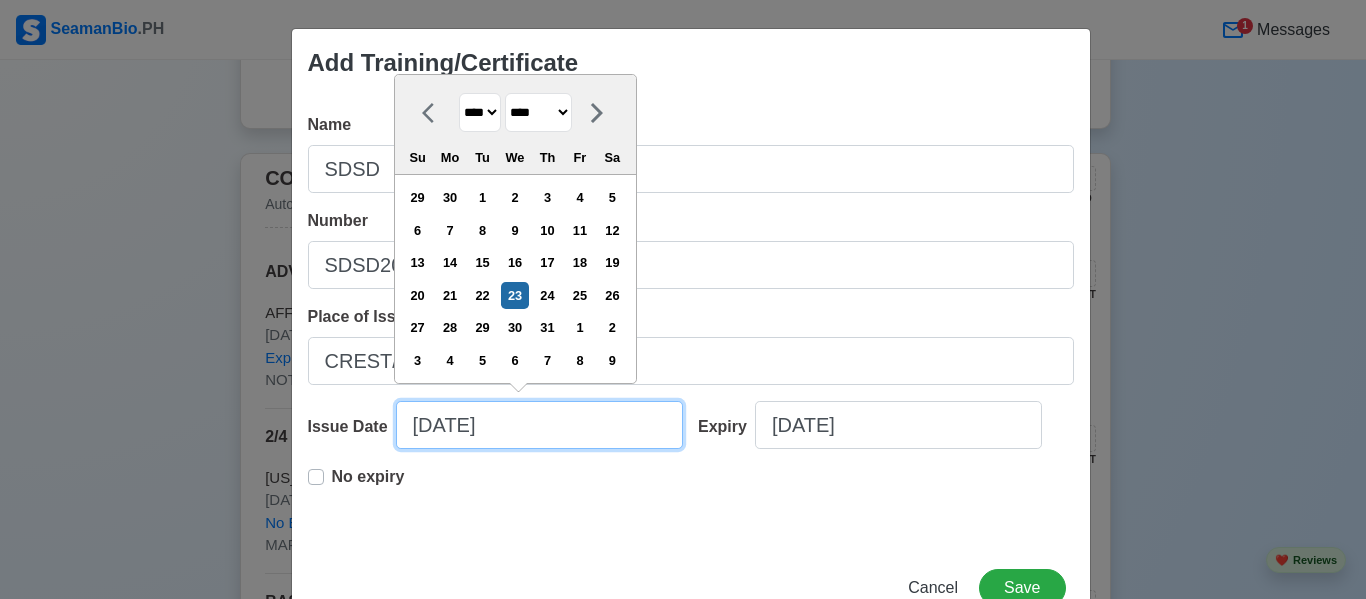 drag, startPoint x: 401, startPoint y: 415, endPoint x: 325, endPoint y: 413, distance: 76.02631 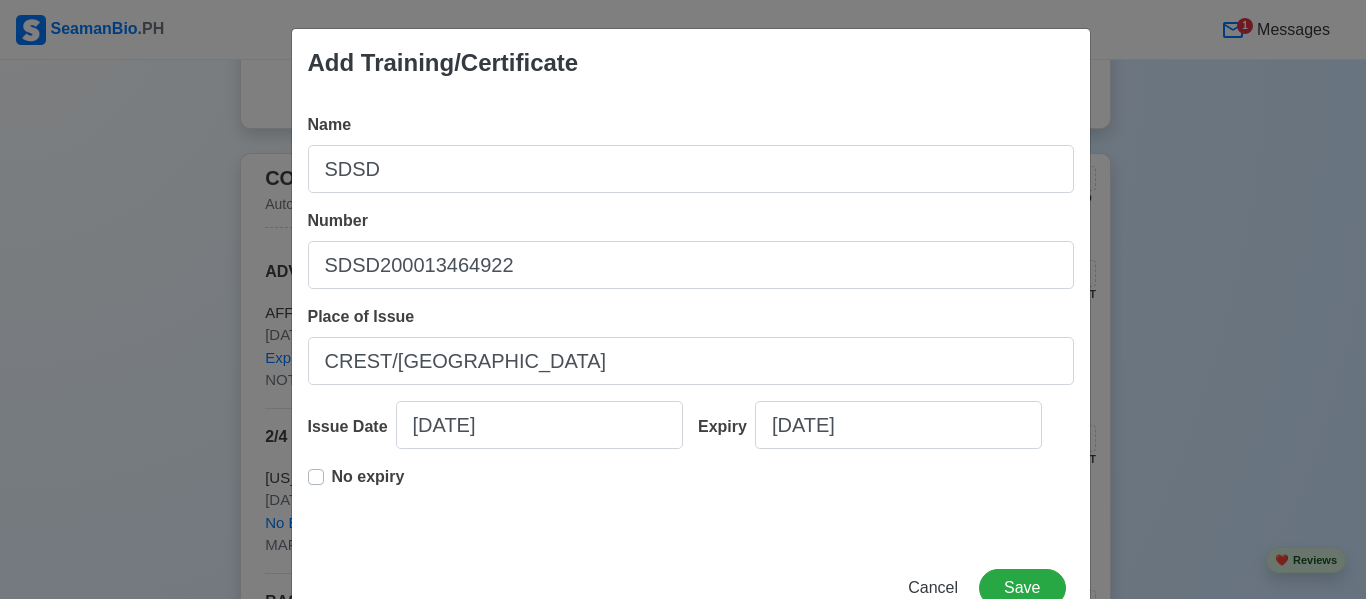 click on "No expiry" at bounding box center (368, 485) 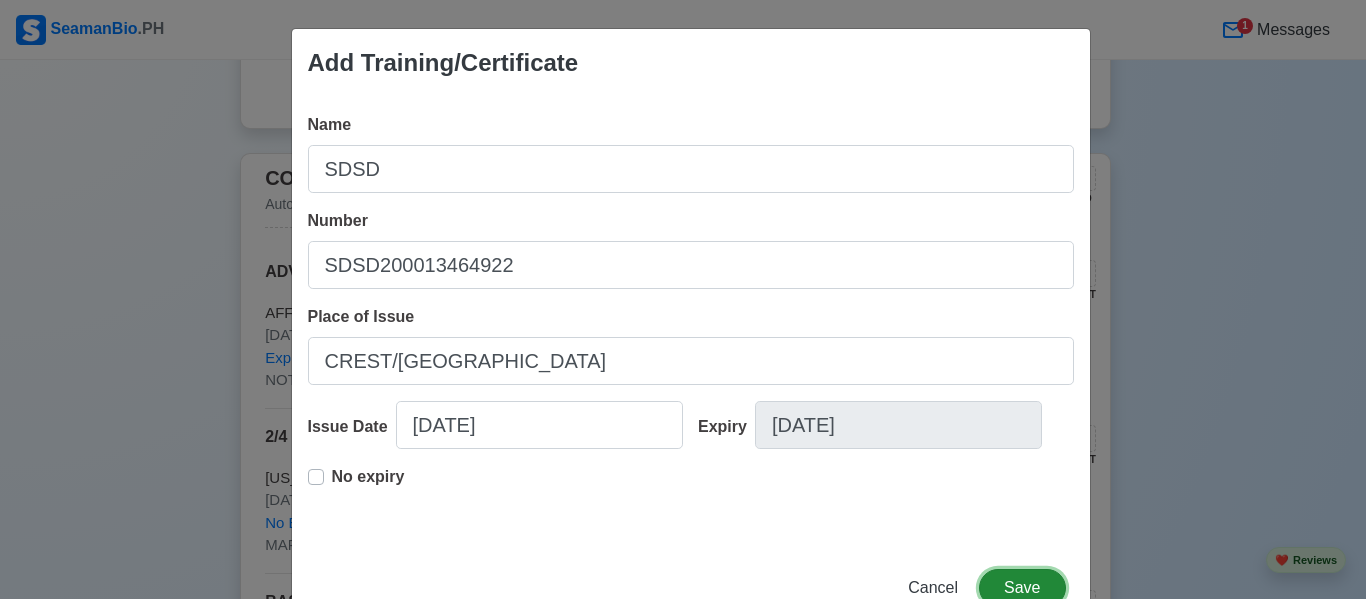 click on "Save" at bounding box center [1022, 588] 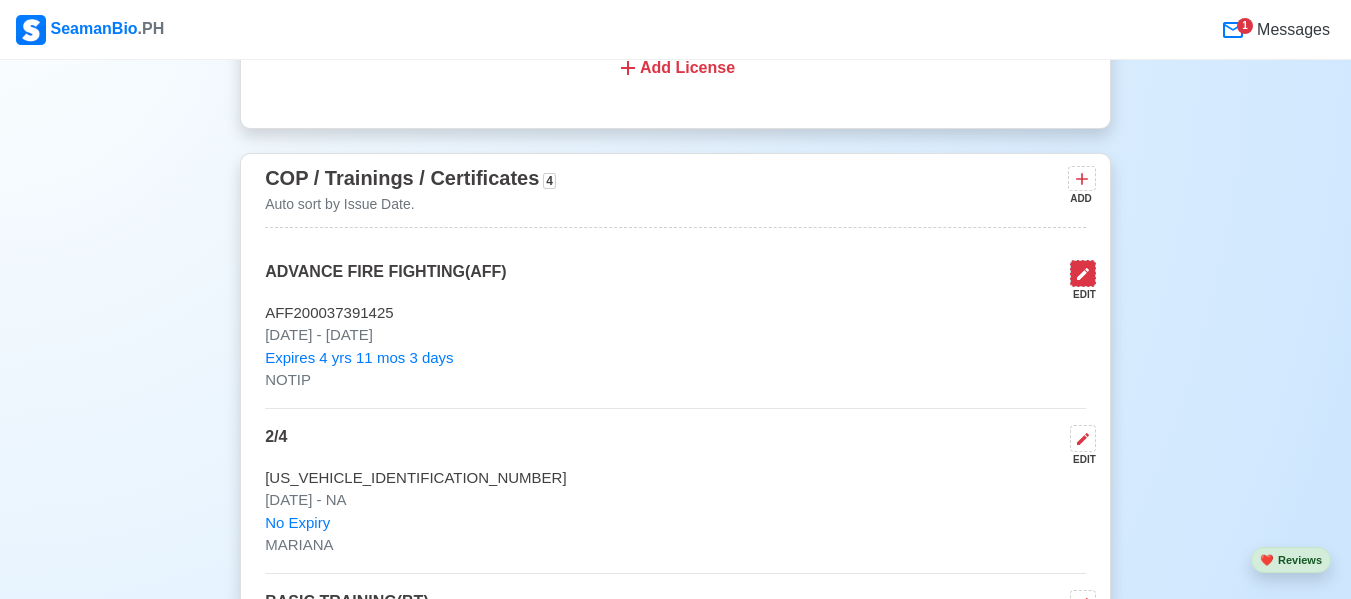 click 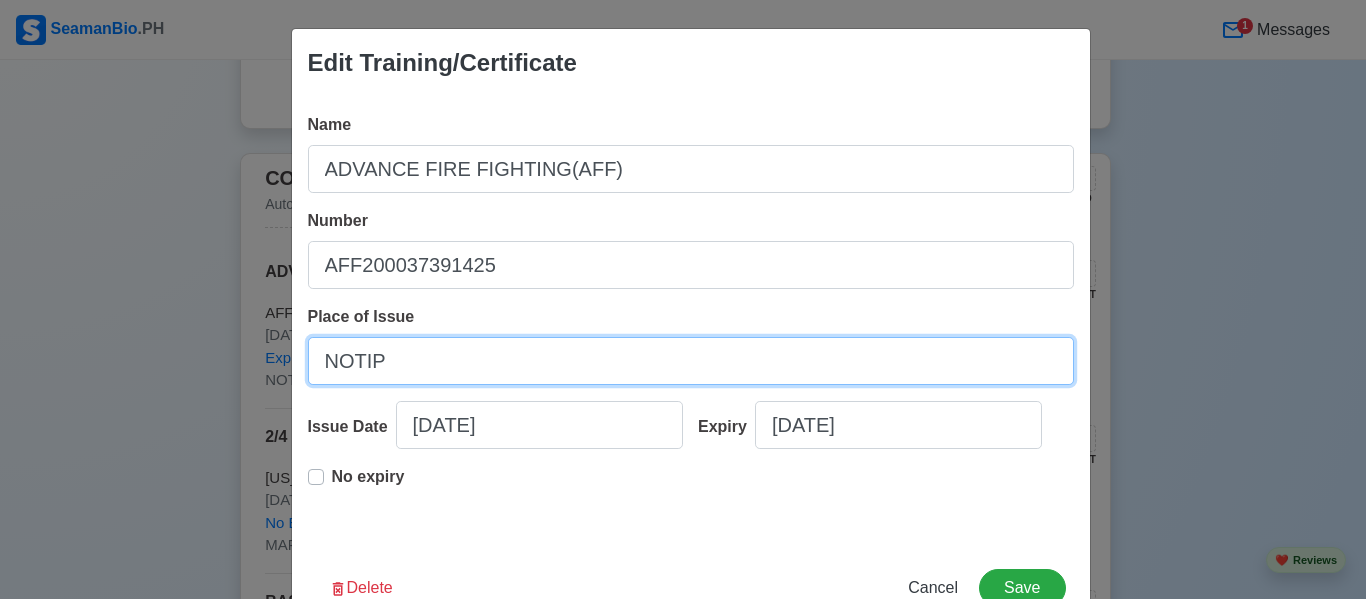 click on "NOTIP" at bounding box center (691, 361) 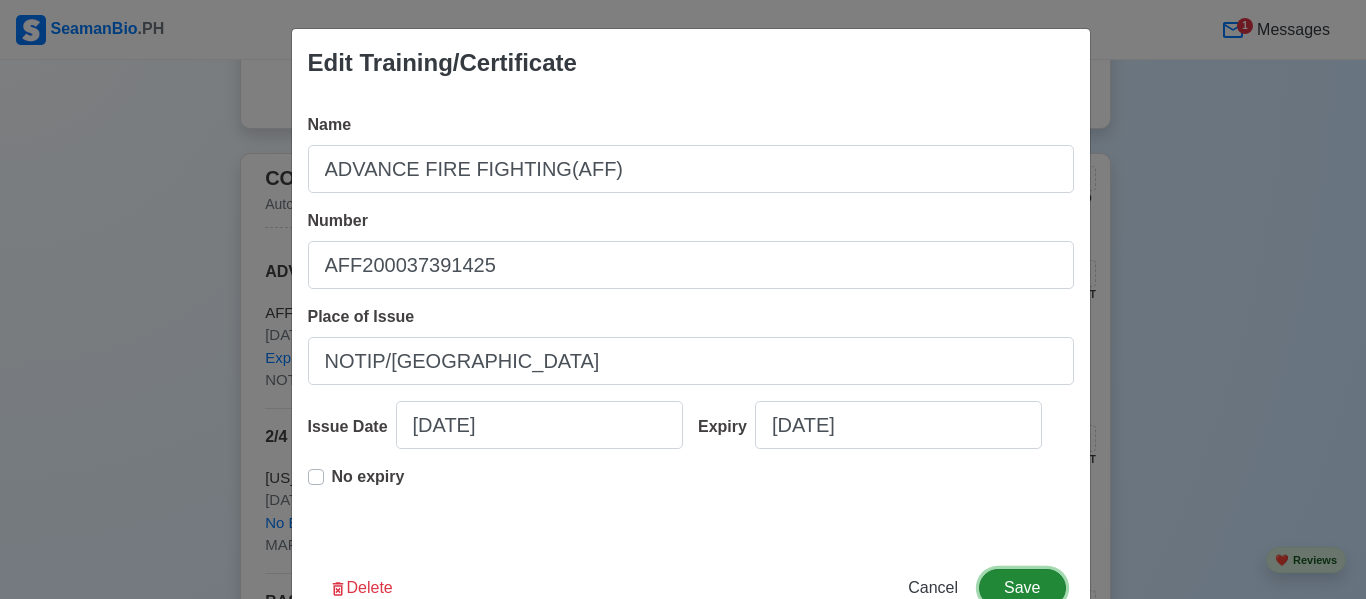 click on "Save" at bounding box center [1022, 588] 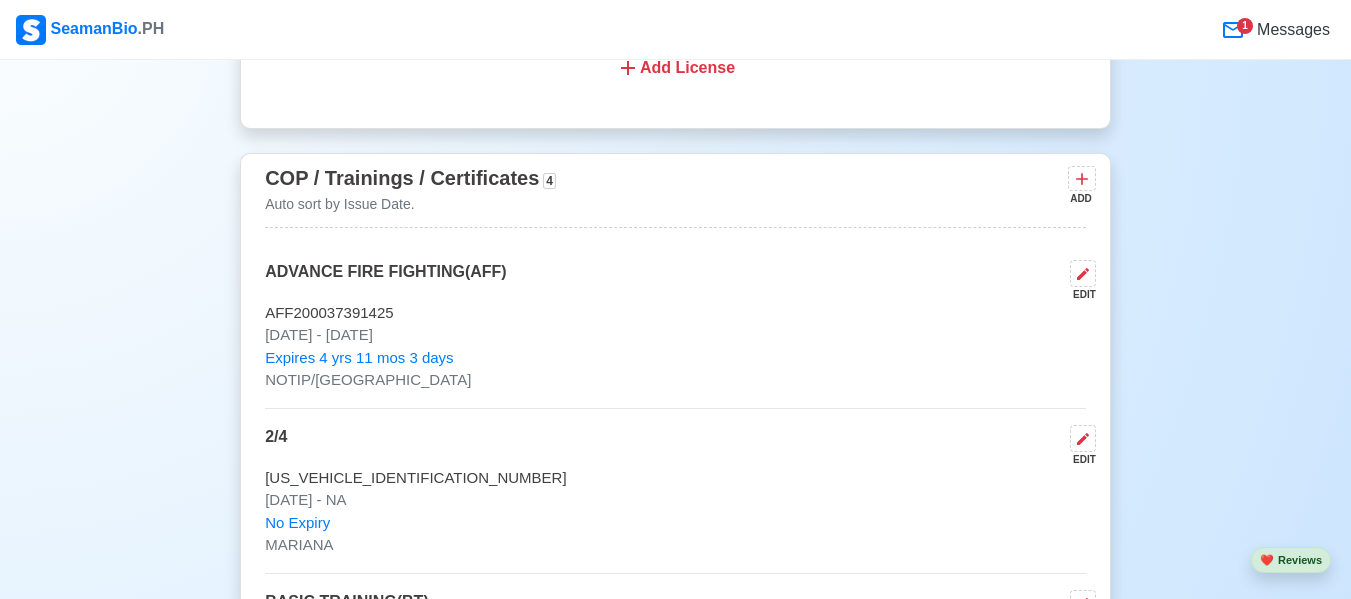 scroll, scrollTop: 3568, scrollLeft: 0, axis: vertical 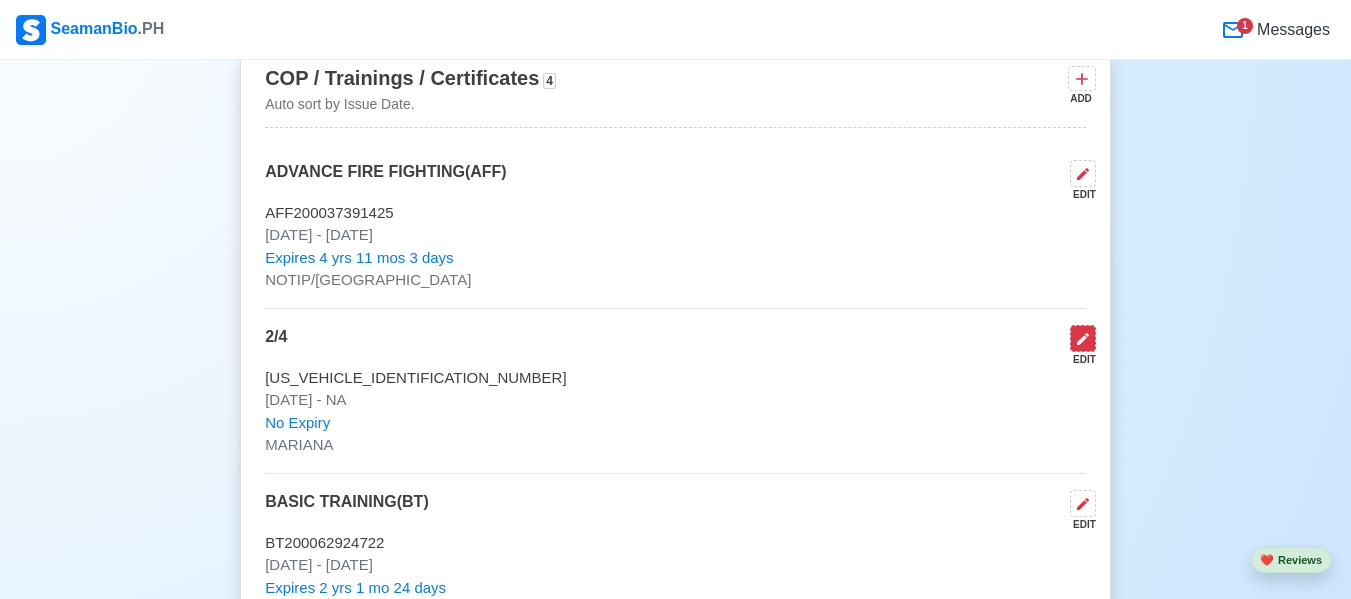 click 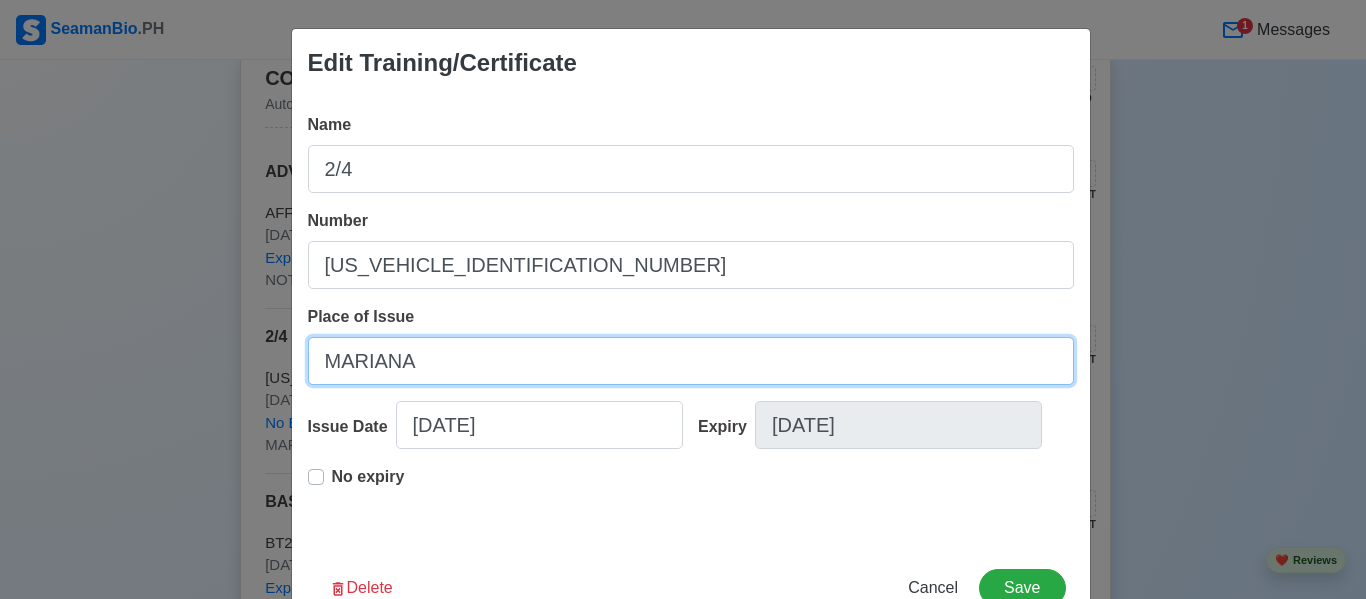 click on "MARIANA" at bounding box center (691, 361) 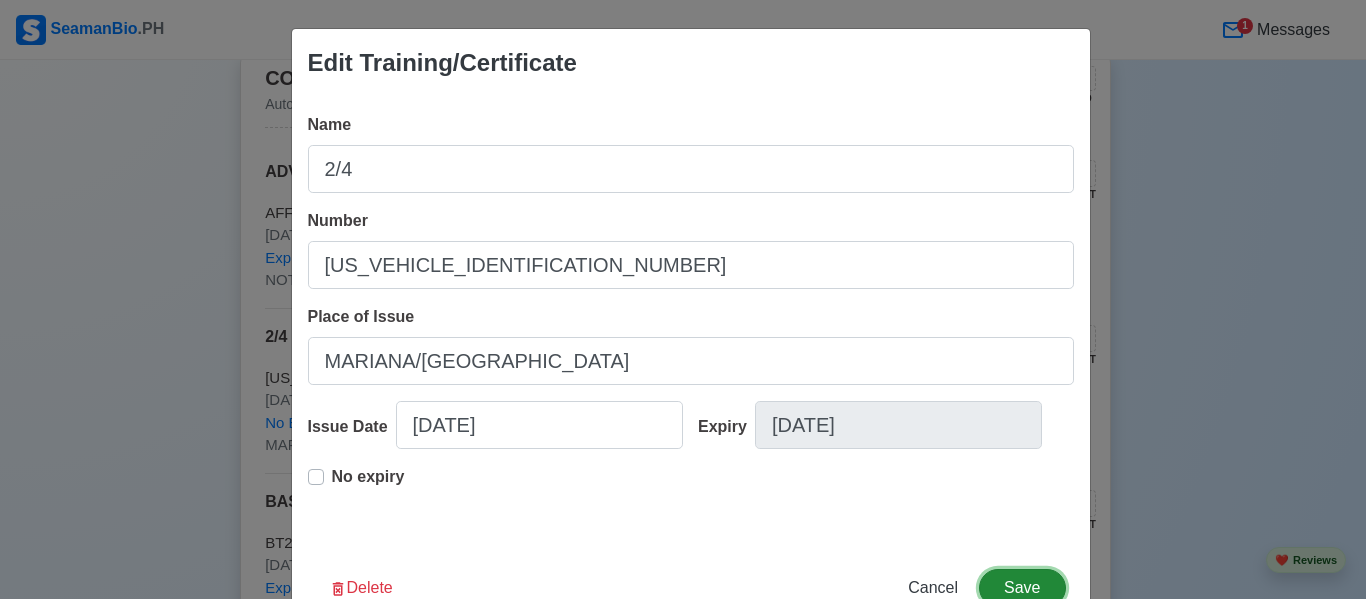 click on "Save" at bounding box center [1022, 588] 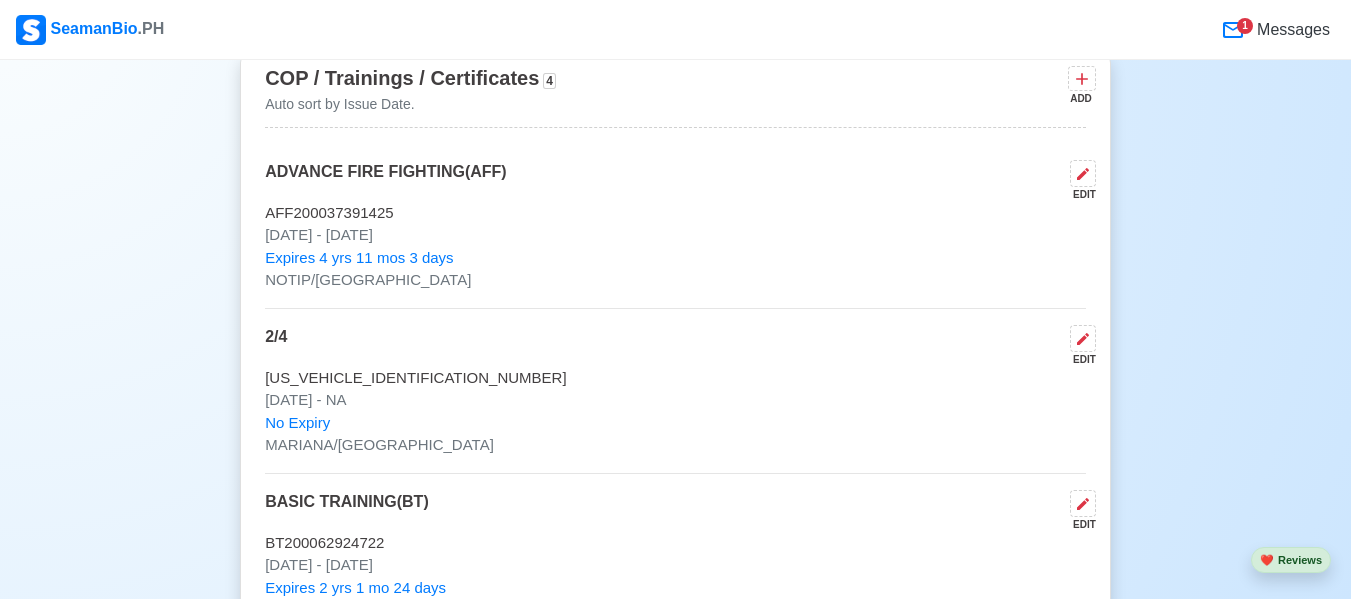 scroll, scrollTop: 3668, scrollLeft: 0, axis: vertical 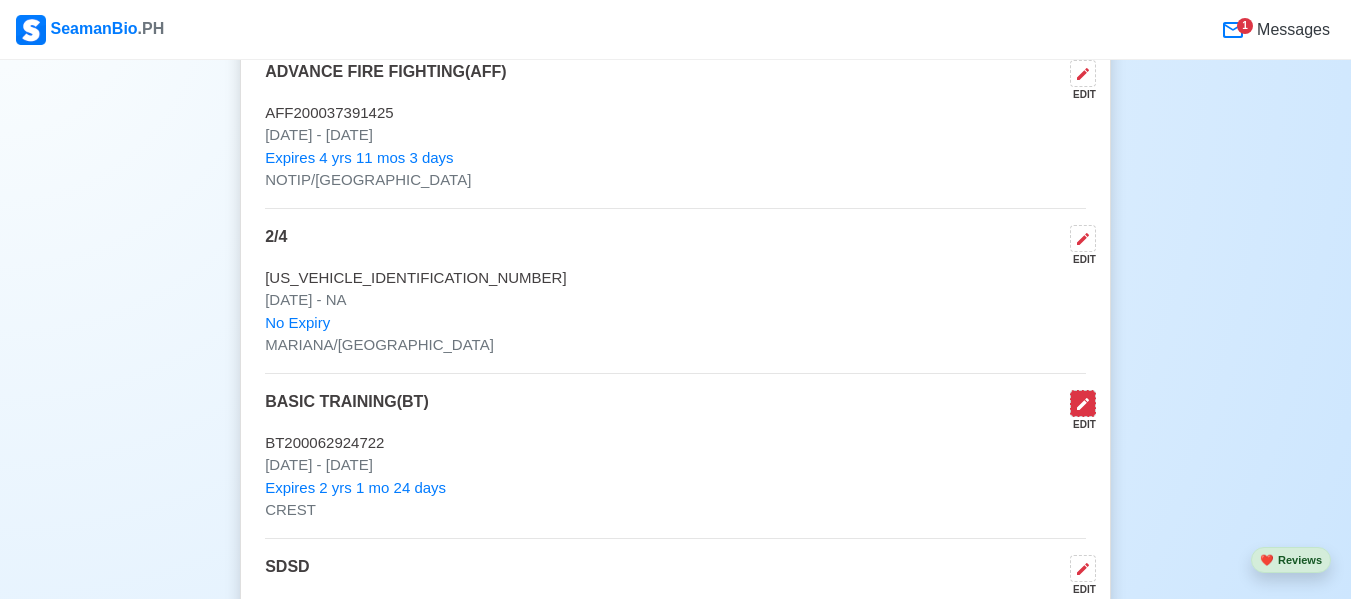 click at bounding box center (1083, 403) 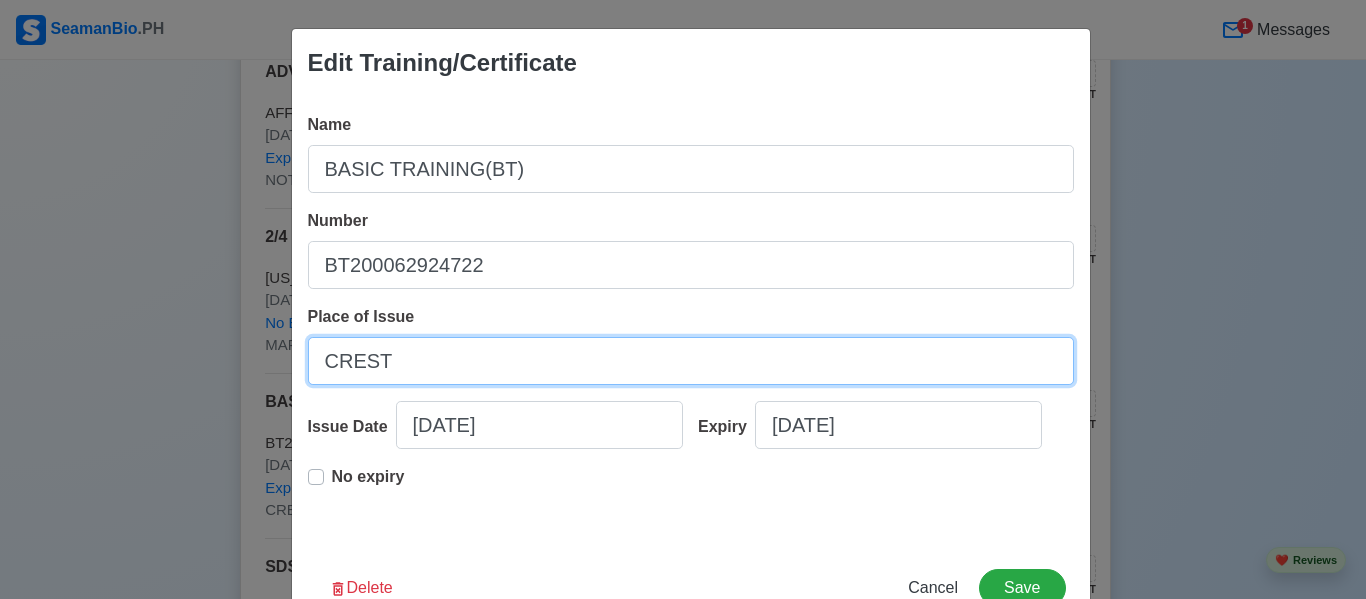 click on "CREST" at bounding box center [691, 361] 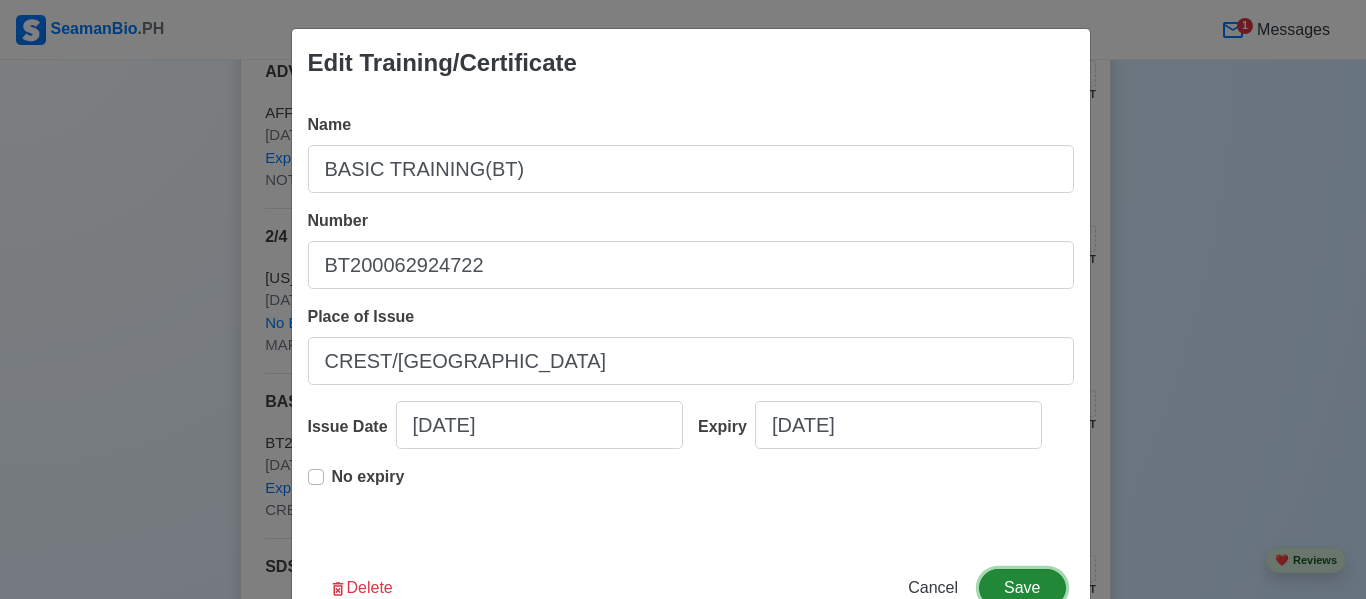click on "Save" at bounding box center (1022, 588) 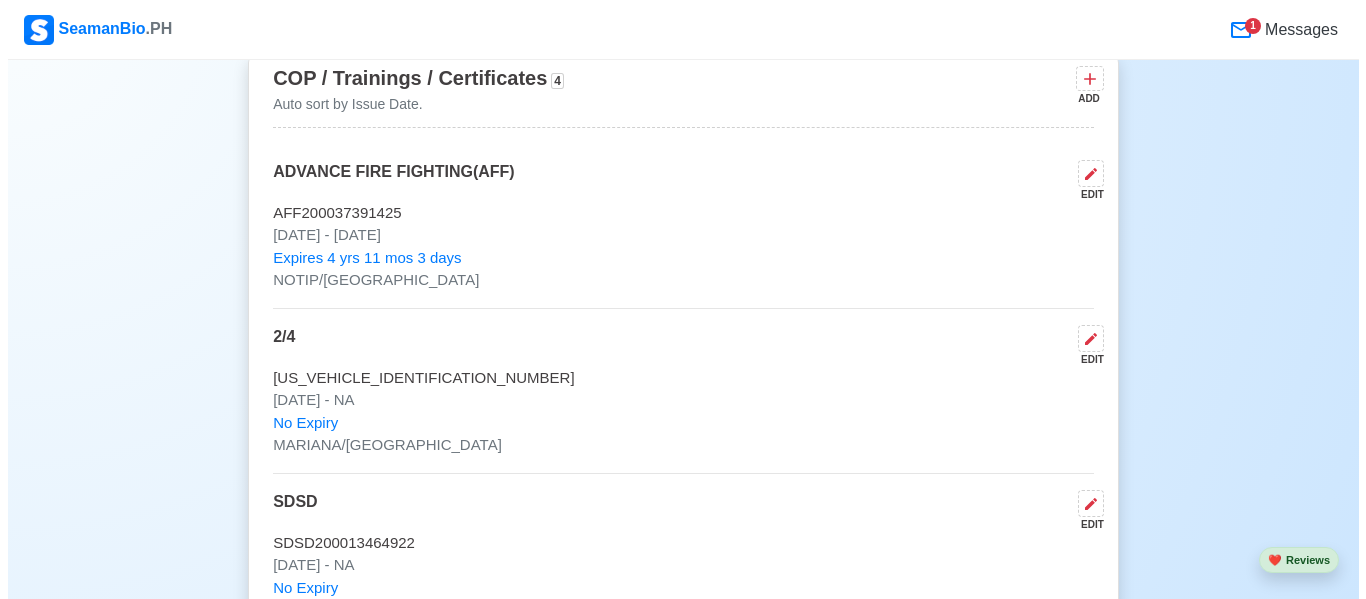 scroll, scrollTop: 3468, scrollLeft: 0, axis: vertical 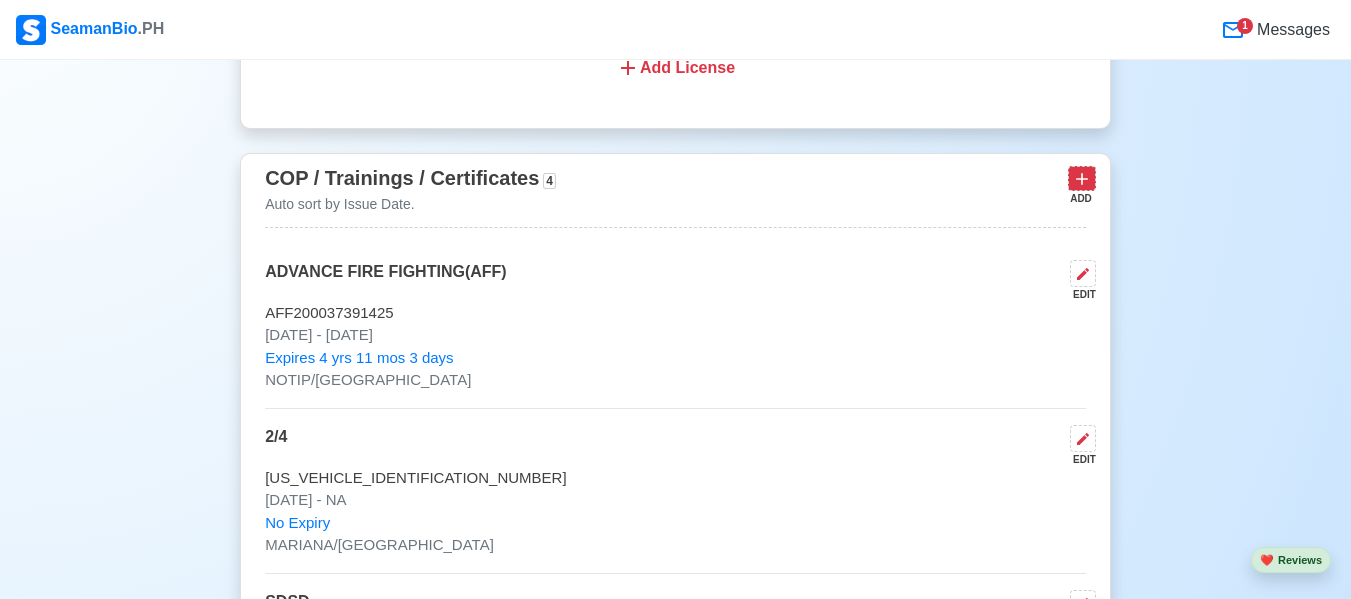 click 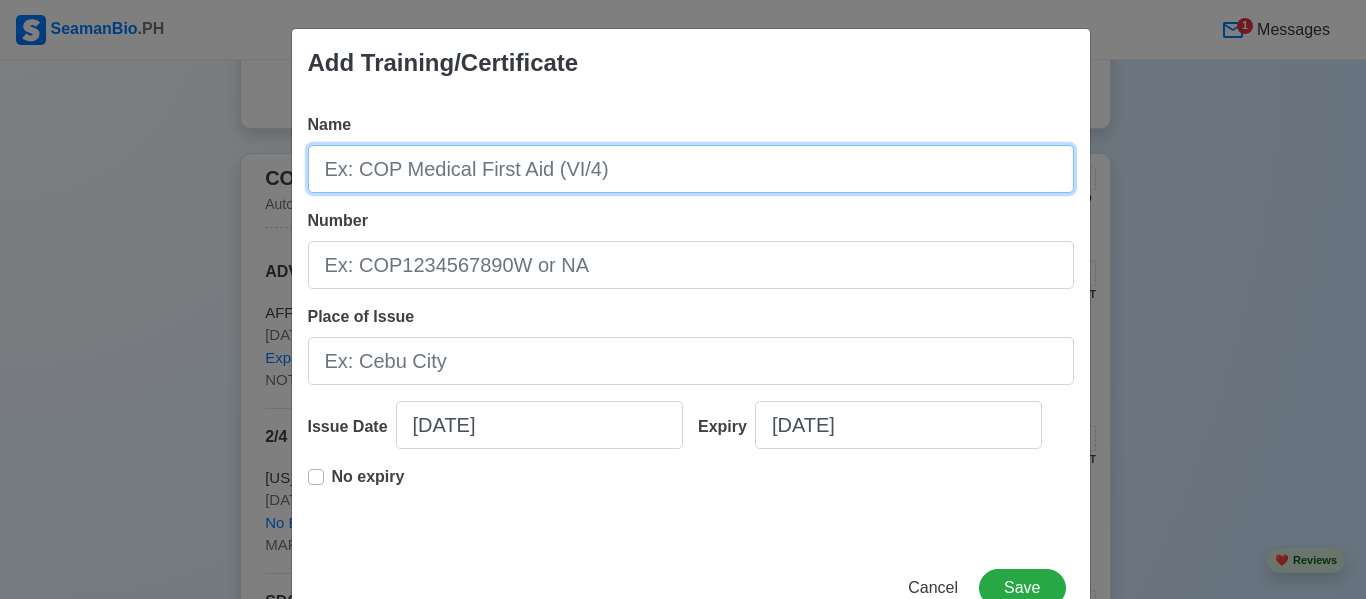 click on "Name" at bounding box center (691, 169) 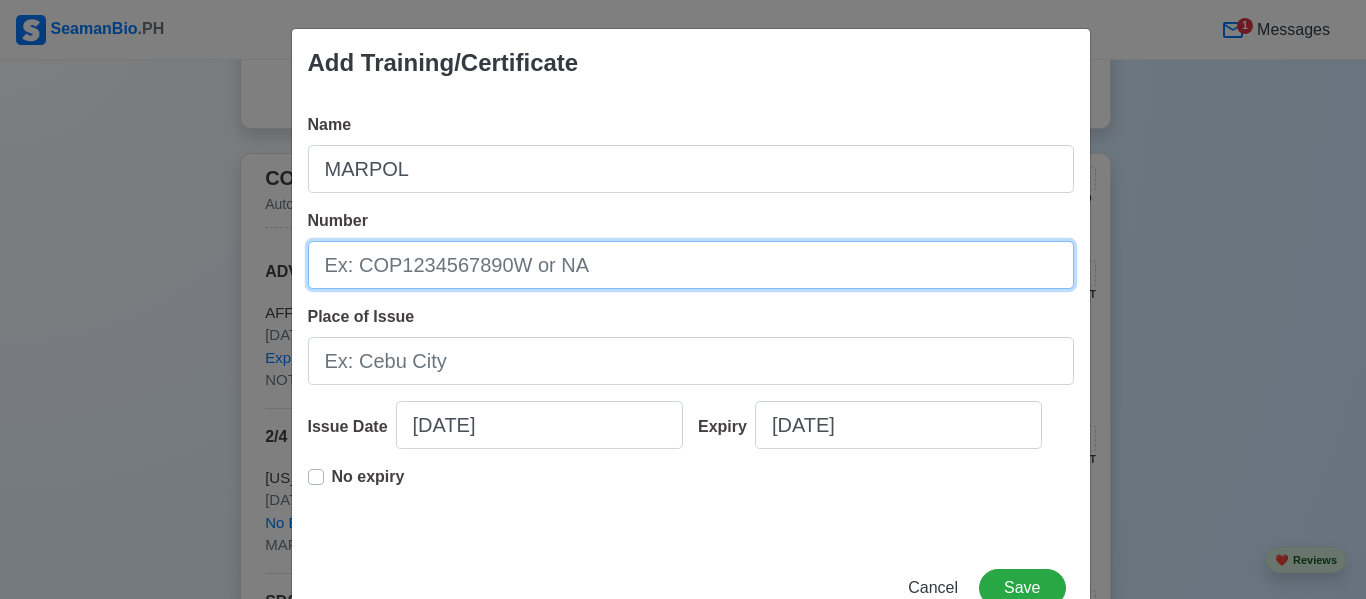 click on "Number" at bounding box center (691, 265) 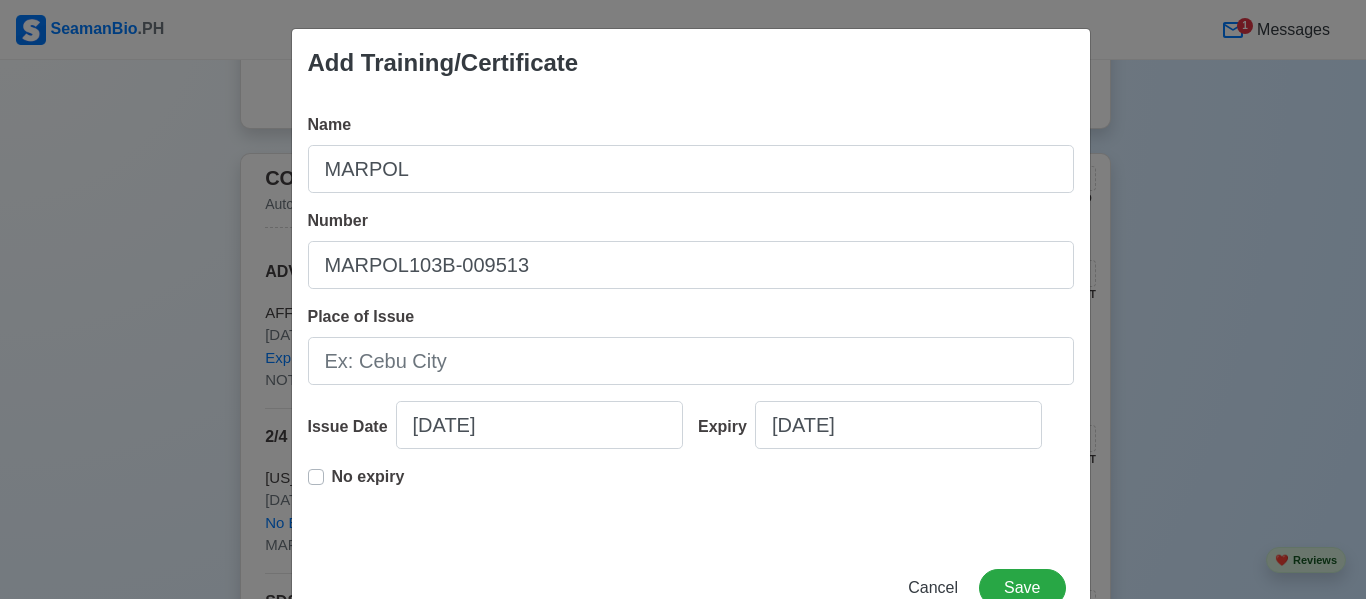 click on "Name MARPOL Number MARPOL103B-009513 Place of Issue Issue Date 07/23/2025 Expiry 07/23/2025 No expiry" at bounding box center (691, 321) 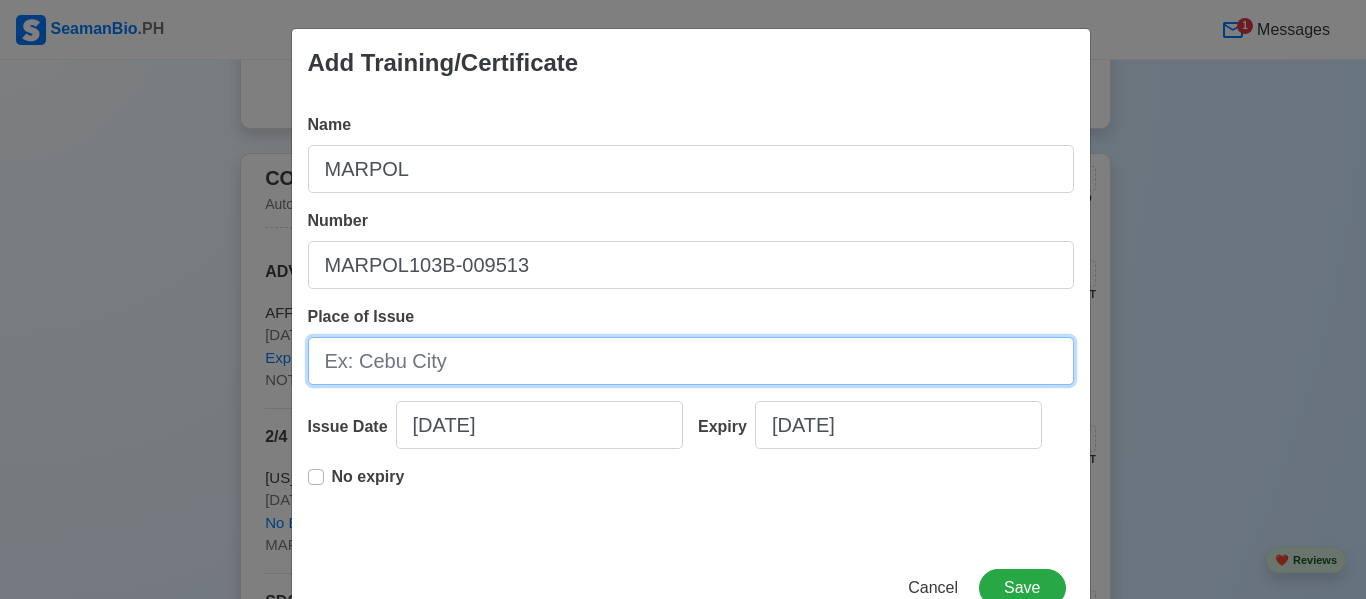 click on "Place of Issue" at bounding box center [691, 361] 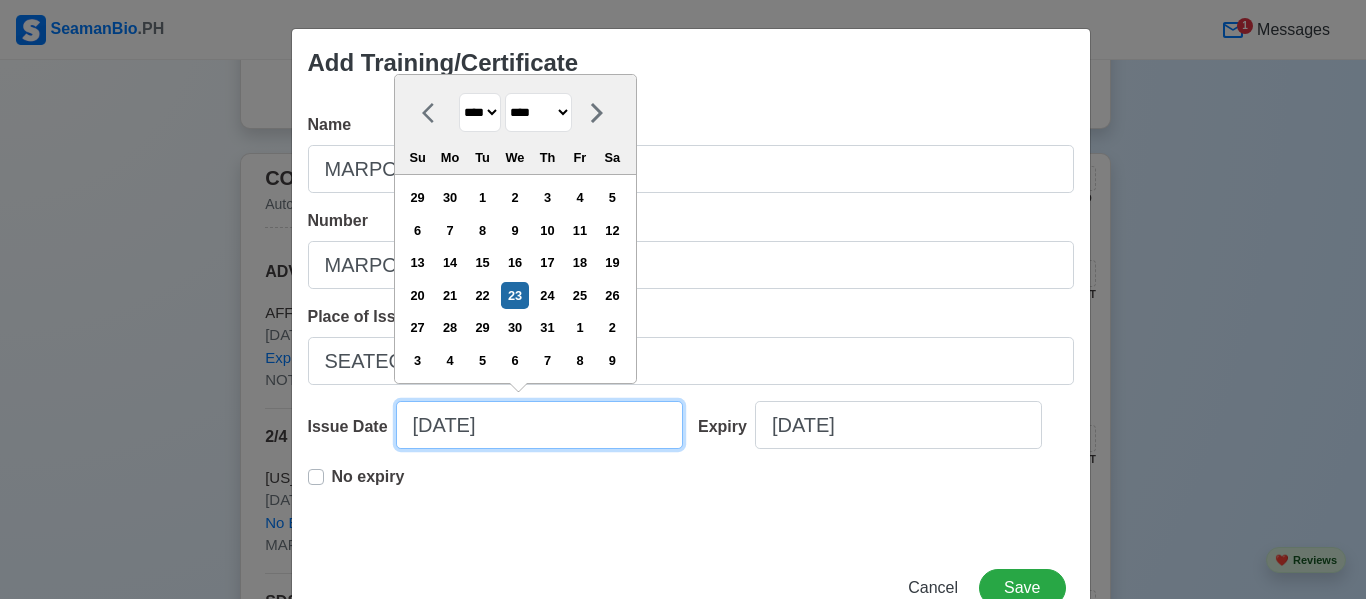 drag, startPoint x: 553, startPoint y: 427, endPoint x: 343, endPoint y: 413, distance: 210.46616 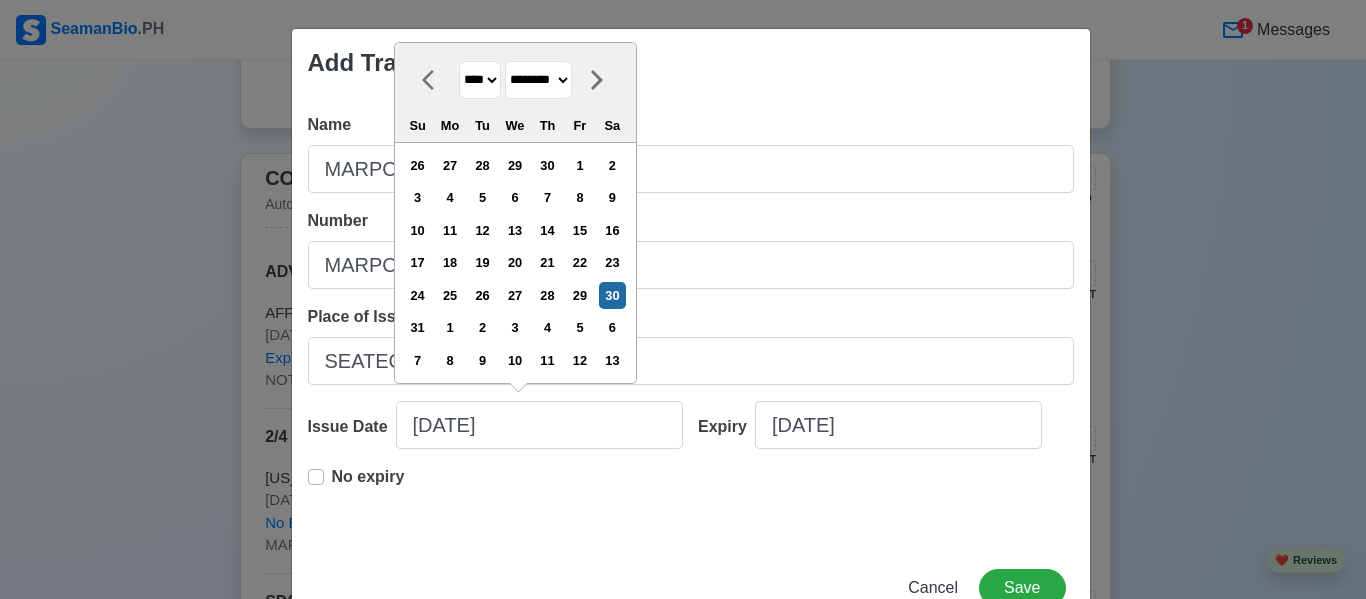 click on "No expiry" at bounding box center [356, 485] 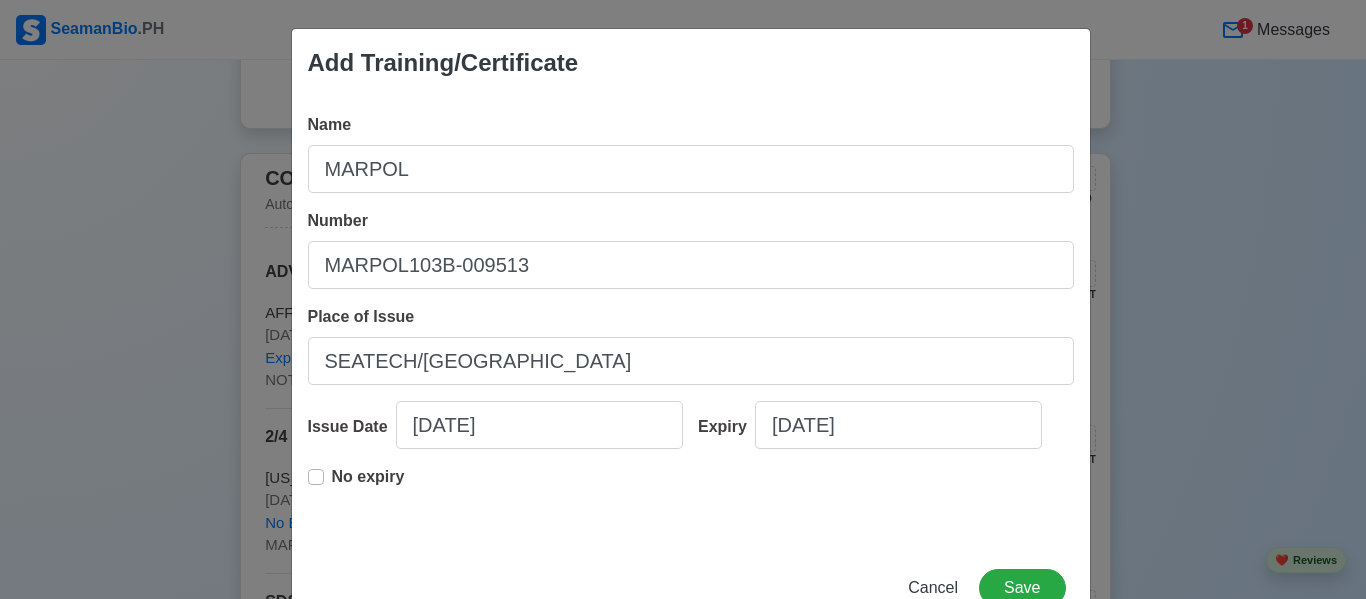 click on "No expiry" at bounding box center [368, 485] 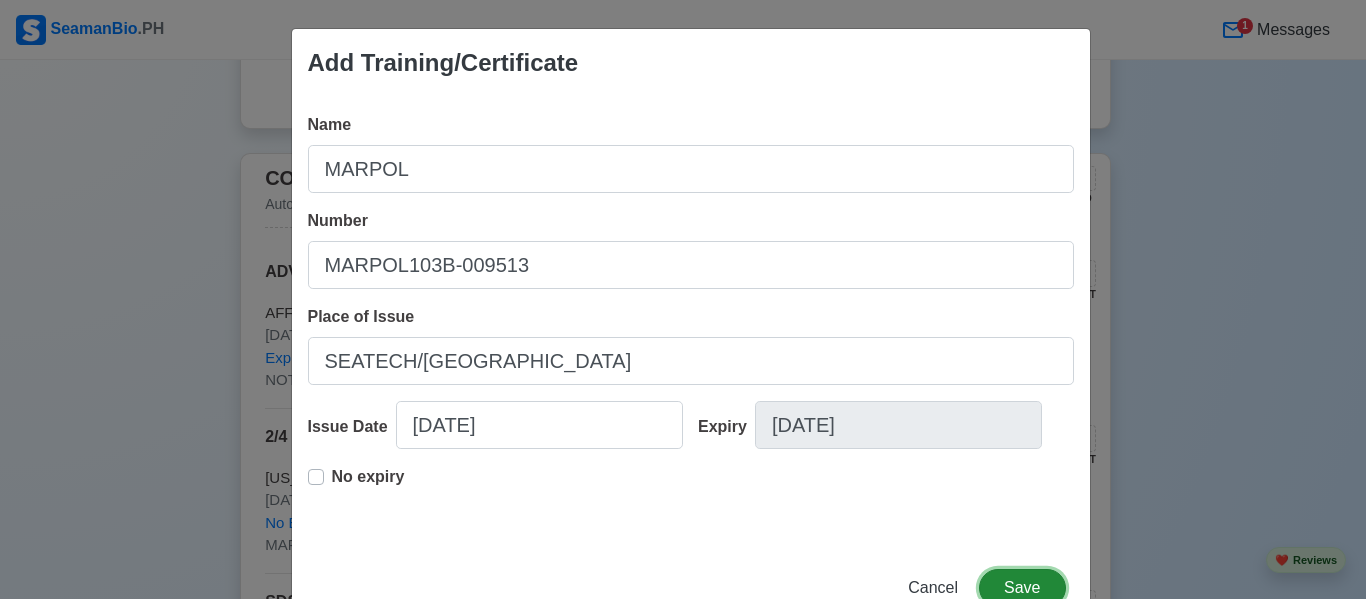 click on "Save" at bounding box center [1022, 588] 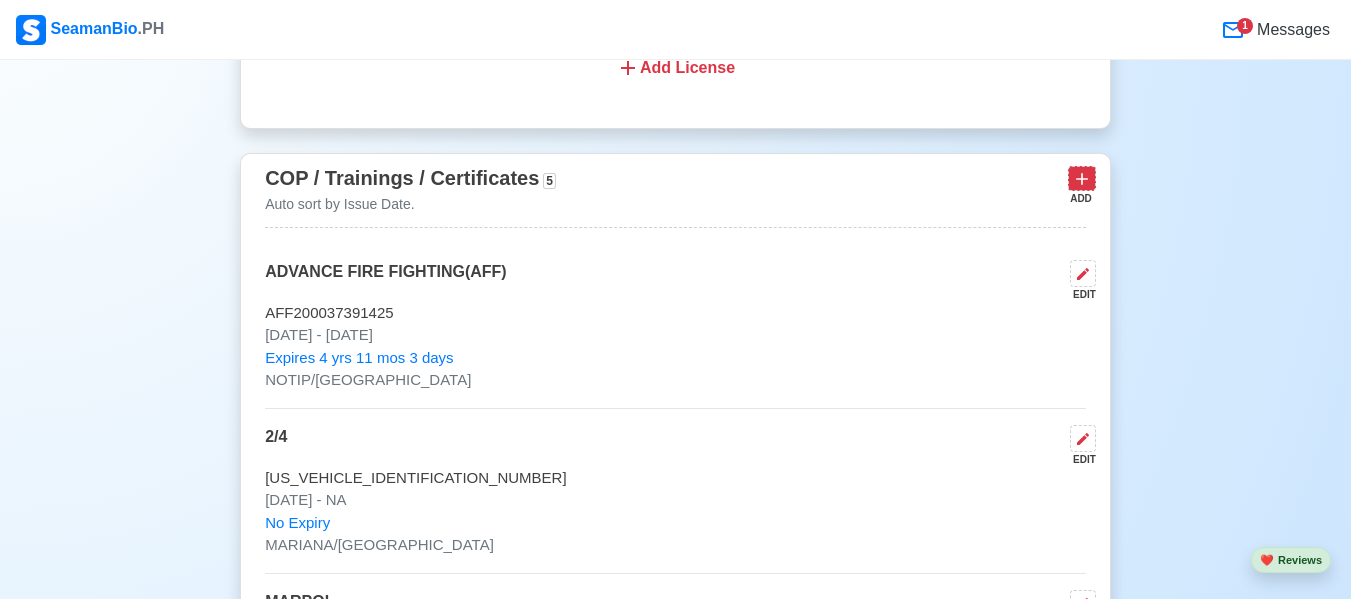click at bounding box center [1082, 178] 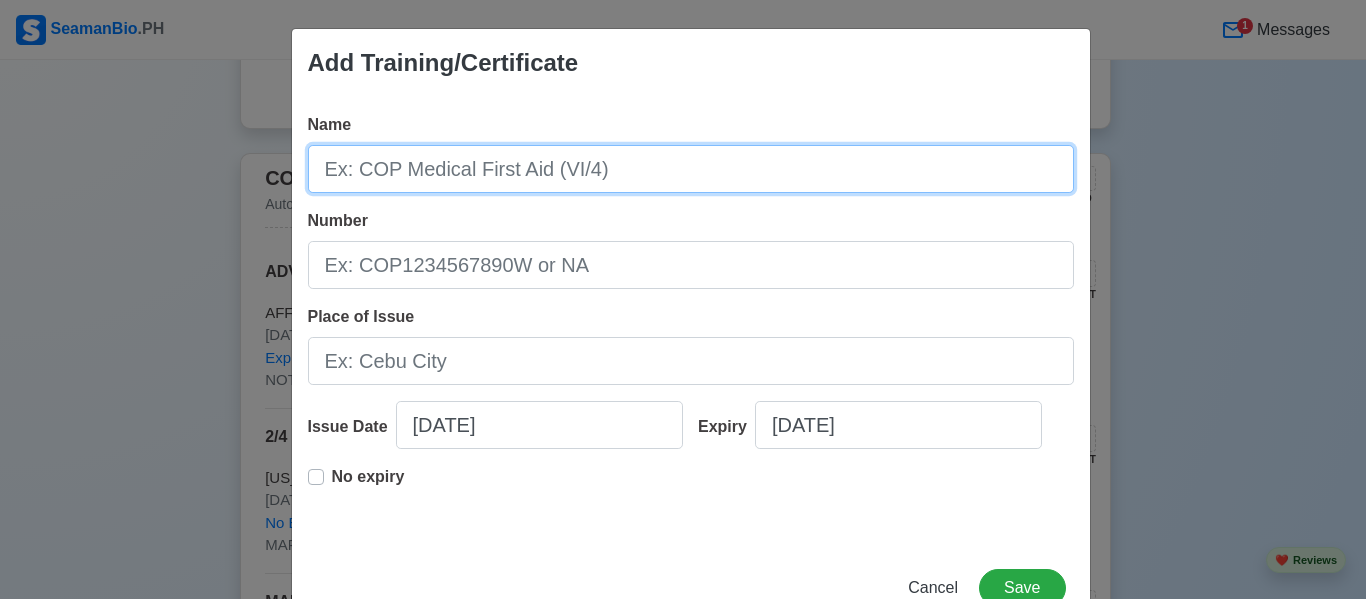 click on "Name" at bounding box center (691, 169) 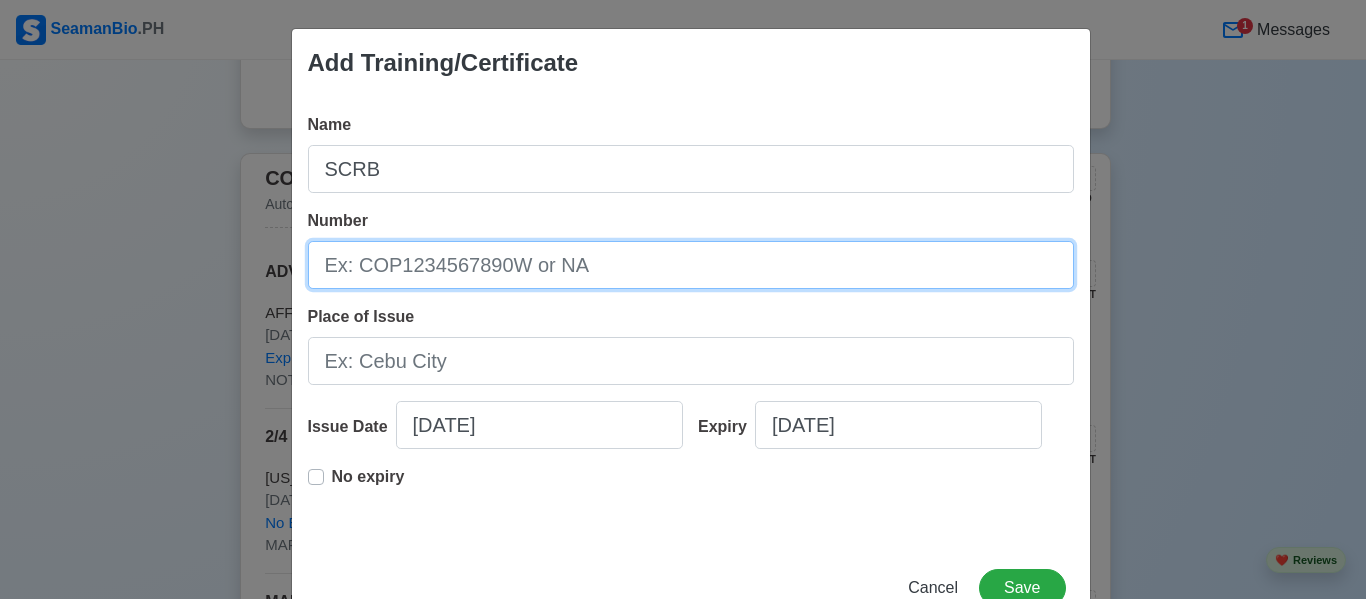 click on "Number" at bounding box center (691, 265) 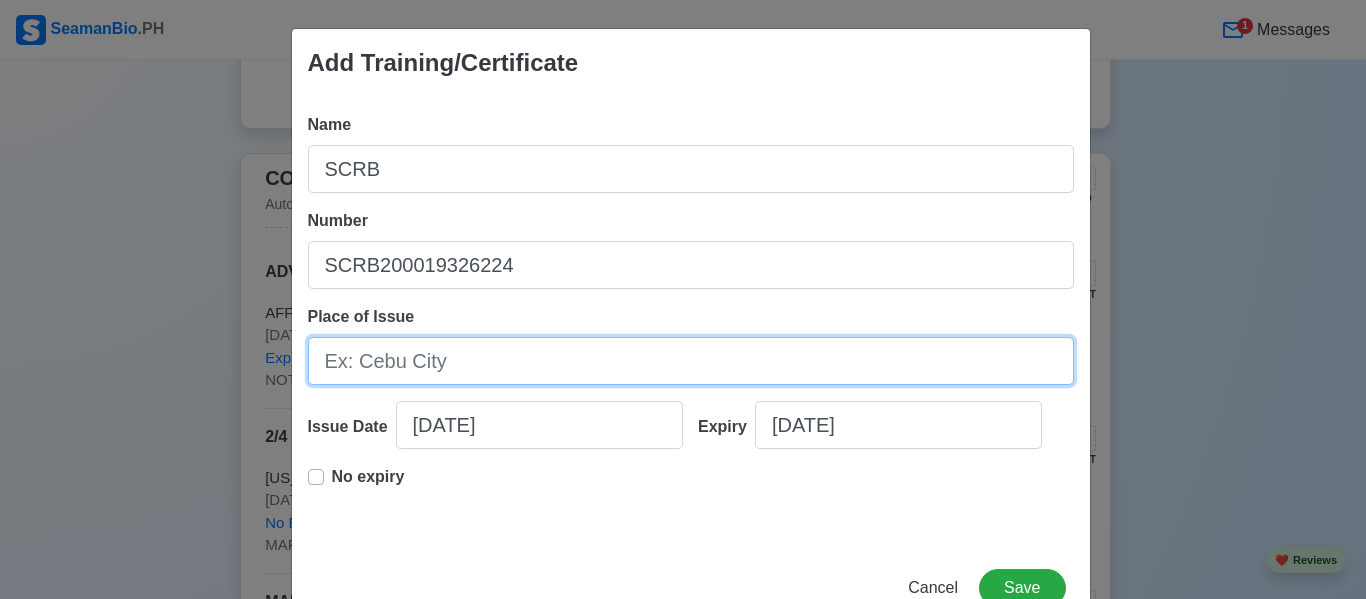click on "Place of Issue" at bounding box center (691, 361) 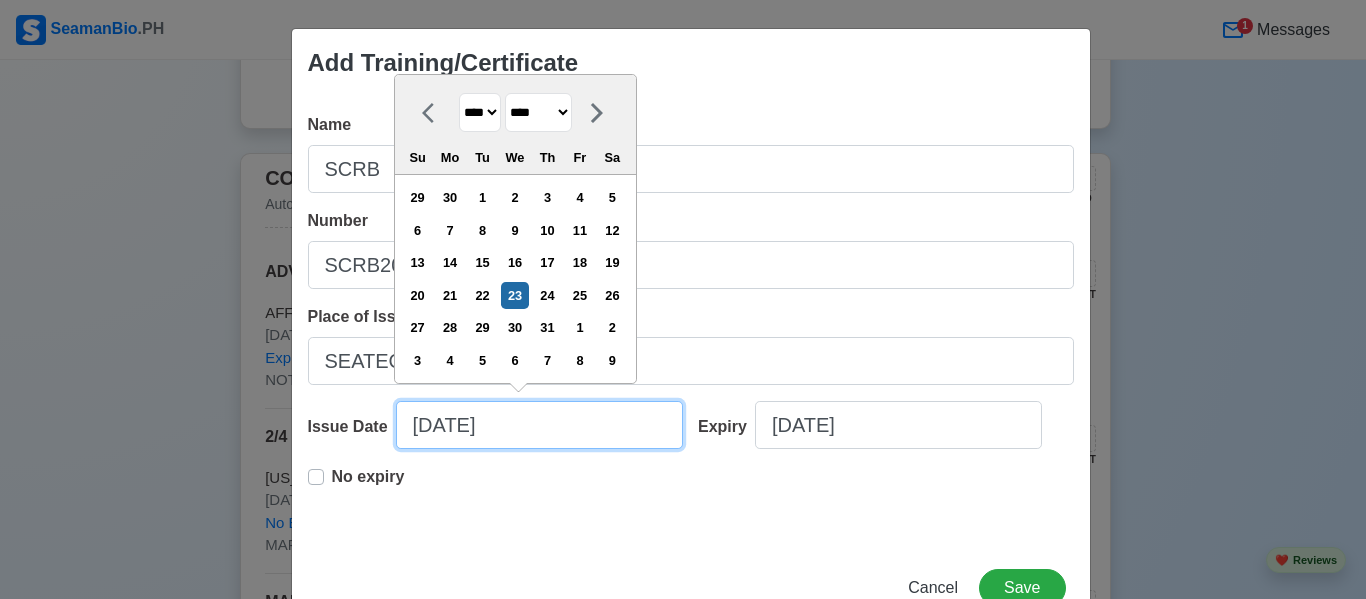click on "Add Training/Certificate Name SCRB Number SCRB200019326224 Place of Issue SEATECH/MANILA Issue Date 07/23/2025 **** **** **** **** **** **** **** **** **** **** **** **** **** **** **** **** **** **** **** **** **** **** **** **** **** **** **** **** **** **** **** **** **** **** **** **** **** **** **** **** **** **** **** **** **** **** **** **** **** **** **** **** **** **** **** **** **** **** **** **** **** **** **** **** **** **** **** **** **** **** **** **** **** **** **** **** **** **** **** **** **** **** **** **** **** **** **** **** **** **** **** **** **** **** **** **** **** **** **** **** **** **** **** **** **** **** ******* ******** ***** ***** *** **** **** ****** ********* ******* ******** ******** Su Mo Tu We Th Fr Sa 29 30 1 2 3 4 5 6 7 8 9 10 11 12 13 14 15 16 17 18 19 20 21 22 23 24 25 26 27 28 29 30 31 1 2 3 4 5 6 7 8 9 Expiry 07/23/2025 No expiry Cancel Save" at bounding box center [683, 299] 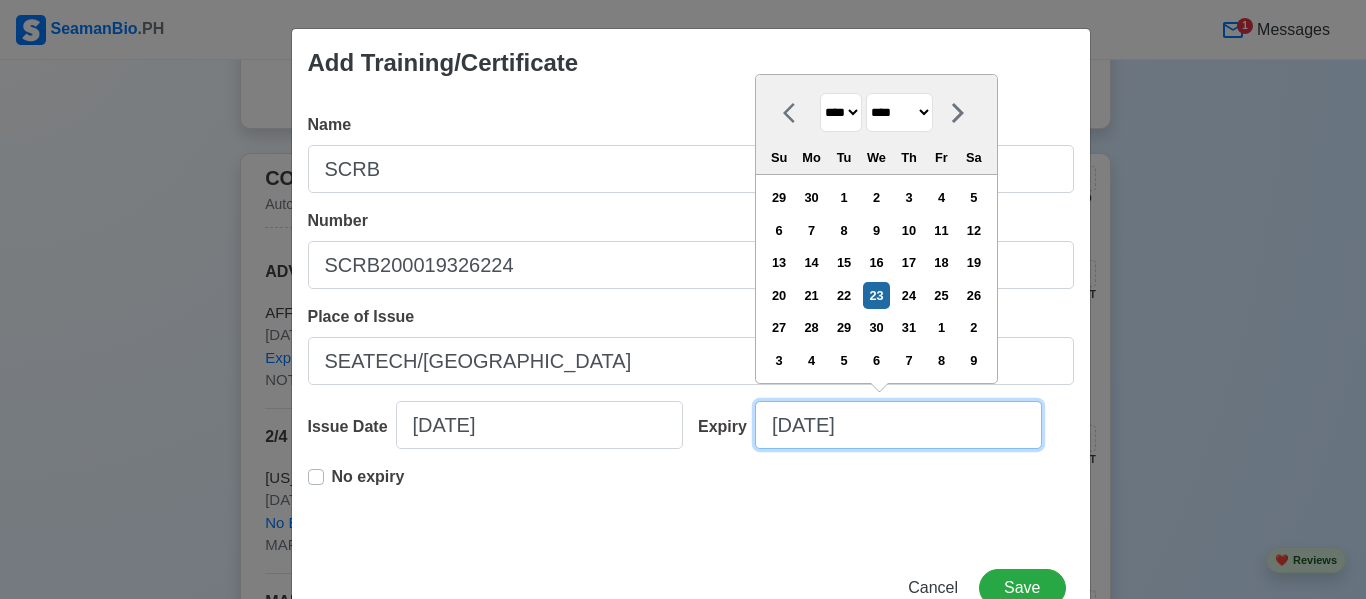 click on "07/23/2025" at bounding box center [898, 425] 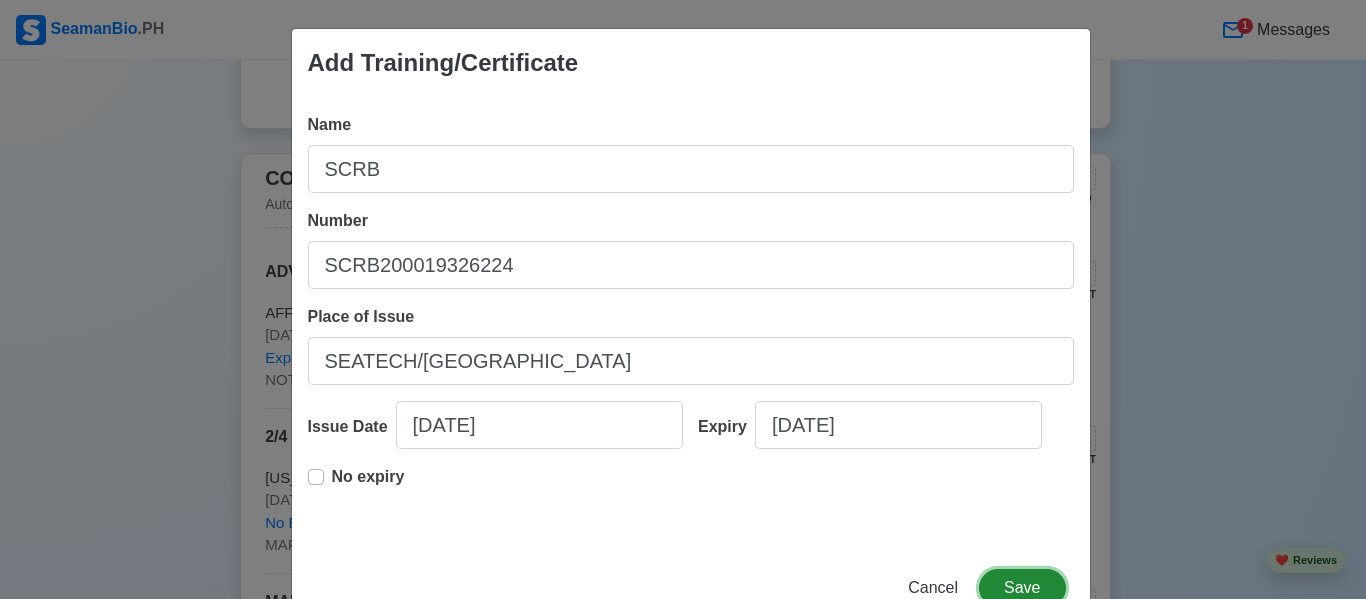 click on "Save" at bounding box center [1022, 588] 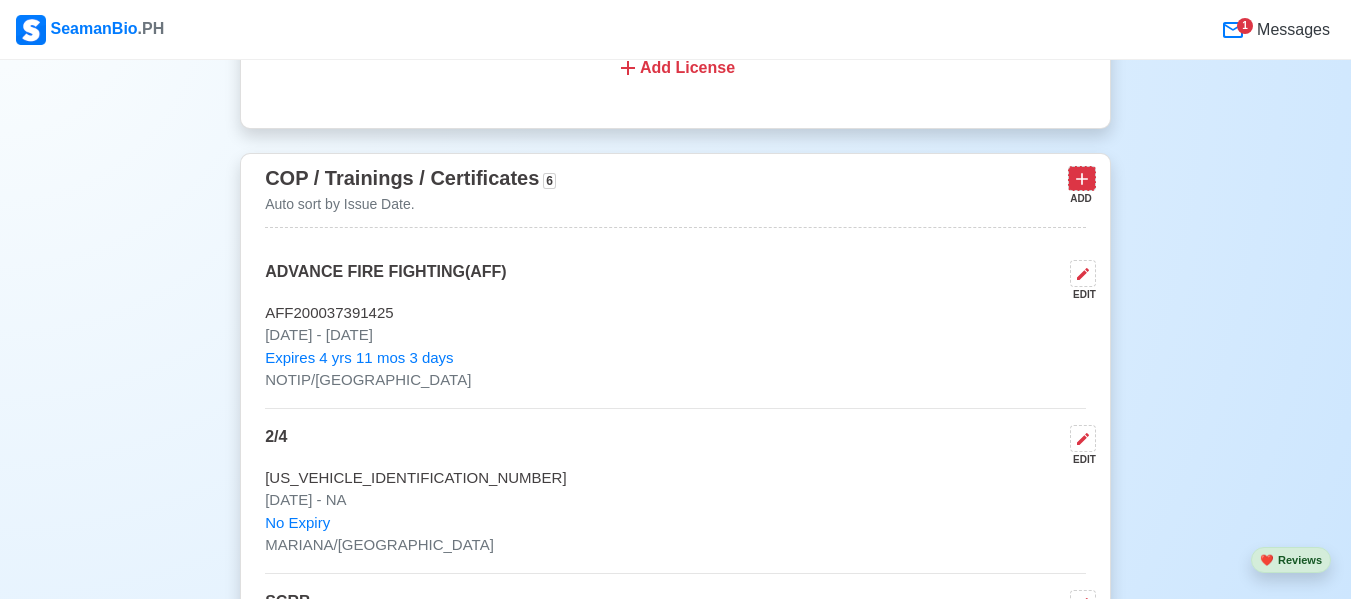 click 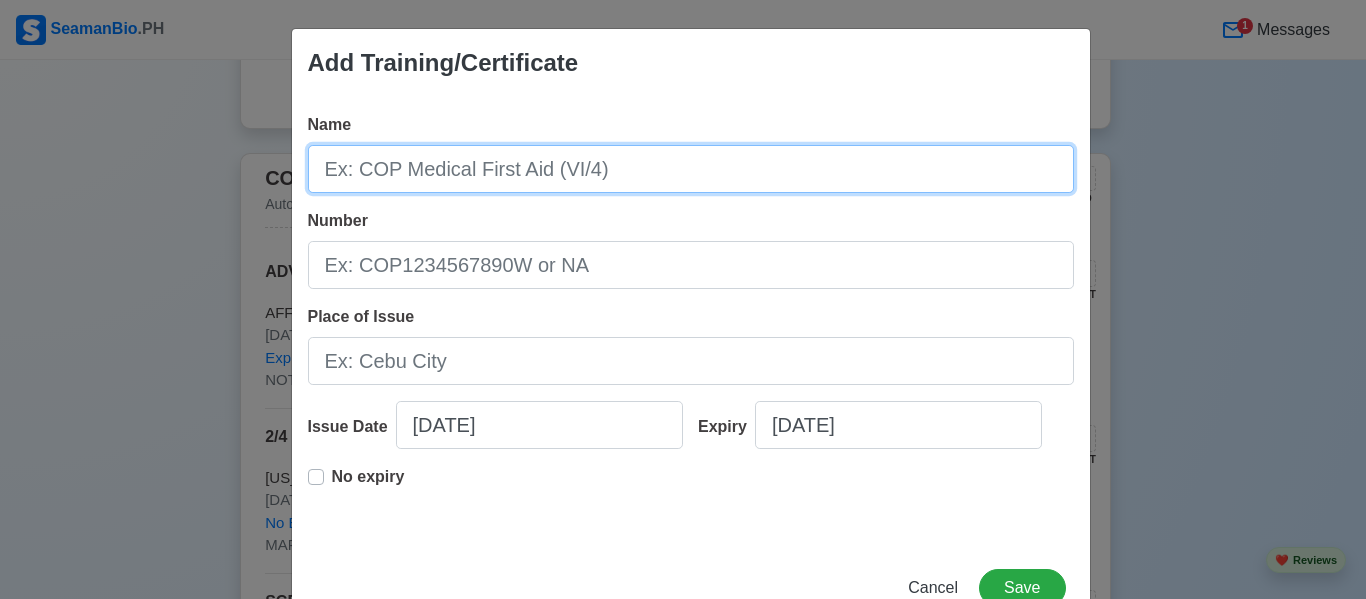 click on "Name" at bounding box center [691, 169] 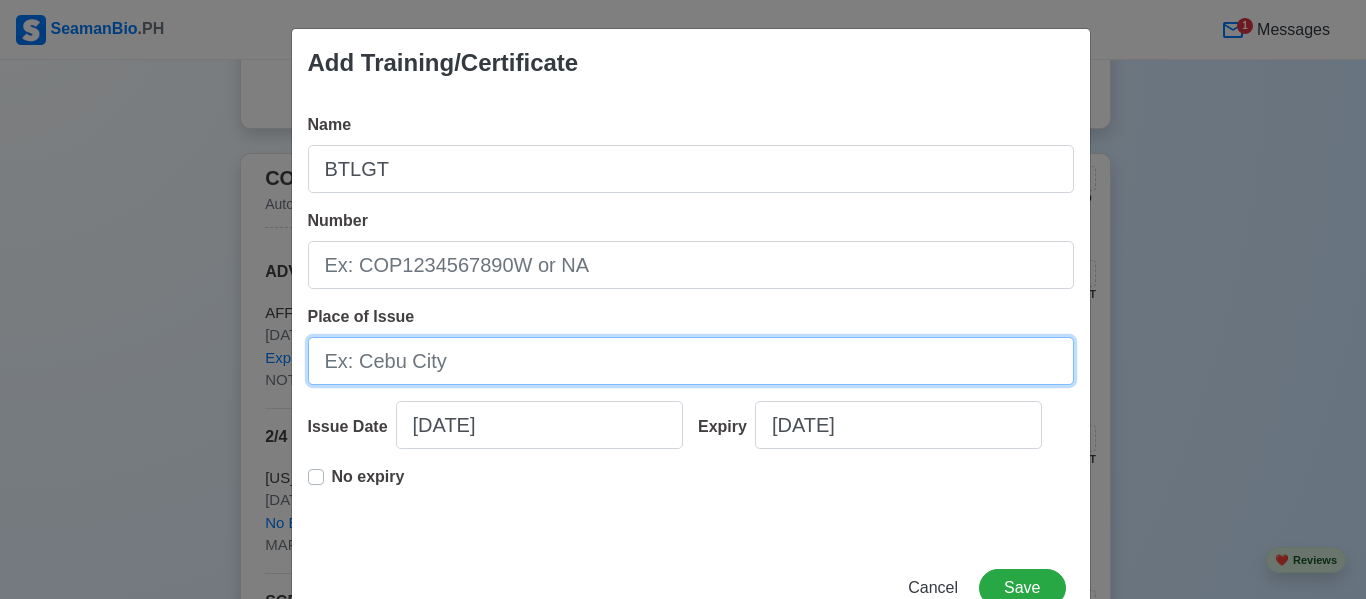 click on "Place of Issue" at bounding box center [691, 361] 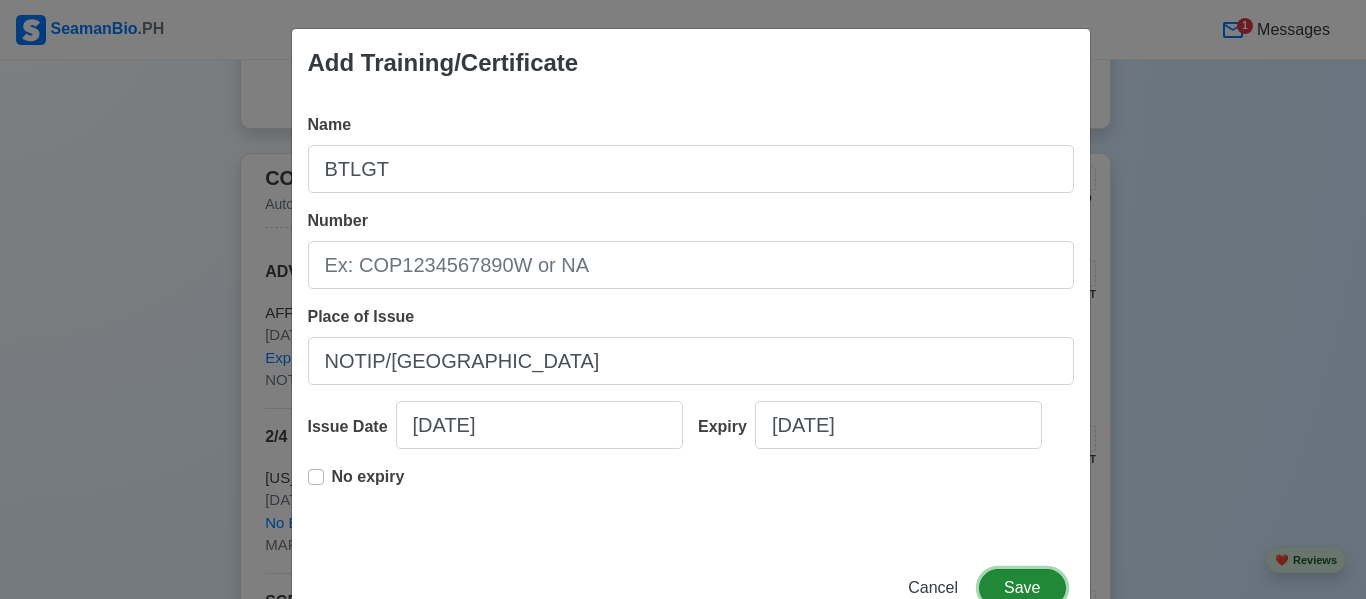 click on "Save" at bounding box center (1022, 588) 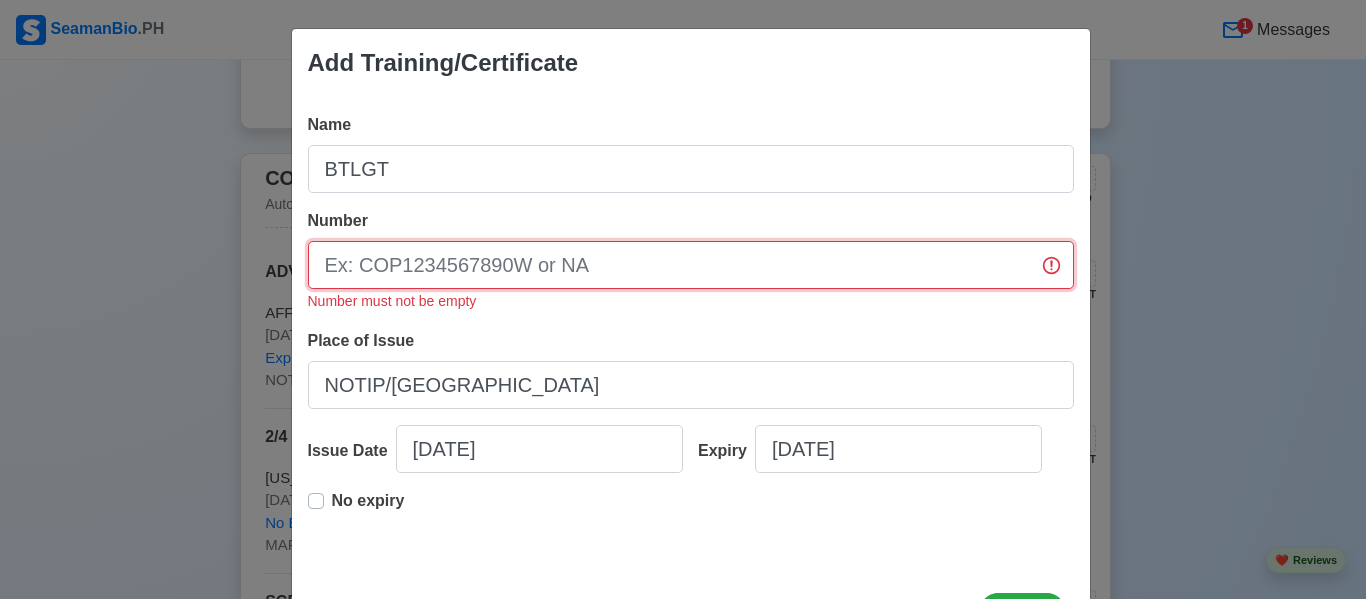 click on "Number" at bounding box center (691, 265) 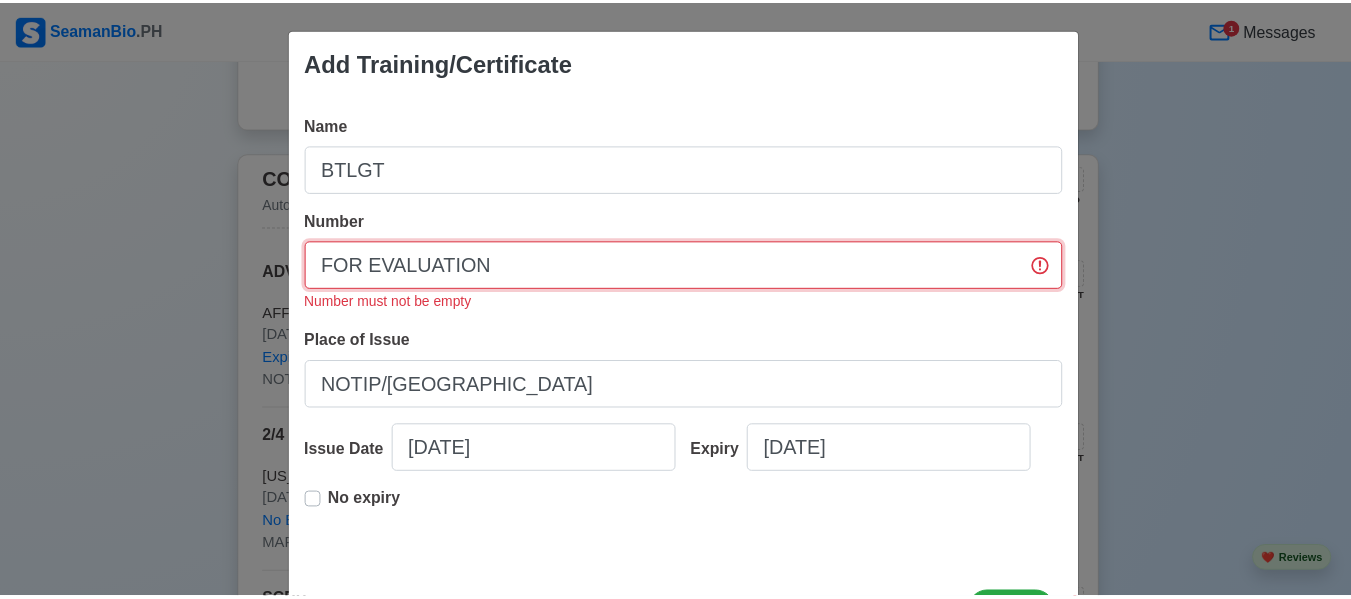 scroll, scrollTop: 85, scrollLeft: 0, axis: vertical 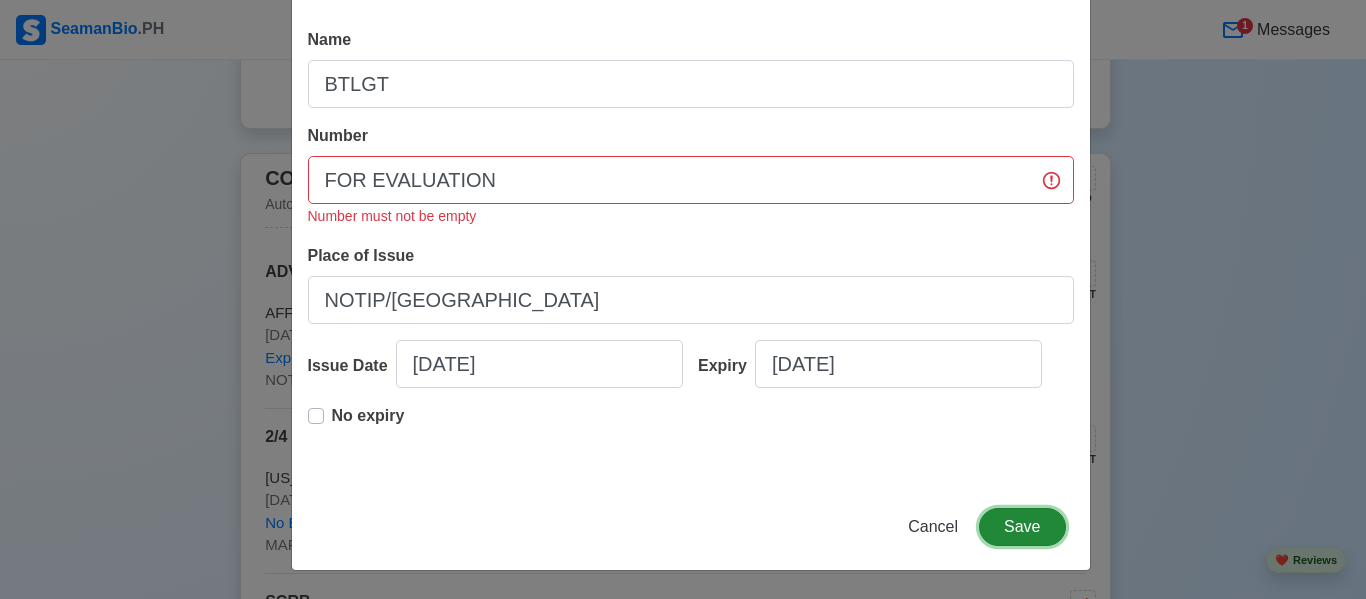 click on "Save" at bounding box center (1022, 527) 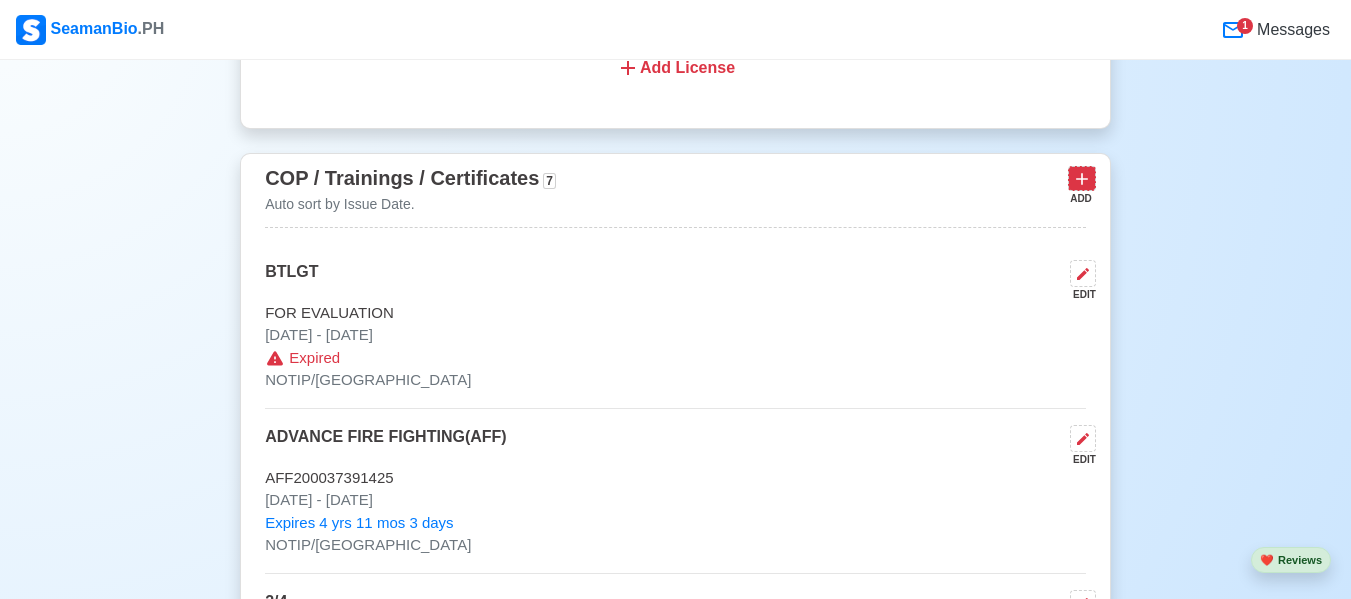 click 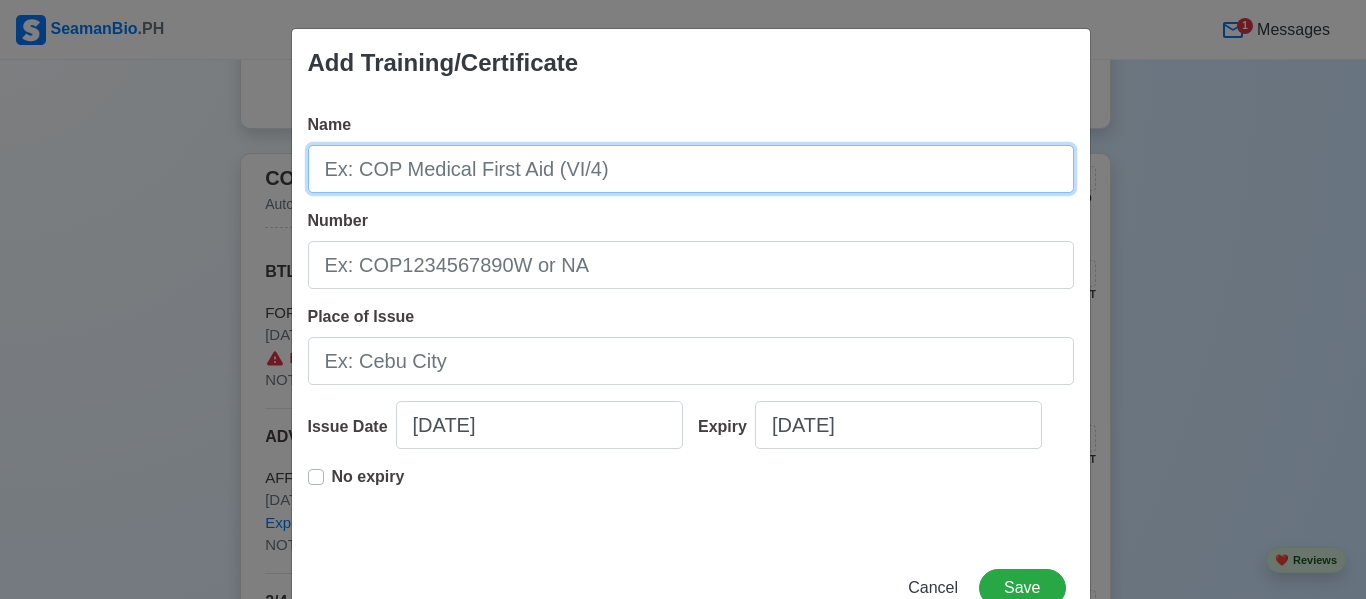 click on "Name" at bounding box center (691, 169) 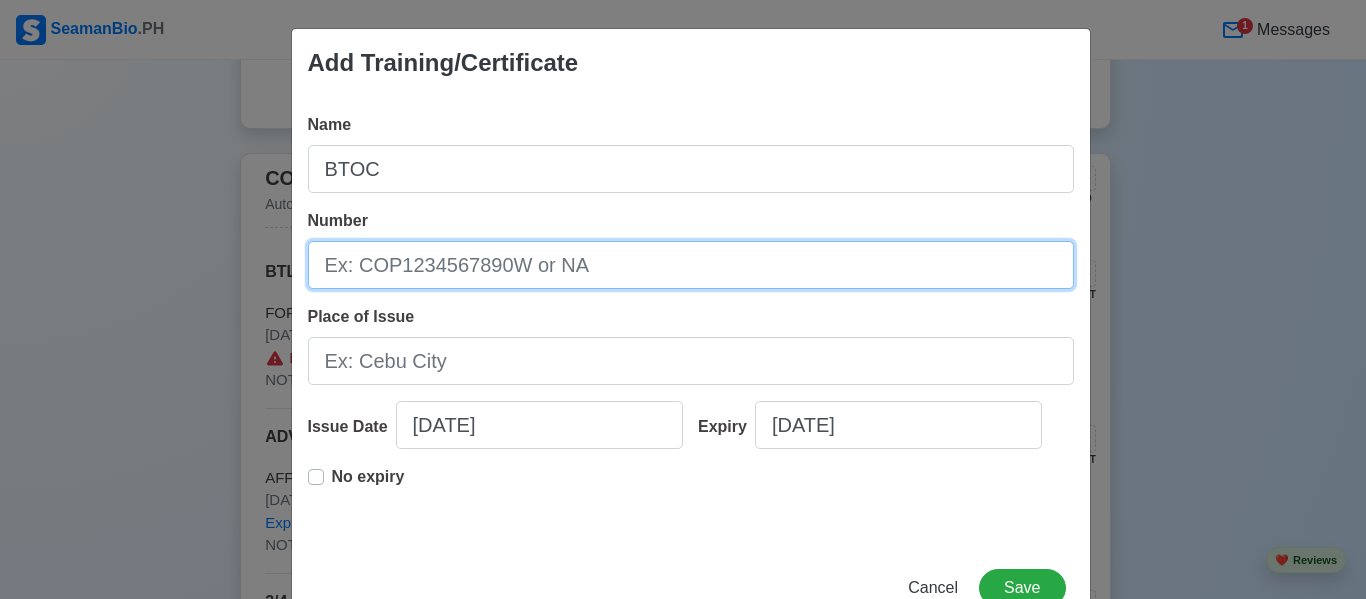 click on "Number" at bounding box center [691, 265] 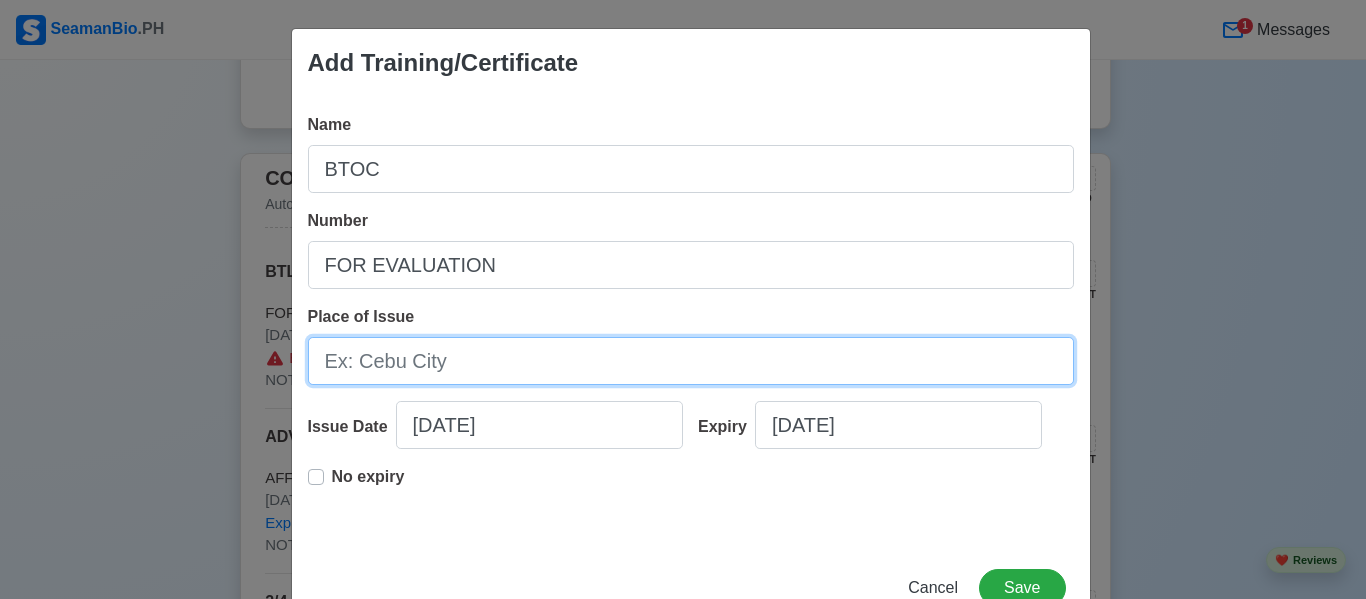 click on "Place of Issue" at bounding box center [691, 361] 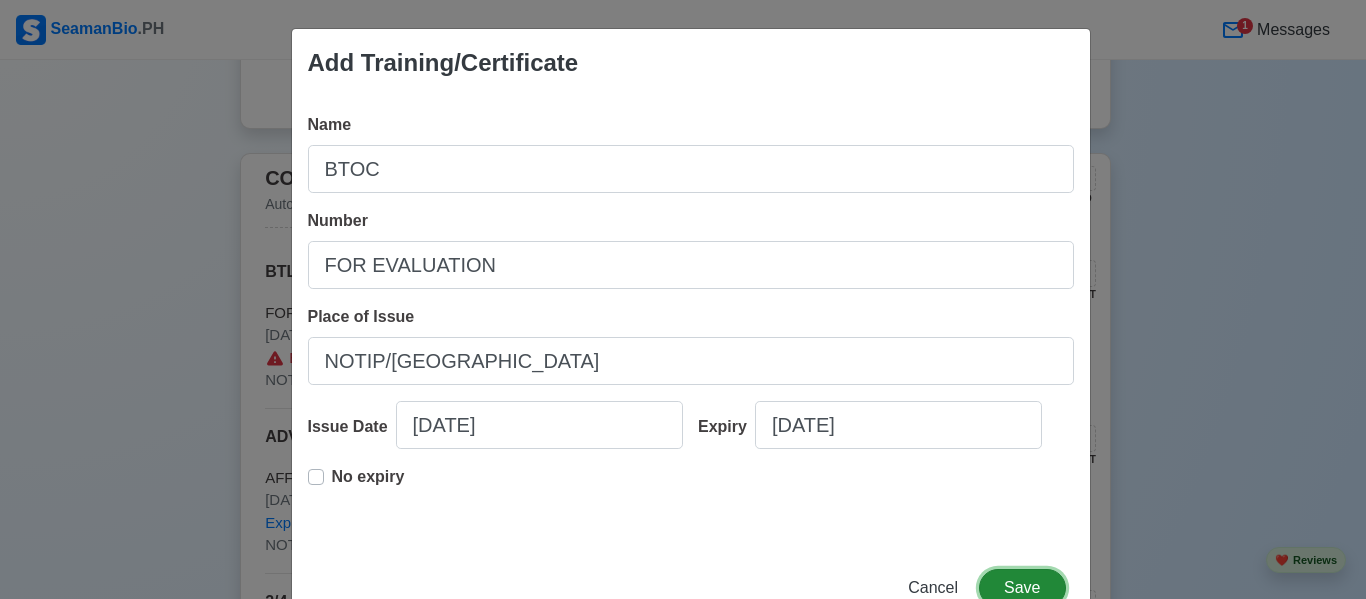 click on "Save" at bounding box center (1022, 588) 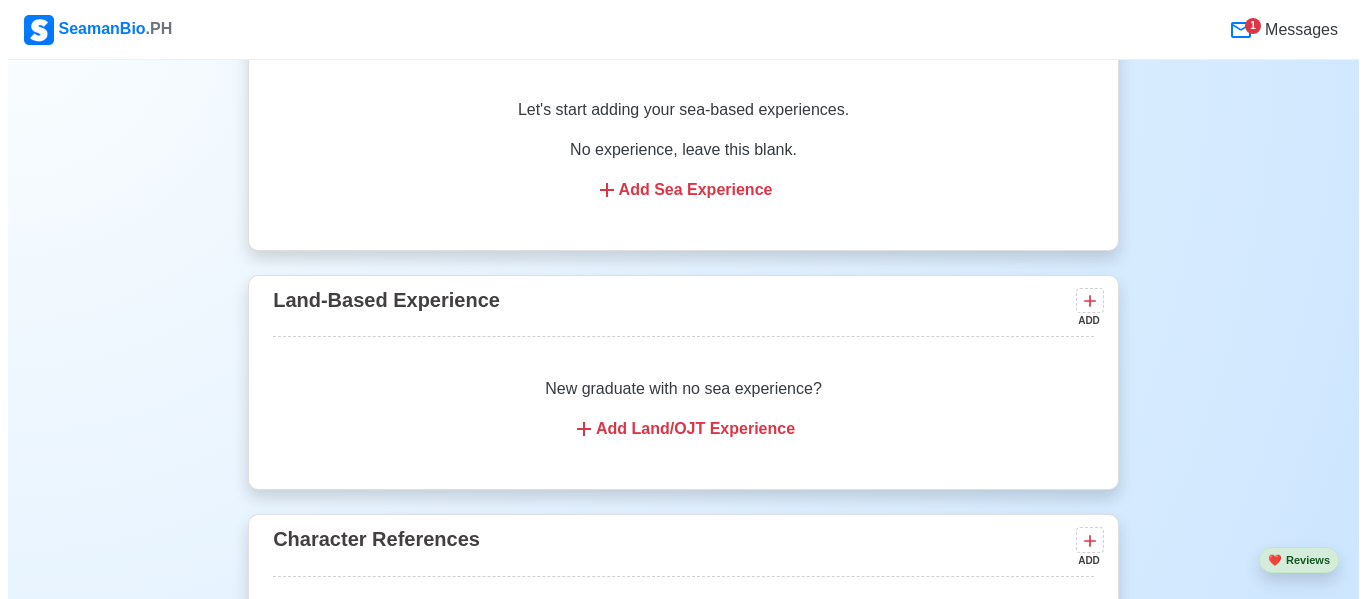 scroll, scrollTop: 4968, scrollLeft: 0, axis: vertical 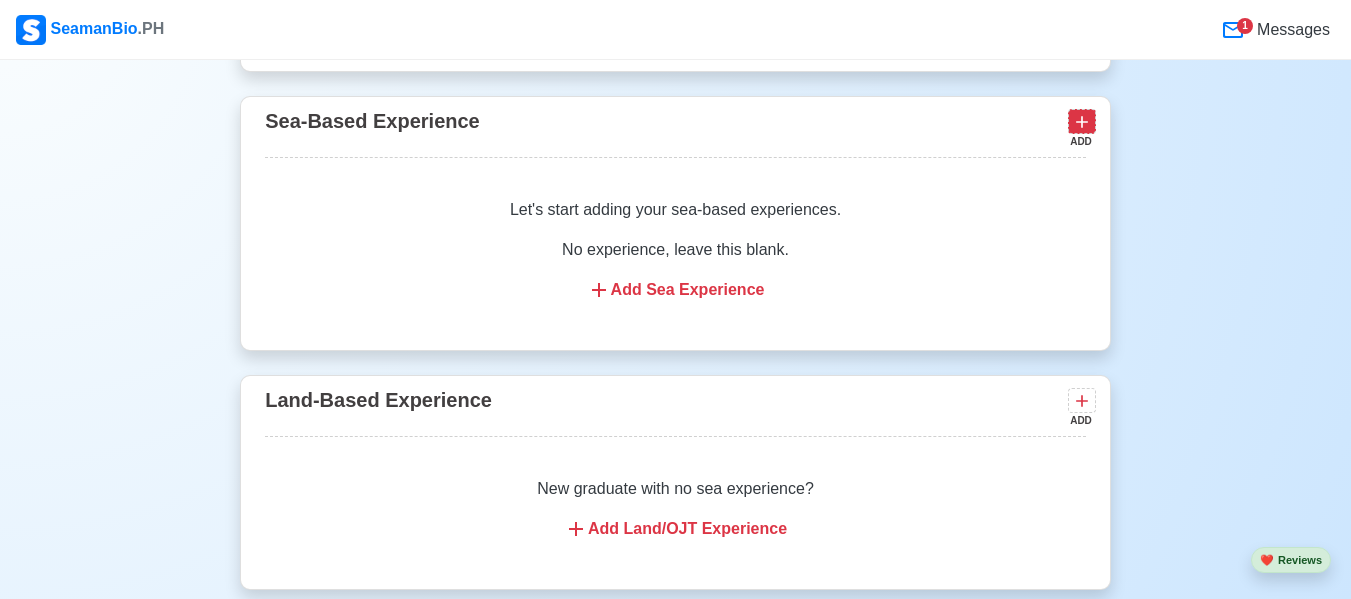 click 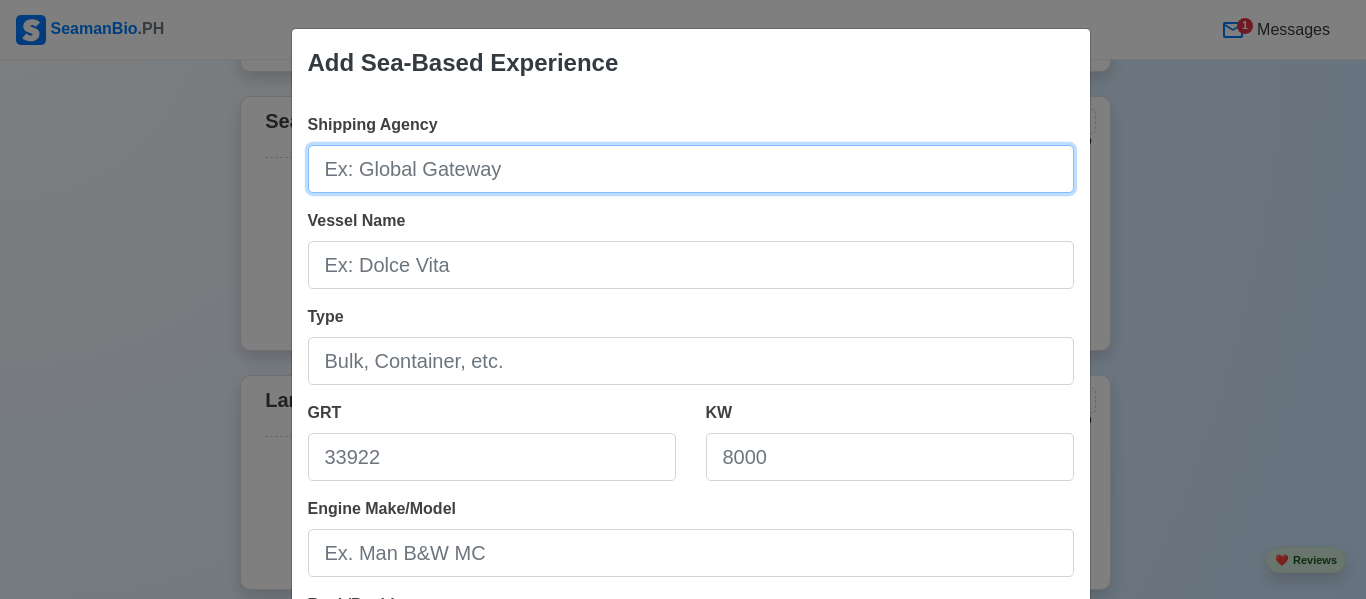 click on "Shipping Agency" at bounding box center [691, 169] 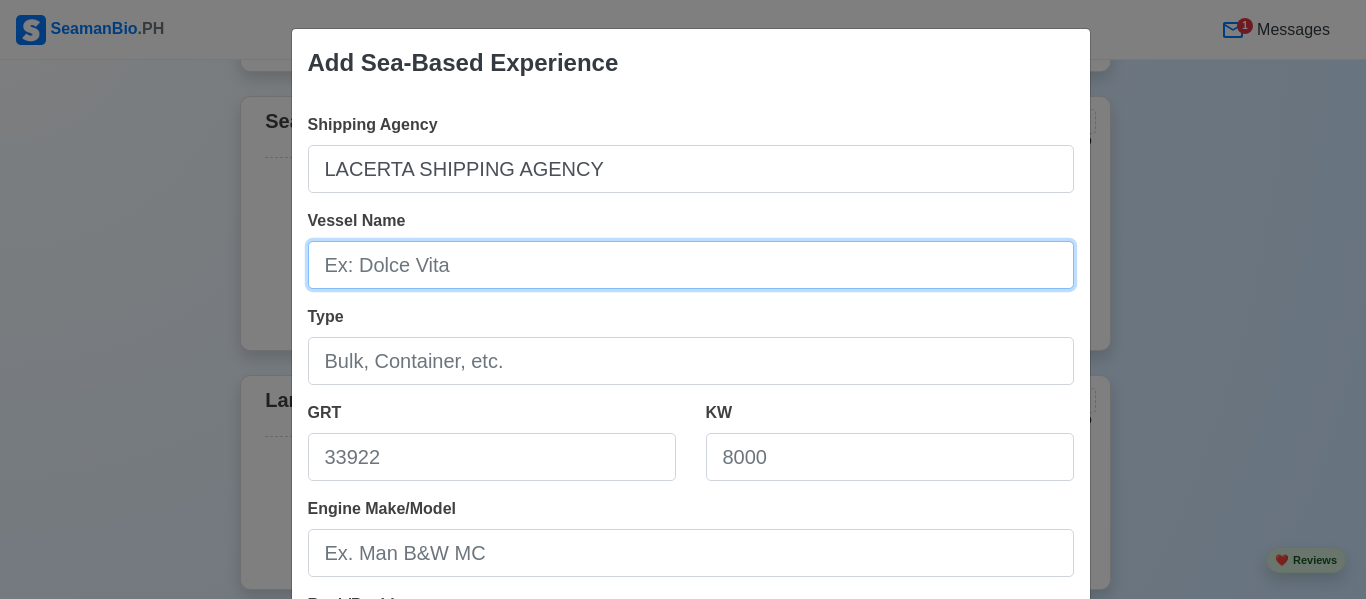 click on "Vessel Name" at bounding box center [691, 265] 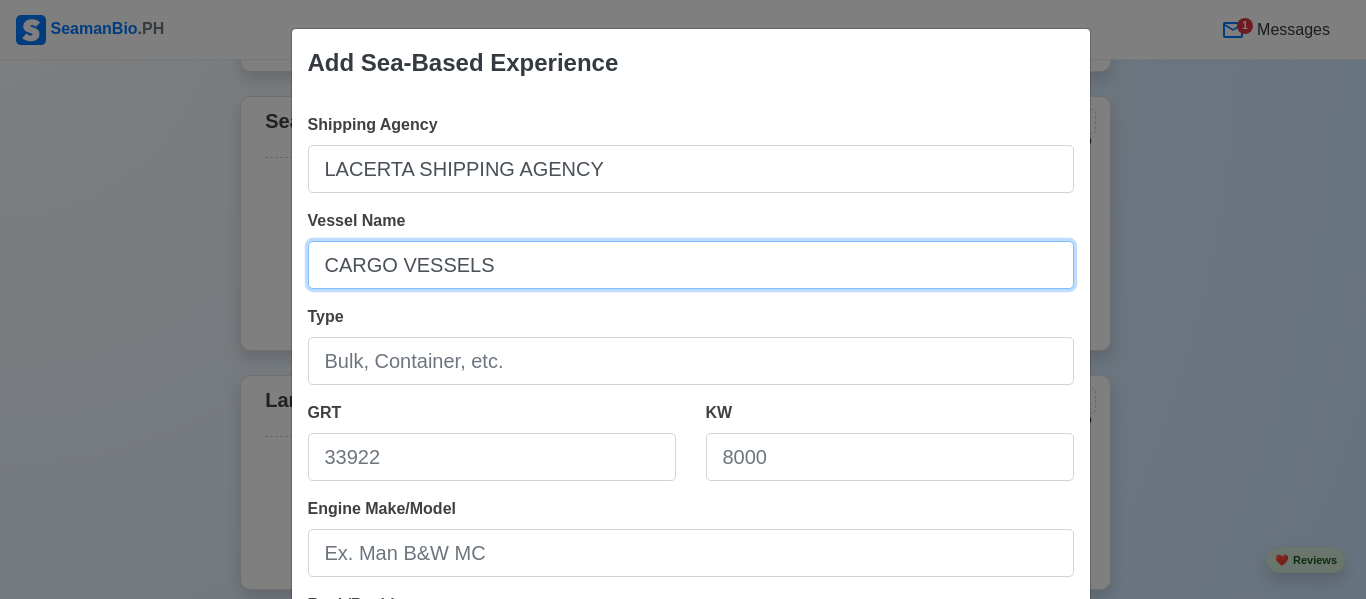 drag, startPoint x: 570, startPoint y: 259, endPoint x: 0, endPoint y: 207, distance: 572.367 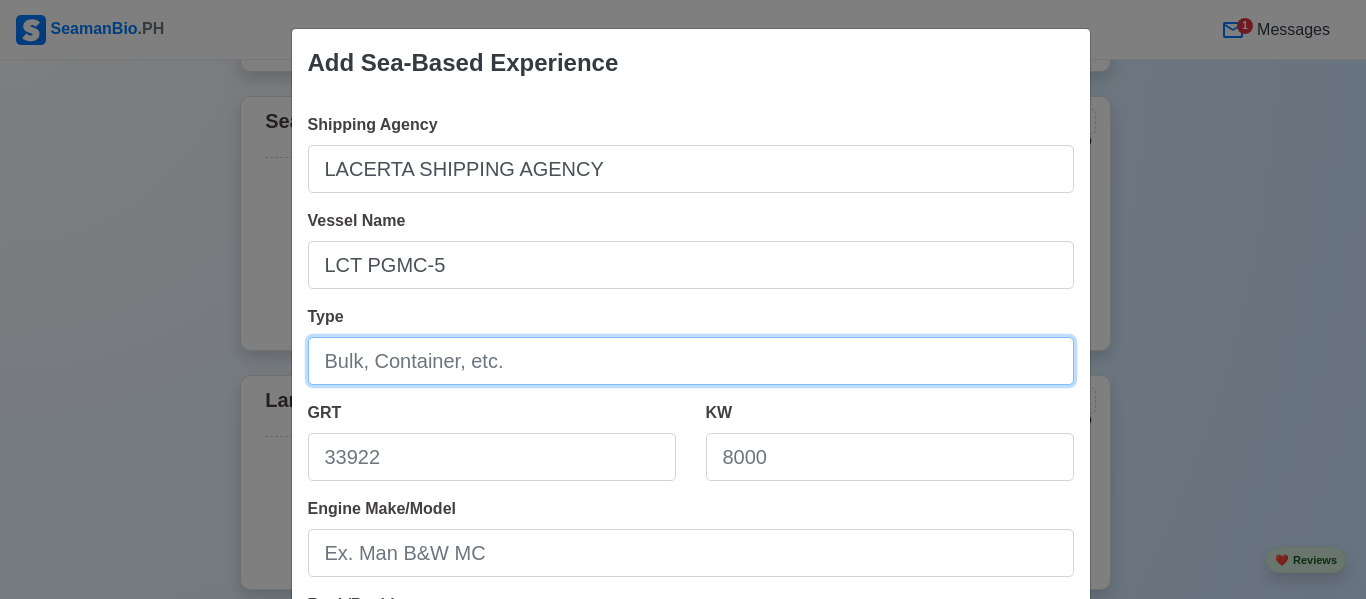 click on "Type" at bounding box center (691, 361) 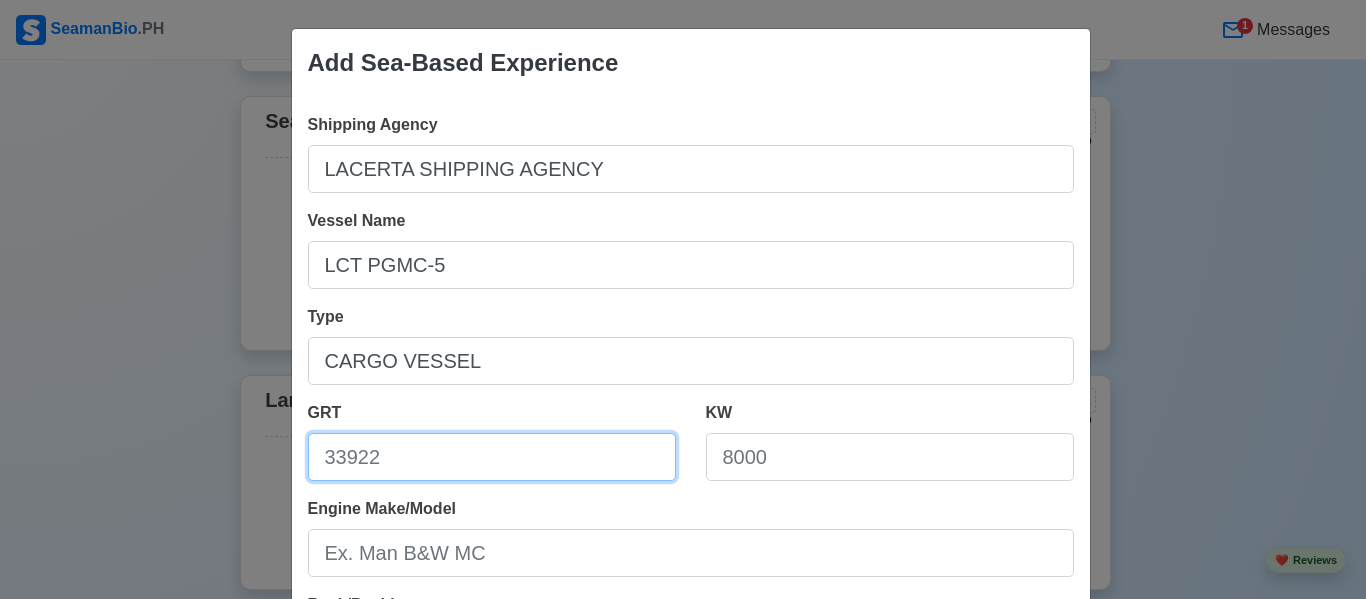 click on "GRT" at bounding box center [492, 457] 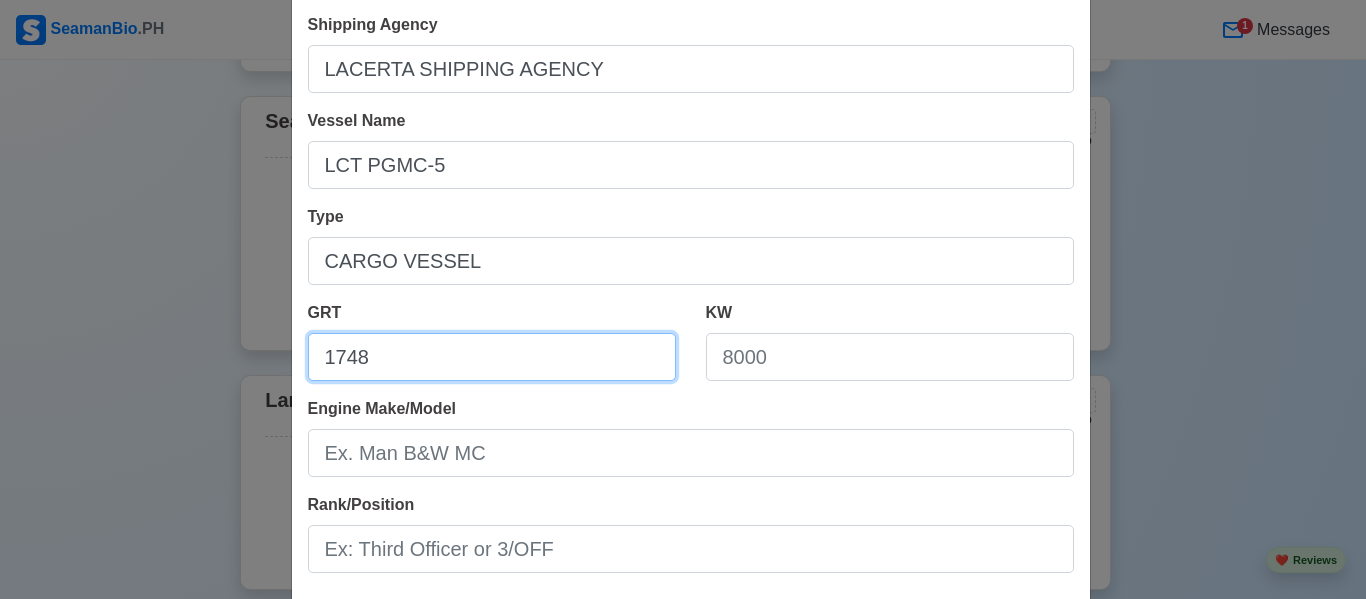 scroll, scrollTop: 200, scrollLeft: 0, axis: vertical 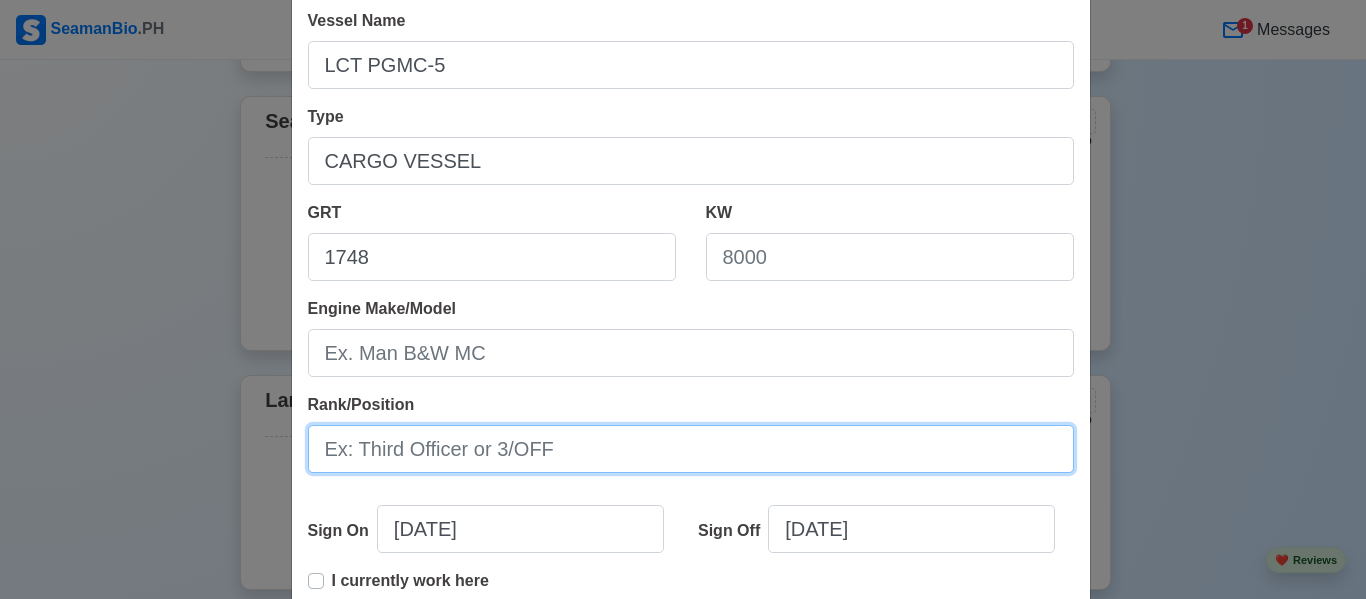 click on "Rank/Position" at bounding box center (691, 449) 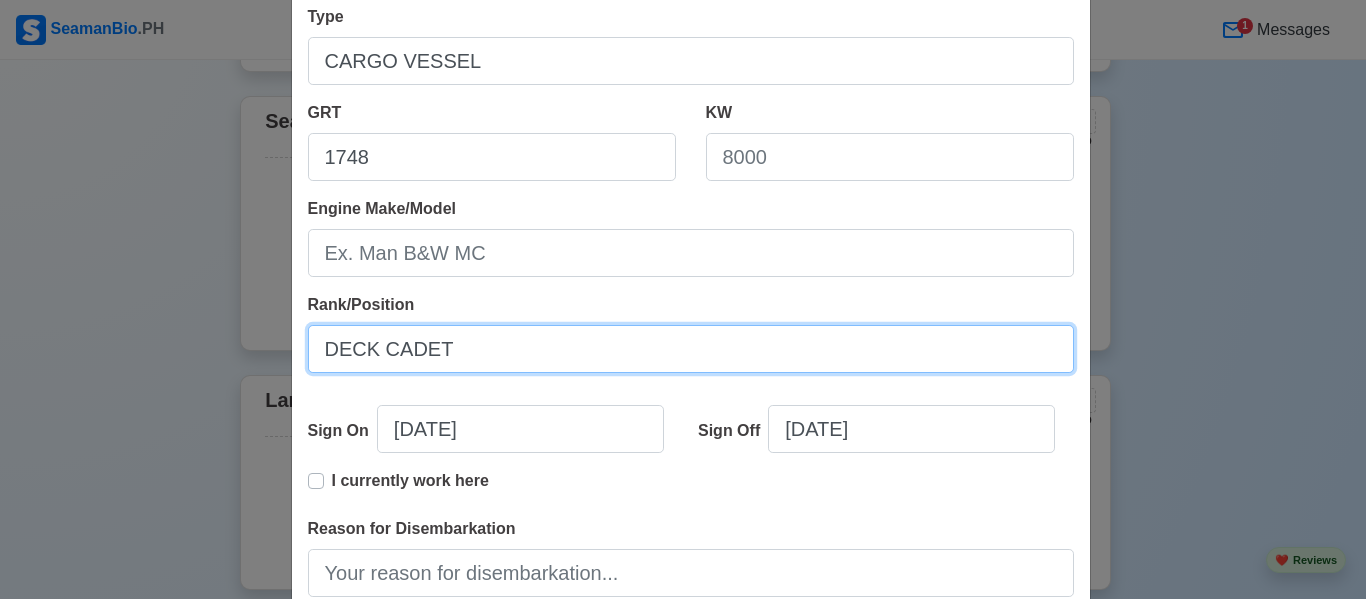 scroll, scrollTop: 500, scrollLeft: 0, axis: vertical 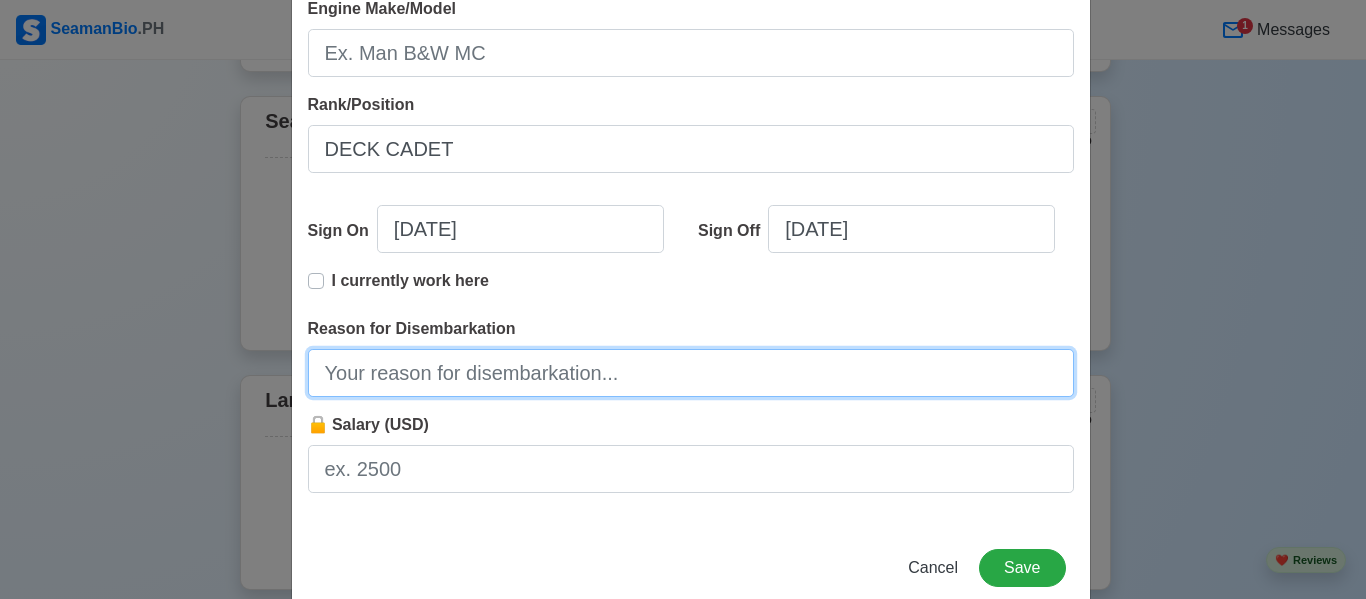 click on "Reason for Disembarkation" at bounding box center (691, 373) 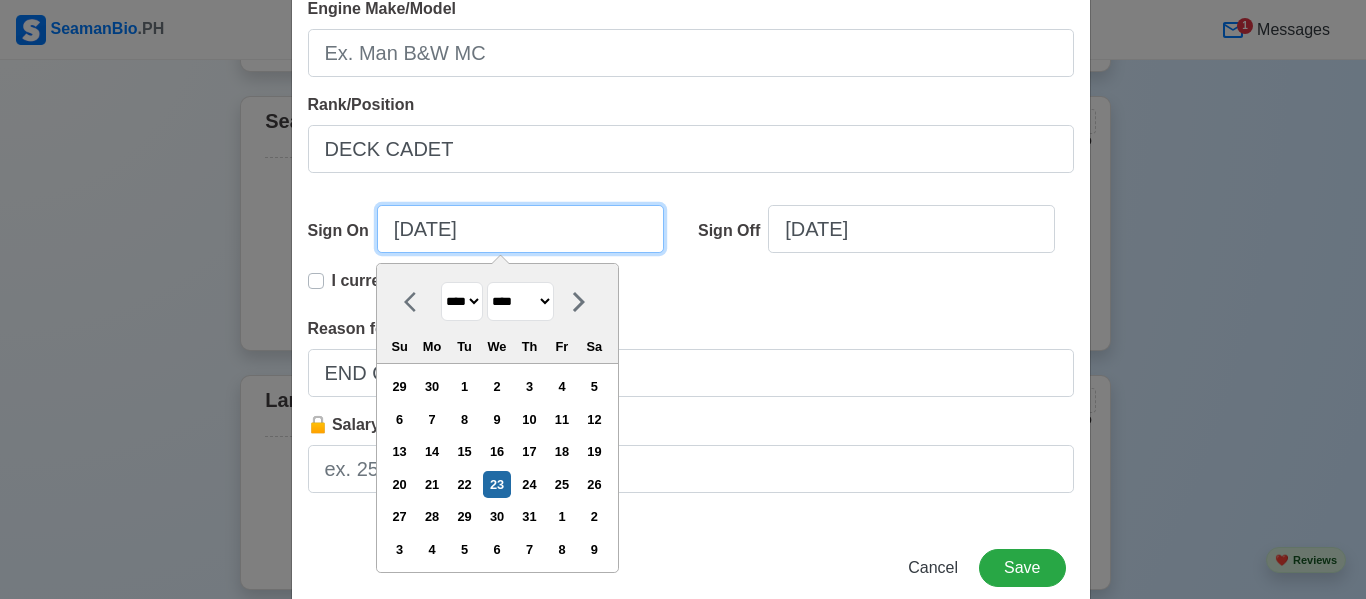 drag, startPoint x: 497, startPoint y: 233, endPoint x: 331, endPoint y: 220, distance: 166.50826 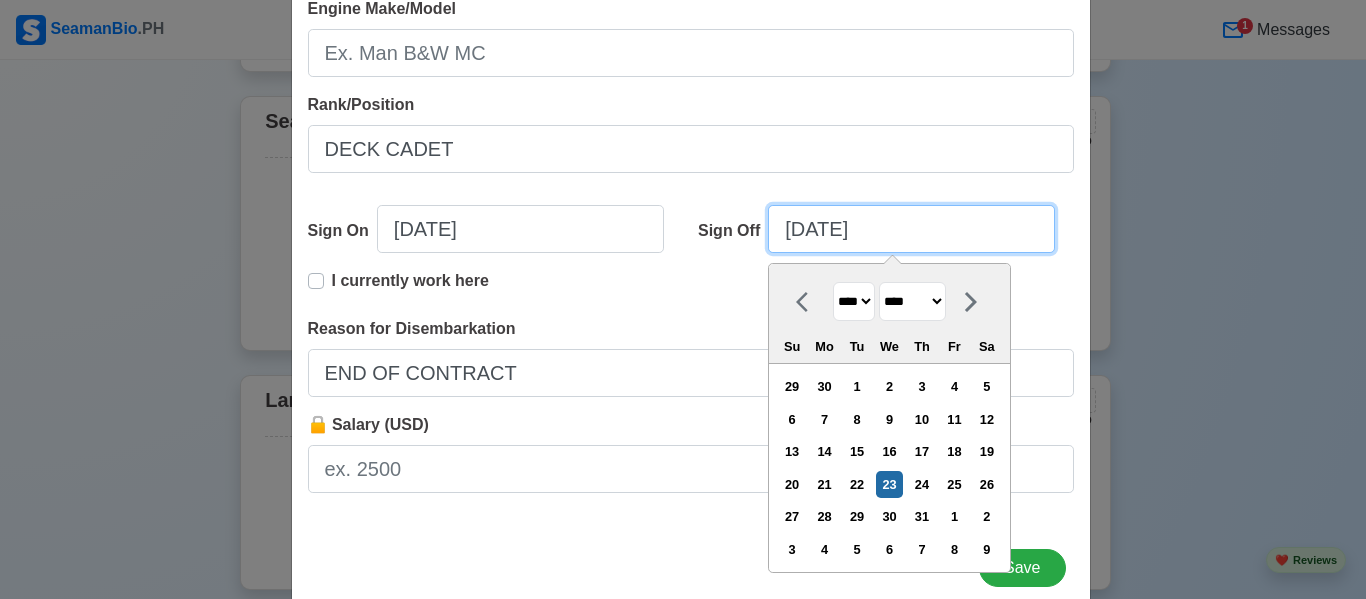 drag, startPoint x: 888, startPoint y: 236, endPoint x: 705, endPoint y: 240, distance: 183.04372 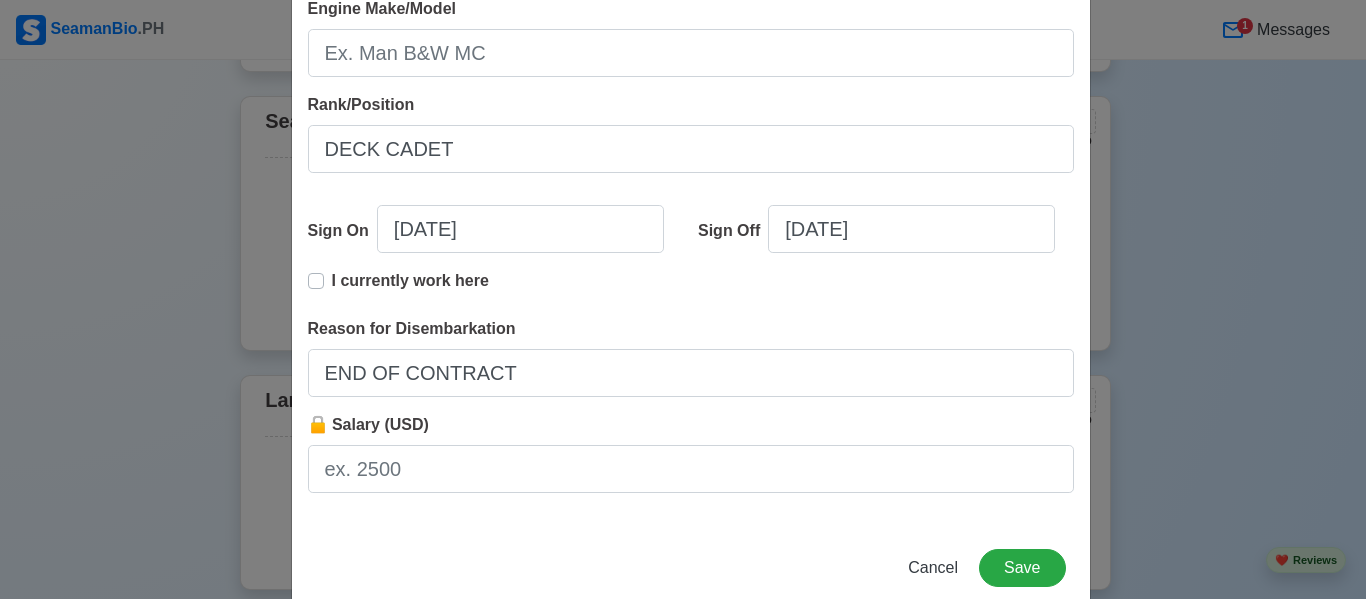 scroll, scrollTop: 300, scrollLeft: 0, axis: vertical 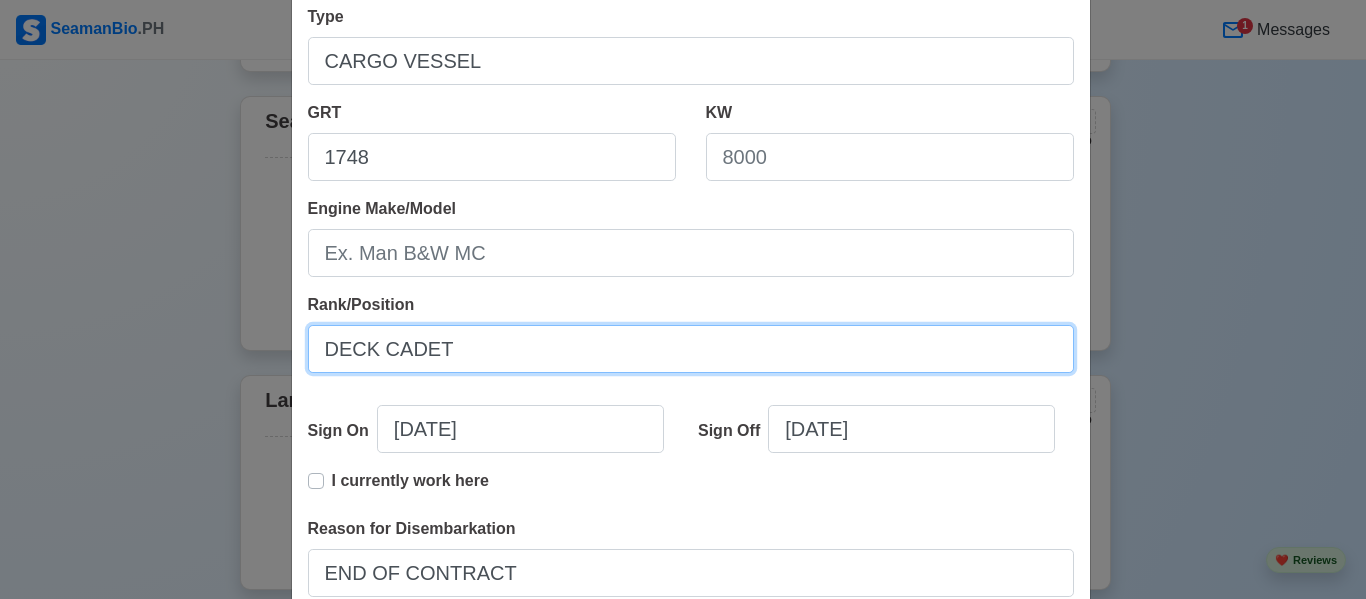 click on "DECK CADET" at bounding box center (691, 349) 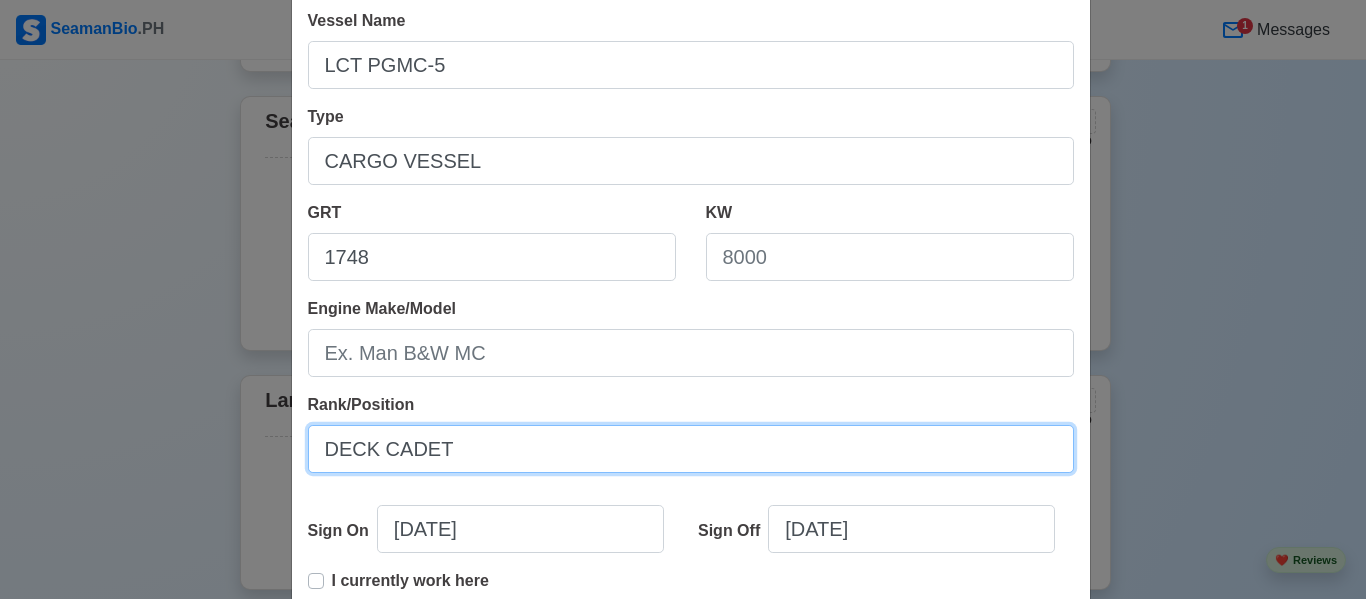 scroll, scrollTop: 400, scrollLeft: 0, axis: vertical 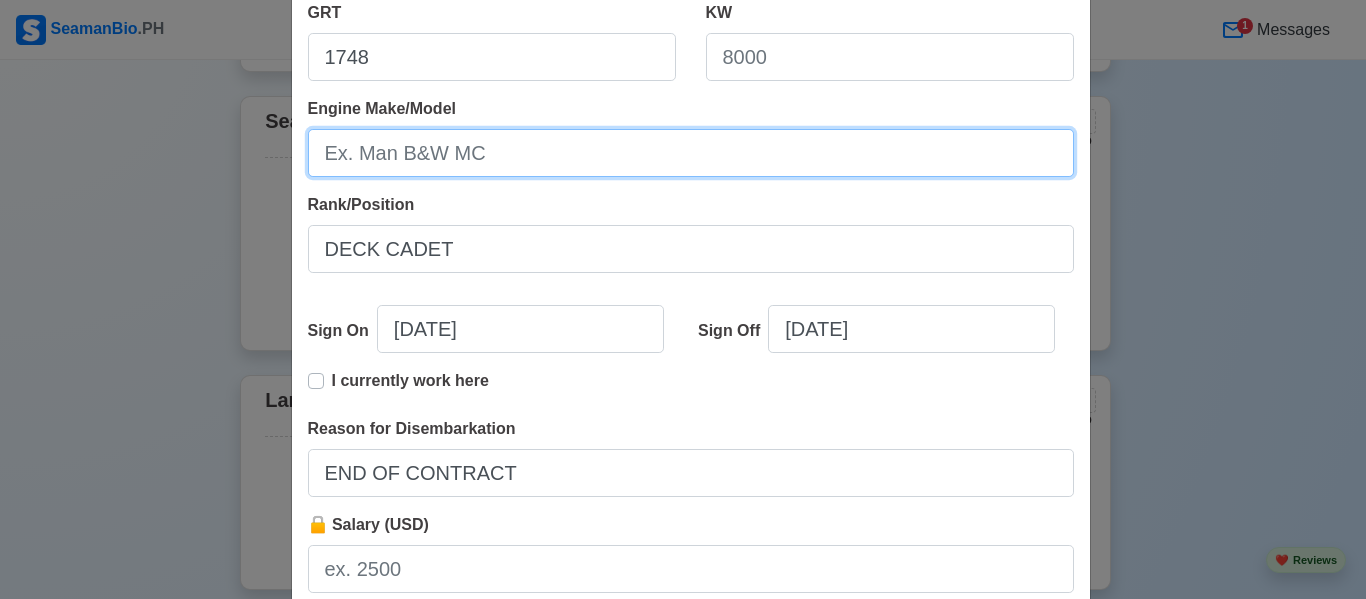 click on "Engine Make/Model" at bounding box center [691, 153] 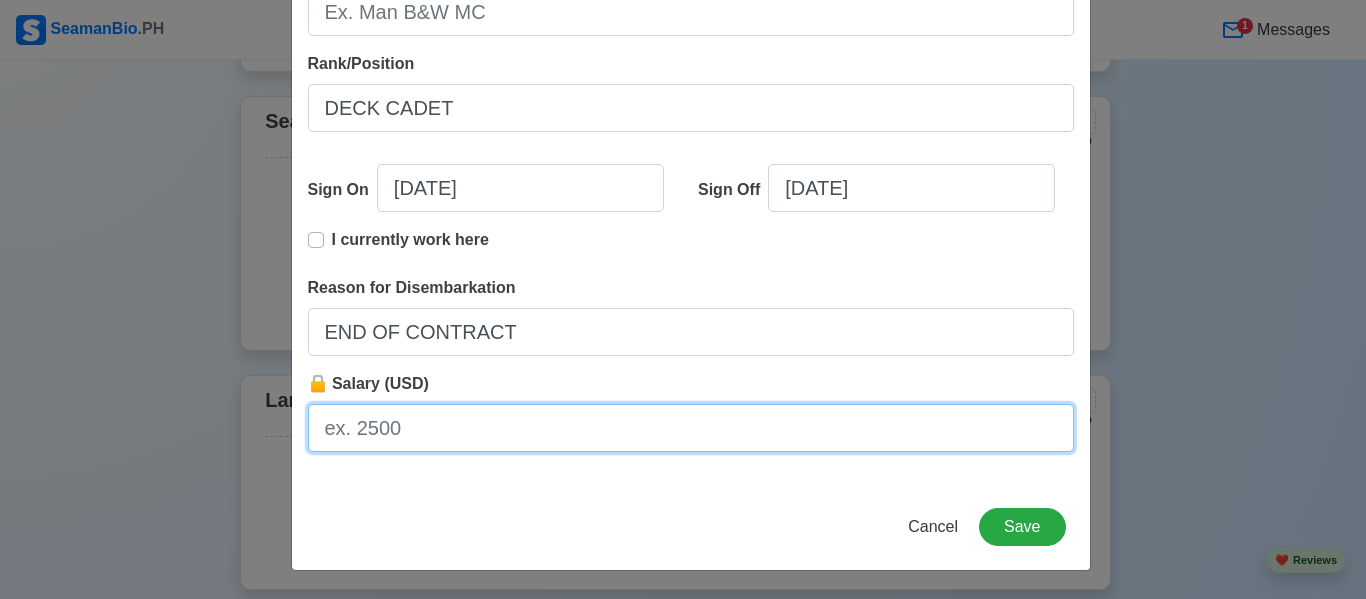 click on "🔒 Salary (USD)" at bounding box center (691, 428) 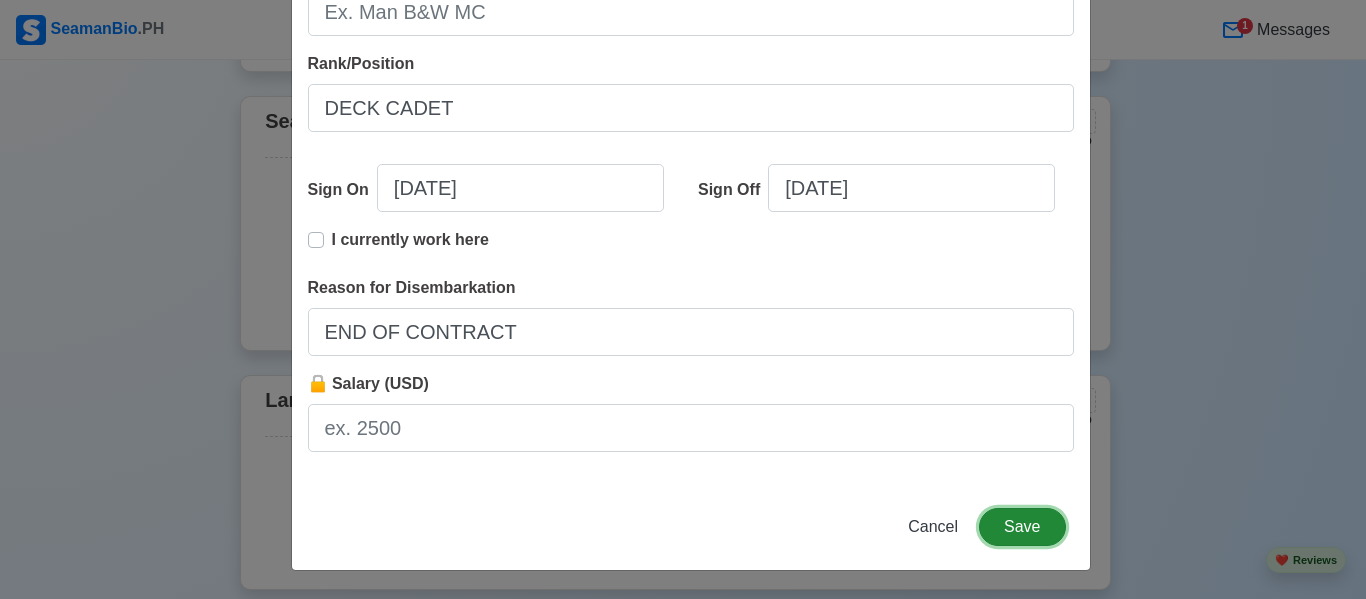 click on "Save" at bounding box center [1022, 527] 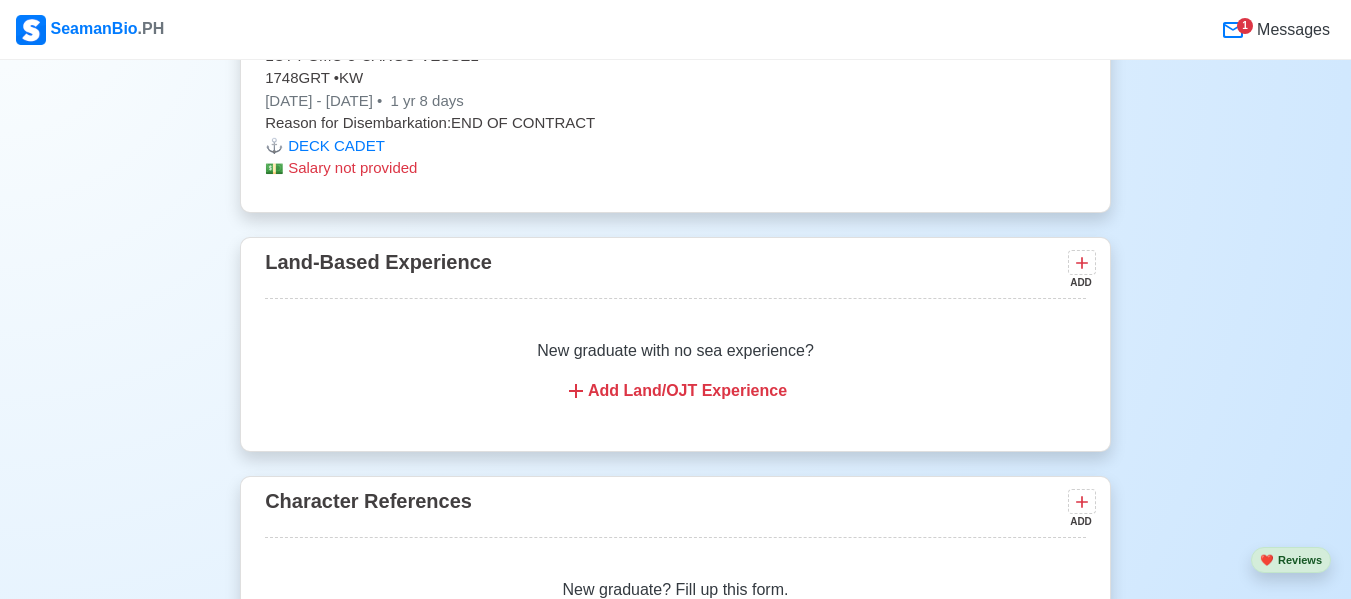scroll, scrollTop: 5246, scrollLeft: 0, axis: vertical 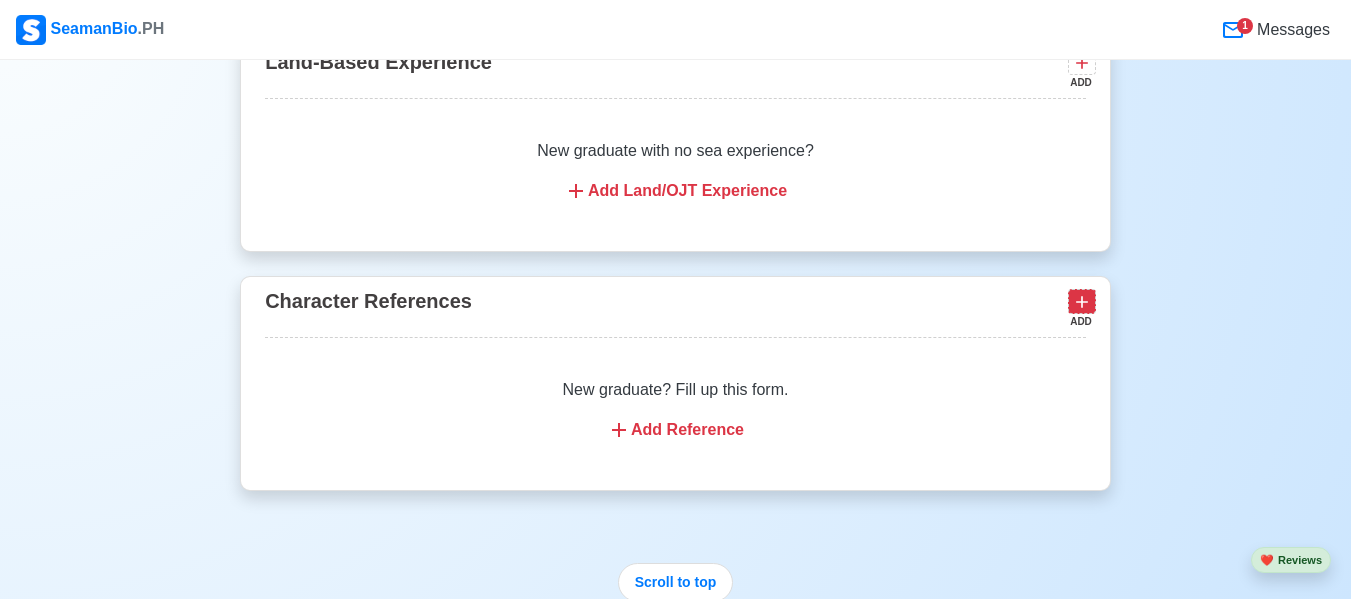 click 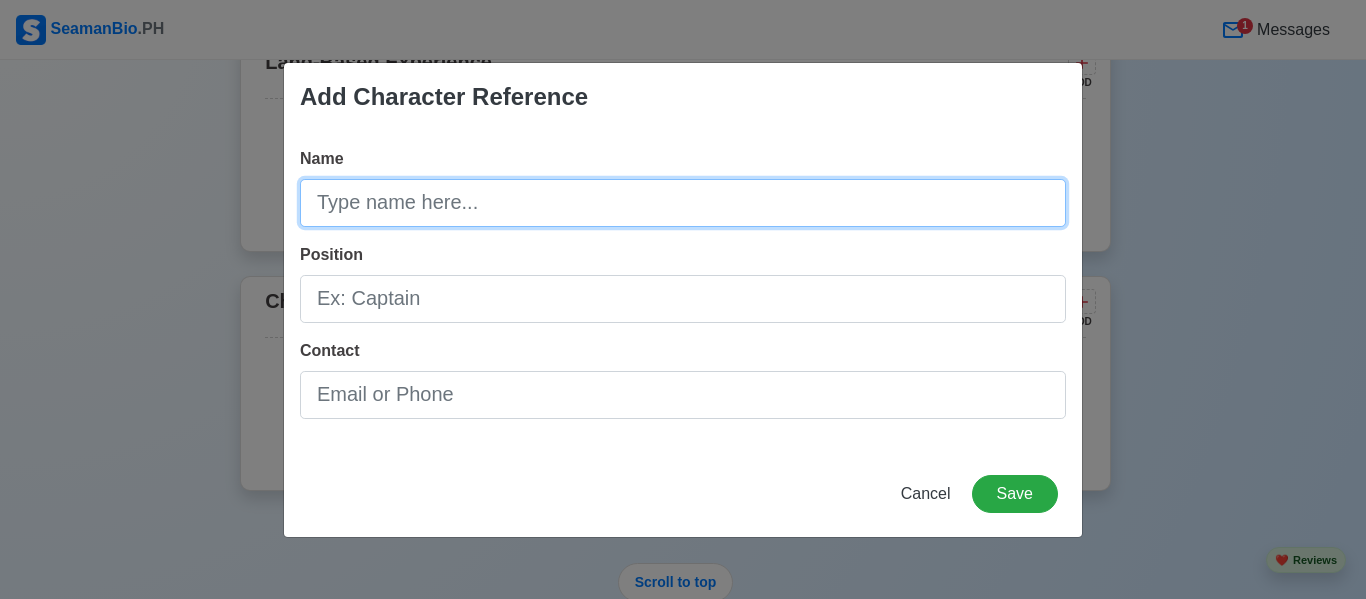 drag, startPoint x: 577, startPoint y: 210, endPoint x: 582, endPoint y: 231, distance: 21.587032 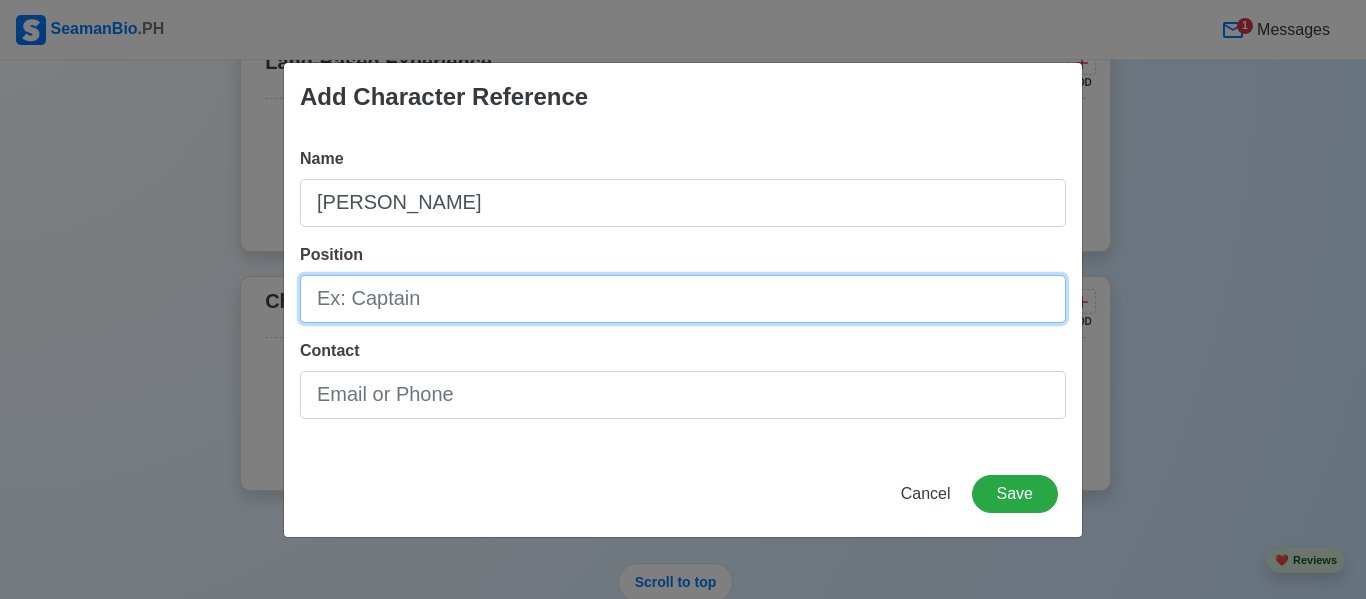 click on "Position" at bounding box center (683, 299) 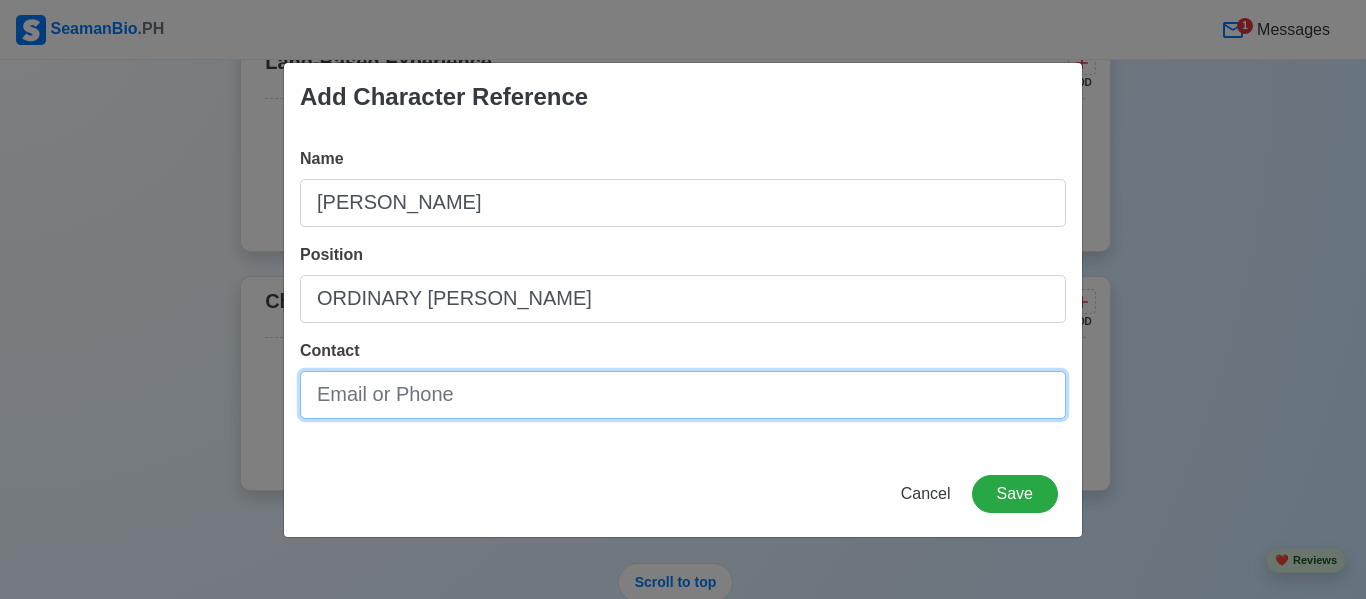 click on "Contact" at bounding box center (683, 395) 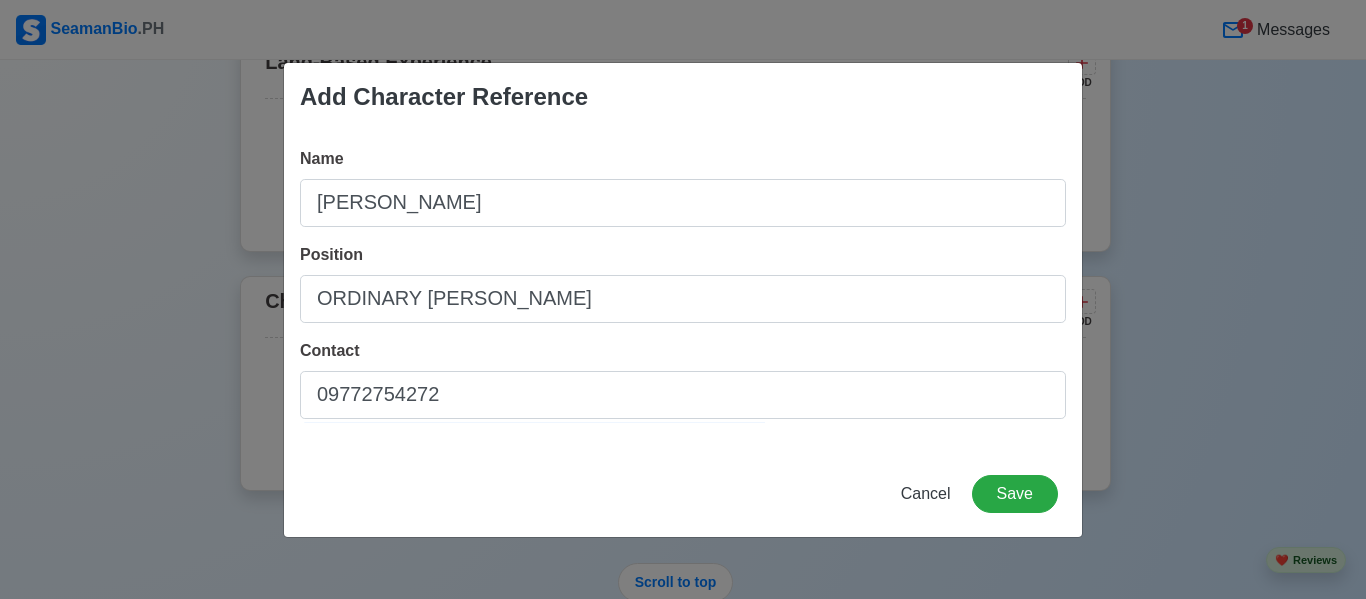 click on "Cancel Save" at bounding box center (683, 506) 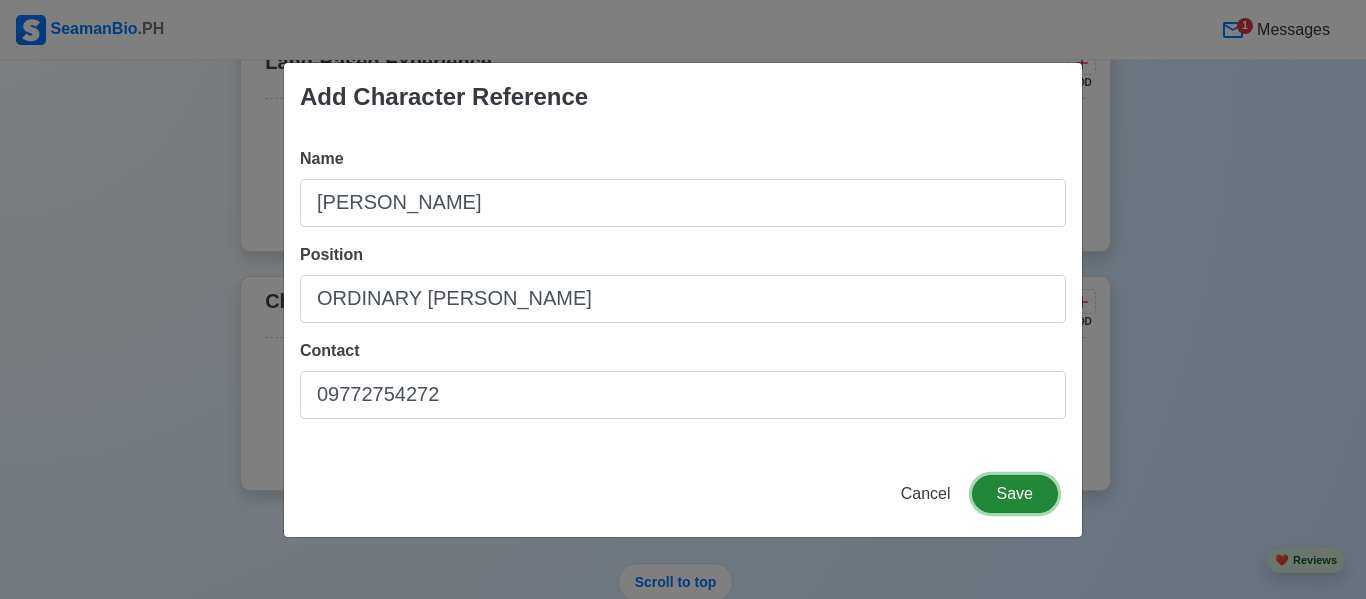 click on "Save" at bounding box center [1015, 494] 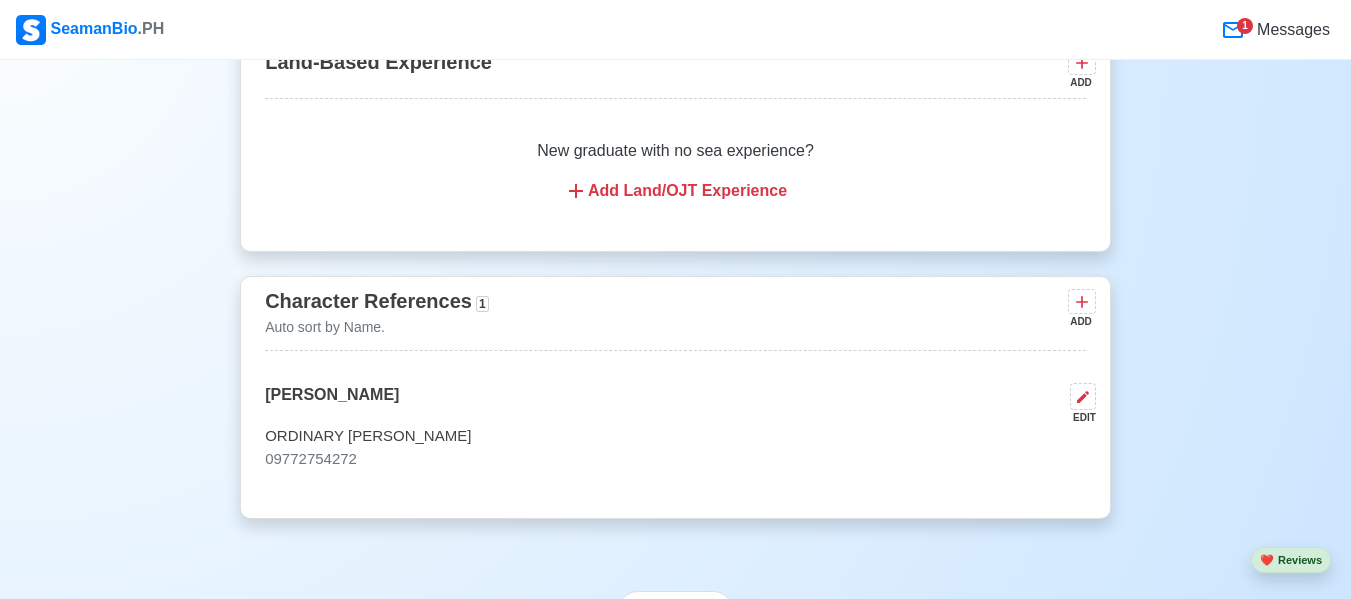 click on "Character References 1 Auto sort by Name. ADD" at bounding box center (675, 318) 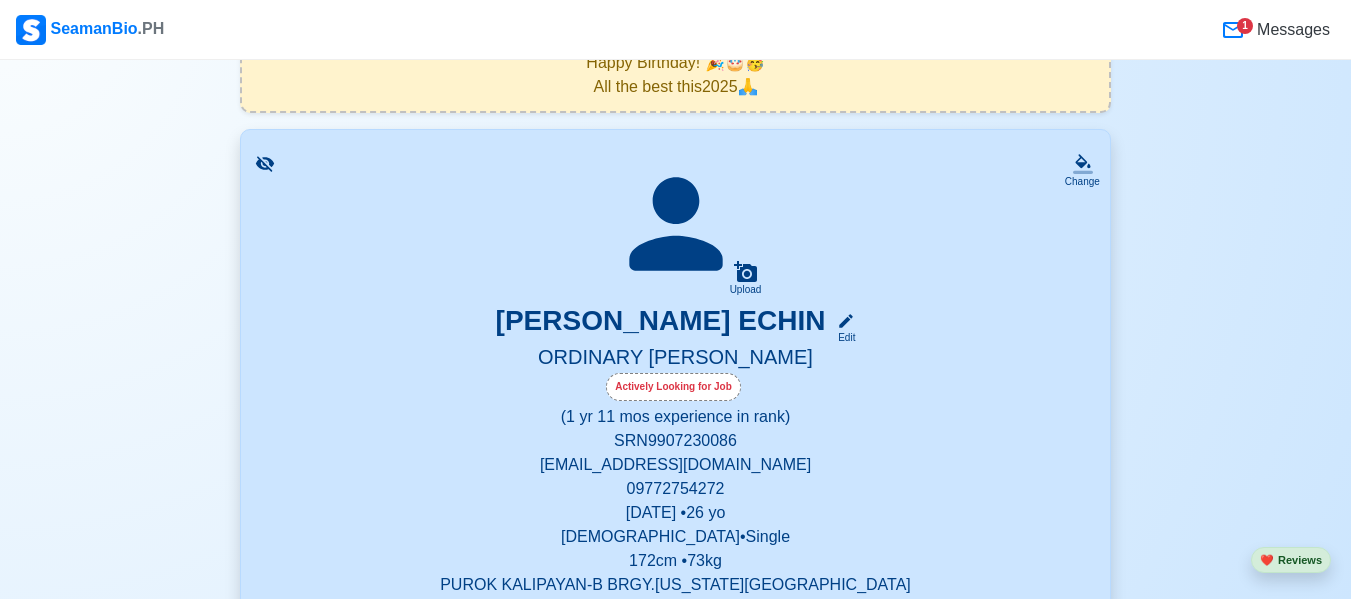 scroll, scrollTop: 0, scrollLeft: 0, axis: both 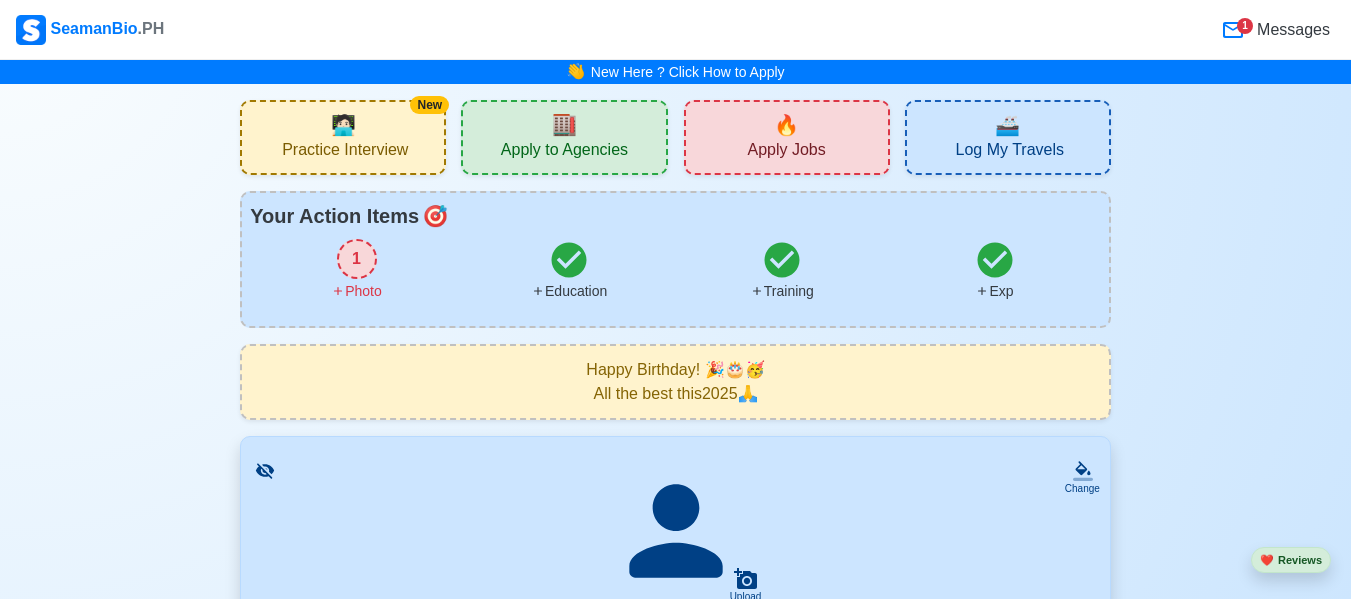 click on "New 🧑🏻‍💻   Practice Interview" at bounding box center [343, 137] 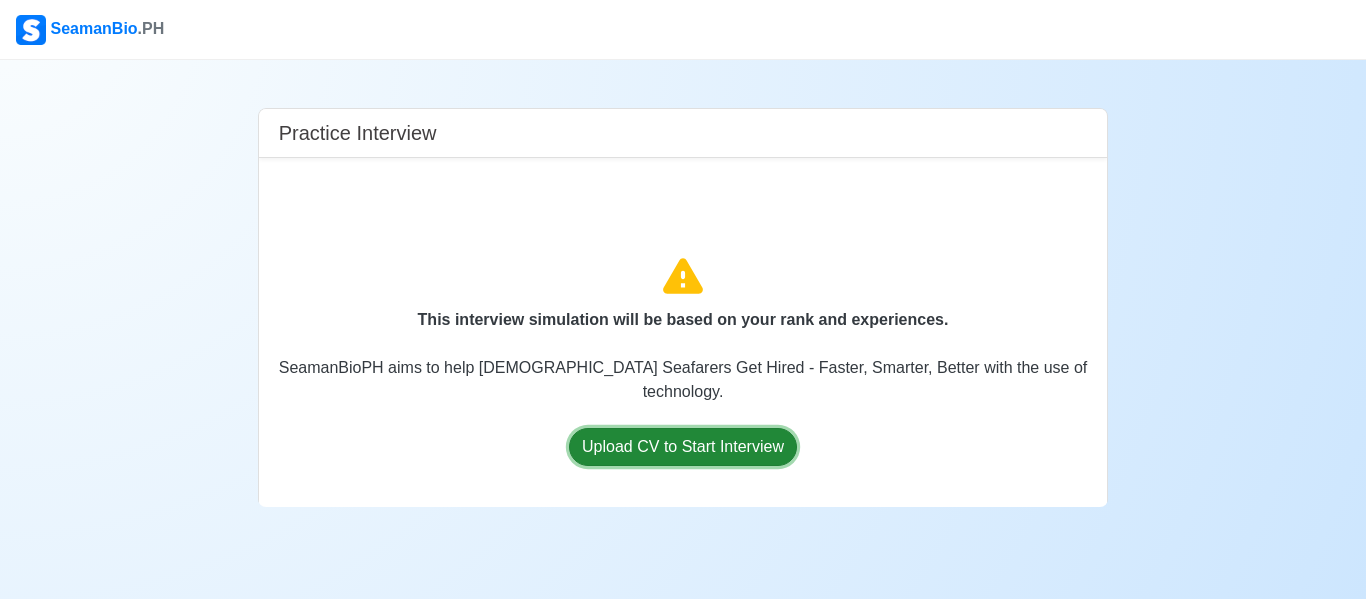 click on "Upload CV to Start Interview" at bounding box center (683, 447) 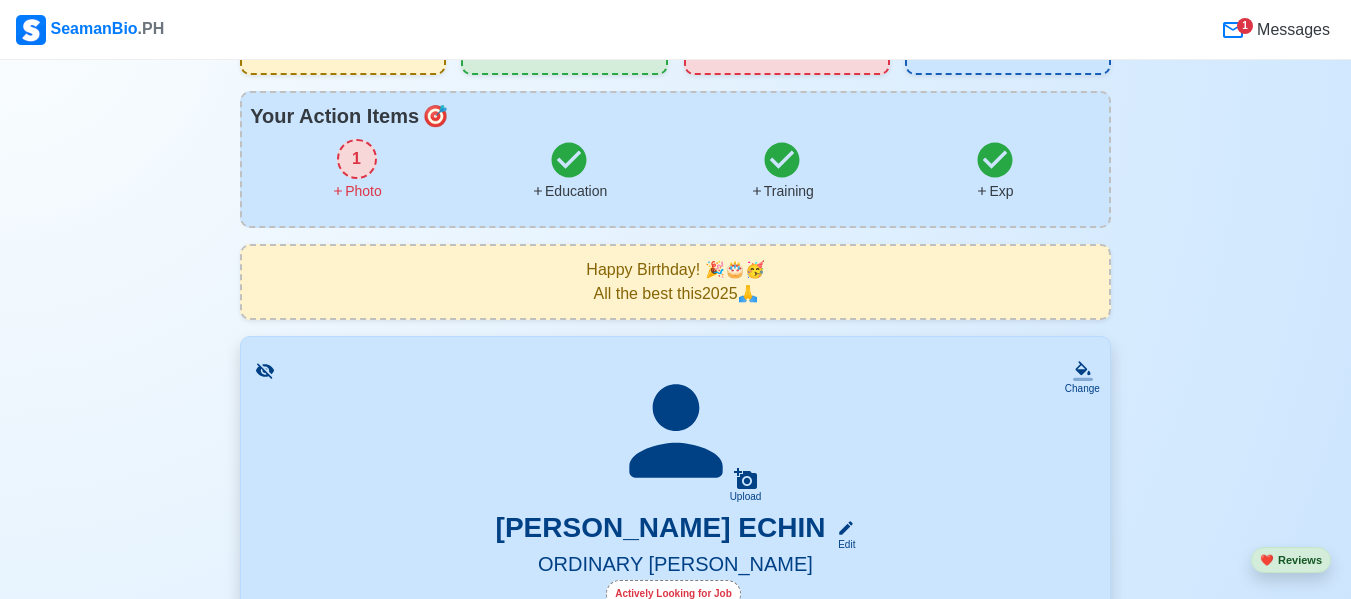 scroll, scrollTop: 0, scrollLeft: 0, axis: both 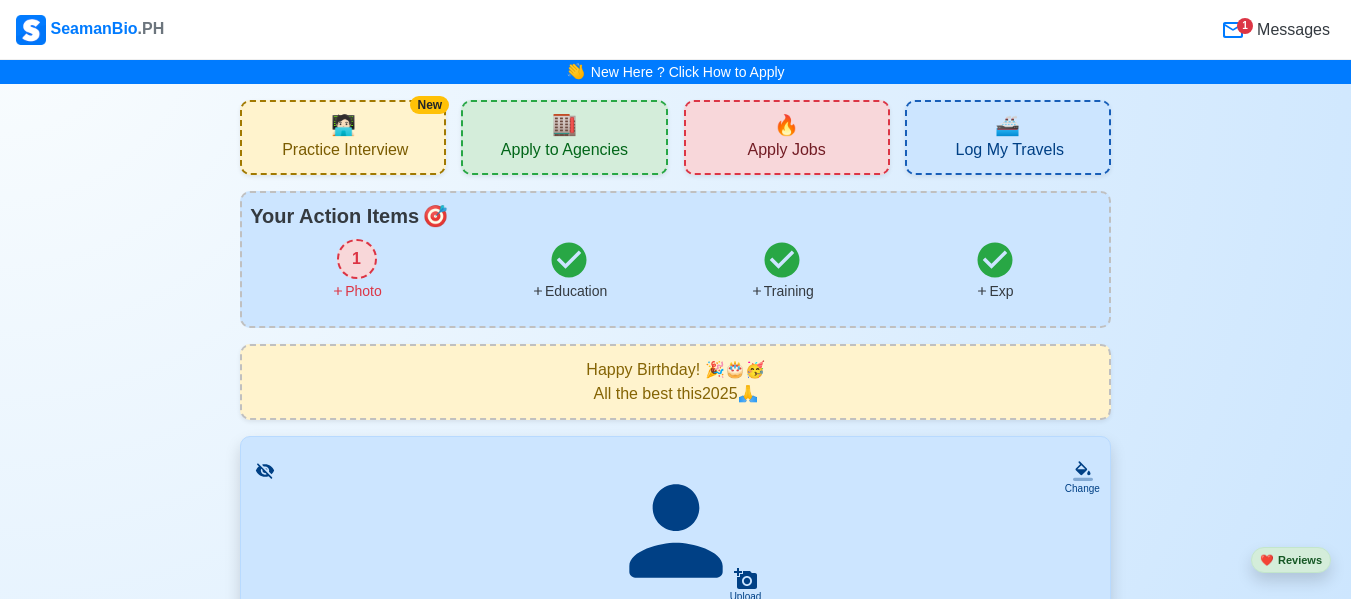 click on "1" at bounding box center [357, 259] 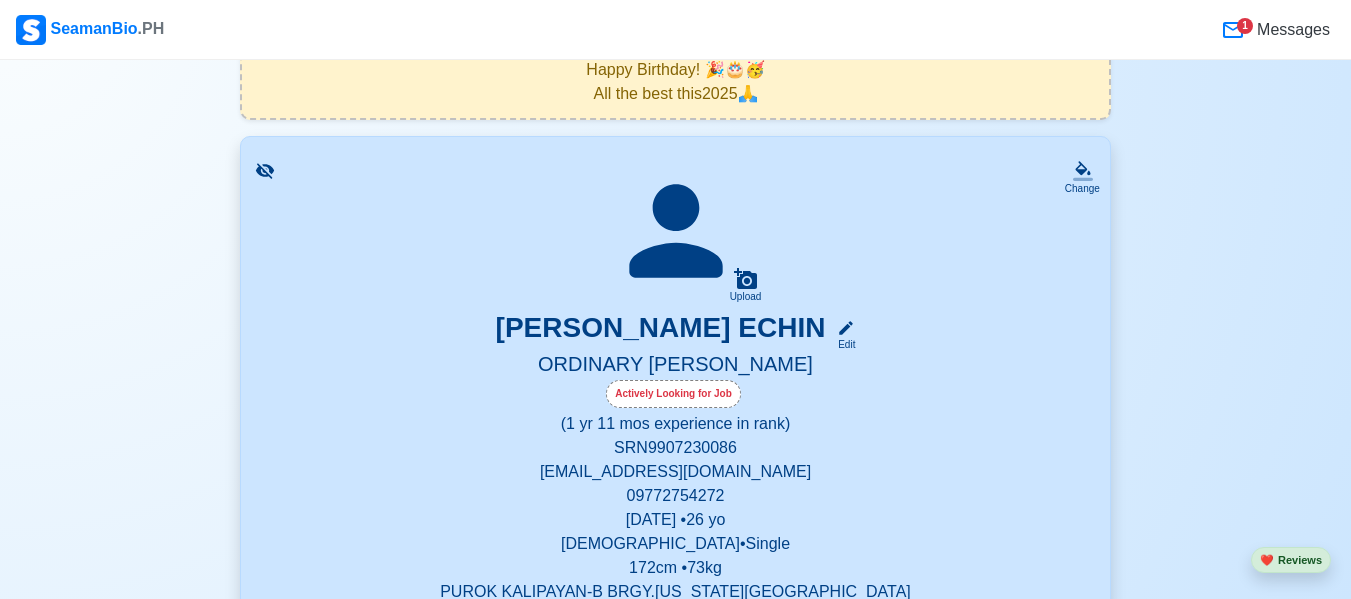 scroll, scrollTop: 400, scrollLeft: 0, axis: vertical 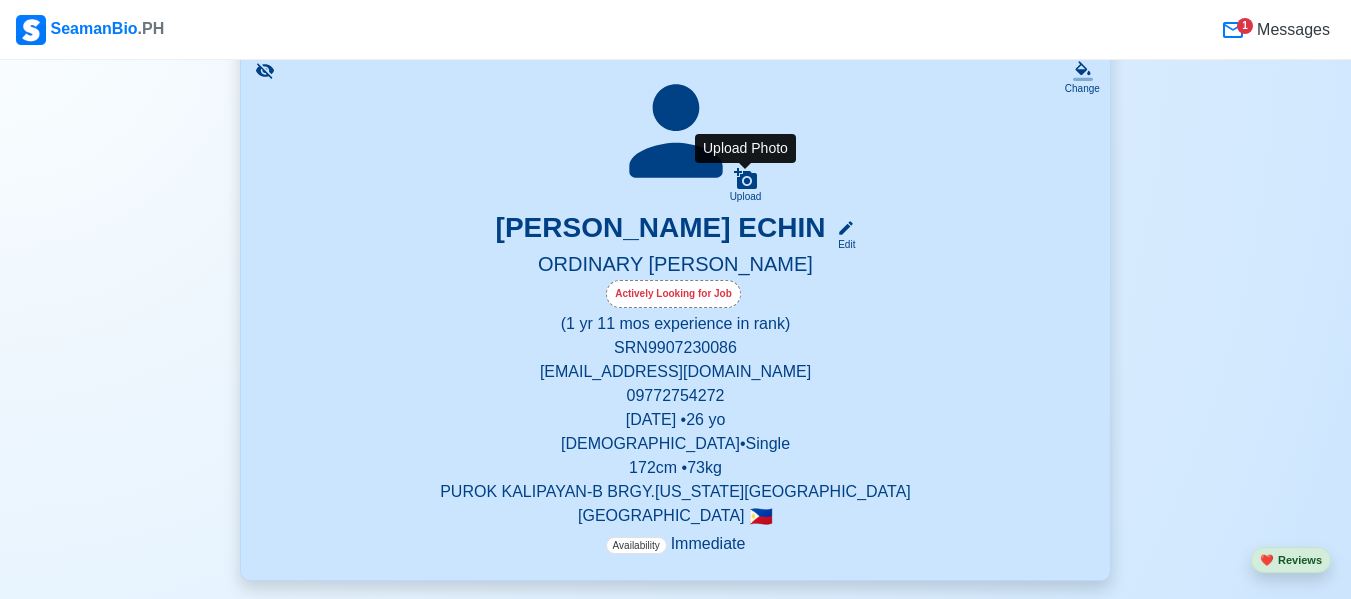 click 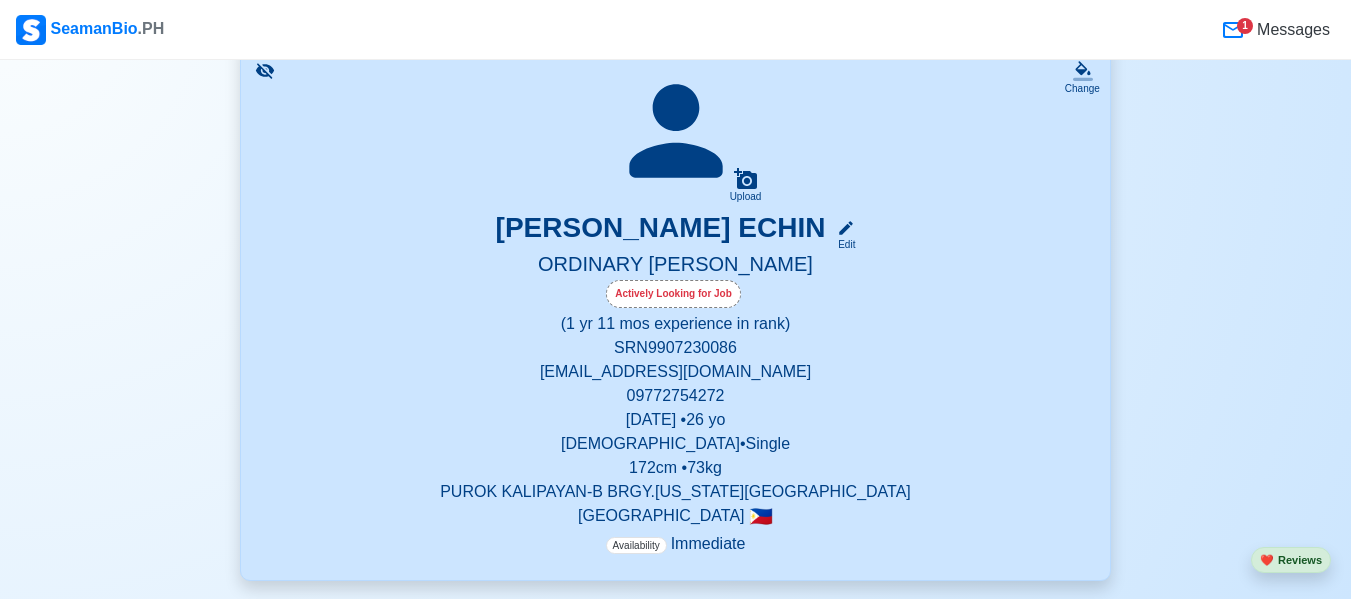 click 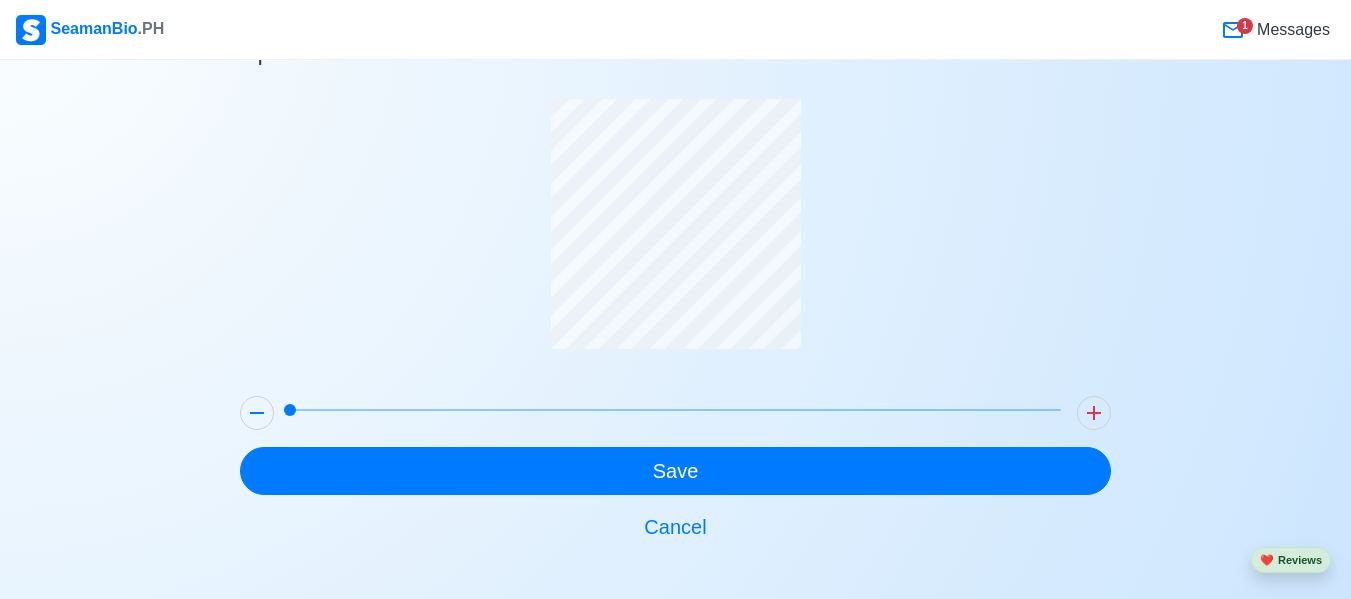 scroll, scrollTop: 68, scrollLeft: 0, axis: vertical 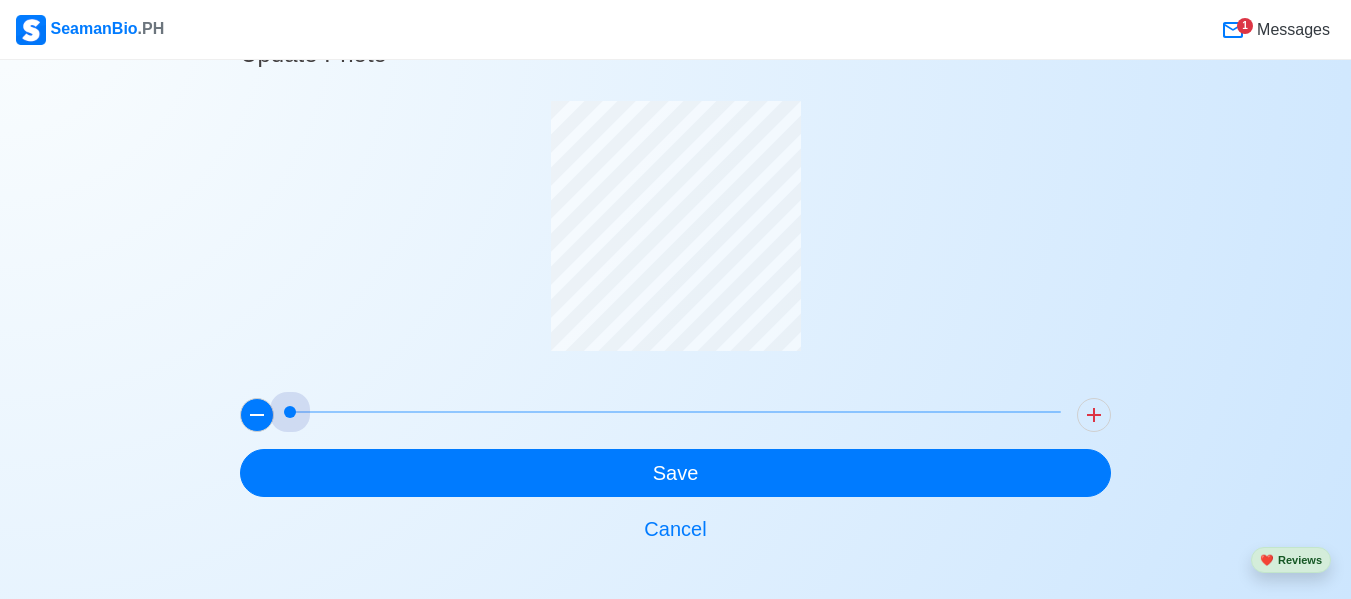 drag, startPoint x: 298, startPoint y: 406, endPoint x: 244, endPoint y: 412, distance: 54.33231 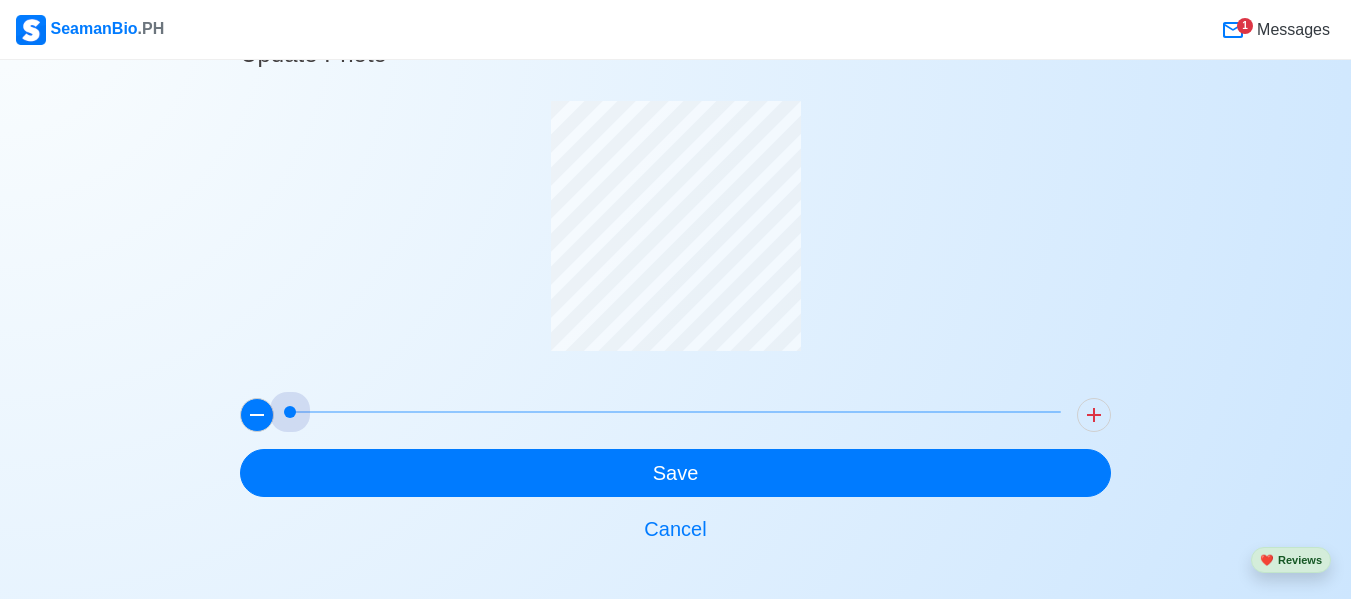click at bounding box center [675, 415] 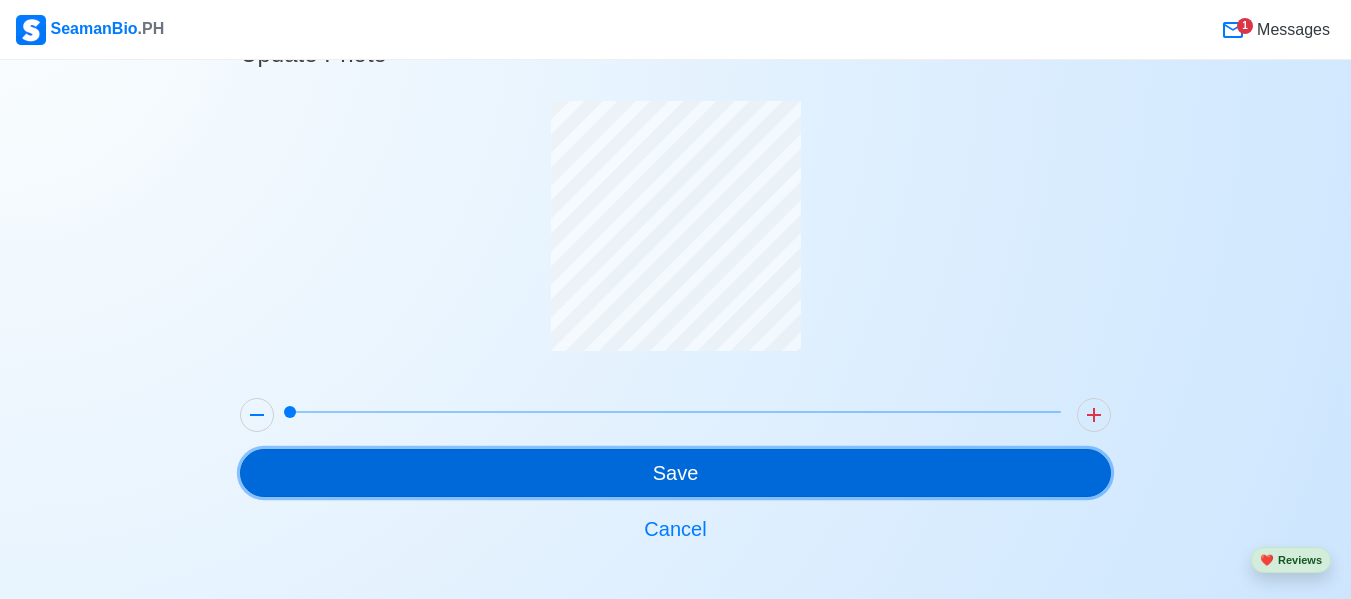 click on "Save" at bounding box center (675, 473) 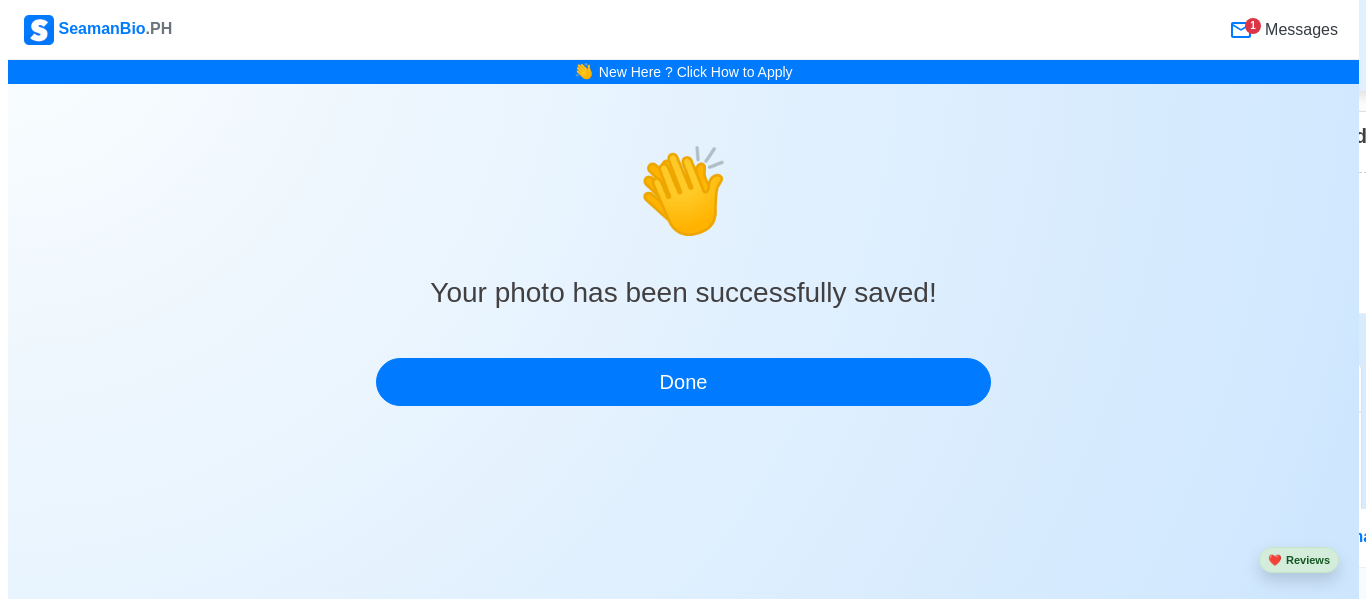 scroll, scrollTop: 0, scrollLeft: 0, axis: both 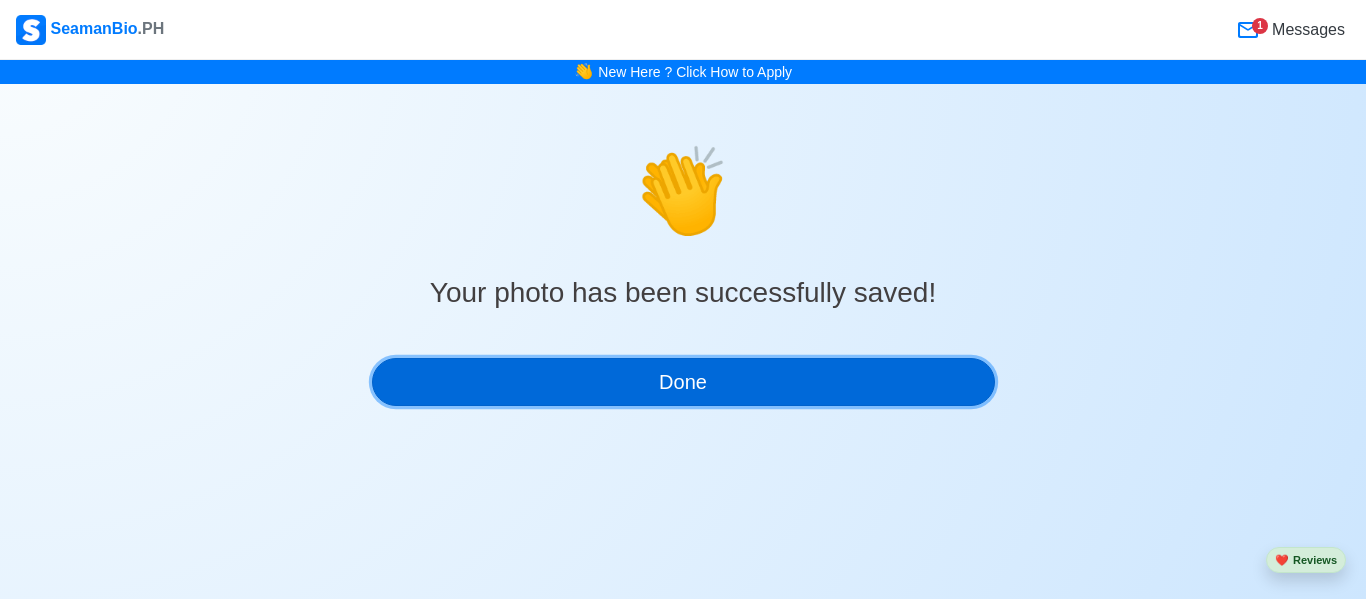 click on "Done" at bounding box center [683, 382] 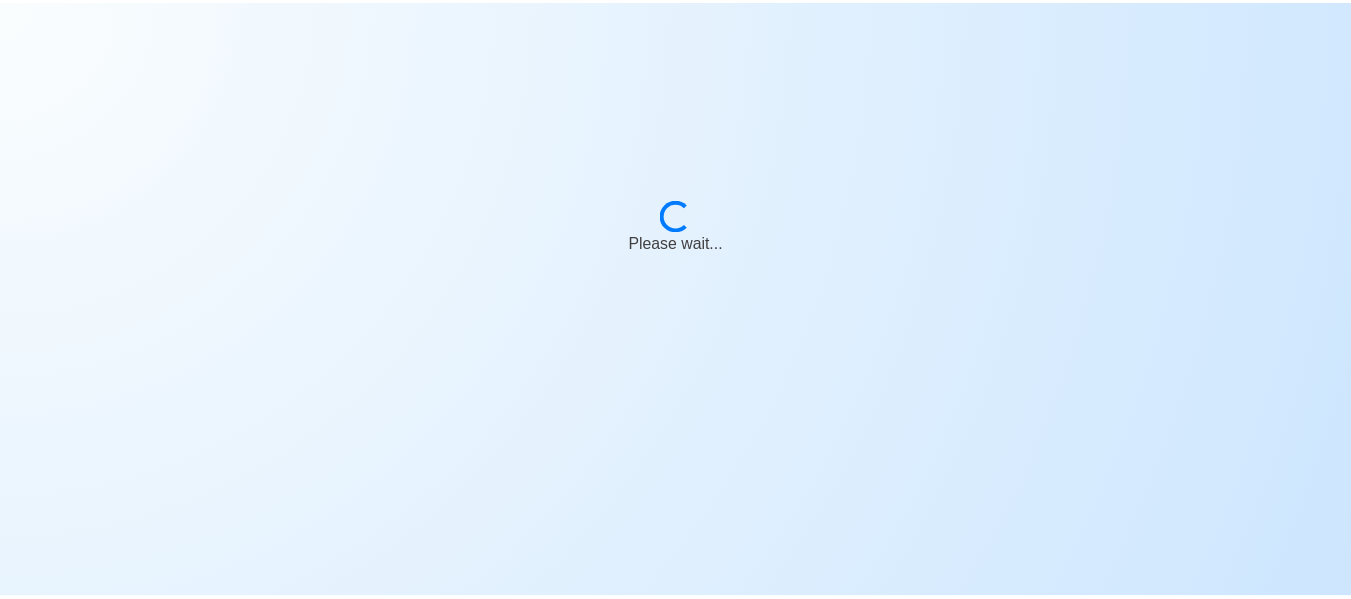 scroll, scrollTop: 0, scrollLeft: 0, axis: both 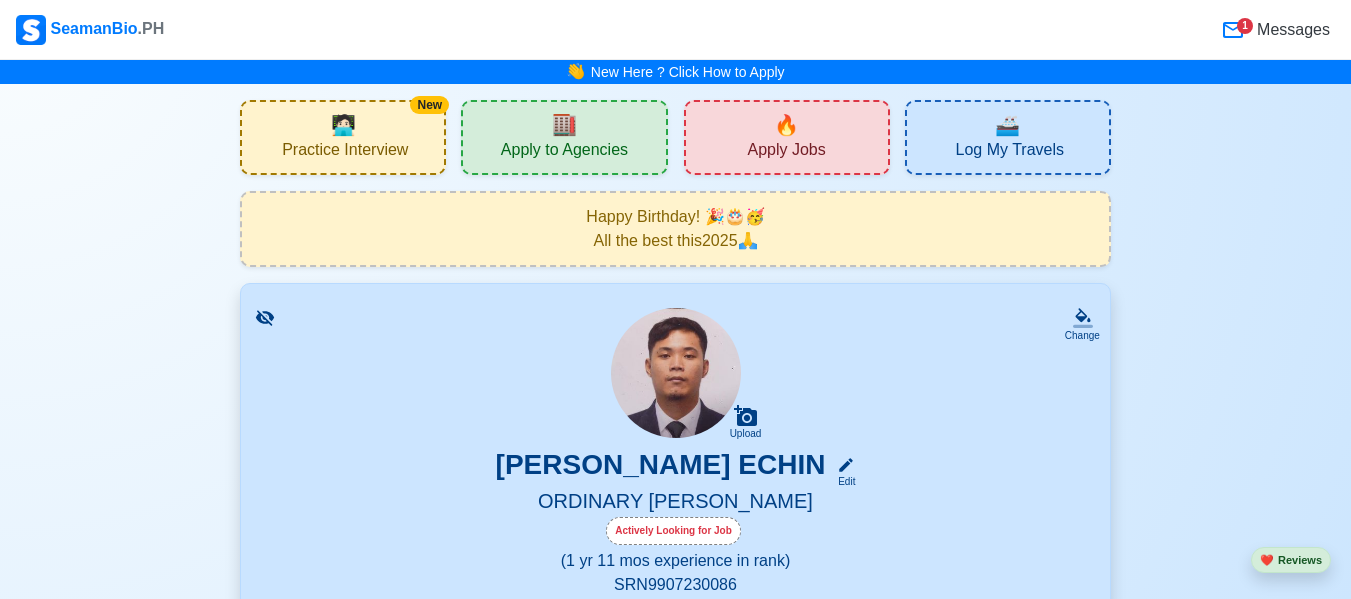 click on "Apply to Agencies" at bounding box center (564, 152) 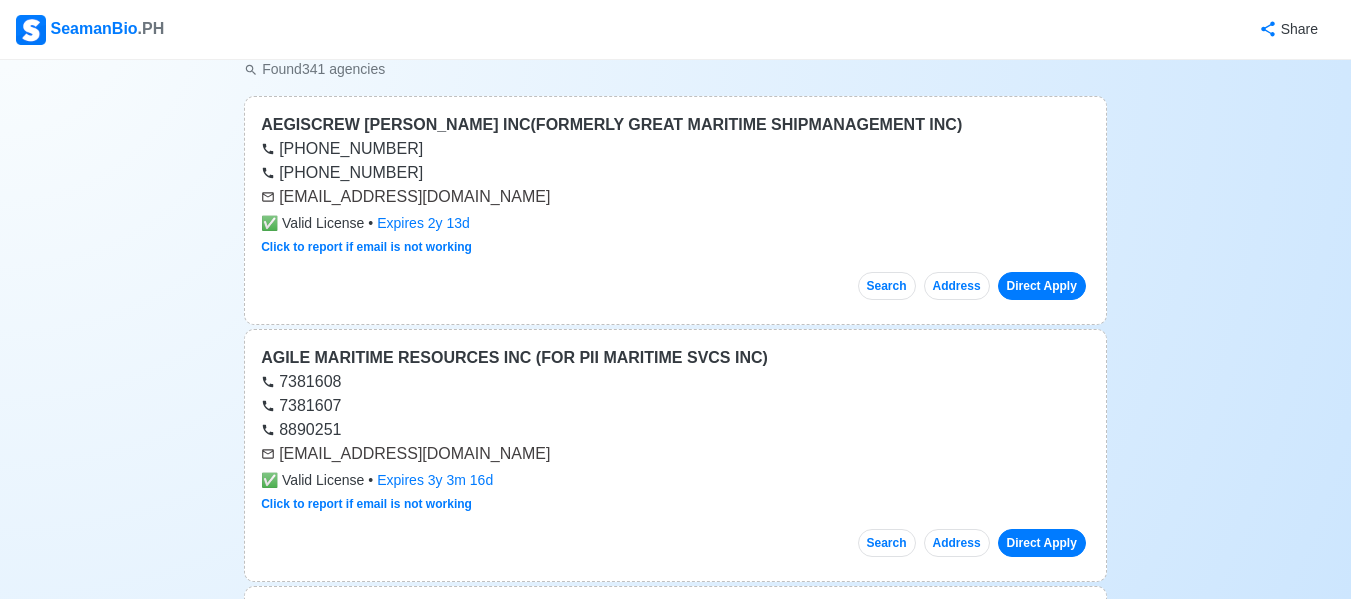 scroll, scrollTop: 300, scrollLeft: 0, axis: vertical 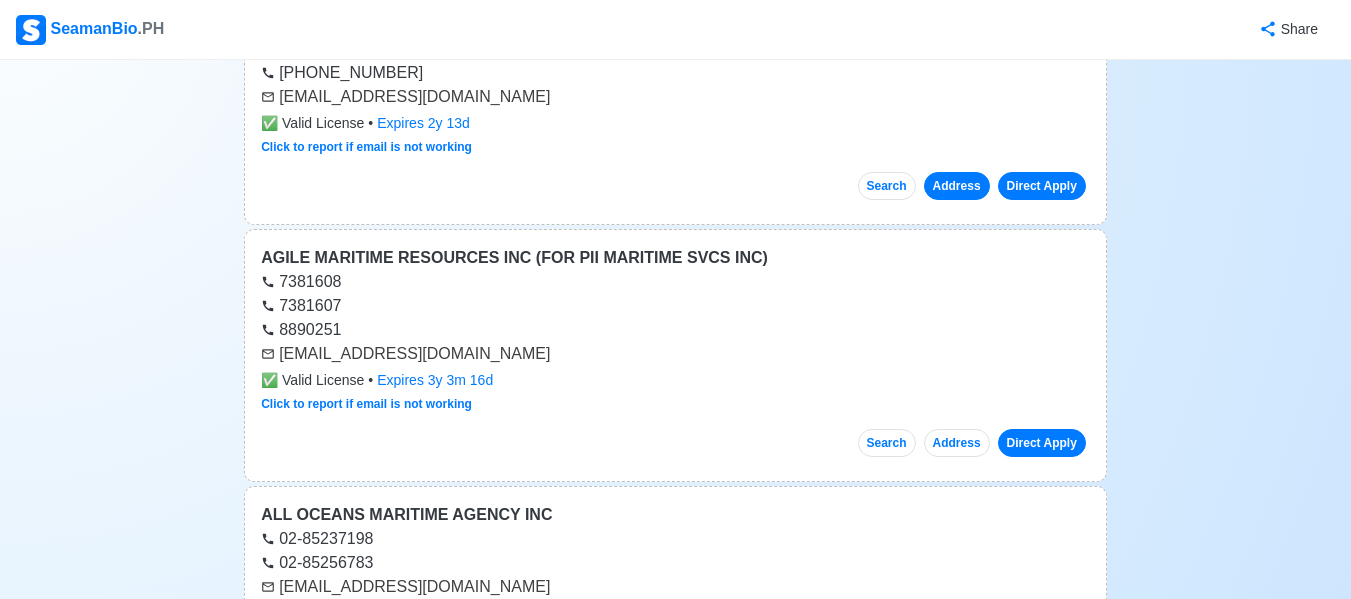 click on "Address" at bounding box center [957, 186] 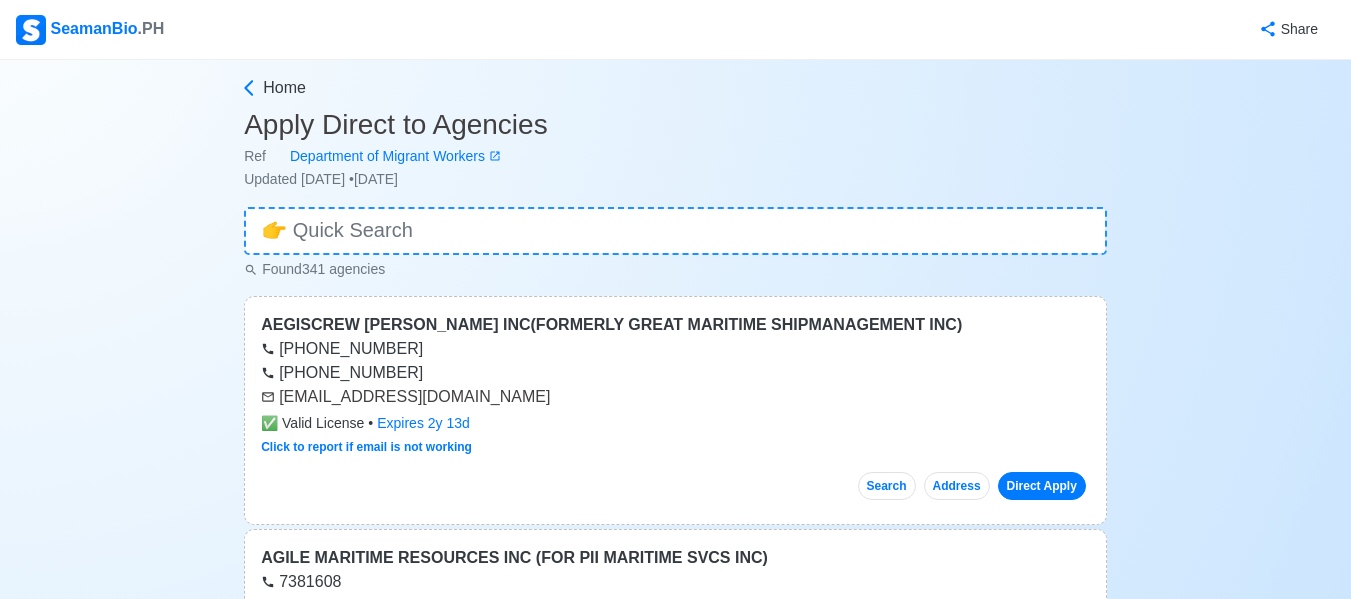 scroll, scrollTop: 200, scrollLeft: 0, axis: vertical 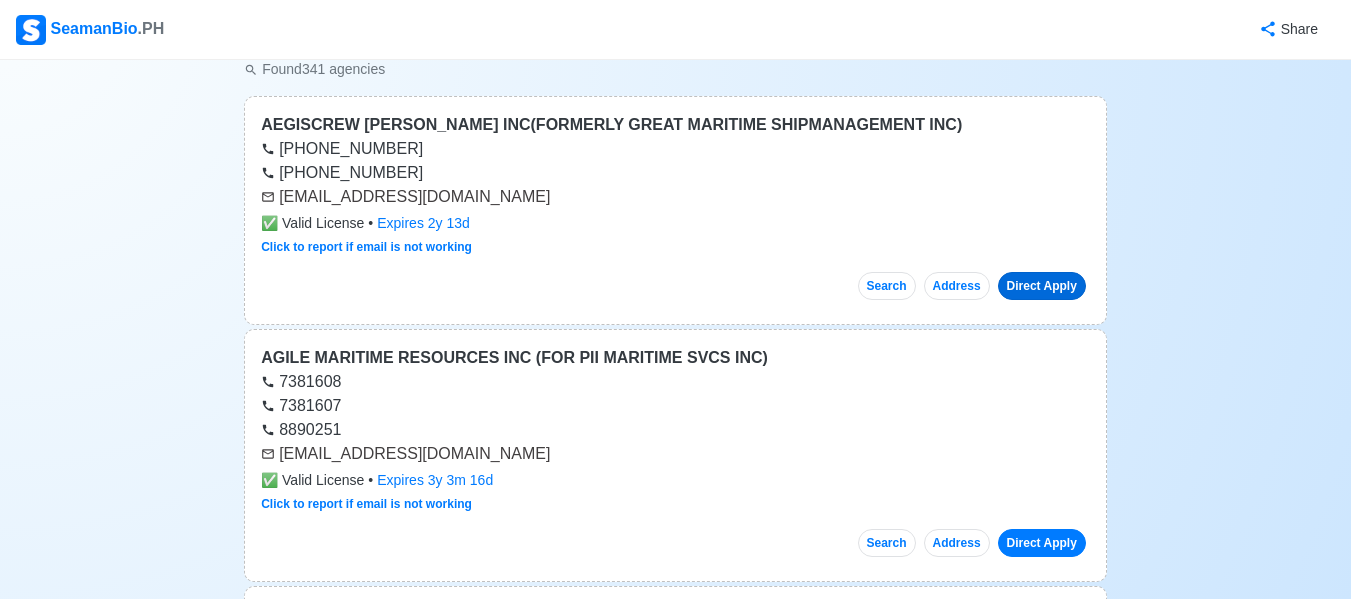 click on "Direct Apply" at bounding box center (1042, 286) 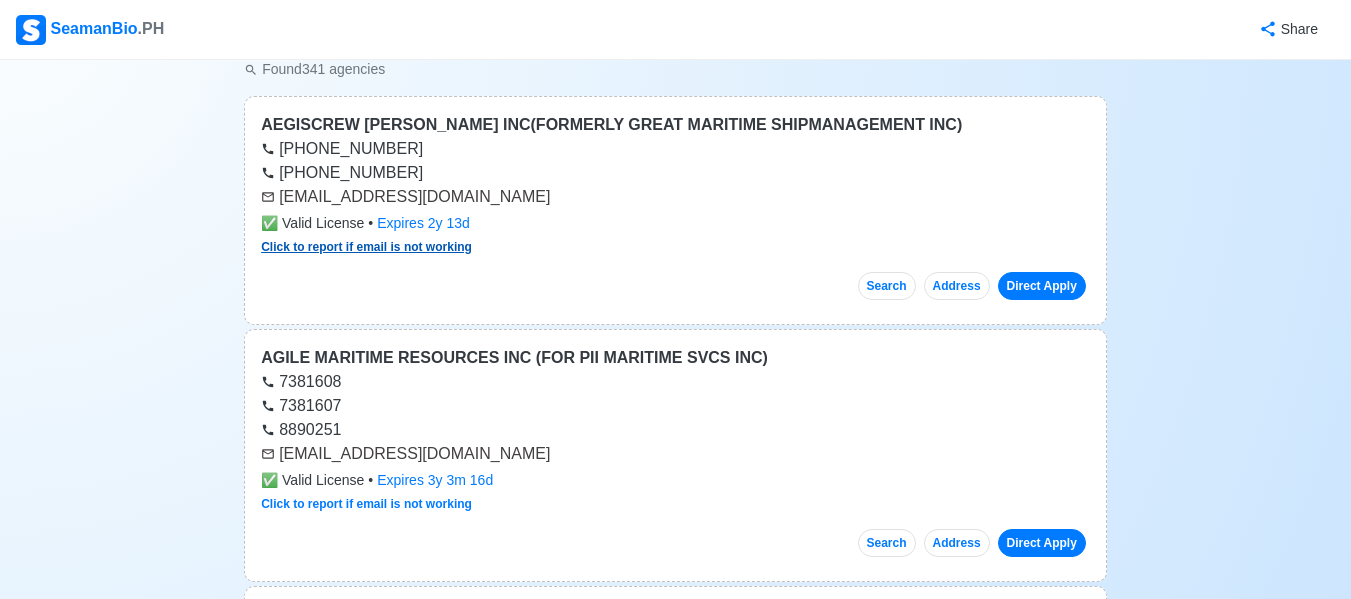 click on "Click to report if email is not working" at bounding box center (366, 247) 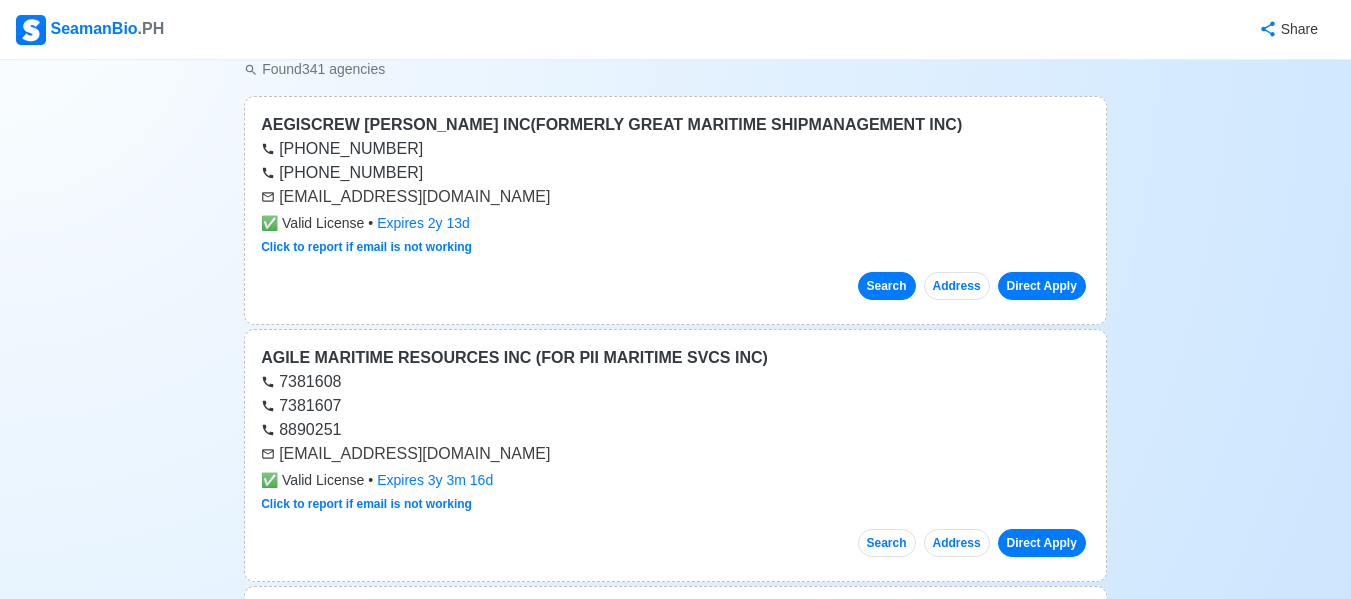 click on "Search" at bounding box center [887, 286] 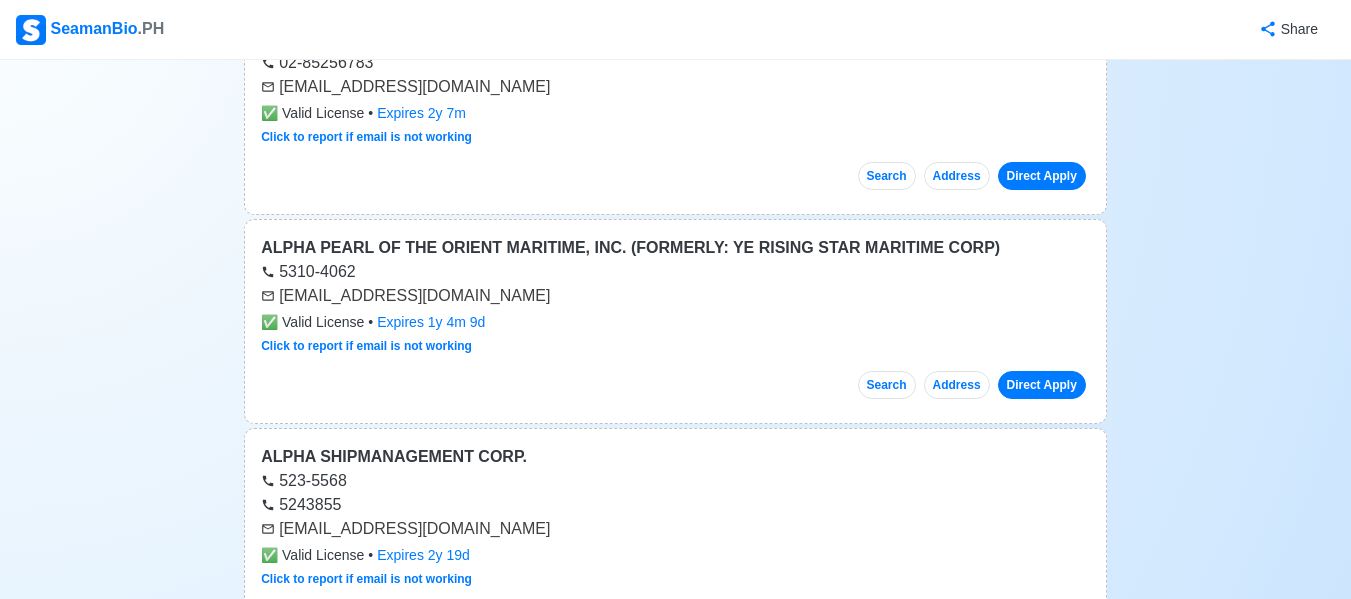 scroll, scrollTop: 400, scrollLeft: 0, axis: vertical 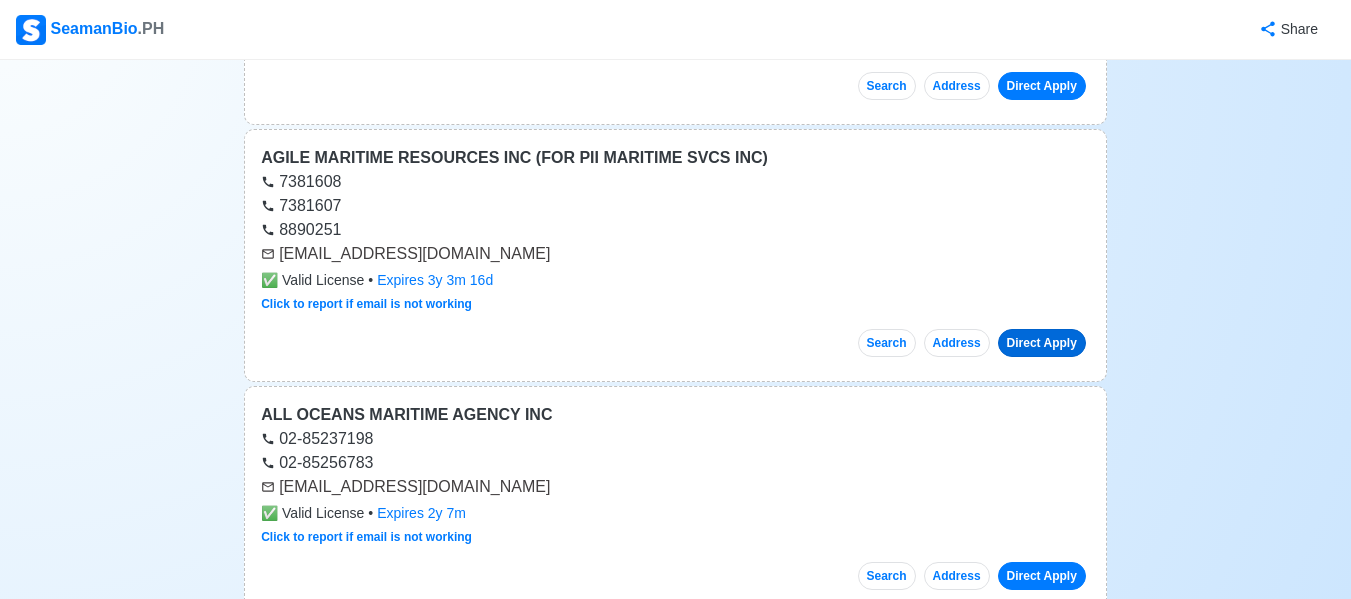 click on "Direct Apply" at bounding box center (1042, 343) 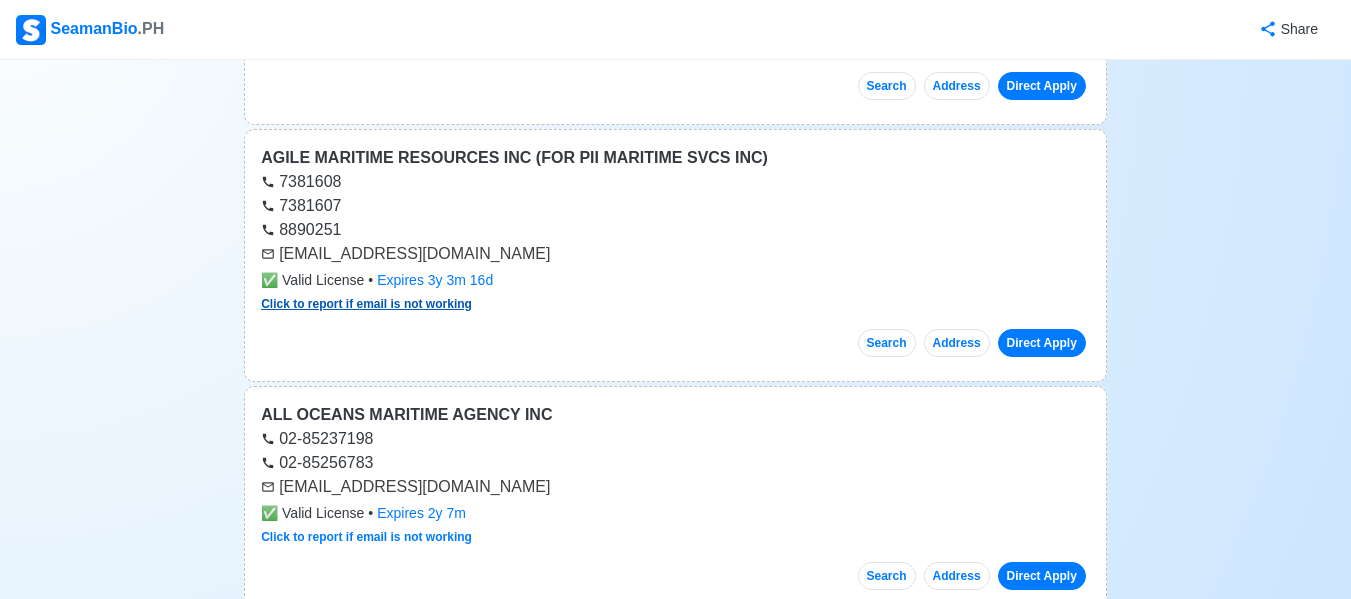 click on "Click to report if email is not working" at bounding box center [366, 304] 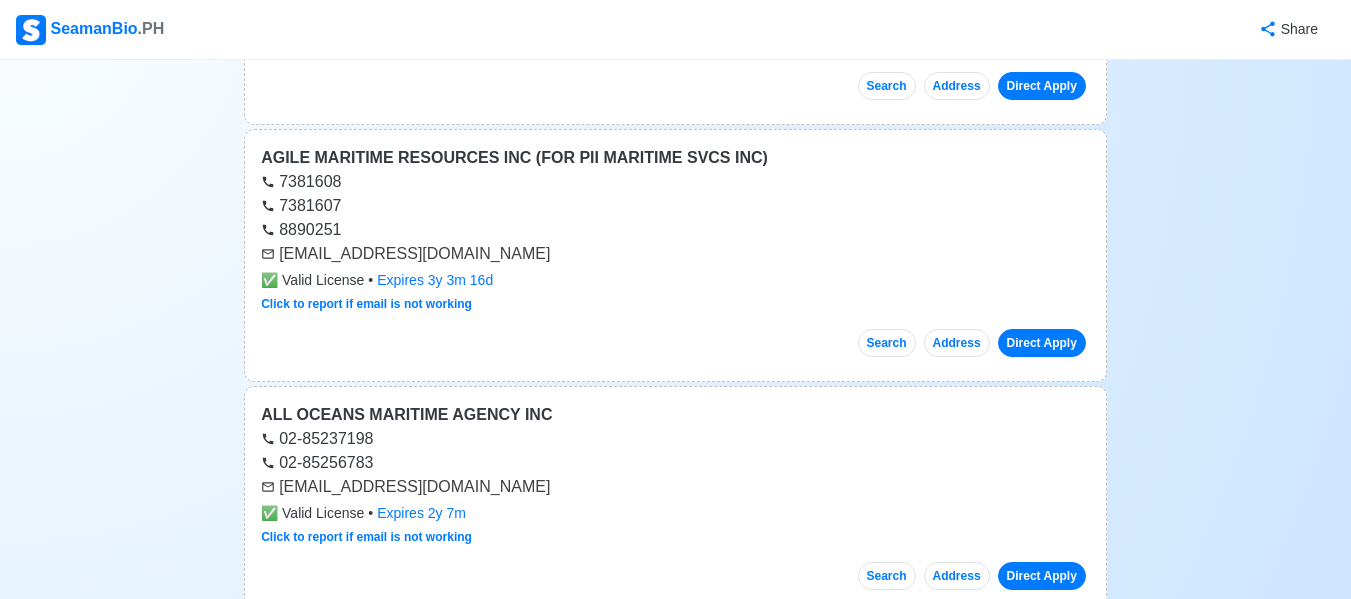 scroll, scrollTop: 0, scrollLeft: 0, axis: both 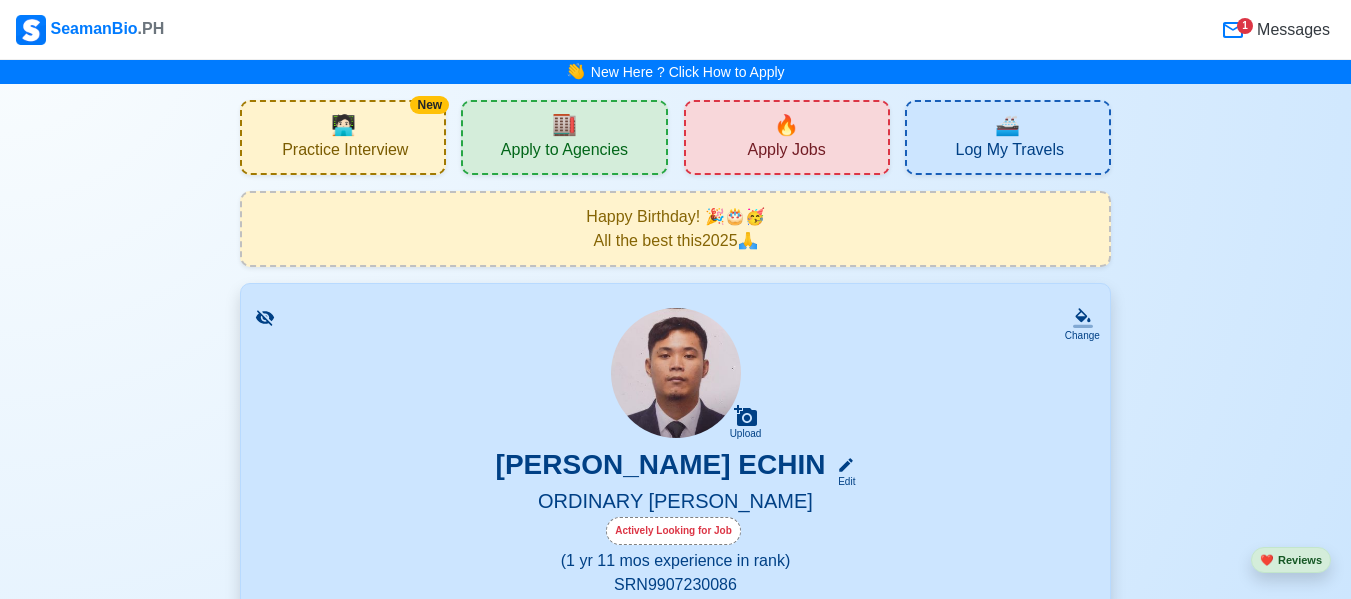 click on "Apply Jobs" at bounding box center (786, 152) 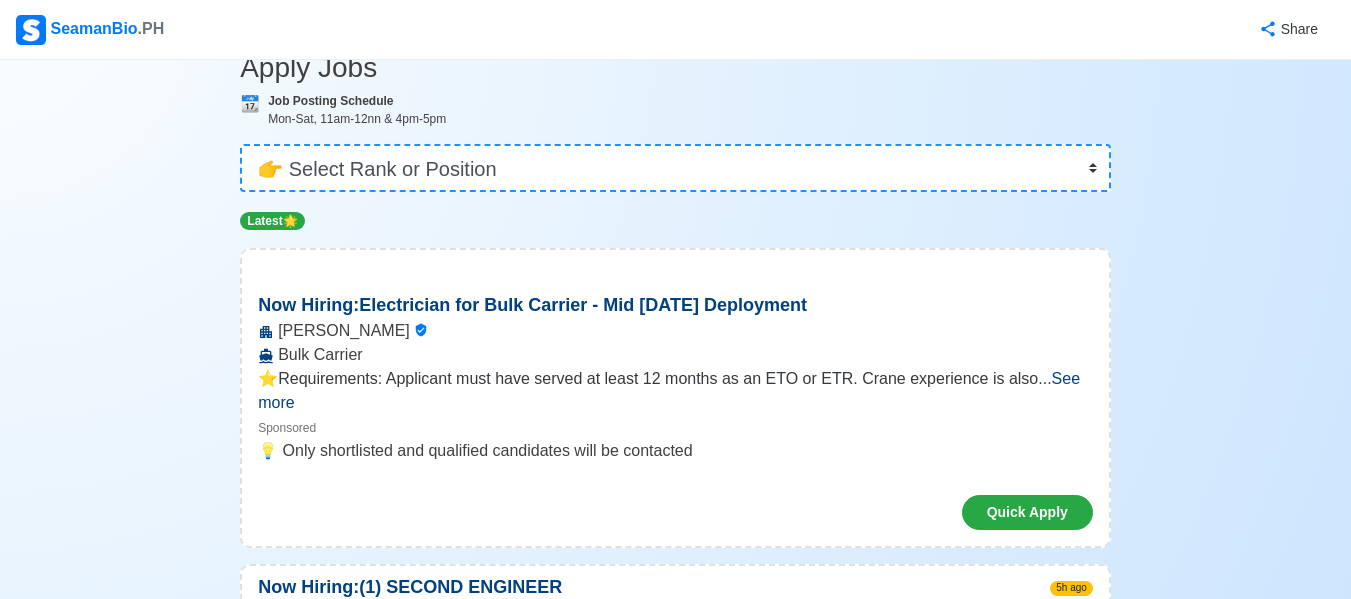 scroll, scrollTop: 200, scrollLeft: 0, axis: vertical 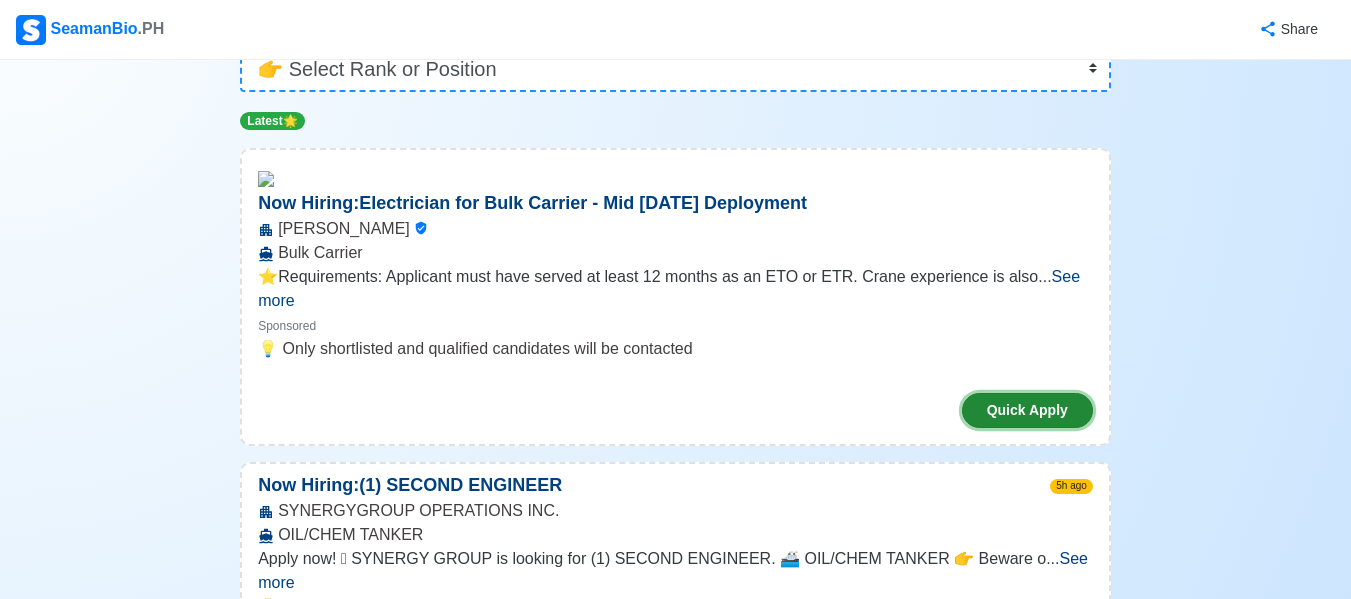 click on "Quick Apply" at bounding box center (1027, 410) 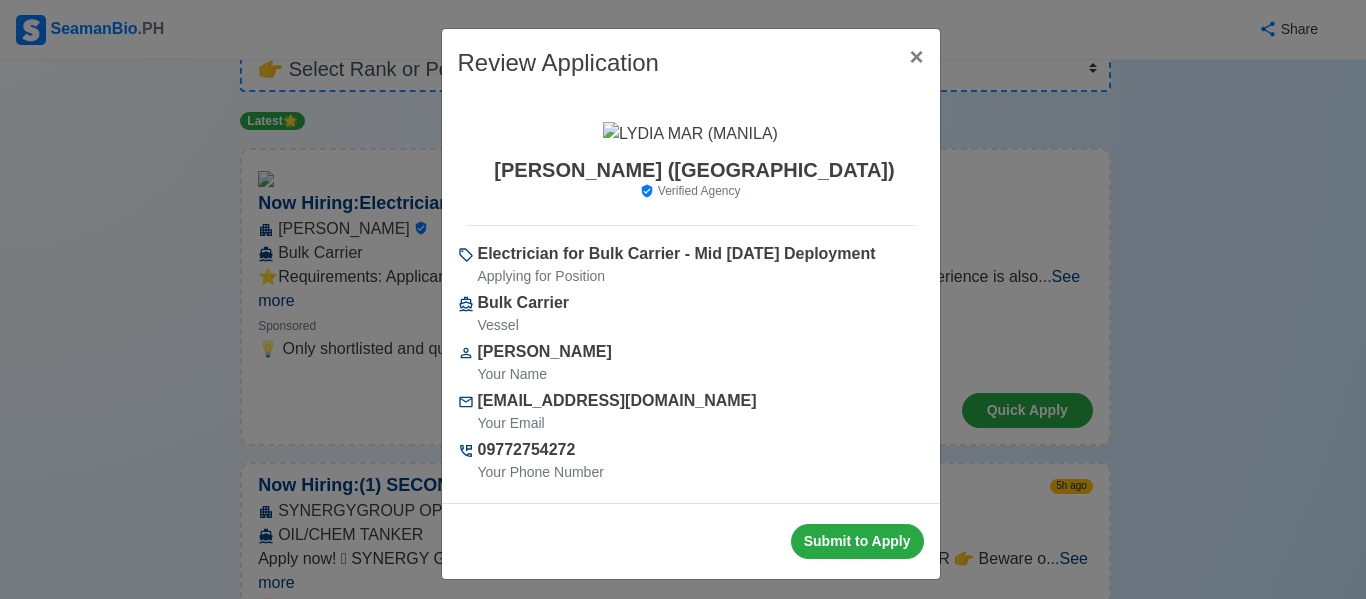 click on "Review Application × Close LYDIA MAR (MANILA)   Verified Agency Electrician for Bulk Carrier - Mid August 2025 Deployment Applying for Position Bulk Carrier Vessel Nico Gimao Echin Your Name nicoechin888@gmail.com Your Email 09772754272 Your Phone Number Submit to Apply" at bounding box center [683, 299] 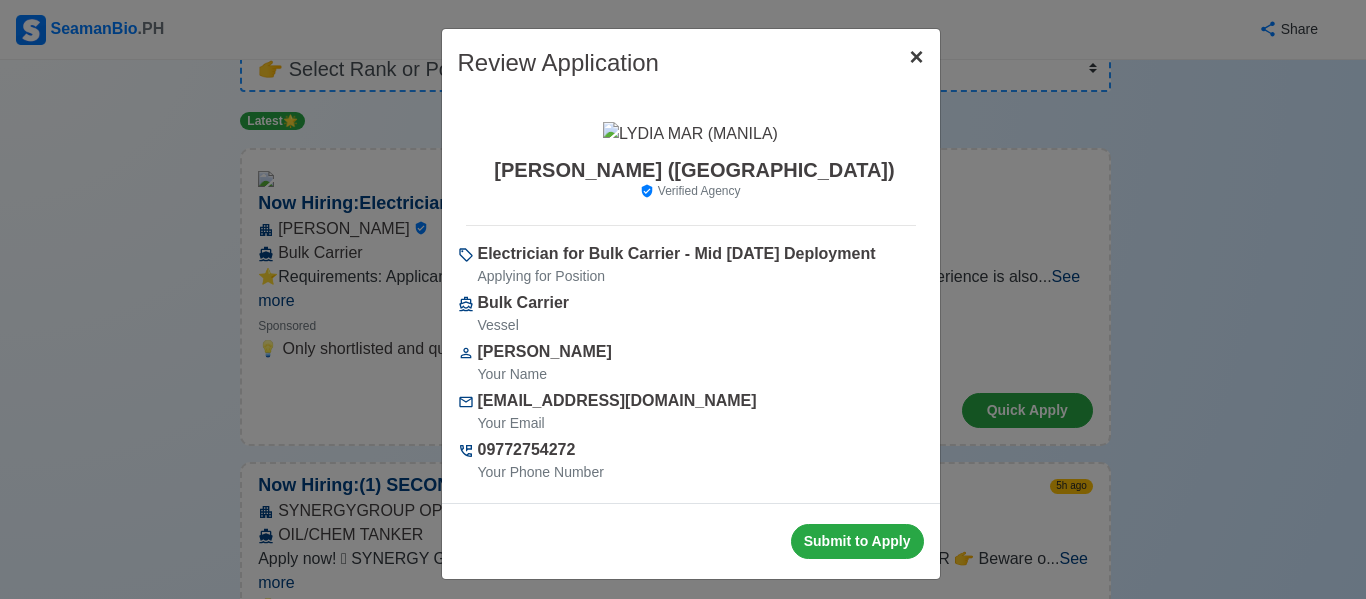 click on "×" at bounding box center [916, 56] 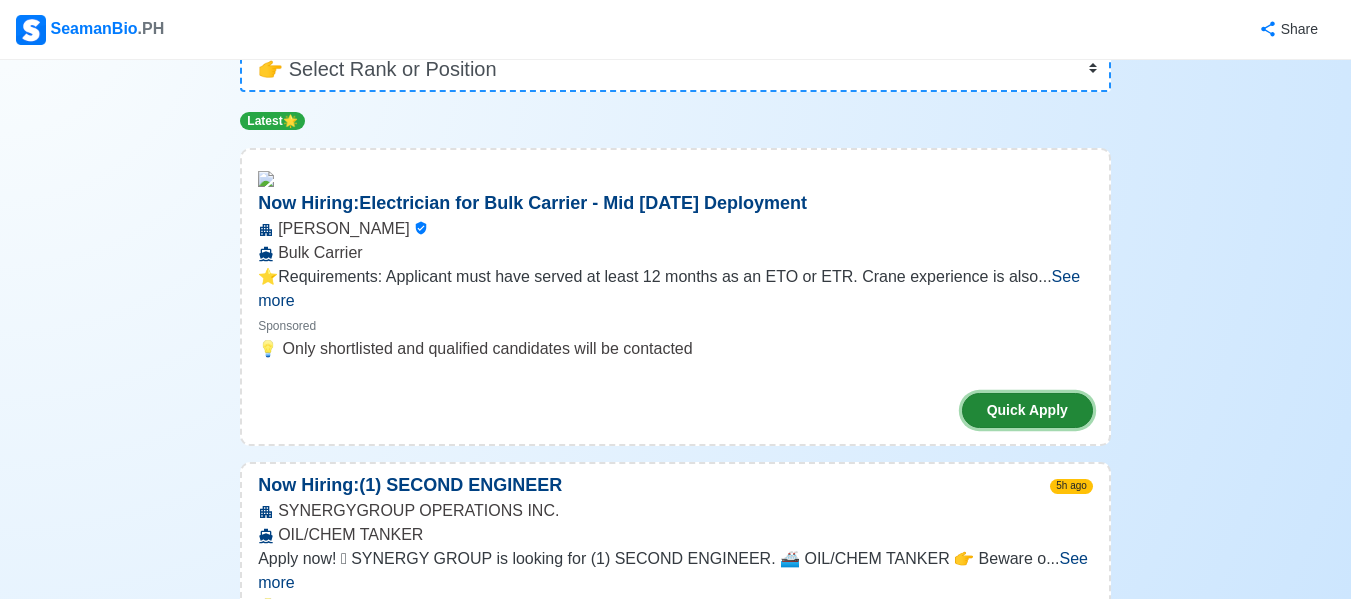 scroll, scrollTop: 0, scrollLeft: 0, axis: both 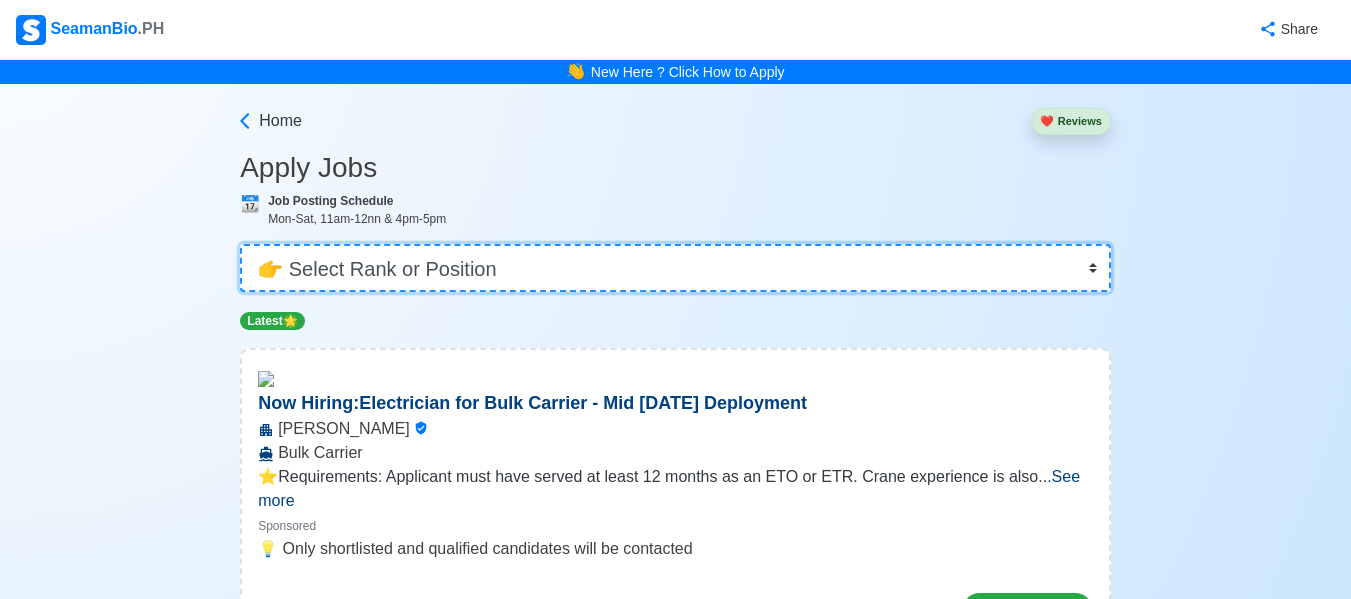 click on "👉 Select Rank or Position Master Chief Officer 2nd Officer 3rd Officer Junior Officer Chief Engineer 2nd Engineer 3rd Engineer 4th Engineer Gas Engineer Junior Engineer 1st Assistant Engineer 2nd Assistant Engineer 3rd Assistant Engineer ETO/ETR Electrician Electrical Engineer Oiler Fitter Welder Chief Cook Chef Cook Messman Wiper Rigger Ordinary Seaman Able Seaman Motorman Pumpman Bosun Cadet Reefer Mechanic Operator Repairman Painter Steward Waiter Others" at bounding box center [675, 268] 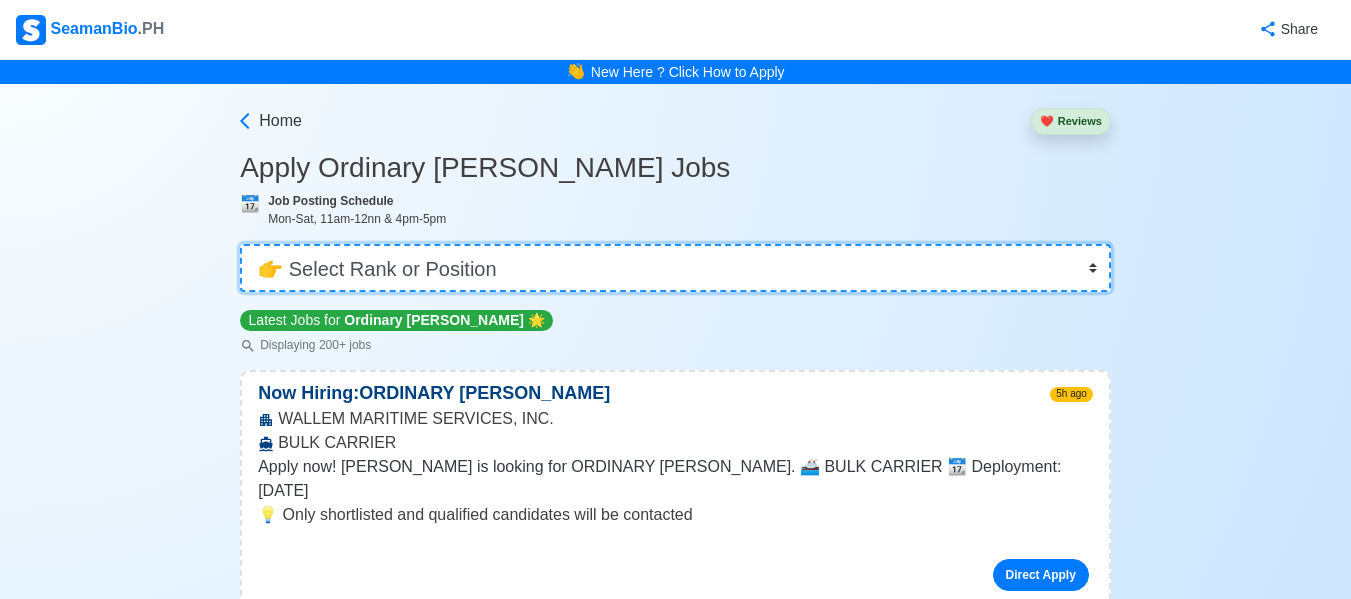 scroll, scrollTop: 200, scrollLeft: 0, axis: vertical 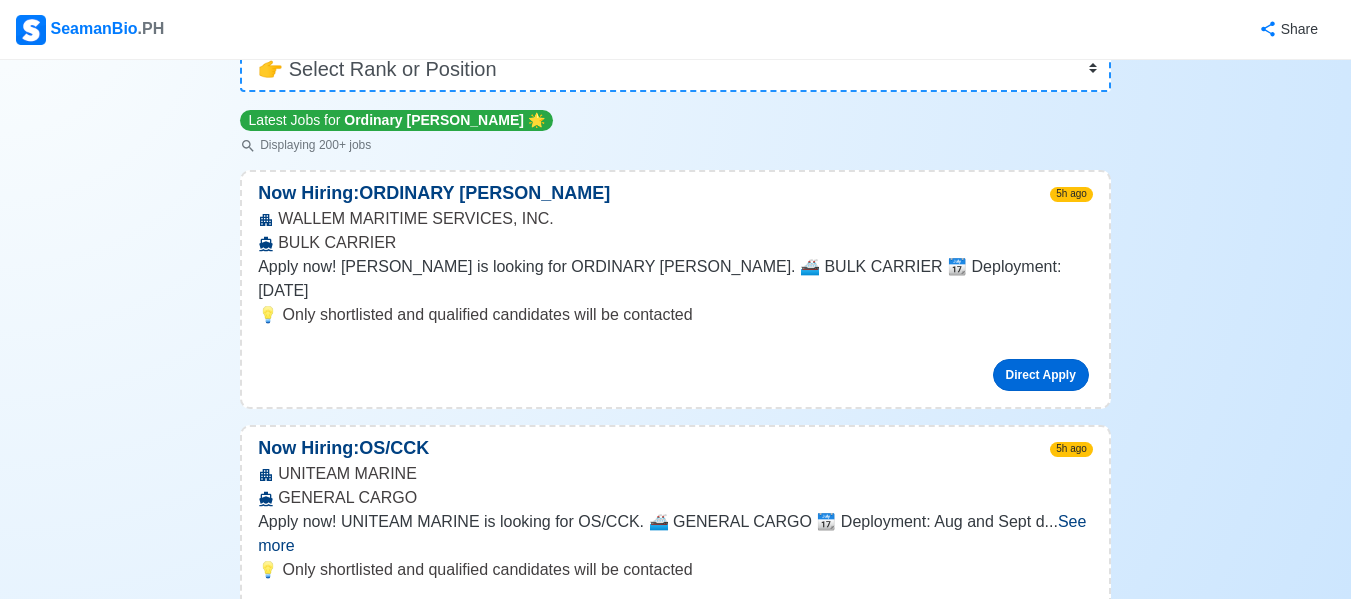 click on "Direct Apply" at bounding box center (1041, 375) 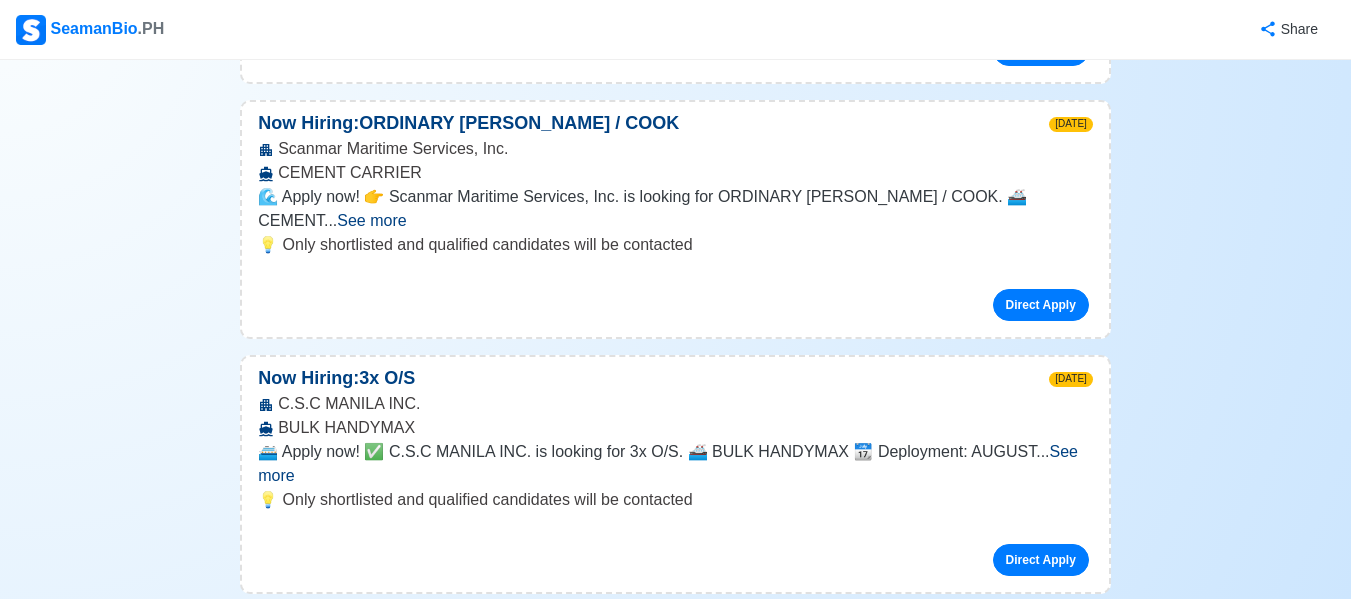 scroll, scrollTop: 2000, scrollLeft: 0, axis: vertical 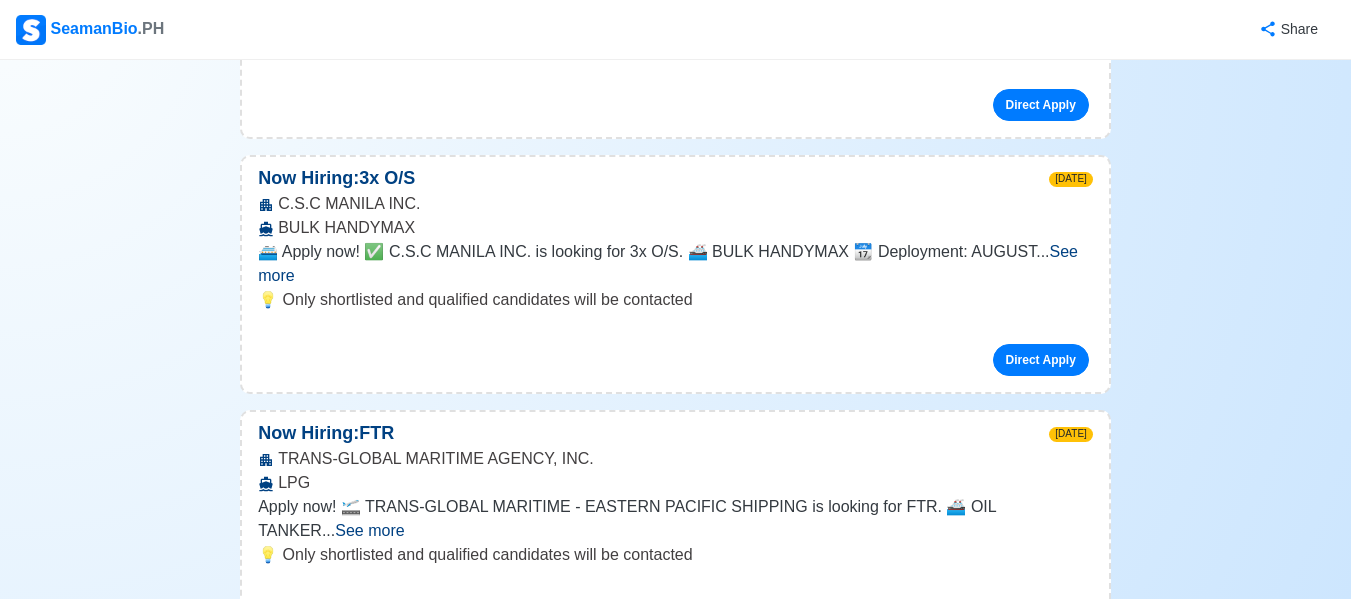click on "Direct Apply" at bounding box center [1041, 615] 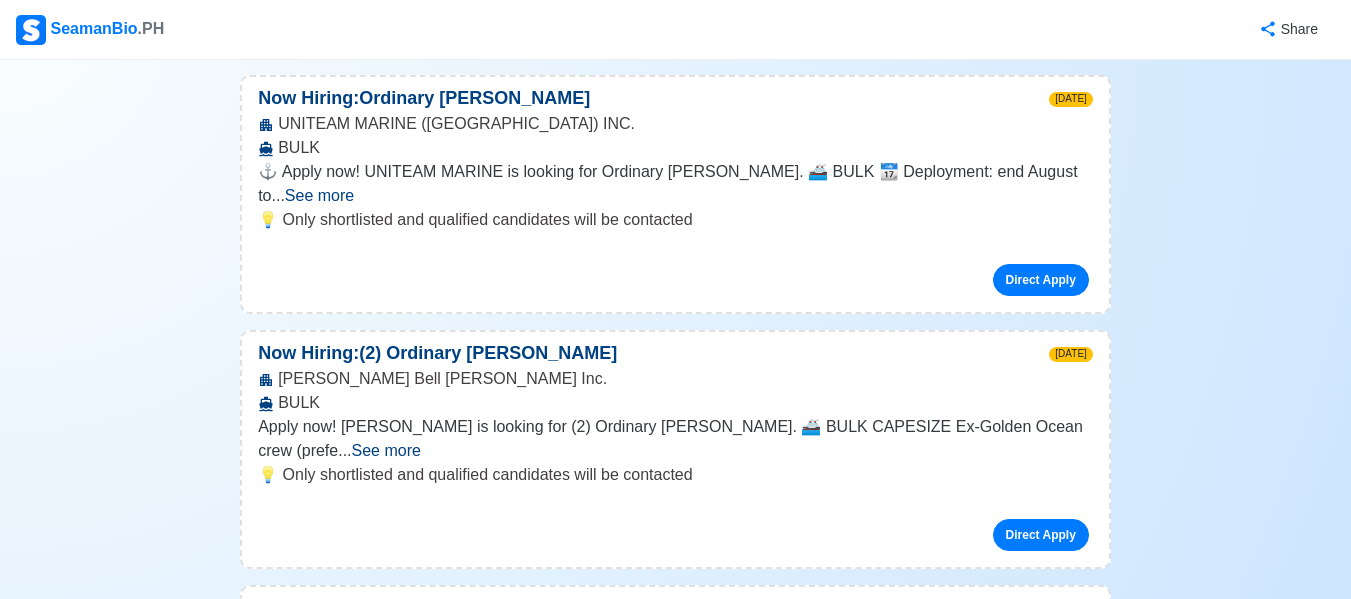 scroll, scrollTop: 3000, scrollLeft: 0, axis: vertical 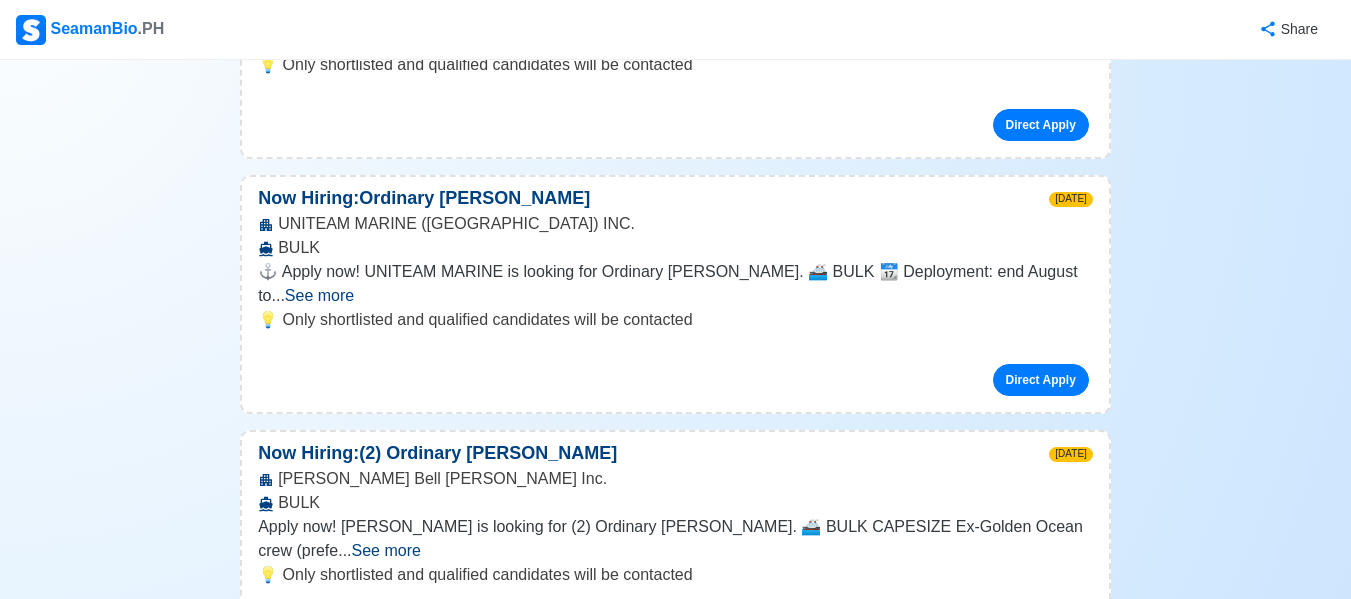 click on "See more" at bounding box center (386, 550) 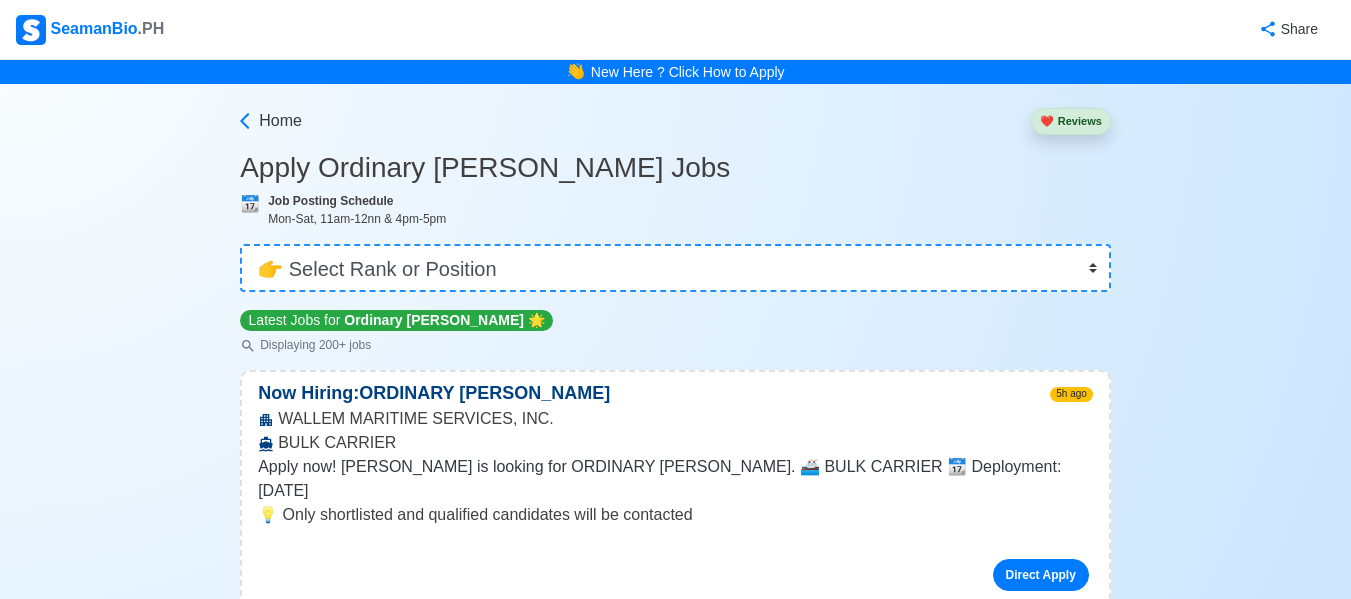 scroll, scrollTop: 300, scrollLeft: 0, axis: vertical 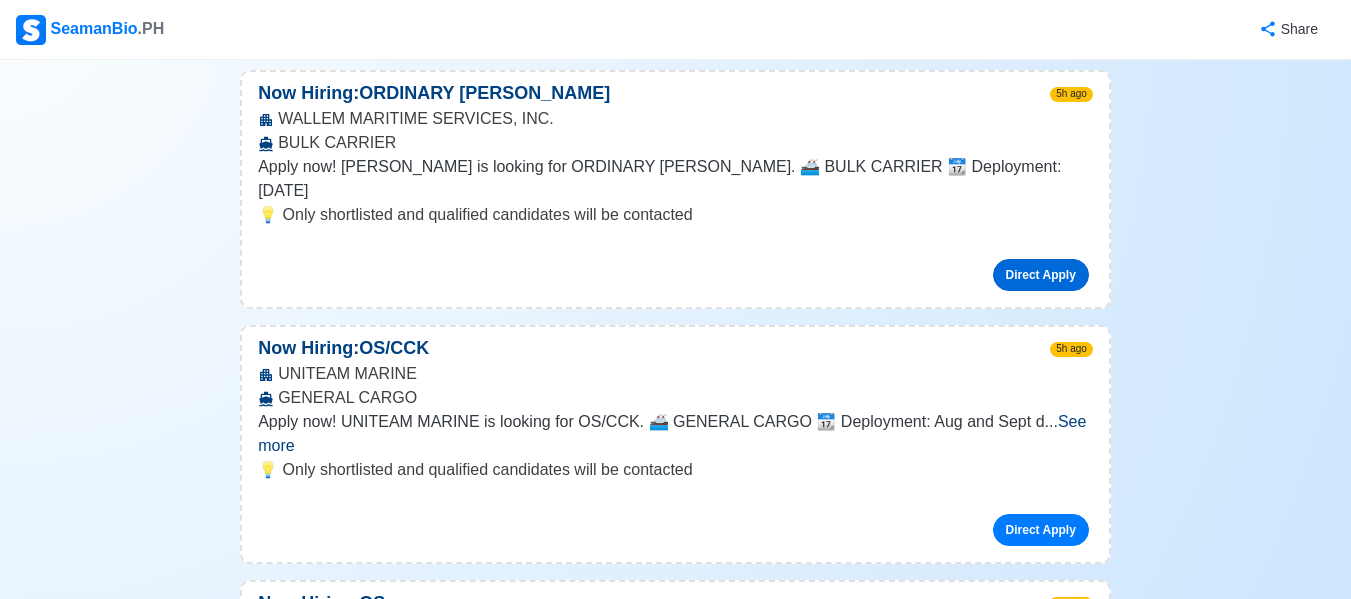 click on "Direct Apply" at bounding box center [1041, 275] 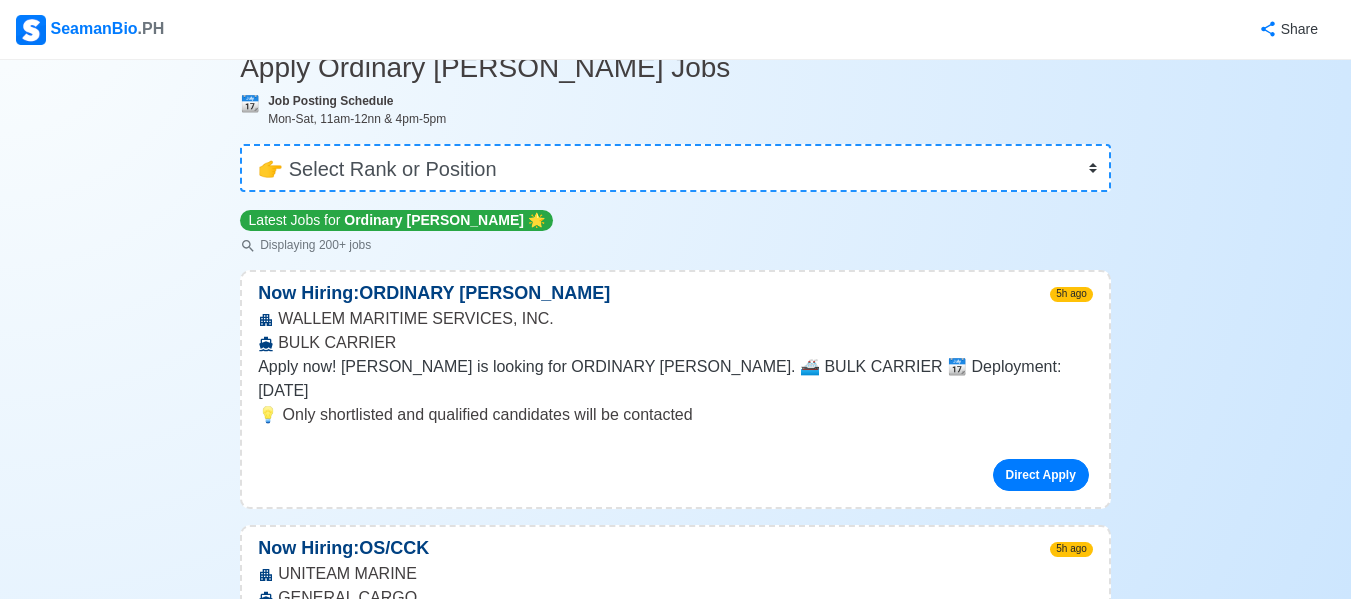 click on "Apply now! WALLEM is looking for ORDINARY SEAMAN. 🚢 BULK CARRIER 📆 Deployment: JULY 2025" at bounding box center (659, 378) 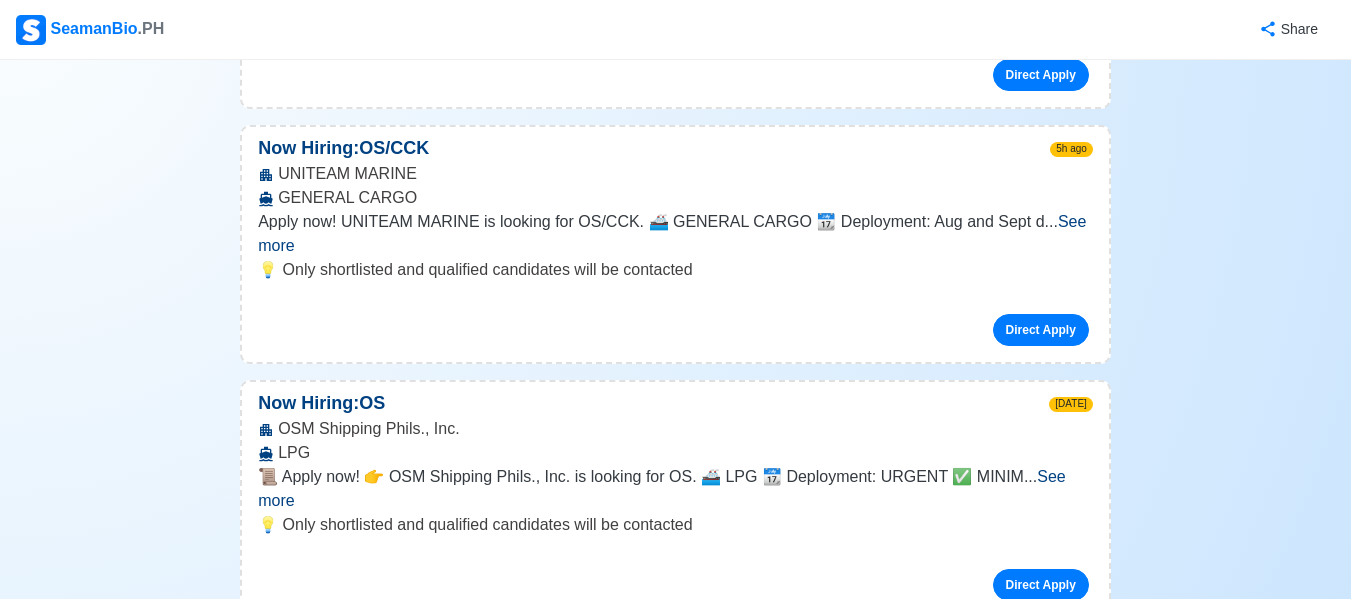 scroll, scrollTop: 800, scrollLeft: 0, axis: vertical 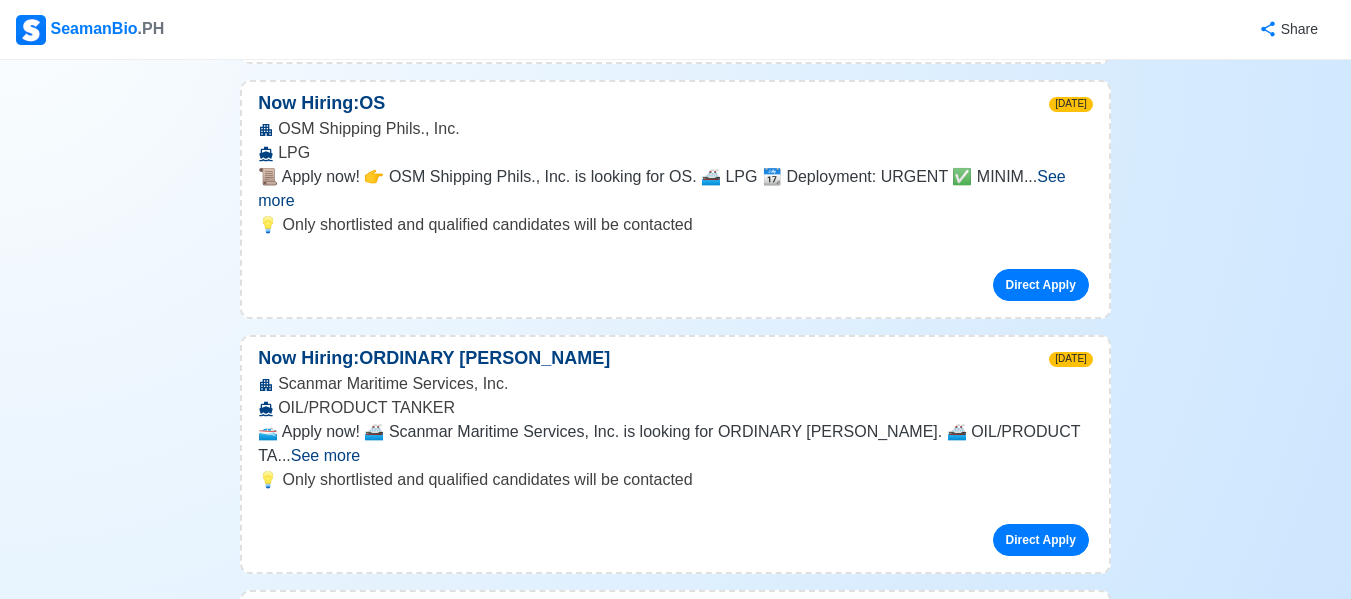click on "See more" at bounding box center (325, 455) 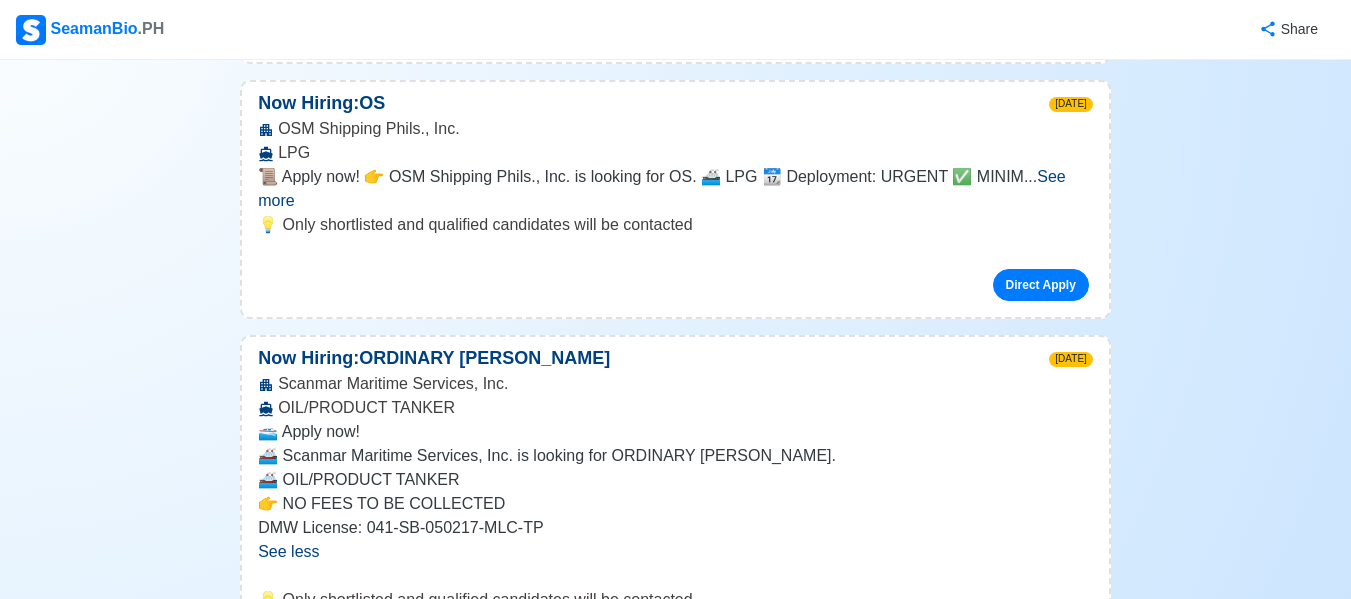 click on "See less" at bounding box center [288, 551] 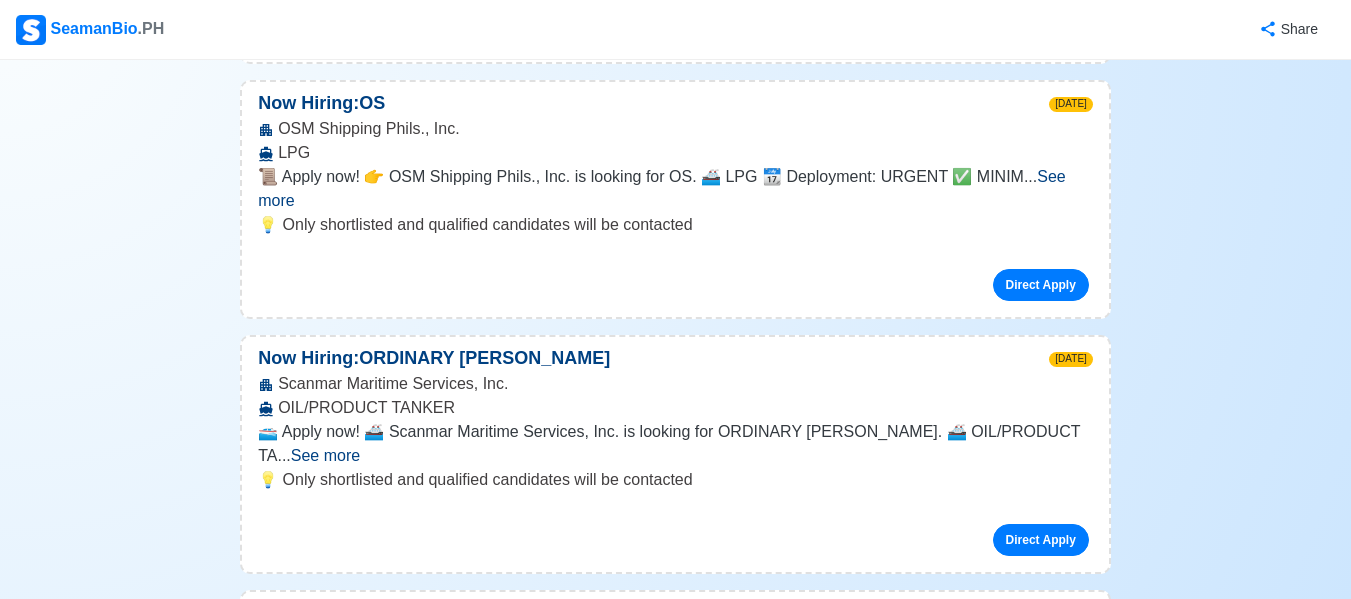 click on "See more" at bounding box center (325, 455) 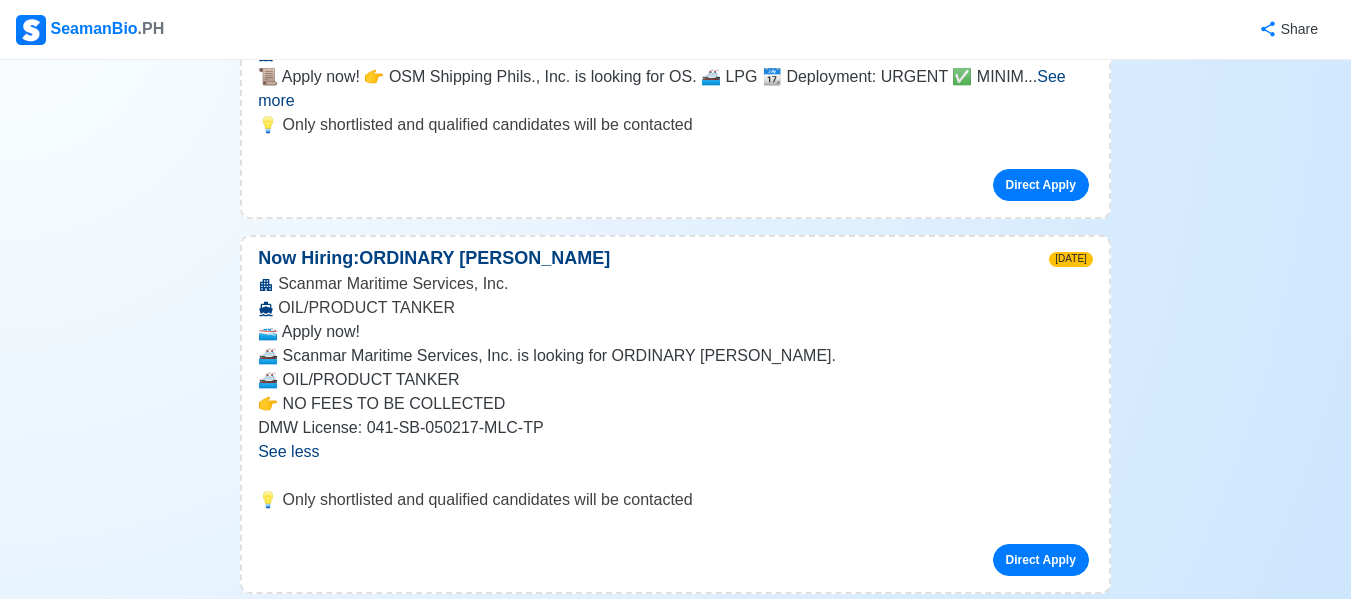 scroll, scrollTop: 1200, scrollLeft: 0, axis: vertical 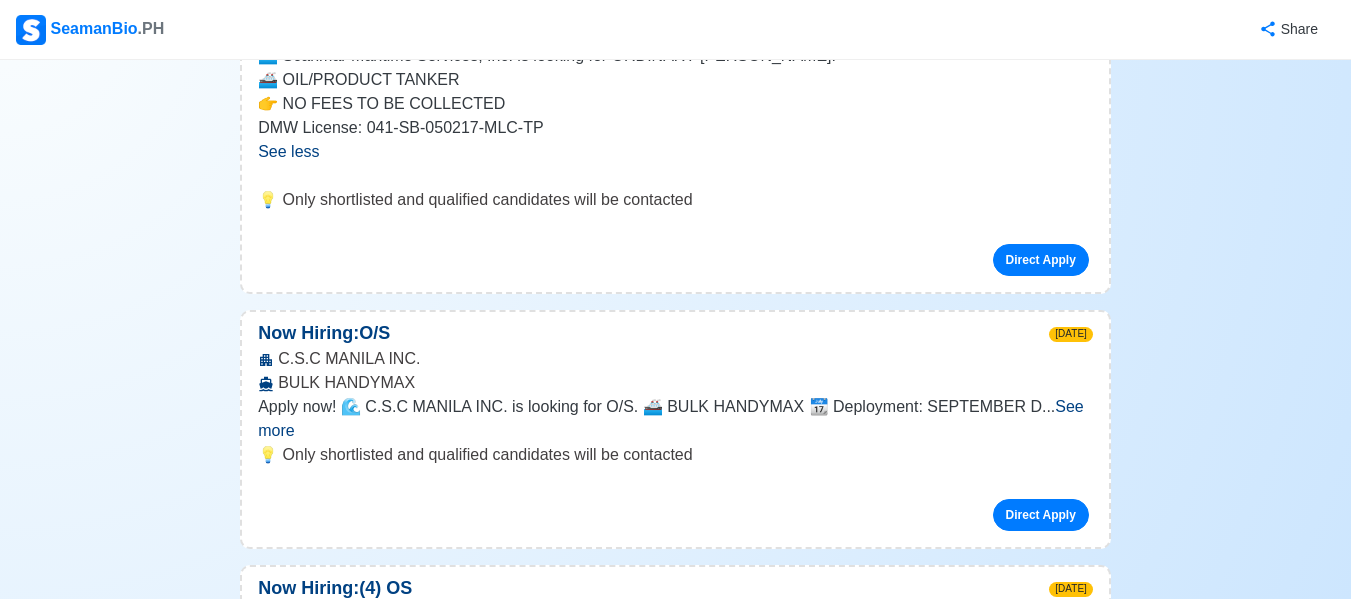 click on "See more" at bounding box center [671, 418] 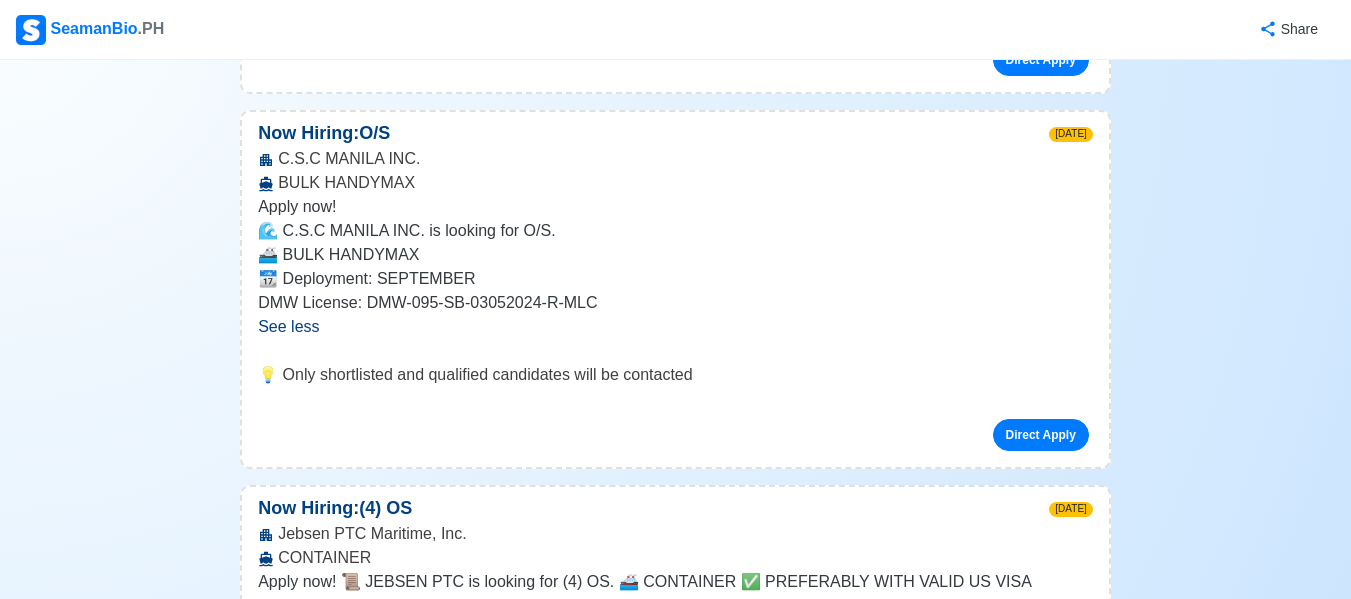 scroll, scrollTop: 1500, scrollLeft: 0, axis: vertical 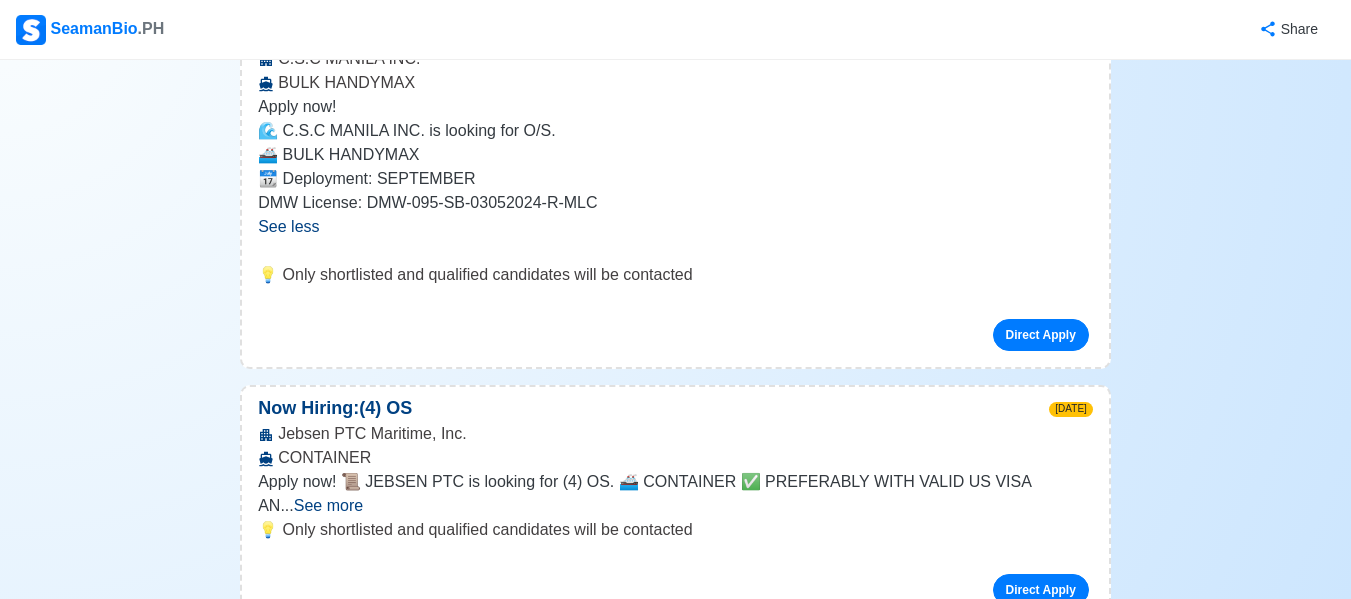 click on "See more" at bounding box center (328, 505) 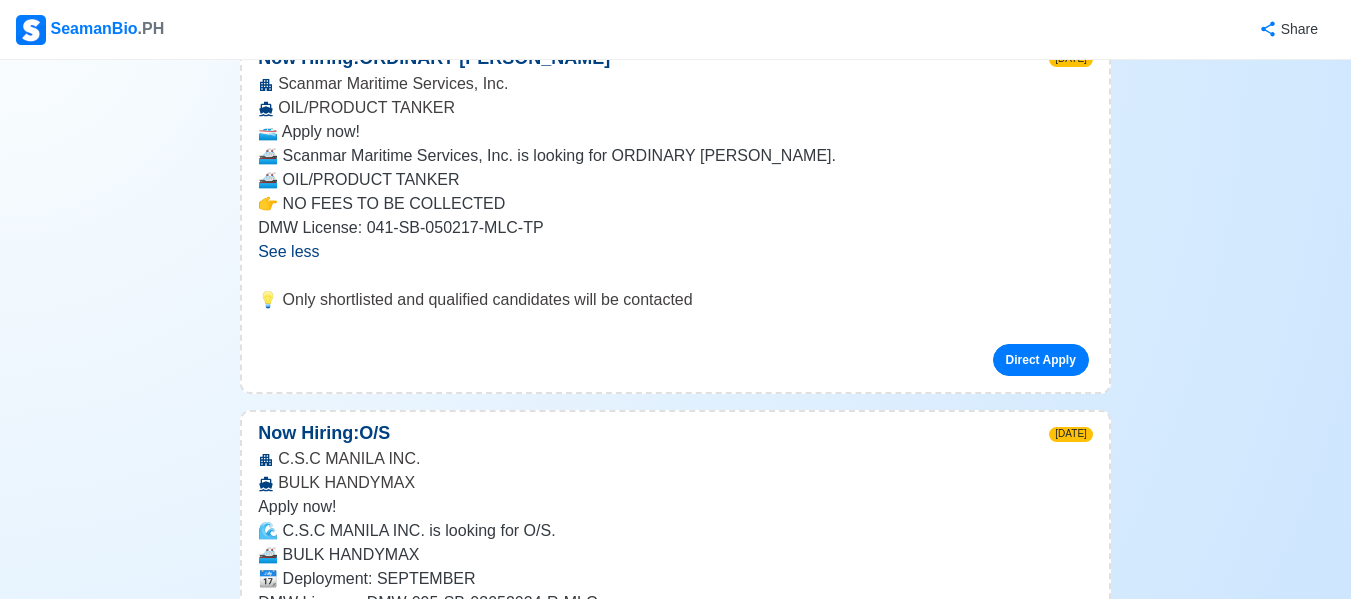 scroll, scrollTop: 1000, scrollLeft: 0, axis: vertical 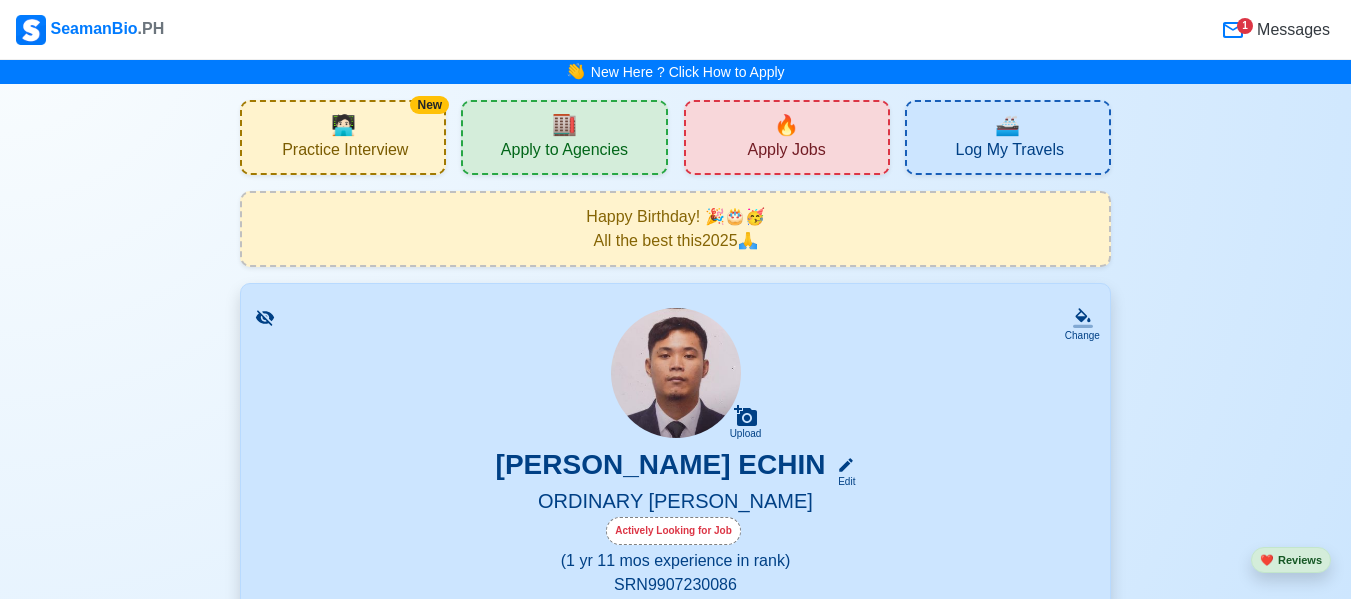 click on "Apply Jobs" at bounding box center [786, 152] 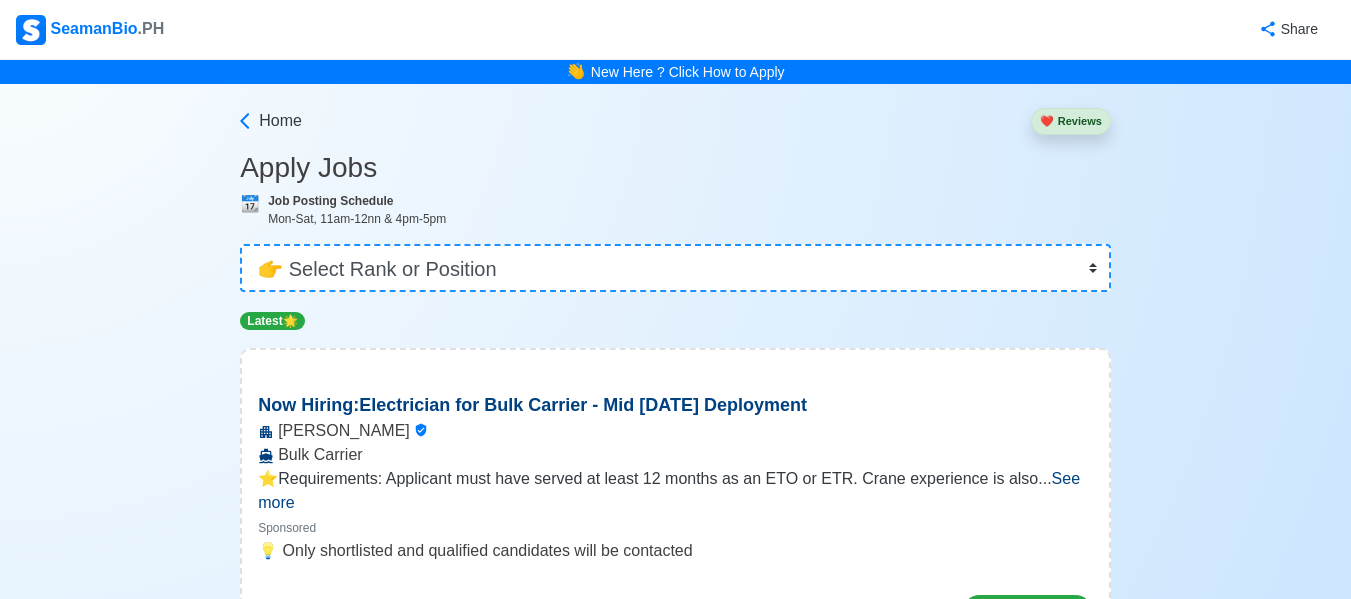 scroll, scrollTop: 100, scrollLeft: 0, axis: vertical 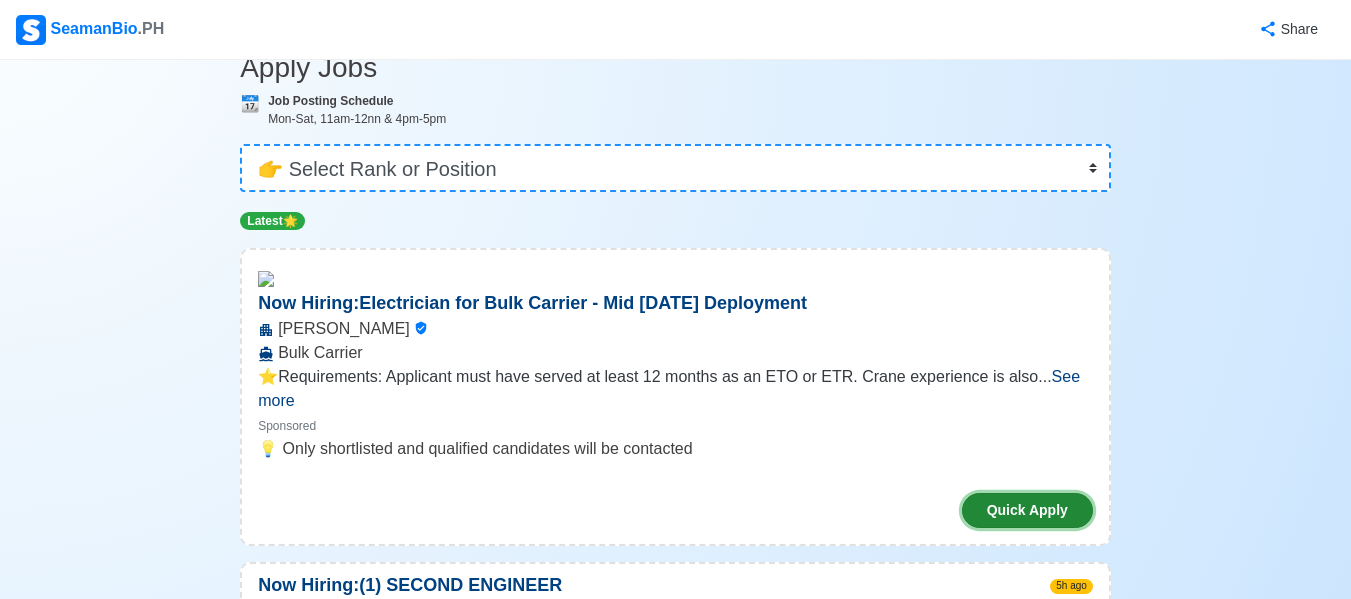 click on "Quick Apply" at bounding box center [1027, 510] 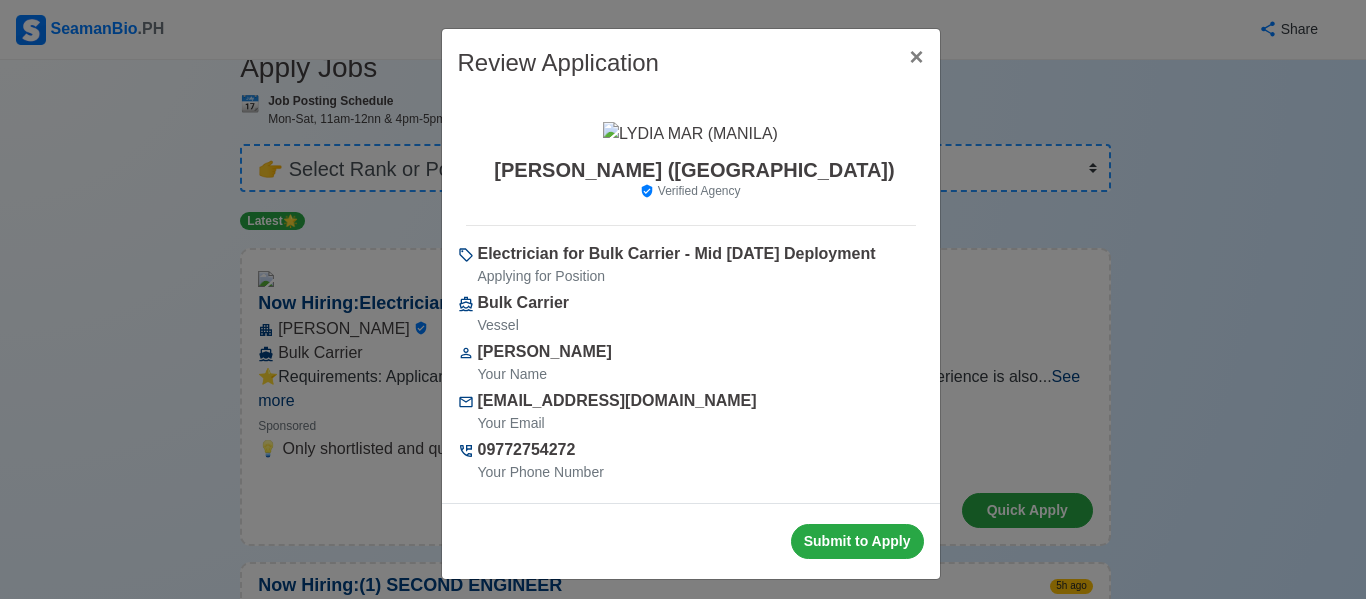 click on "Review Application × Close LYDIA MAR (MANILA)   Verified Agency Electrician for Bulk Carrier - Mid August 2025 Deployment Applying for Position Bulk Carrier Vessel Nico Gimao Echin Your Name nicoechin888@gmail.com Your Email 09772754272 Your Phone Number Submit to Apply" at bounding box center [683, 299] 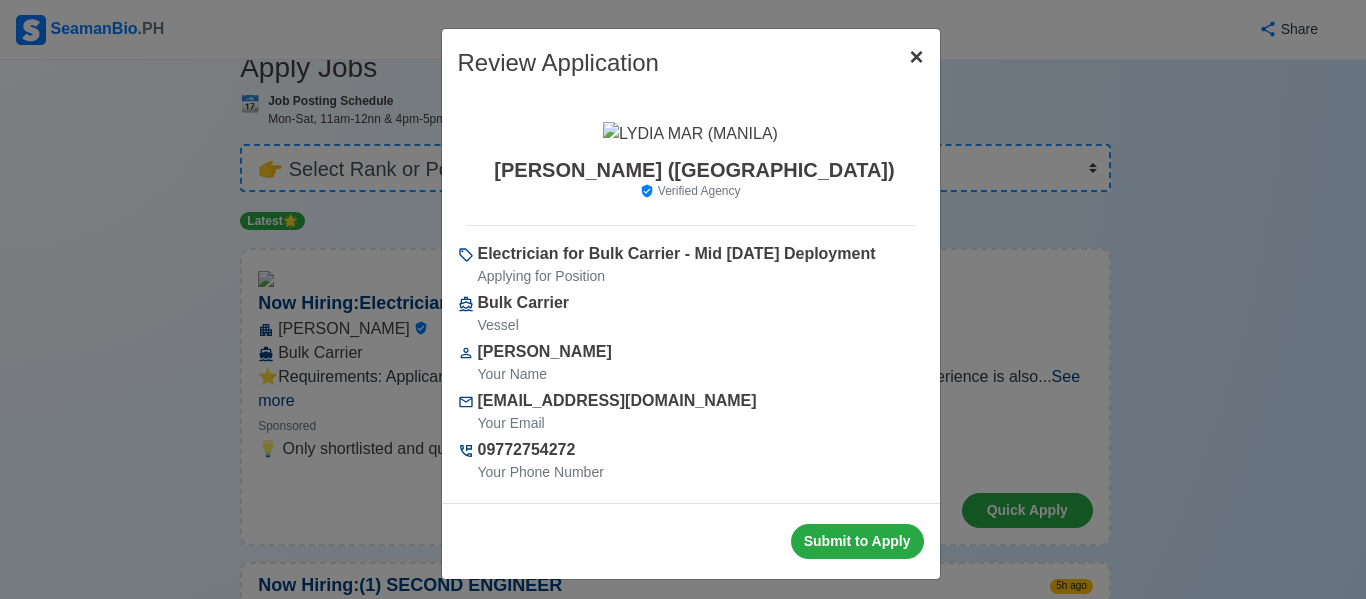 click on "×" at bounding box center (916, 56) 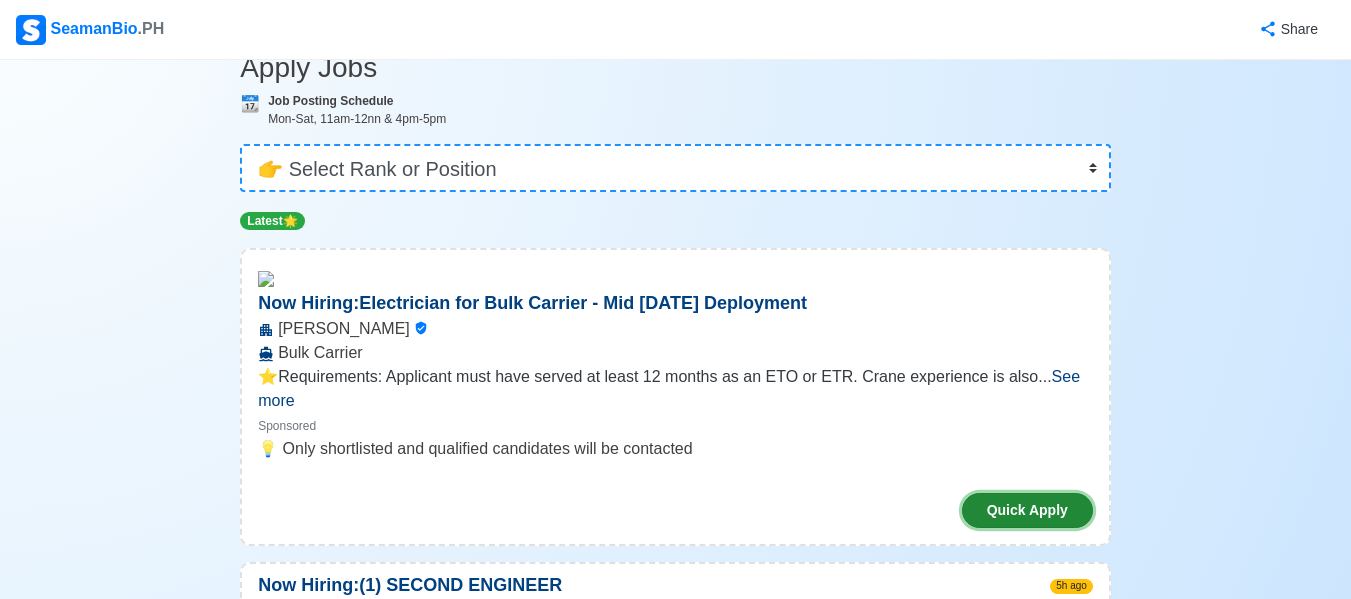 scroll, scrollTop: 0, scrollLeft: 0, axis: both 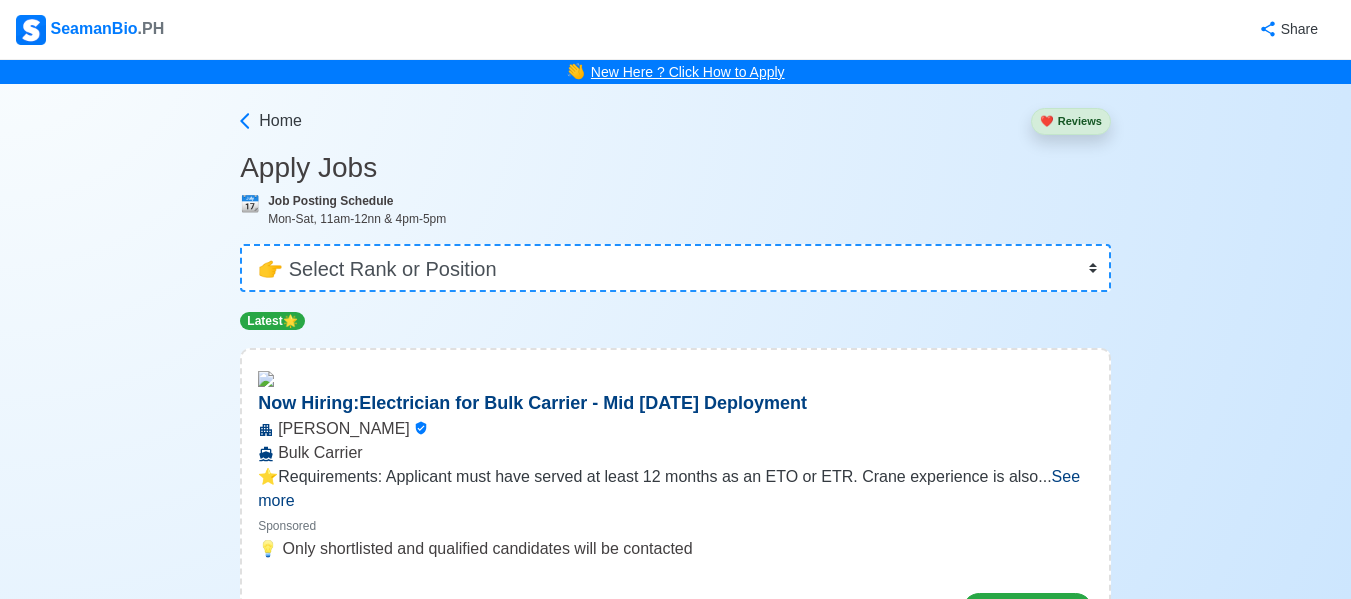 click on "New Here ? Click How to Apply" at bounding box center [688, 72] 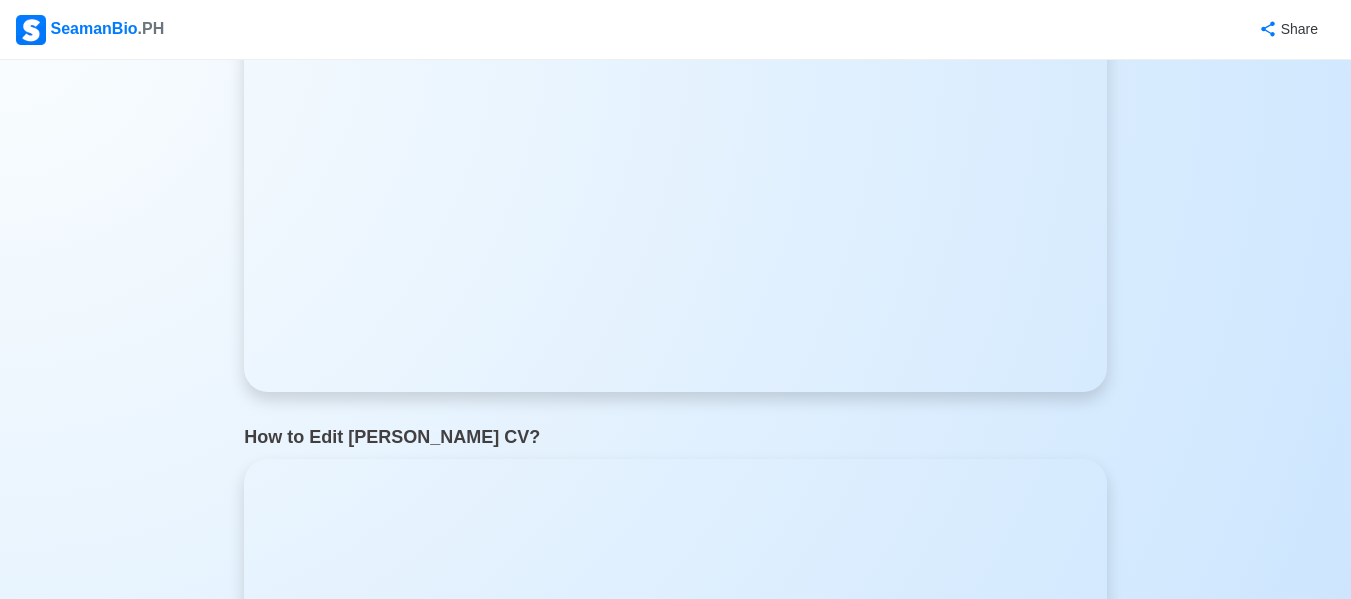 scroll, scrollTop: 500, scrollLeft: 0, axis: vertical 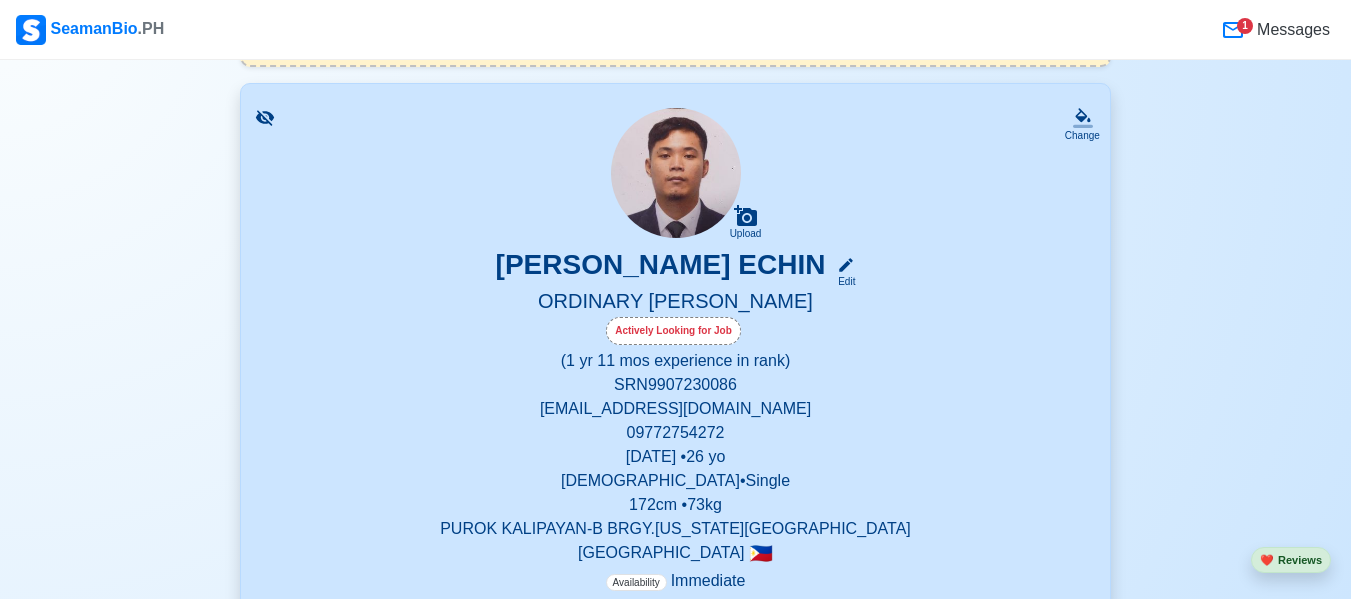 click on "Messages" at bounding box center [1291, 30] 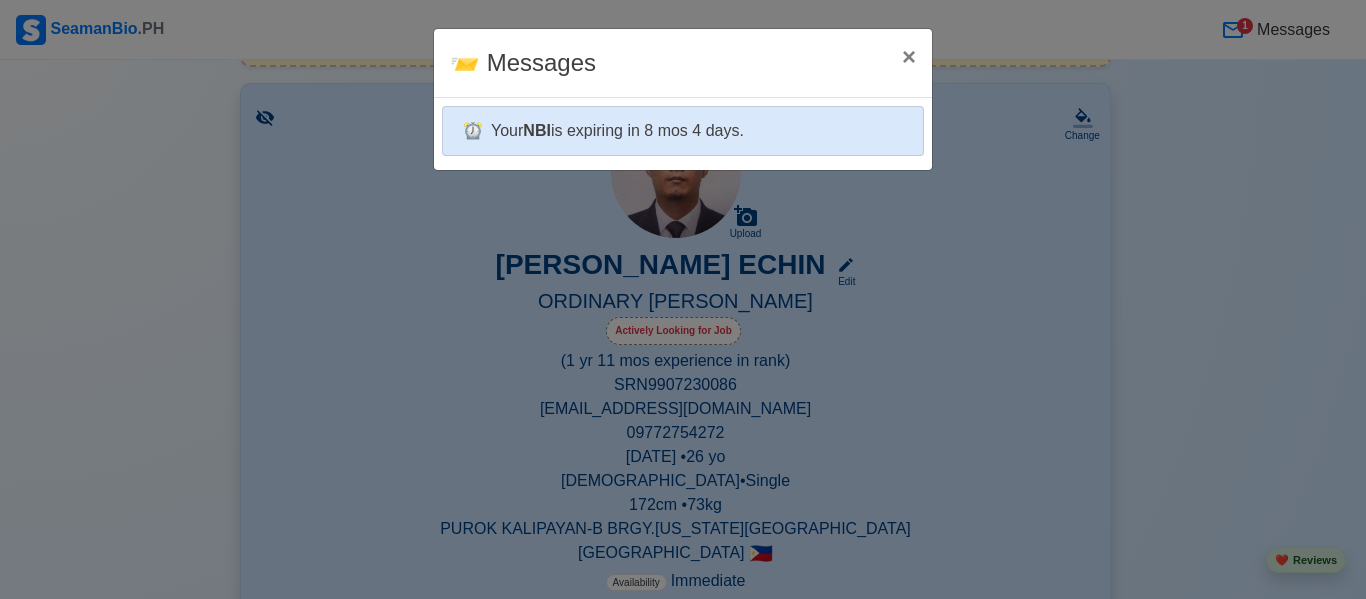 click on "⏰ Your  NBI  is   expiring in 8 mos 4 days." at bounding box center (683, 131) 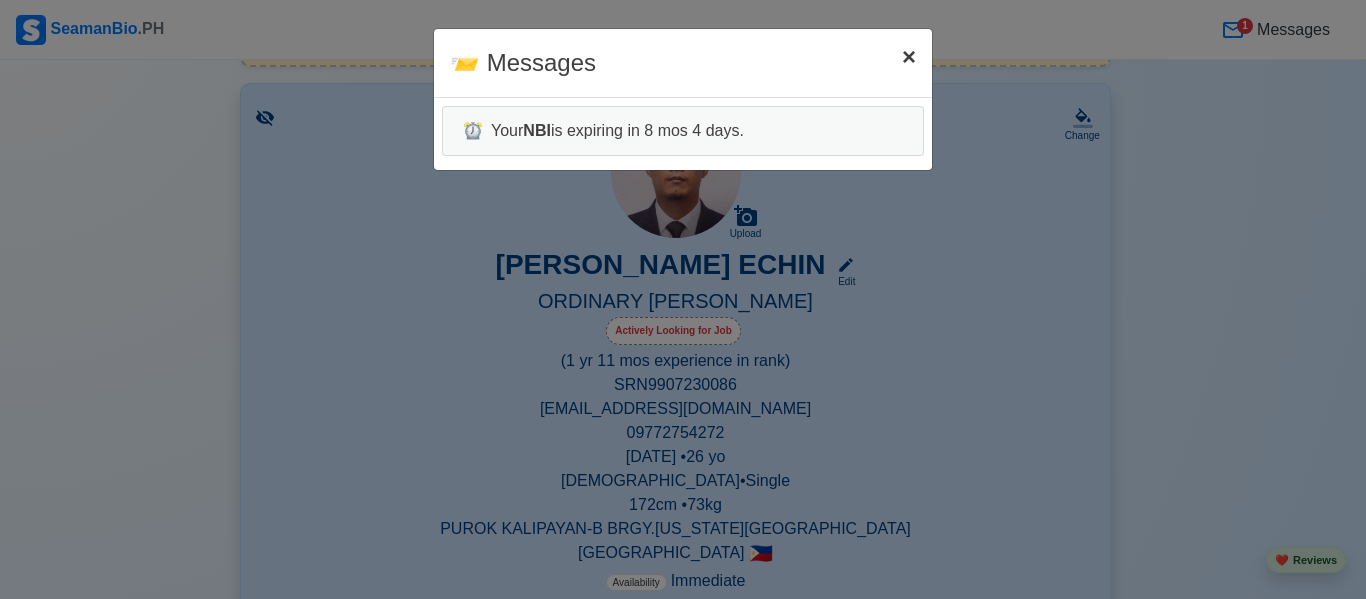 click on "×" at bounding box center [909, 56] 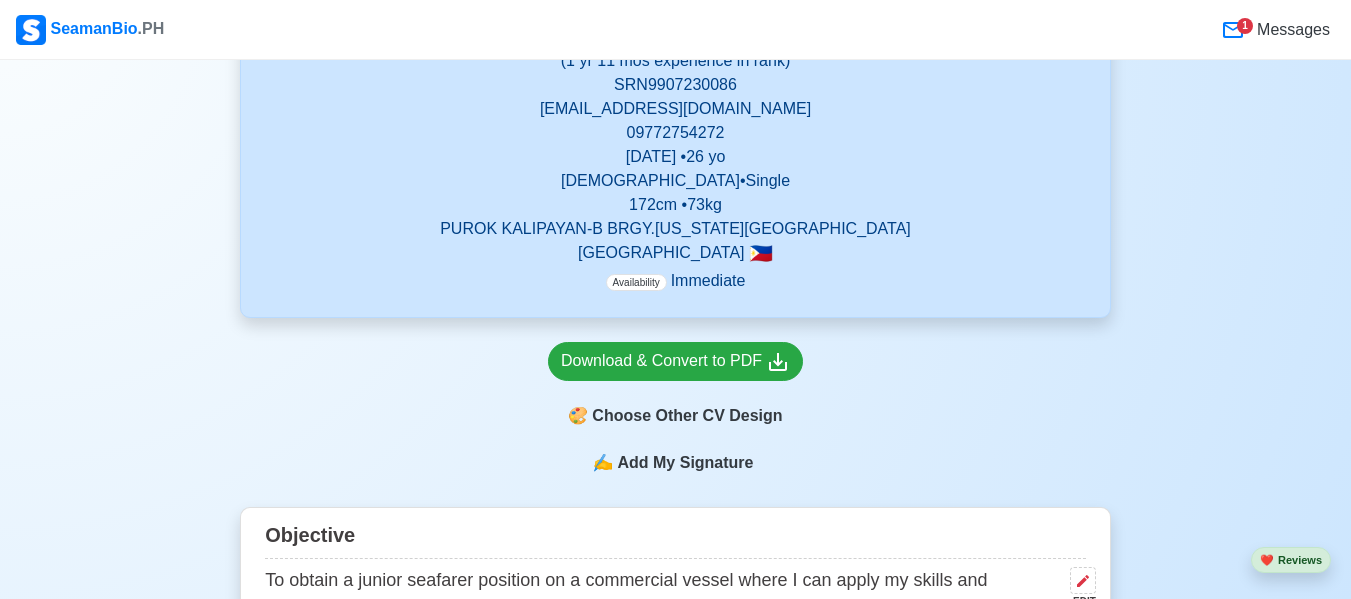 scroll, scrollTop: 0, scrollLeft: 0, axis: both 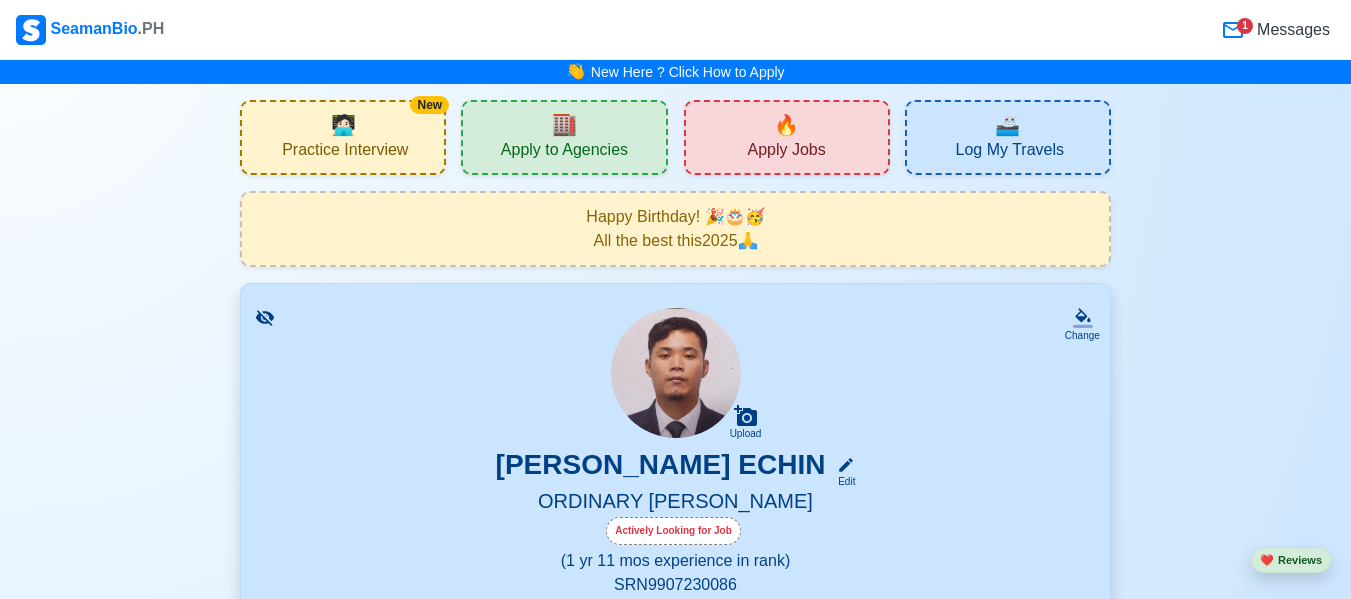 click on "Apply to Agencies" at bounding box center (564, 152) 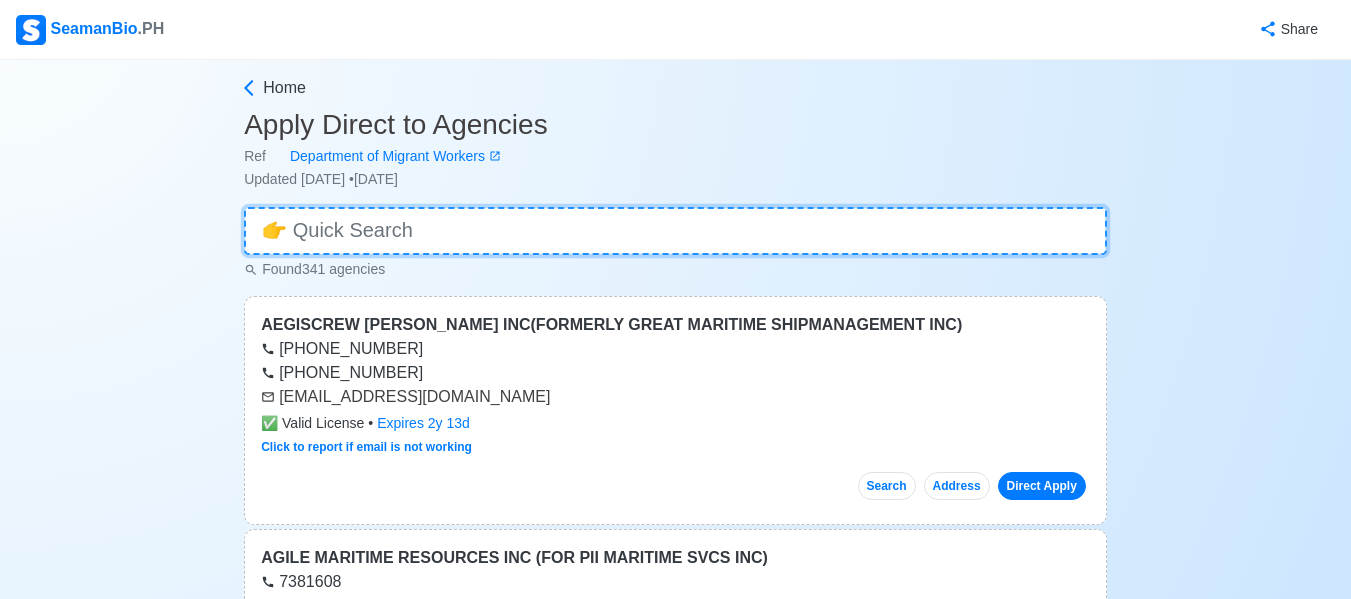 click at bounding box center (675, 231) 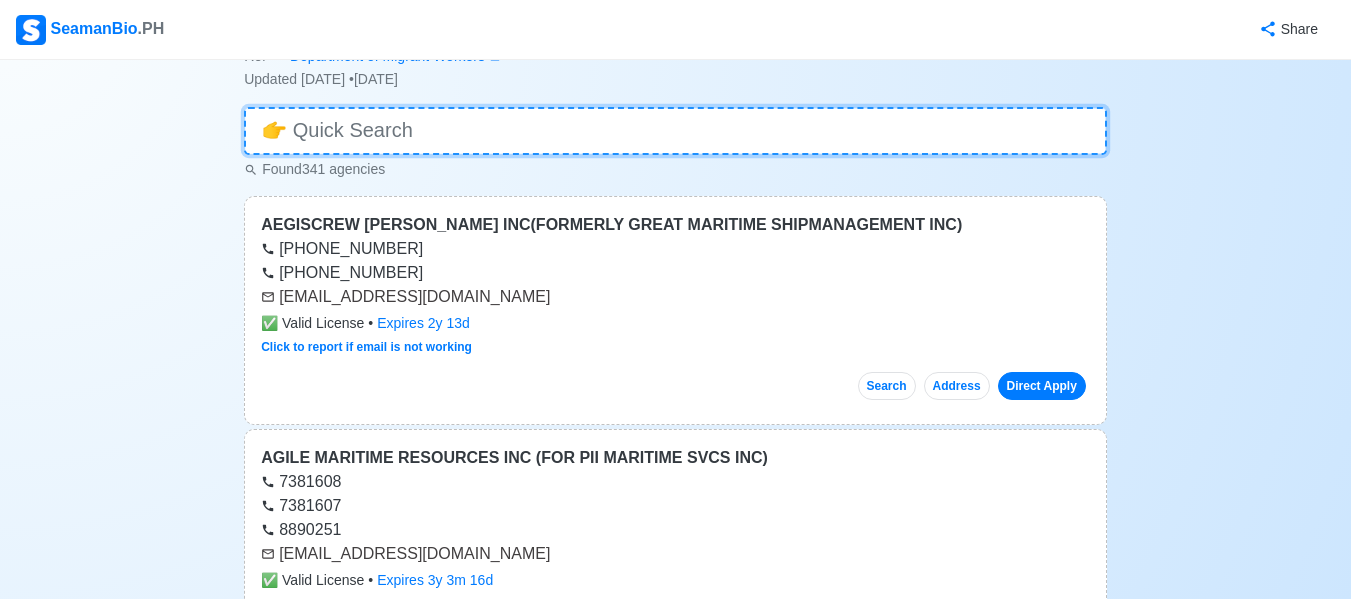 scroll, scrollTop: 0, scrollLeft: 0, axis: both 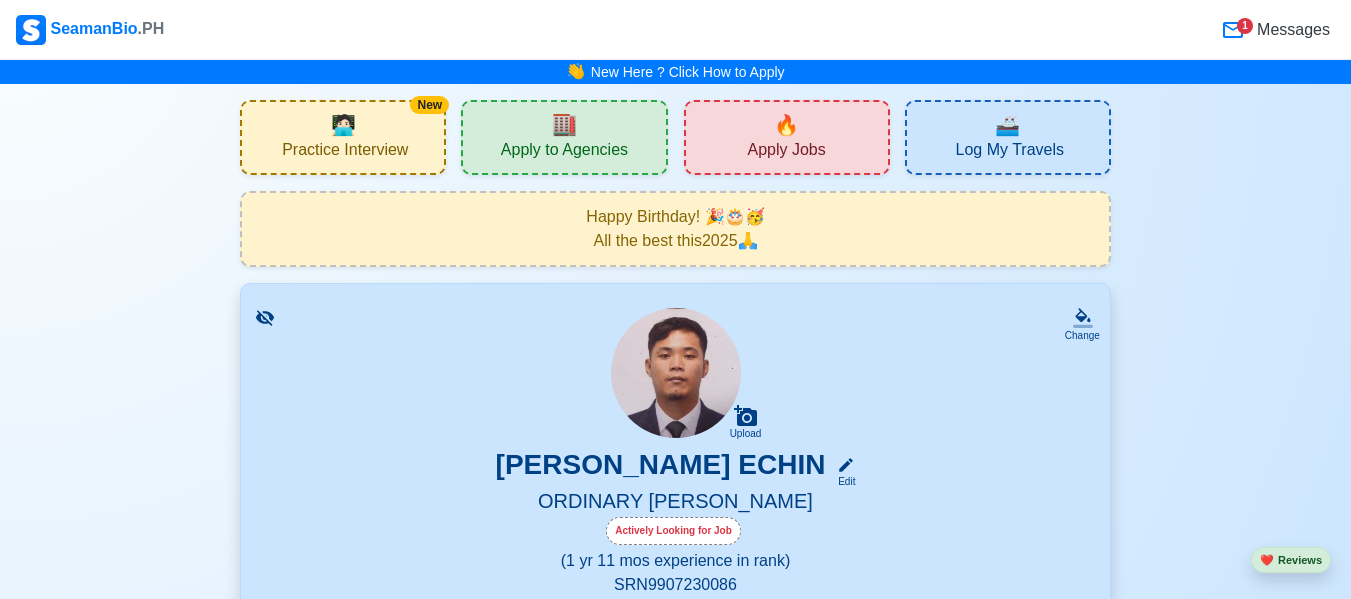 click on "Log My Travels" at bounding box center [1010, 152] 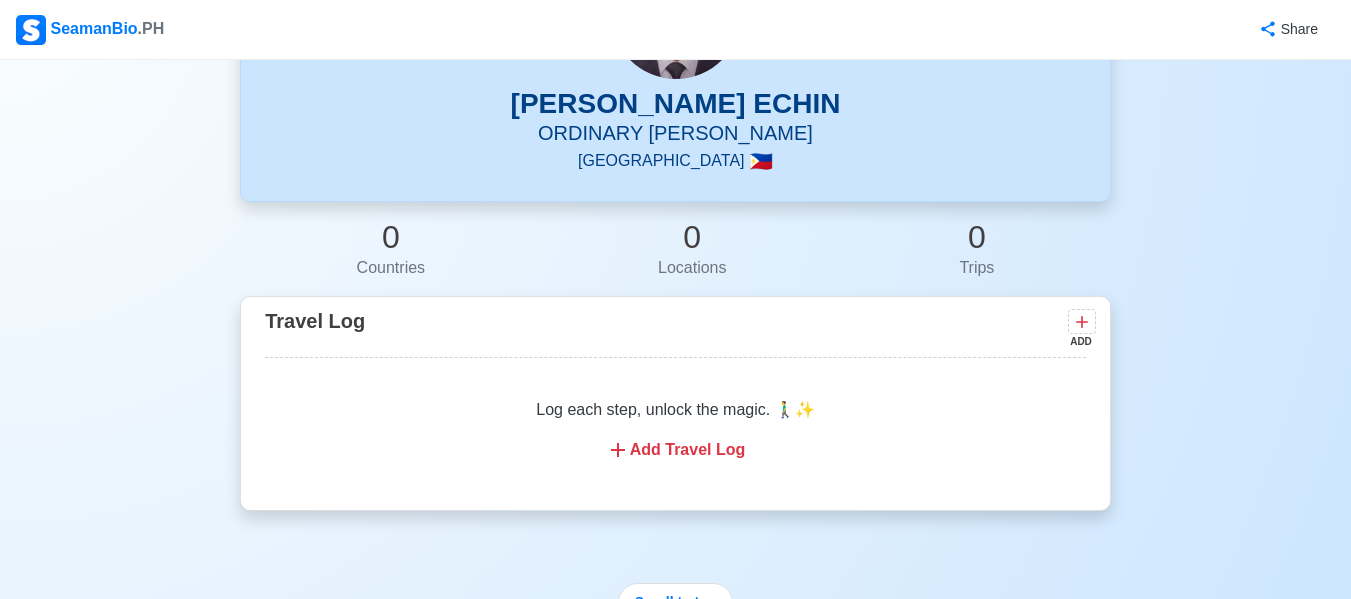 scroll, scrollTop: 100, scrollLeft: 0, axis: vertical 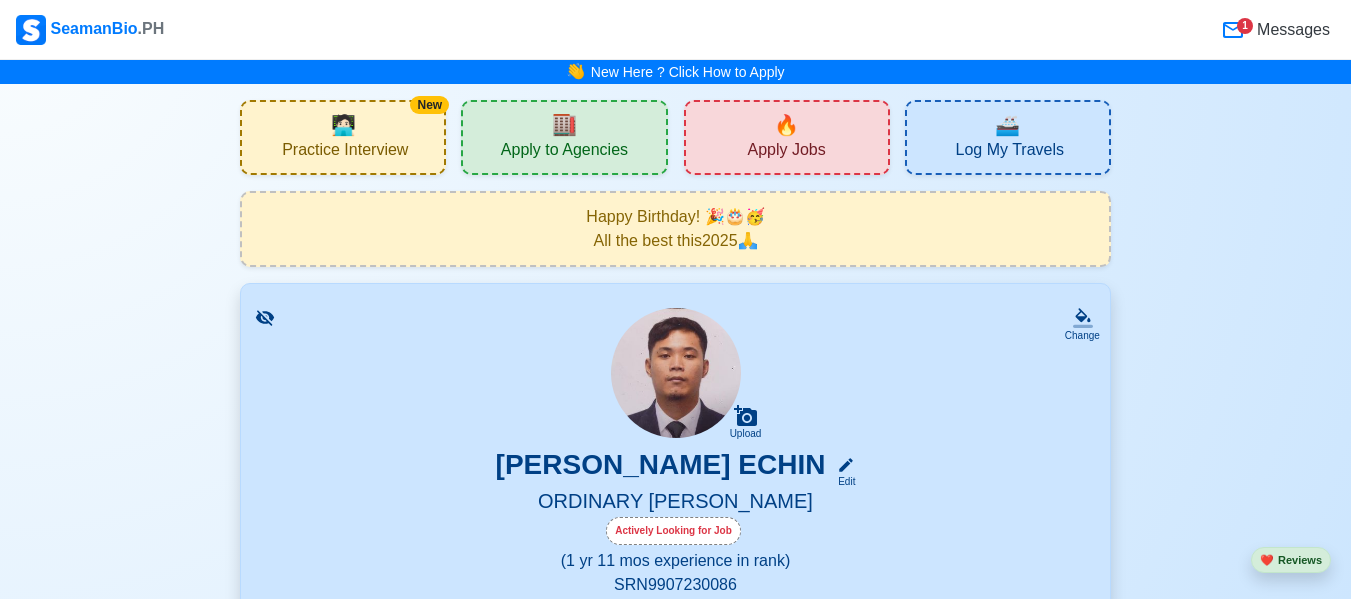 click on "Apply Jobs" at bounding box center (786, 152) 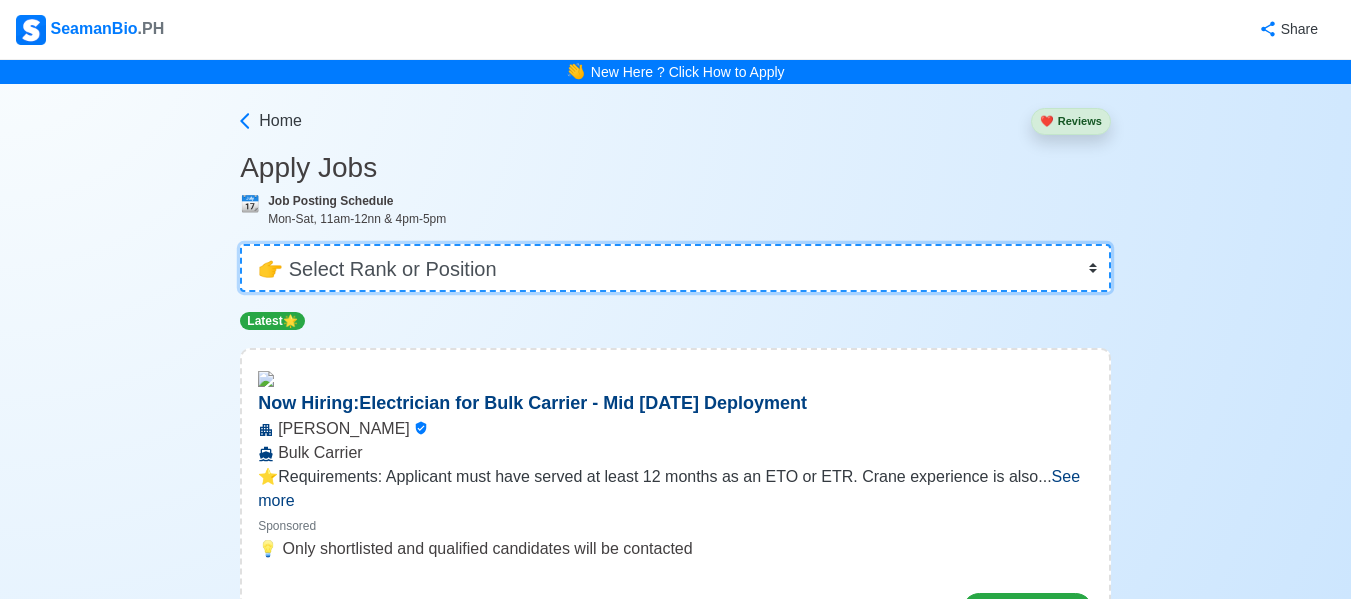 click on "👉 Select Rank or Position Master Chief Officer 2nd Officer 3rd Officer Junior Officer Chief Engineer 2nd Engineer 3rd Engineer 4th Engineer Gas Engineer Junior Engineer 1st Assistant Engineer 2nd Assistant Engineer 3rd Assistant Engineer ETO/ETR Electrician Electrical Engineer Oiler Fitter Welder Chief Cook Chef Cook Messman Wiper Rigger Ordinary Seaman Able Seaman Motorman Pumpman Bosun Cadet Reefer Mechanic Operator Repairman Painter Steward Waiter Others" at bounding box center (675, 268) 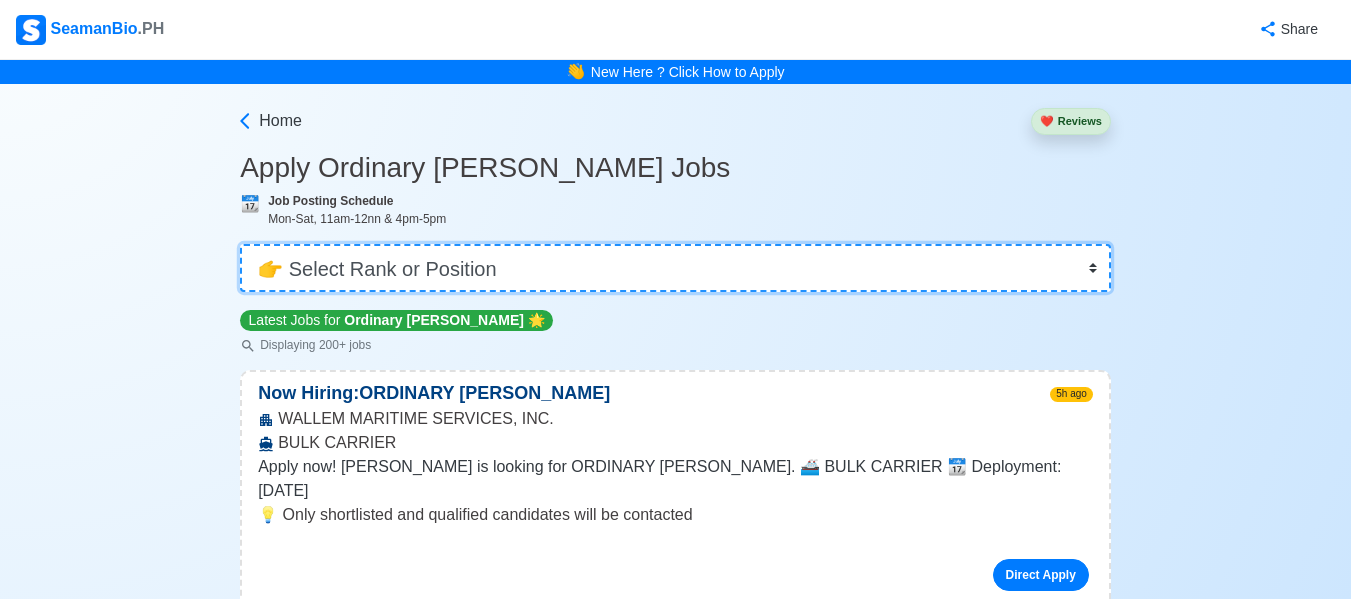 scroll, scrollTop: 200, scrollLeft: 0, axis: vertical 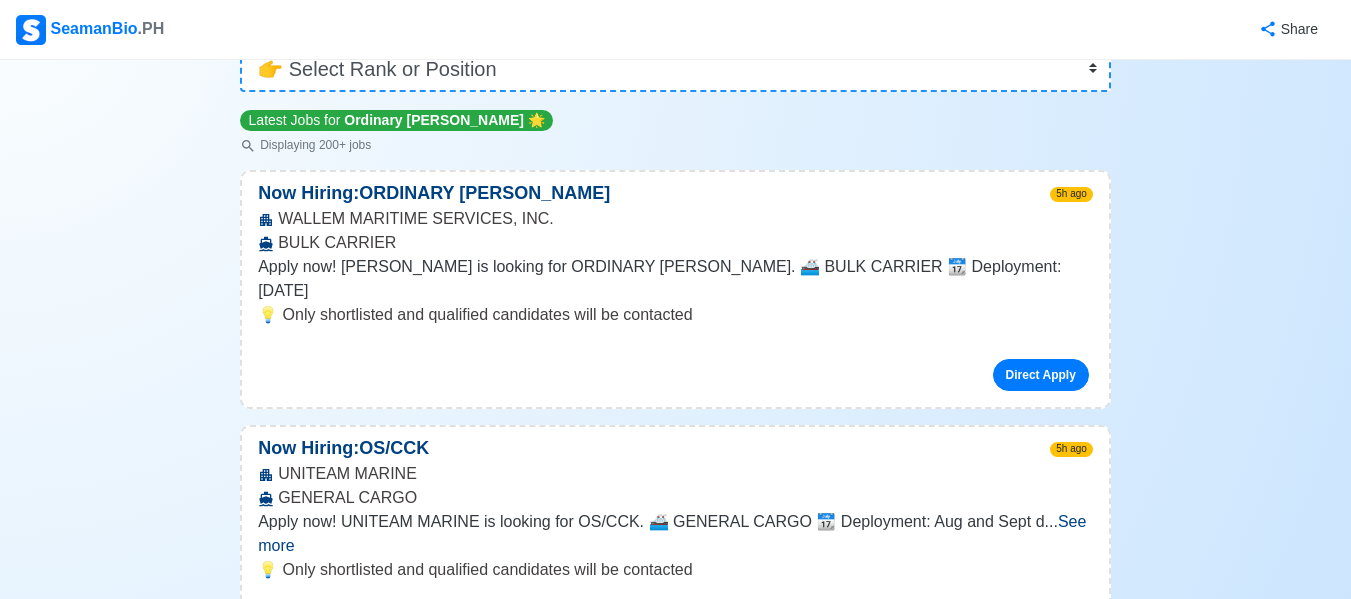 click on "5h ago" at bounding box center (1071, 194) 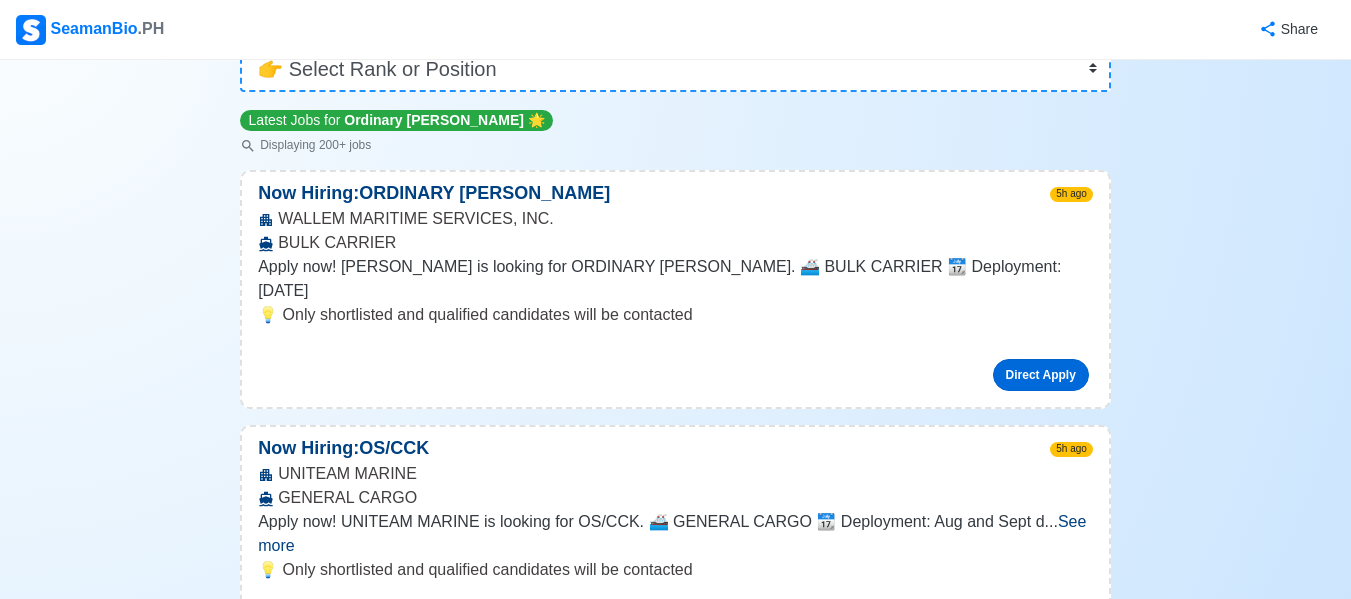 click on "Direct Apply" at bounding box center (1041, 375) 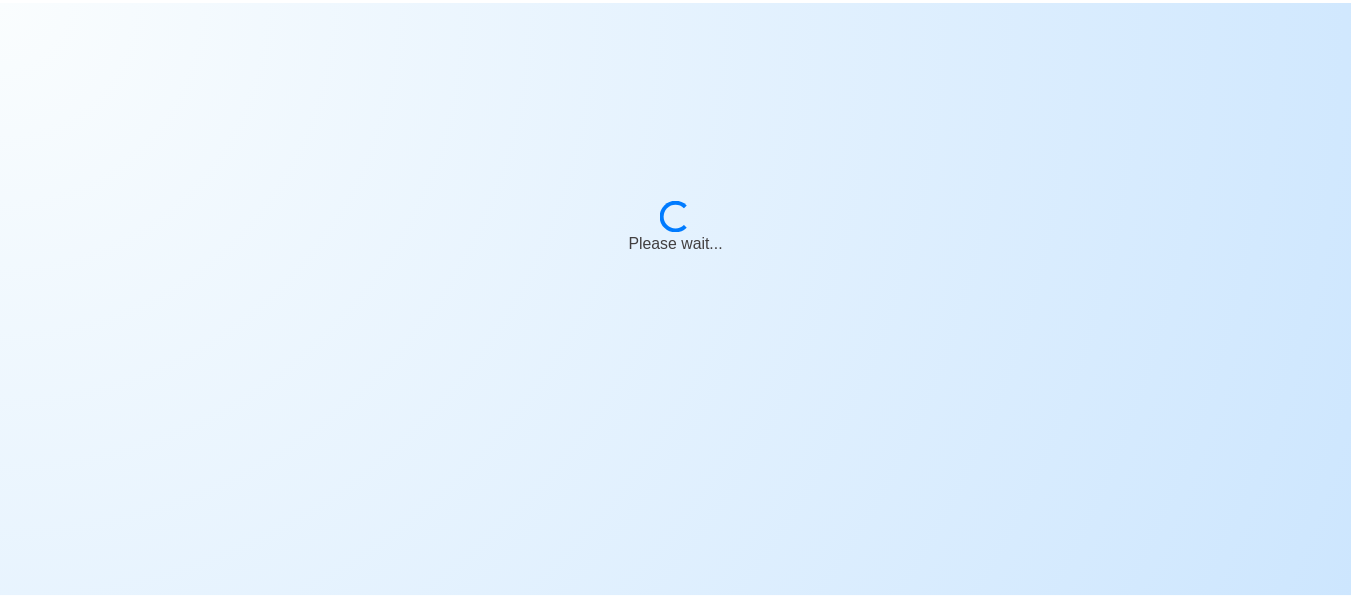 scroll, scrollTop: 0, scrollLeft: 0, axis: both 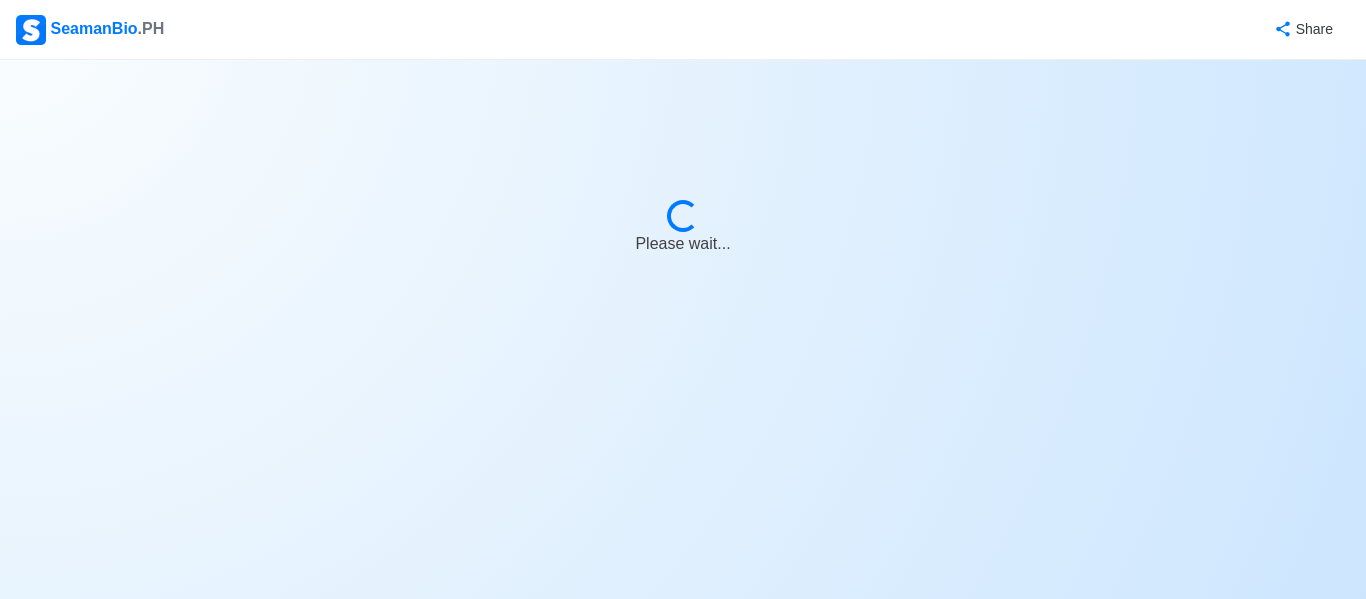 select on "Ordinary [PERSON_NAME]" 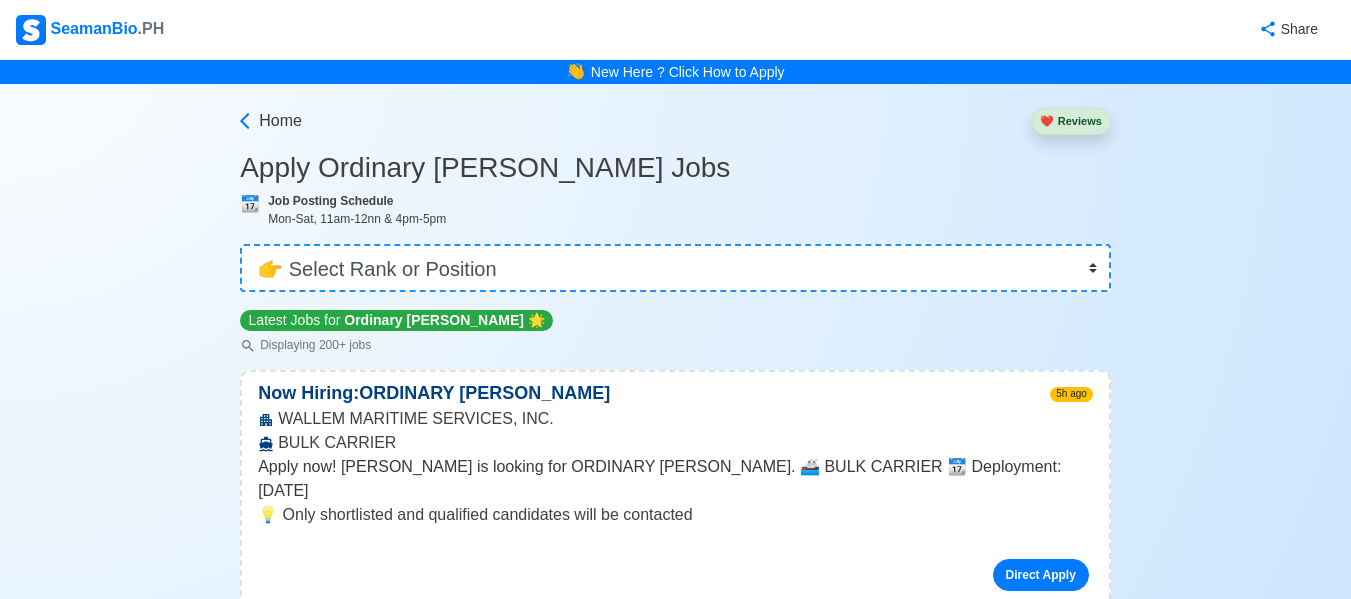 scroll, scrollTop: 300, scrollLeft: 0, axis: vertical 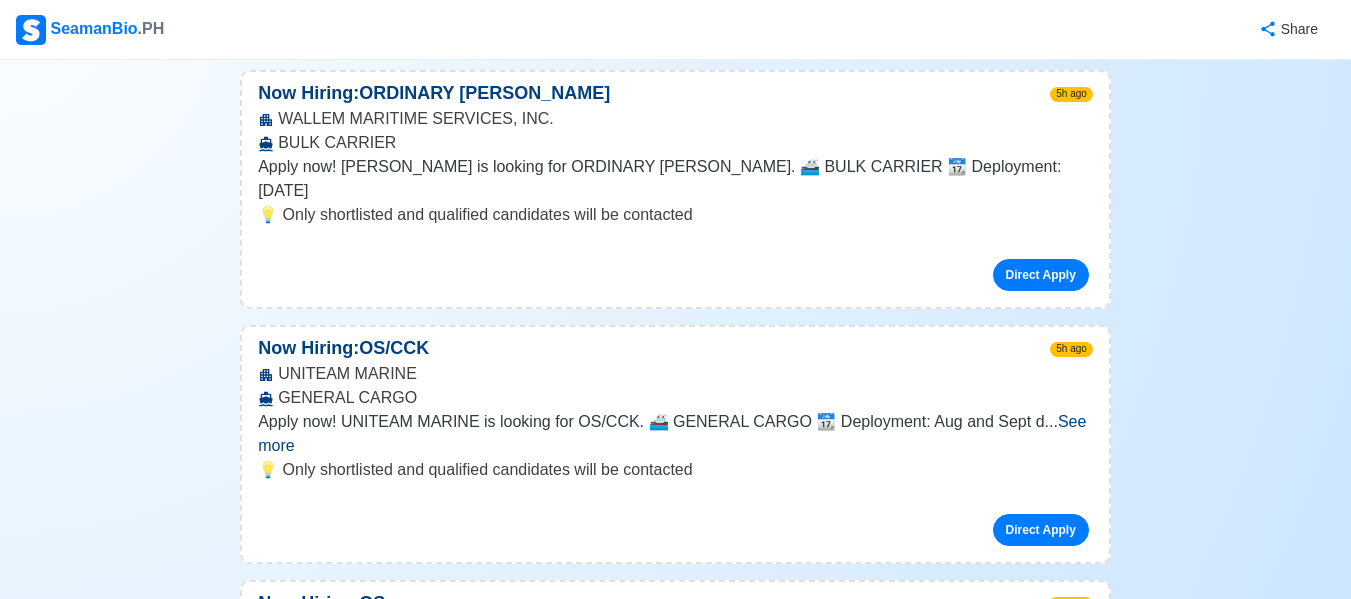 click on "See more" at bounding box center [672, 433] 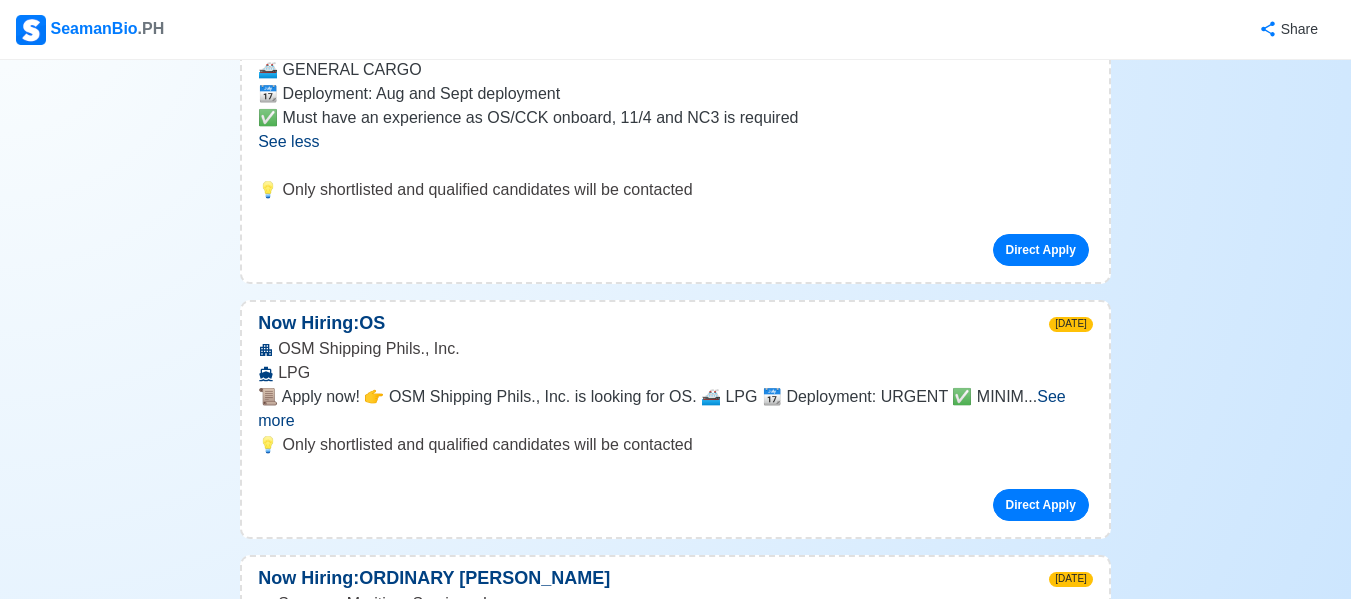 scroll, scrollTop: 1000, scrollLeft: 0, axis: vertical 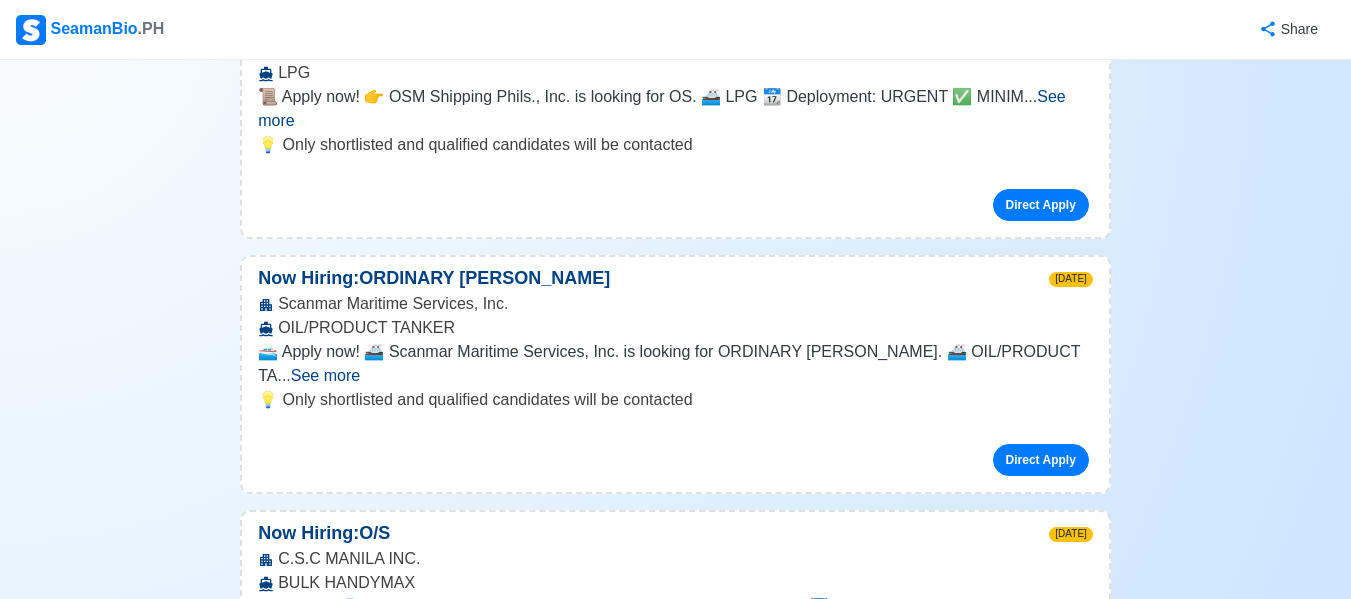 click on "See more" at bounding box center [325, 375] 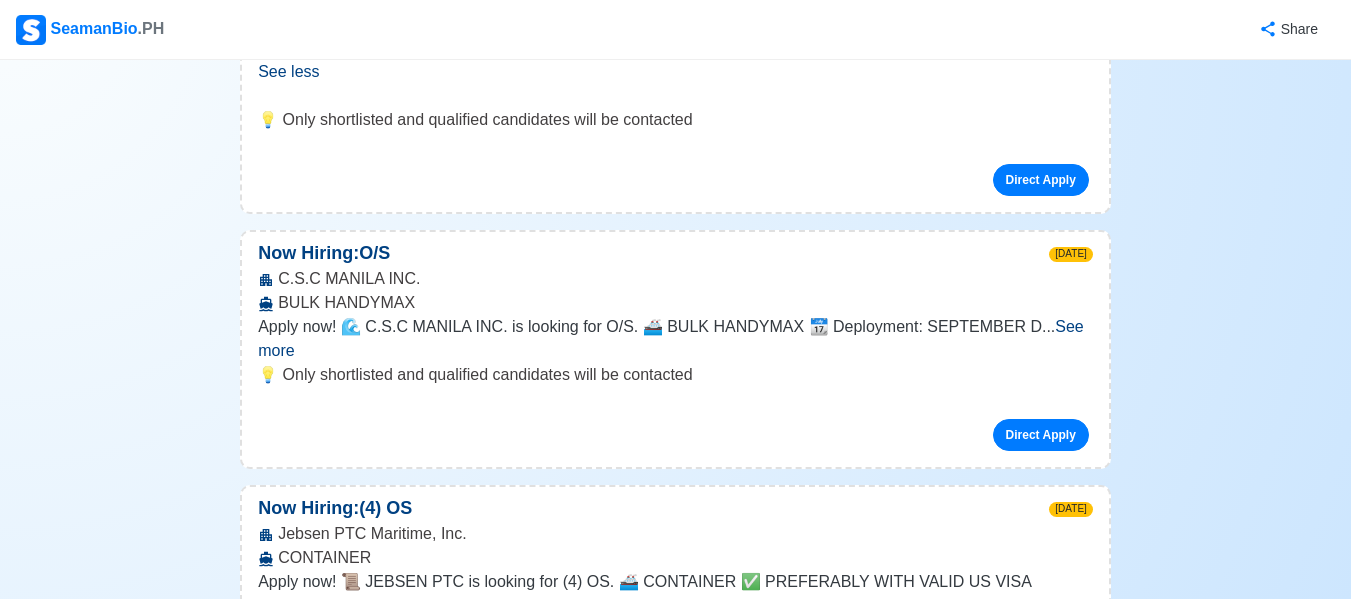scroll, scrollTop: 1600, scrollLeft: 0, axis: vertical 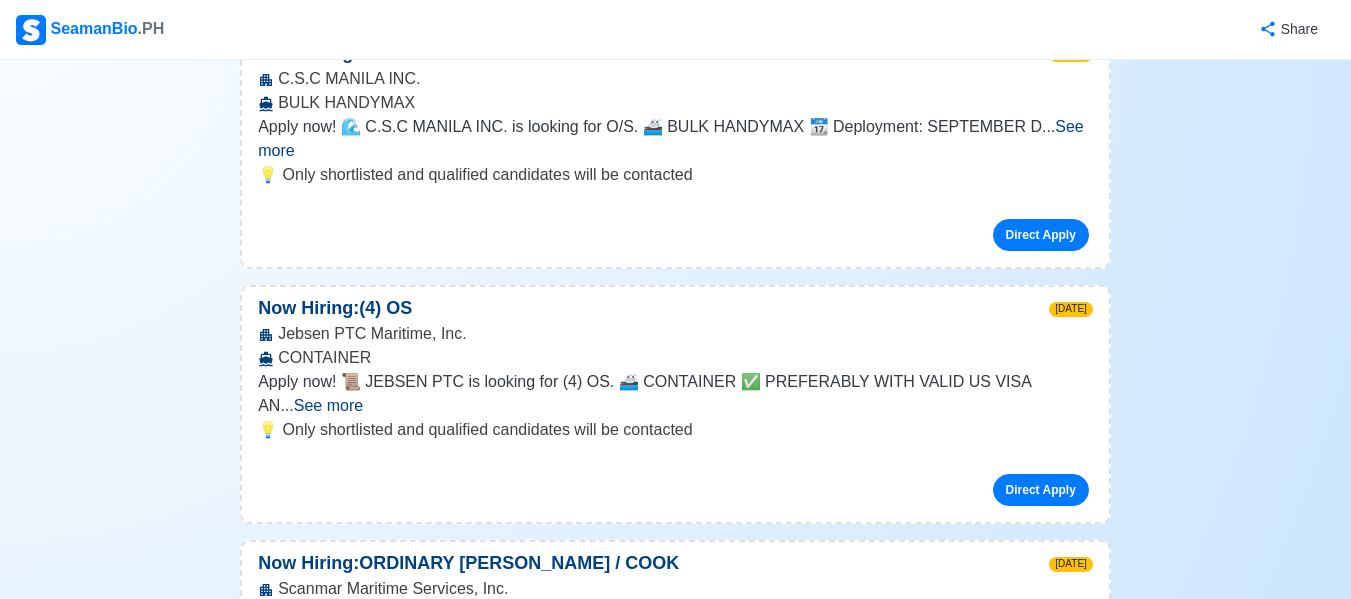 click on "See more" at bounding box center [328, 405] 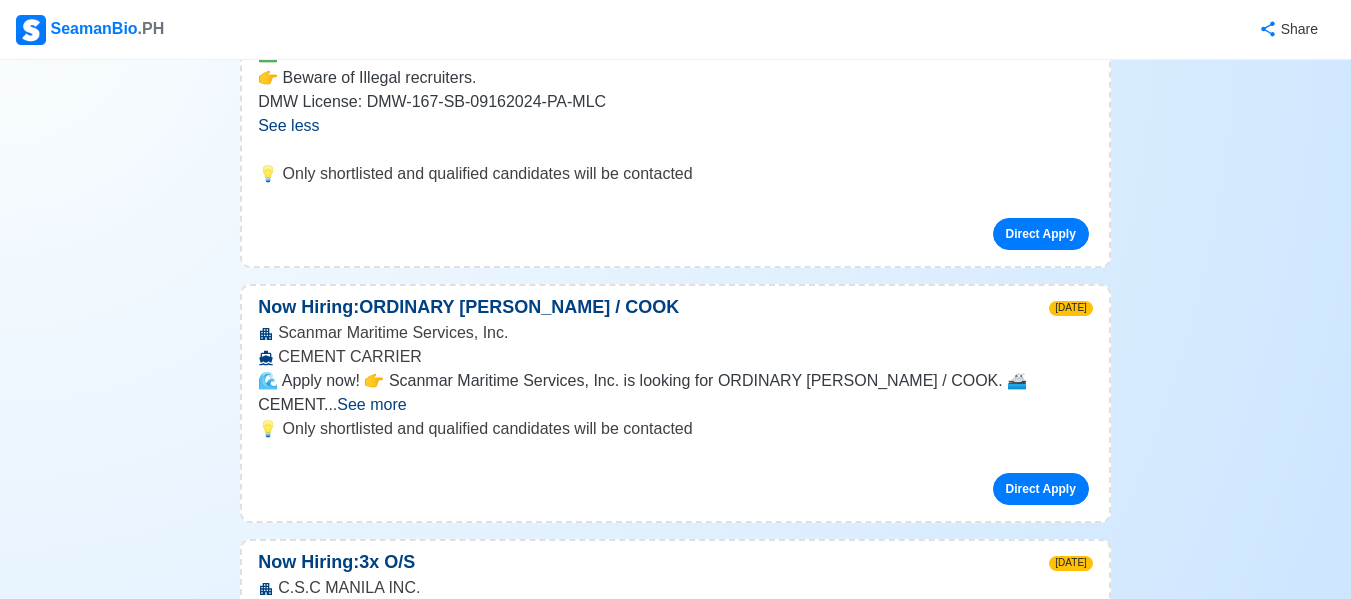 scroll, scrollTop: 2200, scrollLeft: 0, axis: vertical 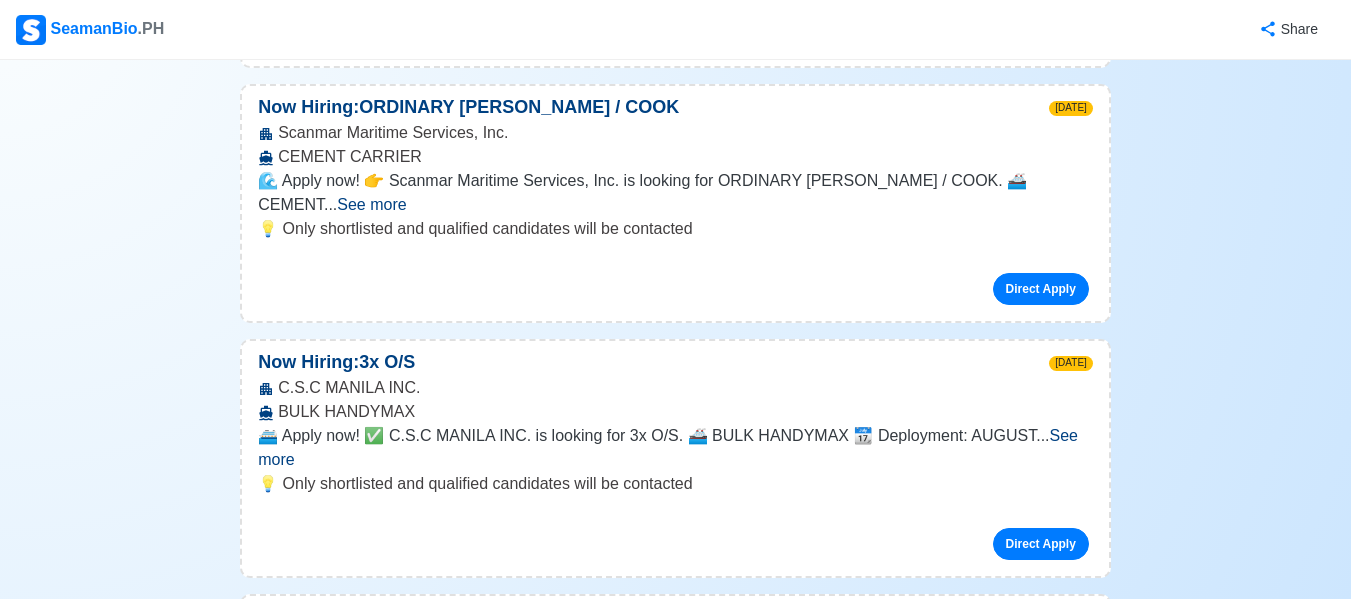 click on "See more" at bounding box center [668, 447] 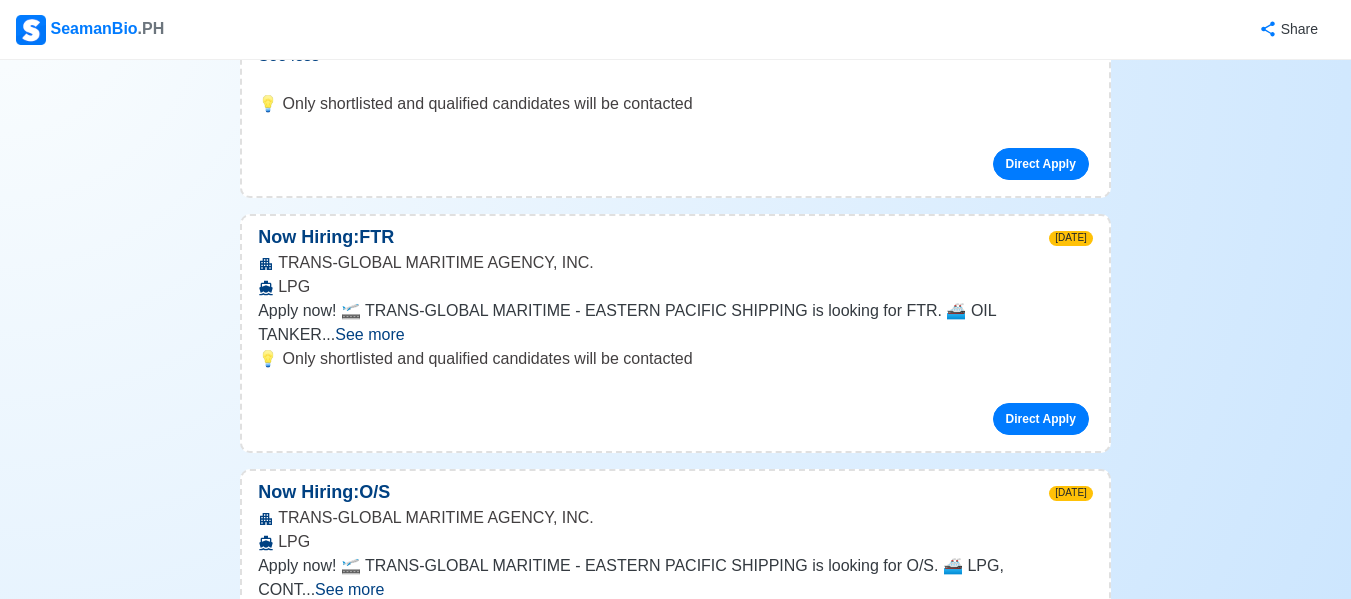scroll, scrollTop: 2900, scrollLeft: 0, axis: vertical 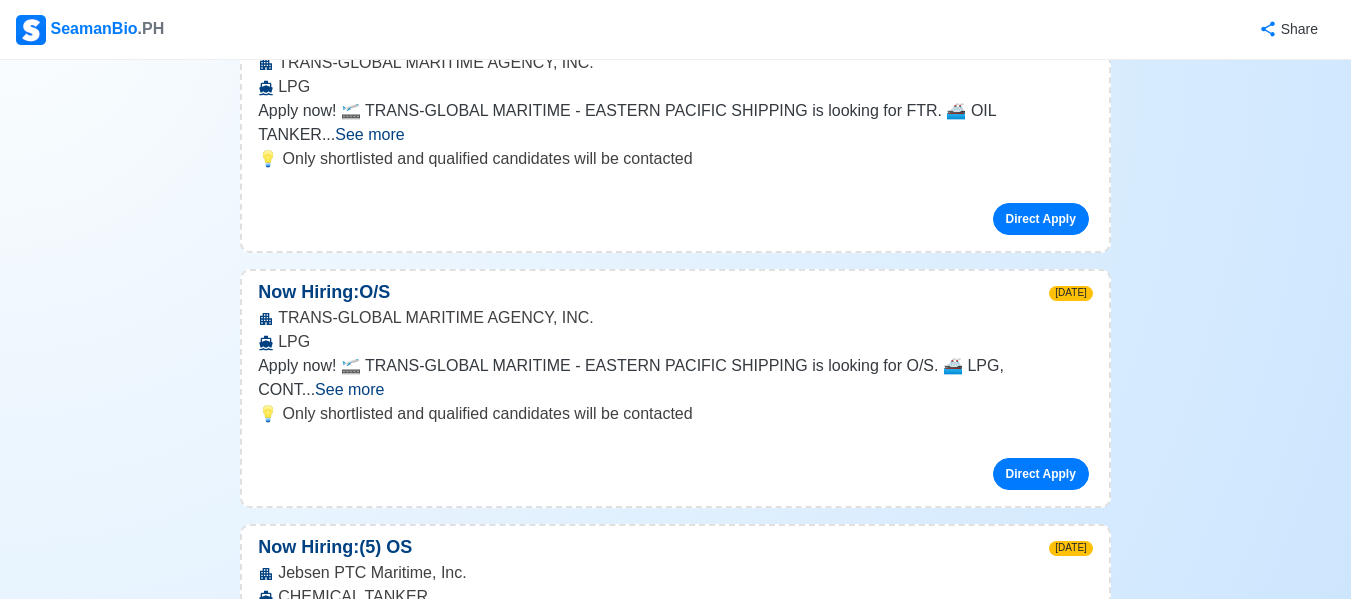 click on "See more" at bounding box center [349, 389] 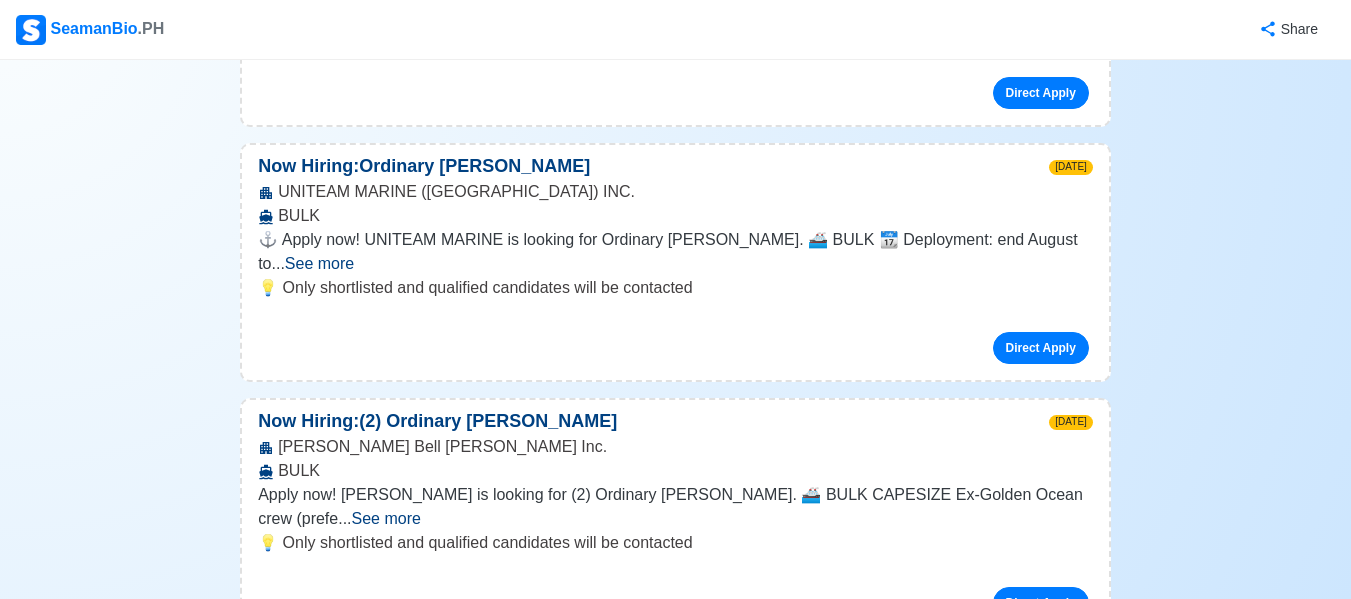 scroll, scrollTop: 4000, scrollLeft: 0, axis: vertical 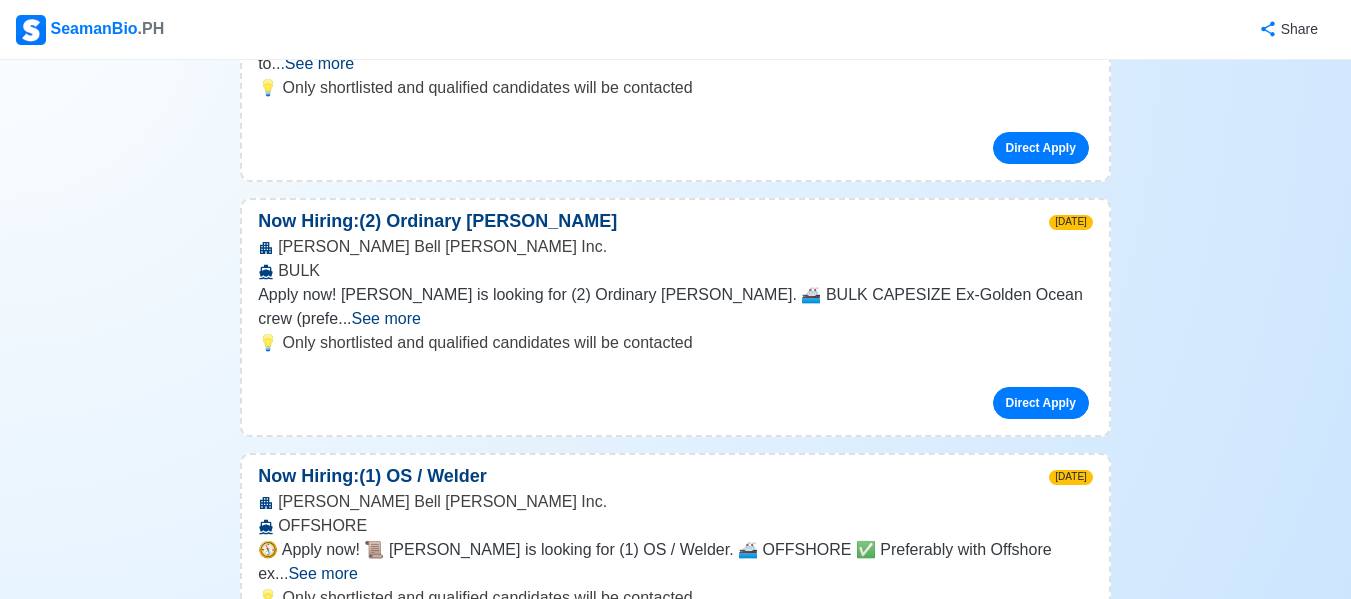 click on "See more" at bounding box center [322, 573] 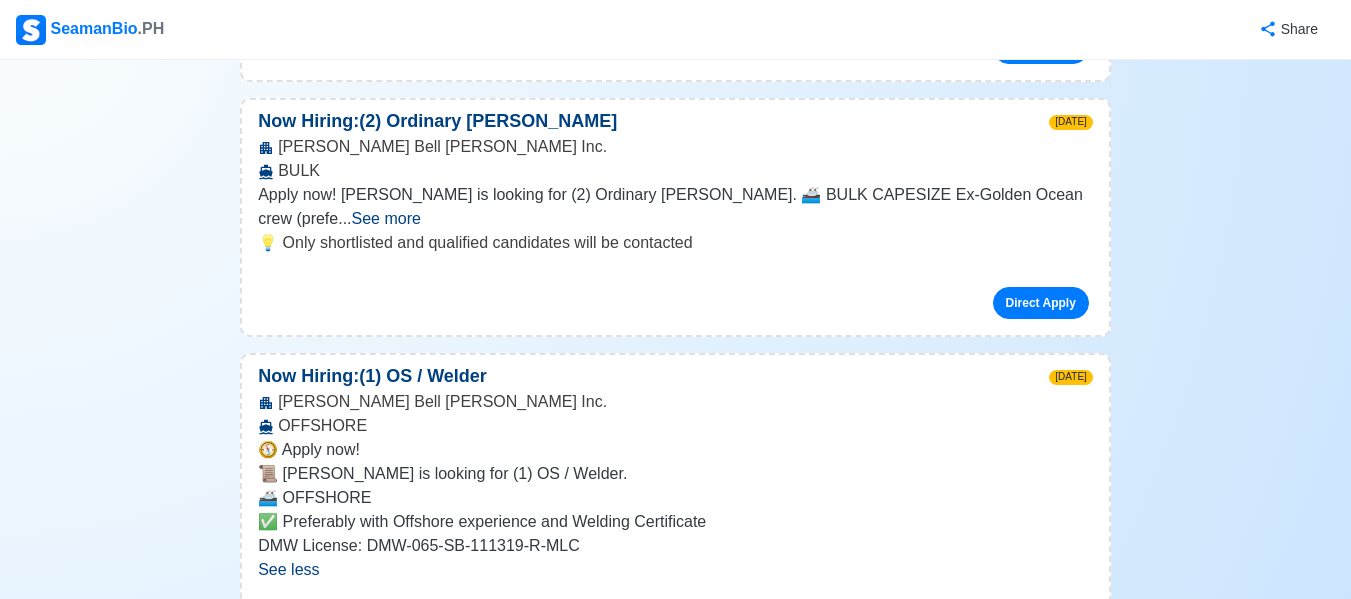 scroll, scrollTop: 4400, scrollLeft: 0, axis: vertical 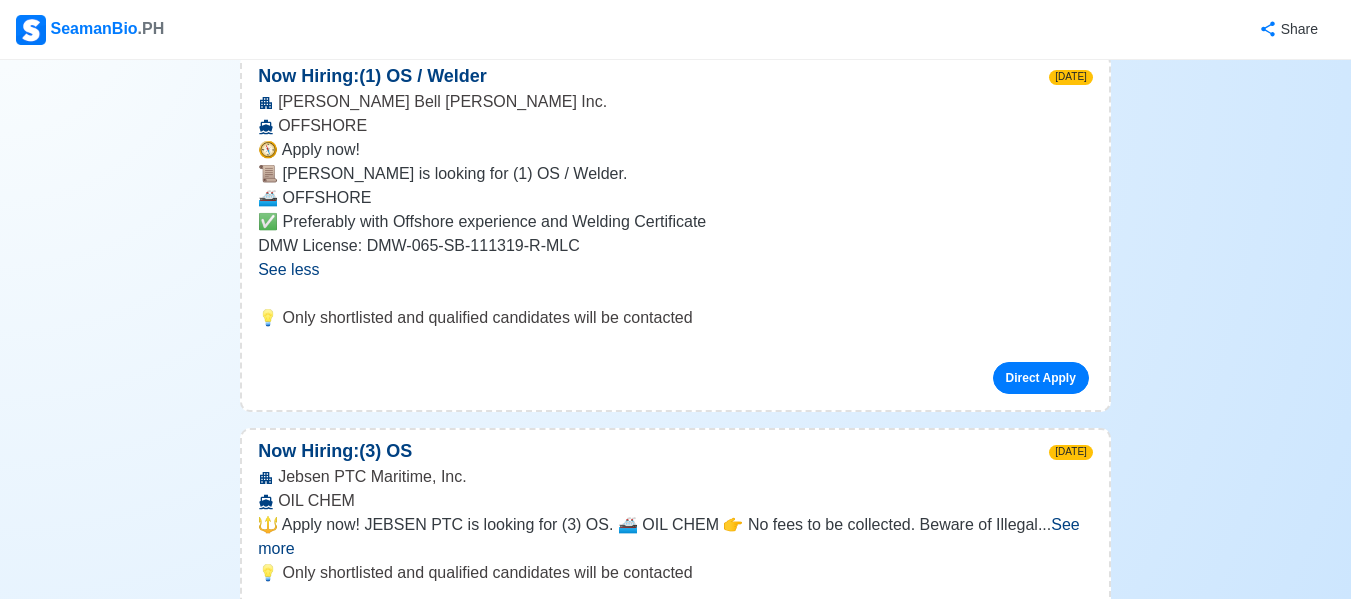 click on "See more" at bounding box center [669, 536] 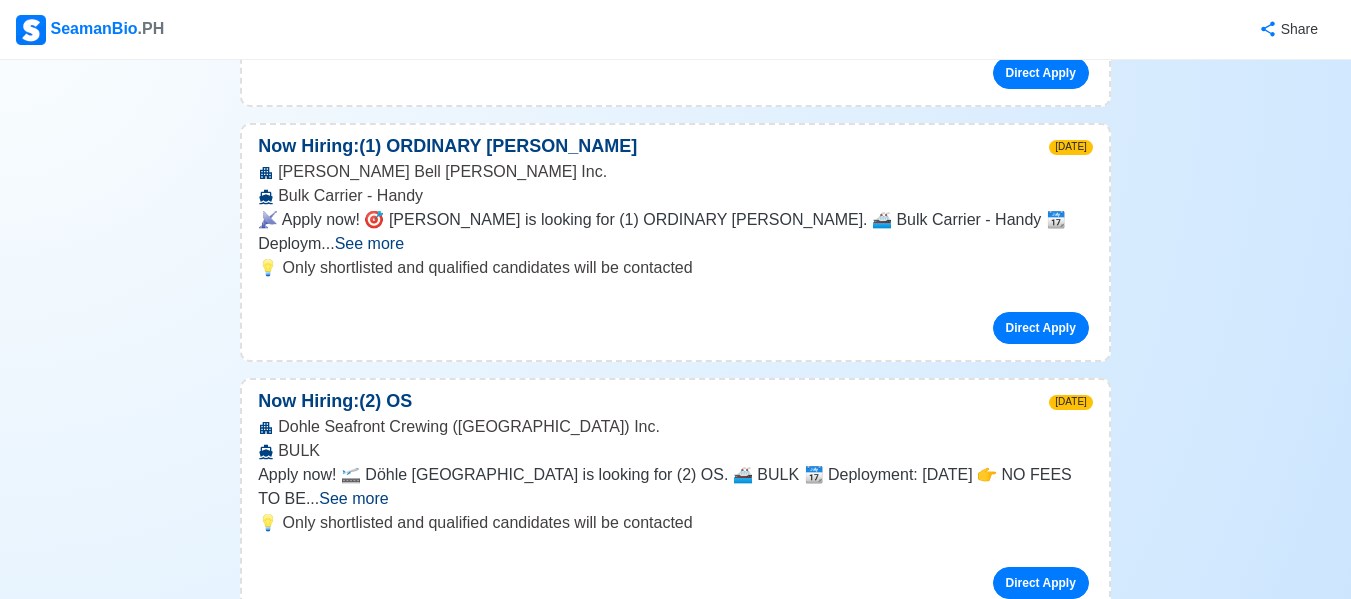 scroll, scrollTop: 6500, scrollLeft: 0, axis: vertical 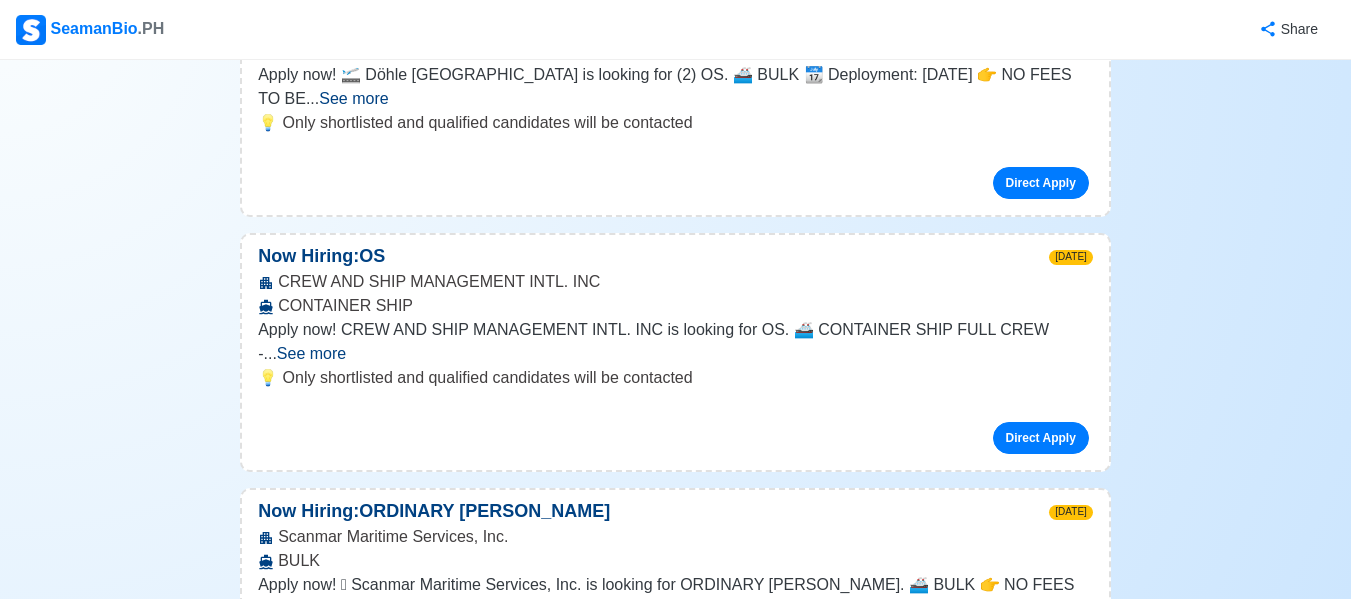 click on "See more" at bounding box center (670, 851) 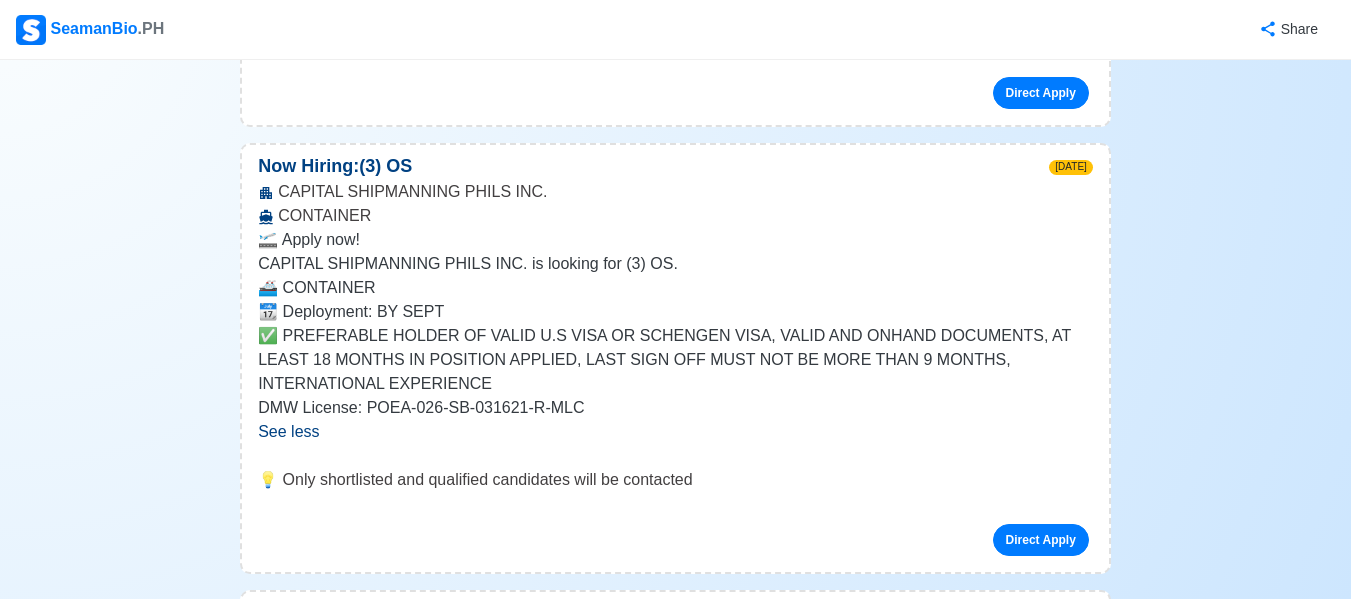 scroll, scrollTop: 7600, scrollLeft: 0, axis: vertical 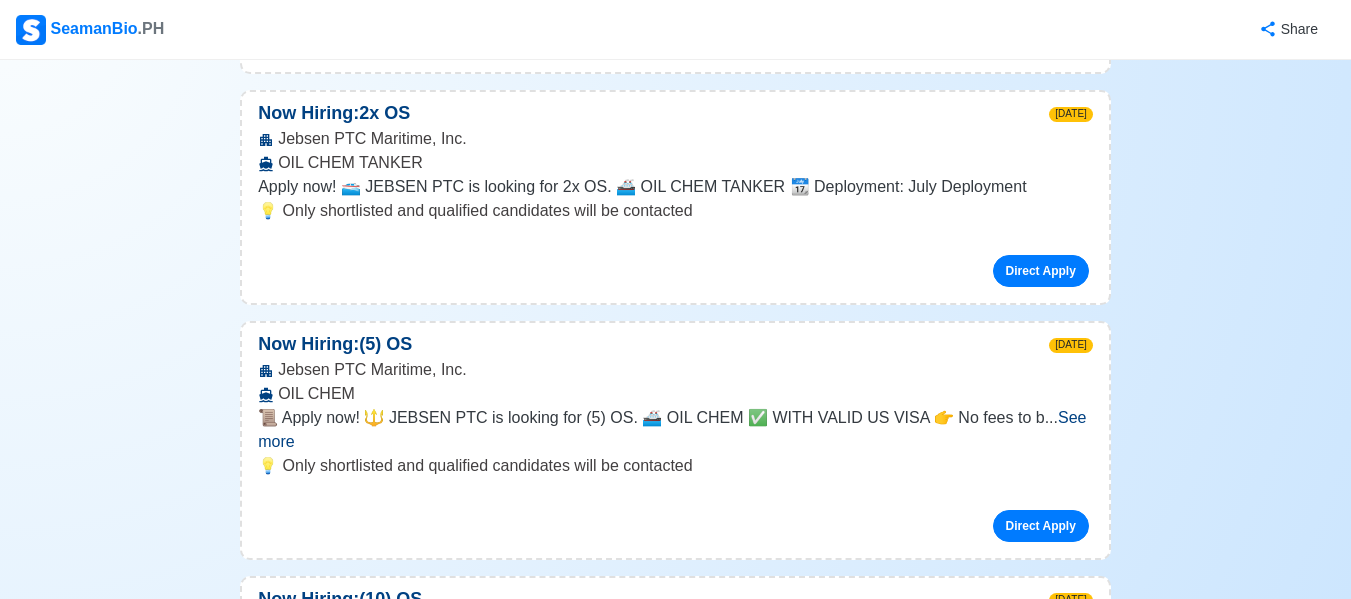 click on "SeamanBio .PH" at bounding box center [90, 30] 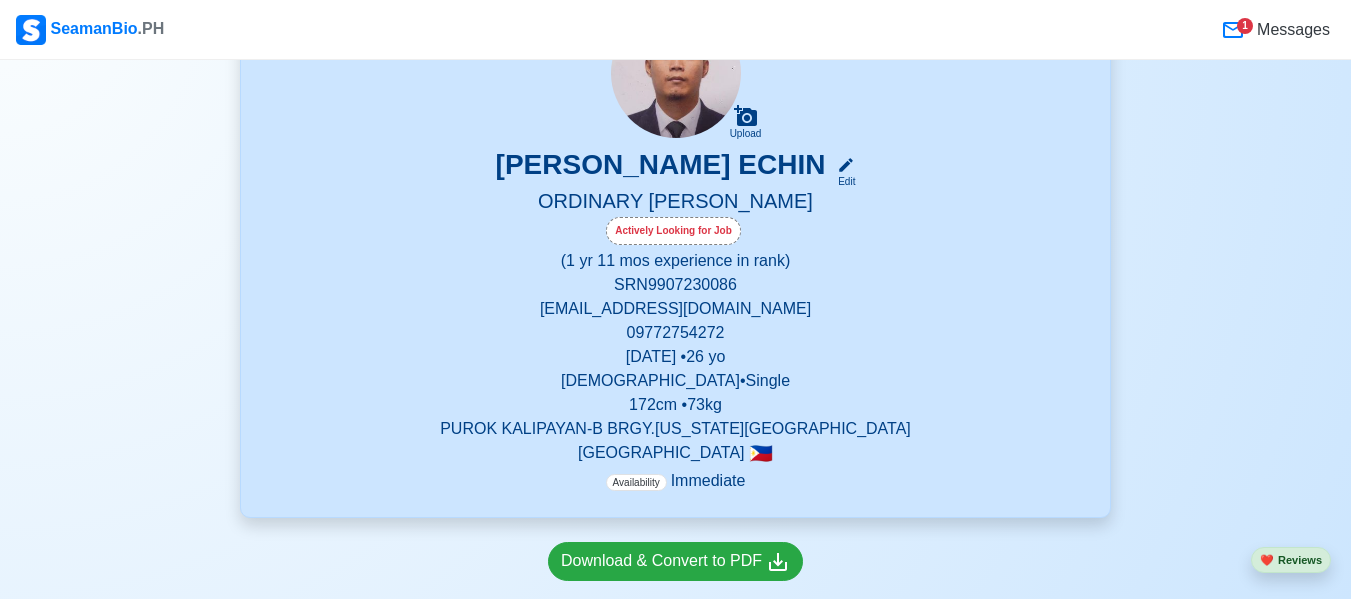 scroll, scrollTop: 0, scrollLeft: 0, axis: both 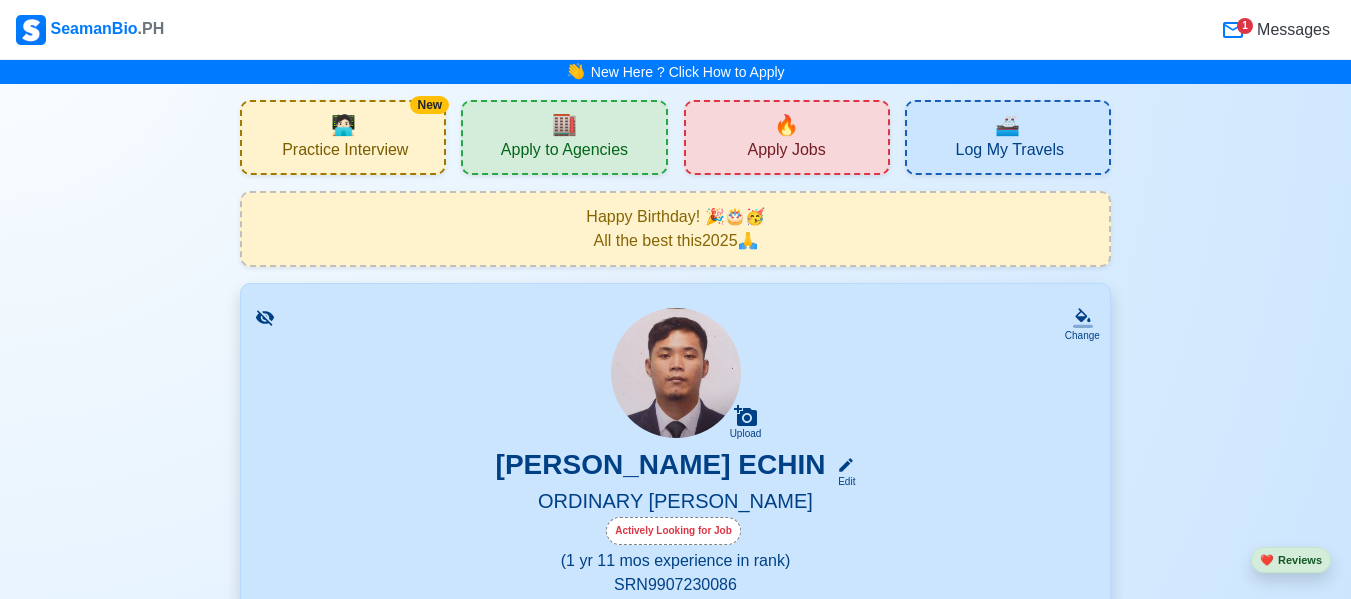 click on "Apply Jobs" at bounding box center [786, 152] 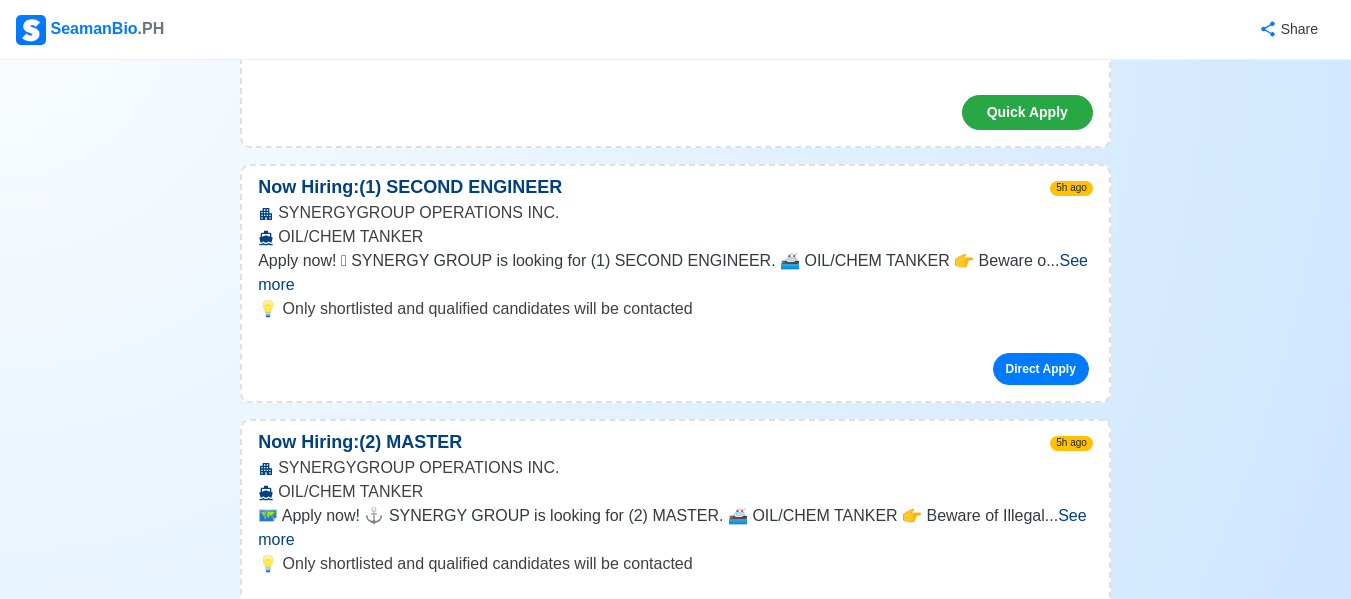 scroll, scrollTop: 600, scrollLeft: 0, axis: vertical 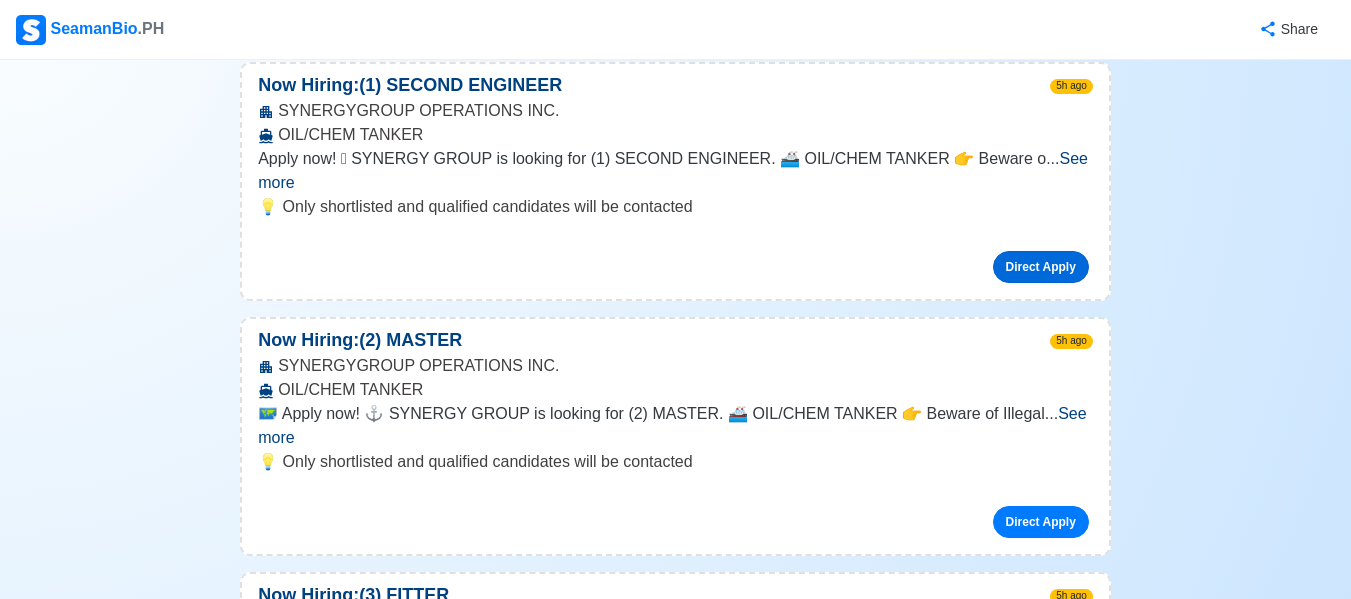 click on "Direct Apply" at bounding box center [1041, 267] 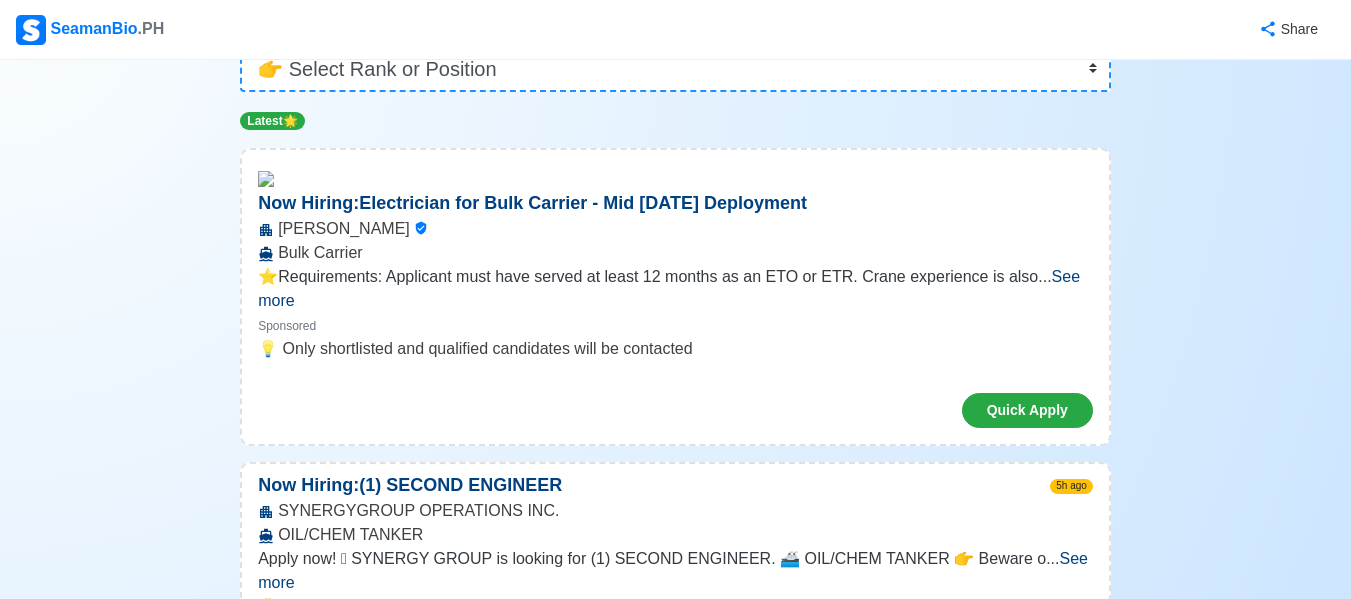 scroll, scrollTop: 0, scrollLeft: 0, axis: both 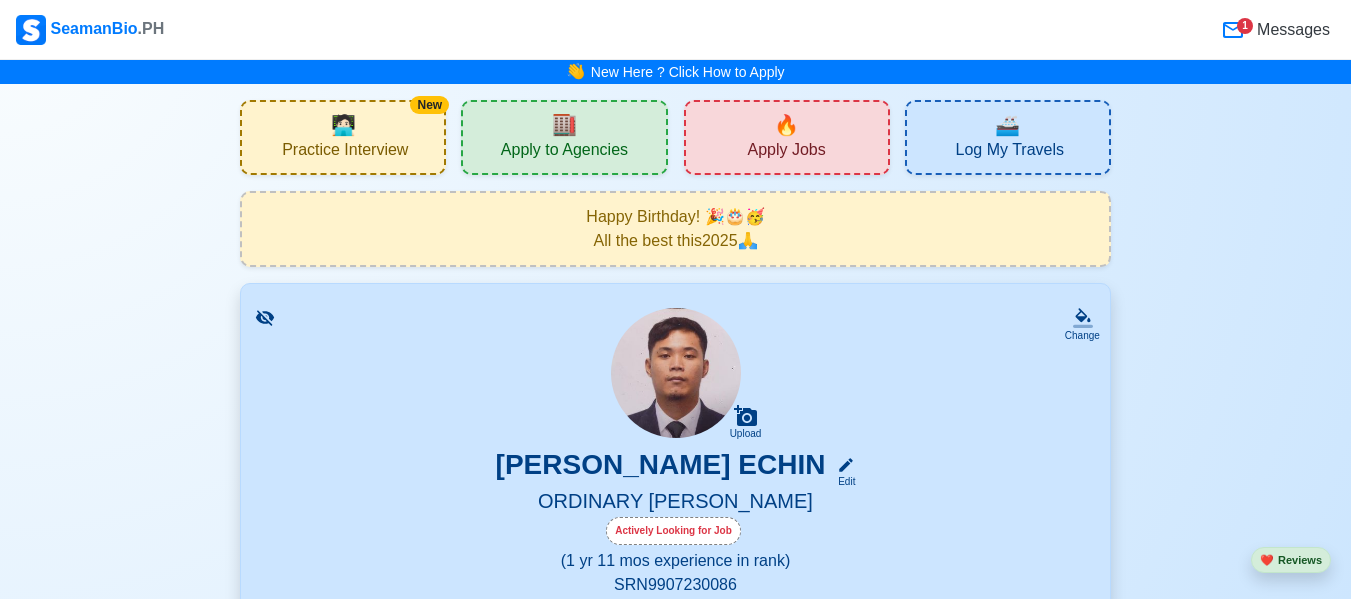 click on "🏬   Apply to Agencies" at bounding box center [564, 137] 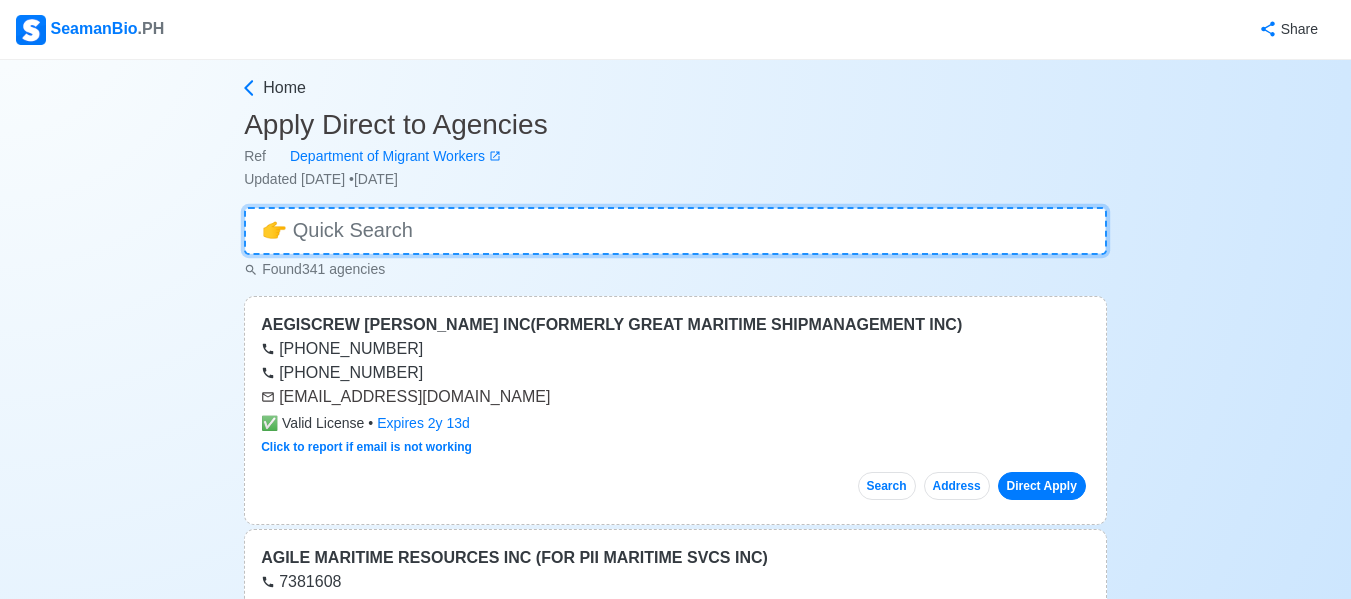 click at bounding box center [675, 231] 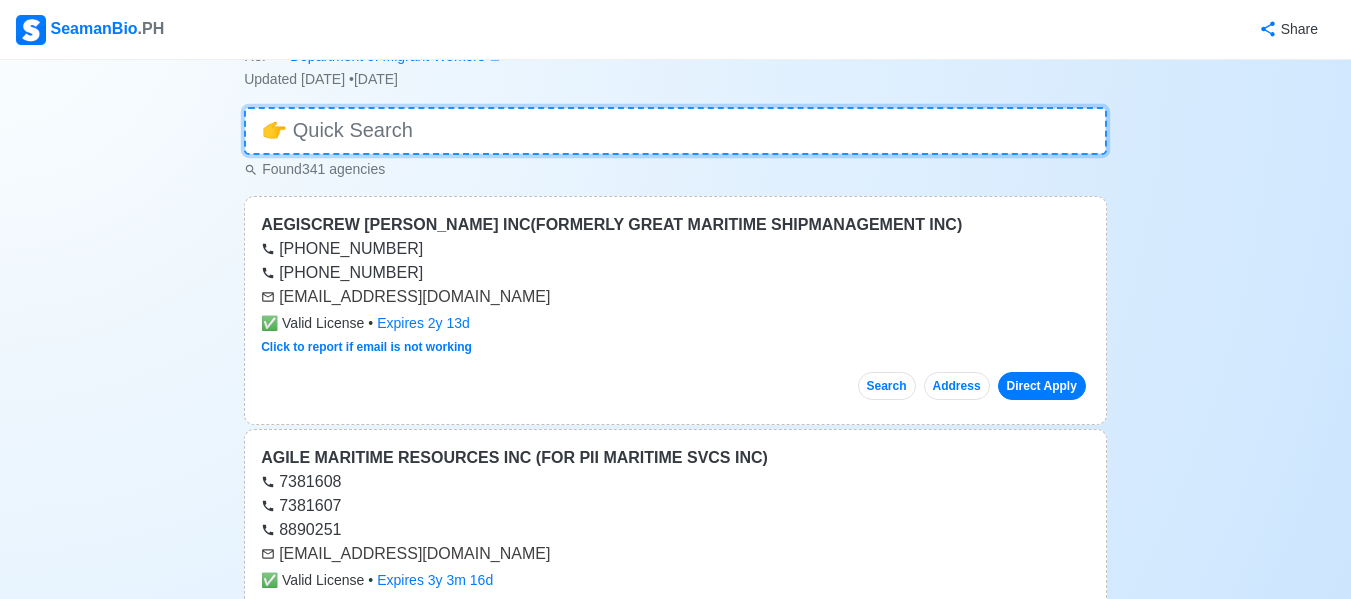 scroll, scrollTop: 0, scrollLeft: 0, axis: both 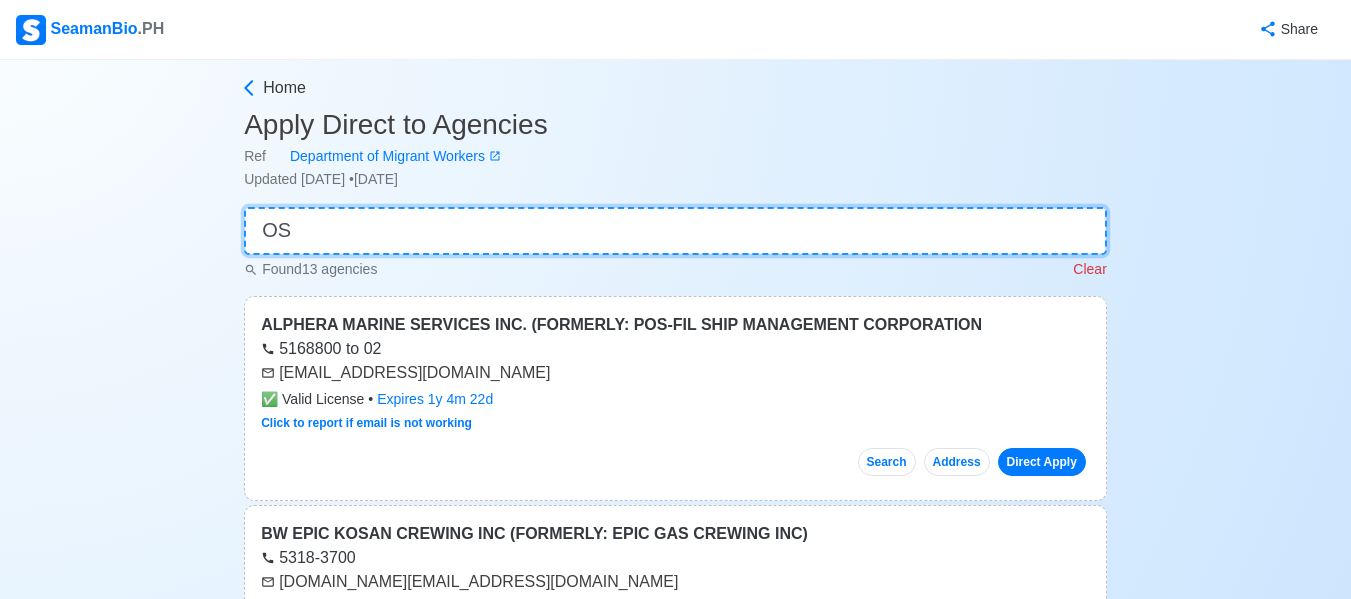 type on "OS" 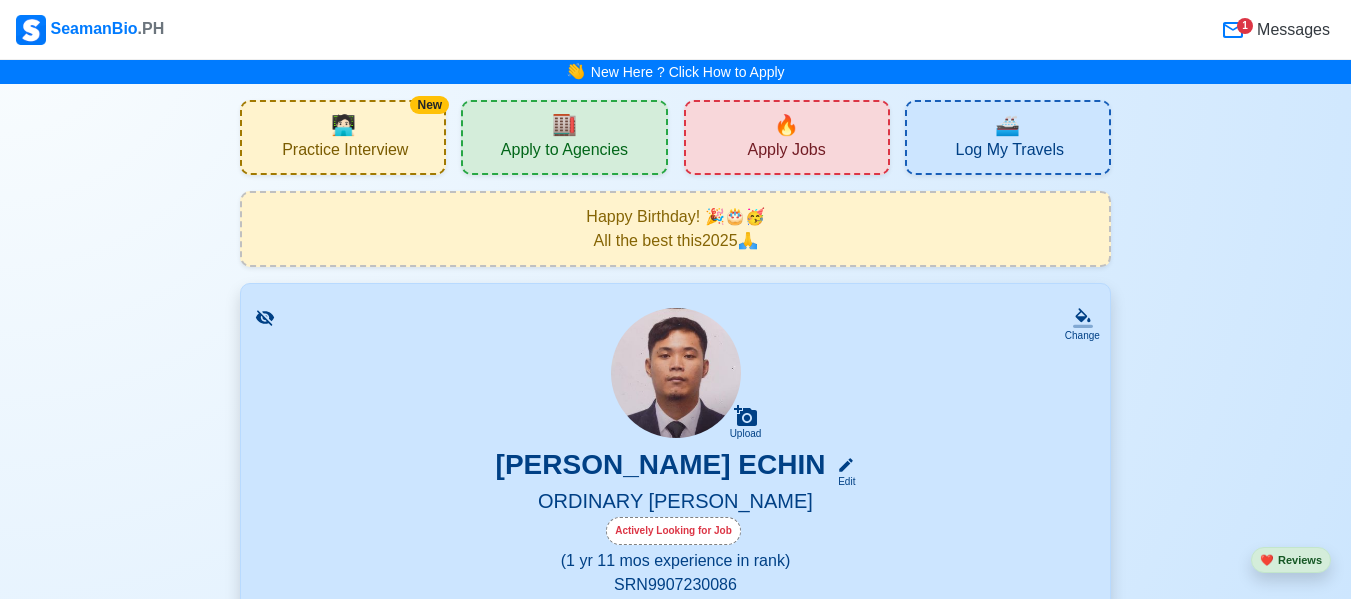 click on "🔥 Apply Jobs" at bounding box center (787, 137) 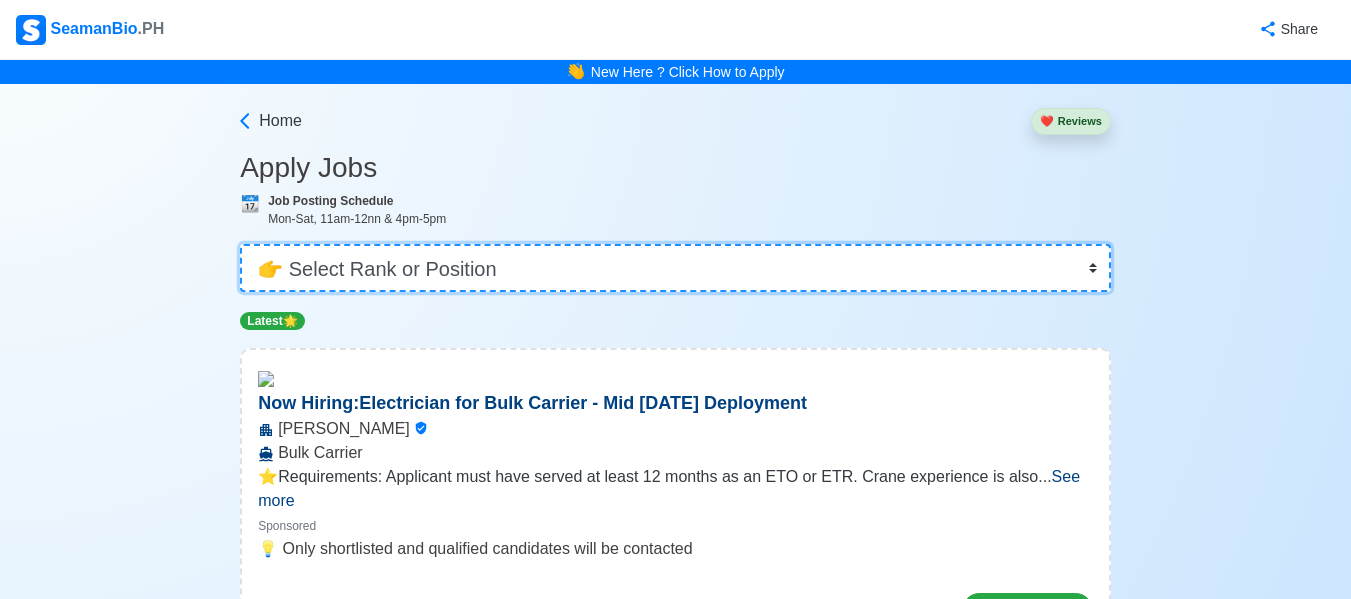 click on "👉 Select Rank or Position Master Chief Officer 2nd Officer 3rd Officer Junior Officer Chief Engineer 2nd Engineer 3rd Engineer 4th Engineer Gas Engineer Junior Engineer 1st Assistant Engineer 2nd Assistant Engineer 3rd Assistant Engineer ETO/ETR Electrician Electrical Engineer Oiler Fitter Welder Chief Cook Chef Cook Messman Wiper Rigger Ordinary Seaman Able Seaman Motorman Pumpman Bosun Cadet Reefer Mechanic Operator Repairman Painter Steward Waiter Others" at bounding box center (675, 268) 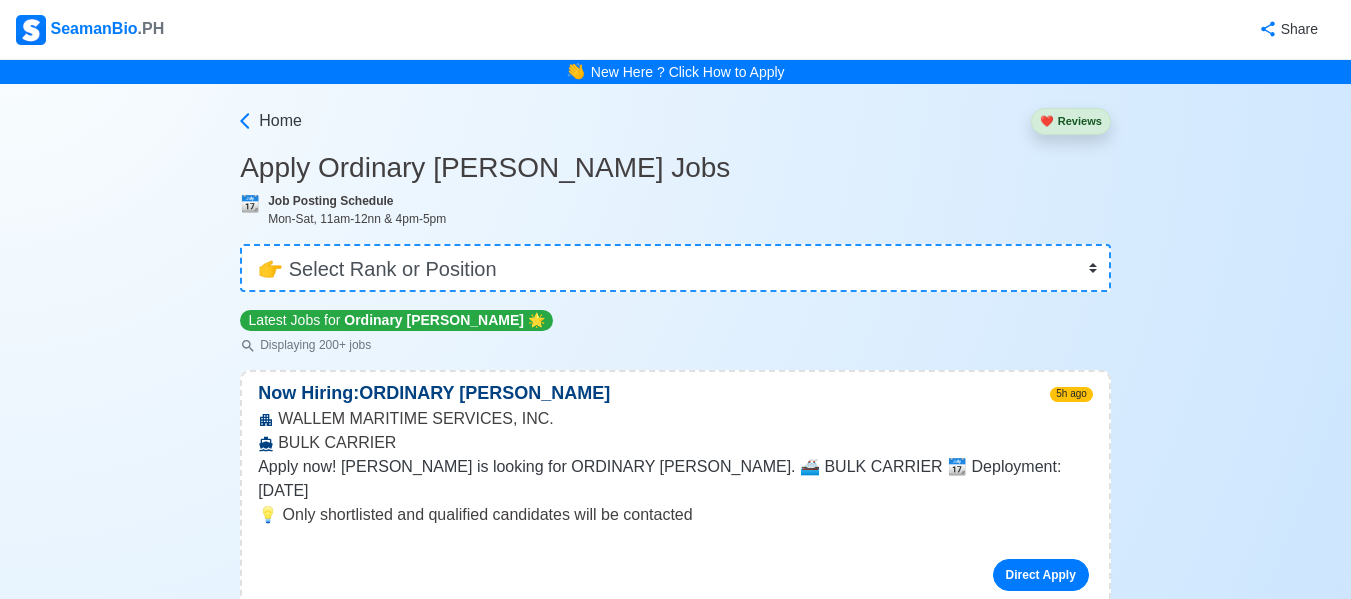 scroll, scrollTop: 100, scrollLeft: 0, axis: vertical 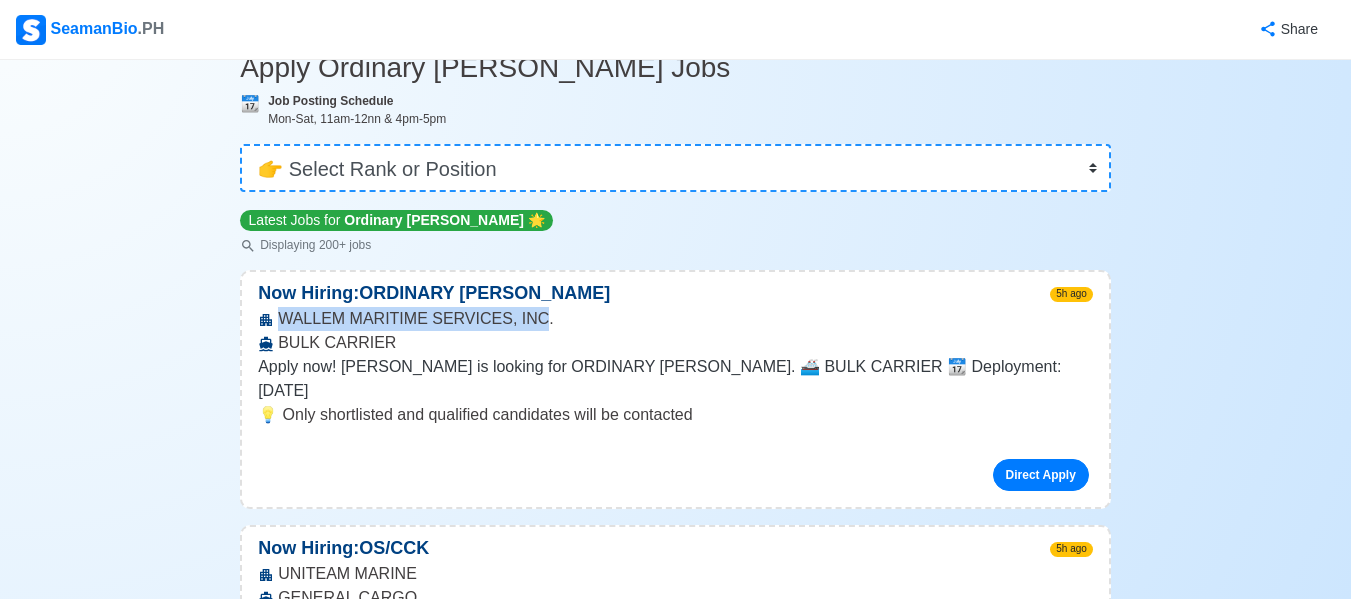 drag, startPoint x: 279, startPoint y: 311, endPoint x: 521, endPoint y: 318, distance: 242.10121 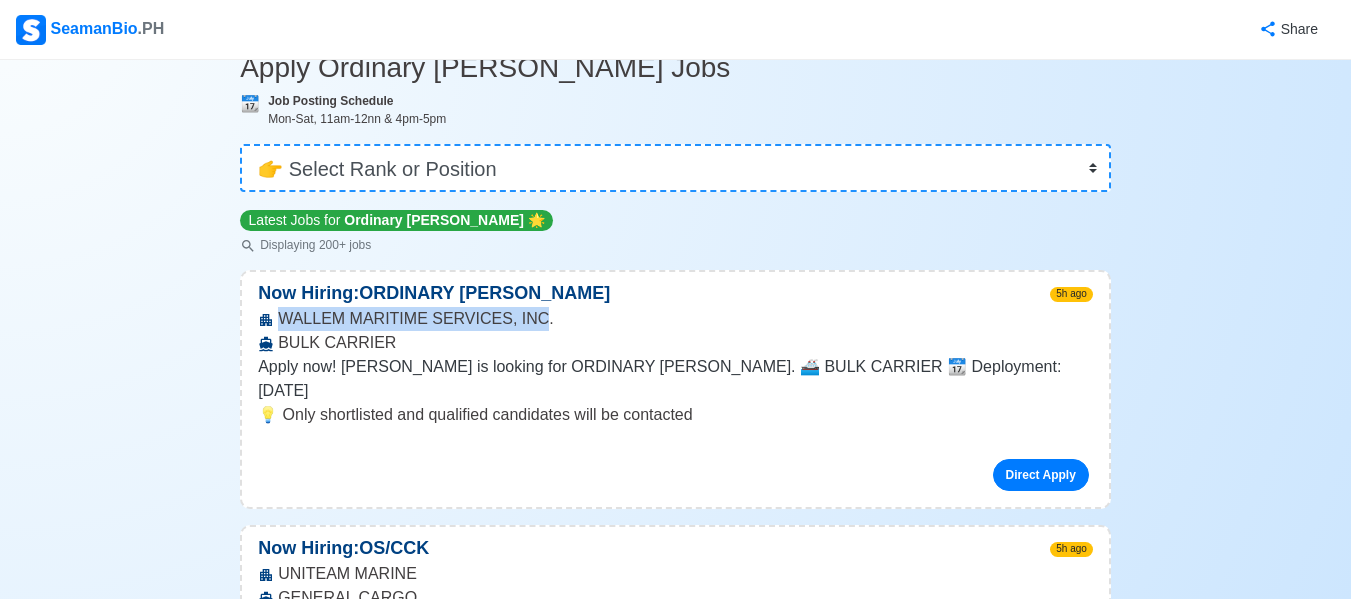 copy on "WALLEM MARITIME SERVICES, INC" 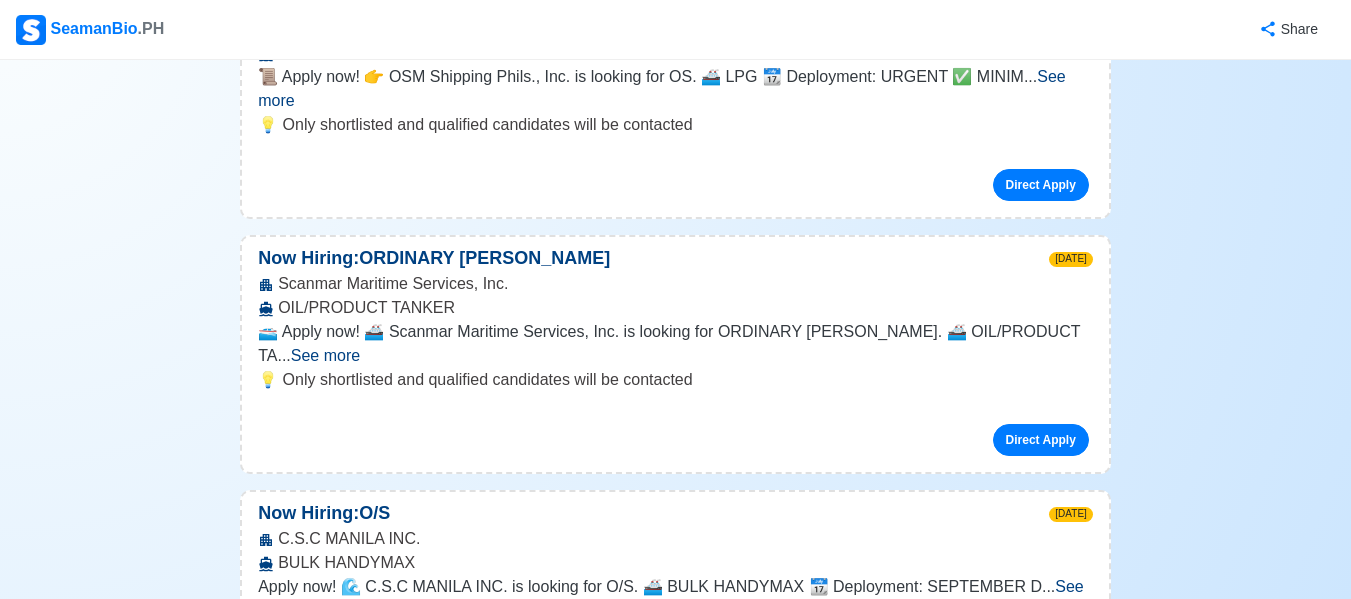 scroll, scrollTop: 1100, scrollLeft: 0, axis: vertical 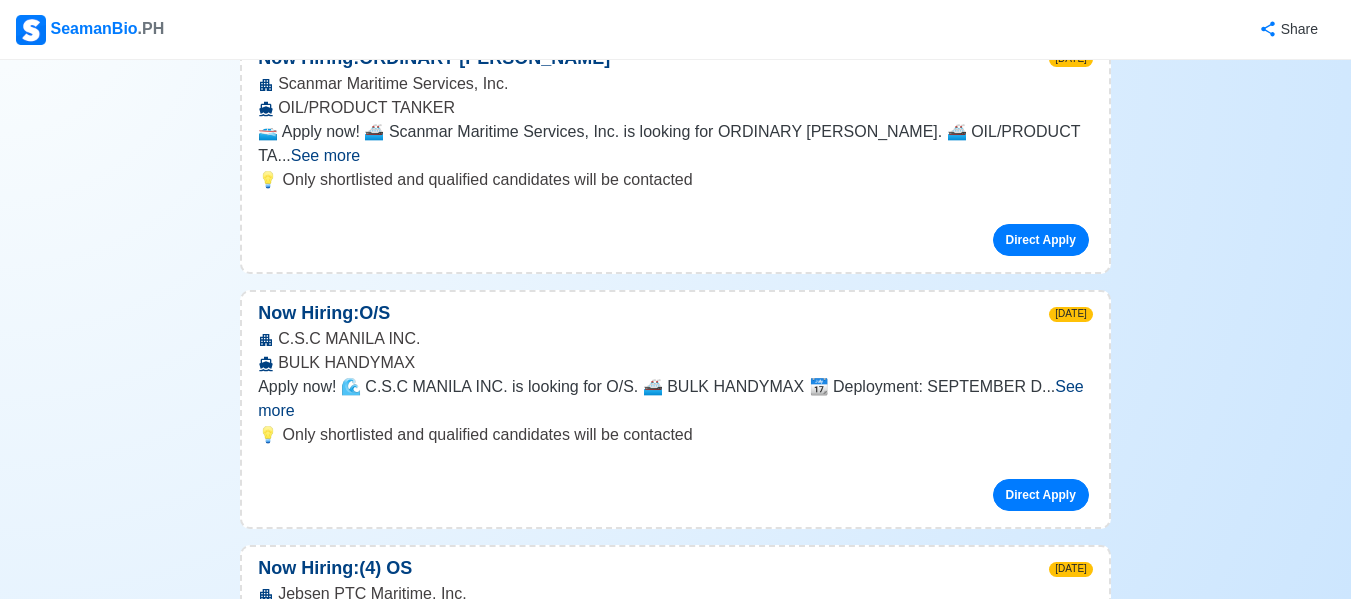click on "See more" at bounding box center [671, 398] 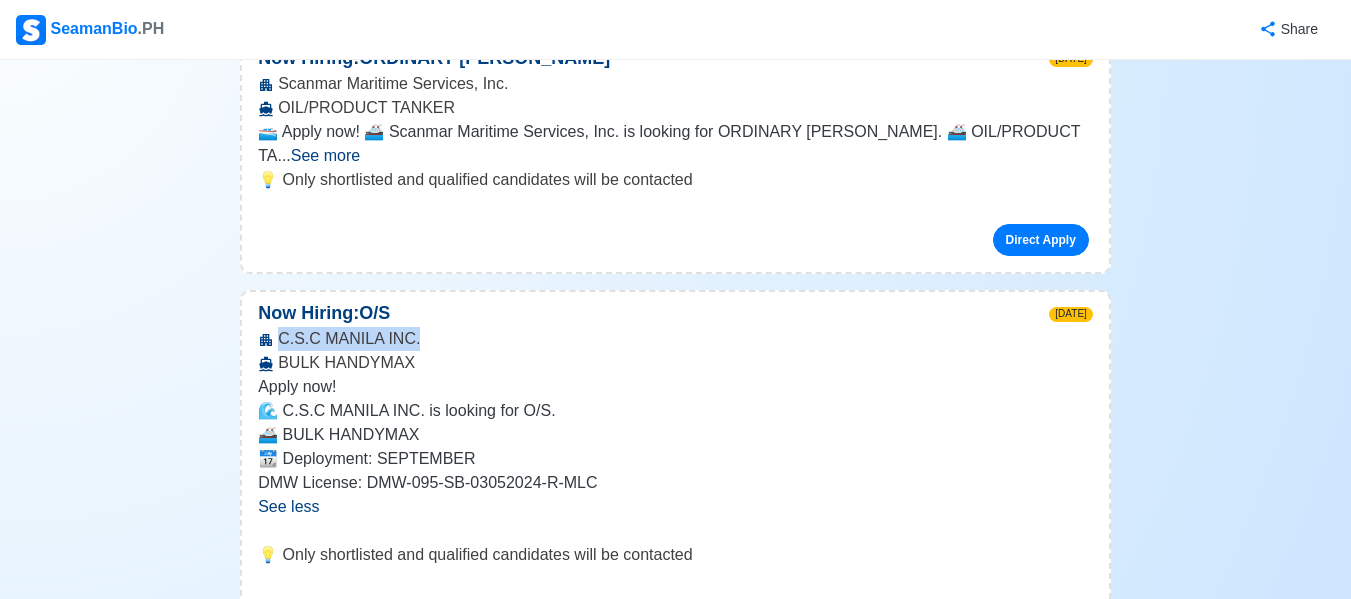 drag, startPoint x: 281, startPoint y: 241, endPoint x: 425, endPoint y: 242, distance: 144.00348 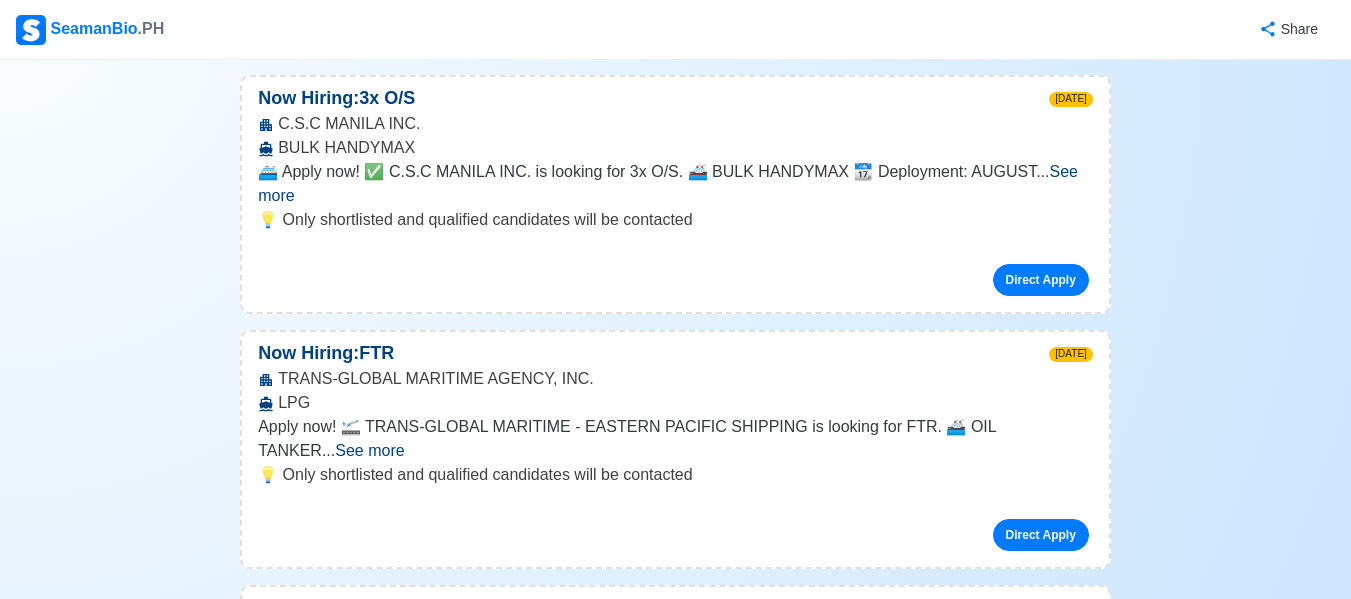scroll, scrollTop: 2600, scrollLeft: 0, axis: vertical 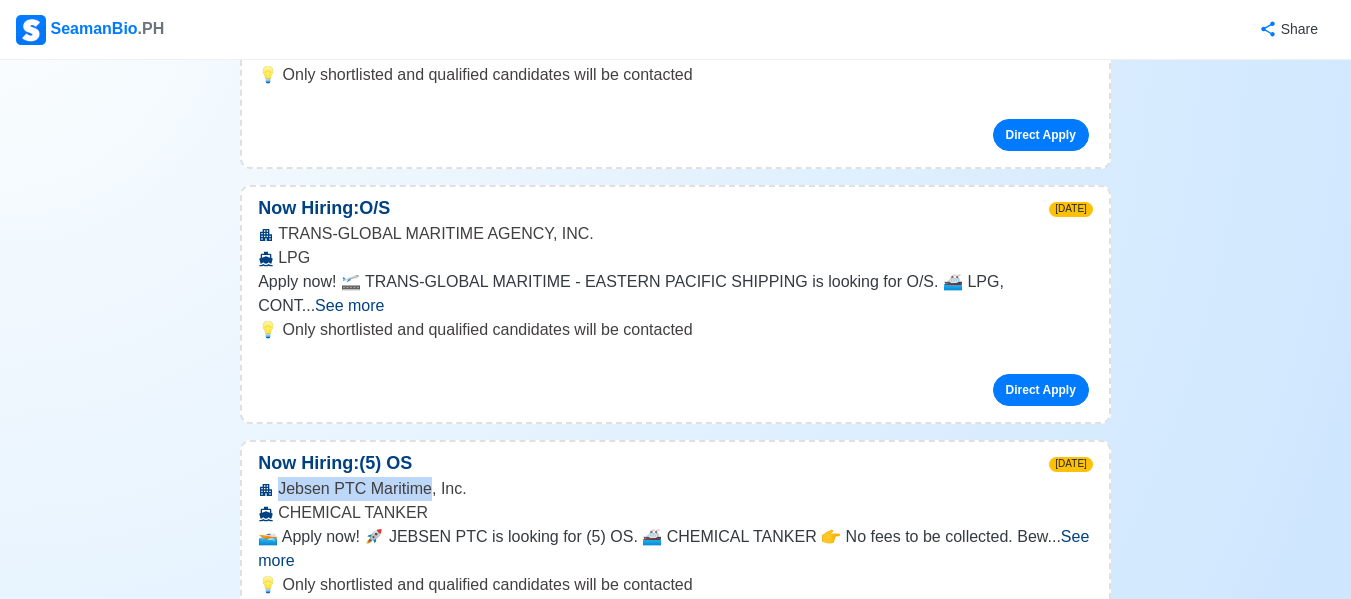 drag, startPoint x: 281, startPoint y: 271, endPoint x: 421, endPoint y: 275, distance: 140.05713 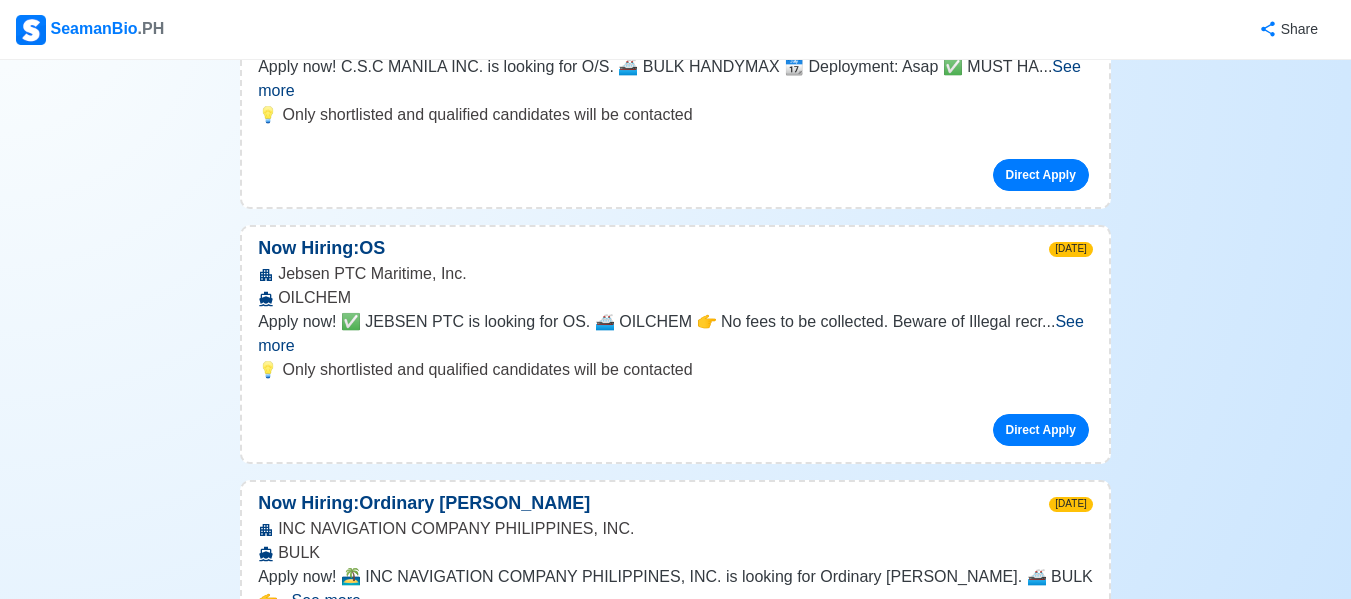 scroll, scrollTop: 4700, scrollLeft: 0, axis: vertical 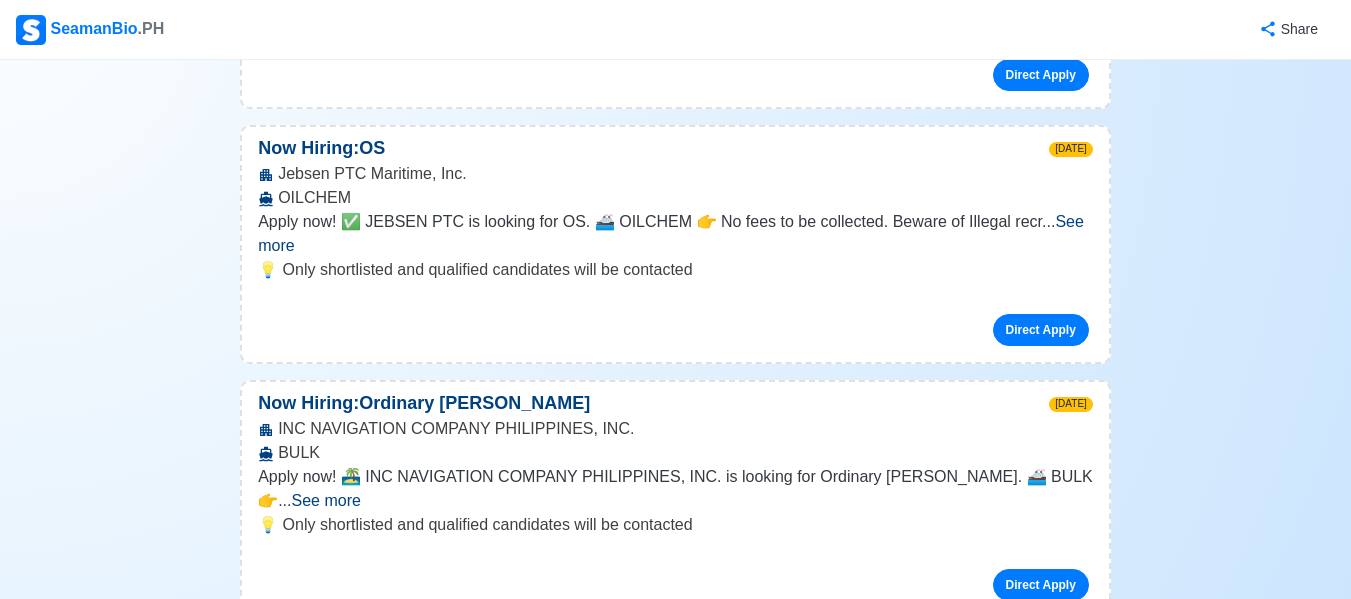 drag, startPoint x: 278, startPoint y: 479, endPoint x: 503, endPoint y: 483, distance: 225.03555 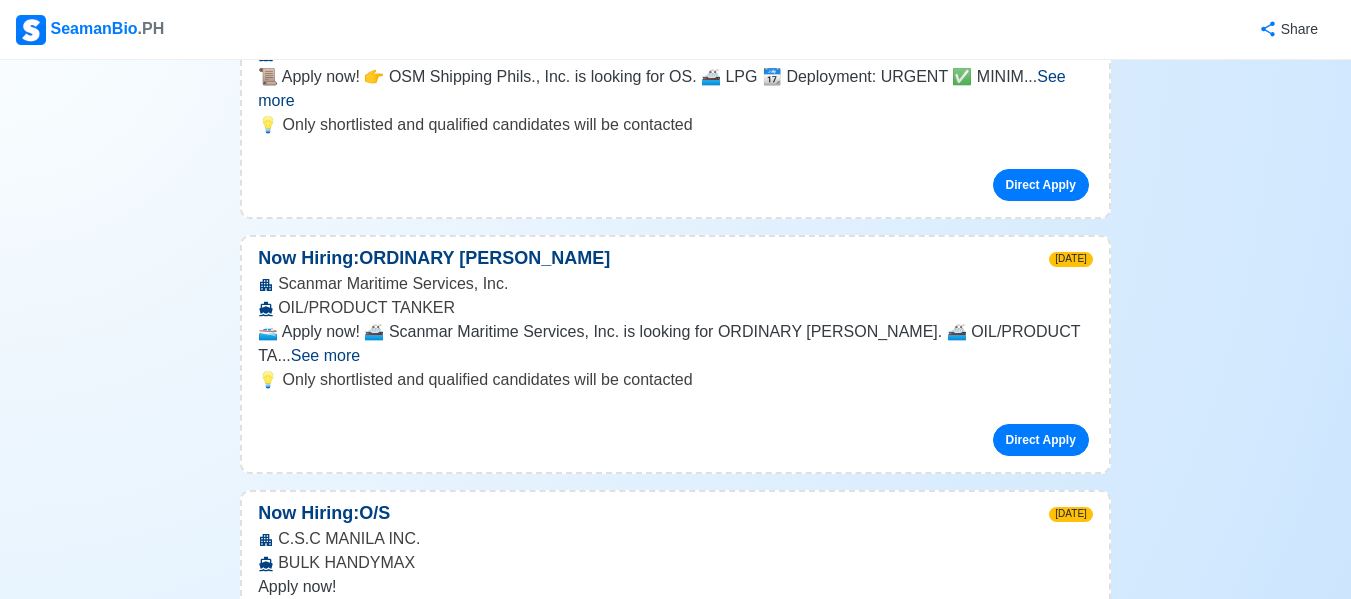 scroll, scrollTop: 400, scrollLeft: 0, axis: vertical 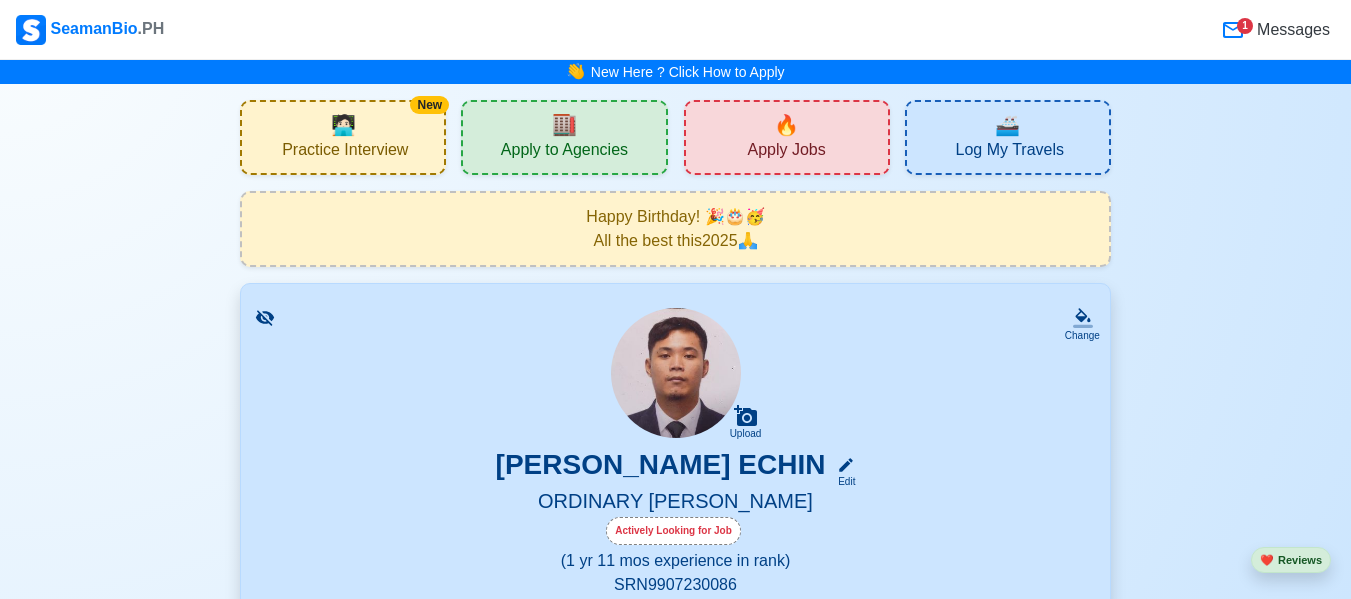 click on "🏬   Apply to Agencies" at bounding box center (564, 137) 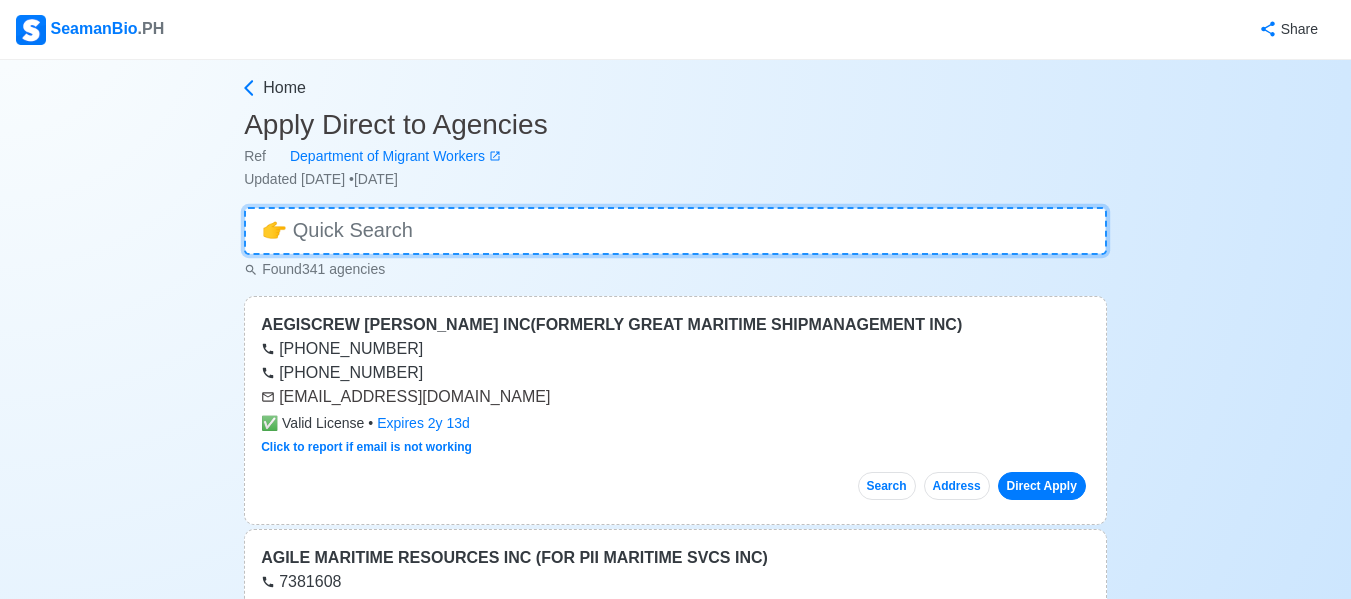 click at bounding box center (675, 231) 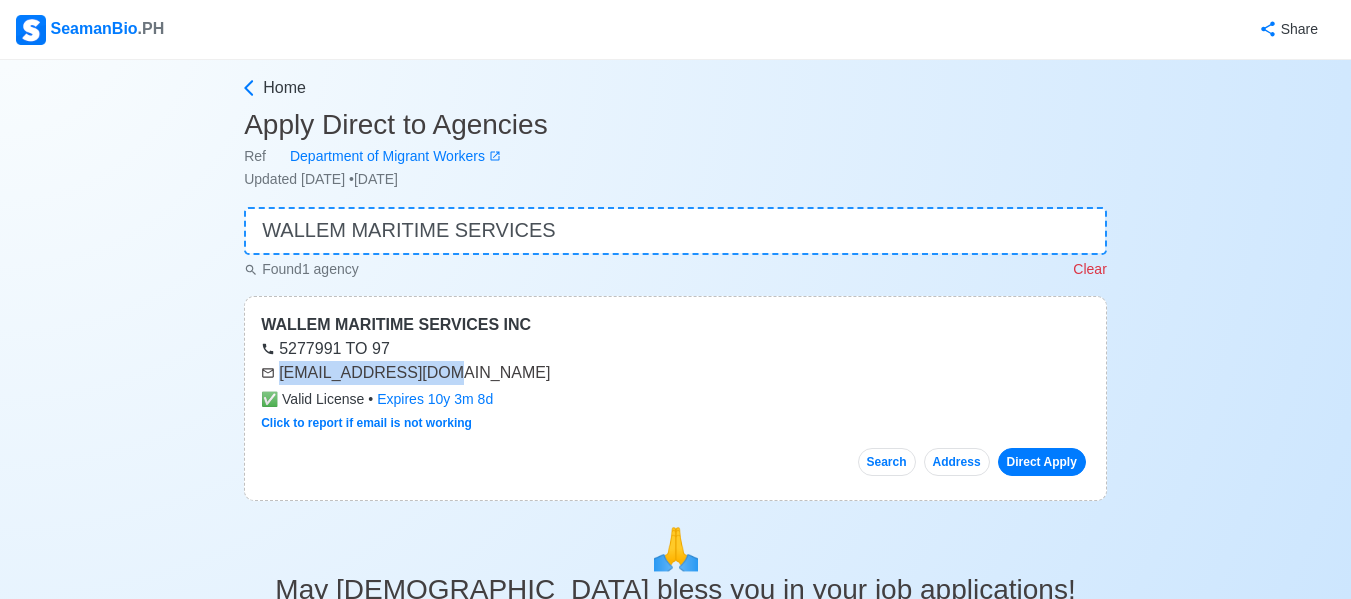 drag, startPoint x: 436, startPoint y: 375, endPoint x: 281, endPoint y: 381, distance: 155.11609 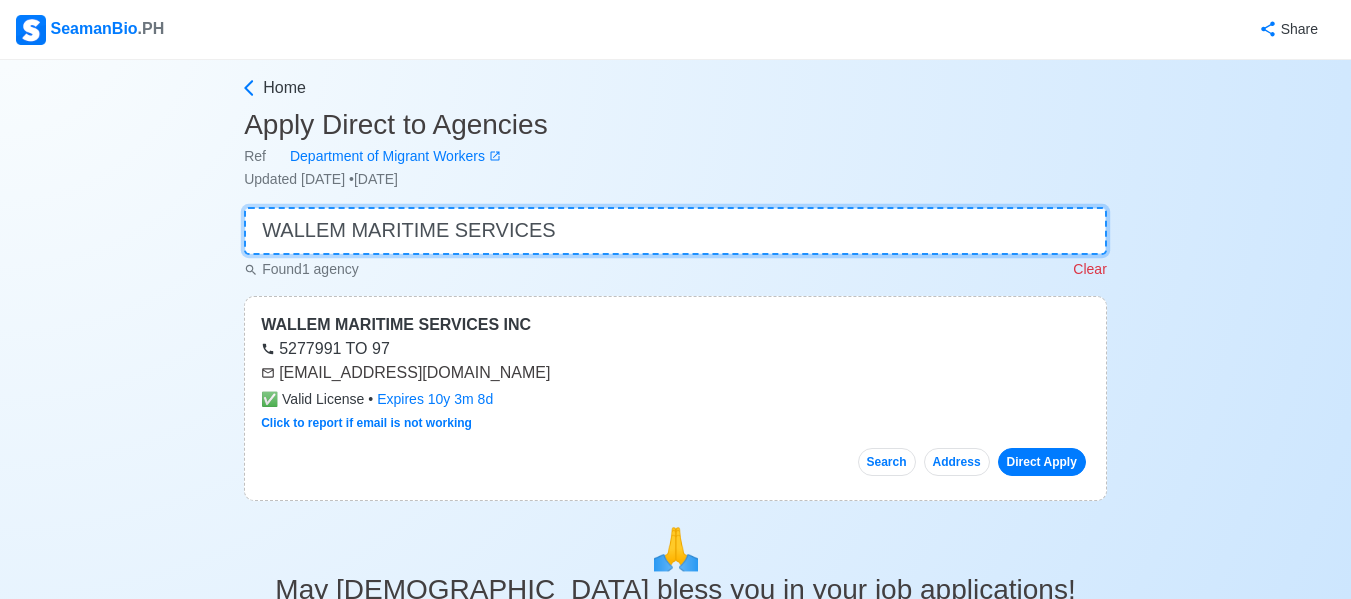 drag, startPoint x: 552, startPoint y: 242, endPoint x: 105, endPoint y: 209, distance: 448.21646 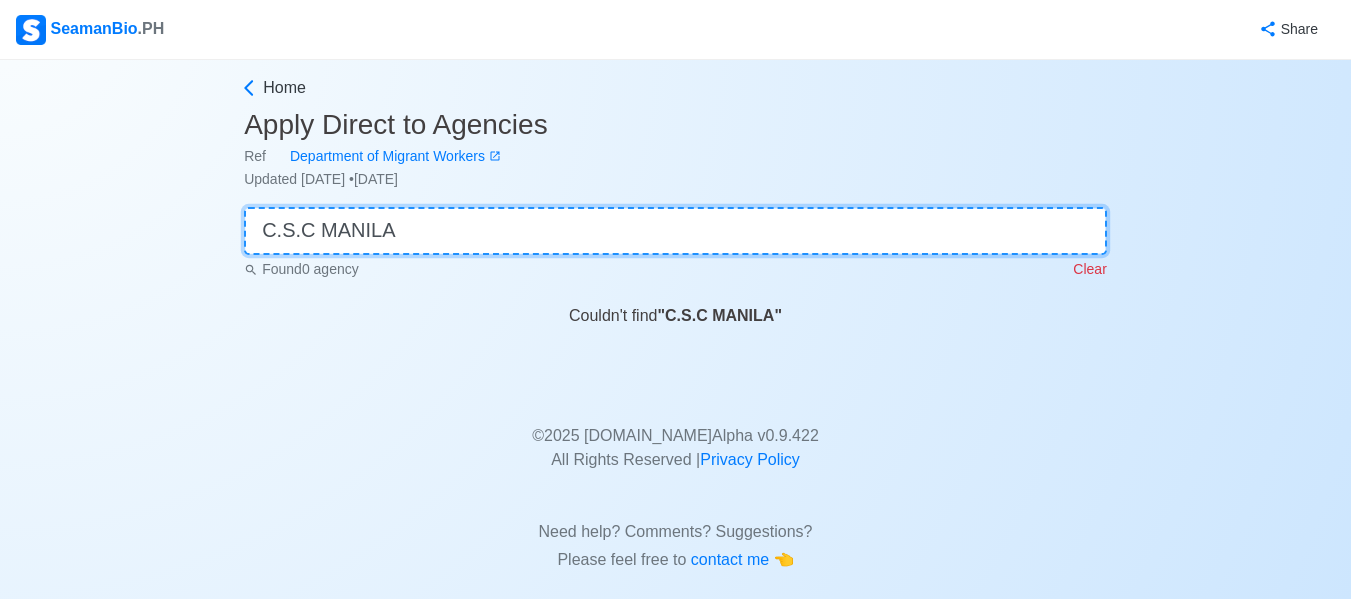 click on "Home Apply Direct to Agencies Ref Department of Migrant Workers Updated   [DATE]   •  [DATE] C.S.C MANILA Found  0   agency Clear Couldn't find  " C.S.C MANILA " ©  2025   [DOMAIN_NAME]  Alpha v 0.9.422  All Rights Reserved |  Privacy Policy Need help? Comments? Suggestions? Please feel free to   contact me   👈" at bounding box center (675, 318) 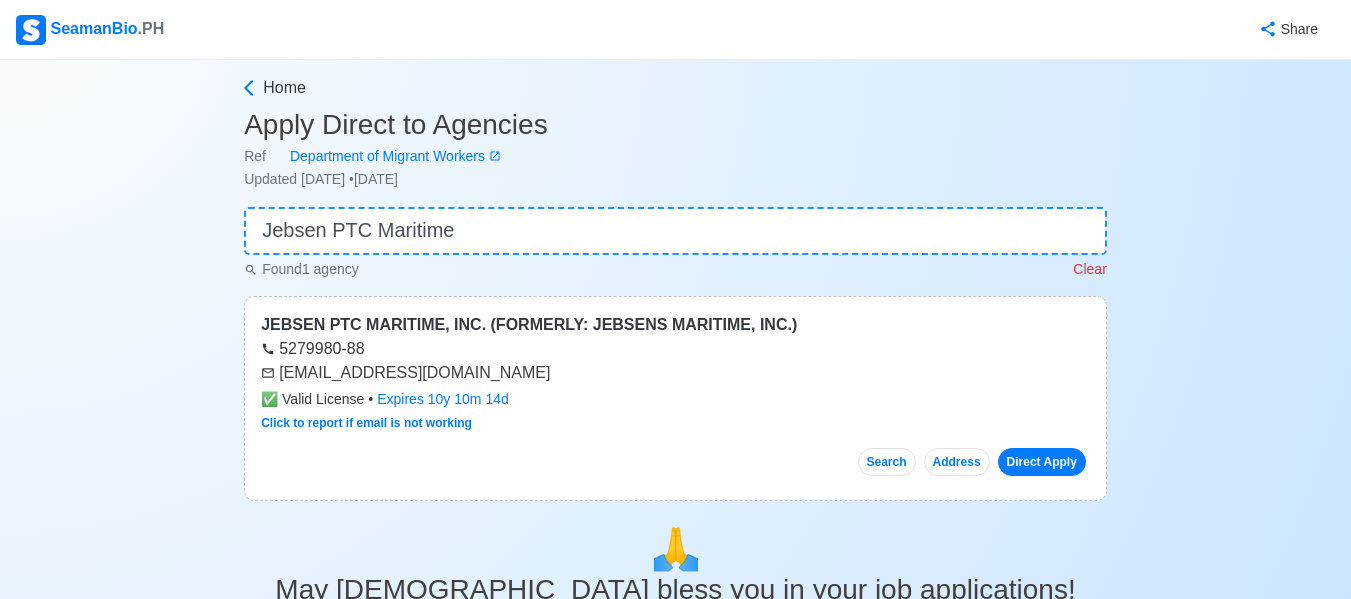 drag, startPoint x: 279, startPoint y: 370, endPoint x: 504, endPoint y: 372, distance: 225.0089 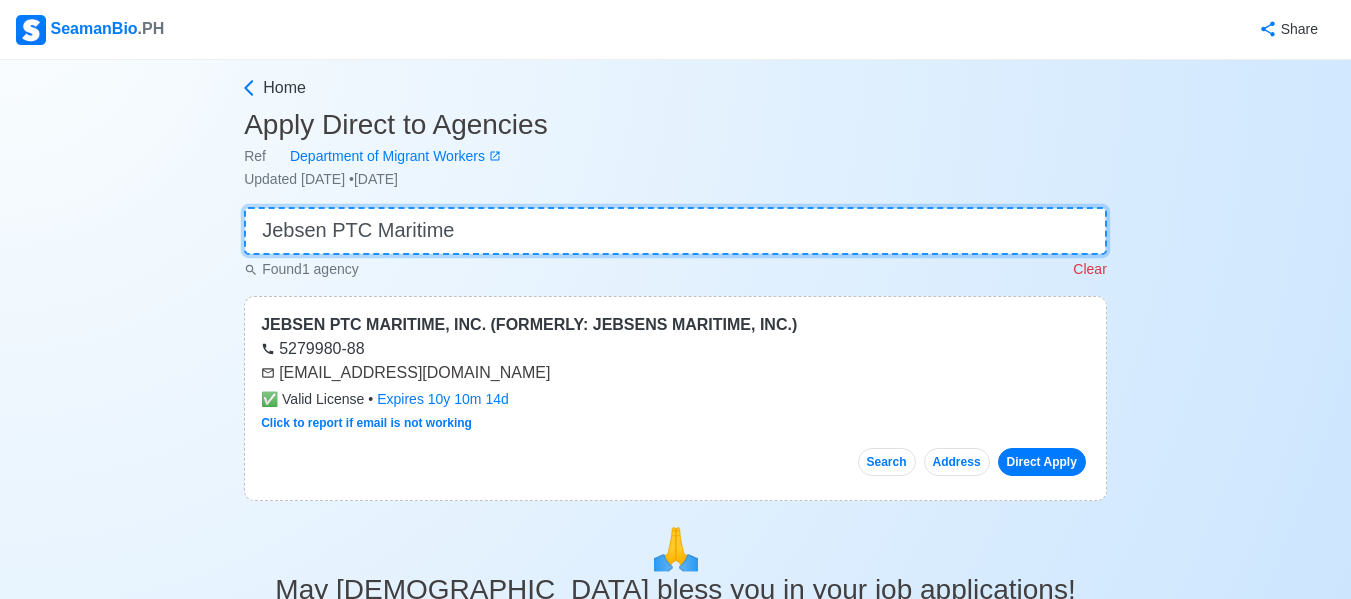 drag, startPoint x: 521, startPoint y: 231, endPoint x: 2, endPoint y: 196, distance: 520.17883 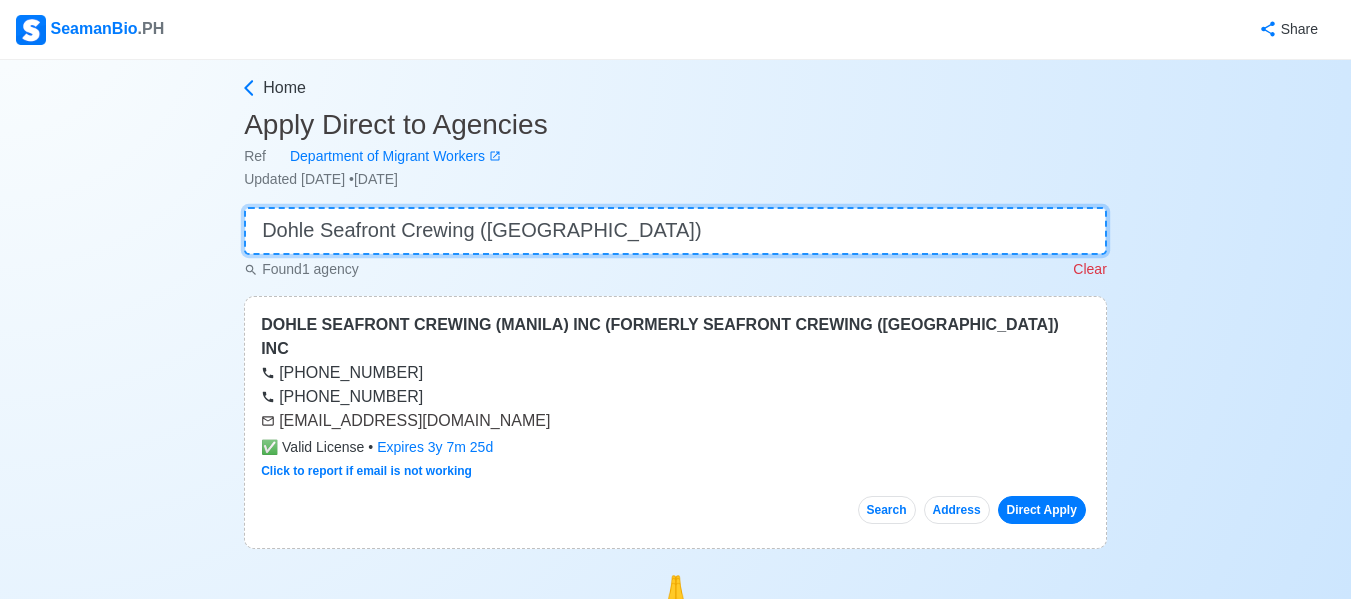 type on "Dohle Seafront Crewing ([GEOGRAPHIC_DATA])" 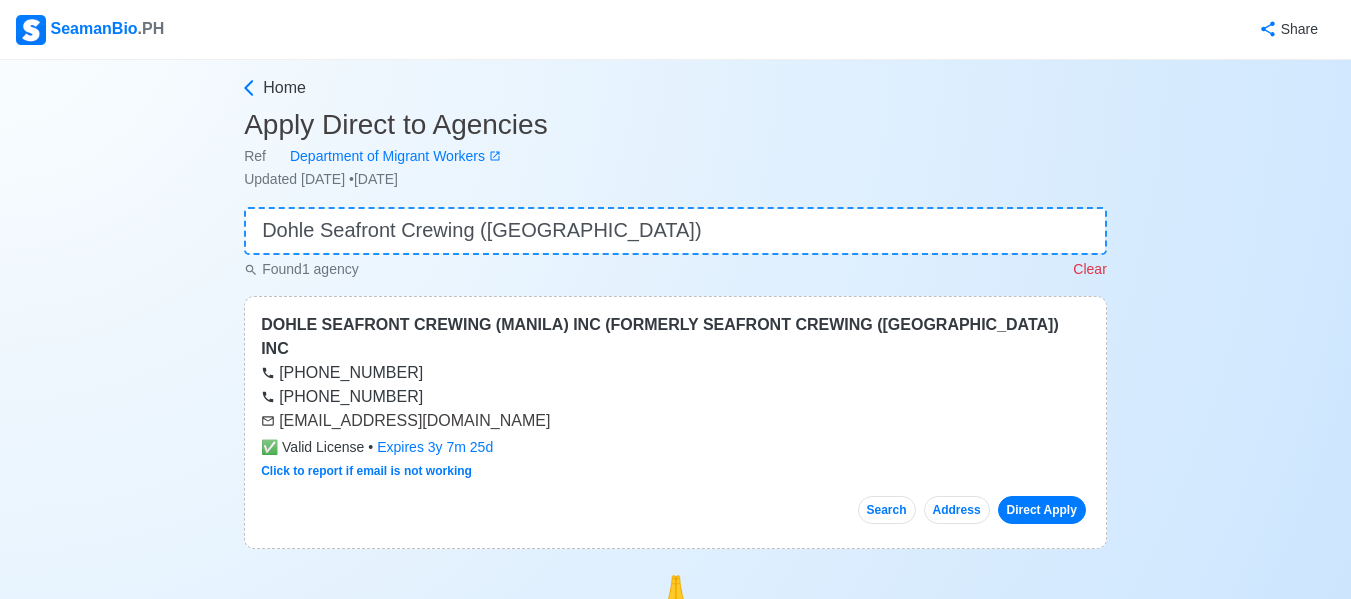 drag, startPoint x: 281, startPoint y: 397, endPoint x: 519, endPoint y: 396, distance: 238.0021 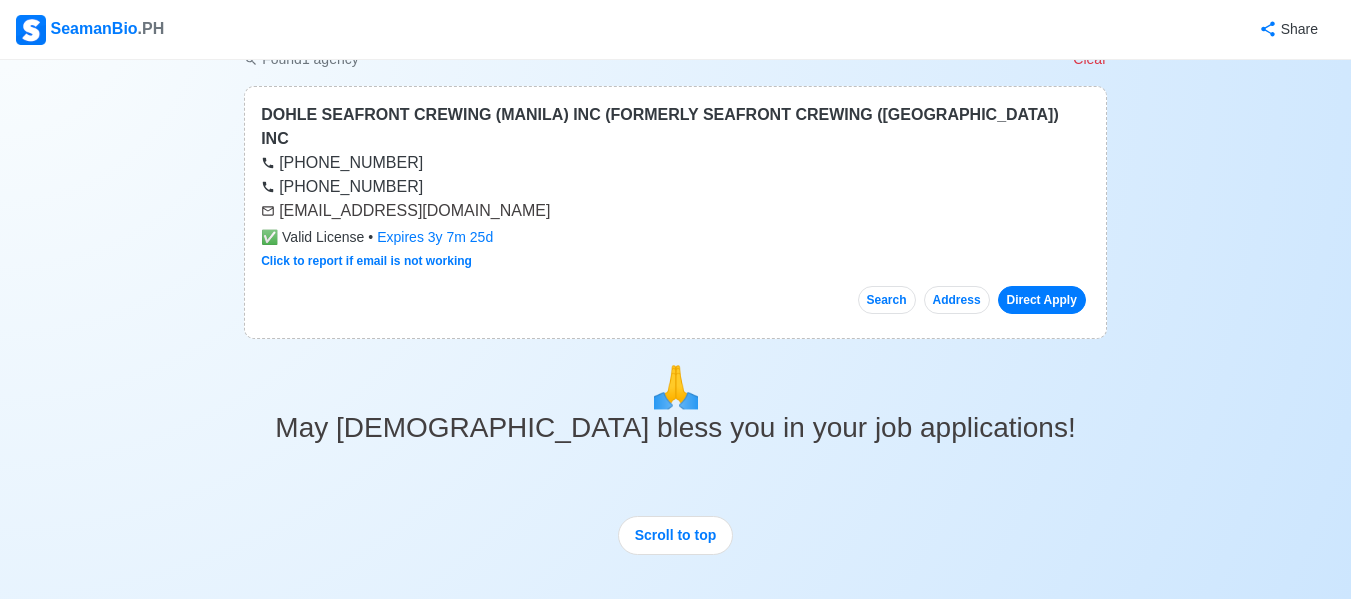 scroll, scrollTop: 410, scrollLeft: 0, axis: vertical 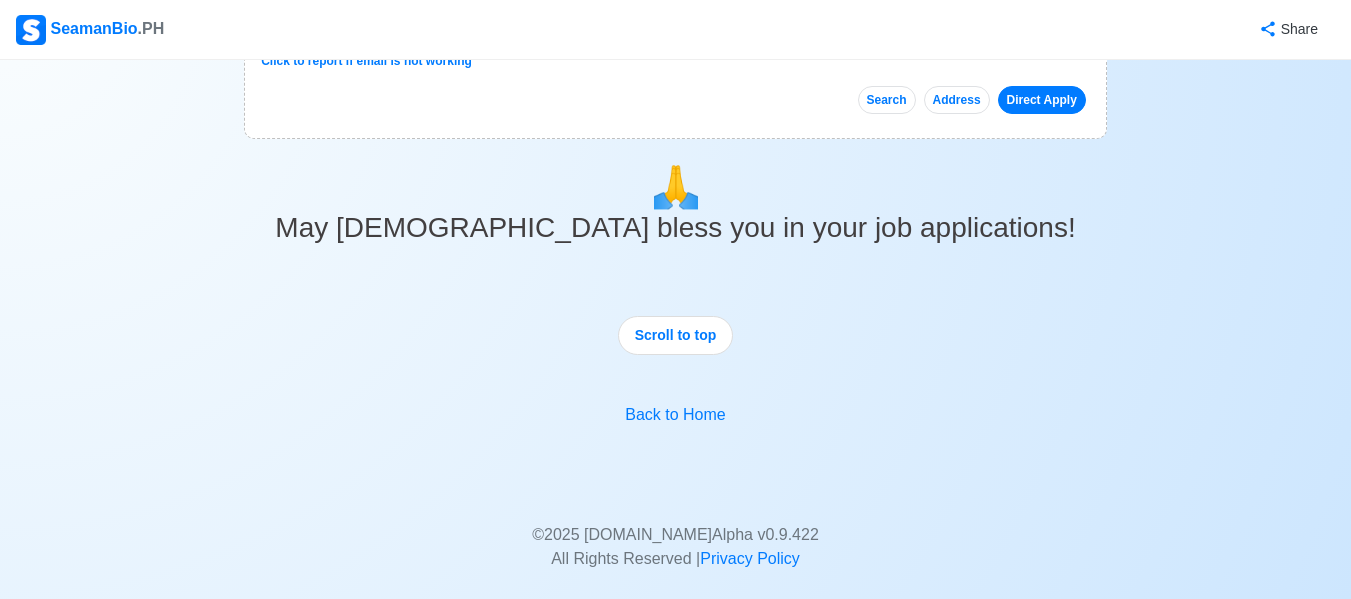 click on "🙏 May [DEMOGRAPHIC_DATA] bless you in your job applications! Scroll to top Back to Home" at bounding box center [675, 319] 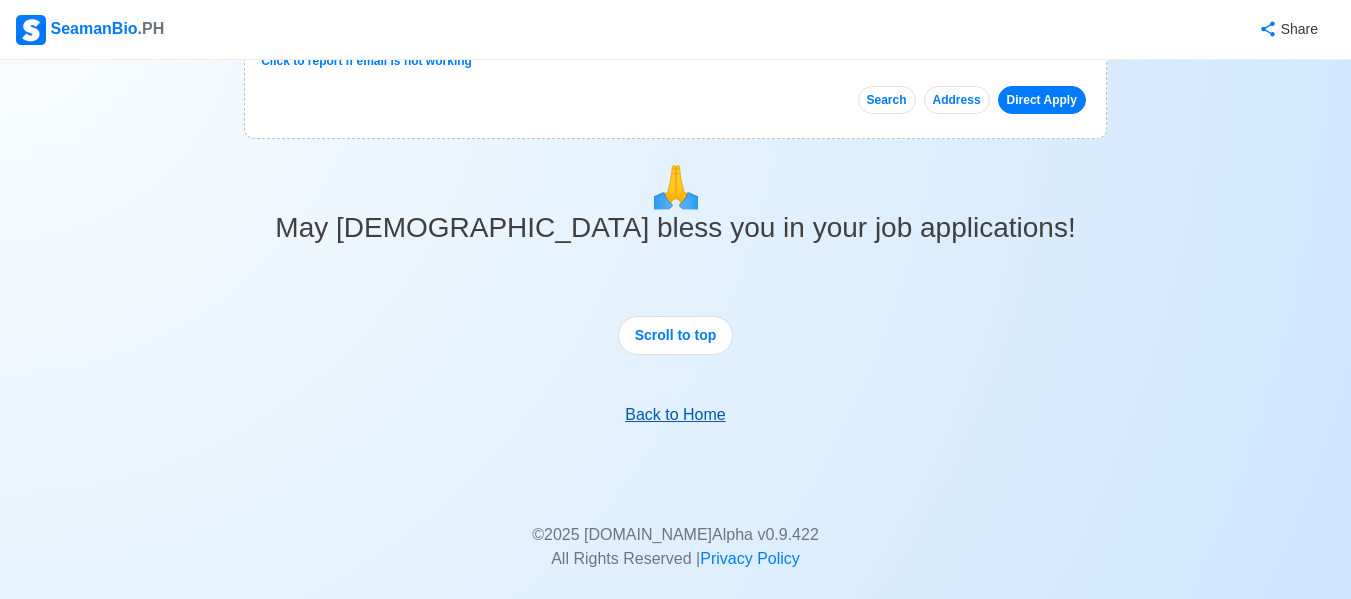 click on "Back to Home" at bounding box center [675, 414] 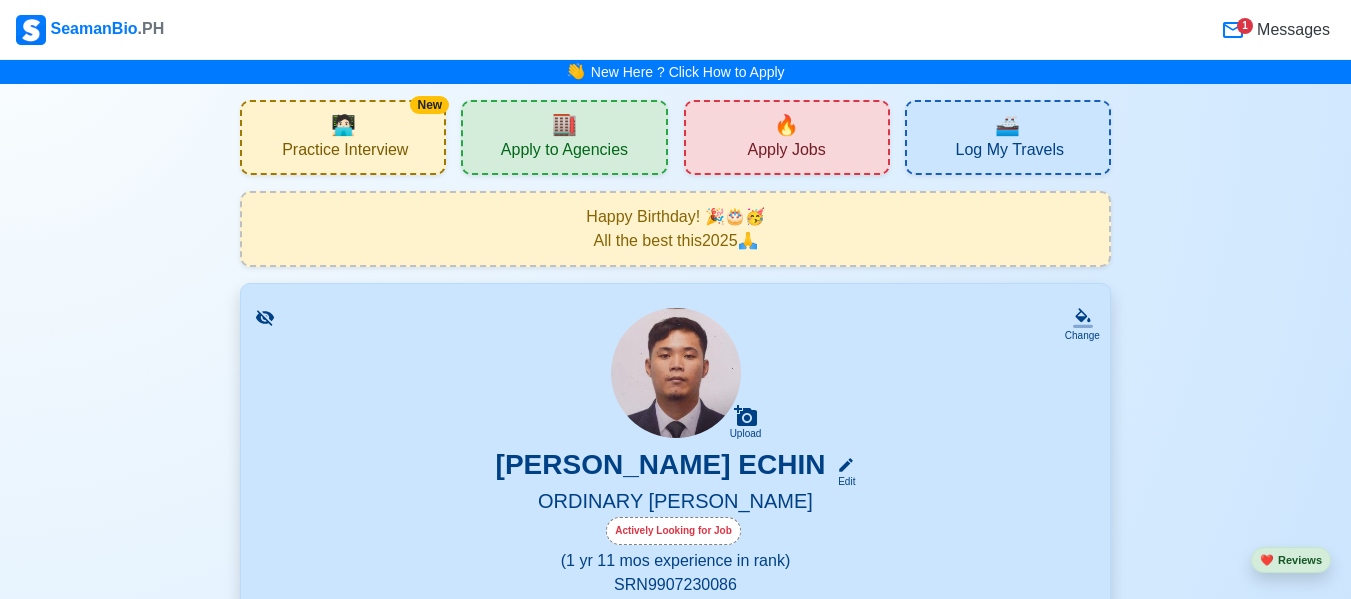 click on "Messages" at bounding box center (1291, 30) 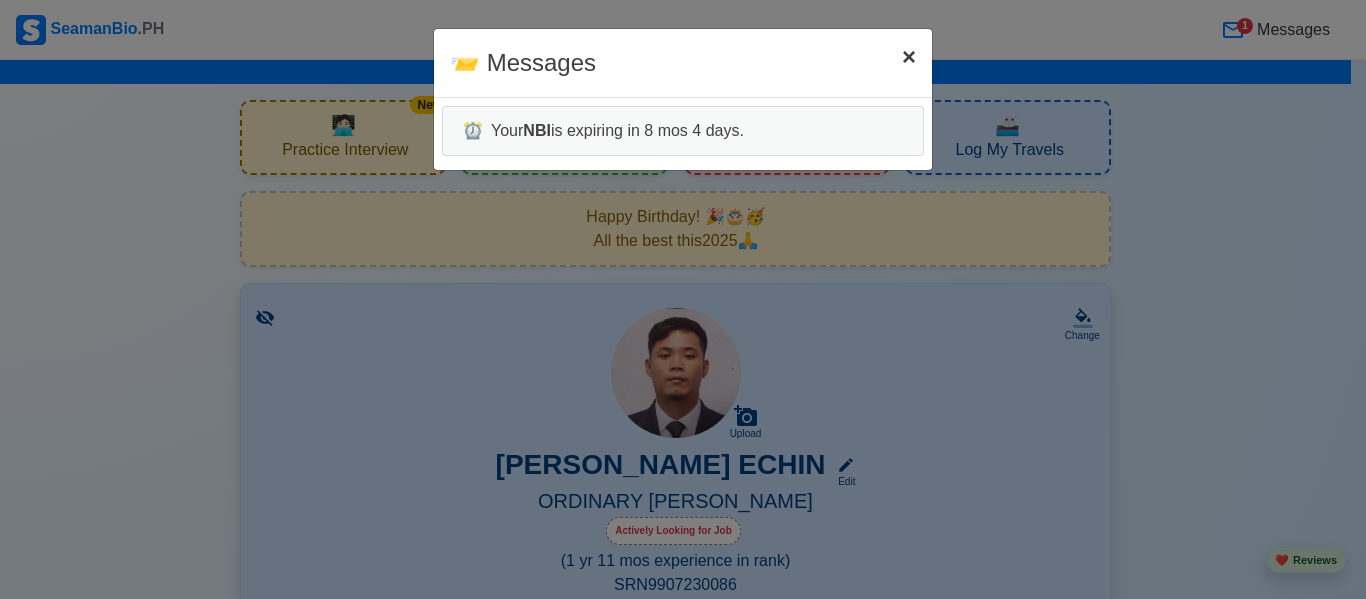 click on "×" at bounding box center (909, 56) 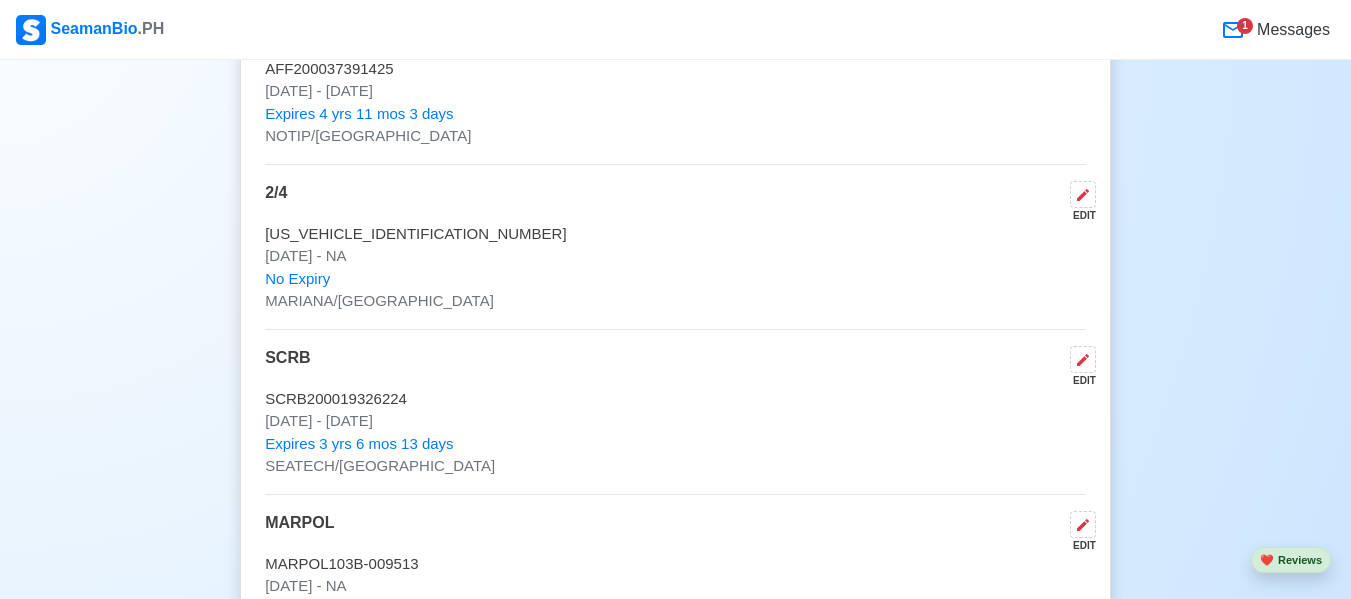 scroll, scrollTop: 5544, scrollLeft: 0, axis: vertical 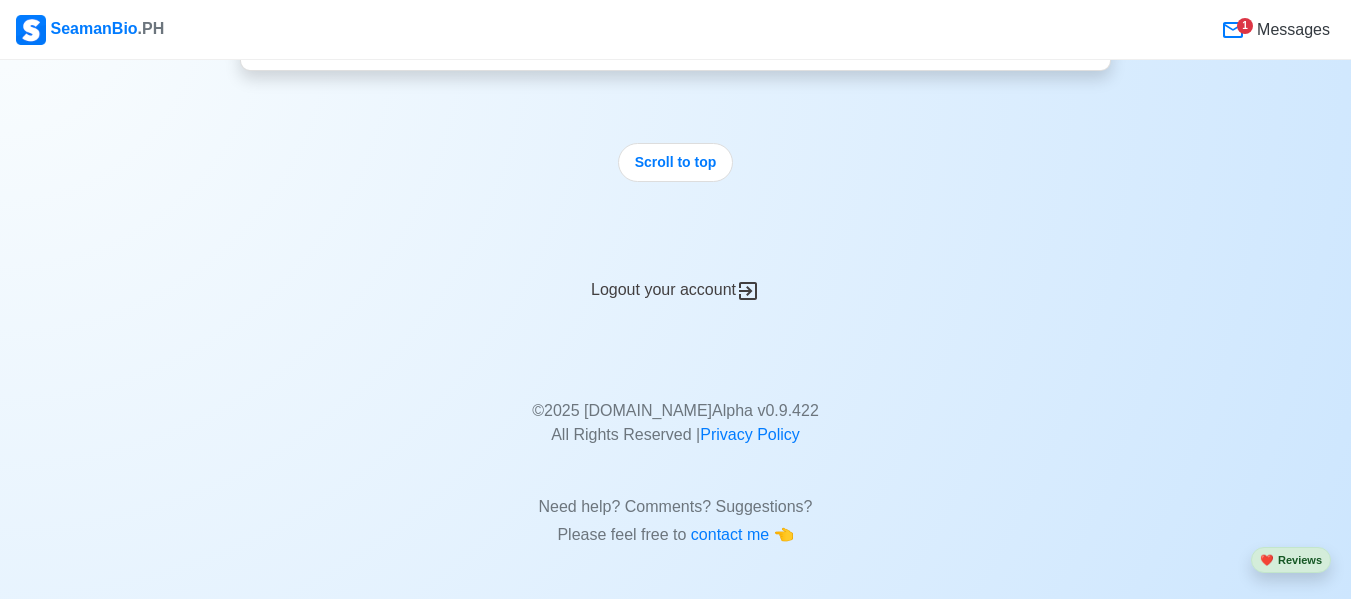 click on "Logout your account" at bounding box center (675, 278) 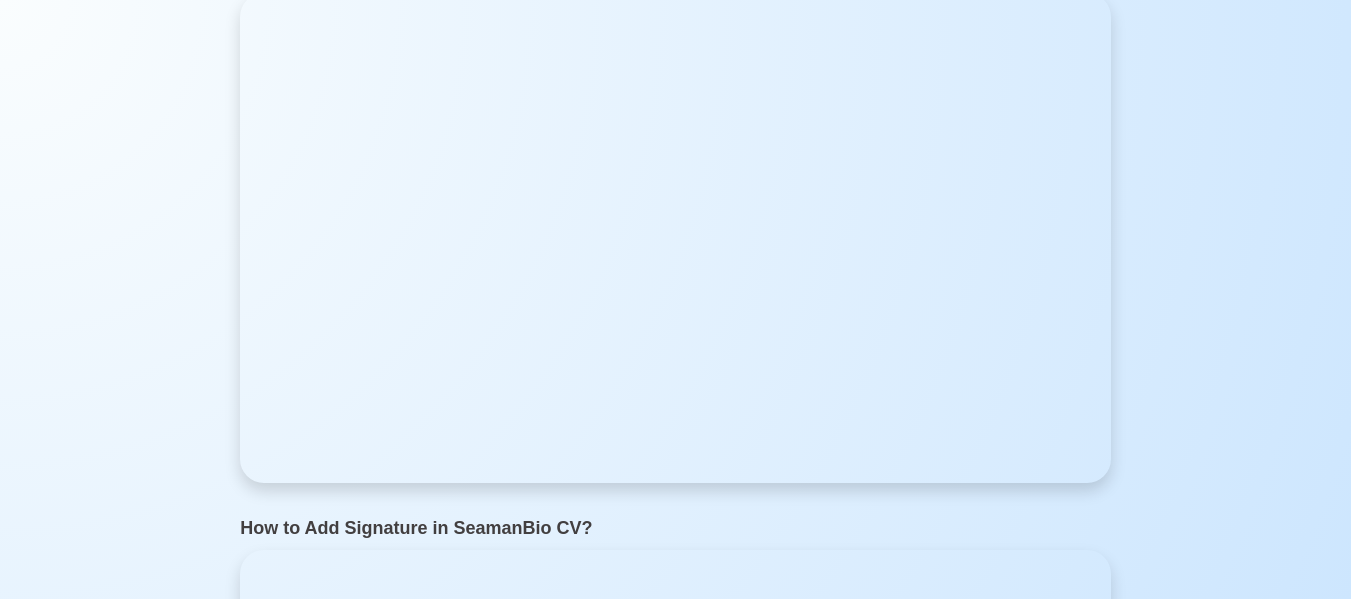 scroll, scrollTop: 0, scrollLeft: 0, axis: both 